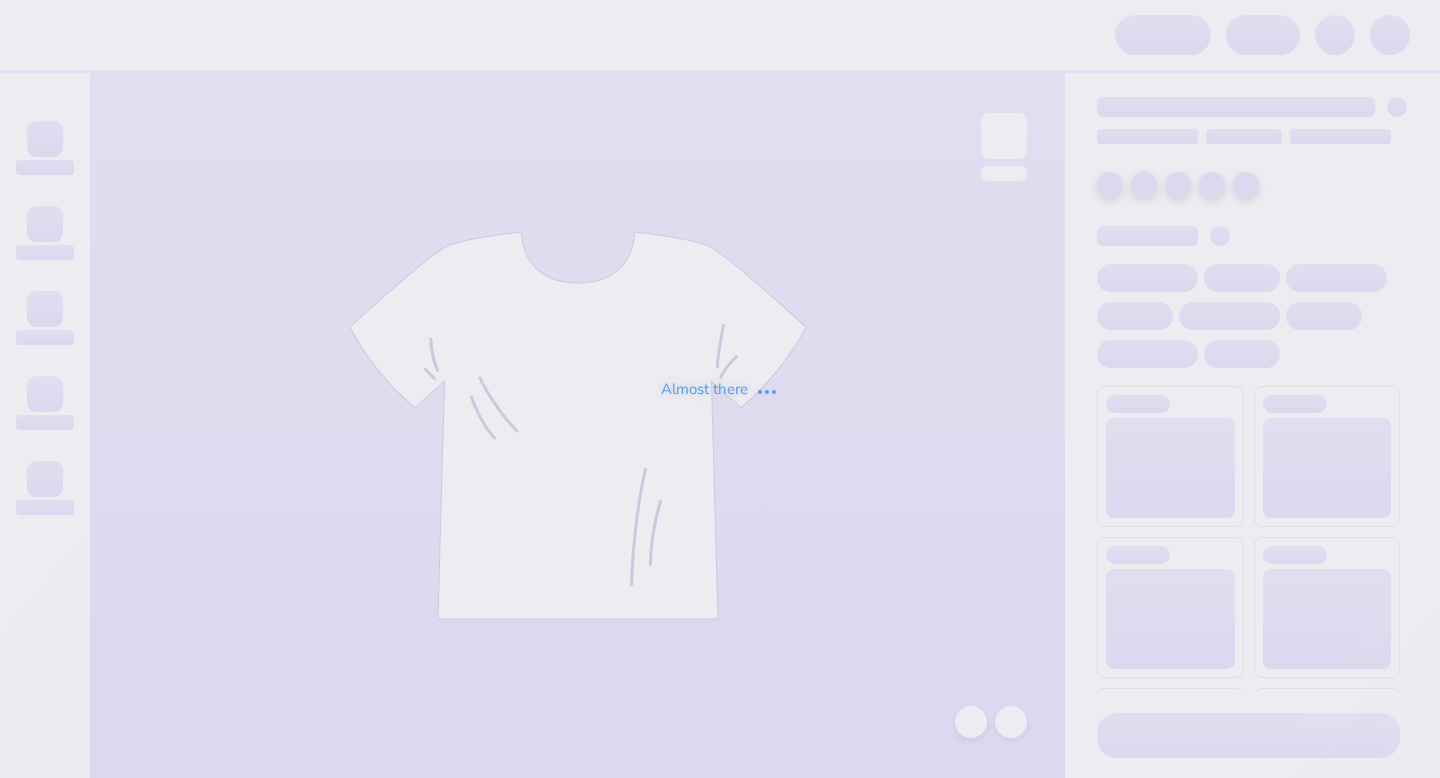 scroll, scrollTop: 0, scrollLeft: 0, axis: both 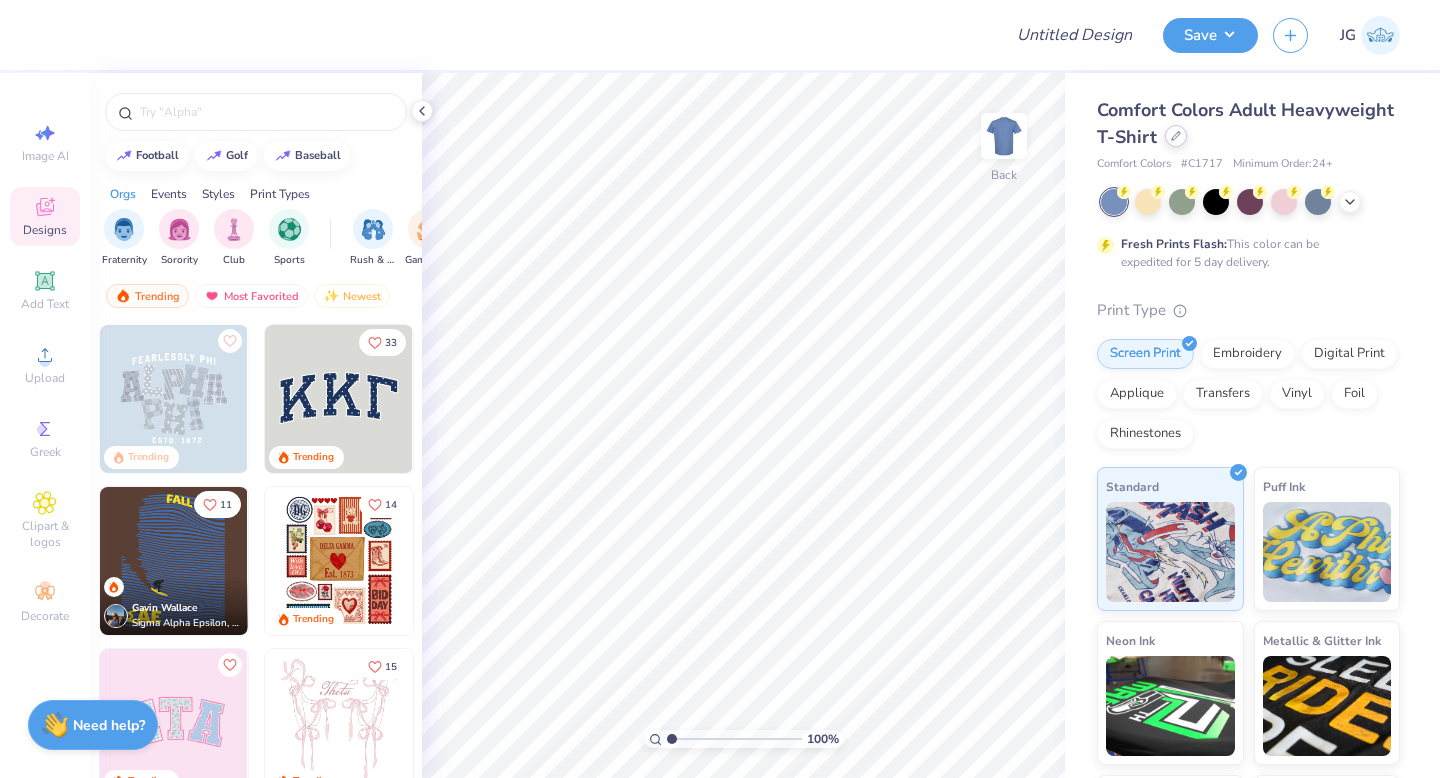click 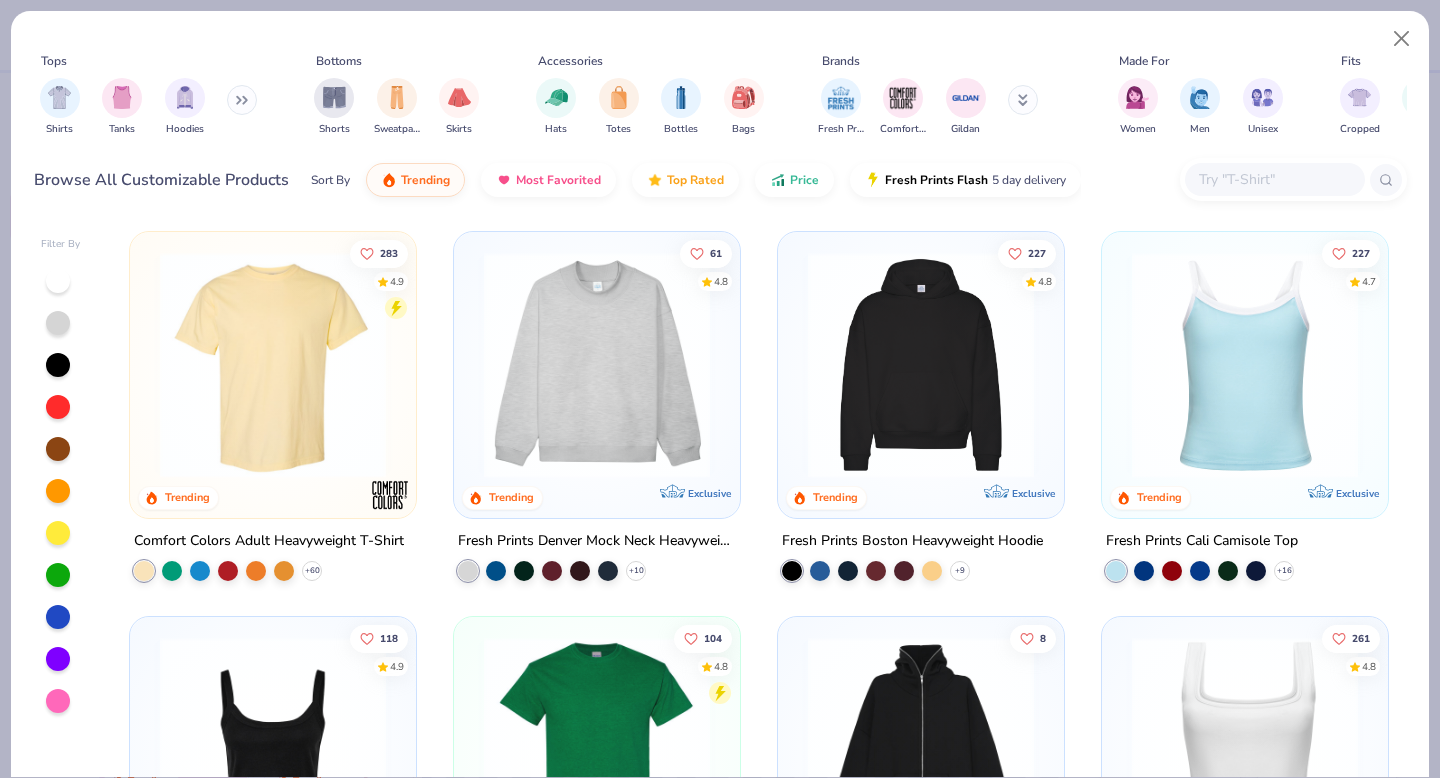 scroll, scrollTop: 41, scrollLeft: 0, axis: vertical 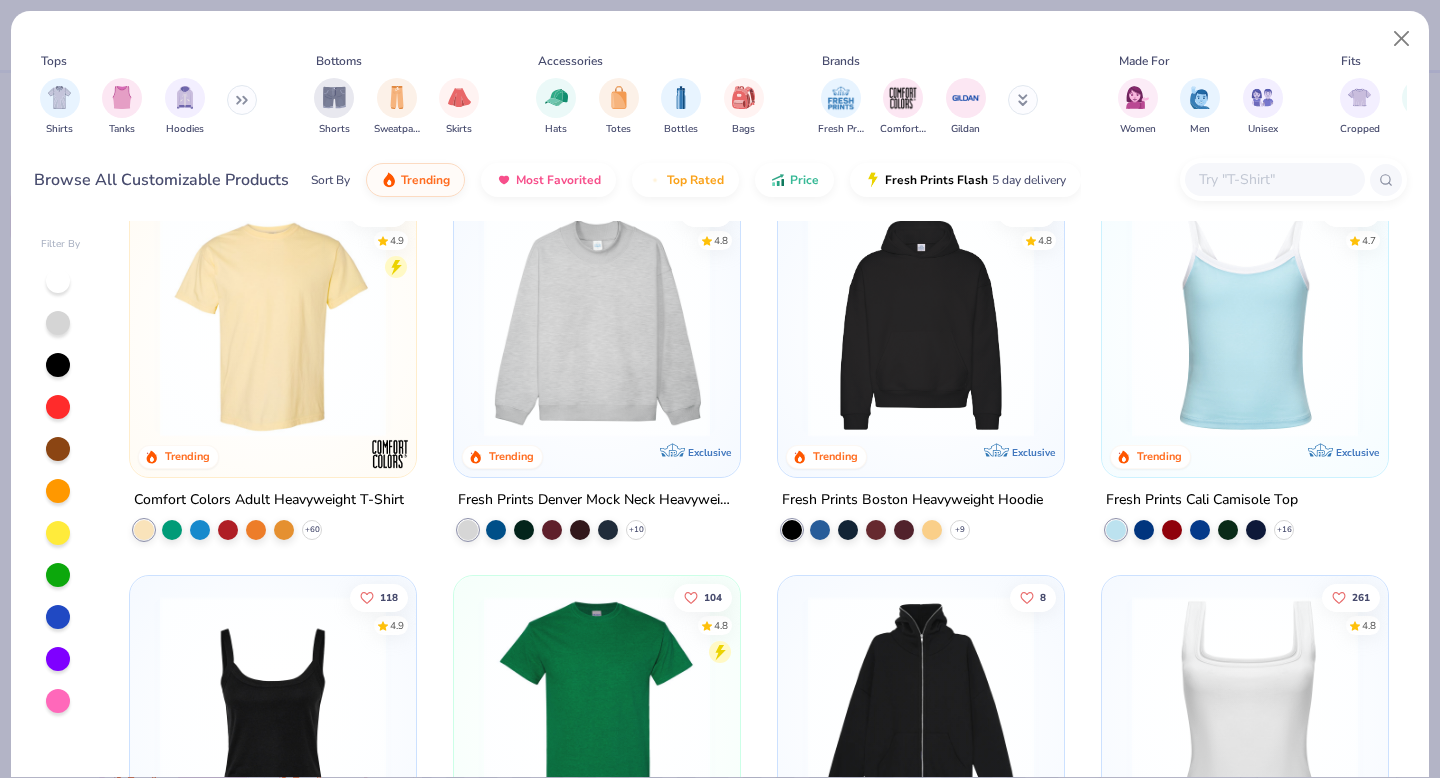 click at bounding box center (1274, 179) 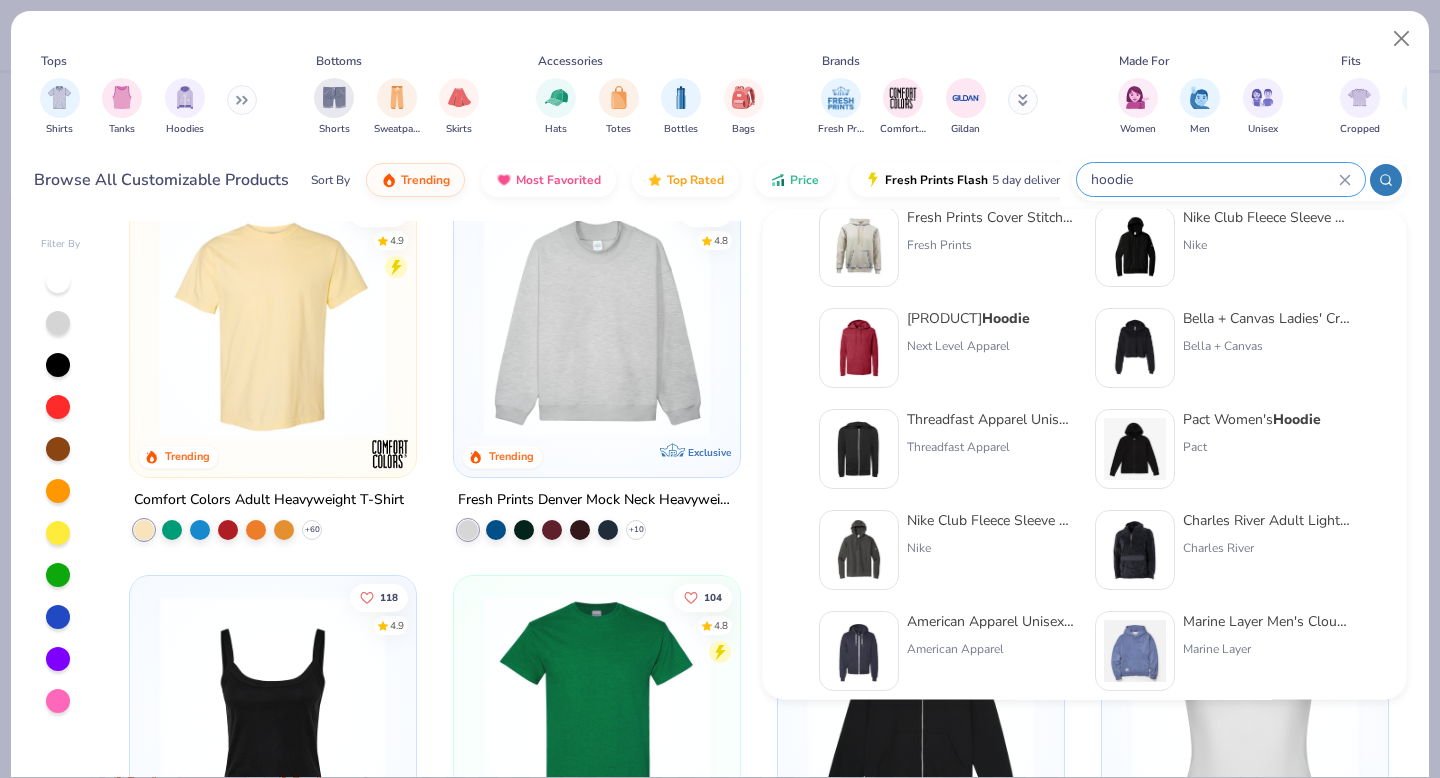 scroll, scrollTop: 553, scrollLeft: 0, axis: vertical 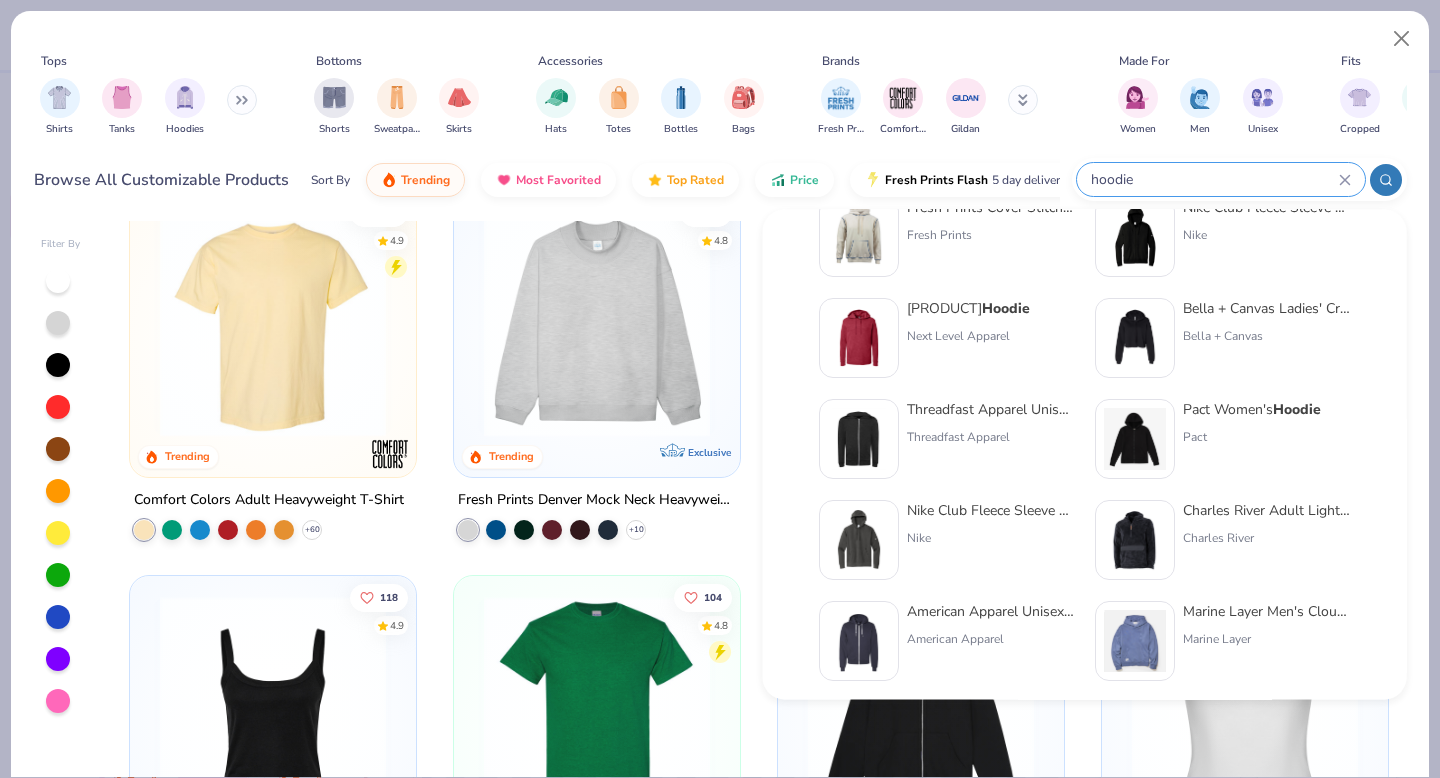 type on "hoodie" 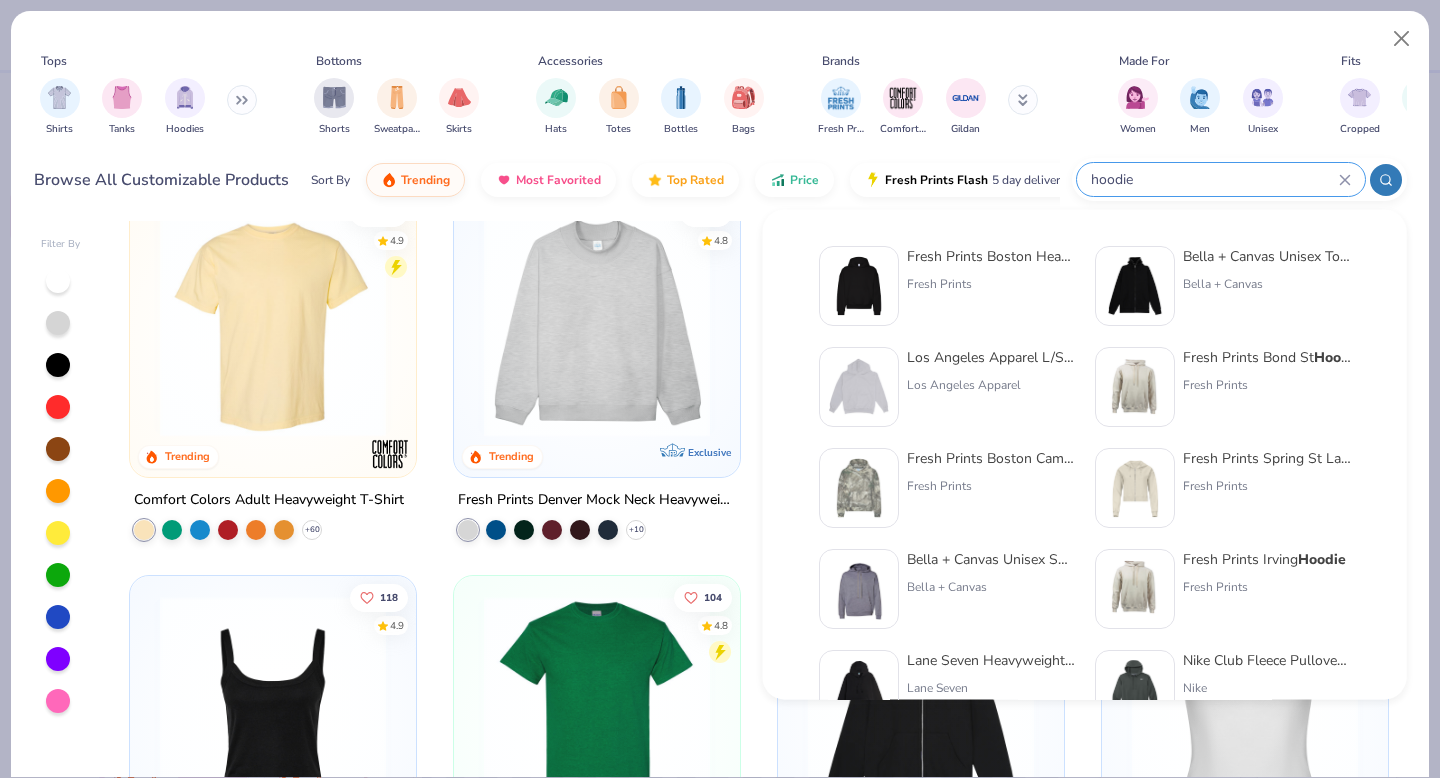 scroll, scrollTop: 1, scrollLeft: 0, axis: vertical 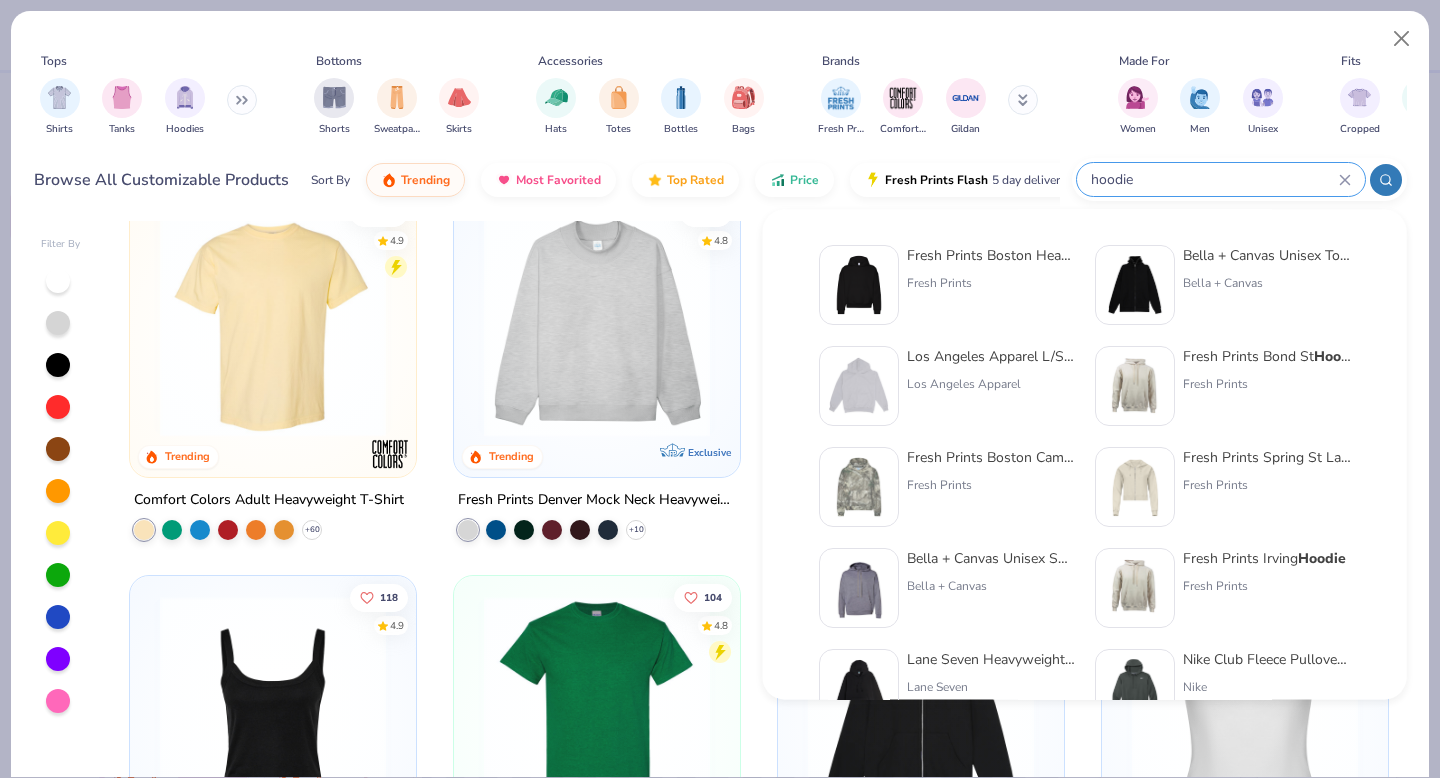 click on "[BRAND] [PRODUCT] [PRODUCT] [BRAND]" at bounding box center (991, 285) 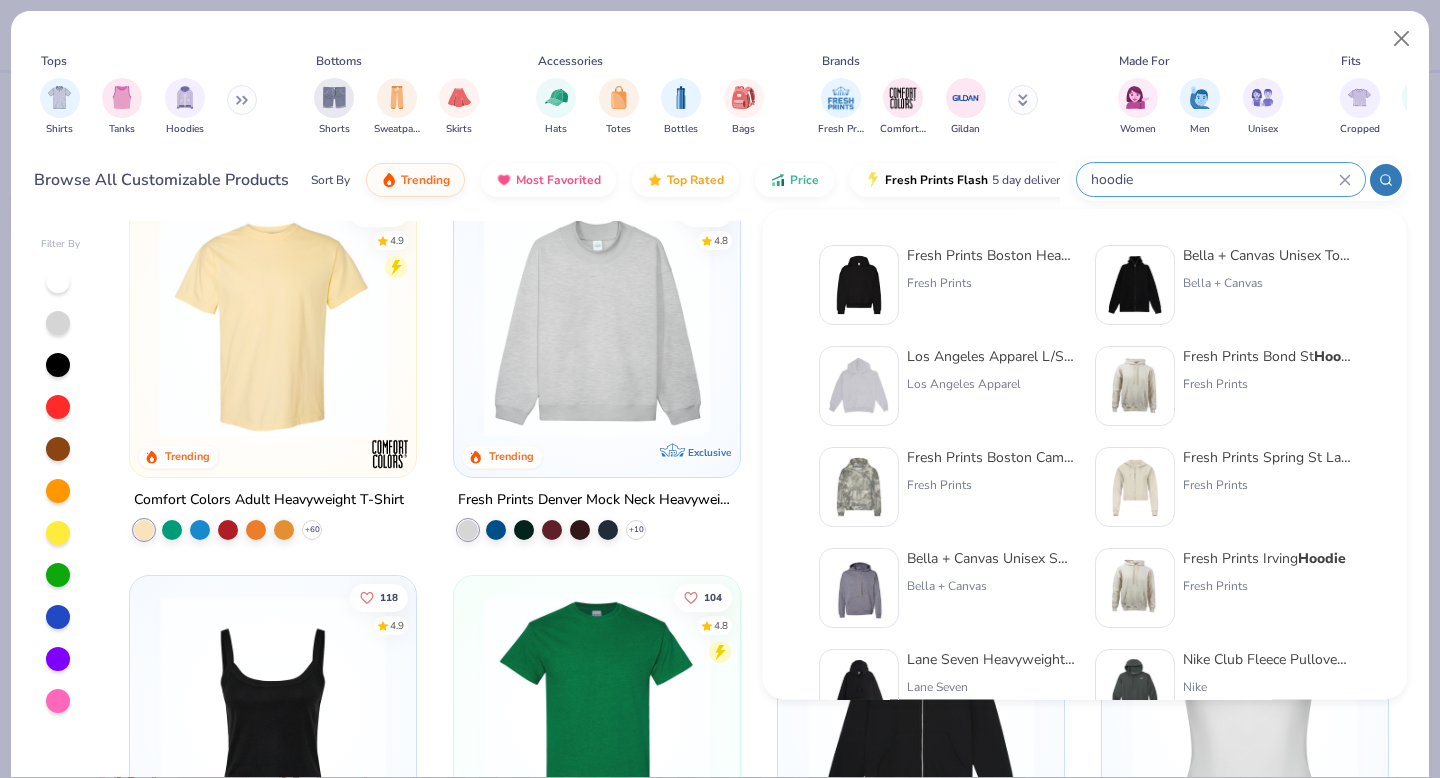 type 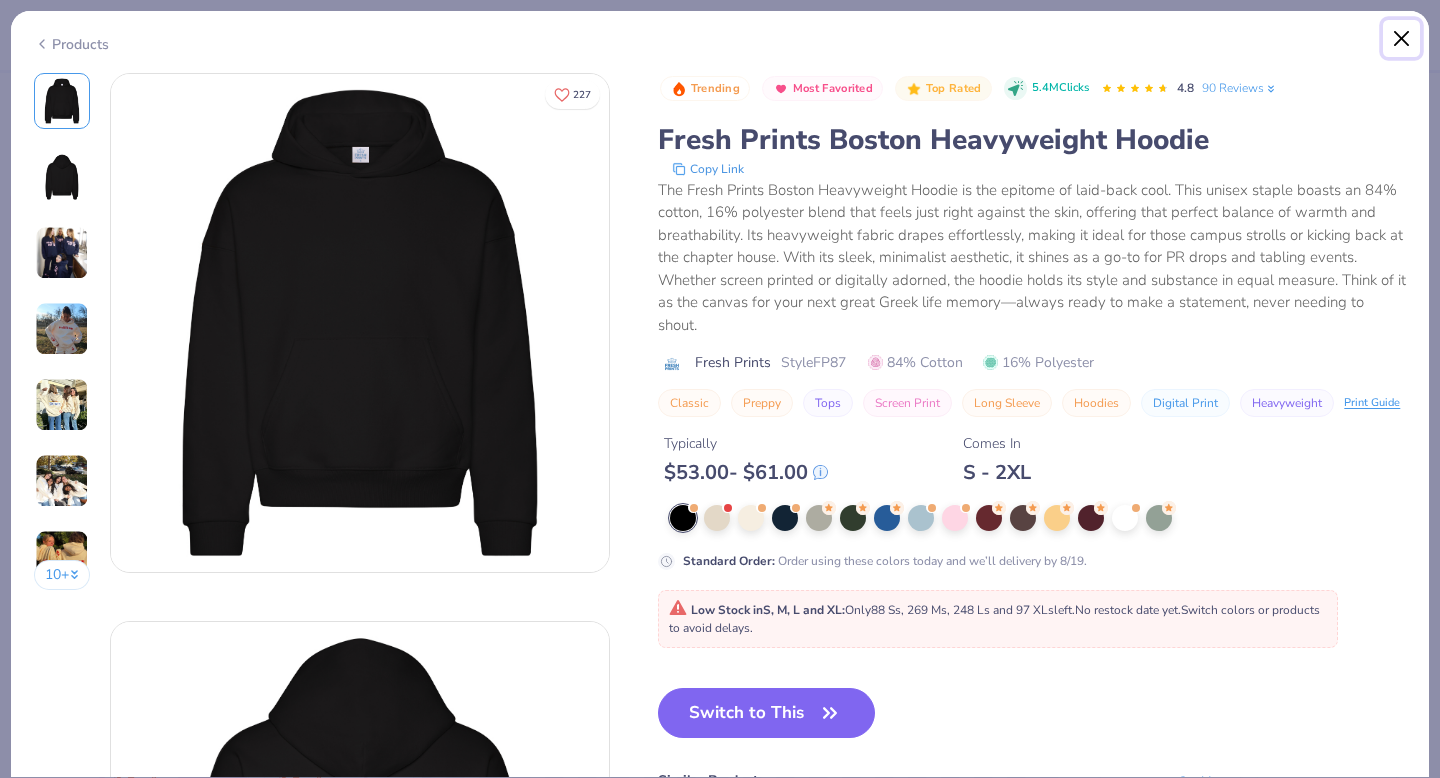 click at bounding box center [1402, 39] 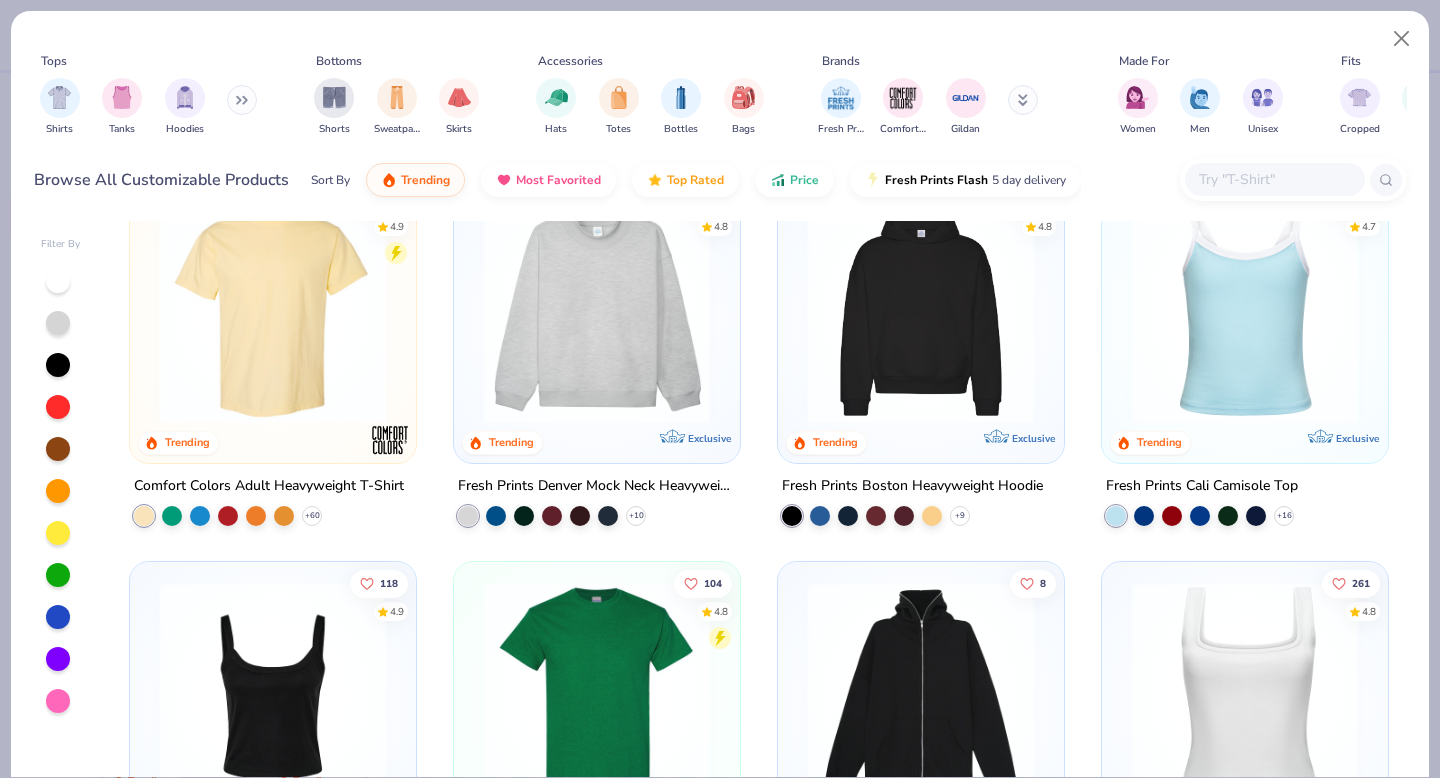 scroll, scrollTop: 0, scrollLeft: 0, axis: both 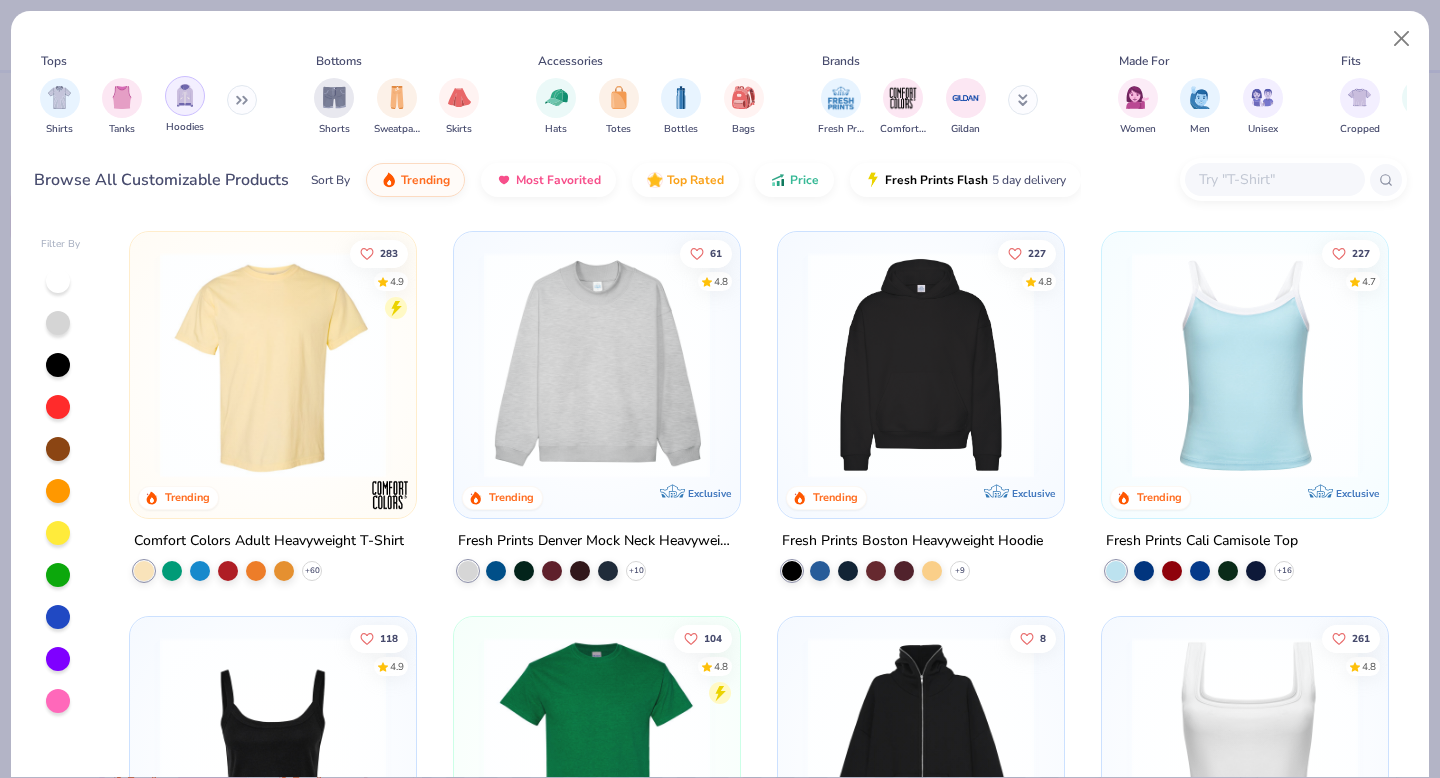 click at bounding box center [185, 95] 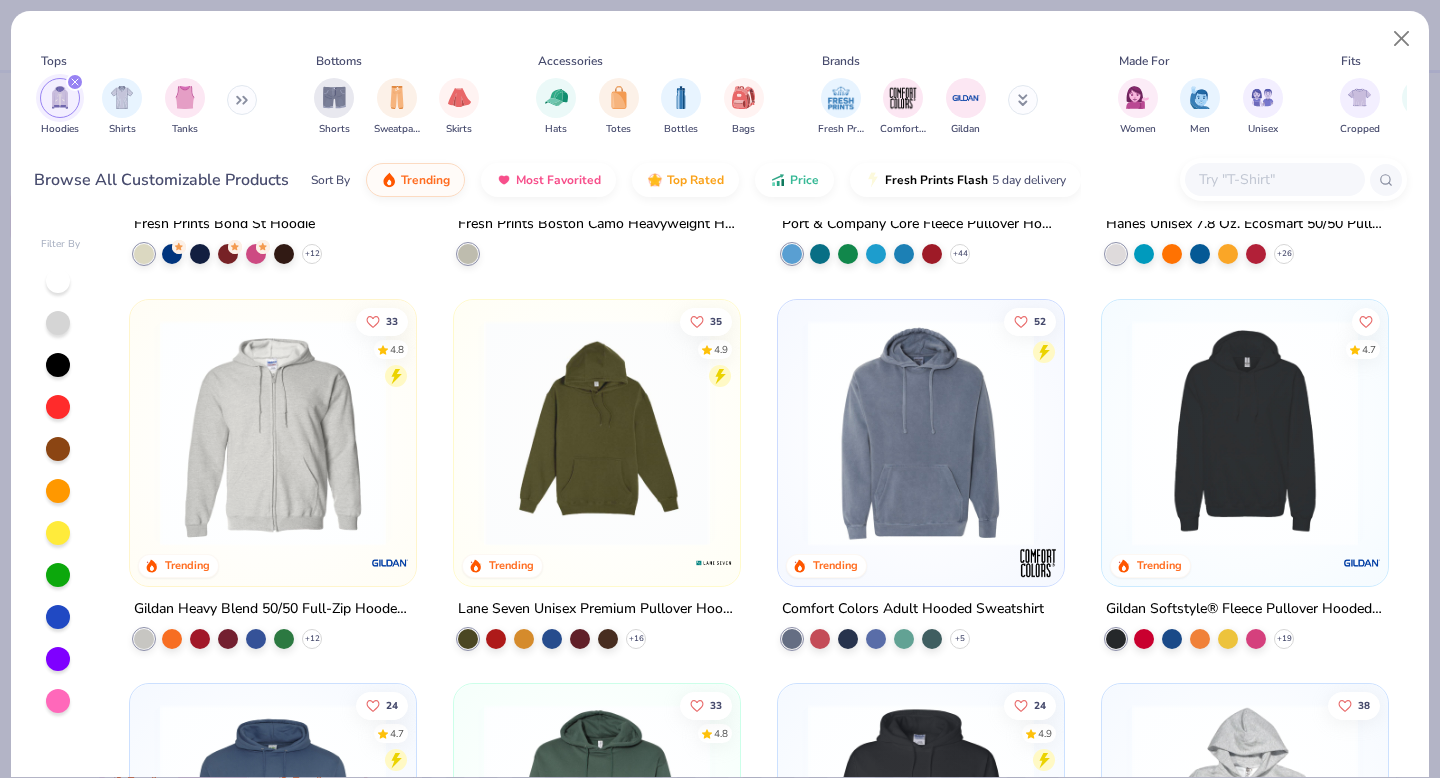 scroll, scrollTop: 743, scrollLeft: 0, axis: vertical 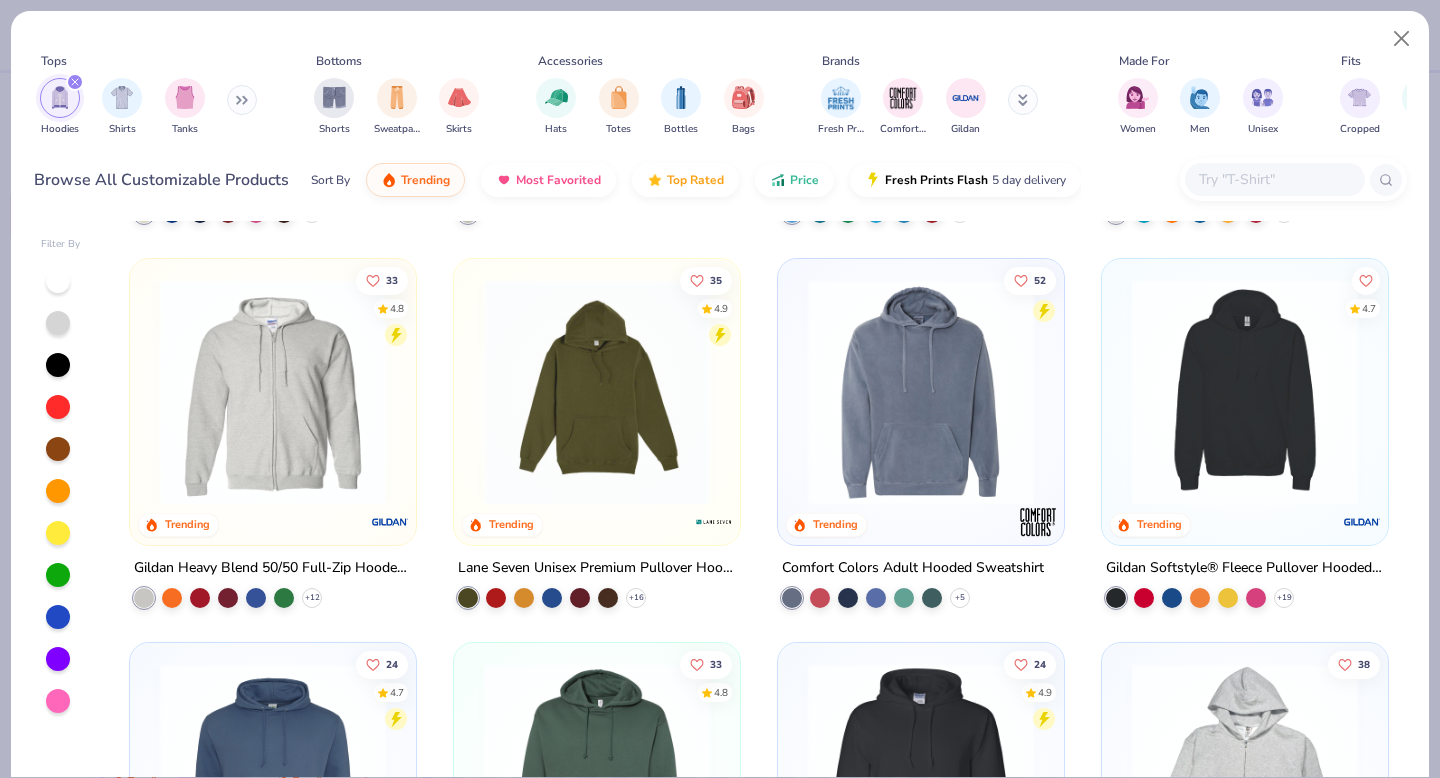 click at bounding box center (597, 391) 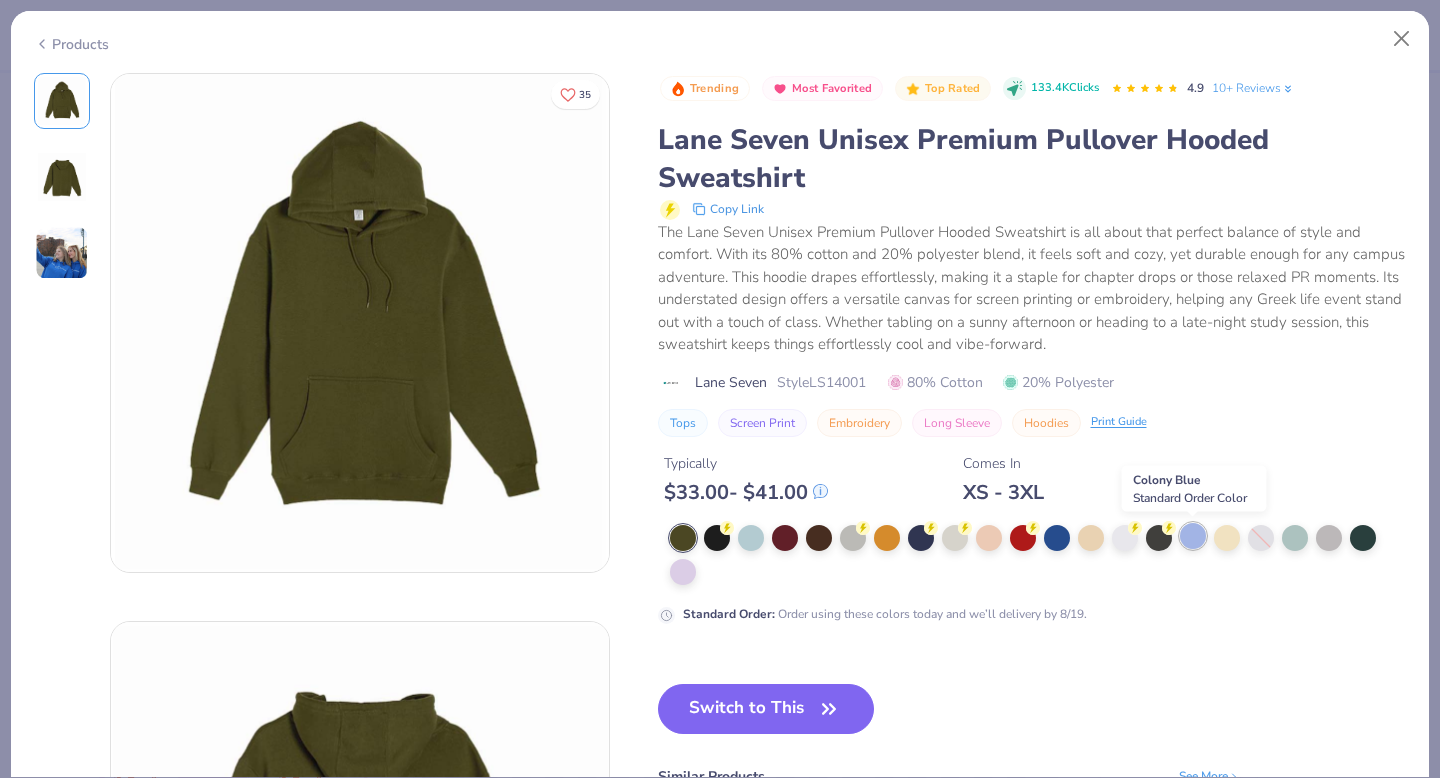 click at bounding box center (1193, 536) 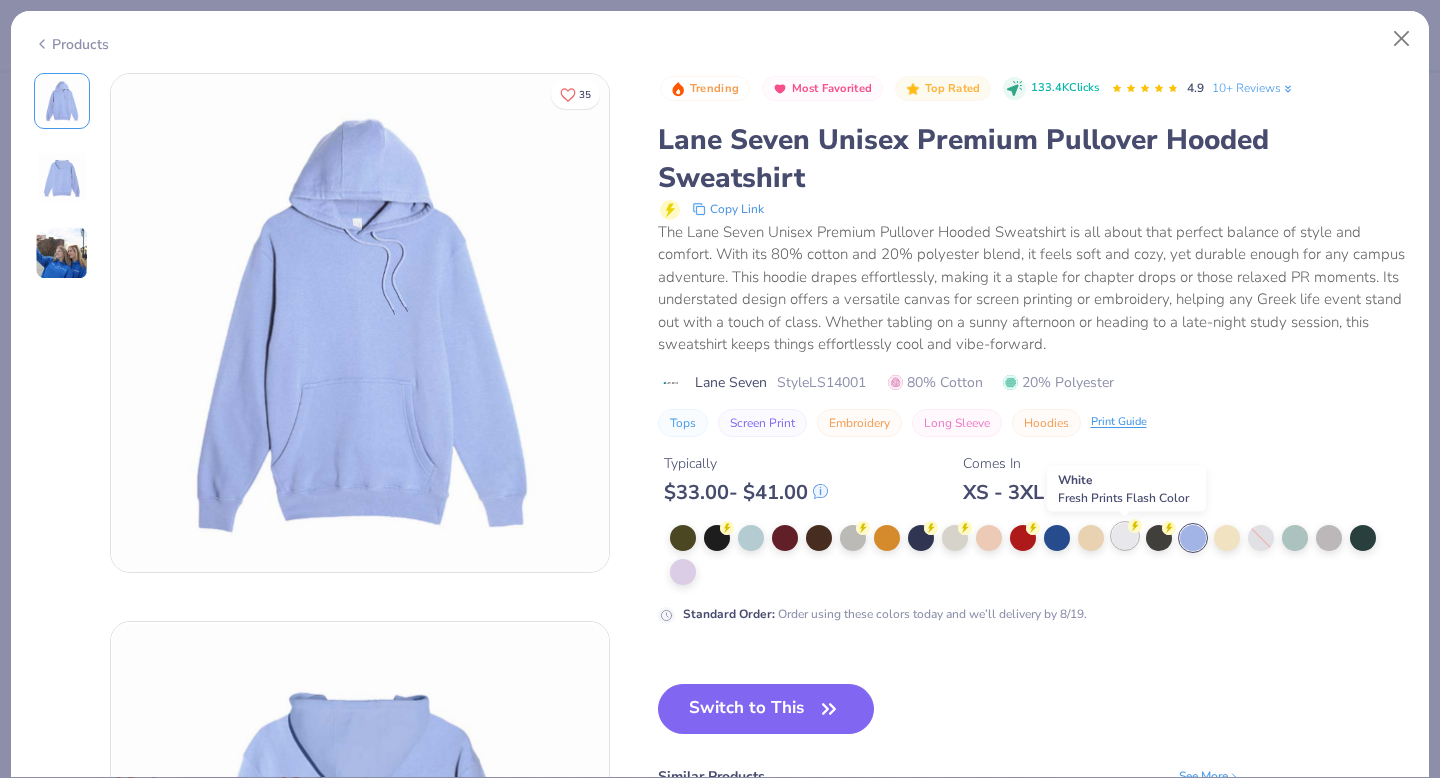 click at bounding box center (1125, 536) 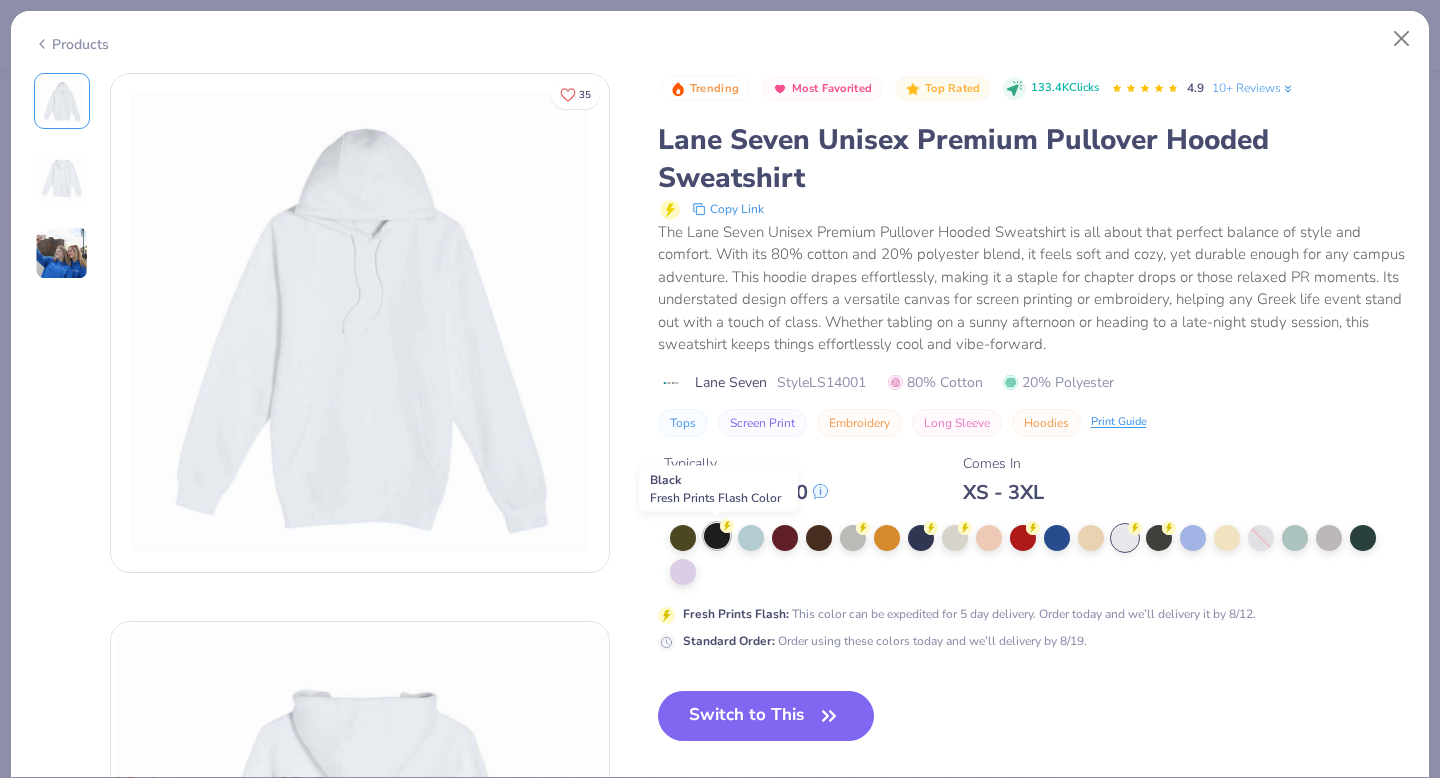 click at bounding box center (717, 536) 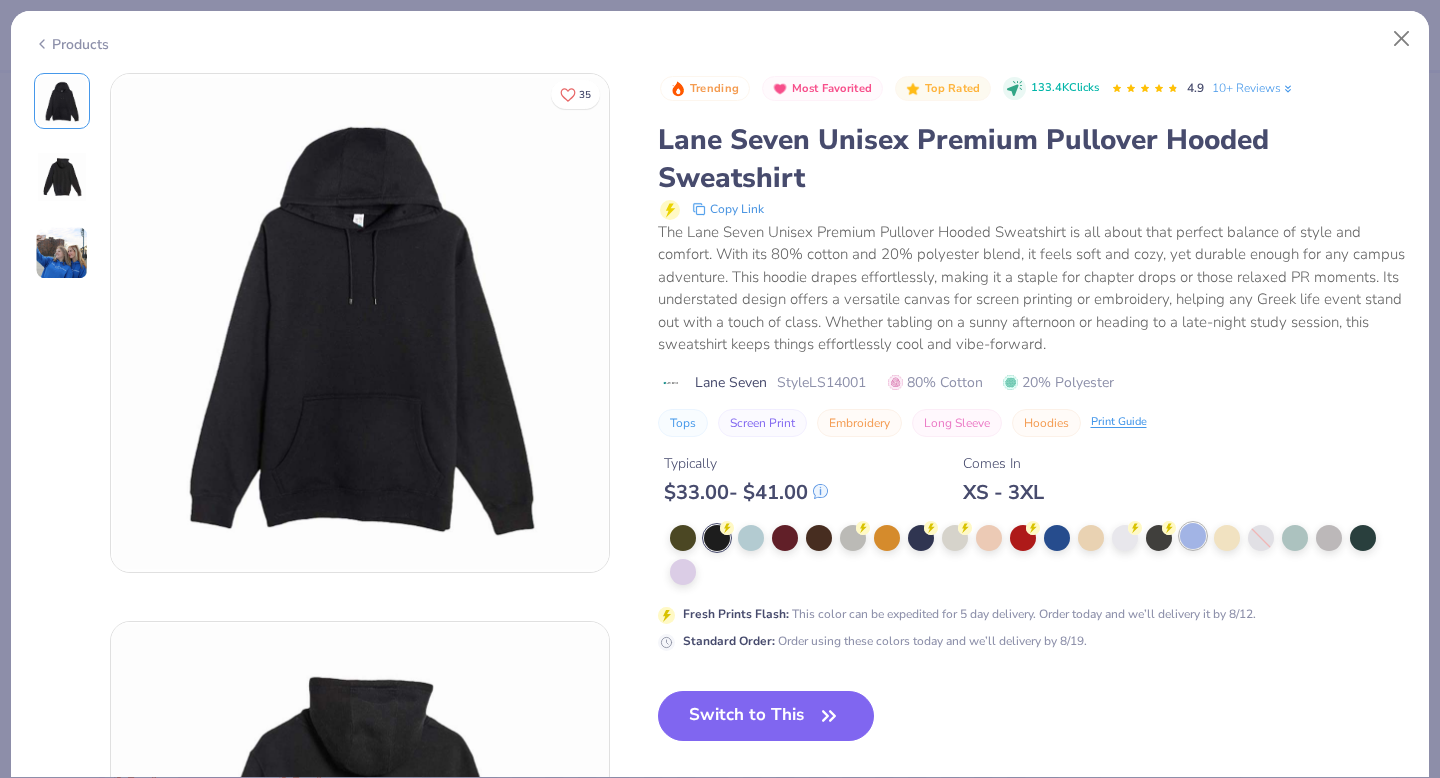 click at bounding box center (1193, 536) 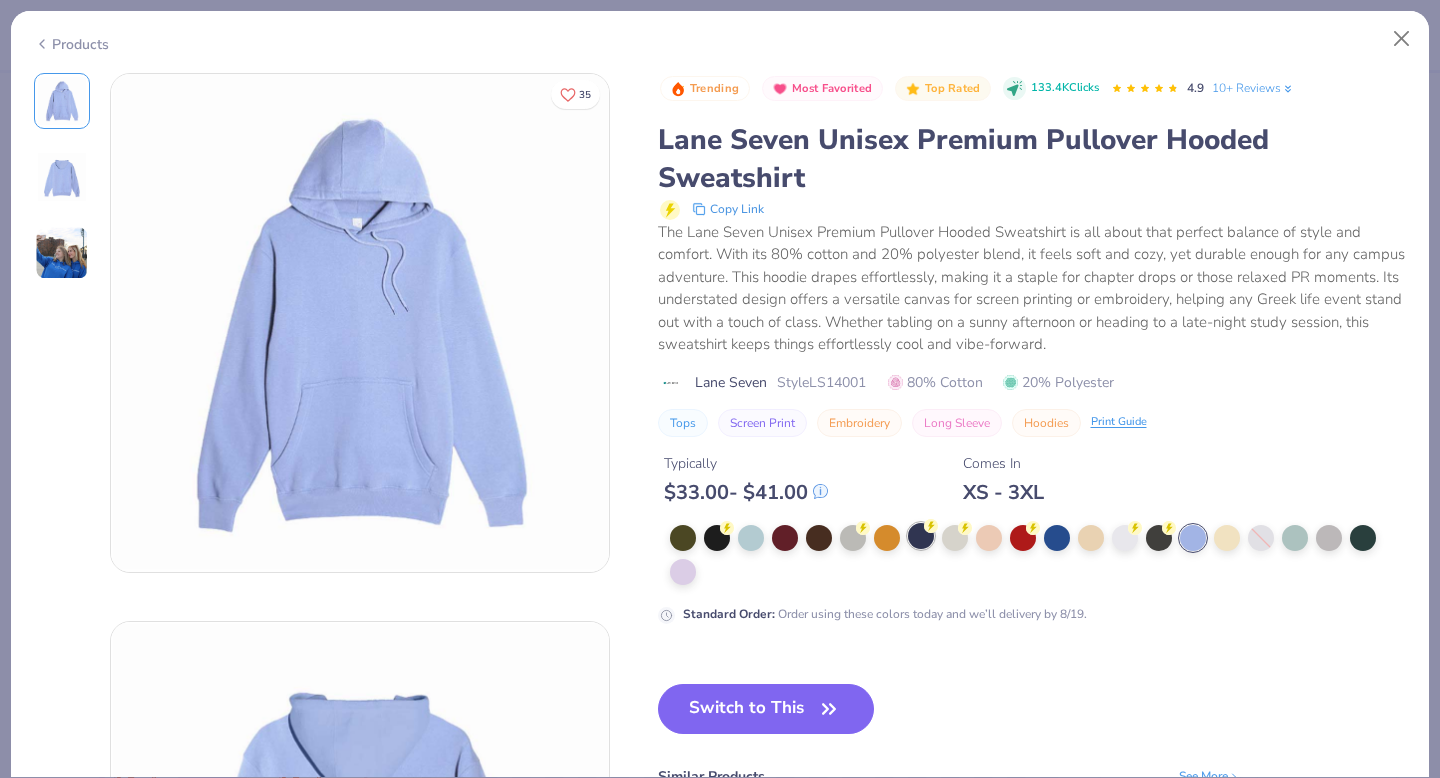 click at bounding box center (921, 536) 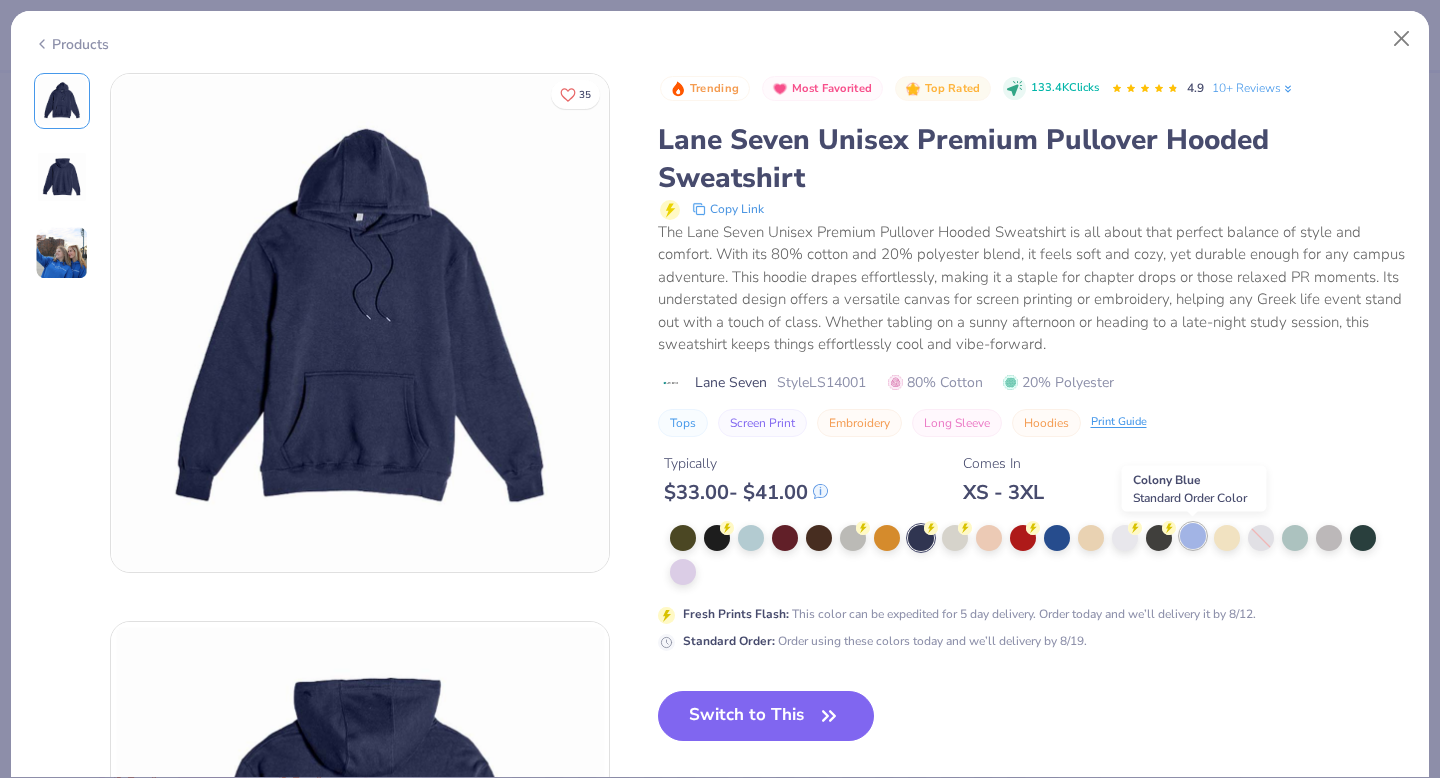 click at bounding box center (1193, 536) 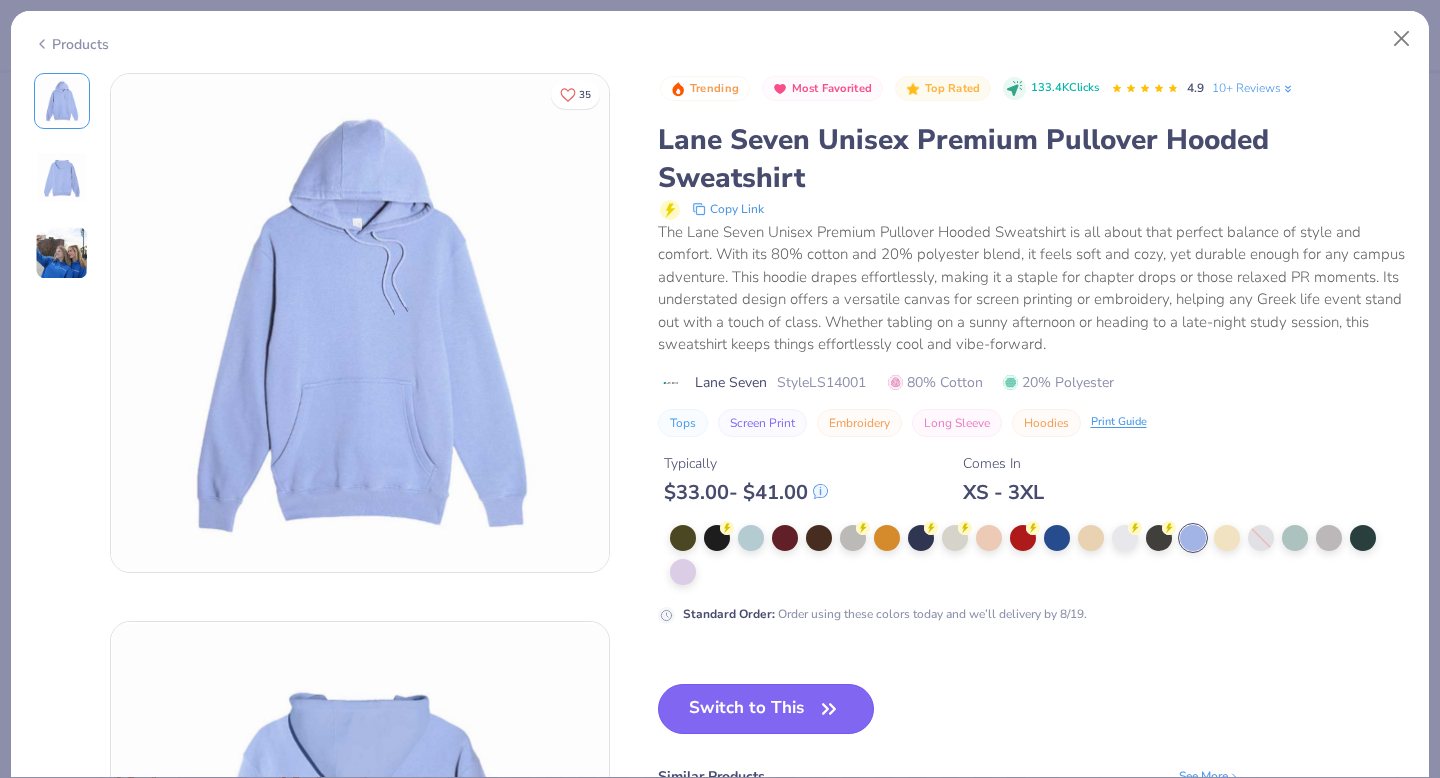 click on "Switch to This" at bounding box center (766, 709) 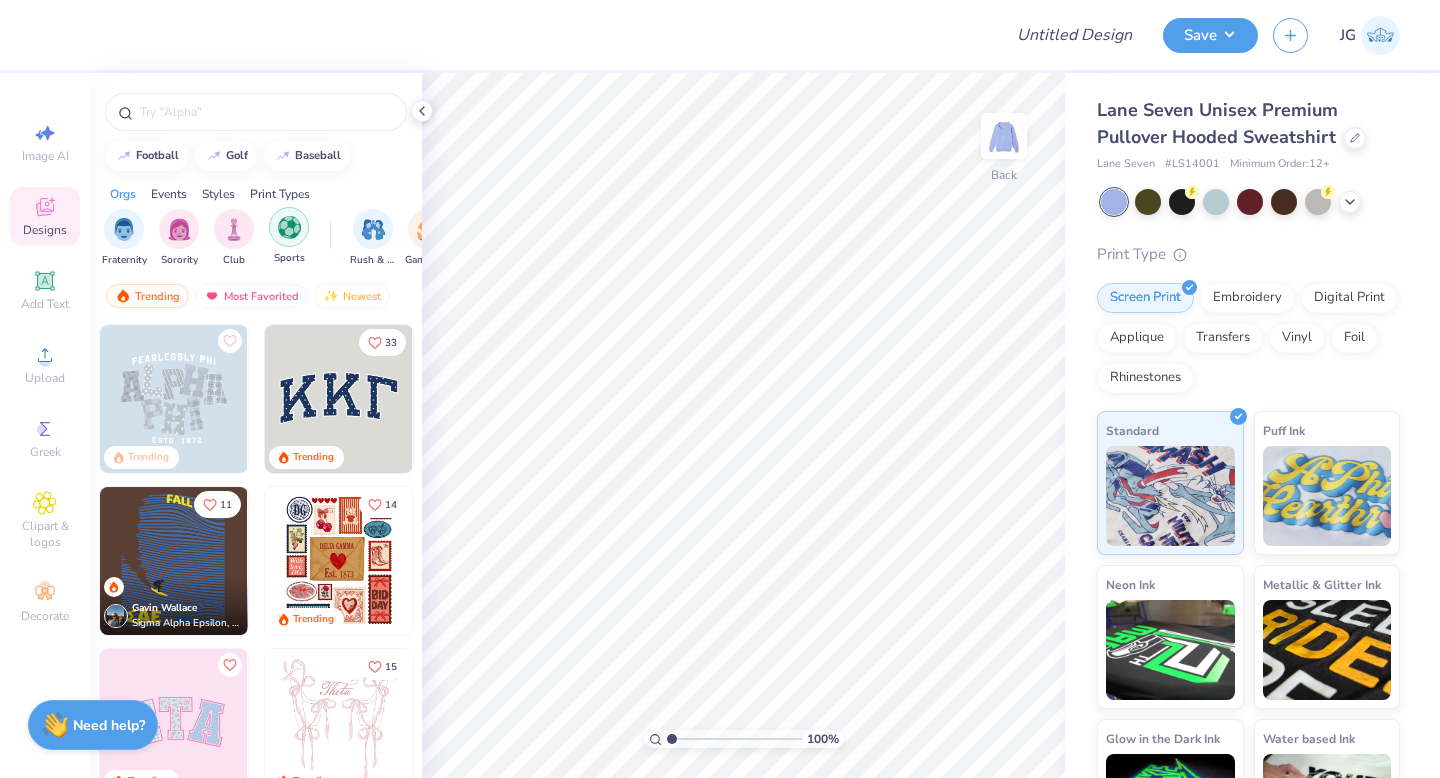 click at bounding box center [289, 227] 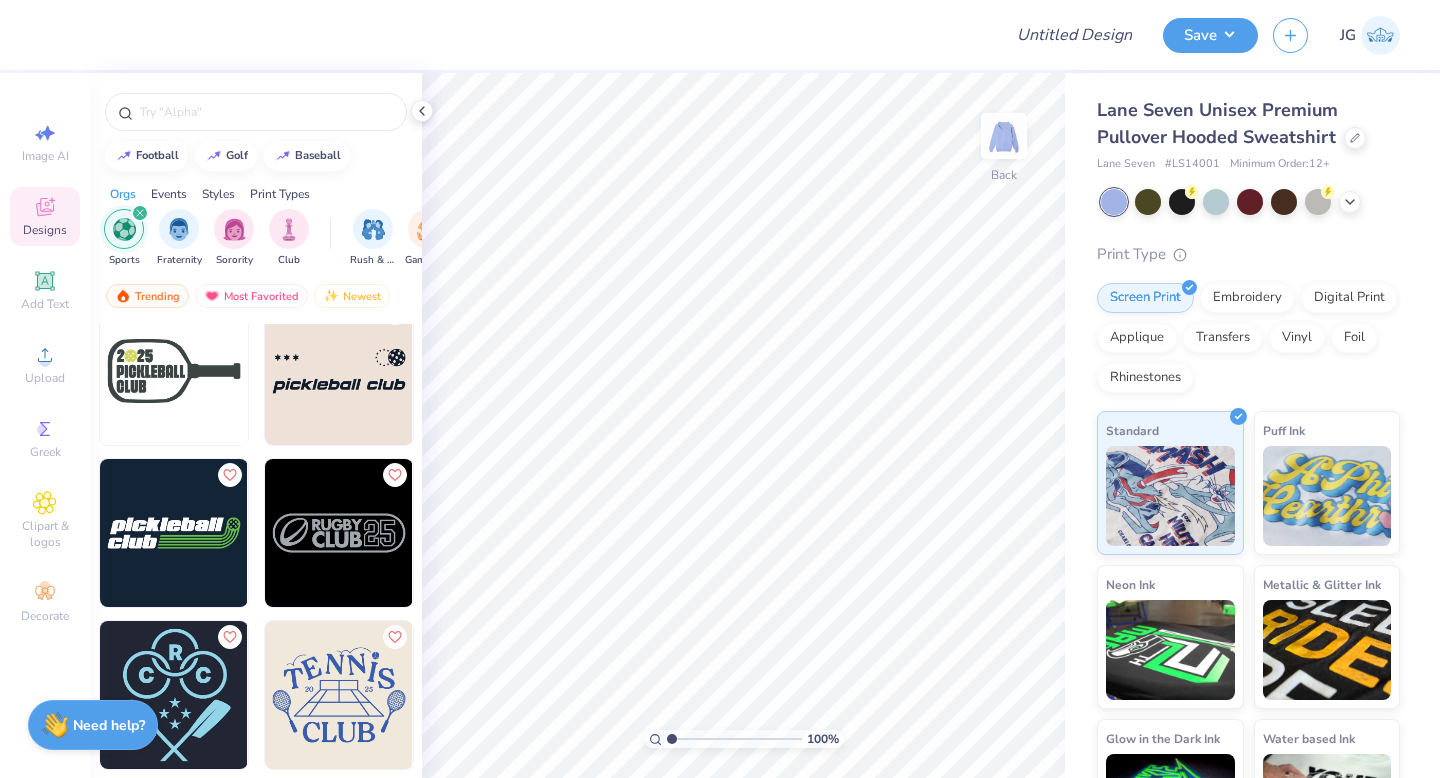 scroll, scrollTop: 1621, scrollLeft: 0, axis: vertical 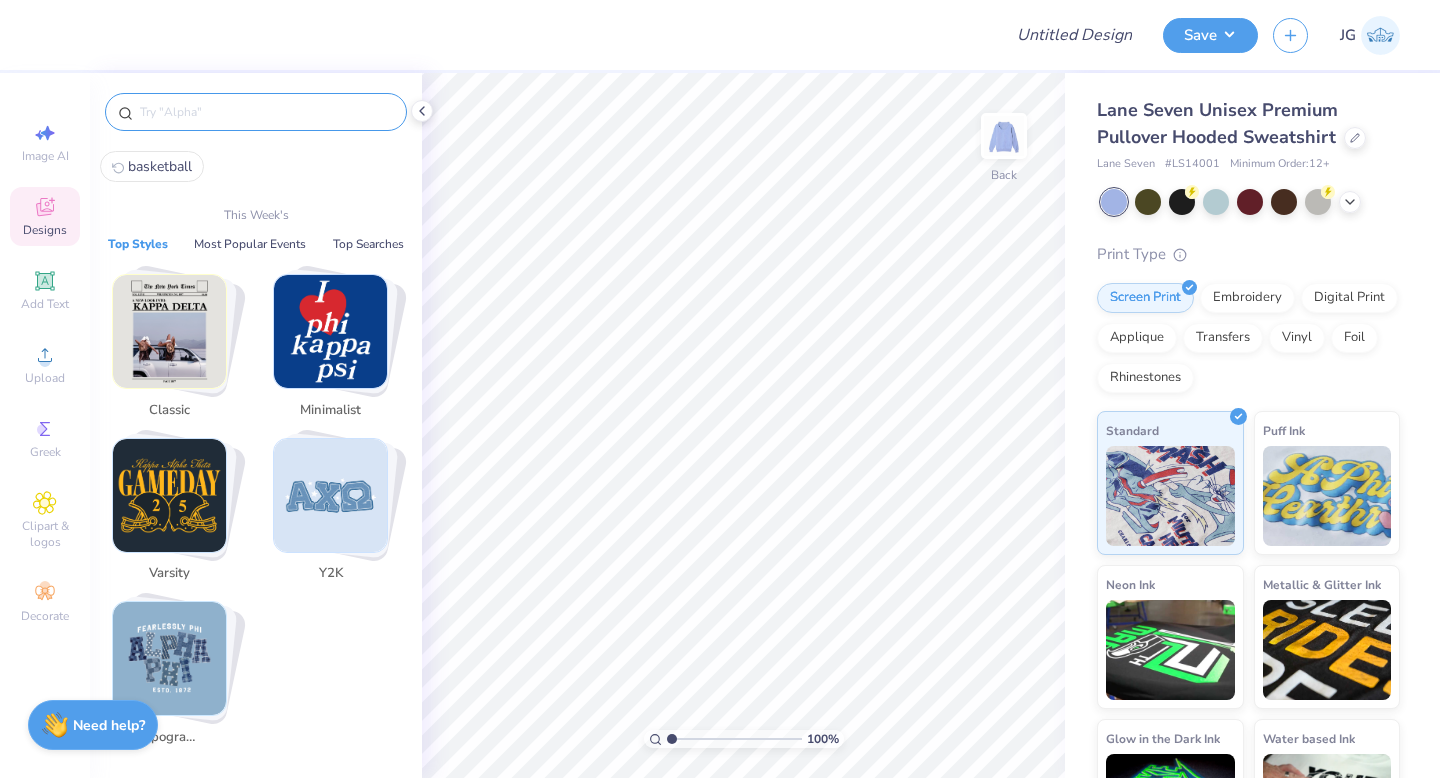 click at bounding box center [266, 112] 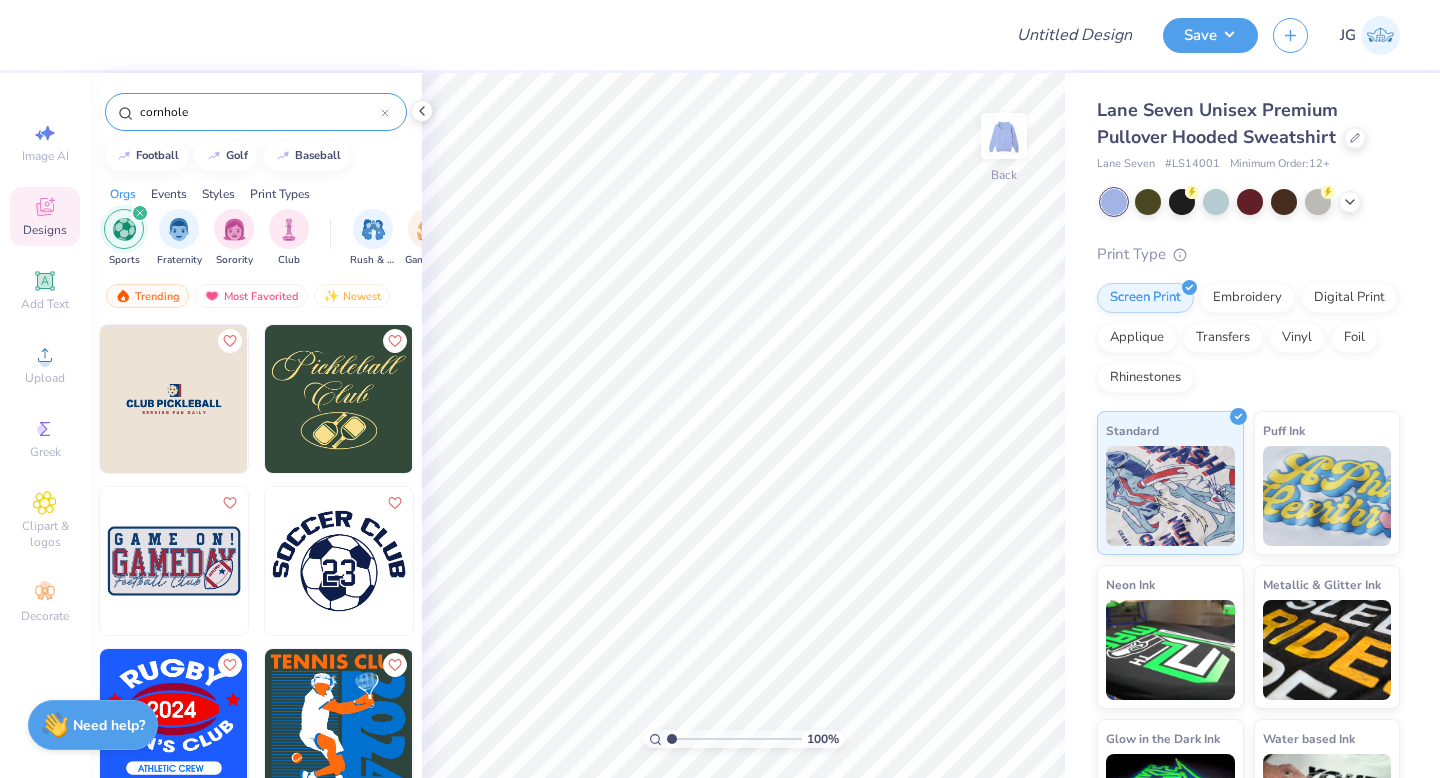 type on "cornhole" 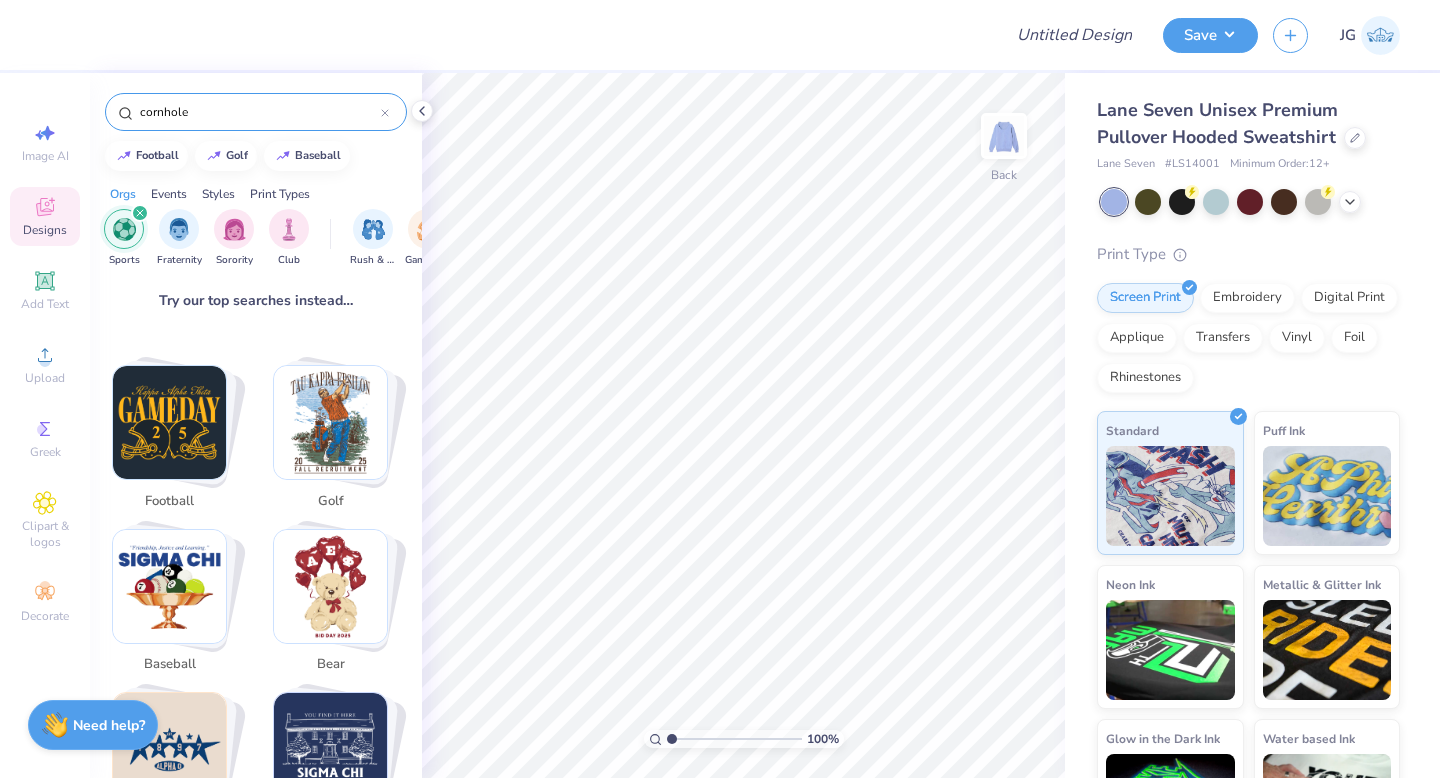scroll, scrollTop: 271, scrollLeft: 0, axis: vertical 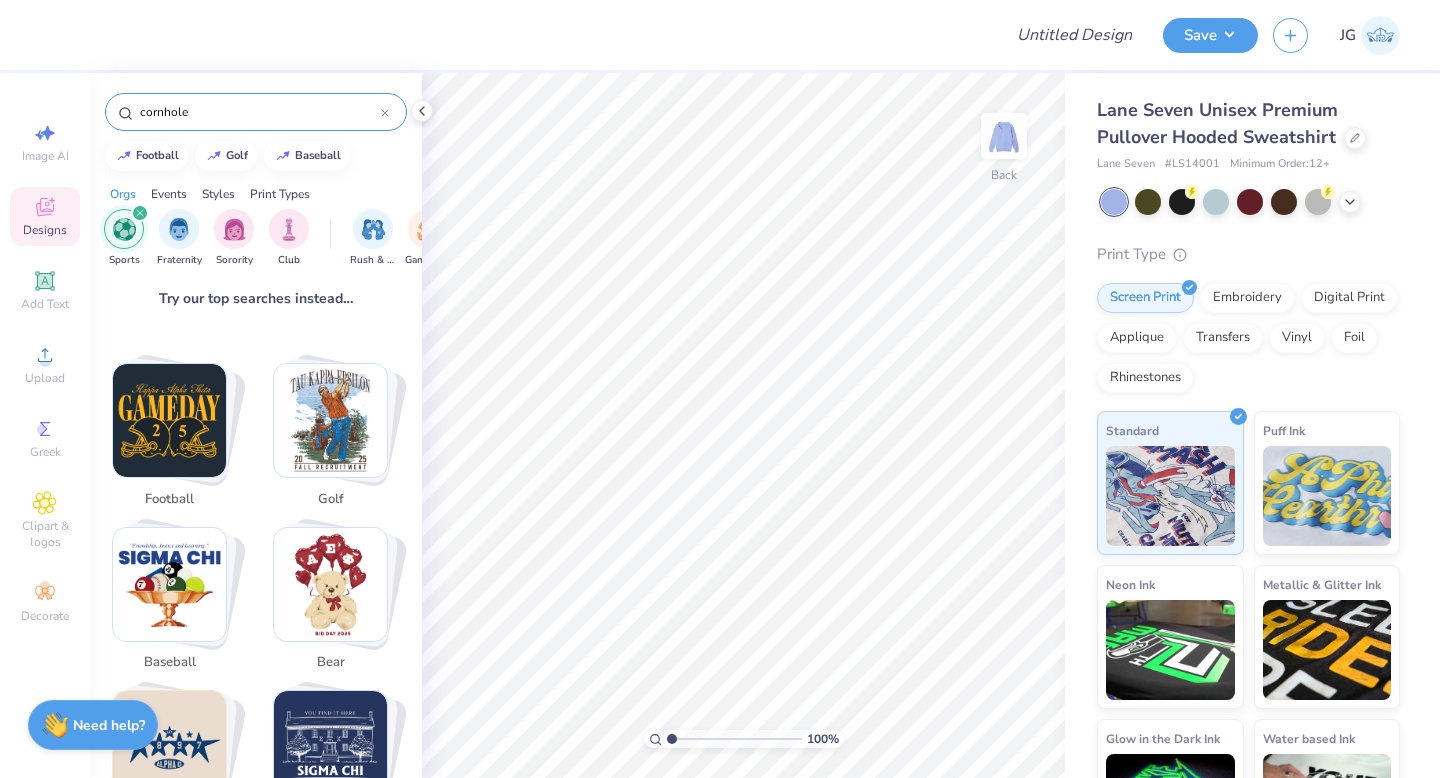 click on "cornhole" at bounding box center (256, 112) 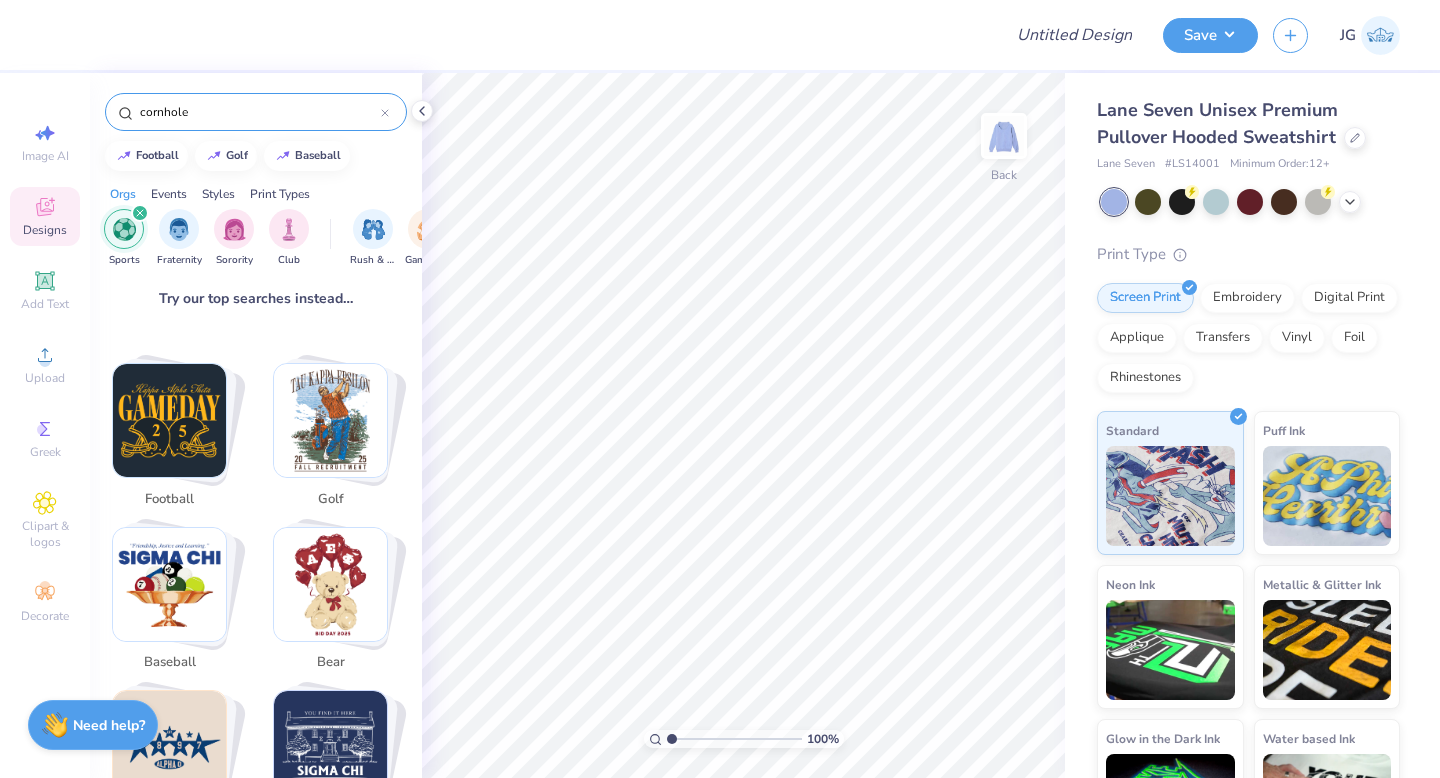 click 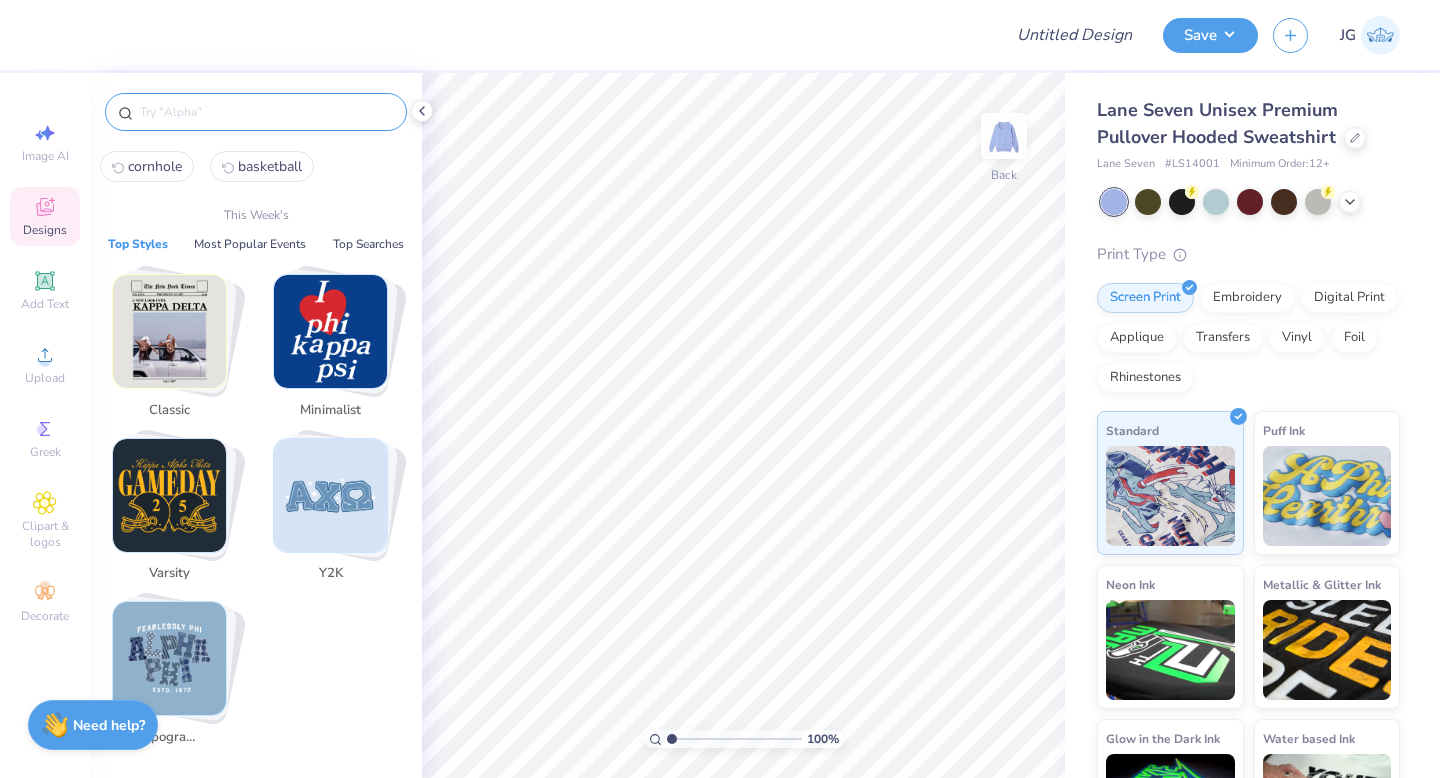 click at bounding box center [266, 112] 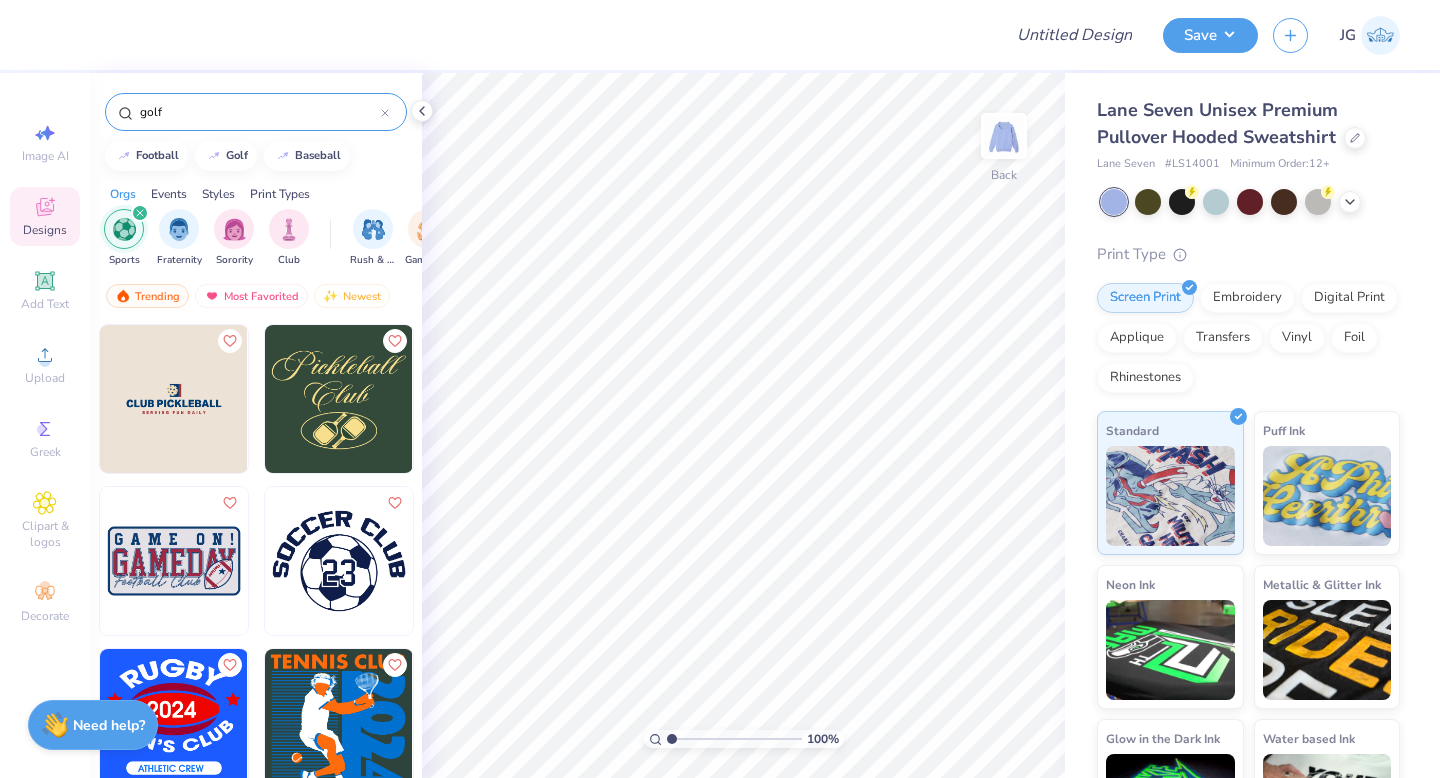 type on "golf" 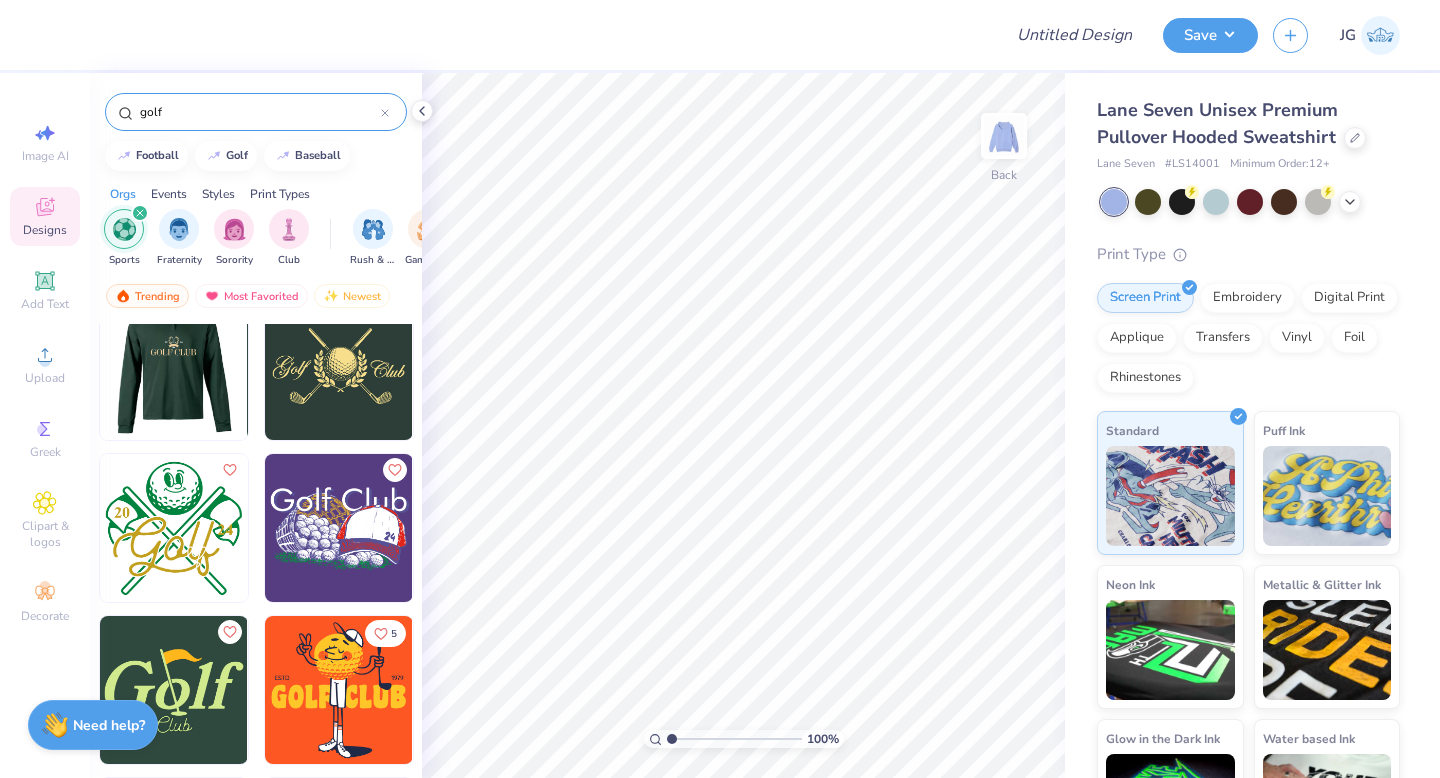 scroll, scrollTop: 382, scrollLeft: 0, axis: vertical 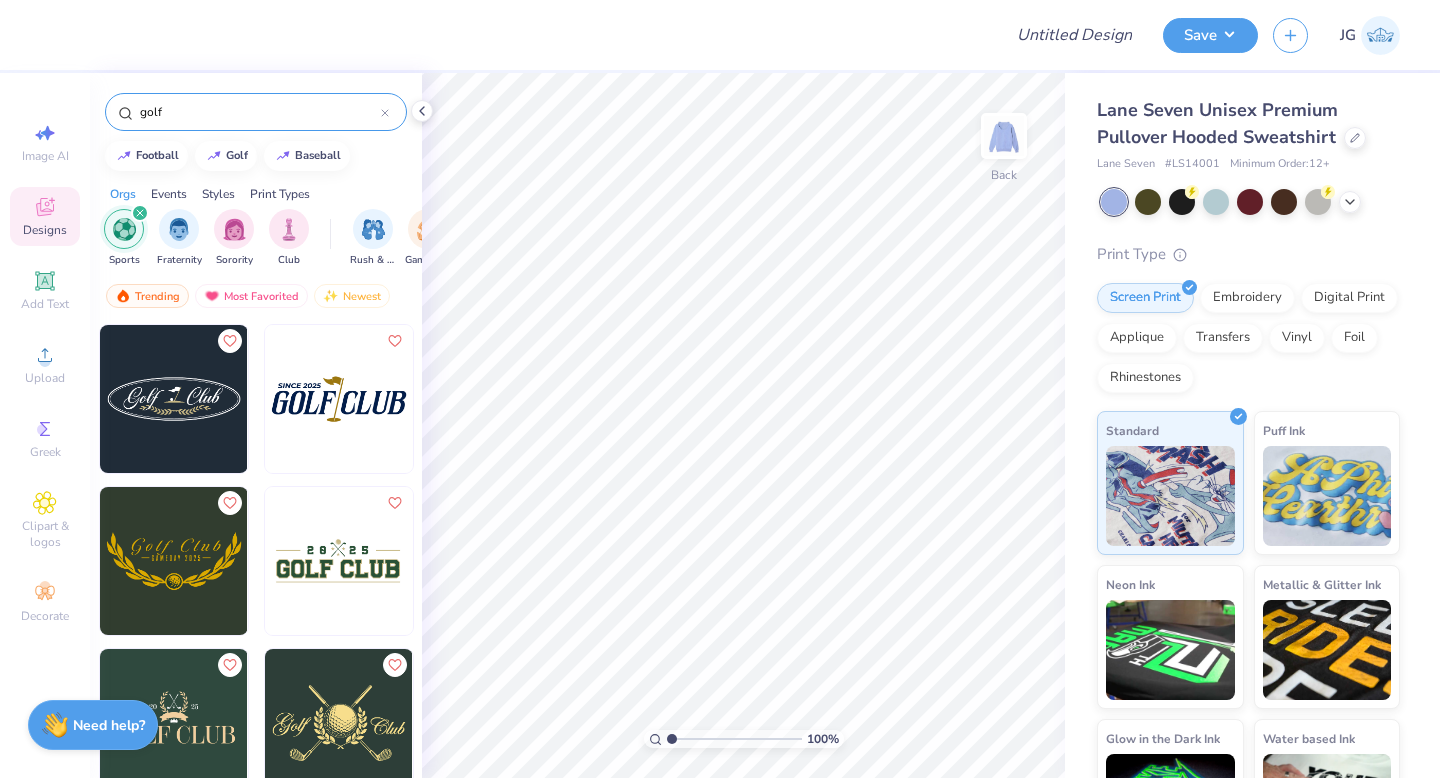click at bounding box center (174, 399) 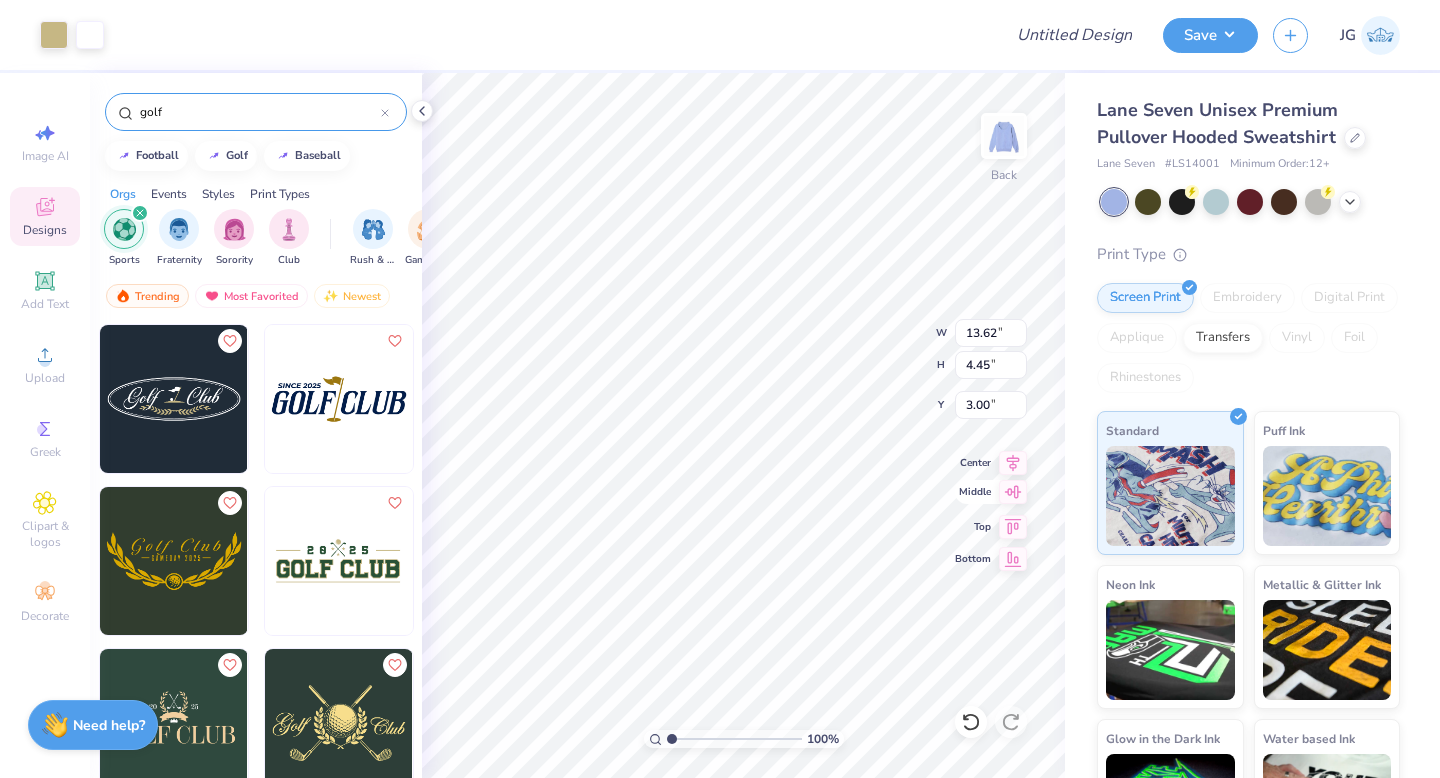 type on "10.85" 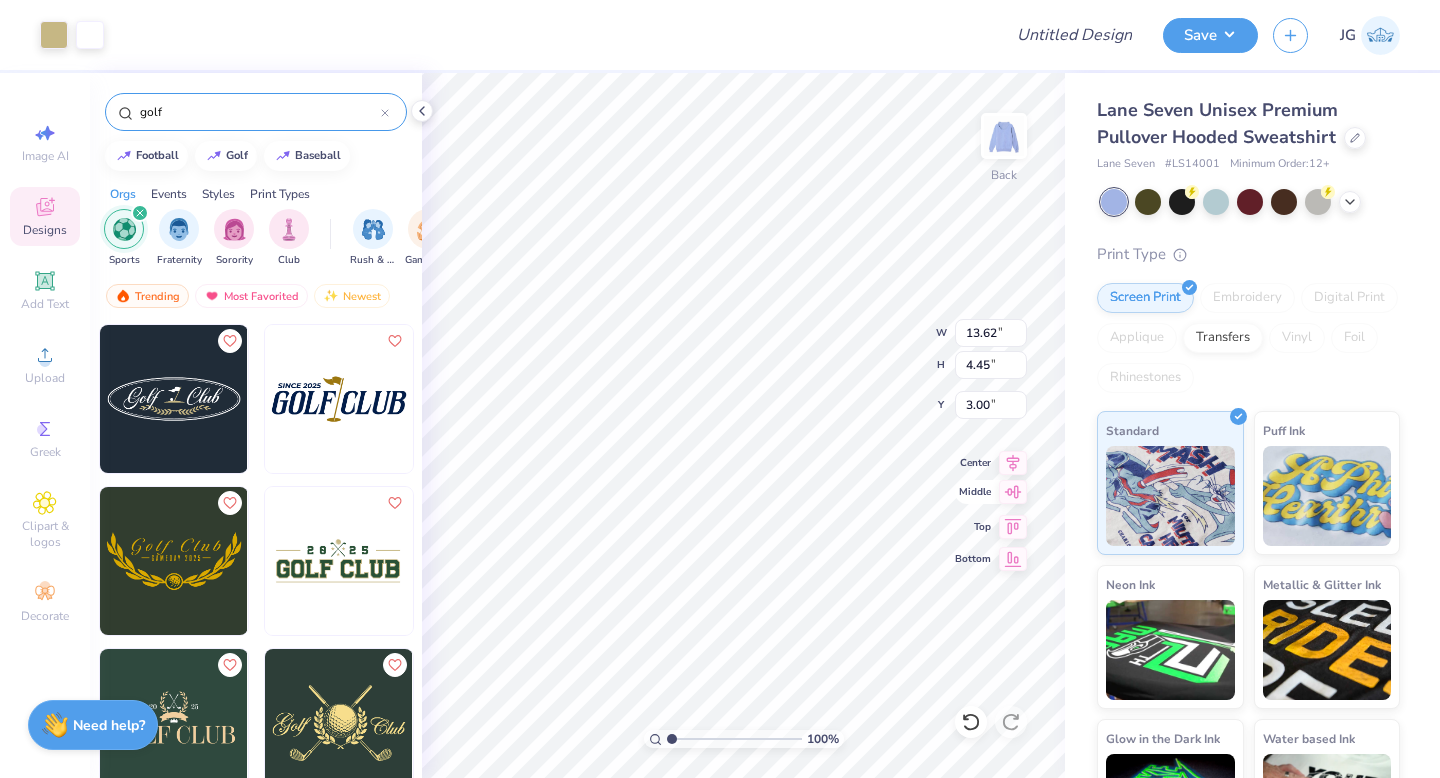 type on "3.54" 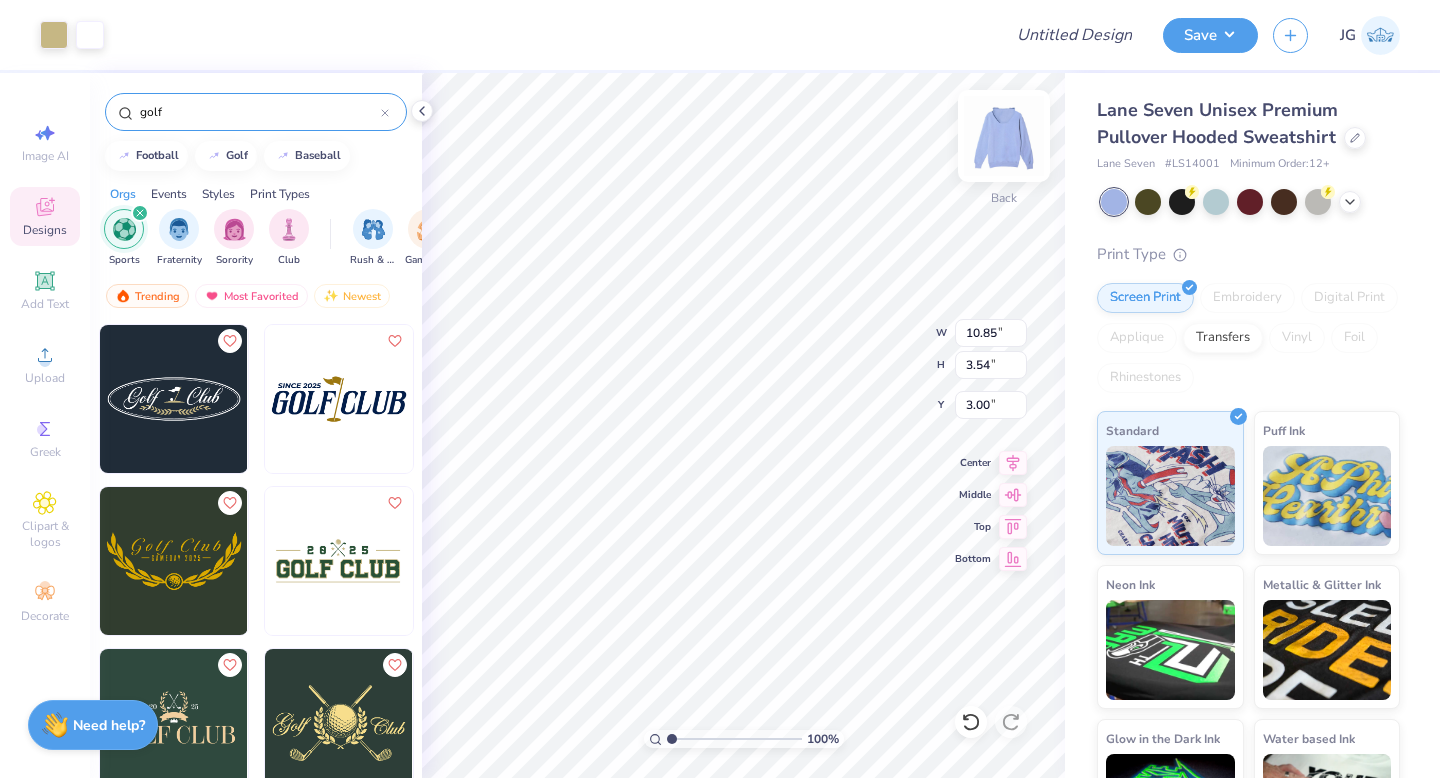 click on "Back" at bounding box center [1004, 148] 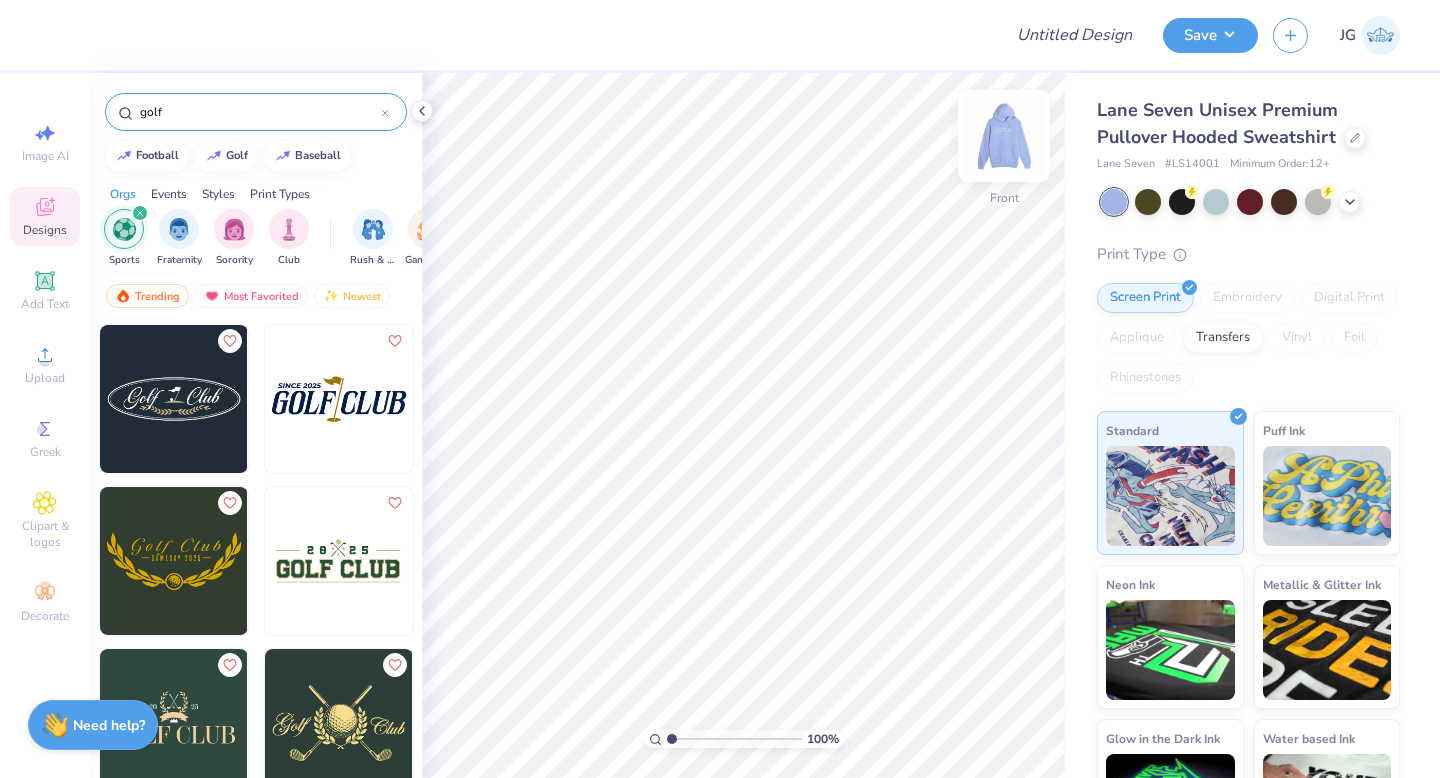 click at bounding box center (1004, 136) 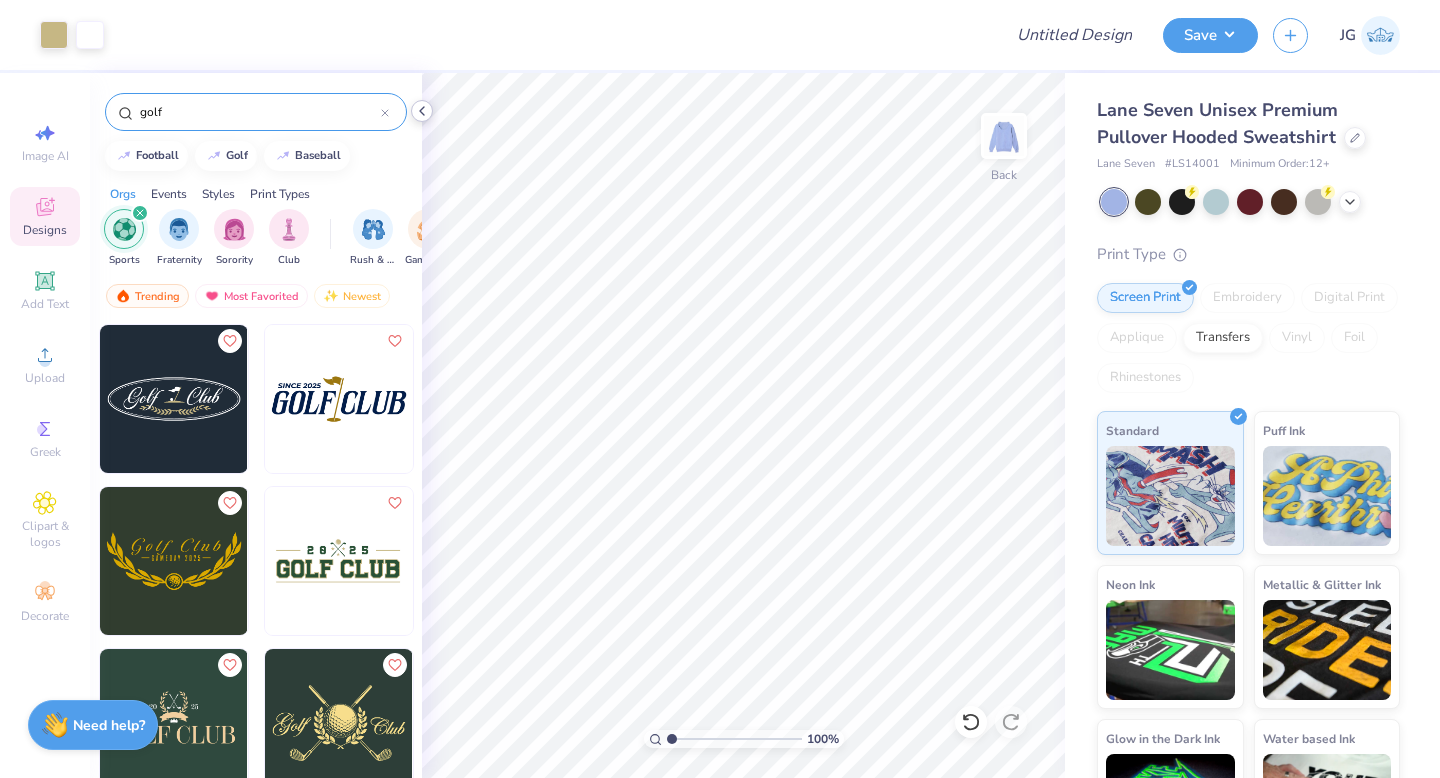 click 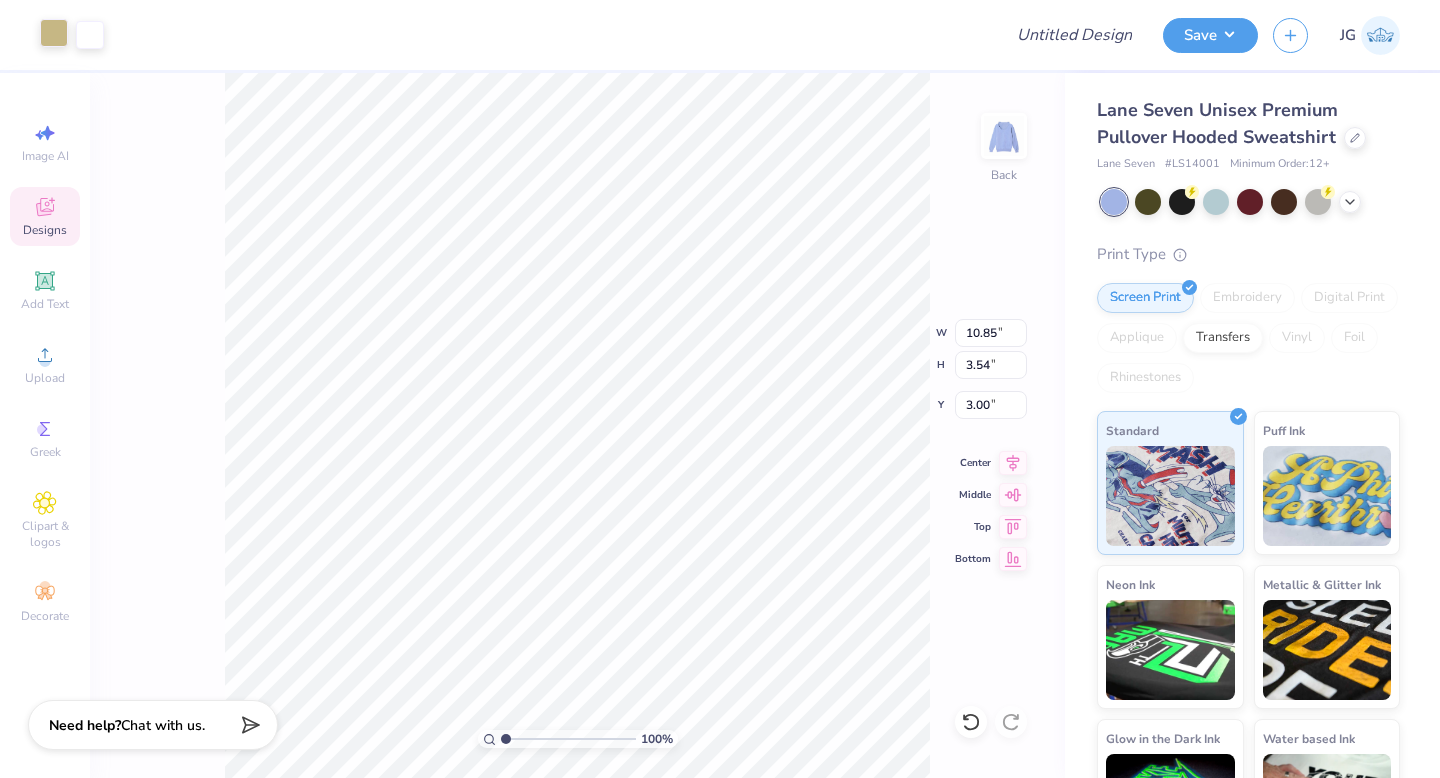 click at bounding box center [54, 33] 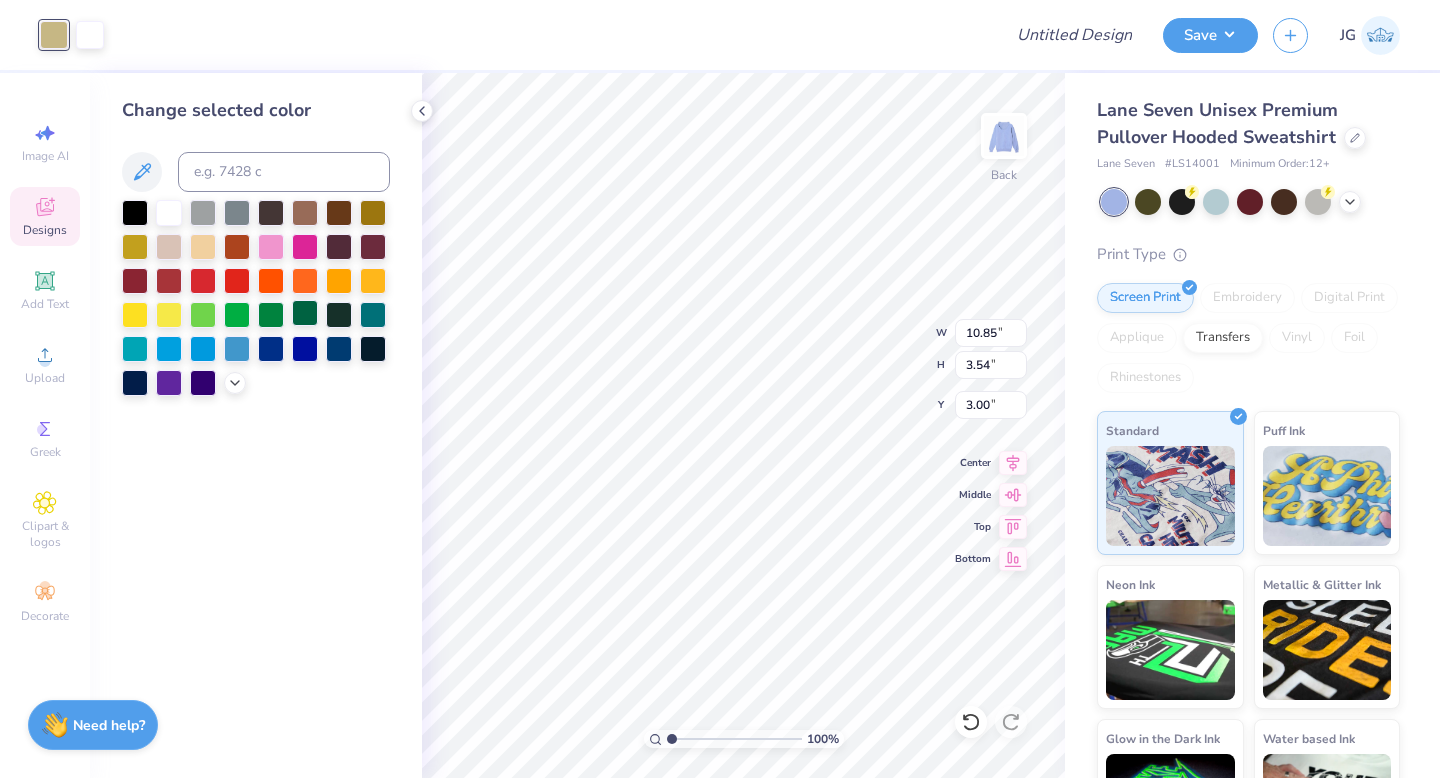 click at bounding box center (305, 313) 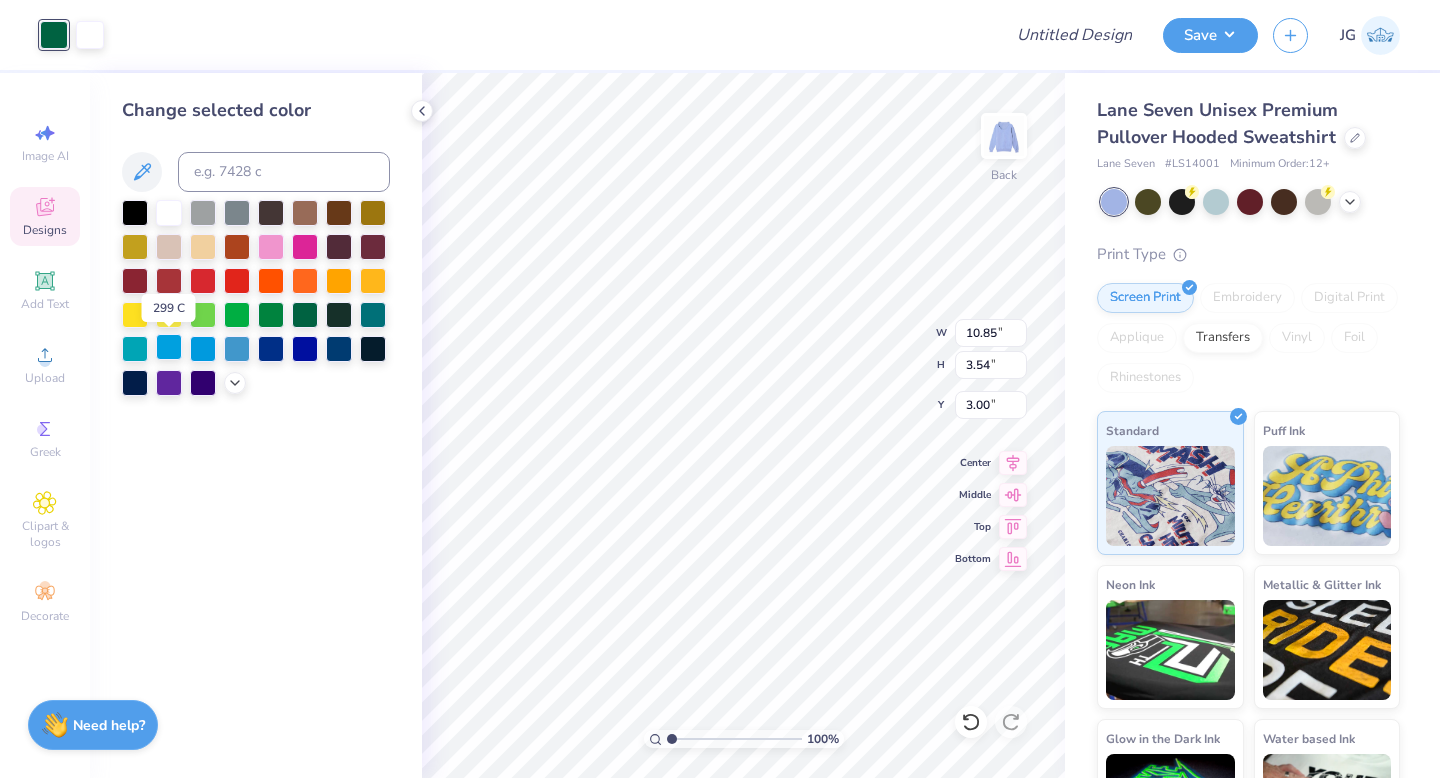 click at bounding box center [169, 347] 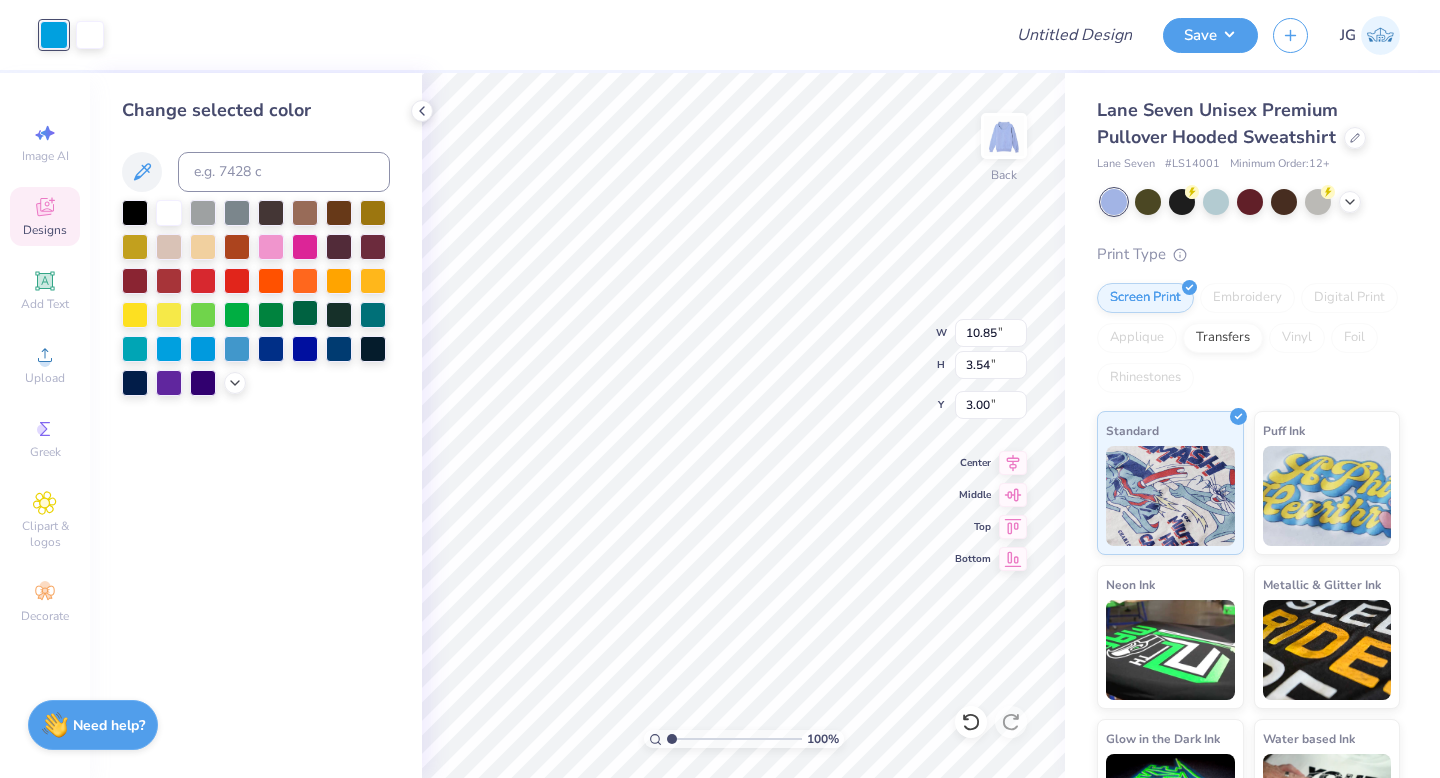 click at bounding box center (305, 313) 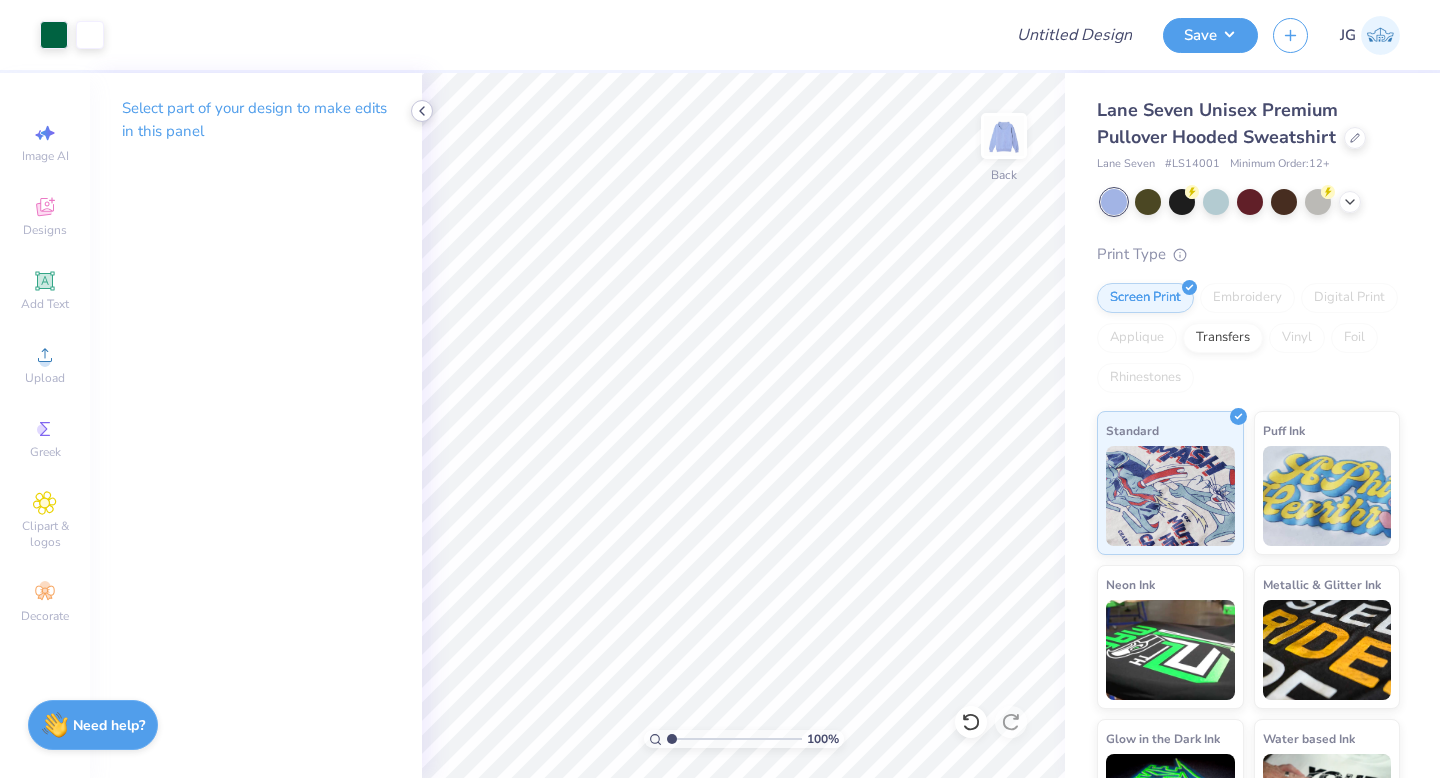 click 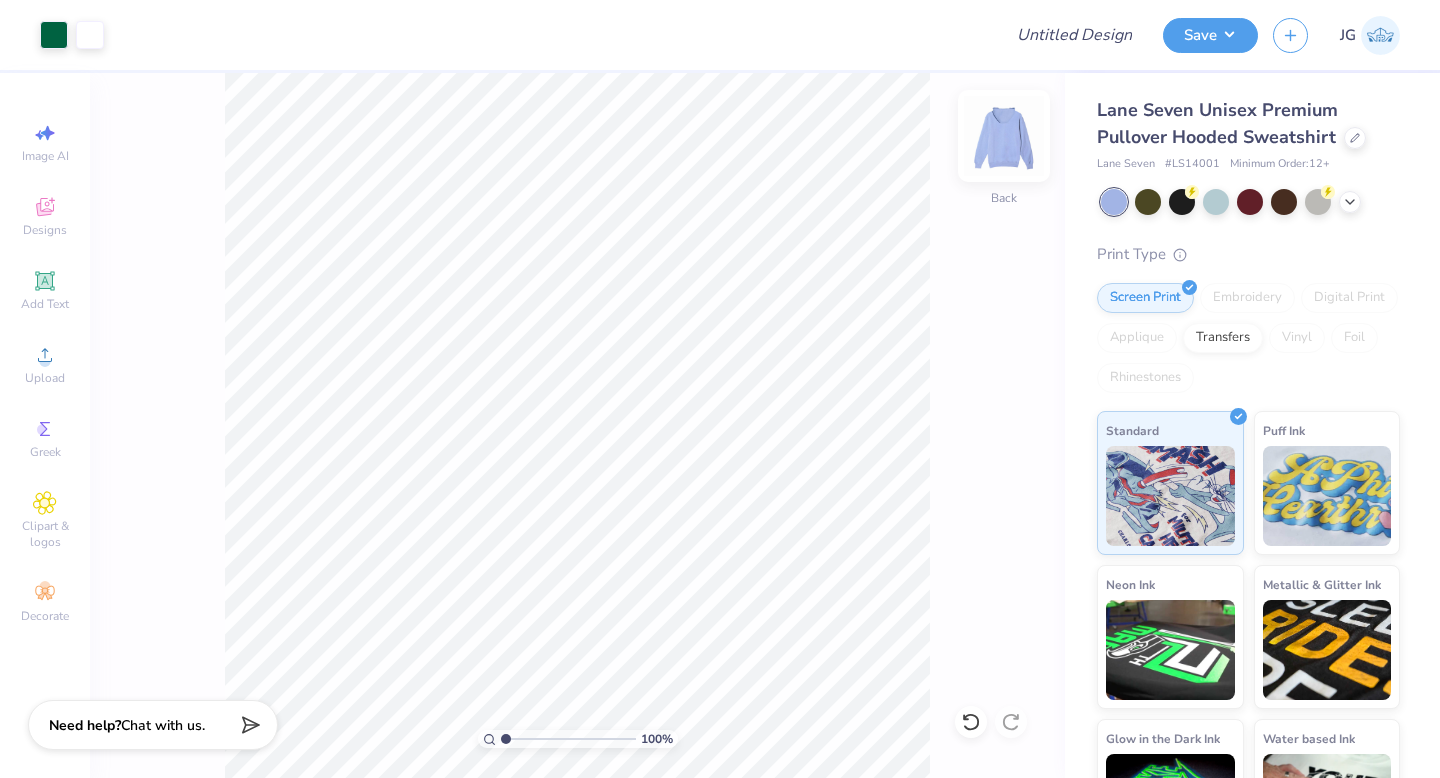 click at bounding box center (1004, 136) 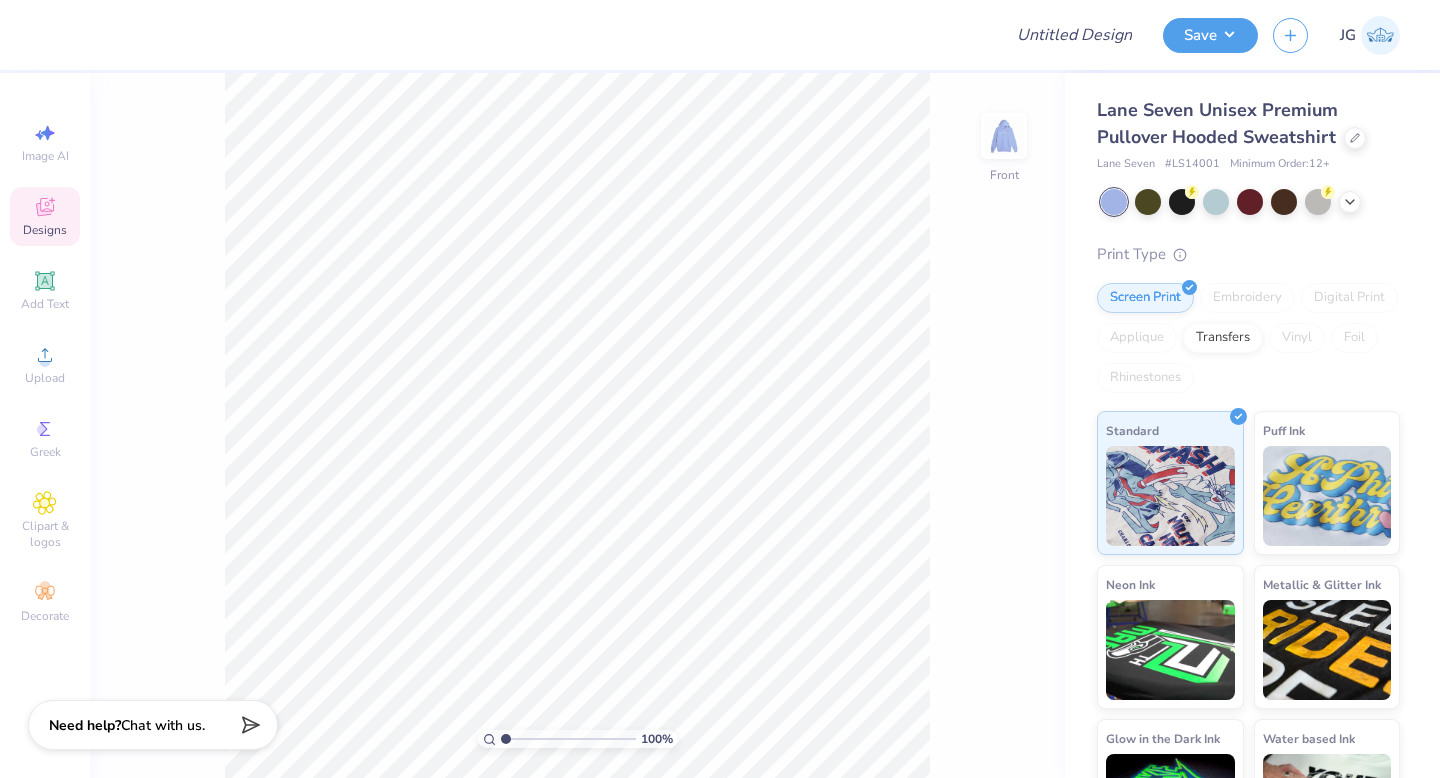 click on "Designs" at bounding box center [45, 230] 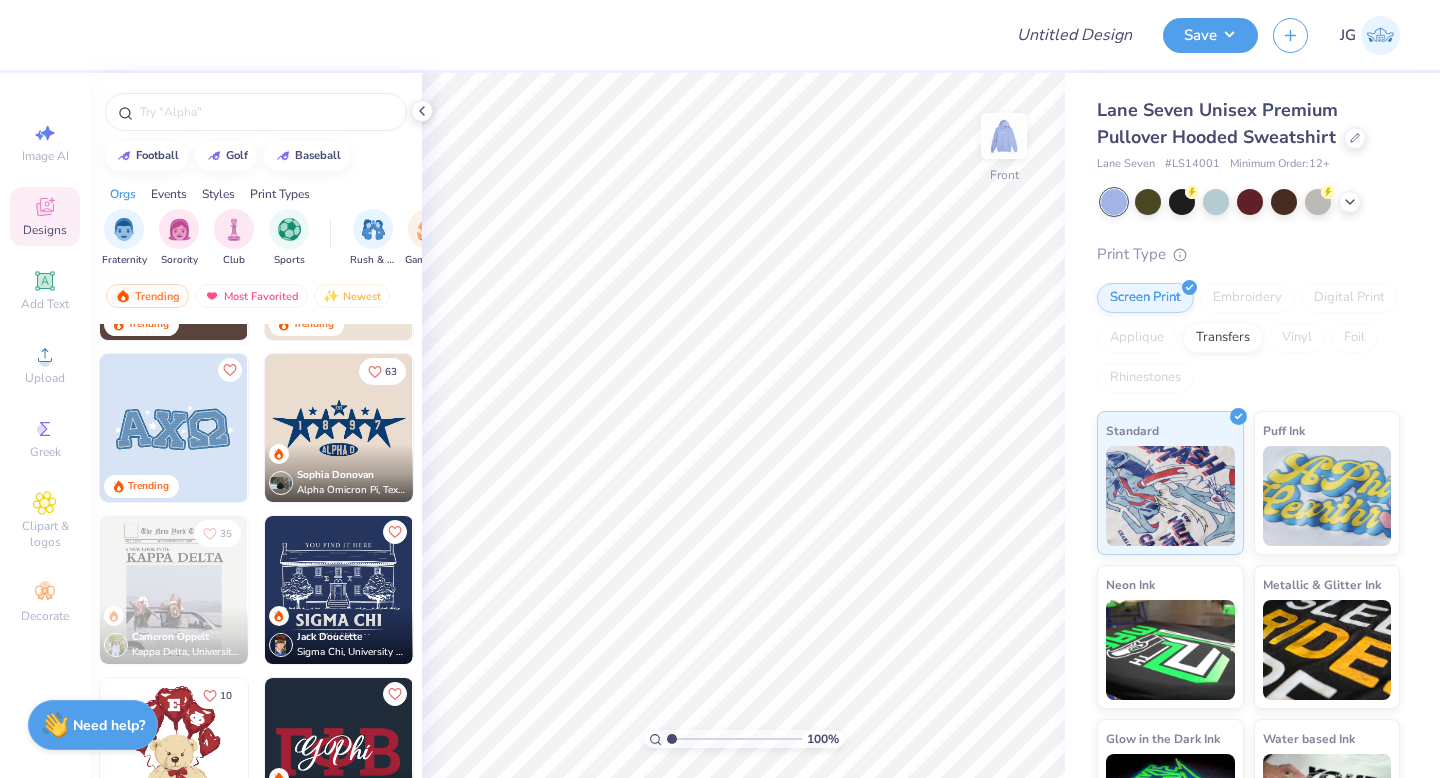 scroll, scrollTop: 810, scrollLeft: 0, axis: vertical 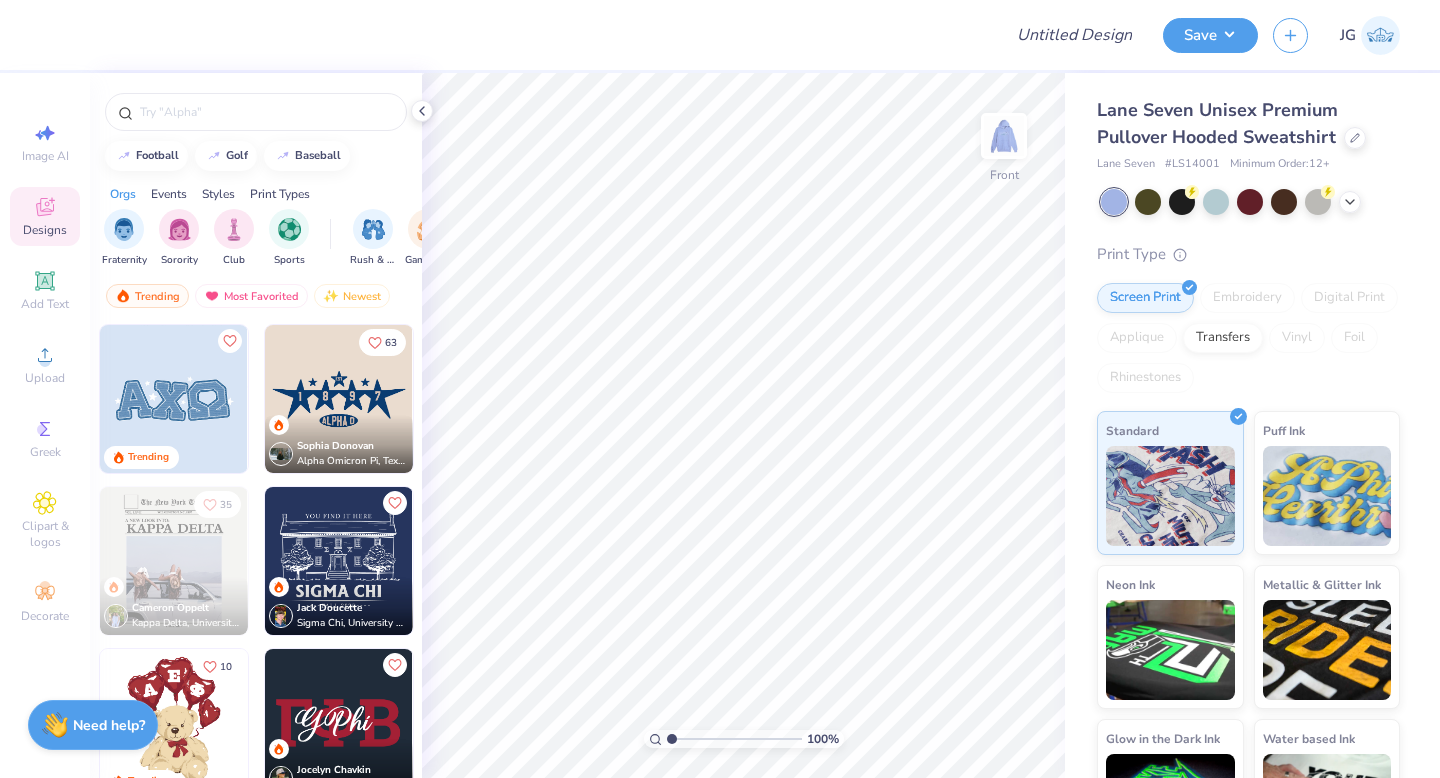 click at bounding box center [339, 561] 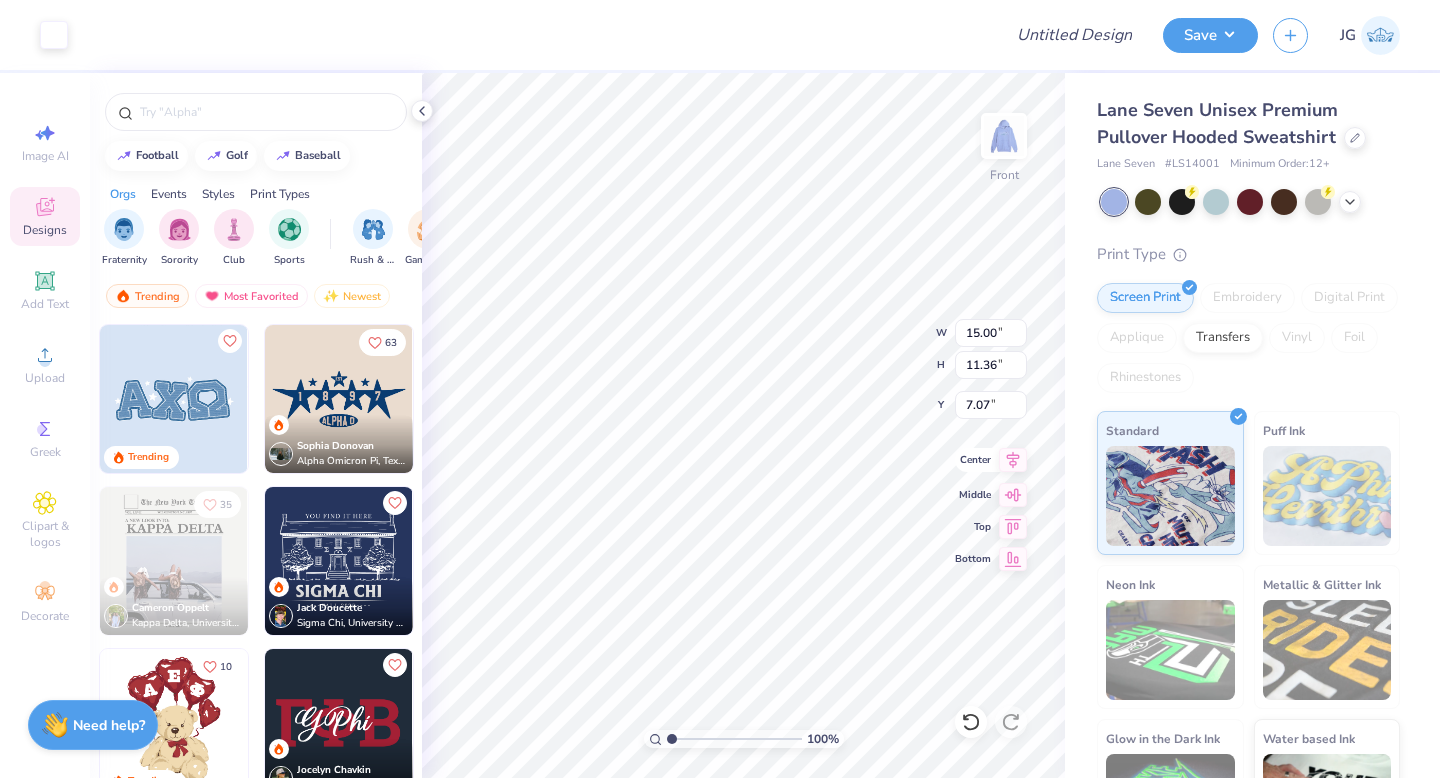 type on "7.07" 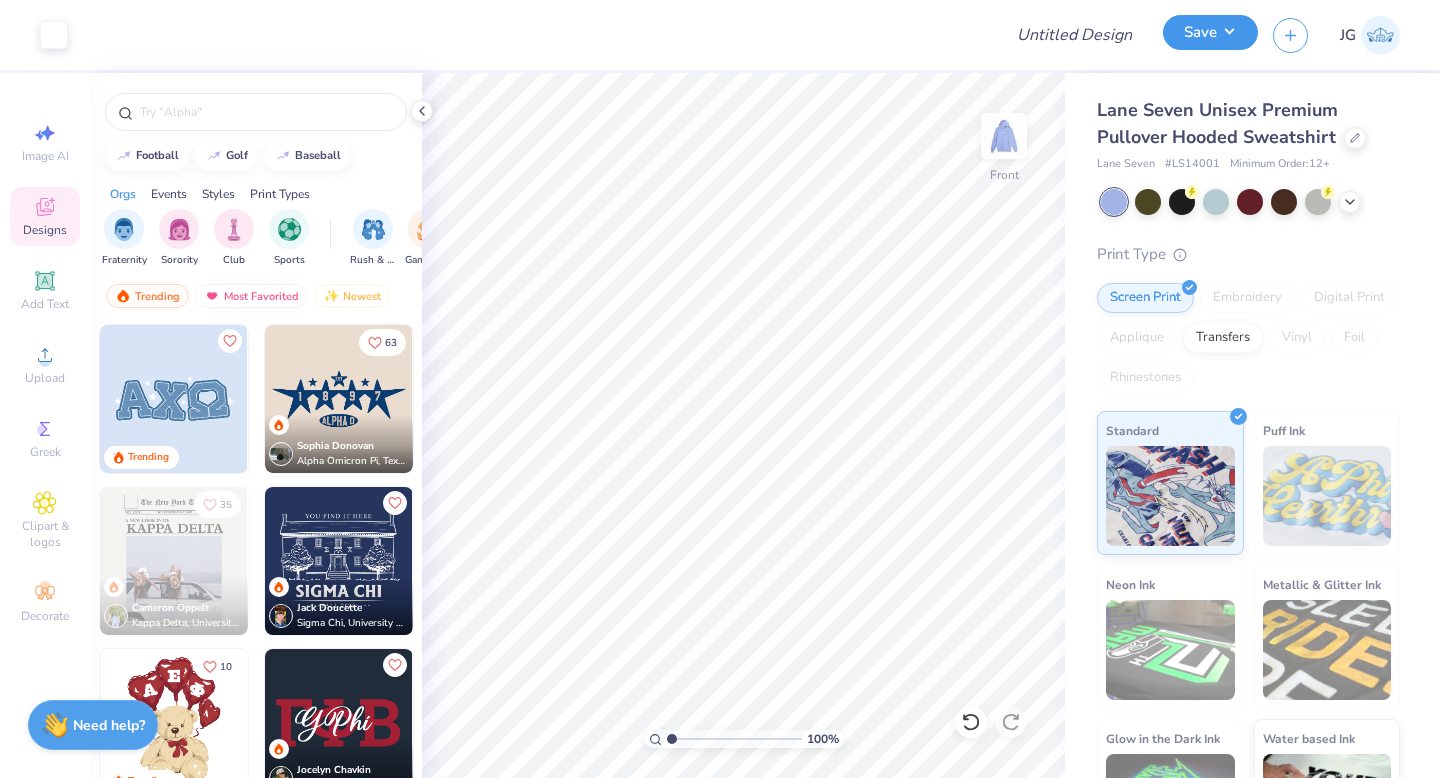 click on "Save" at bounding box center (1210, 32) 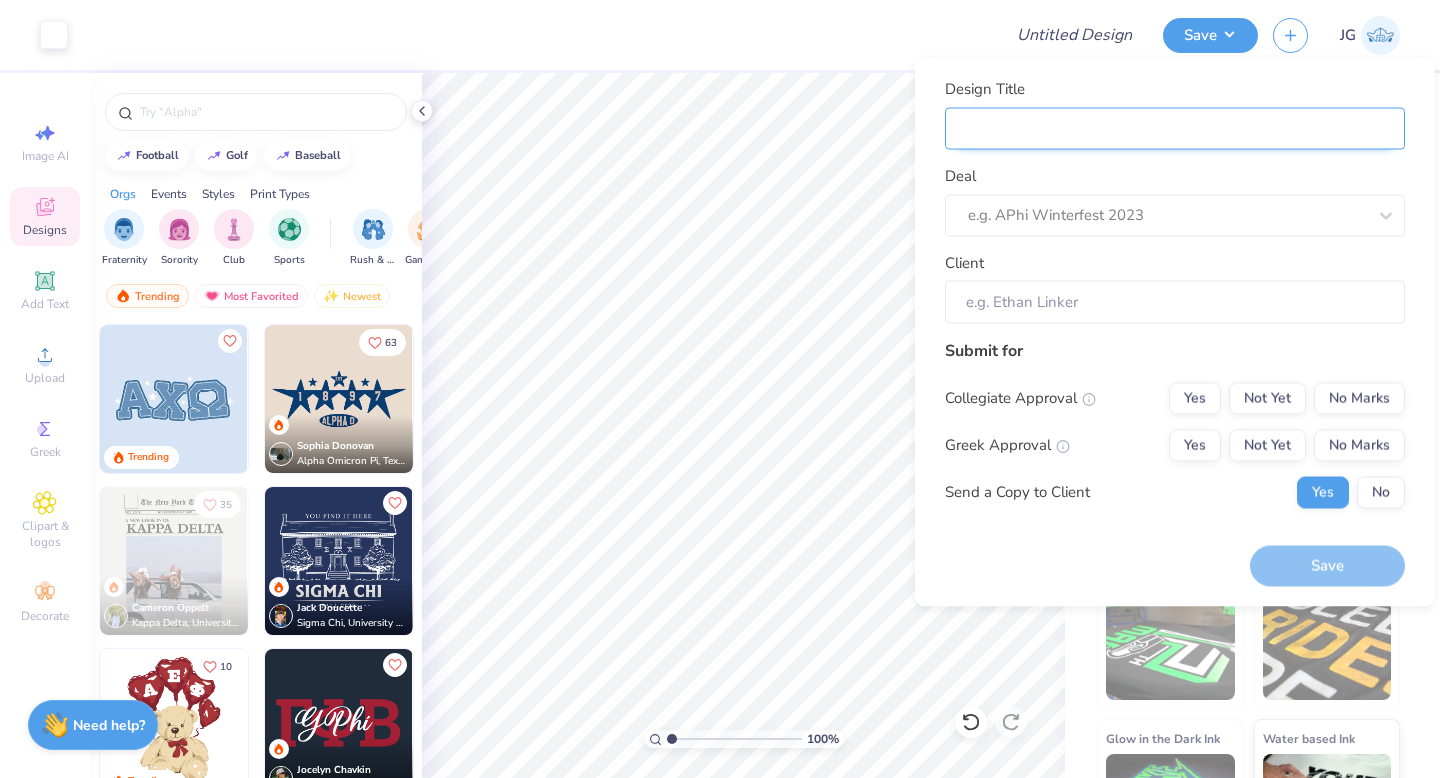 click on "Design Title" at bounding box center (1175, 128) 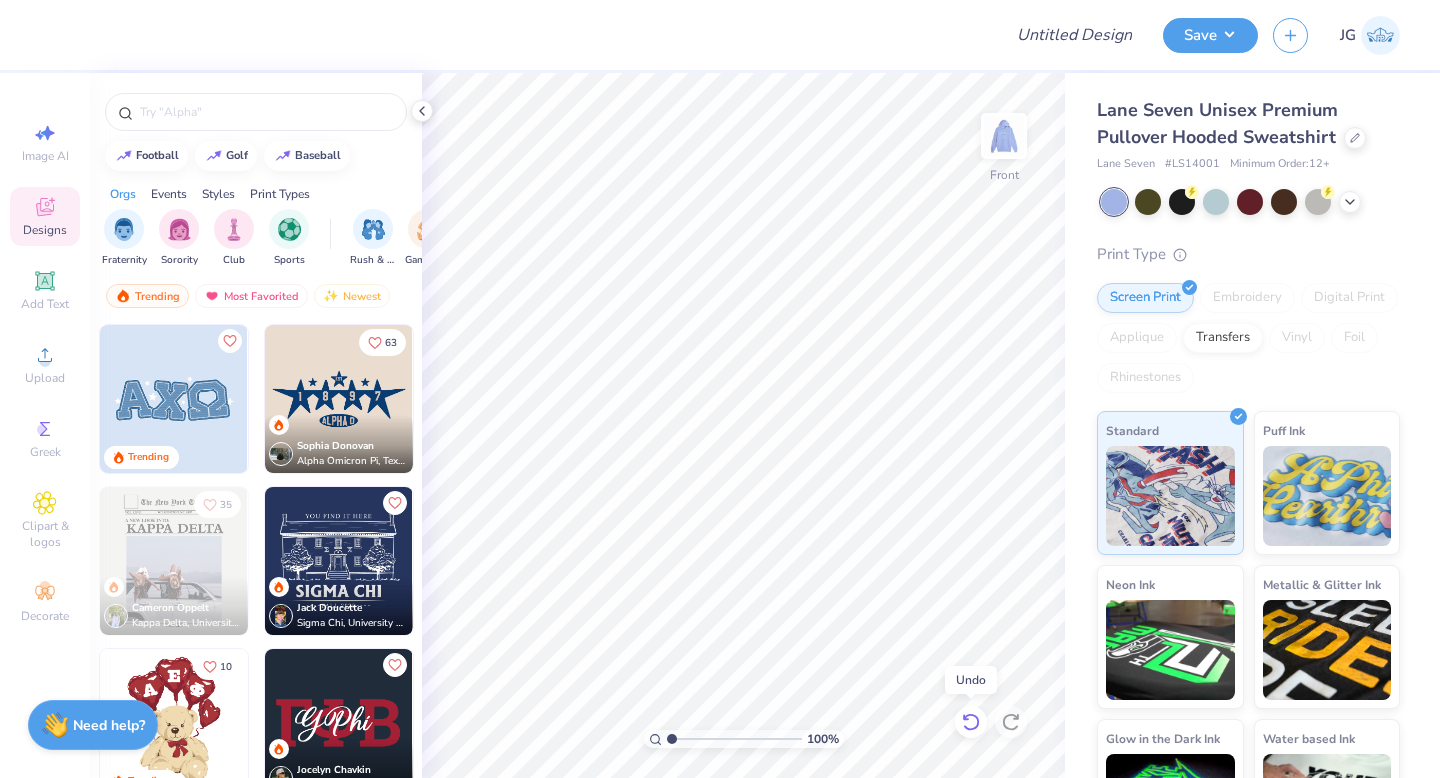 click 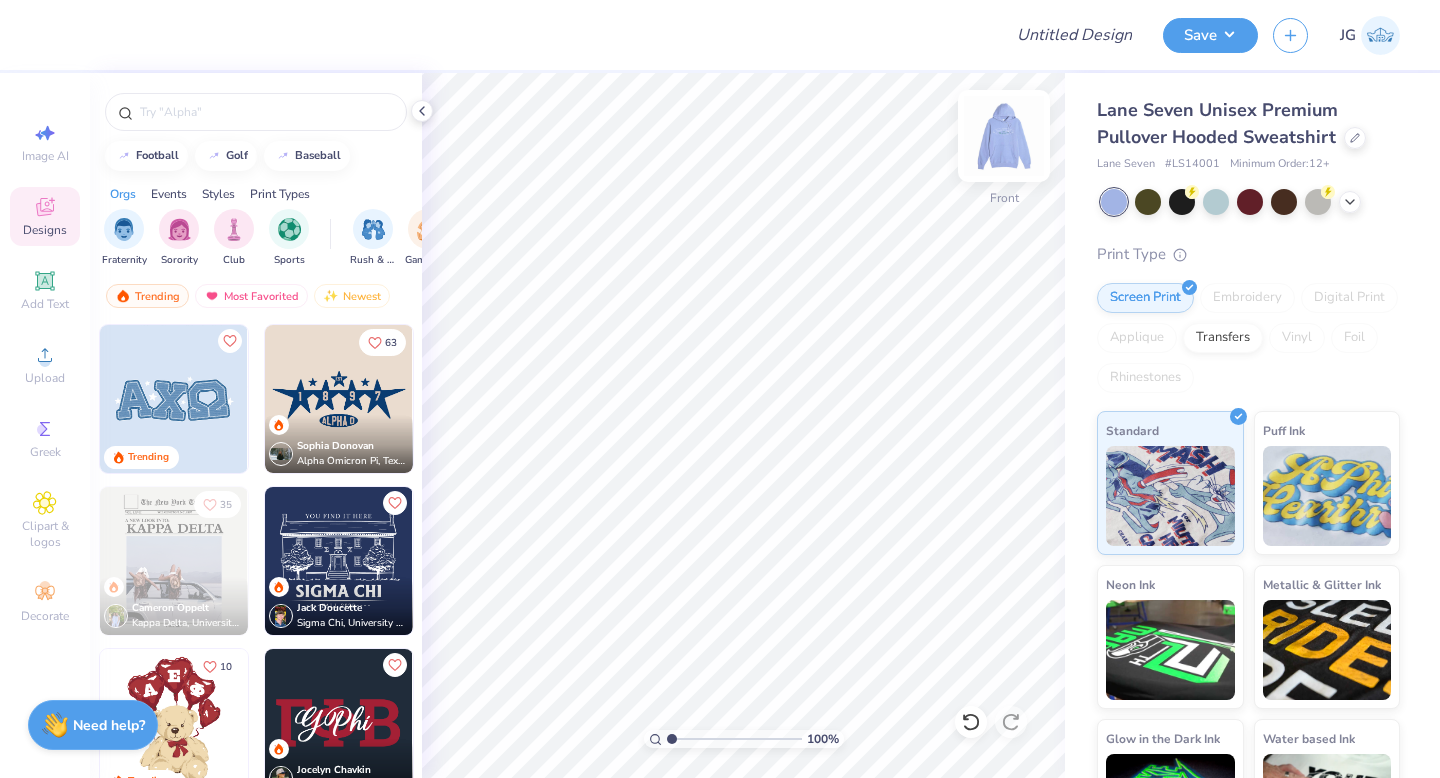 click at bounding box center [1004, 136] 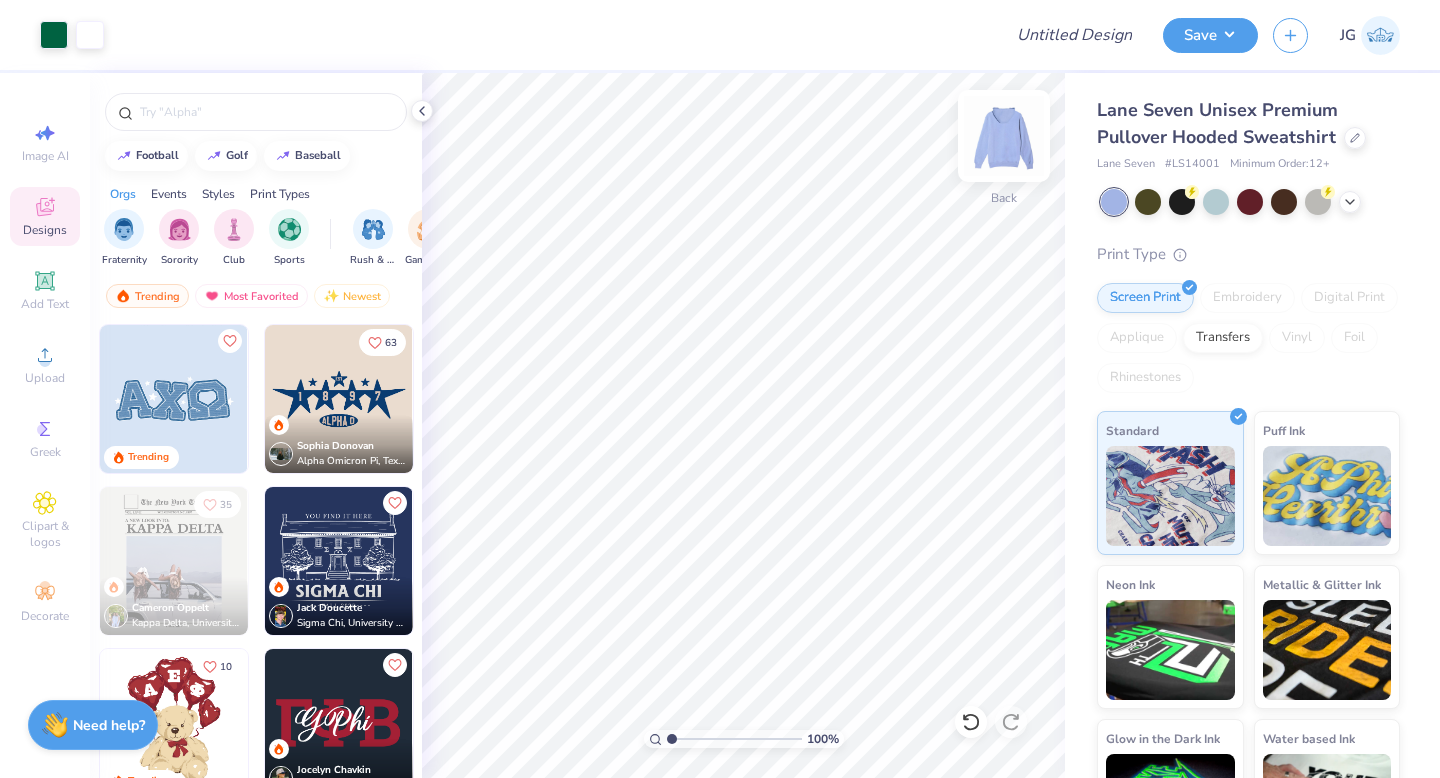 click at bounding box center (1004, 136) 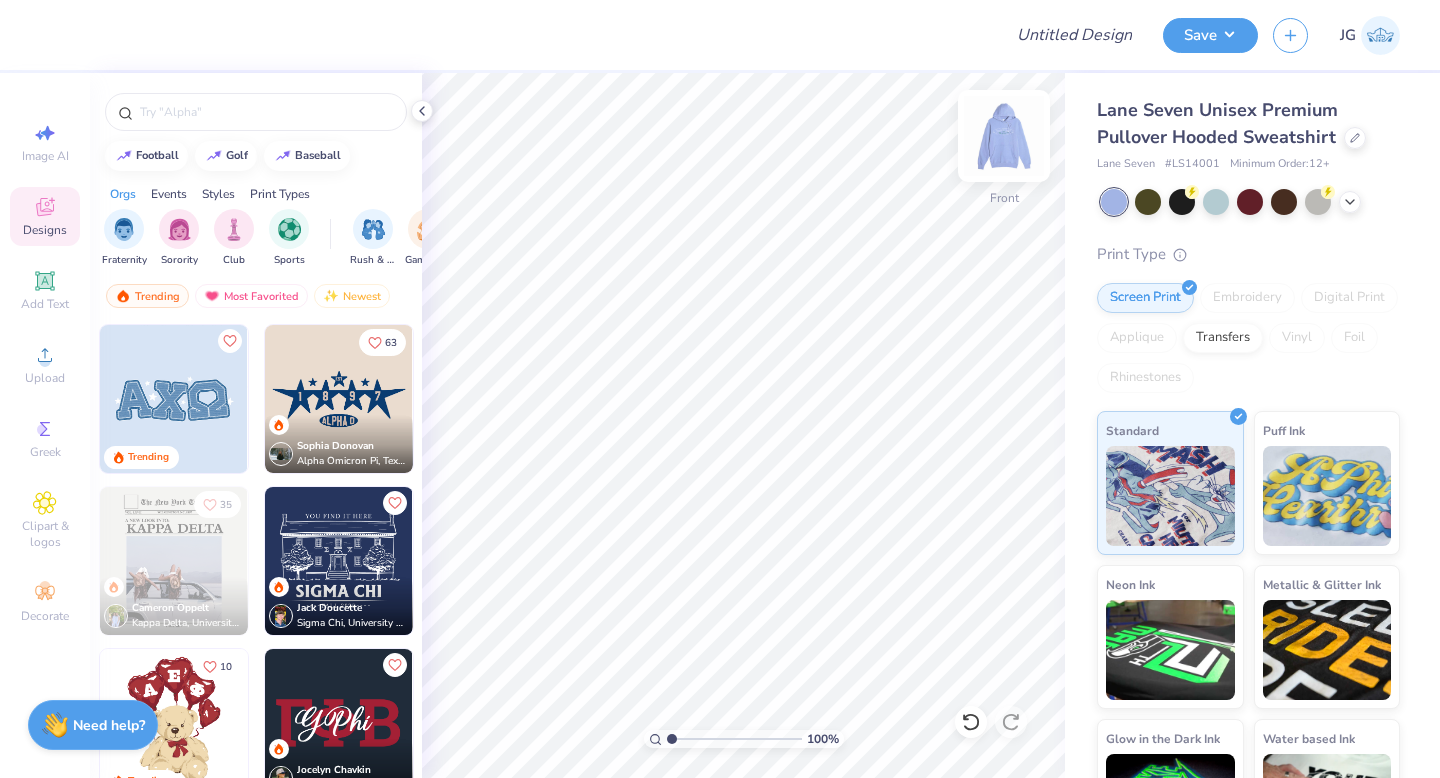 click at bounding box center [1004, 136] 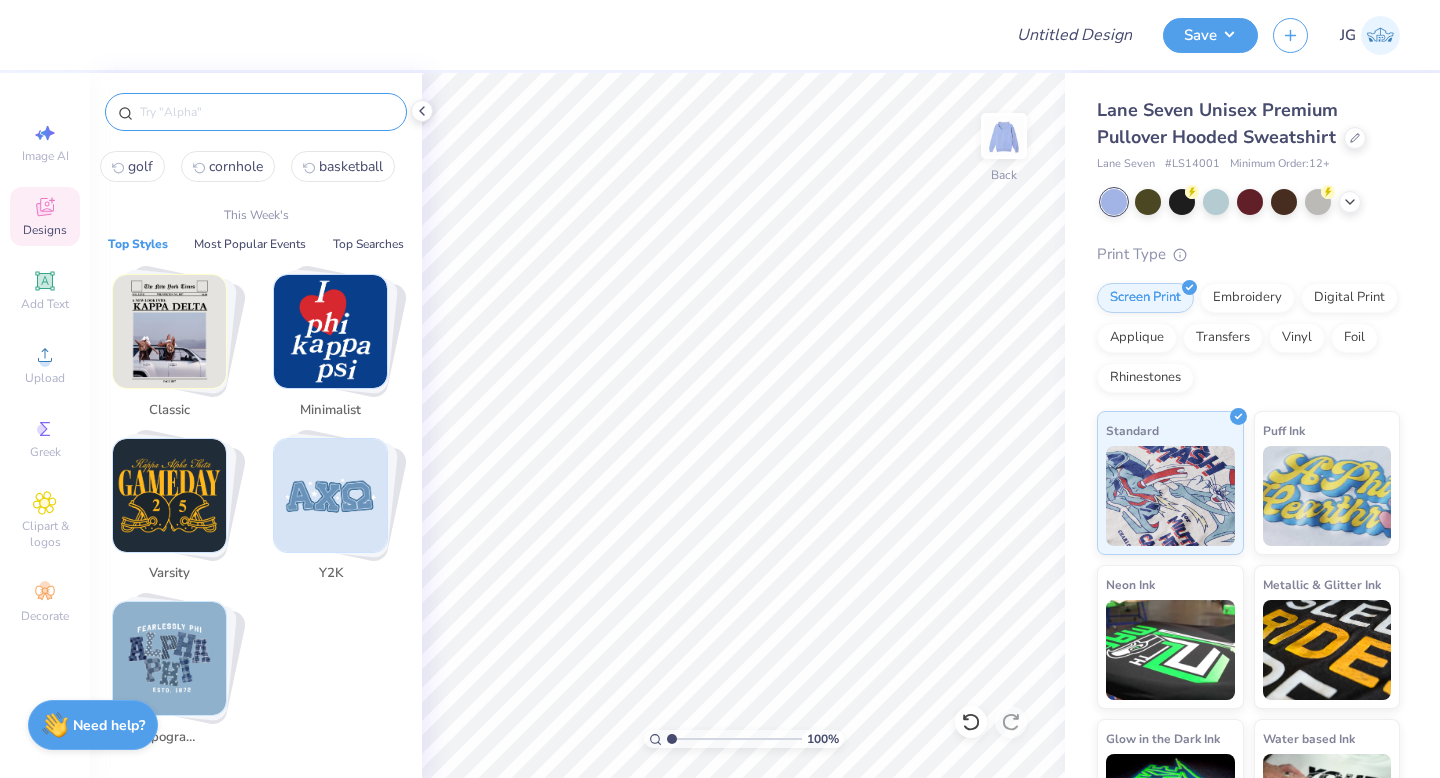 click at bounding box center (266, 112) 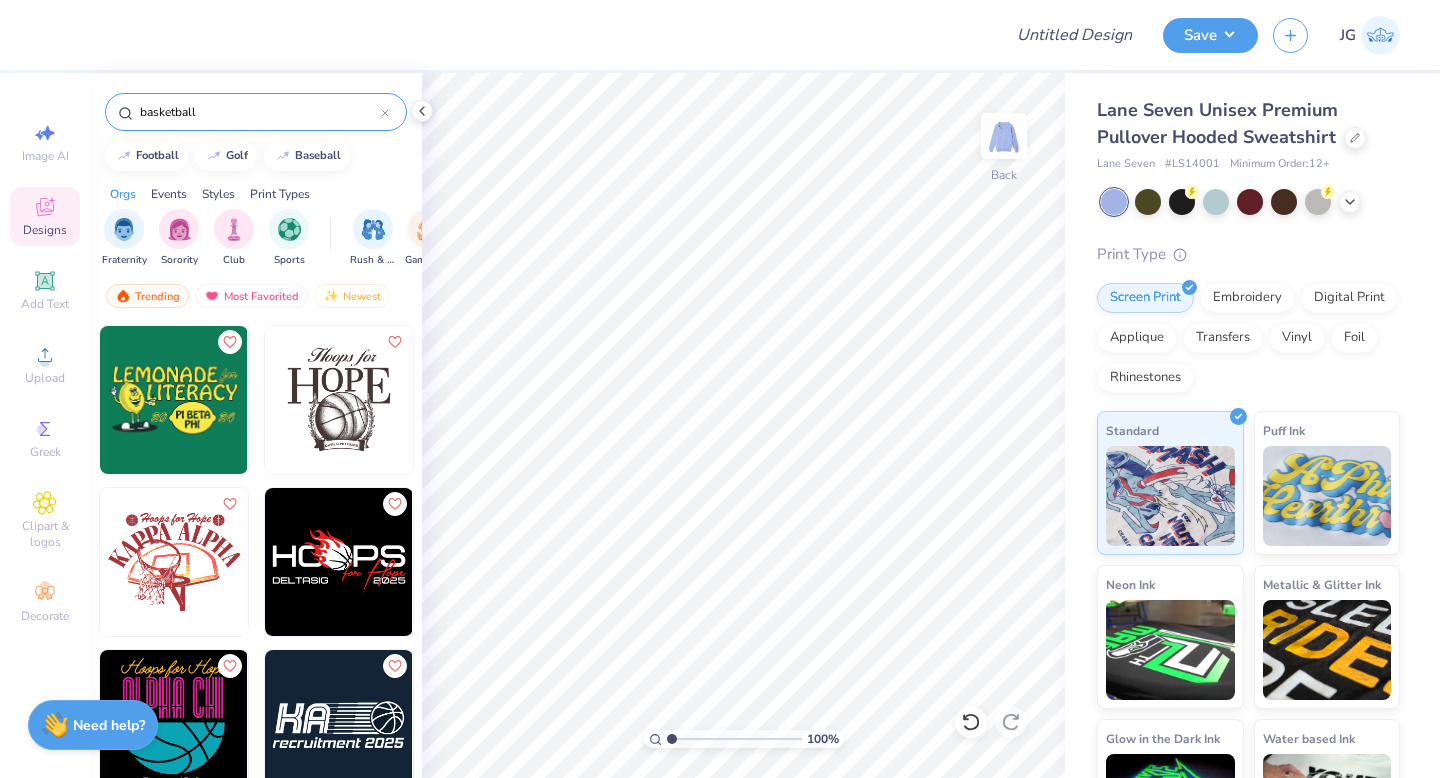 scroll, scrollTop: 171, scrollLeft: 0, axis: vertical 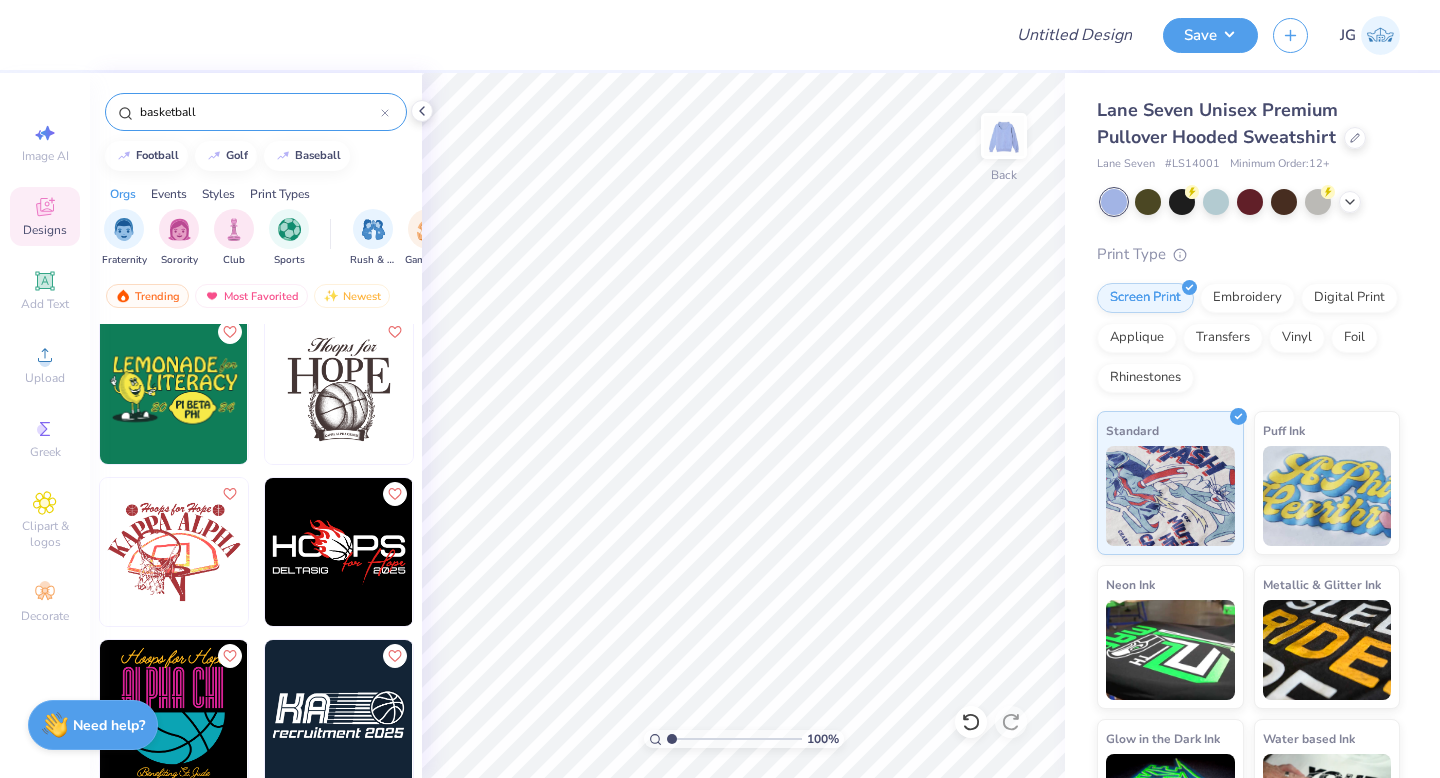 type on "basketball" 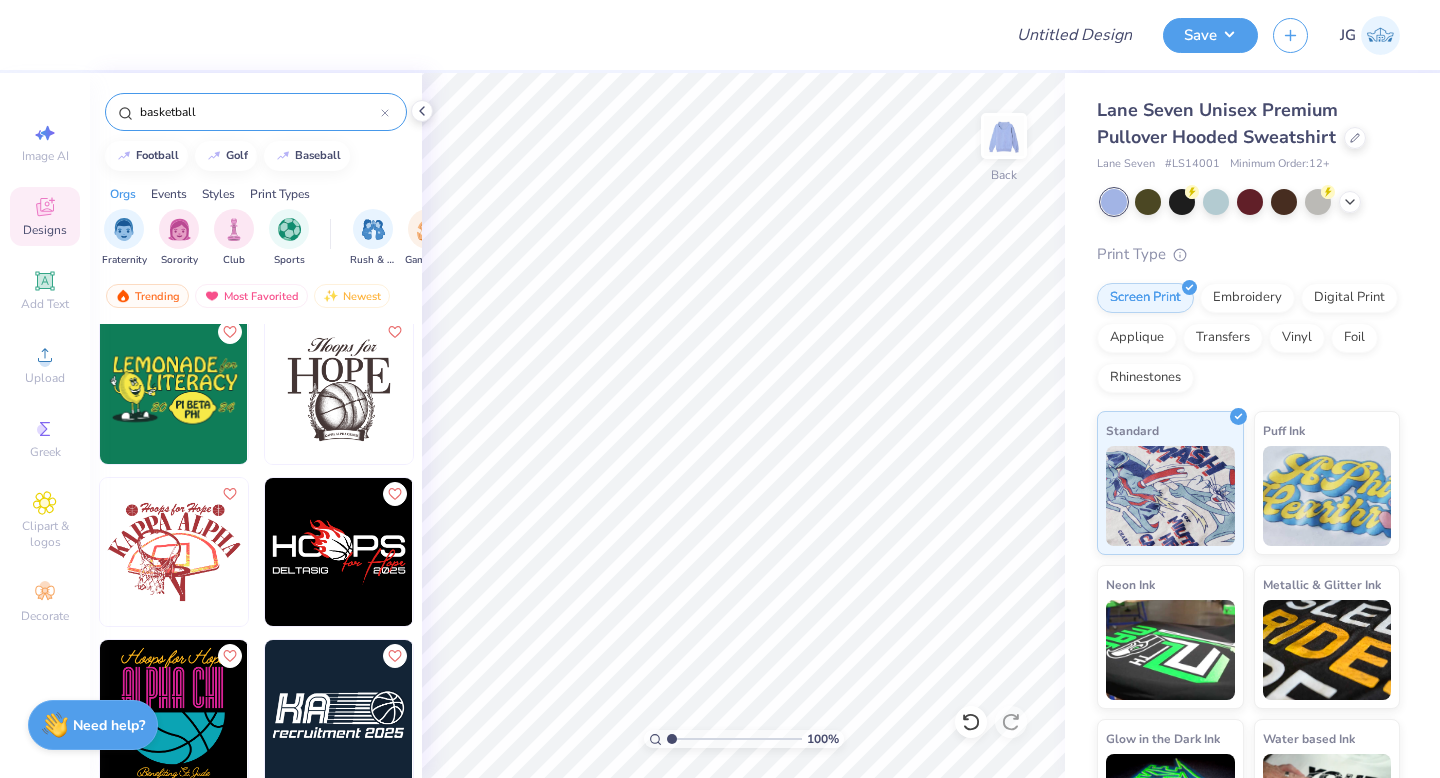 click at bounding box center (174, 552) 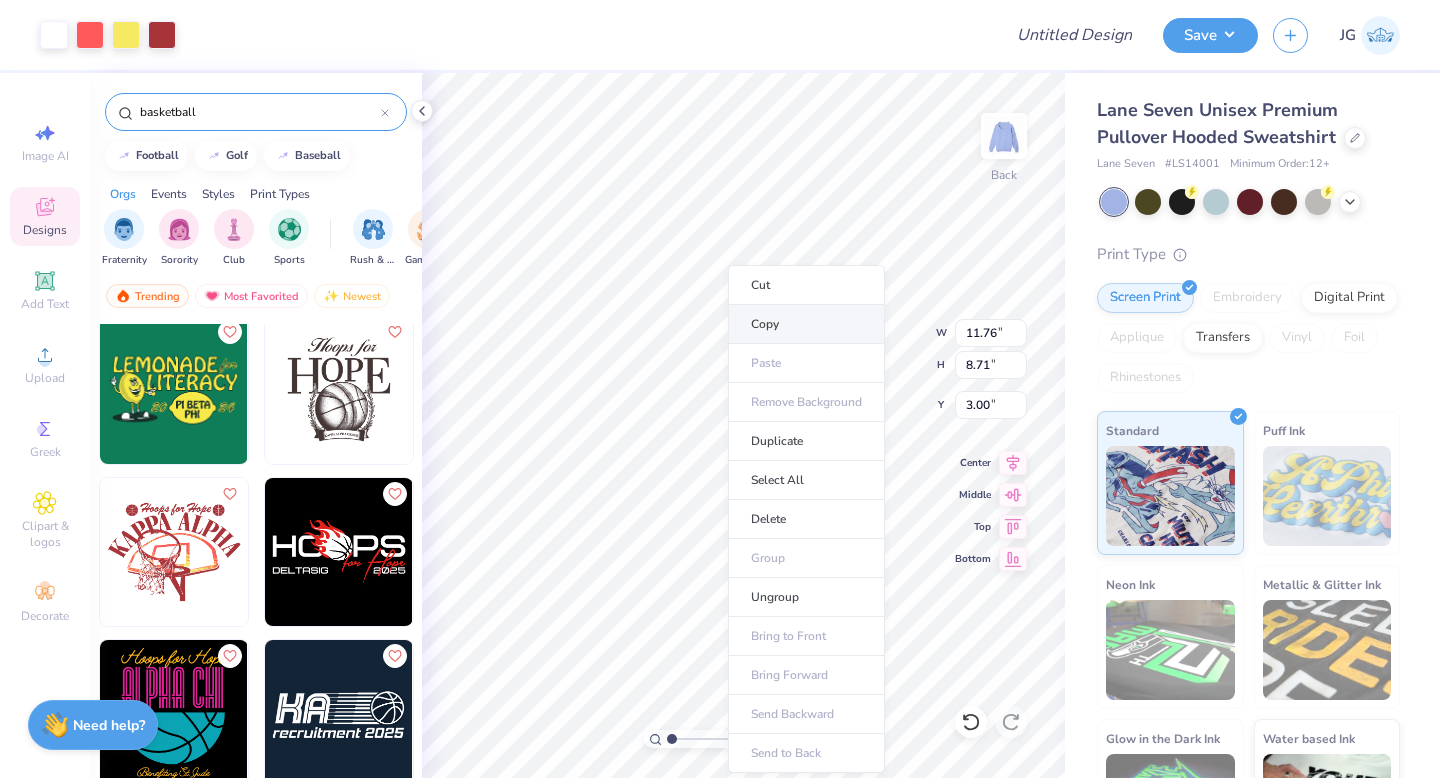 click on "Copy" at bounding box center [806, 324] 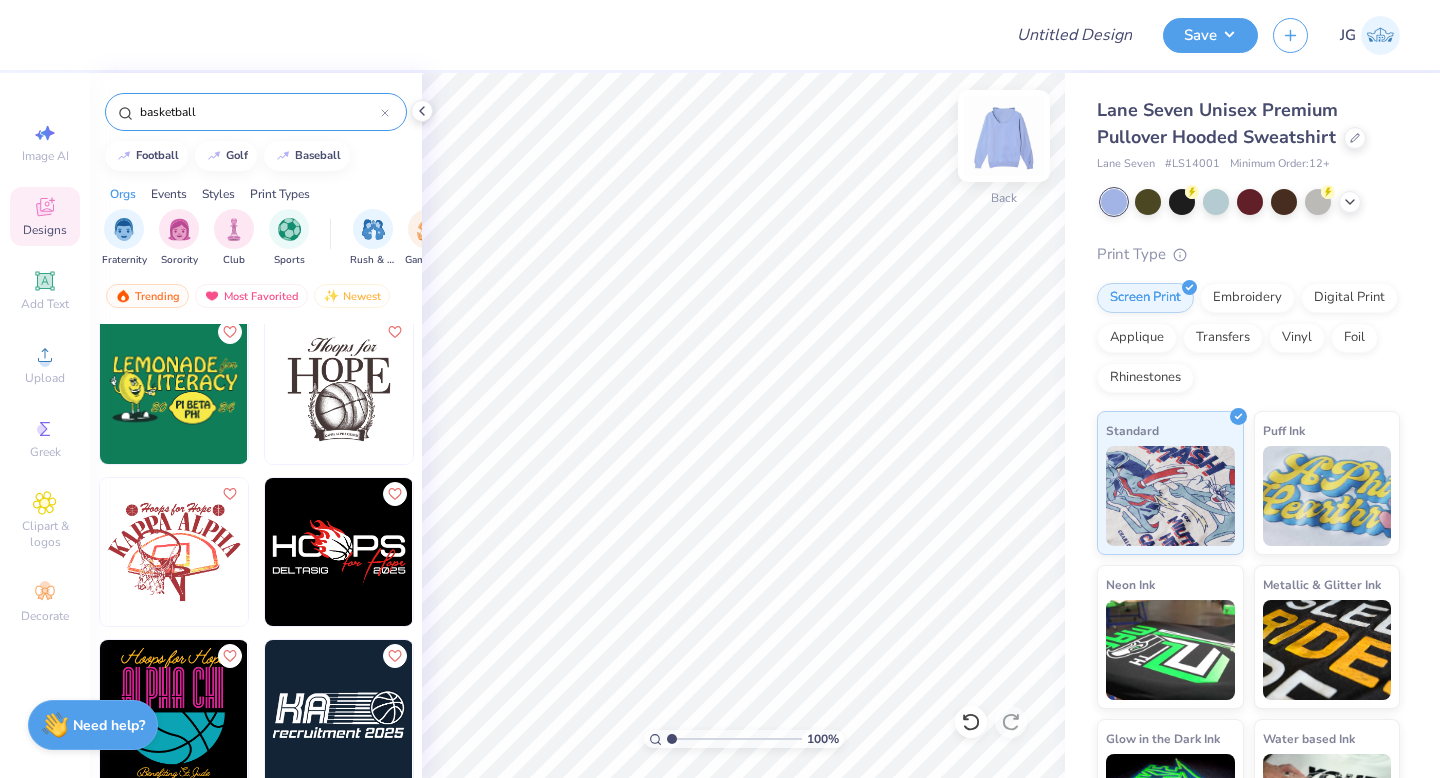 click at bounding box center [1004, 136] 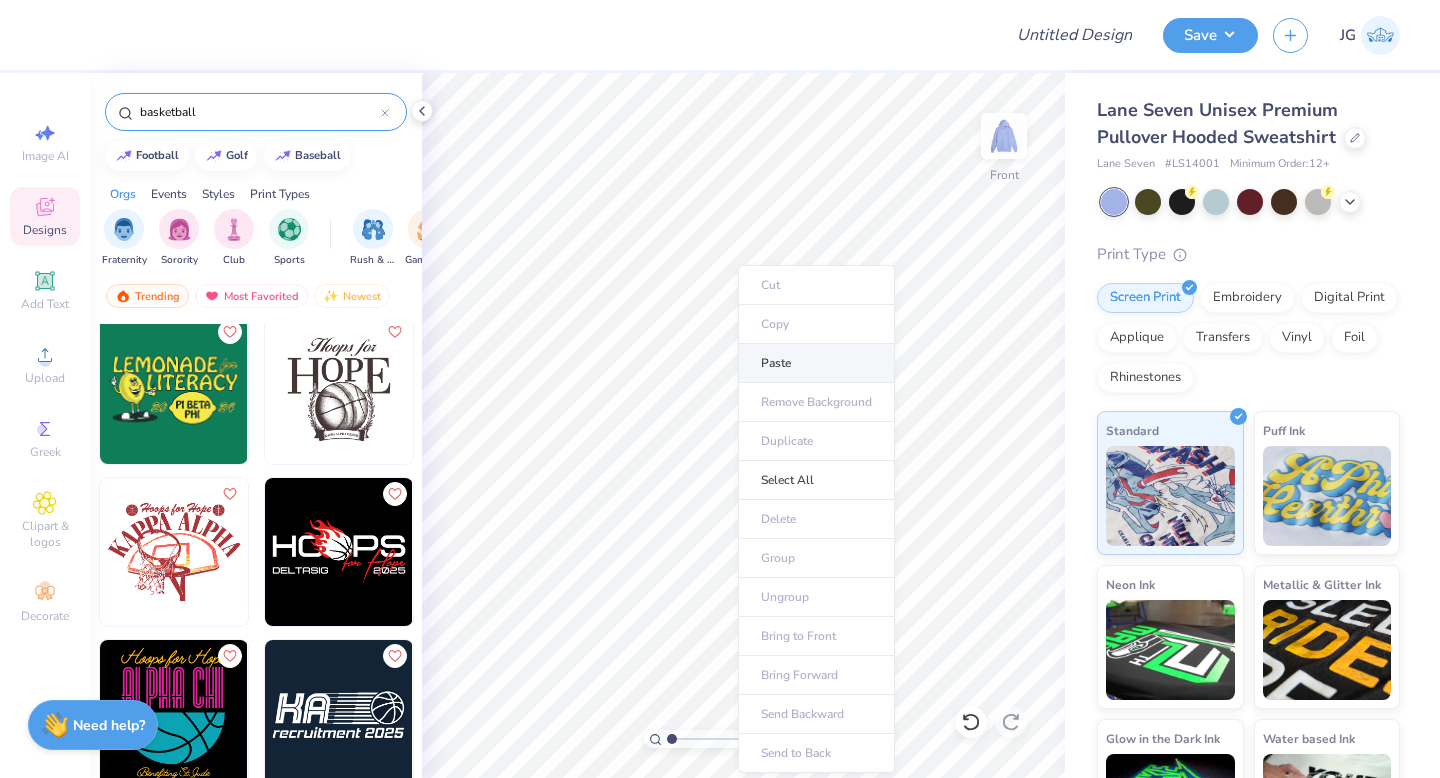 click on "Paste" at bounding box center [816, 363] 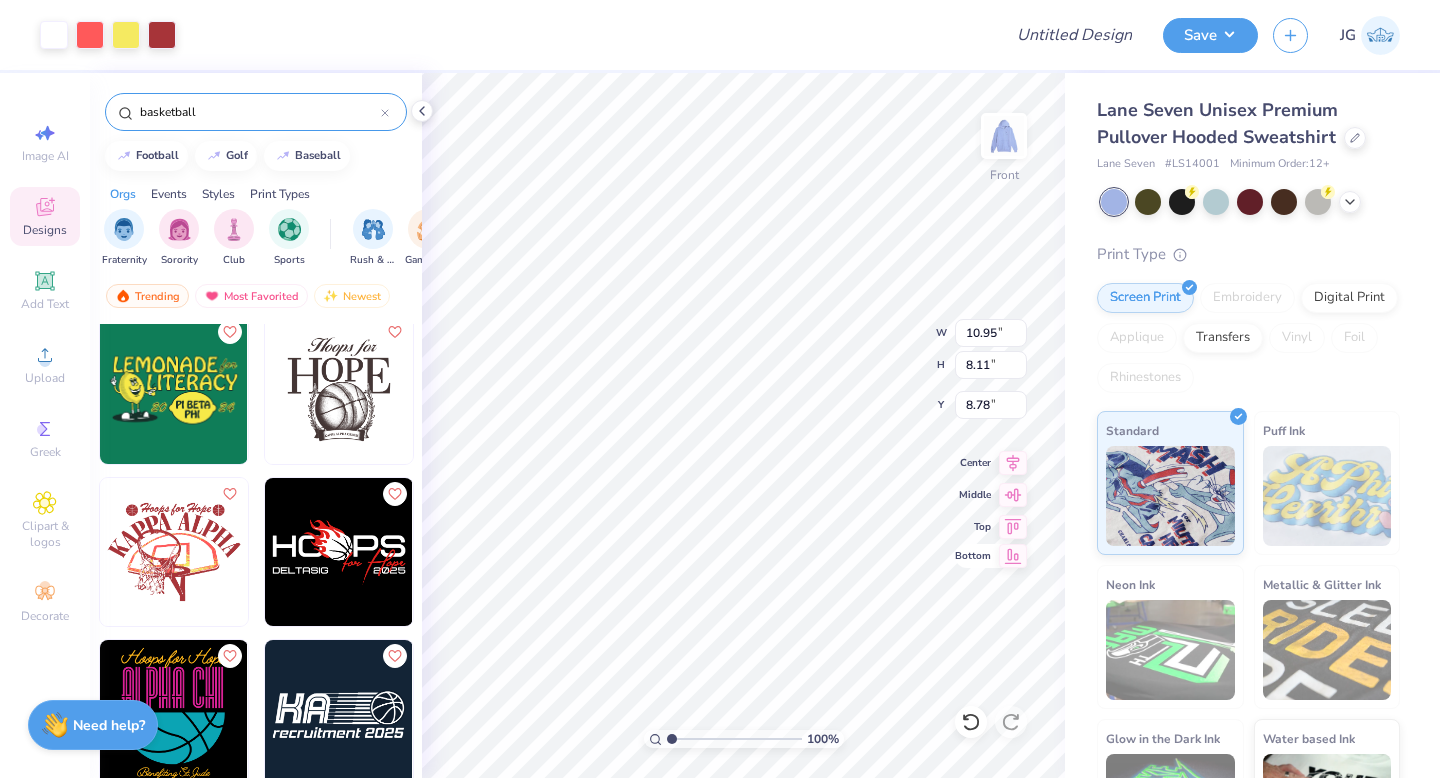 type on "8.78" 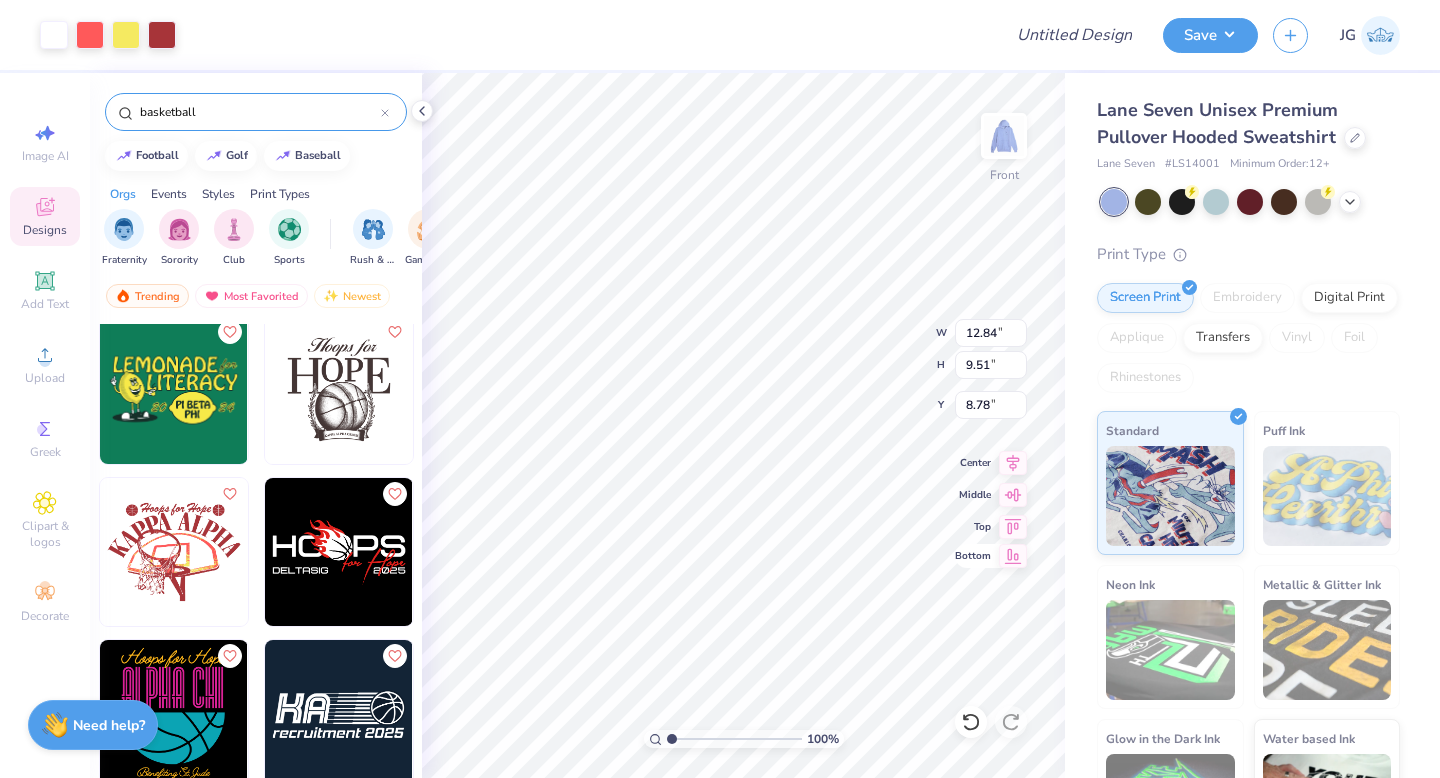 type on "12.84" 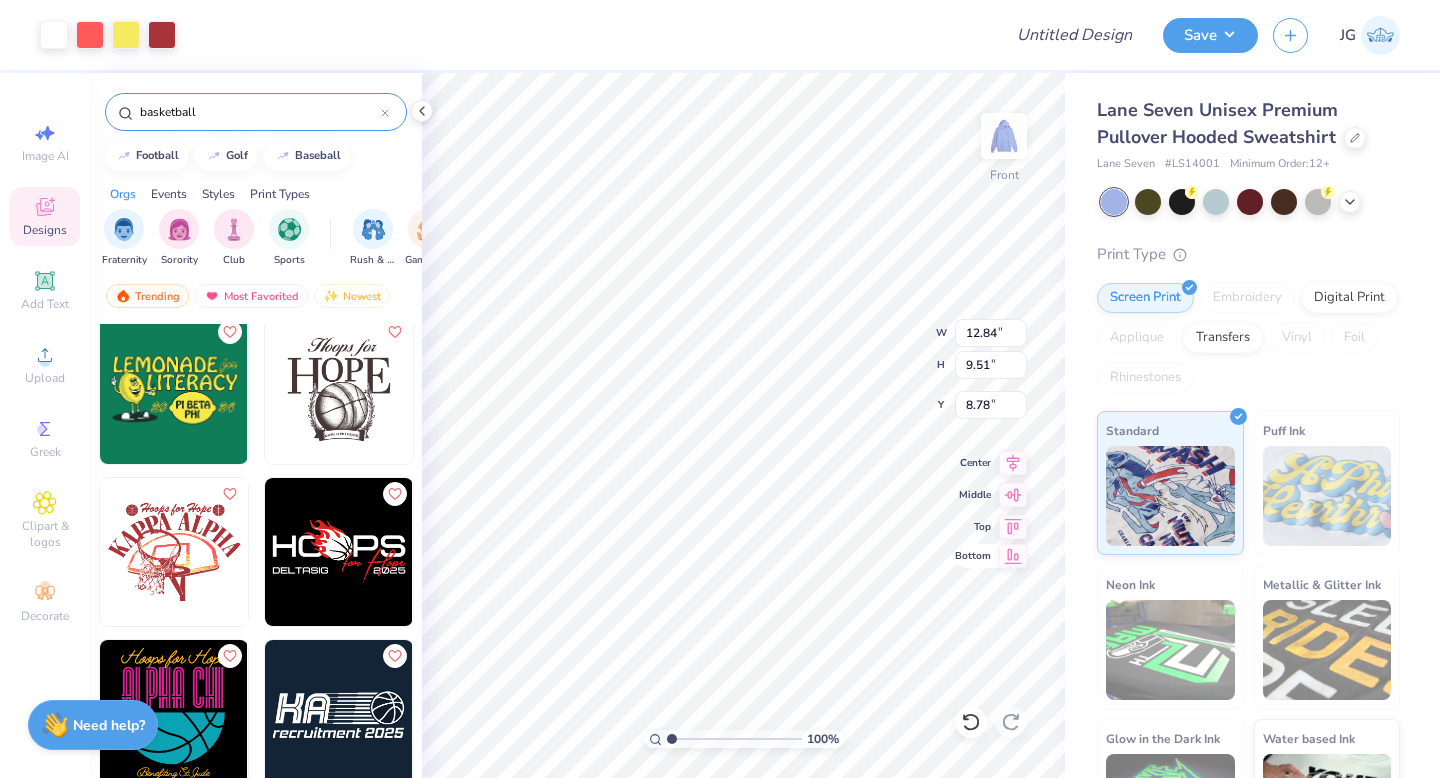 type on "9.51" 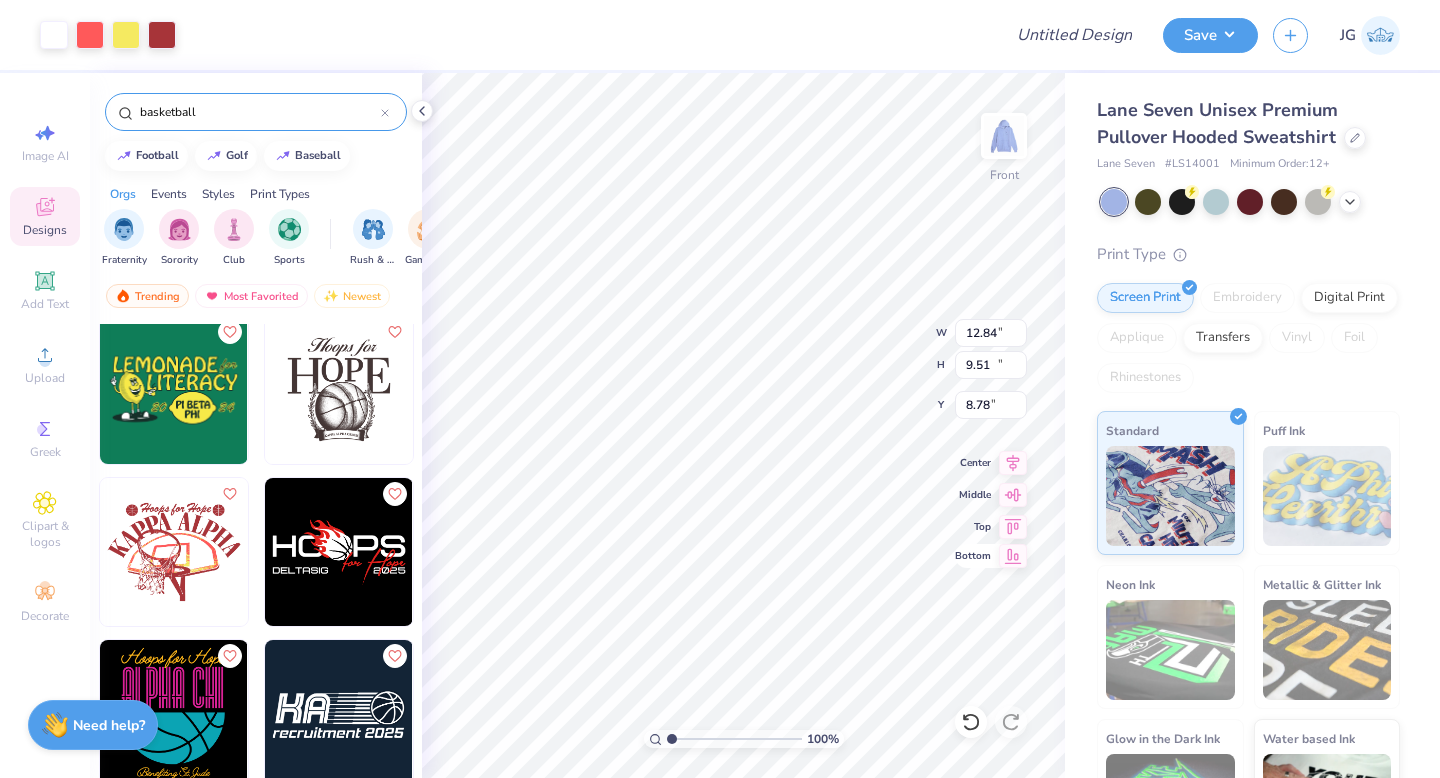 type on "14.90" 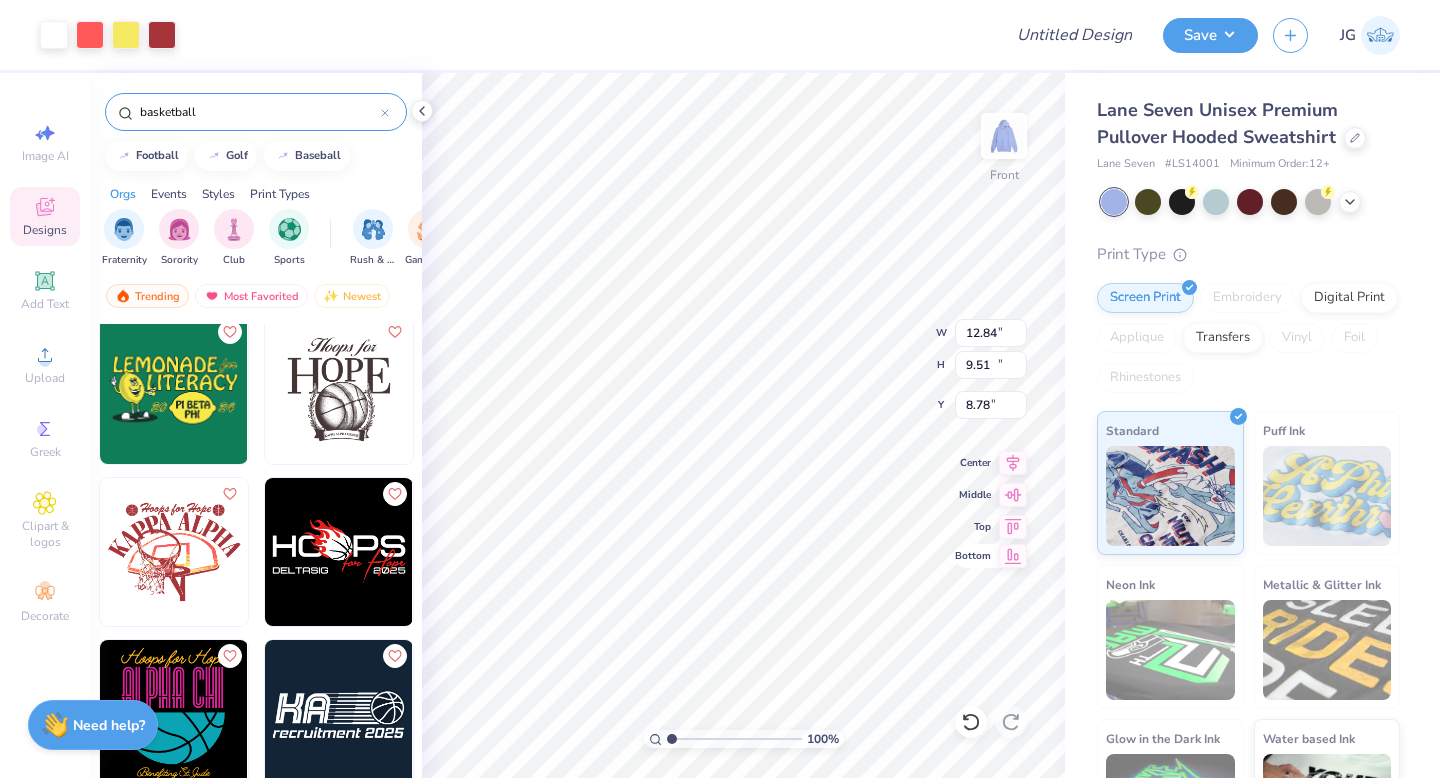 type on "11.03" 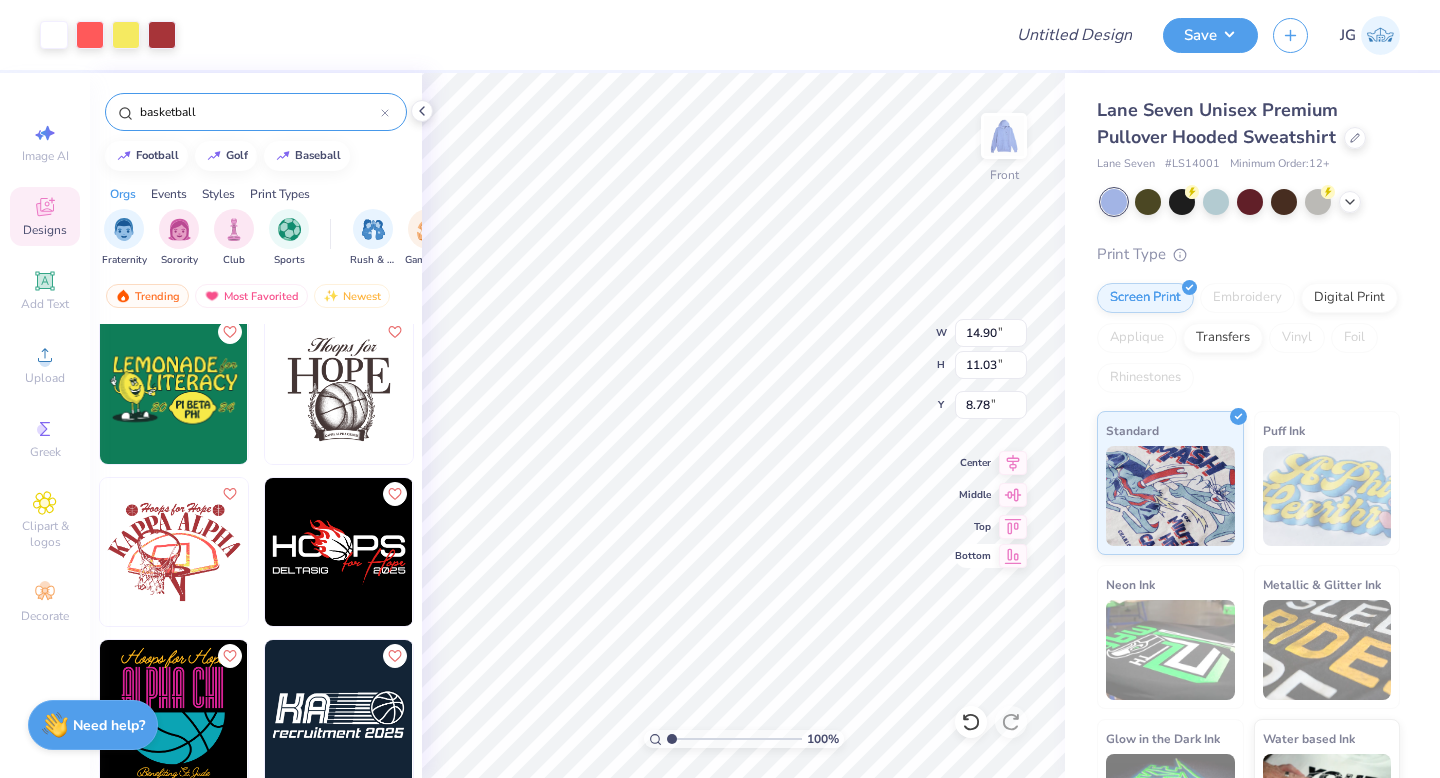 type on "8.79" 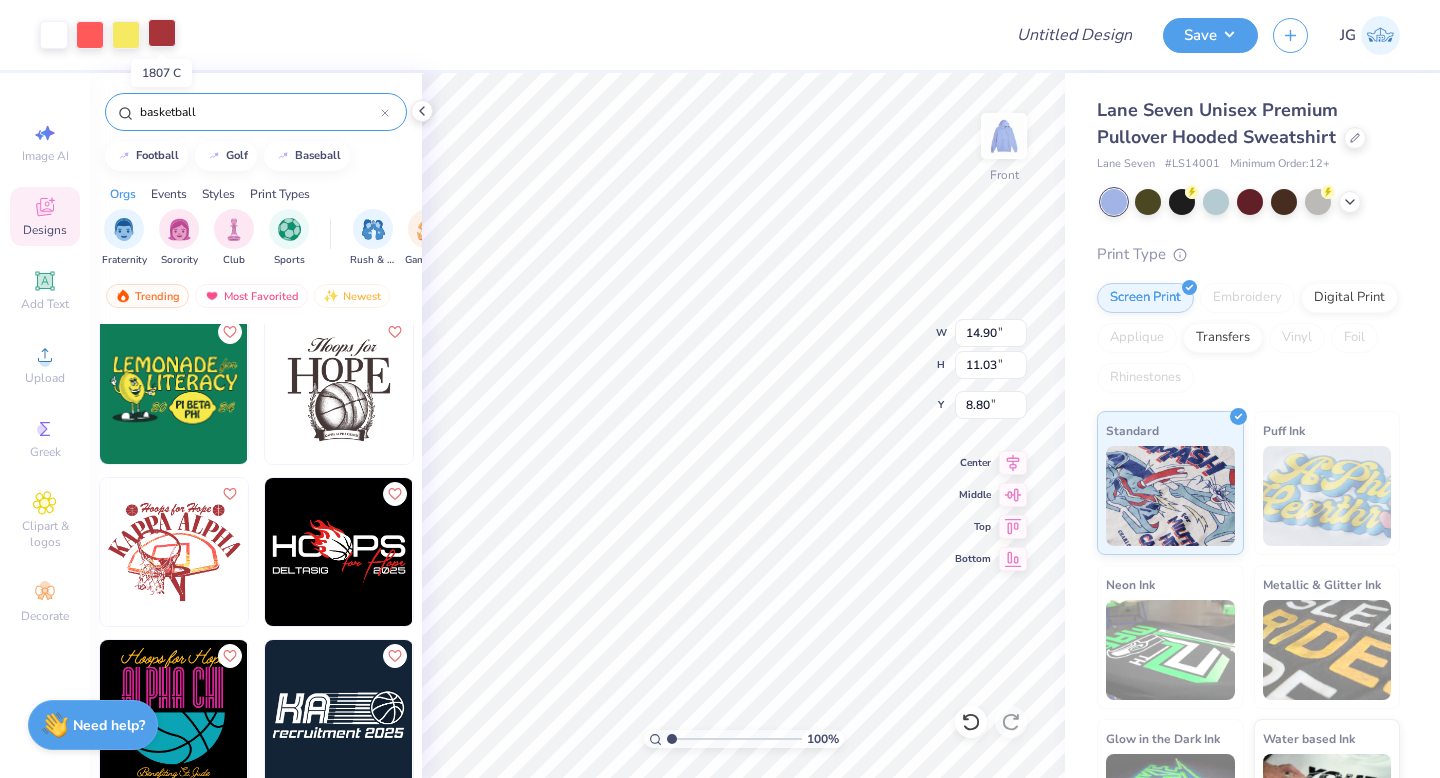 click at bounding box center (162, 33) 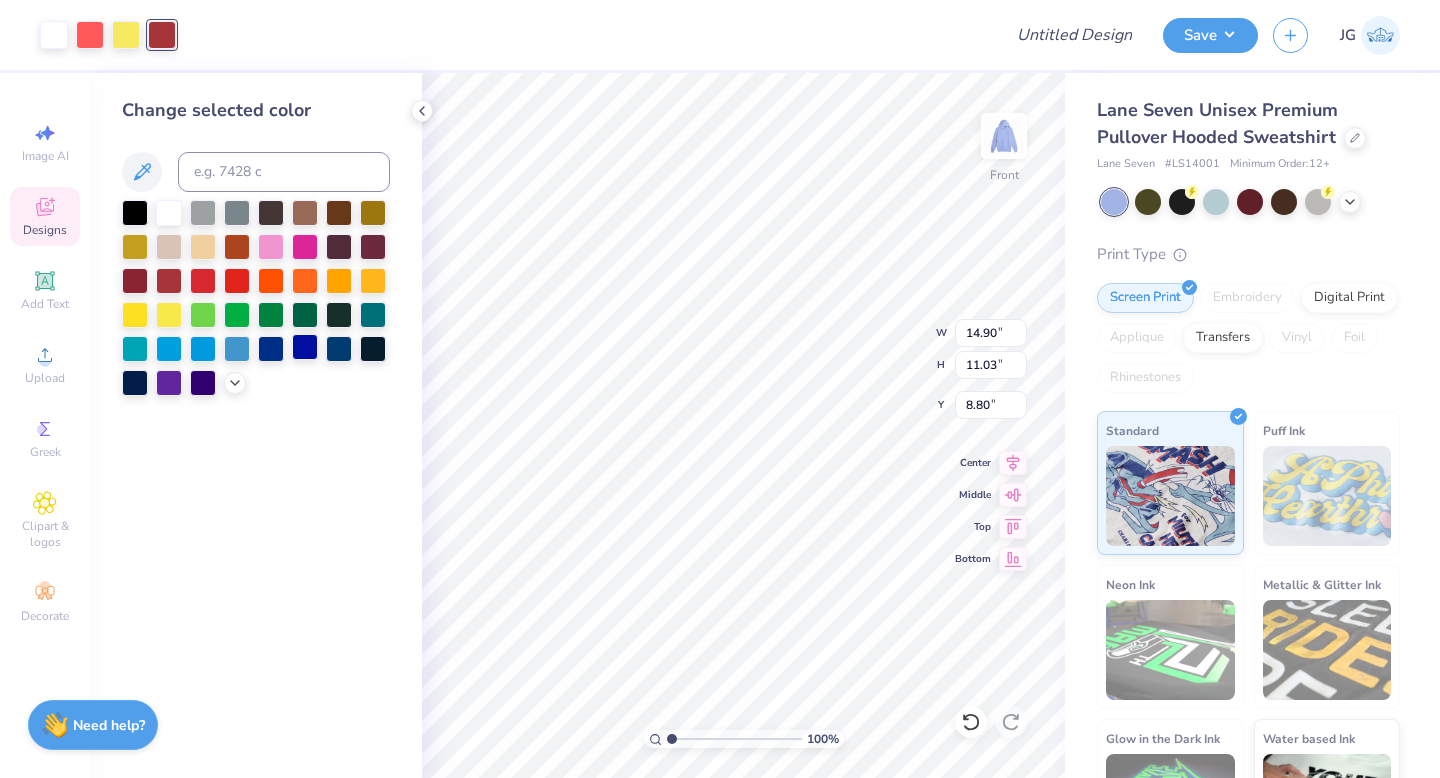 click at bounding box center [305, 347] 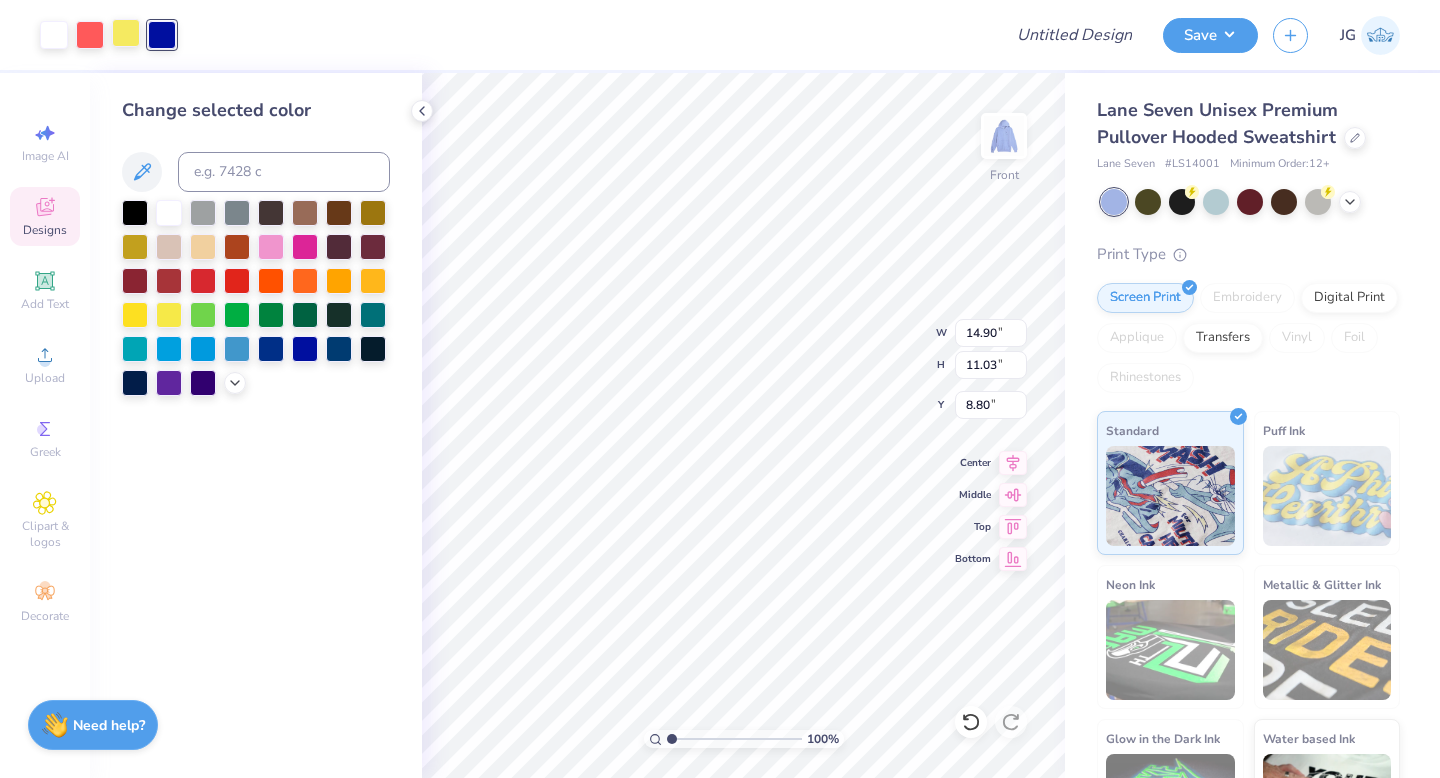 click at bounding box center (126, 33) 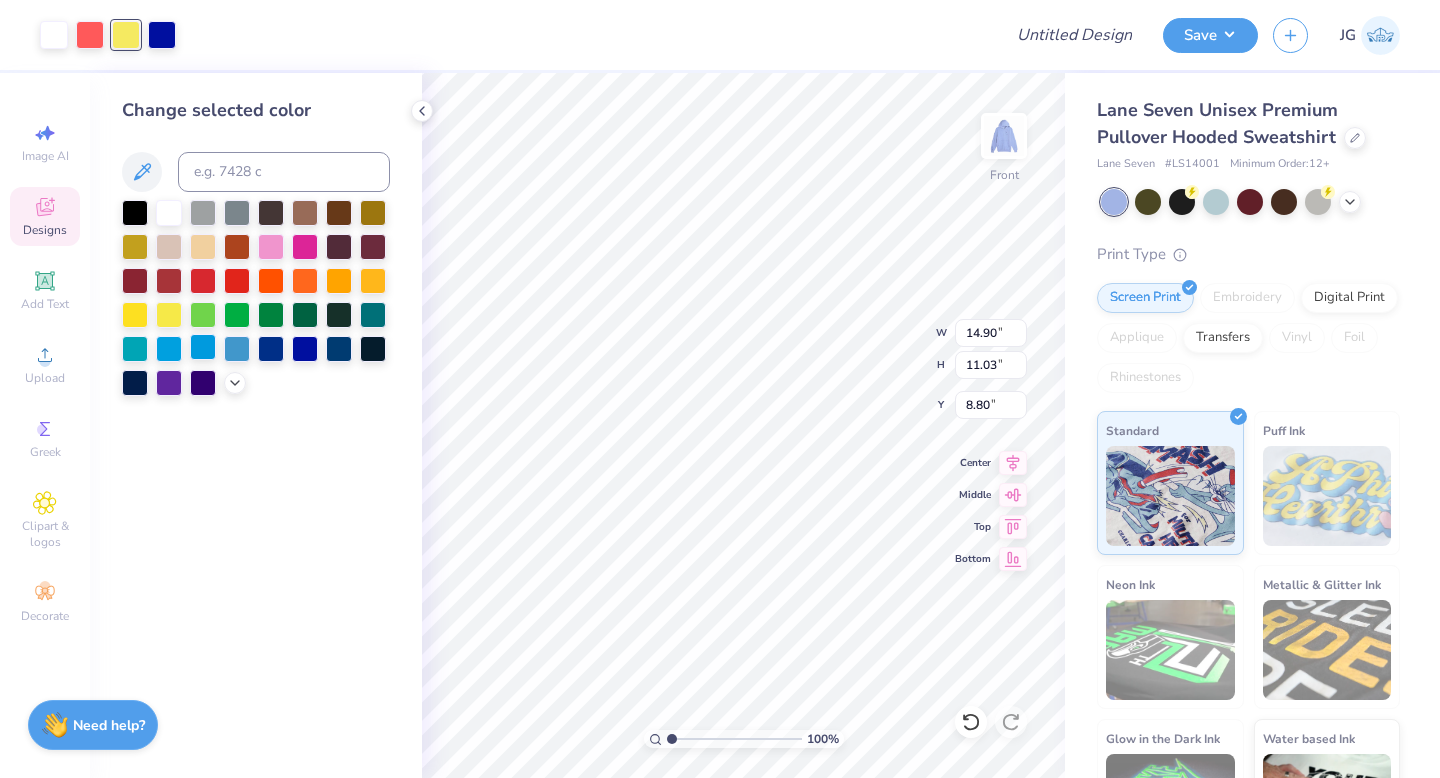 click at bounding box center [203, 347] 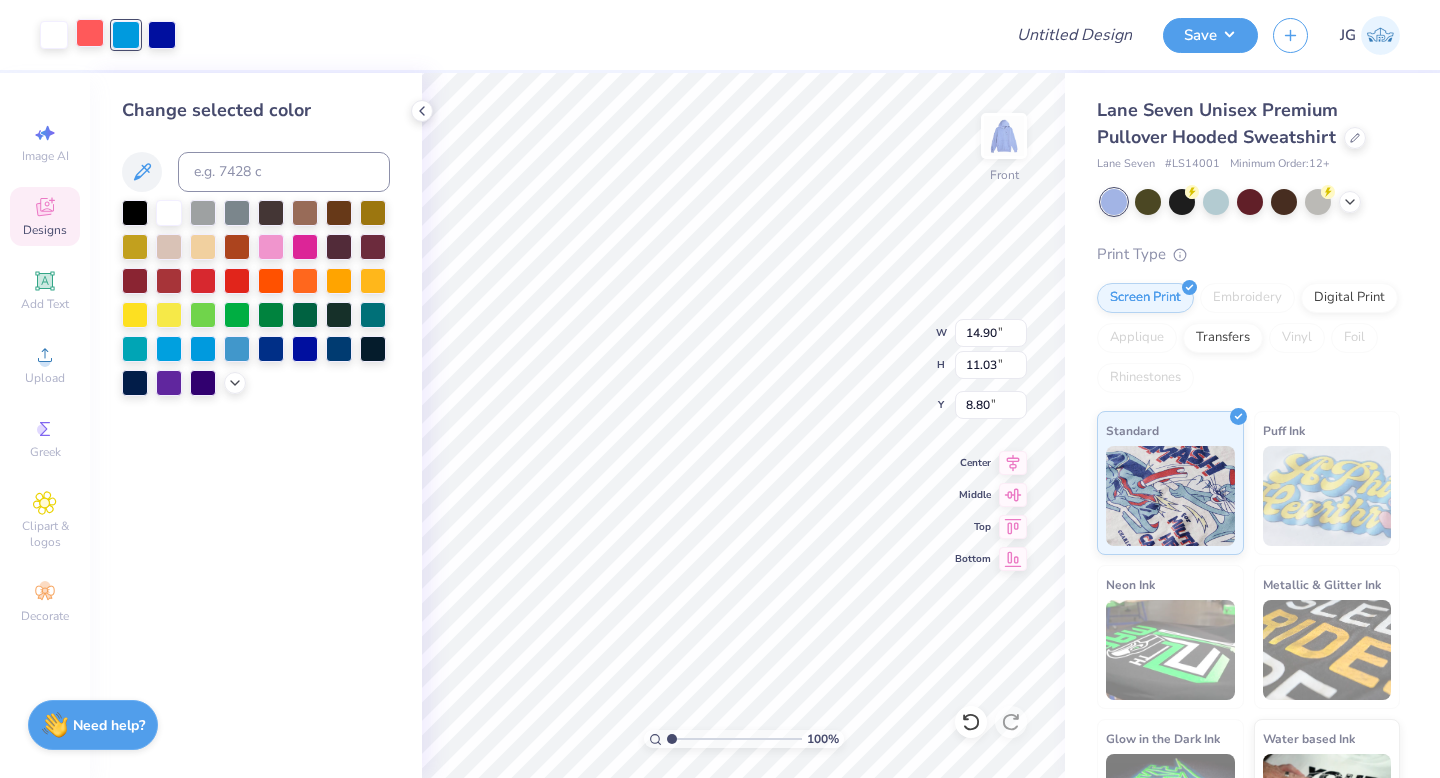 click at bounding box center (90, 33) 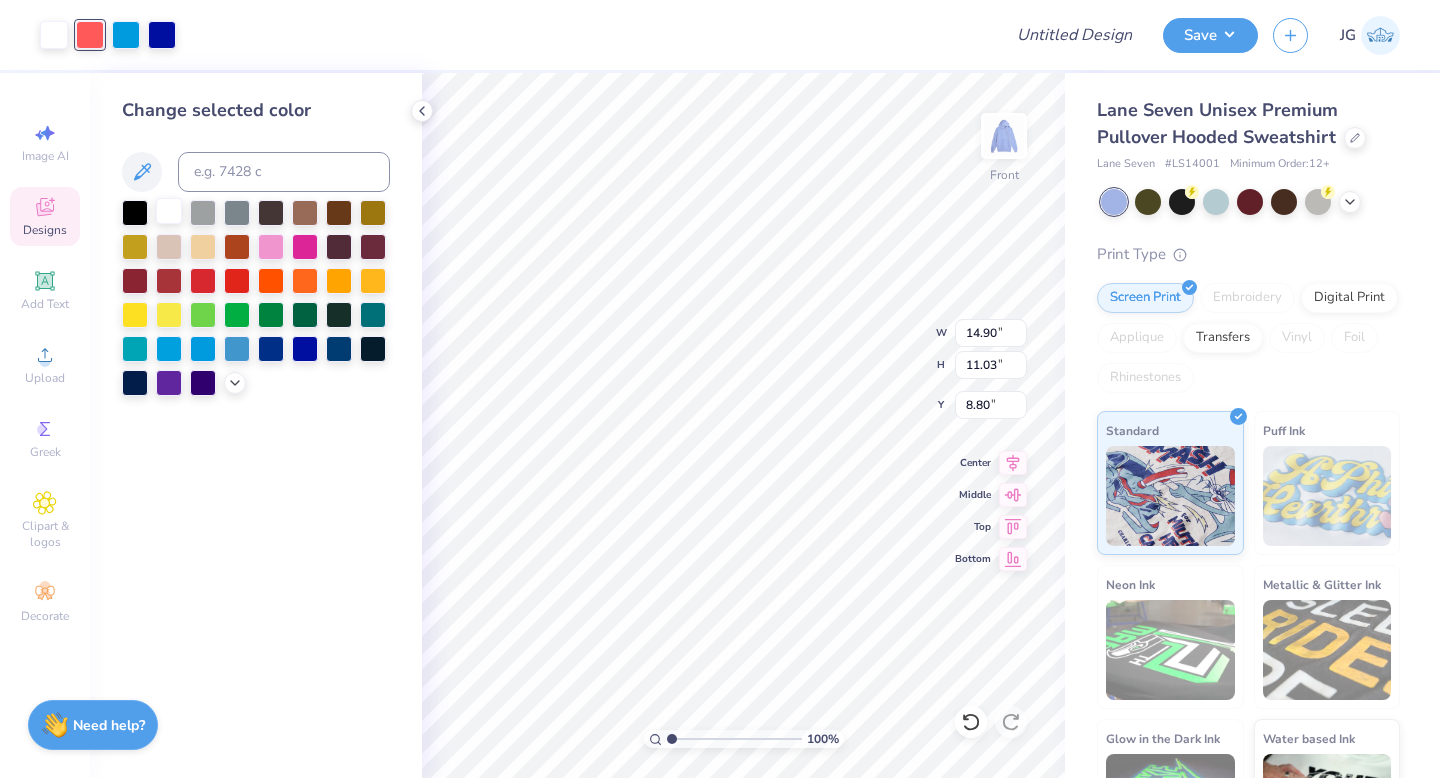 click at bounding box center [169, 211] 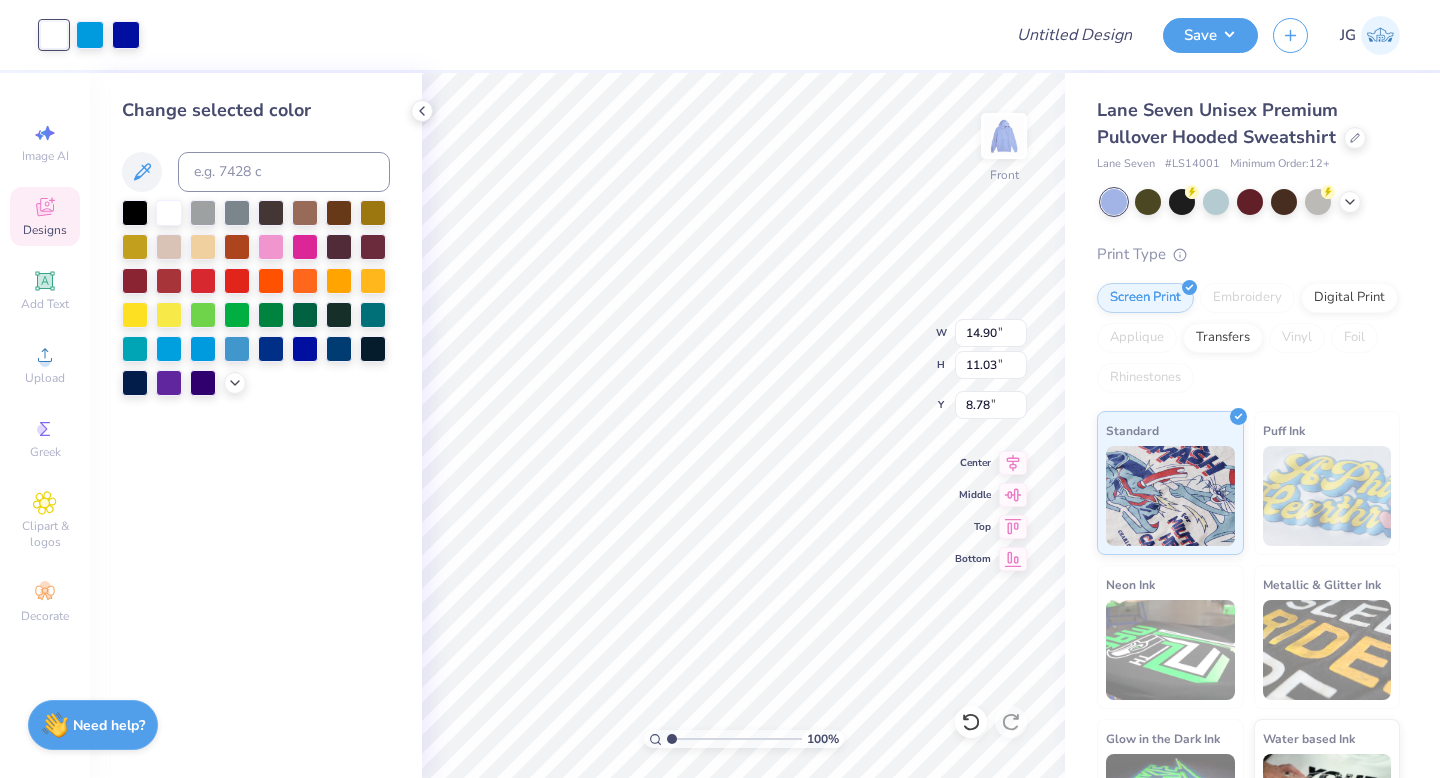 type on "8.78" 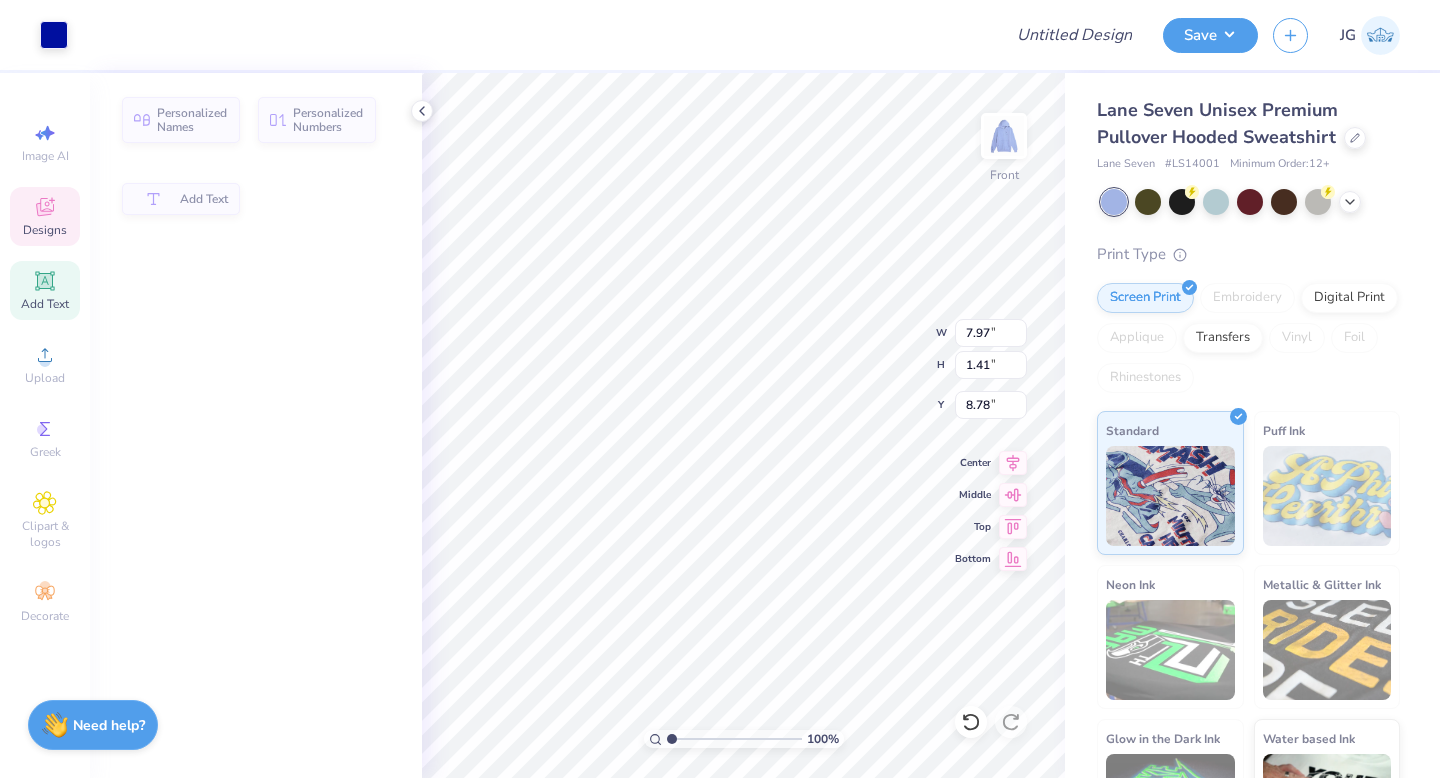 type on "7.97" 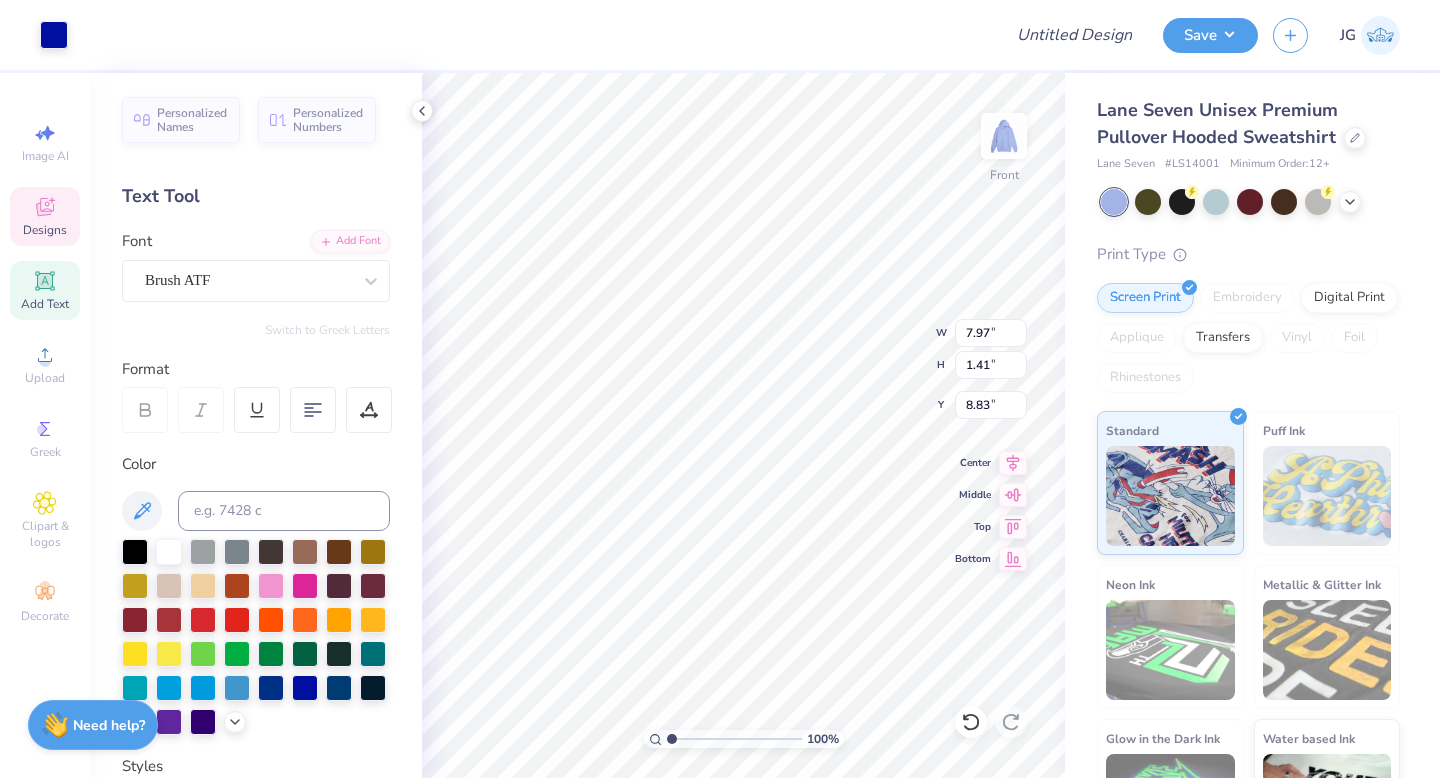 scroll, scrollTop: 0, scrollLeft: 3, axis: horizontal 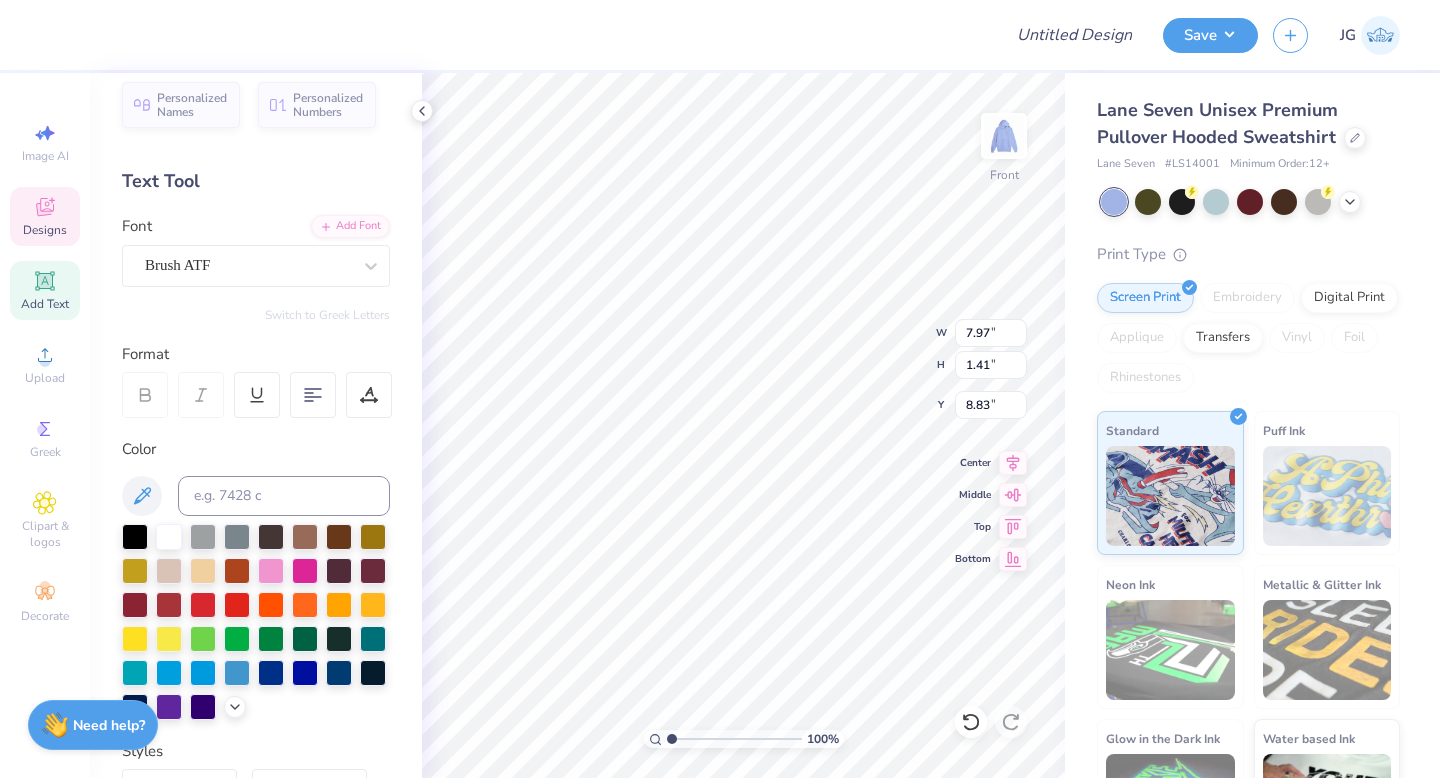 type on "[NUMBER] [STREET]" 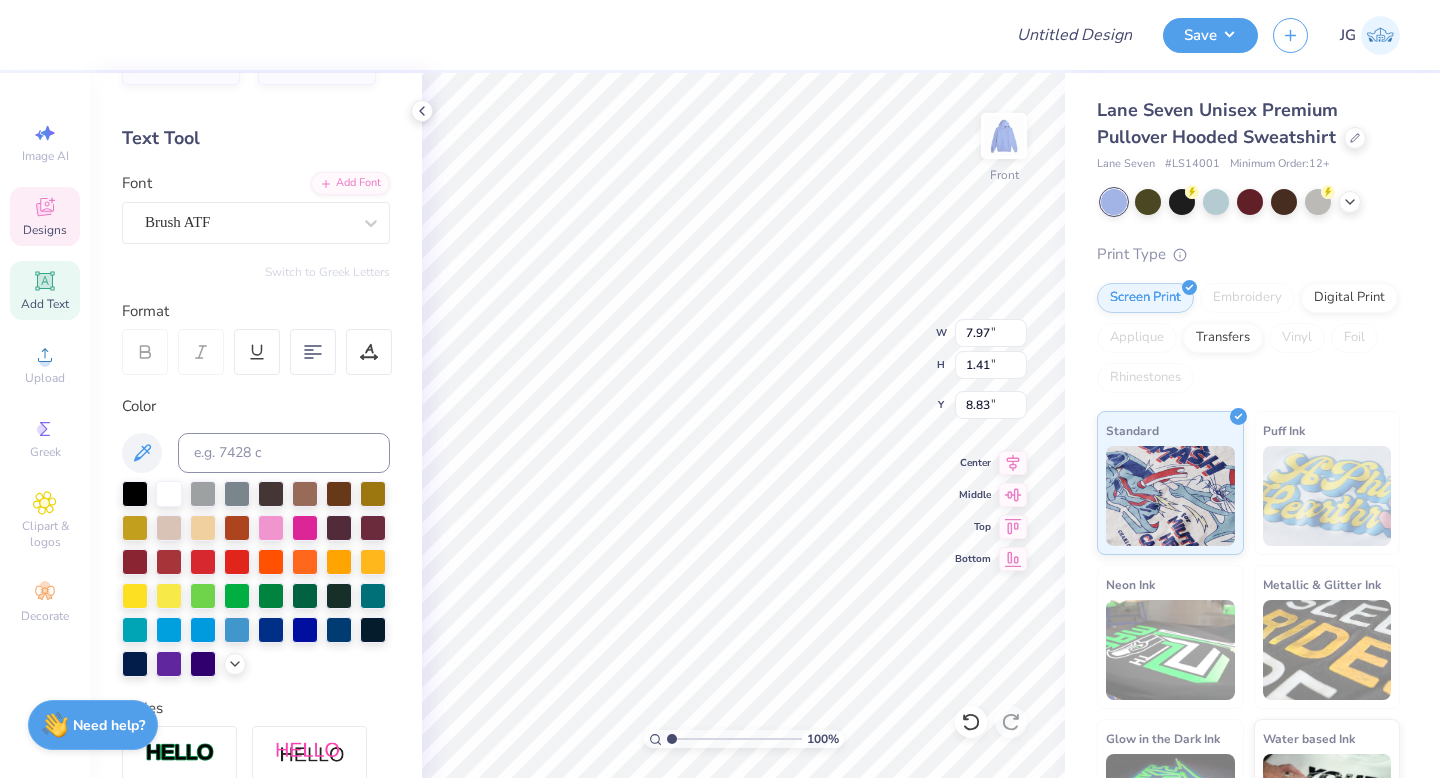 scroll, scrollTop: 0, scrollLeft: 0, axis: both 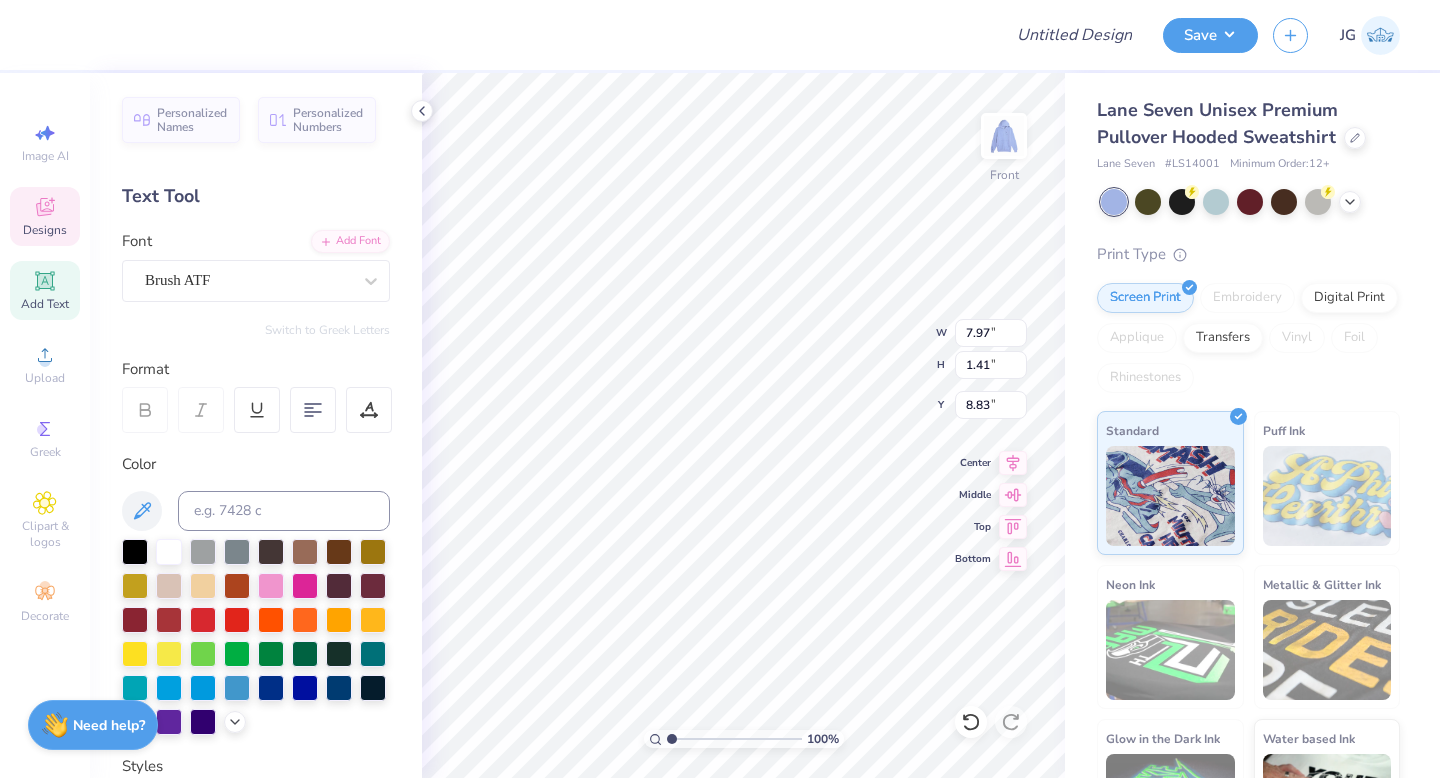 type on "9.49" 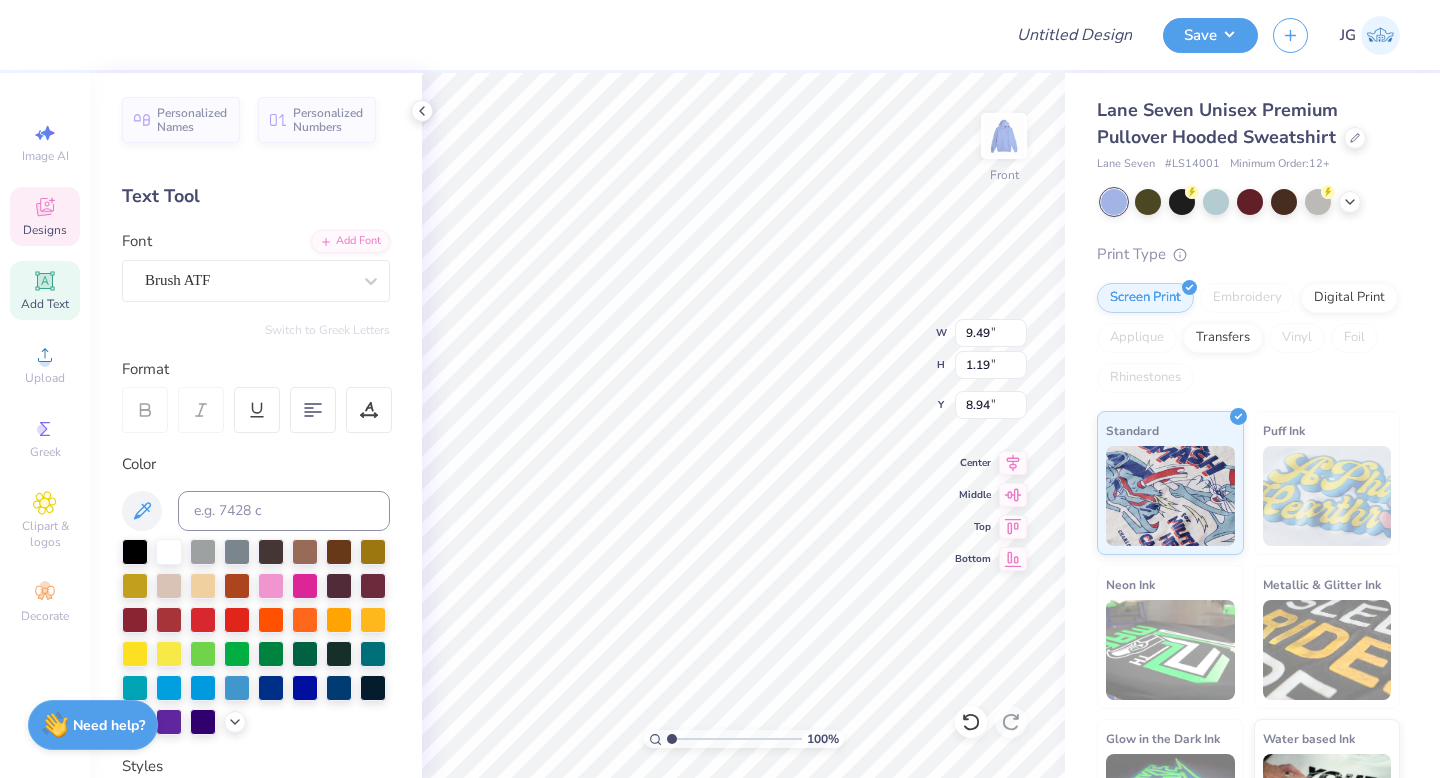 type on "6.45" 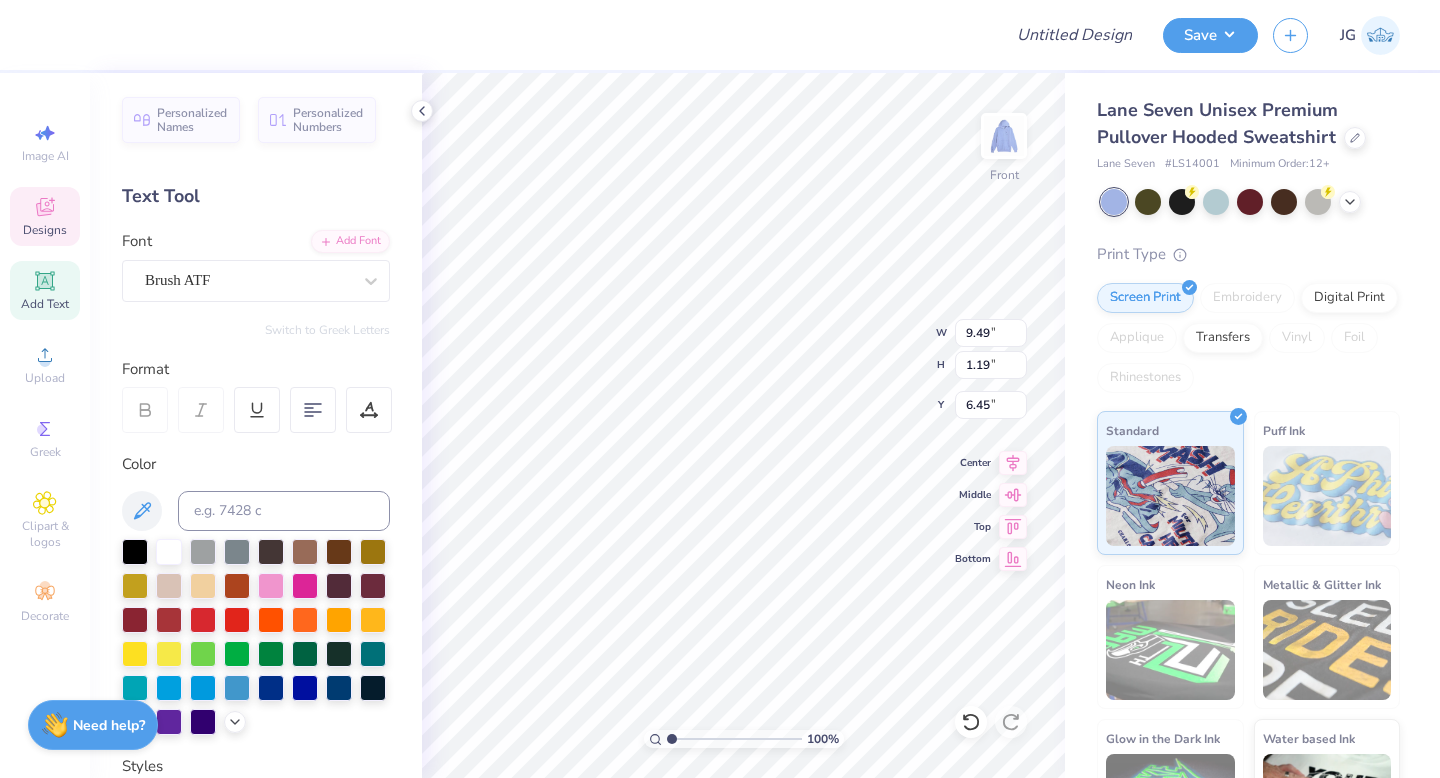 scroll, scrollTop: 0, scrollLeft: 4, axis: horizontal 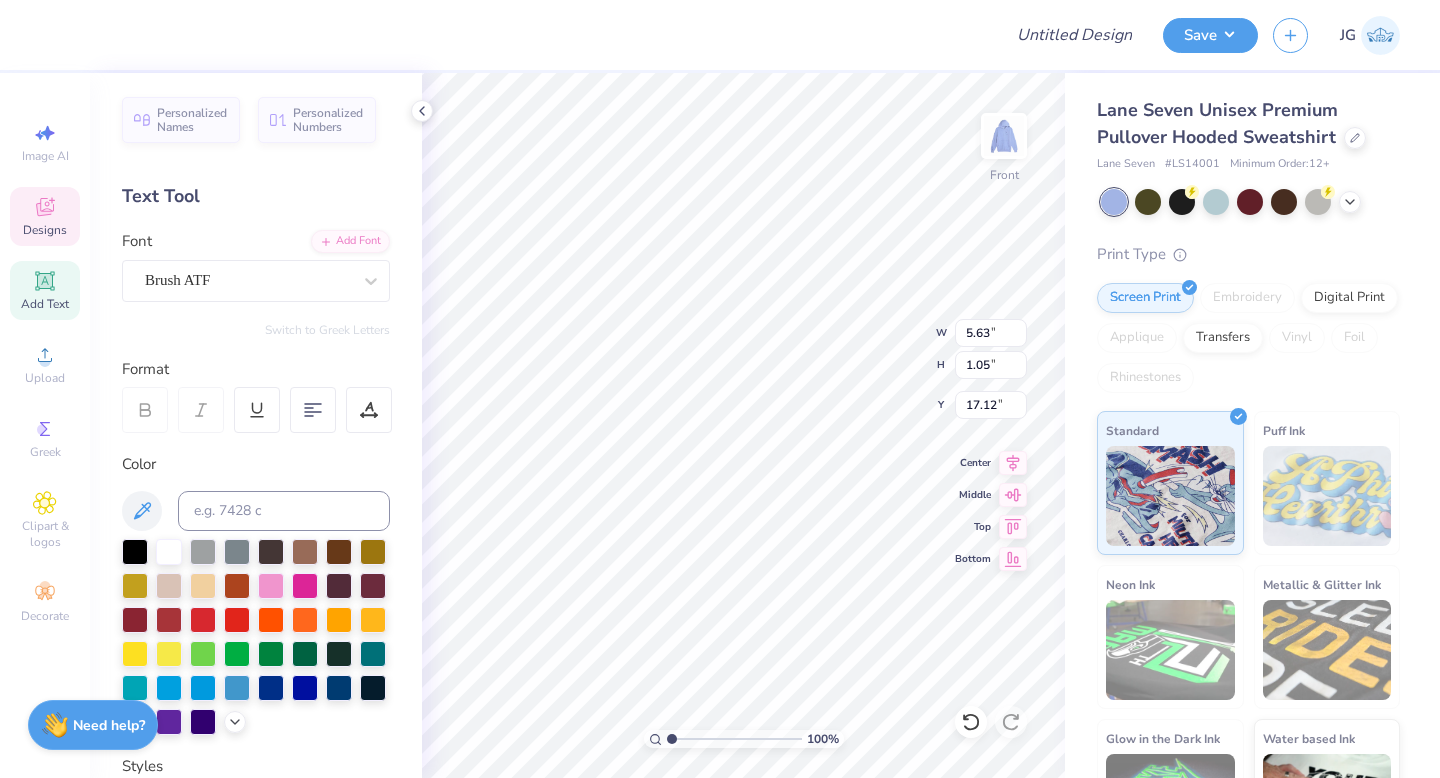 type on "17.12" 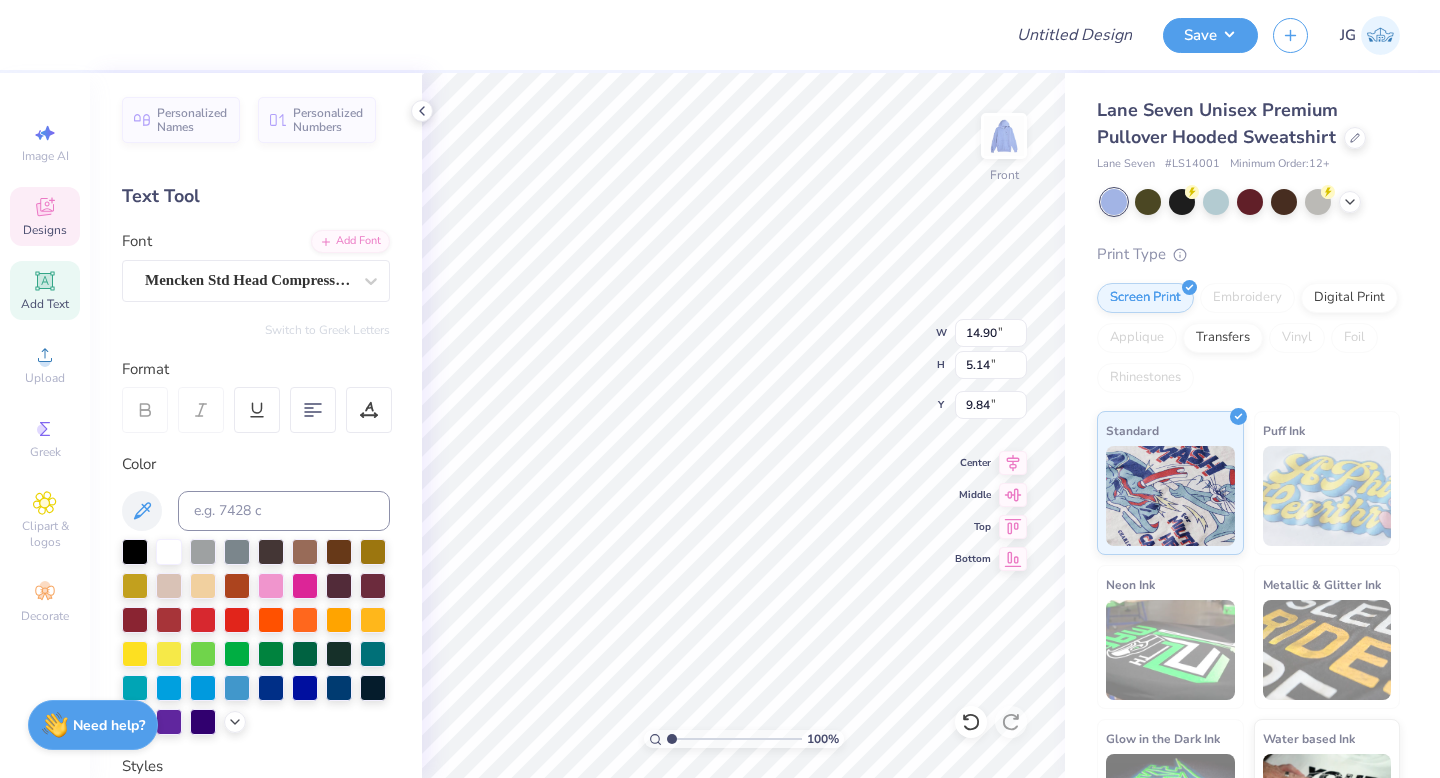 scroll, scrollTop: 0, scrollLeft: 0, axis: both 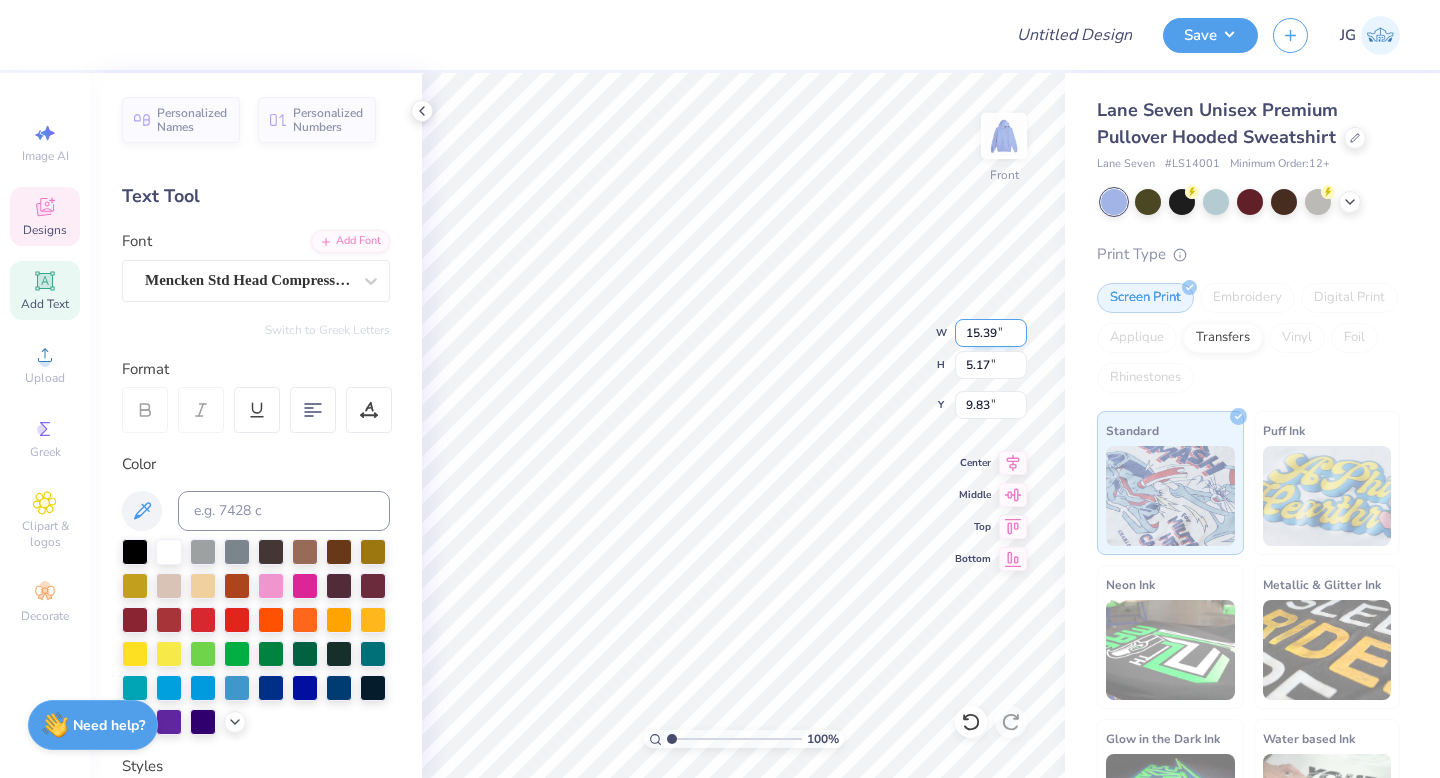 type on "9.59" 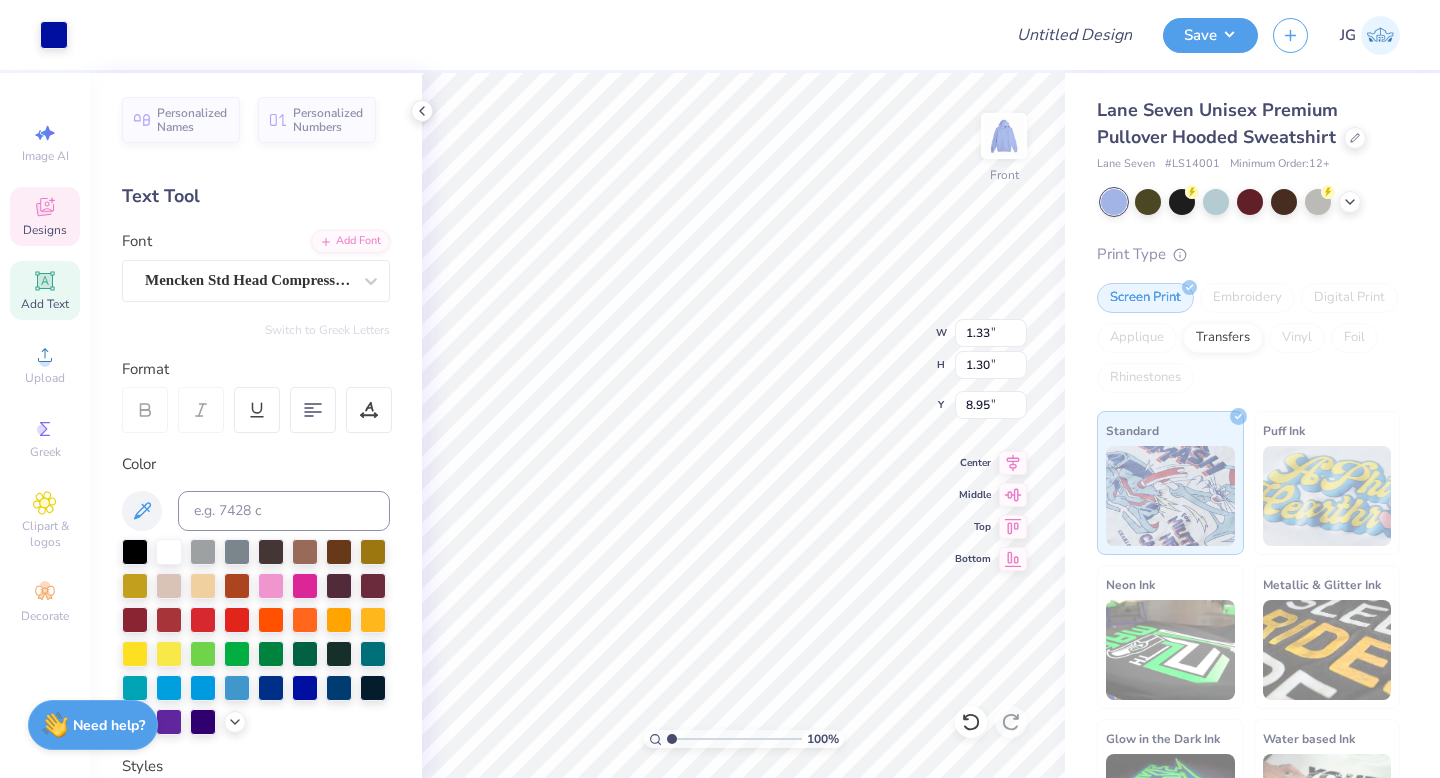 type on "1.33" 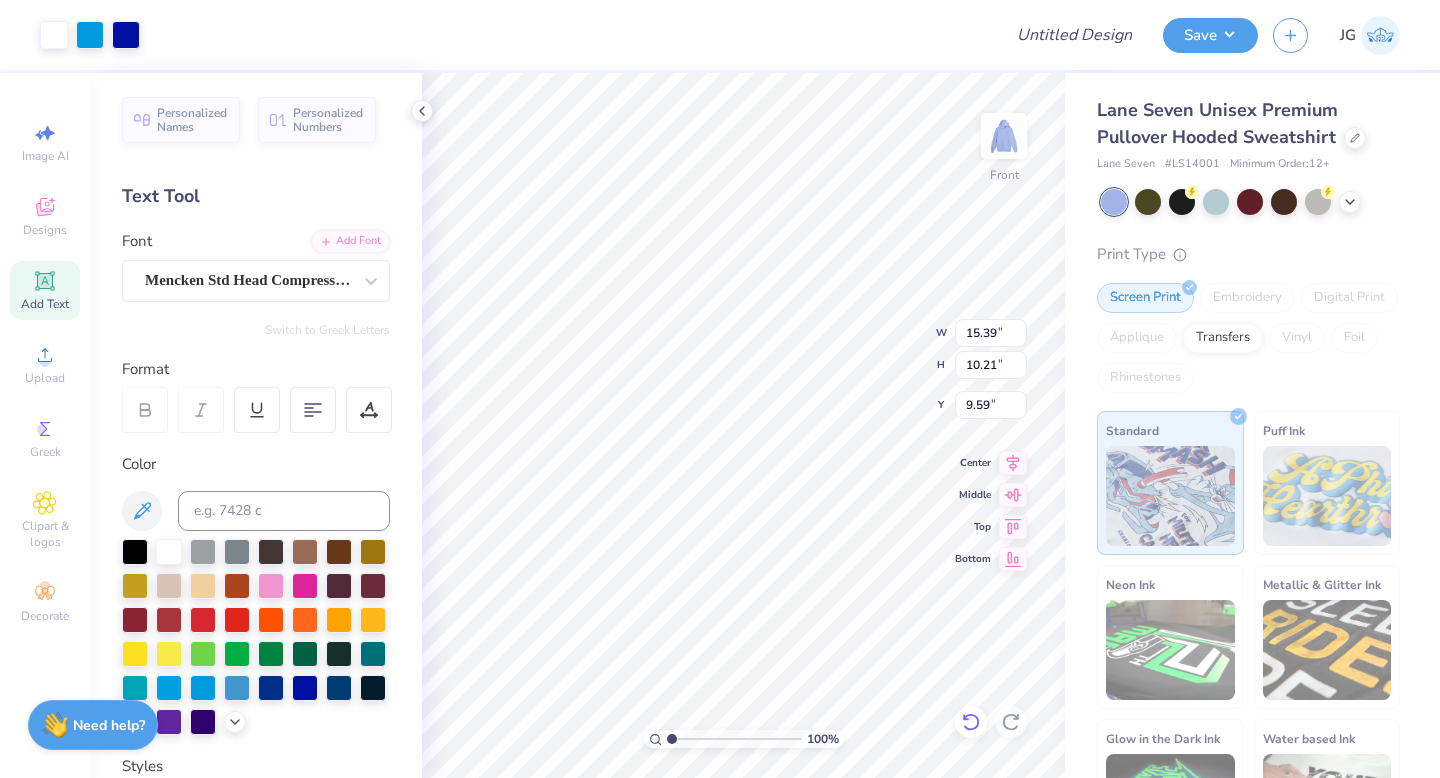 type on "7.50" 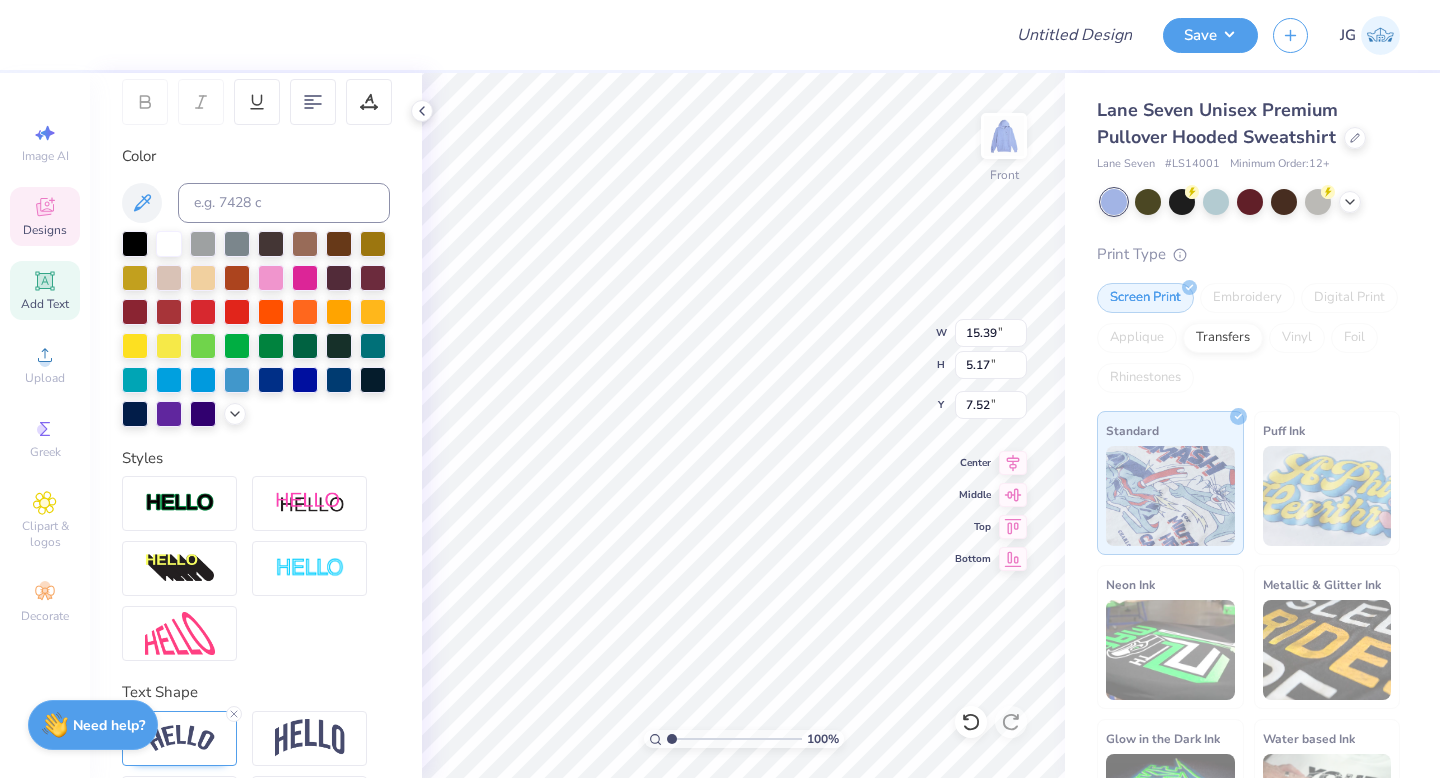 scroll, scrollTop: 313, scrollLeft: 0, axis: vertical 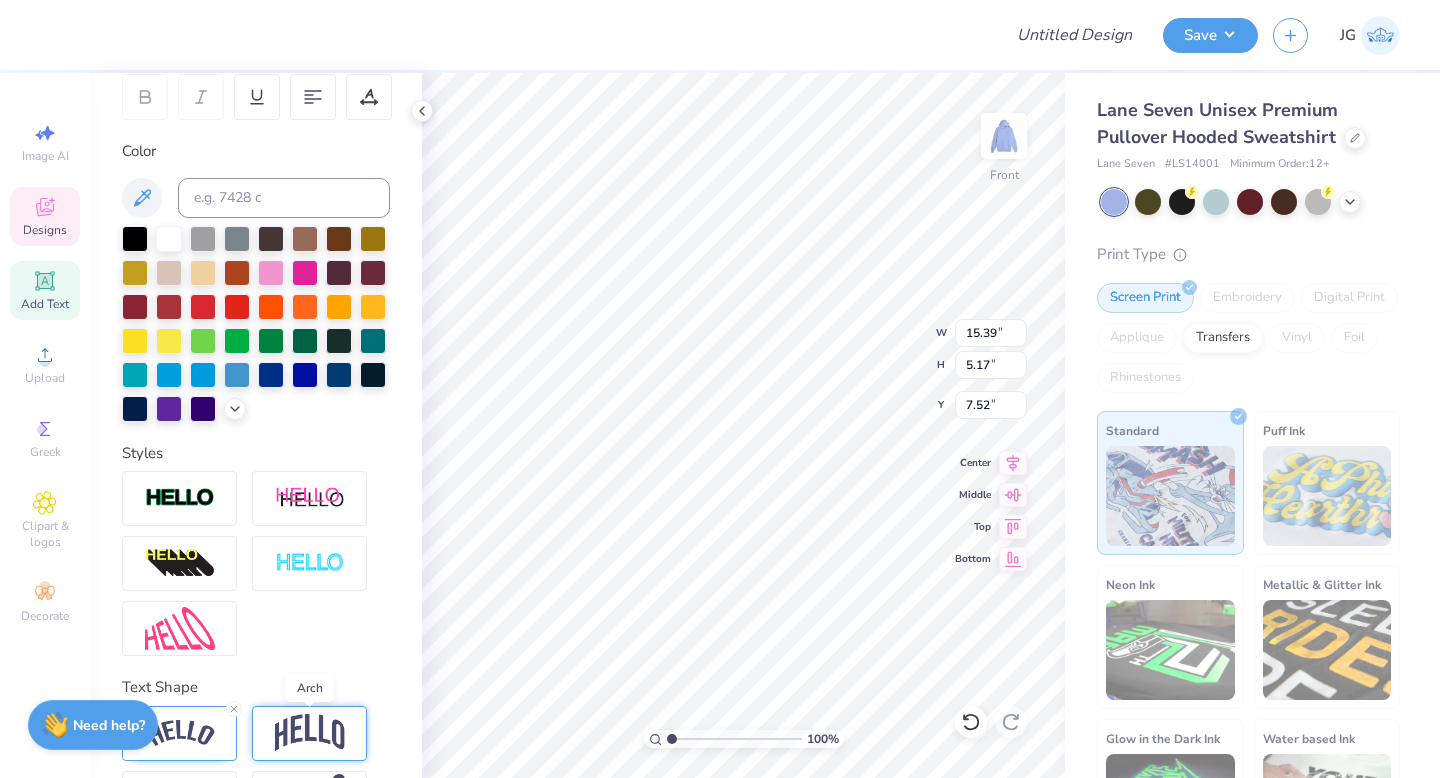 click at bounding box center (310, 733) 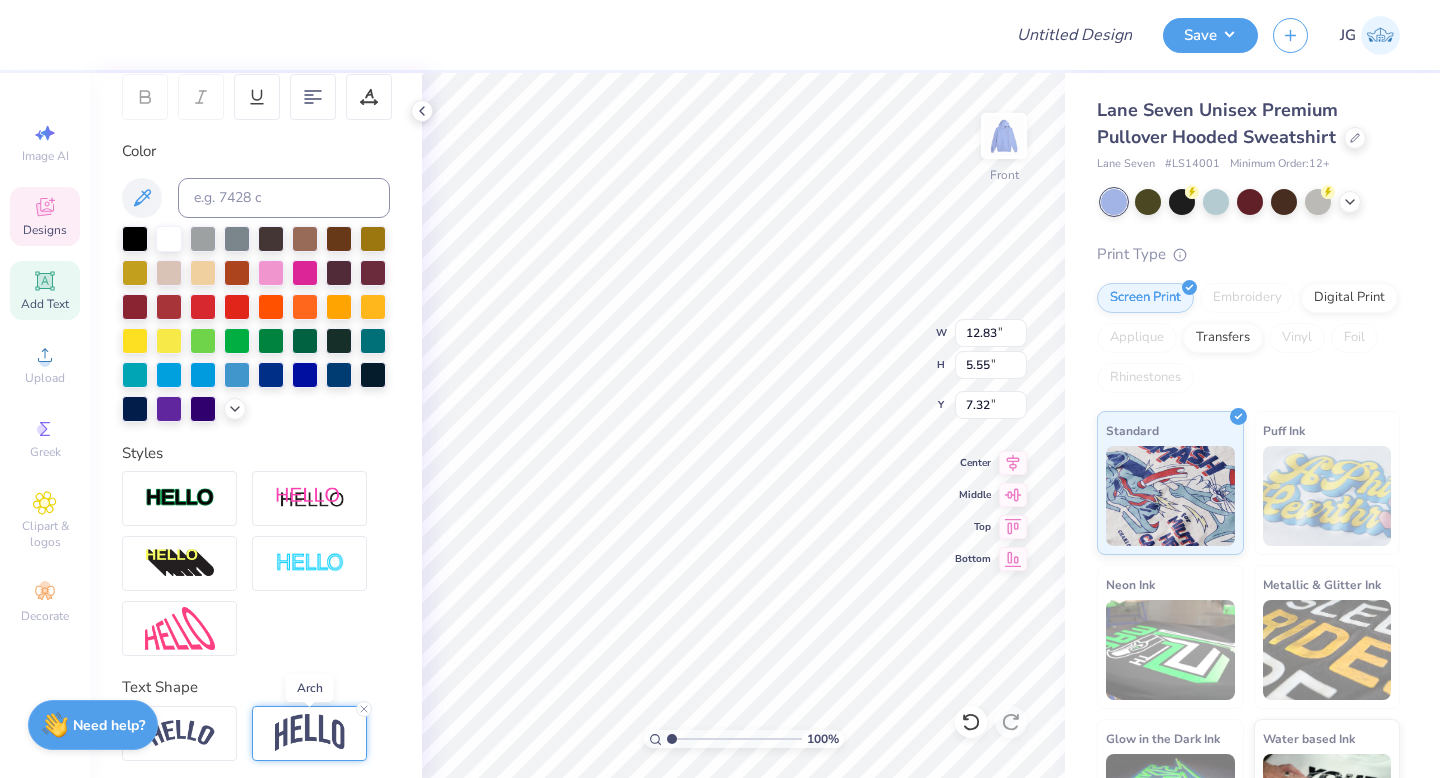 type on "12.83" 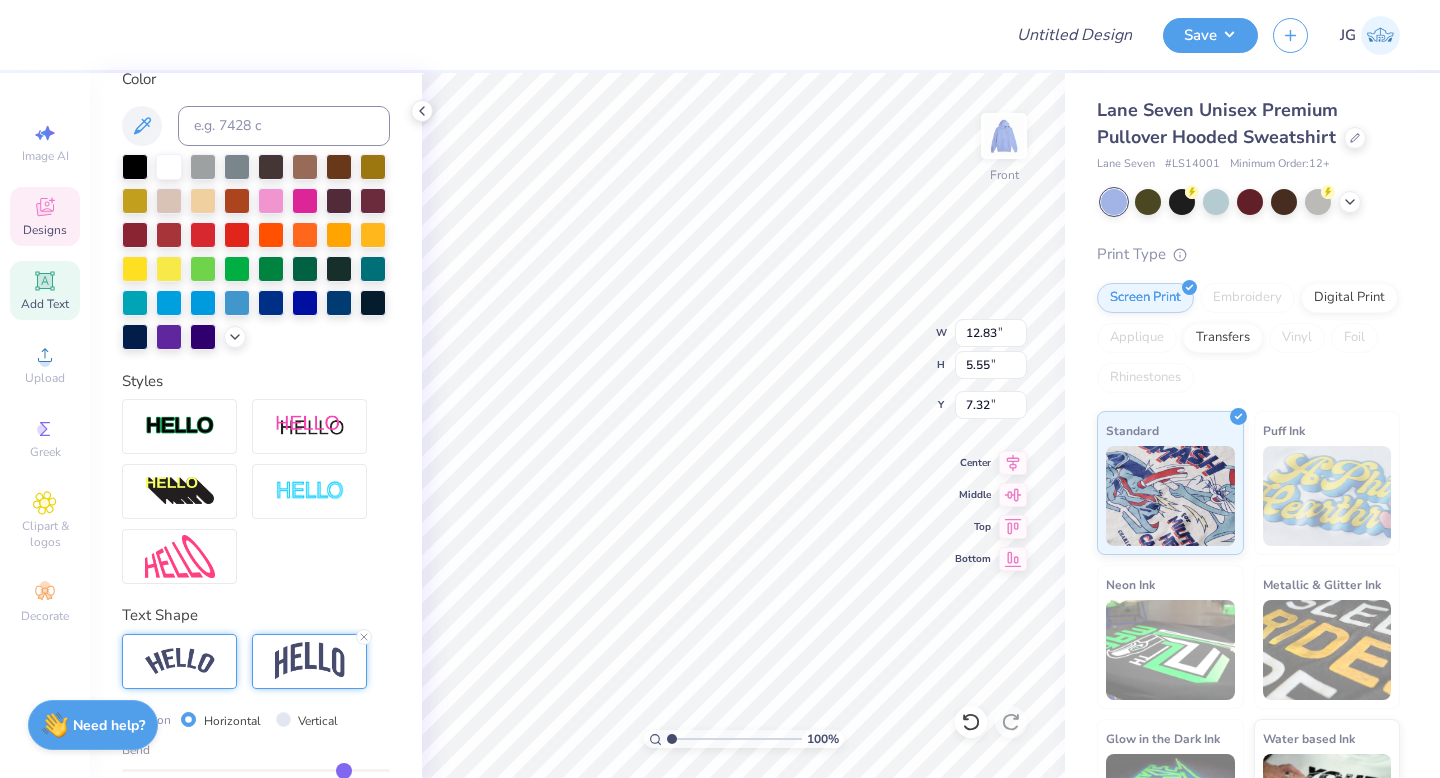 click at bounding box center (179, 661) 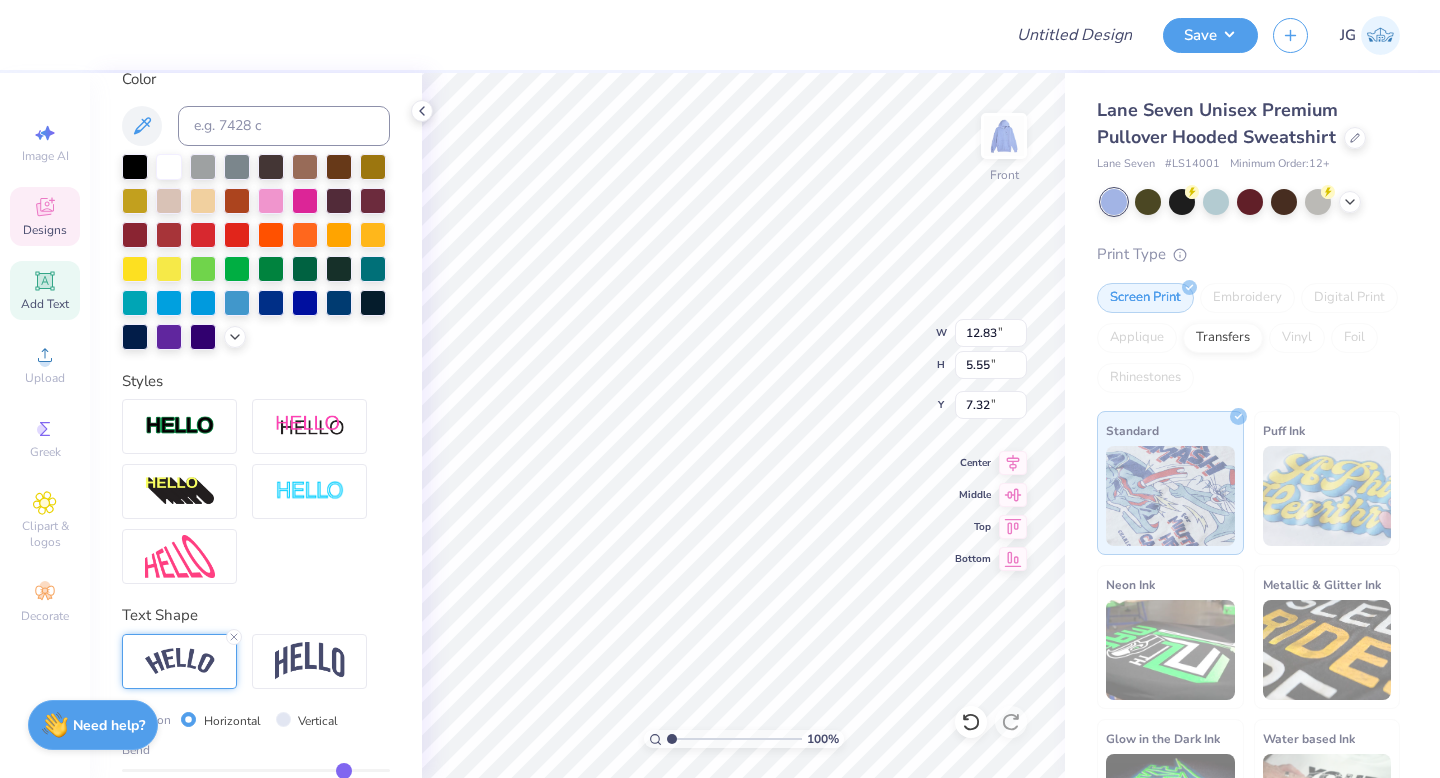 type on "15.39" 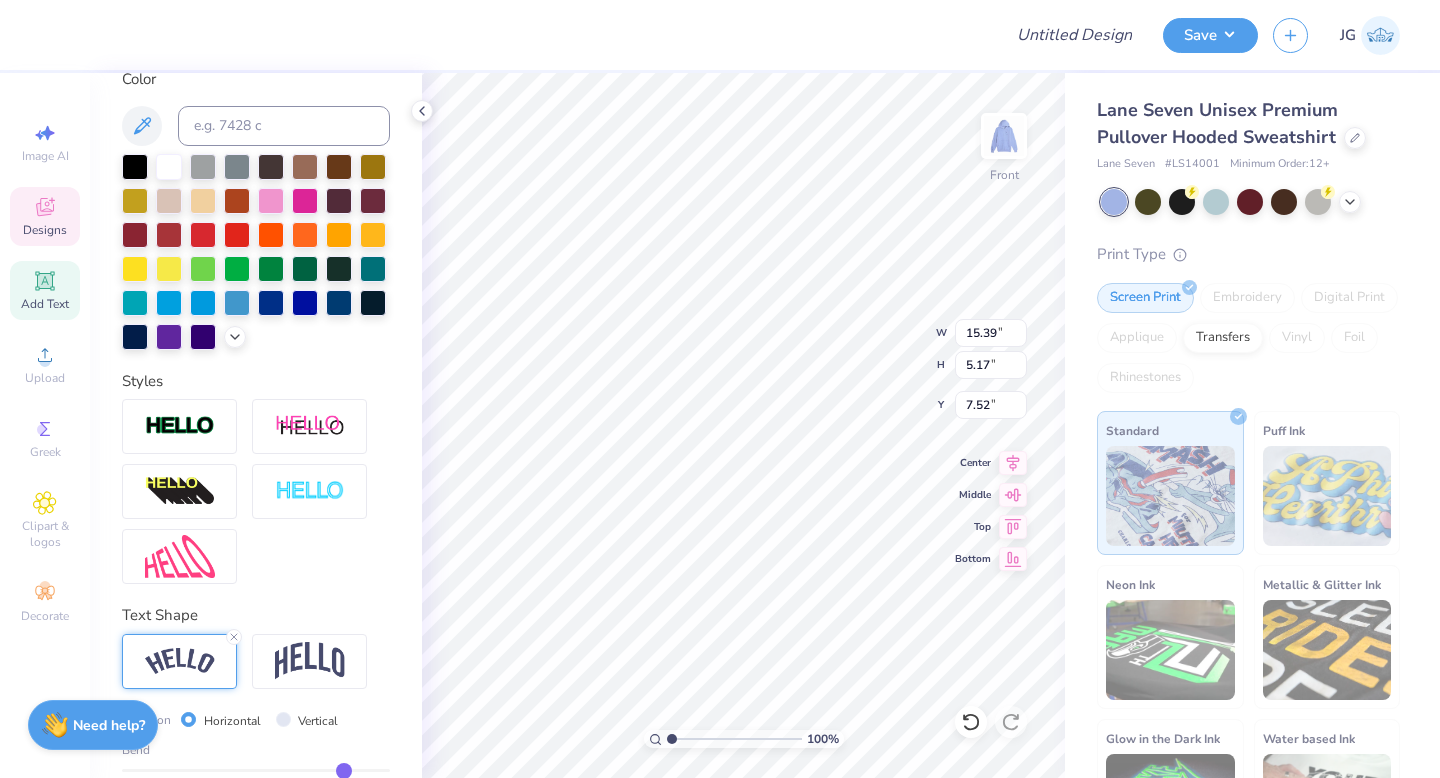 scroll, scrollTop: 501, scrollLeft: 0, axis: vertical 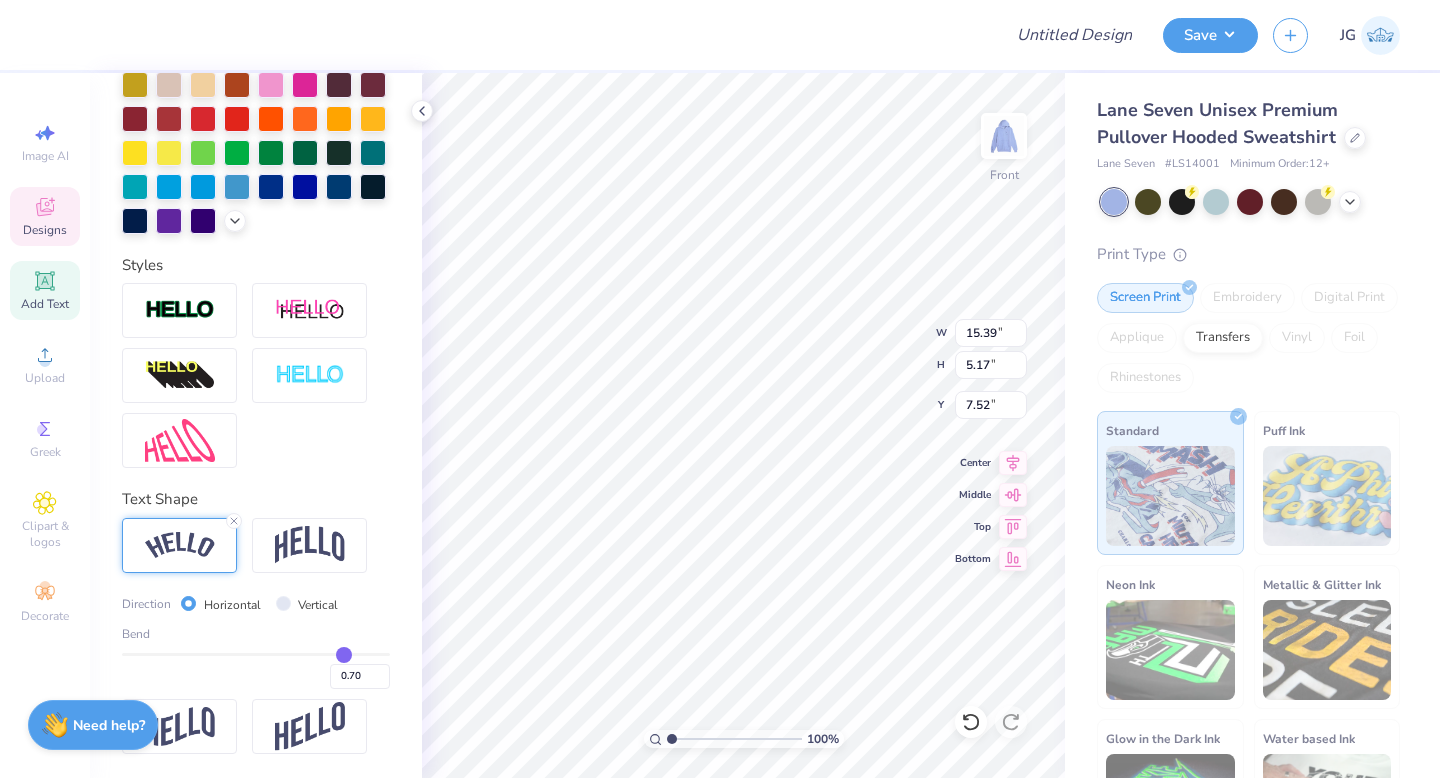type on "0.71" 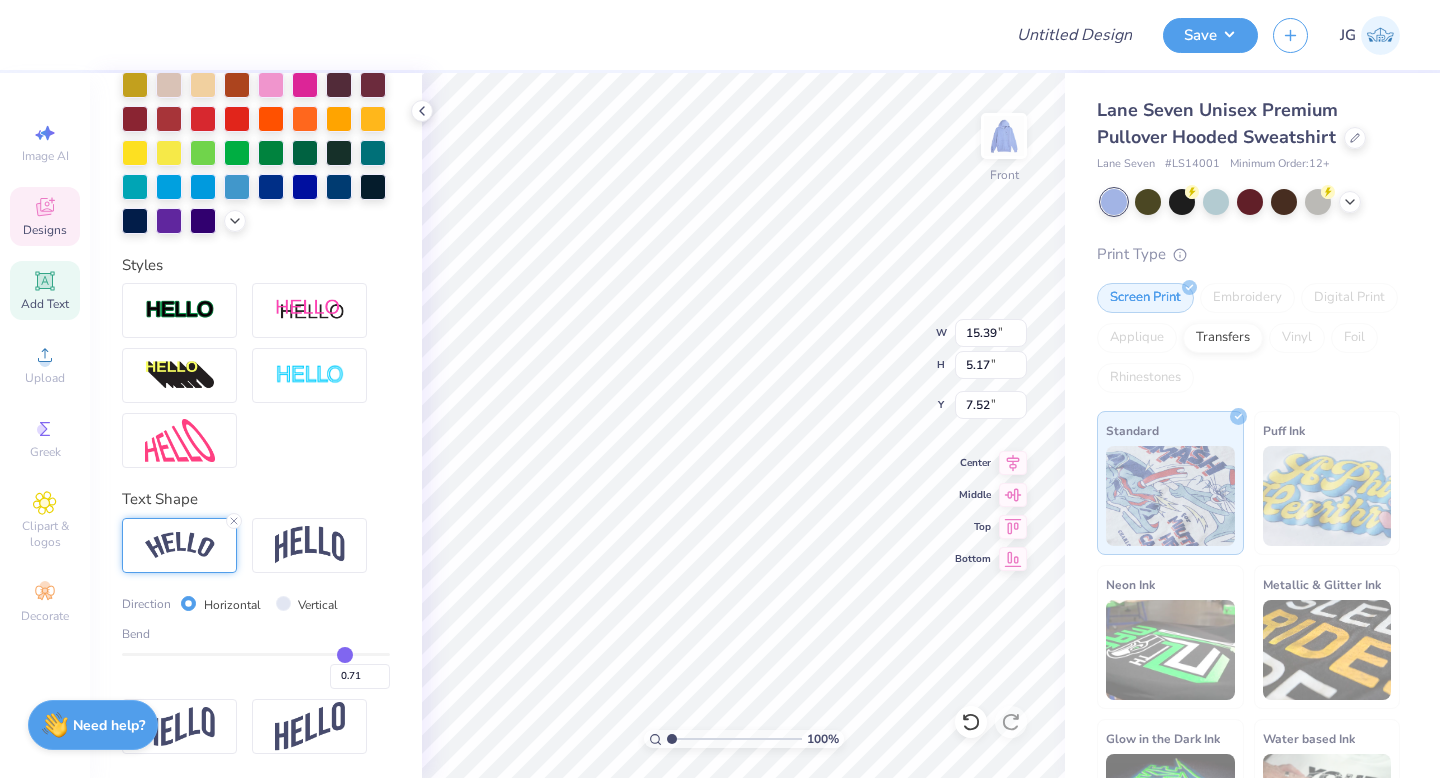 type on "0.7" 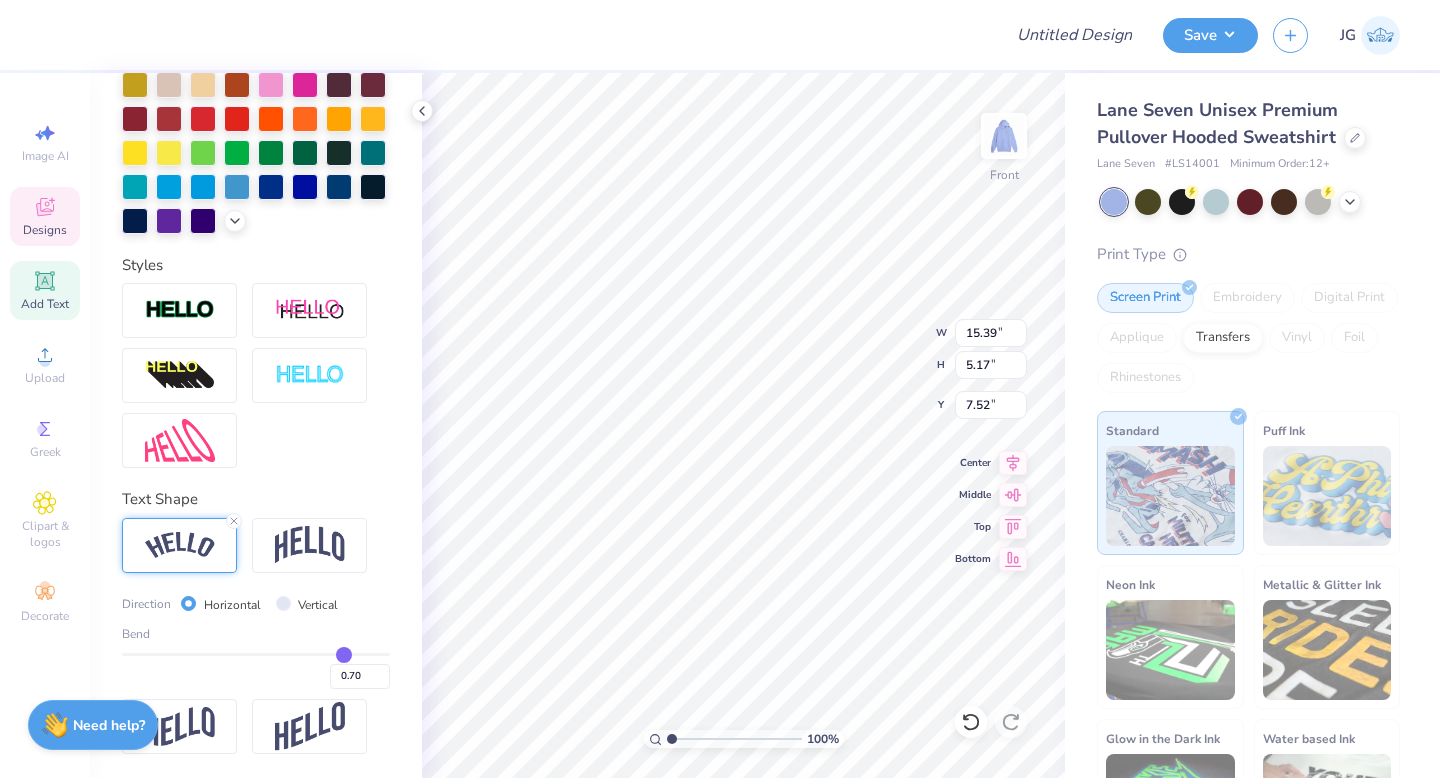 type on "0.69" 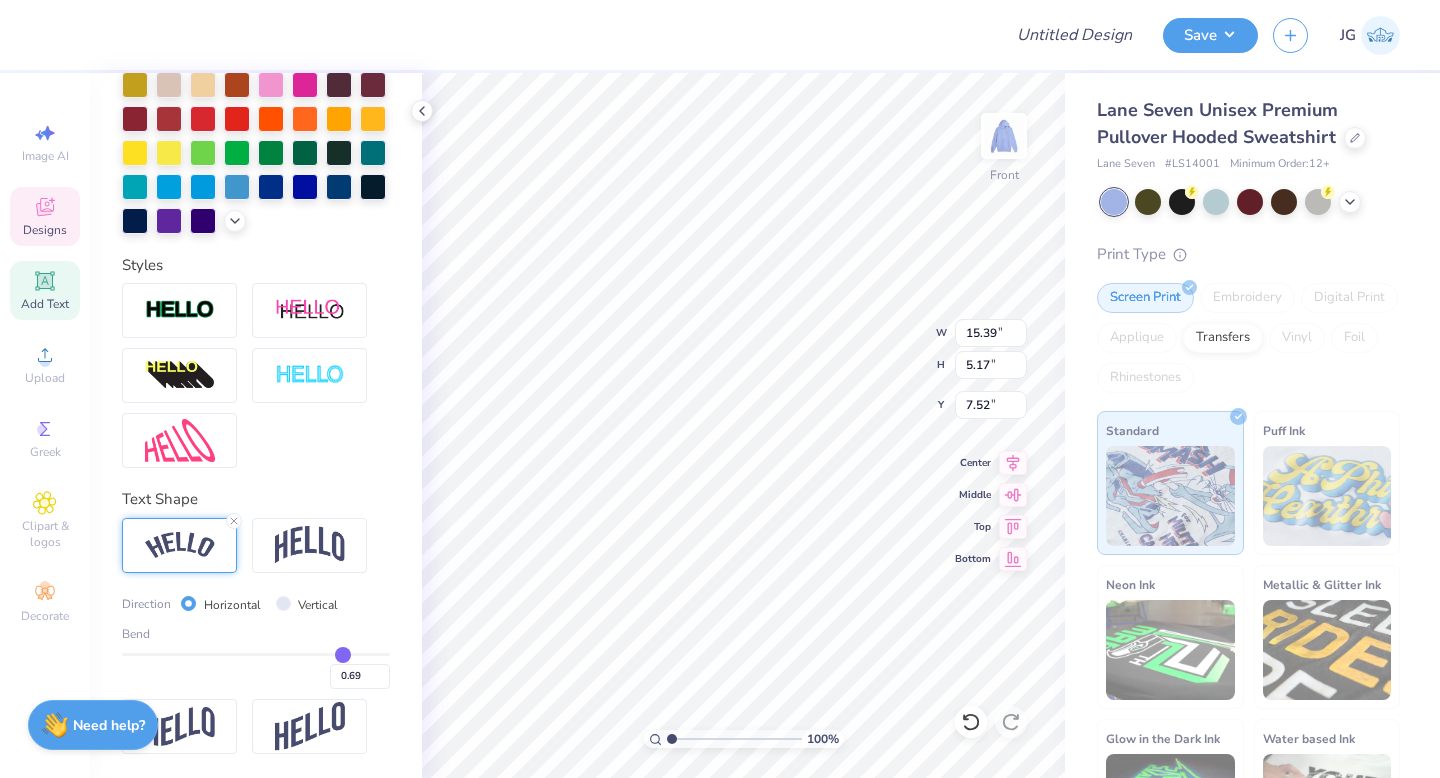 type on "0.68" 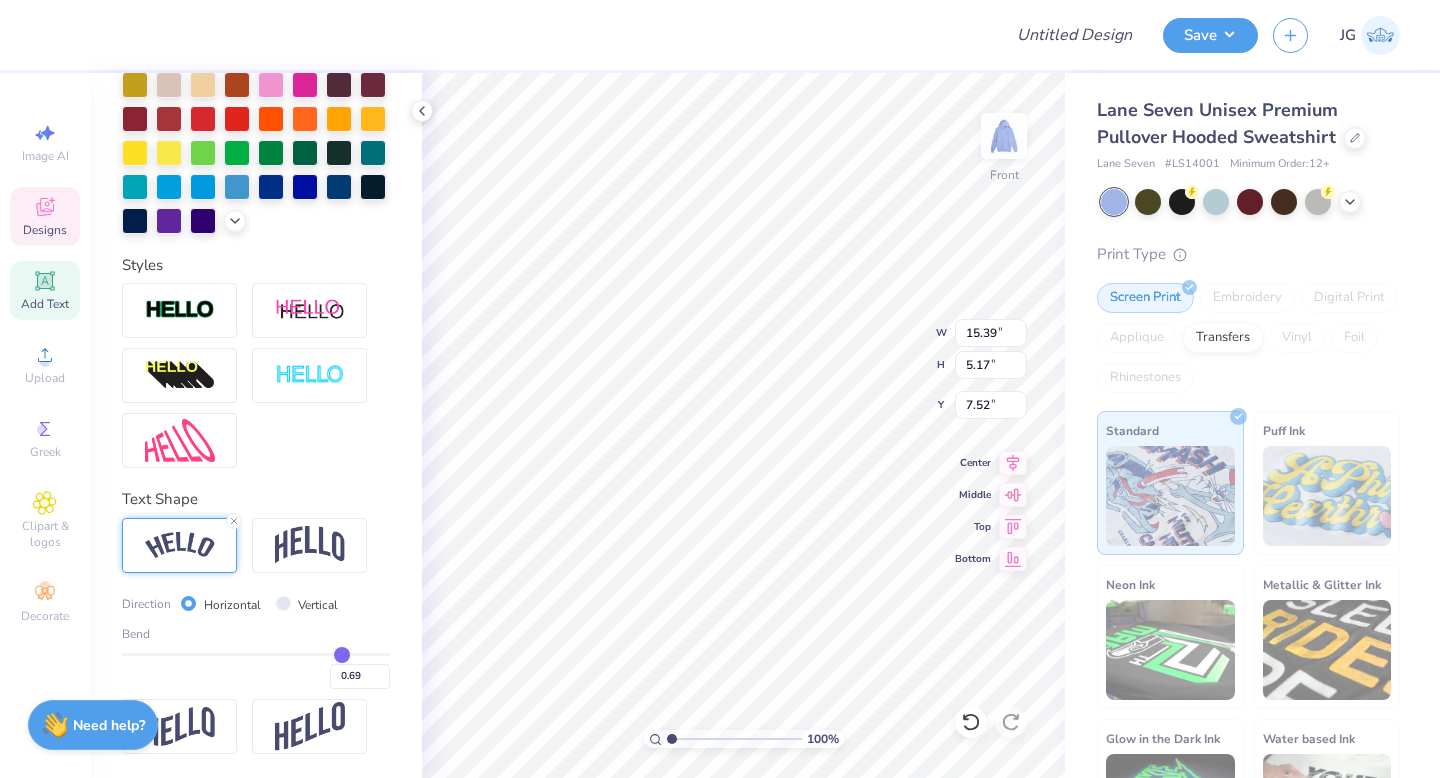 type on "0.68" 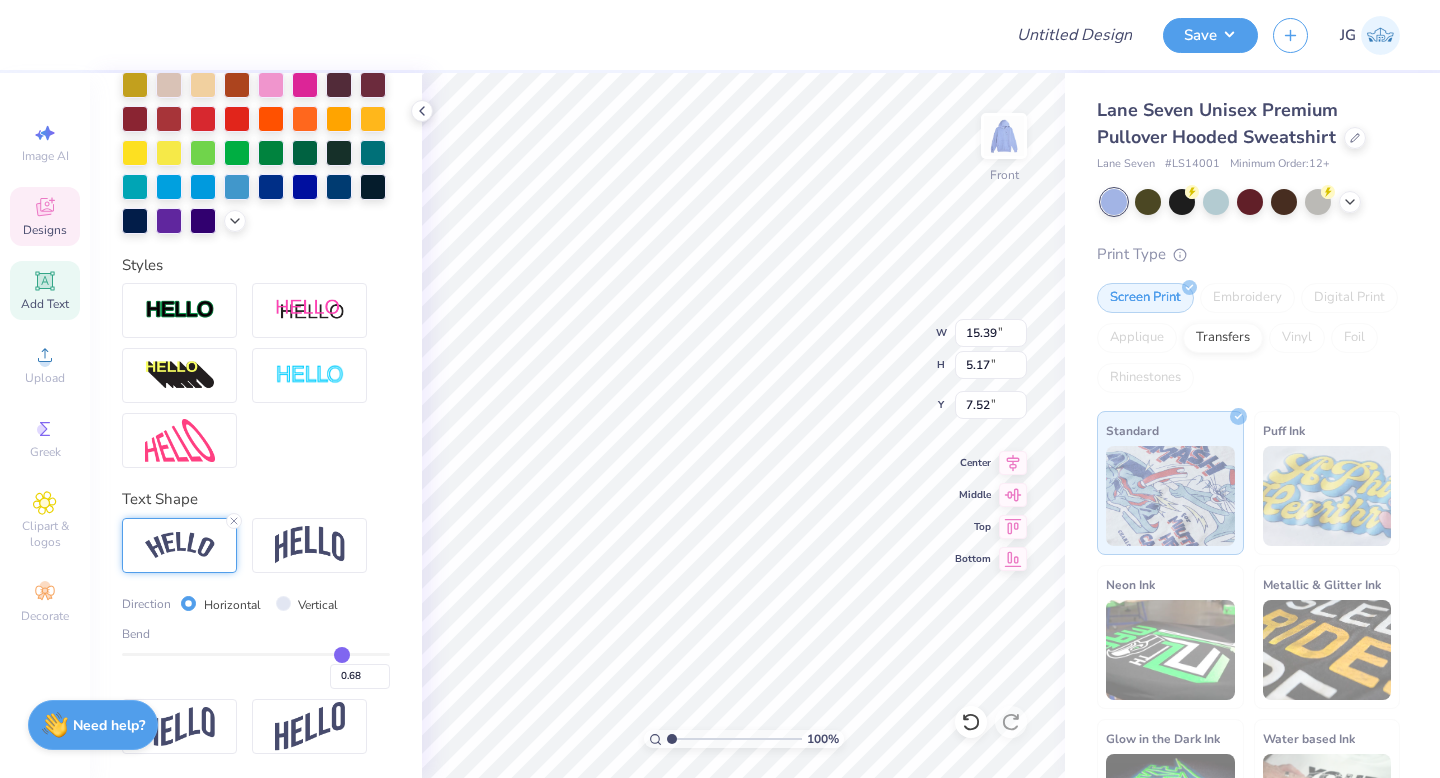 type on "0.67" 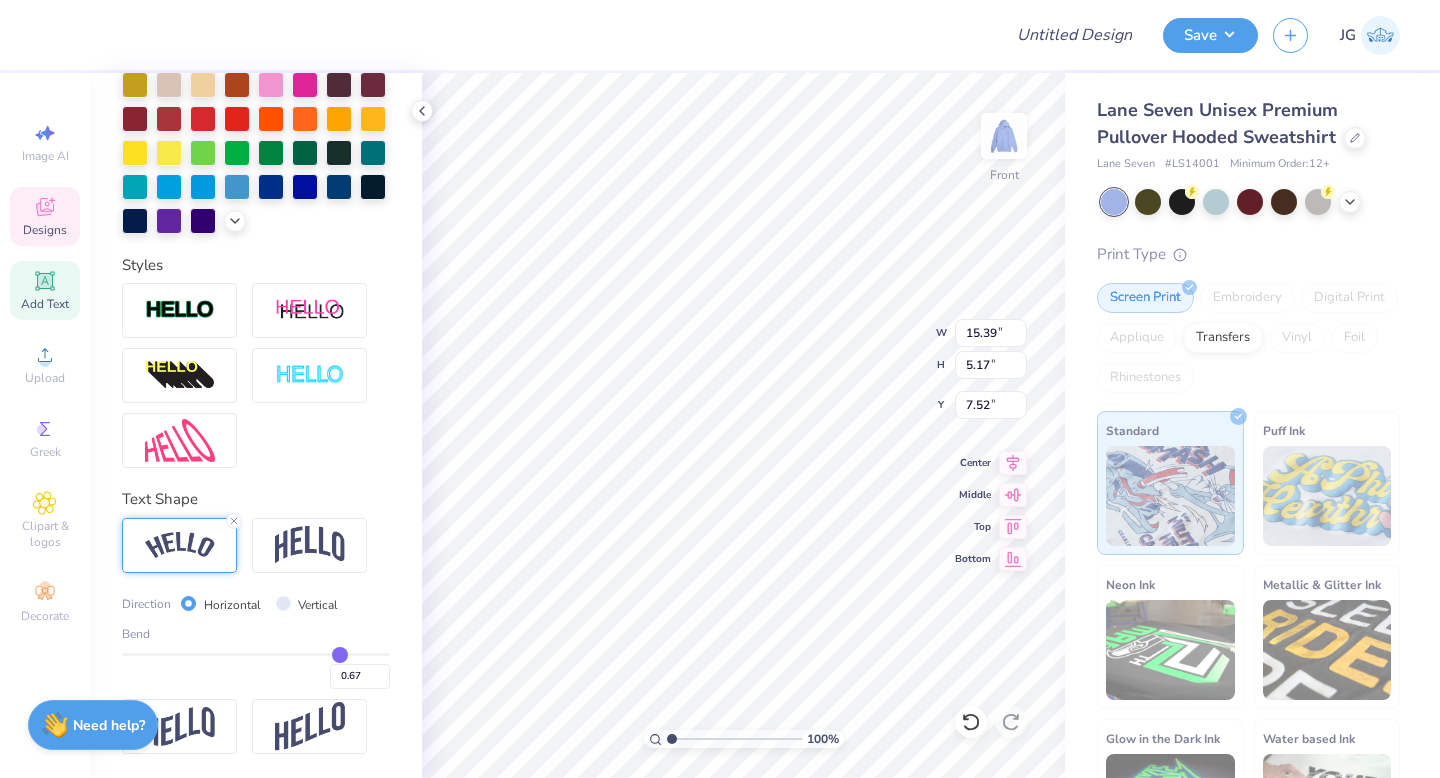type on "0.66" 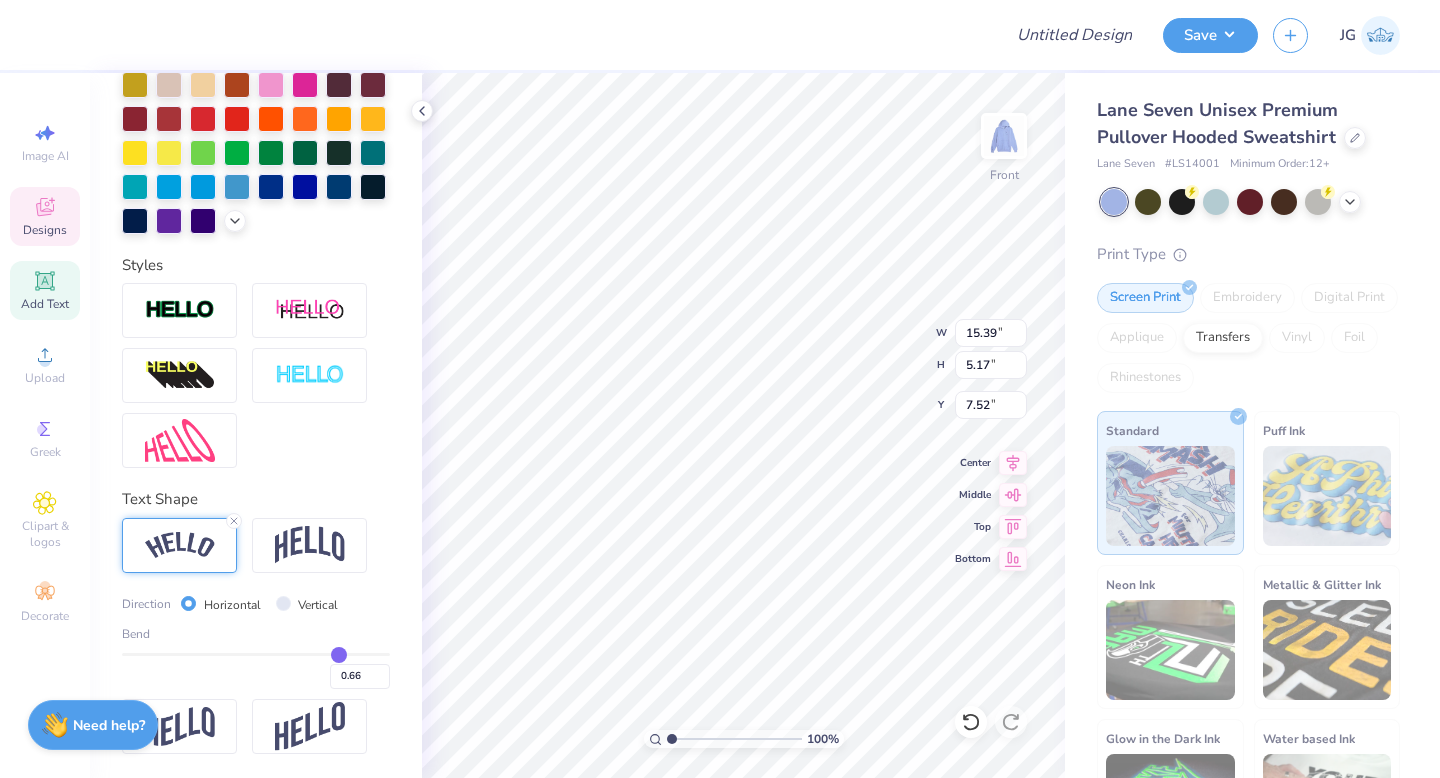 type on "0.65" 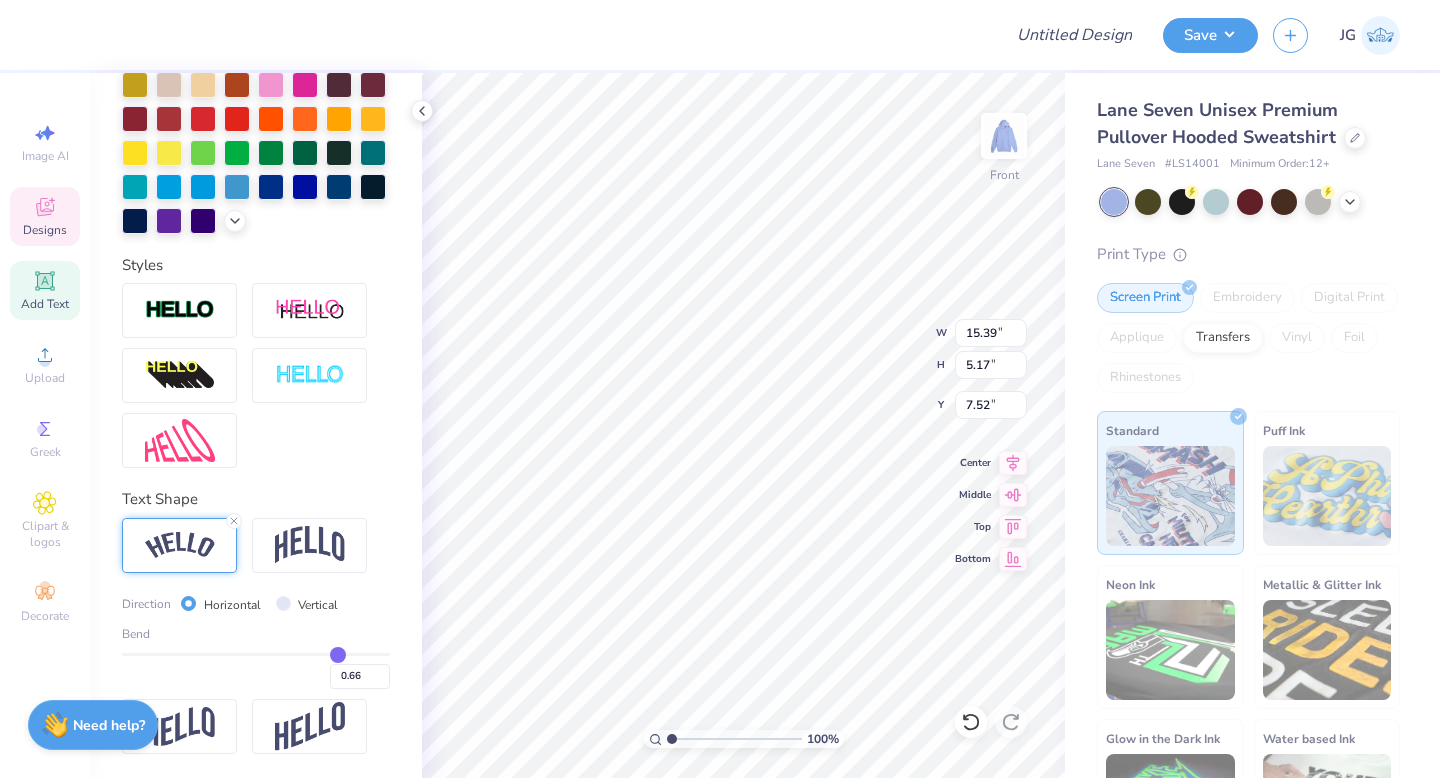 type on "0.65" 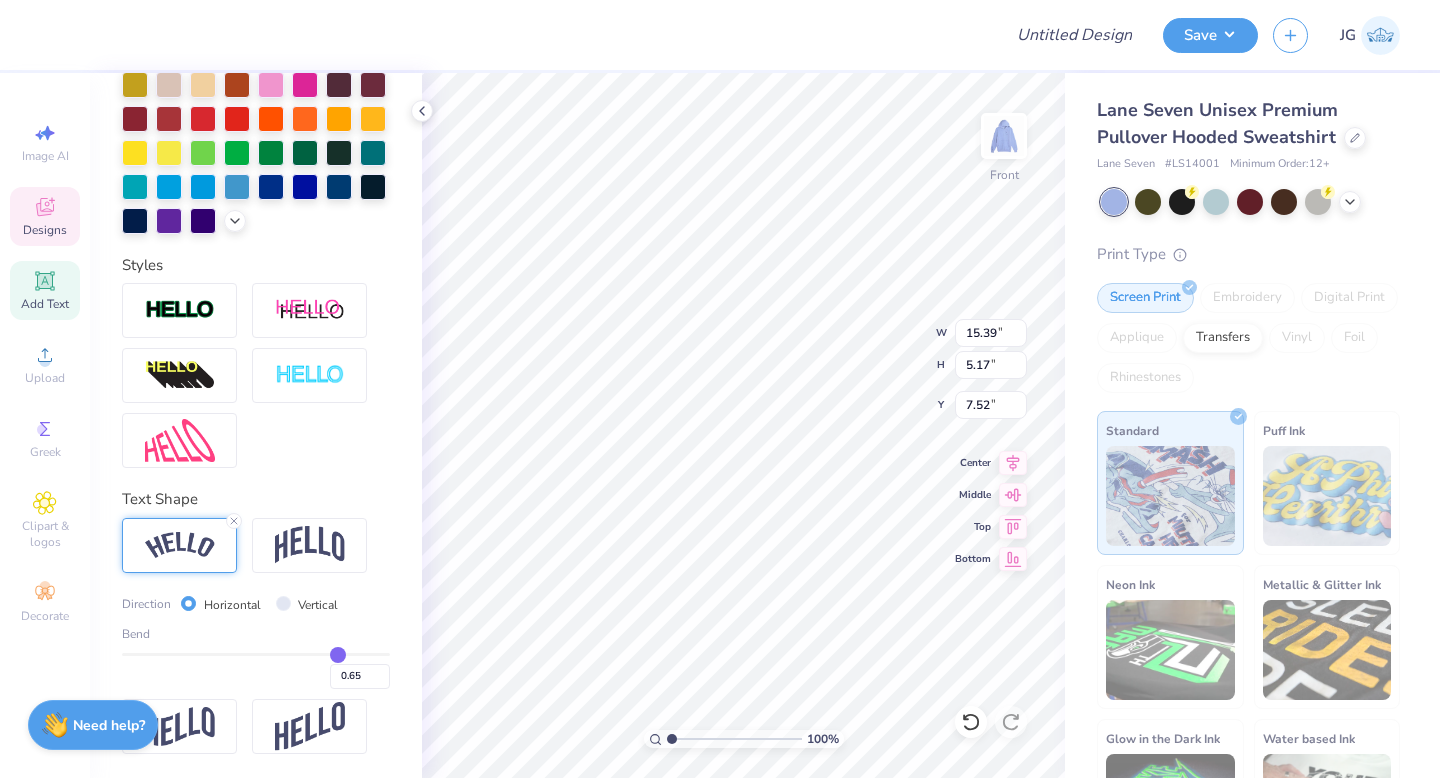 type on "0.64" 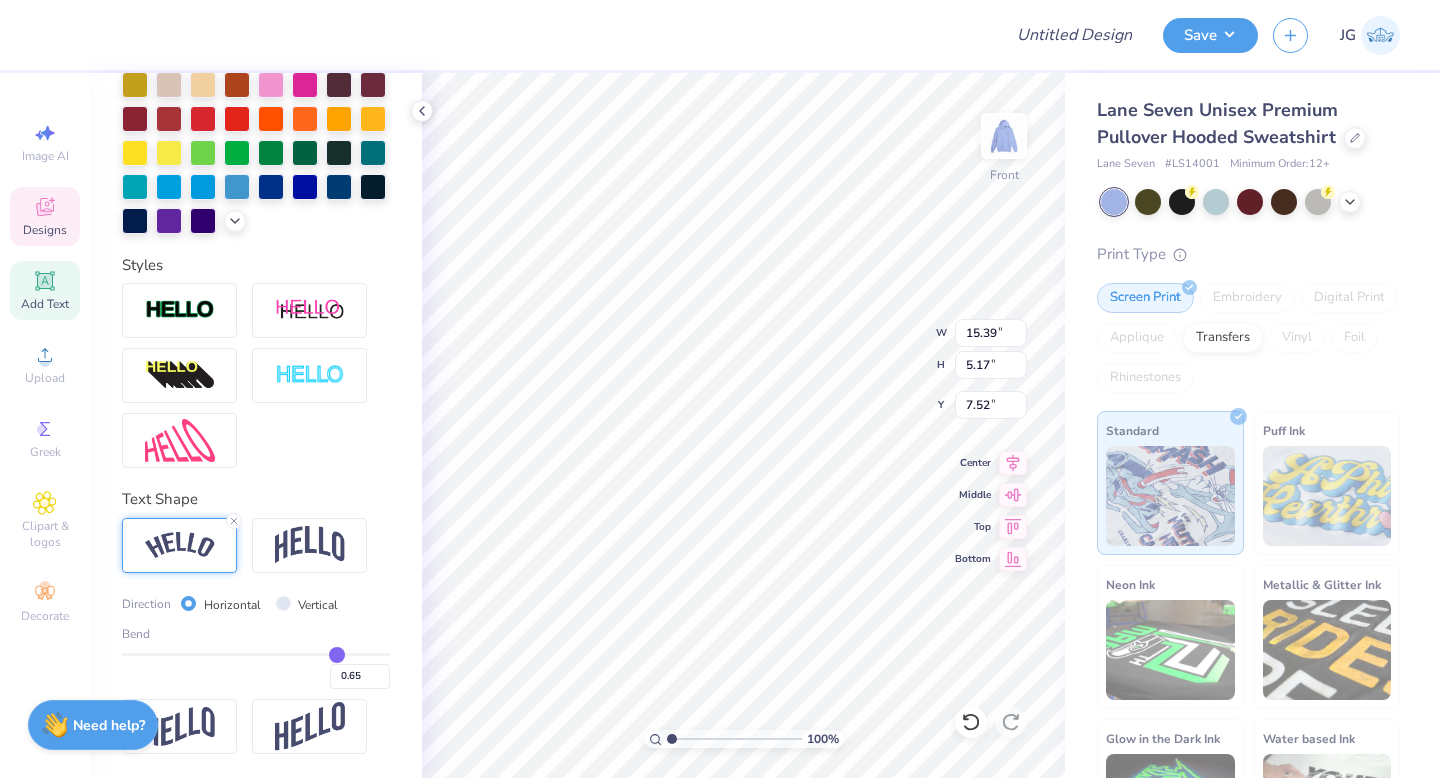 type on "0.64" 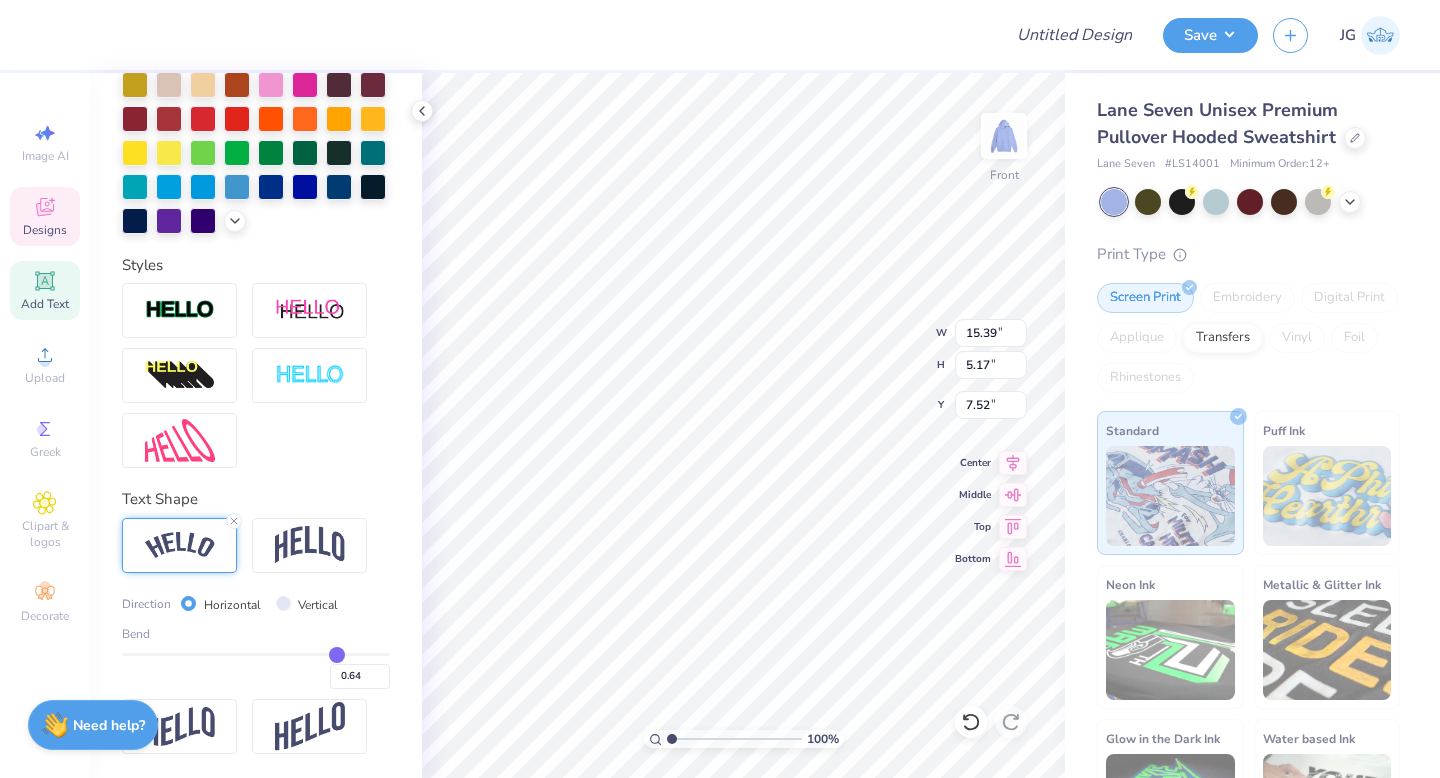 type on "0.63" 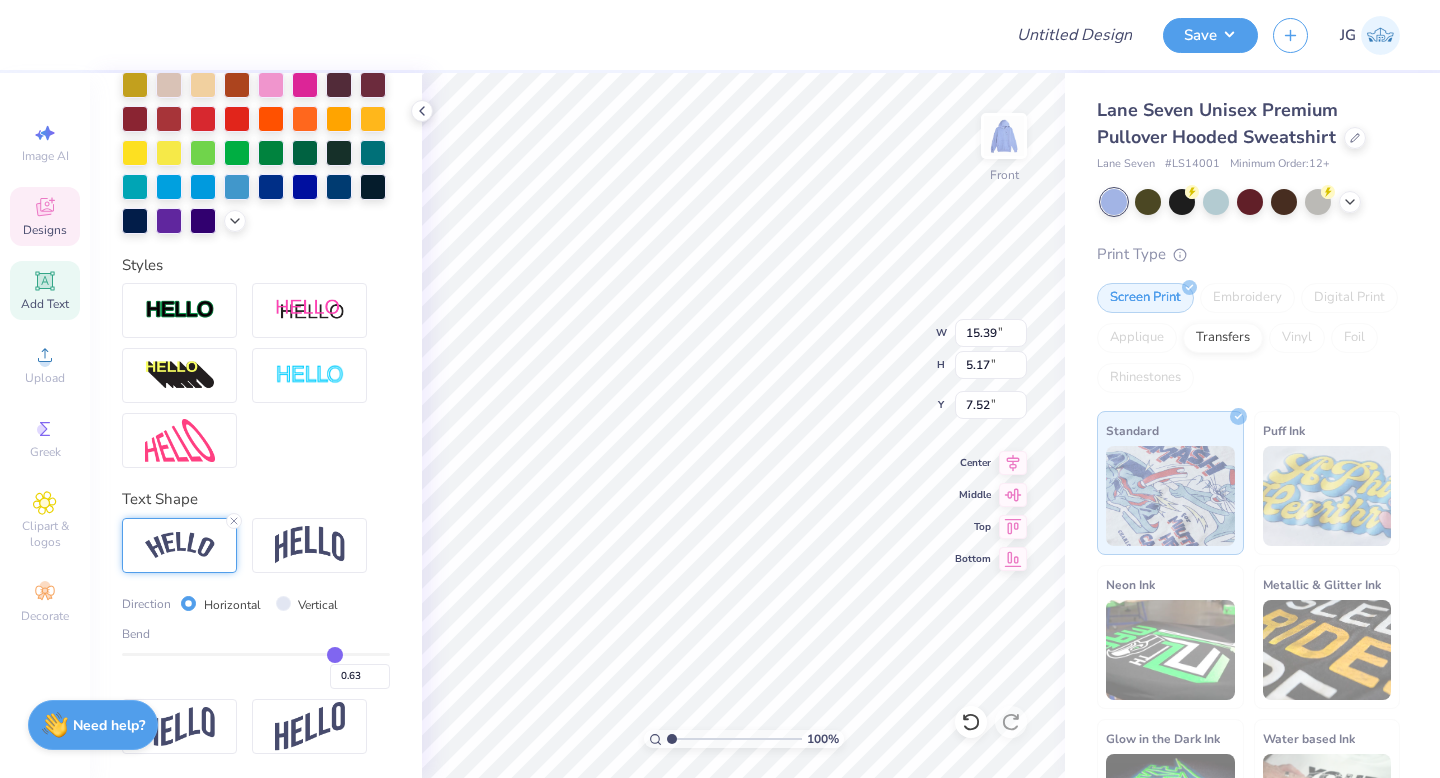 type on "0.62" 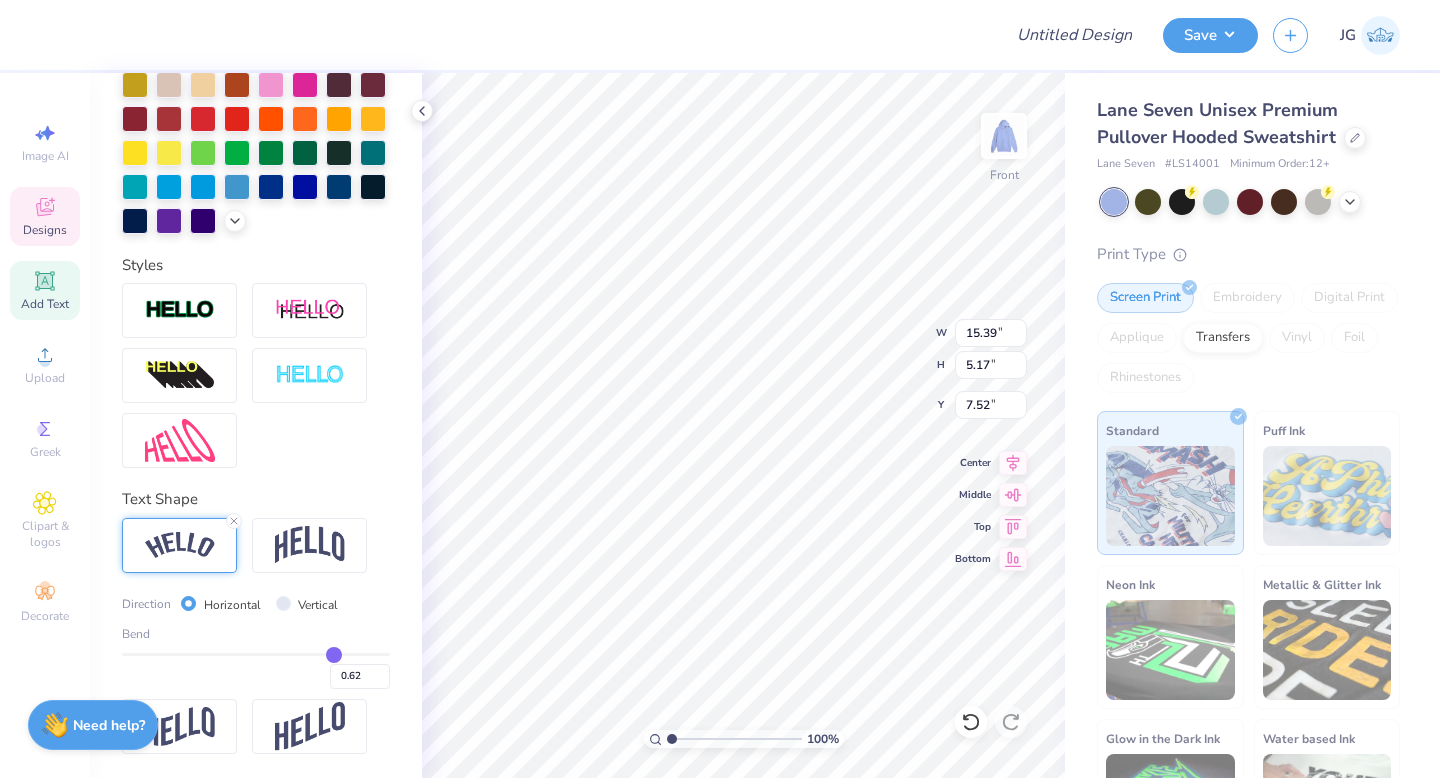 type on "0.61" 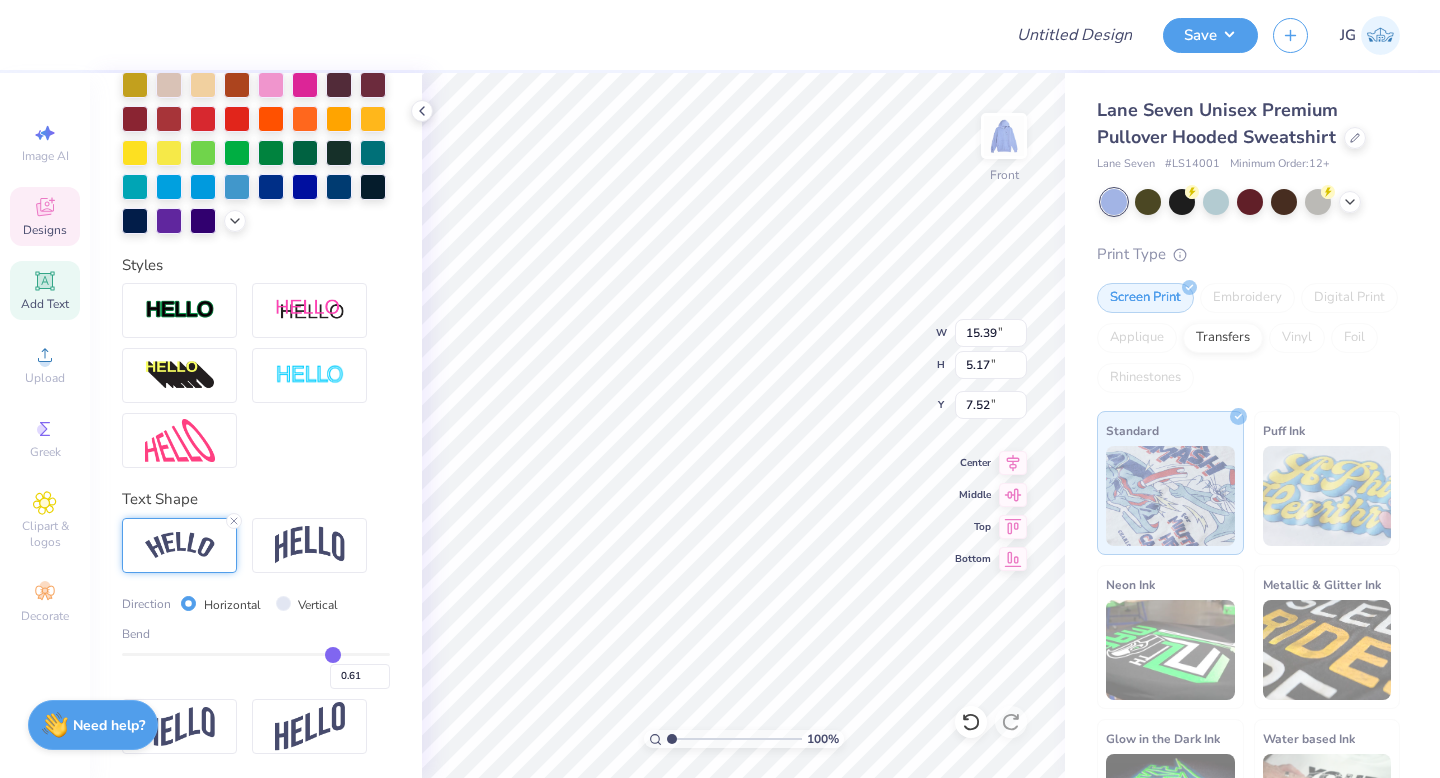 type on "0.6" 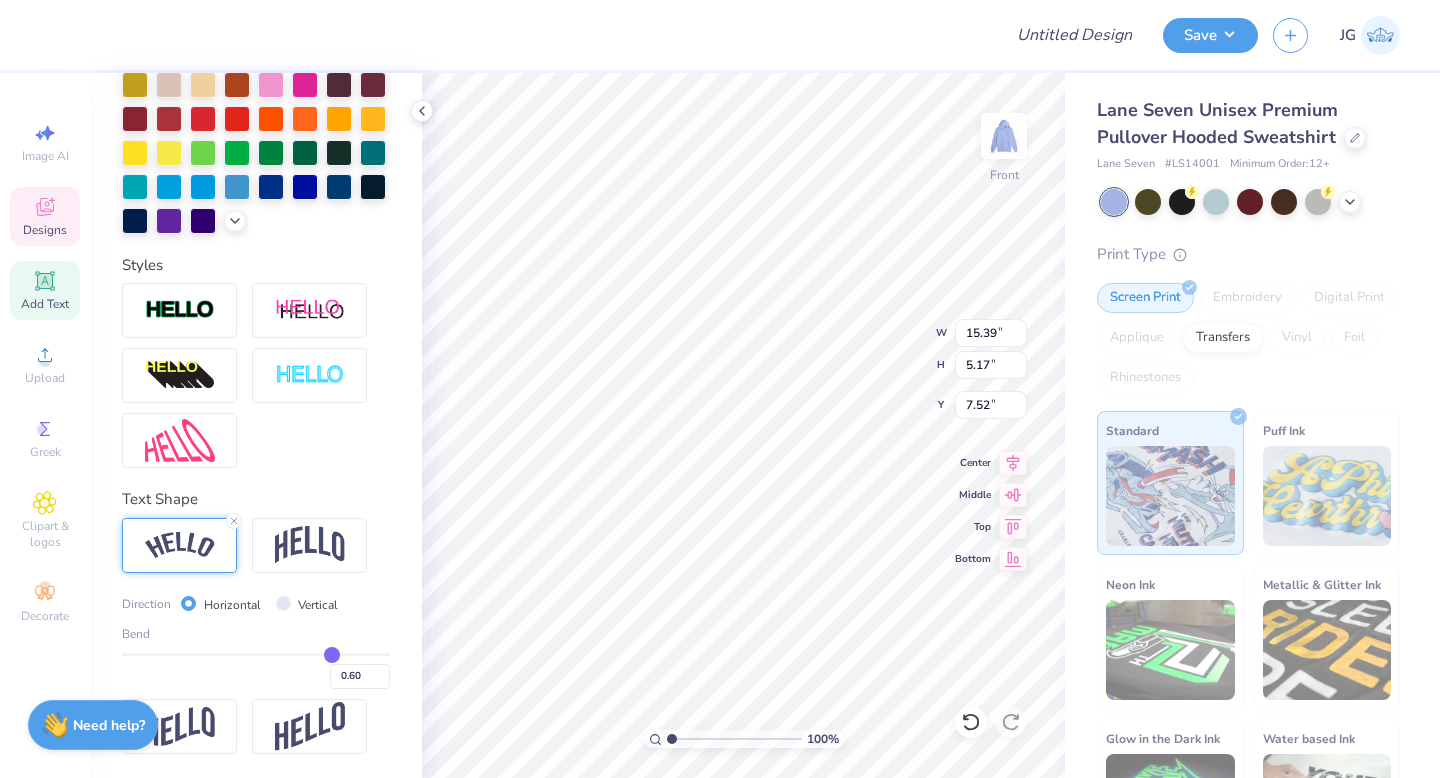type on "0.59" 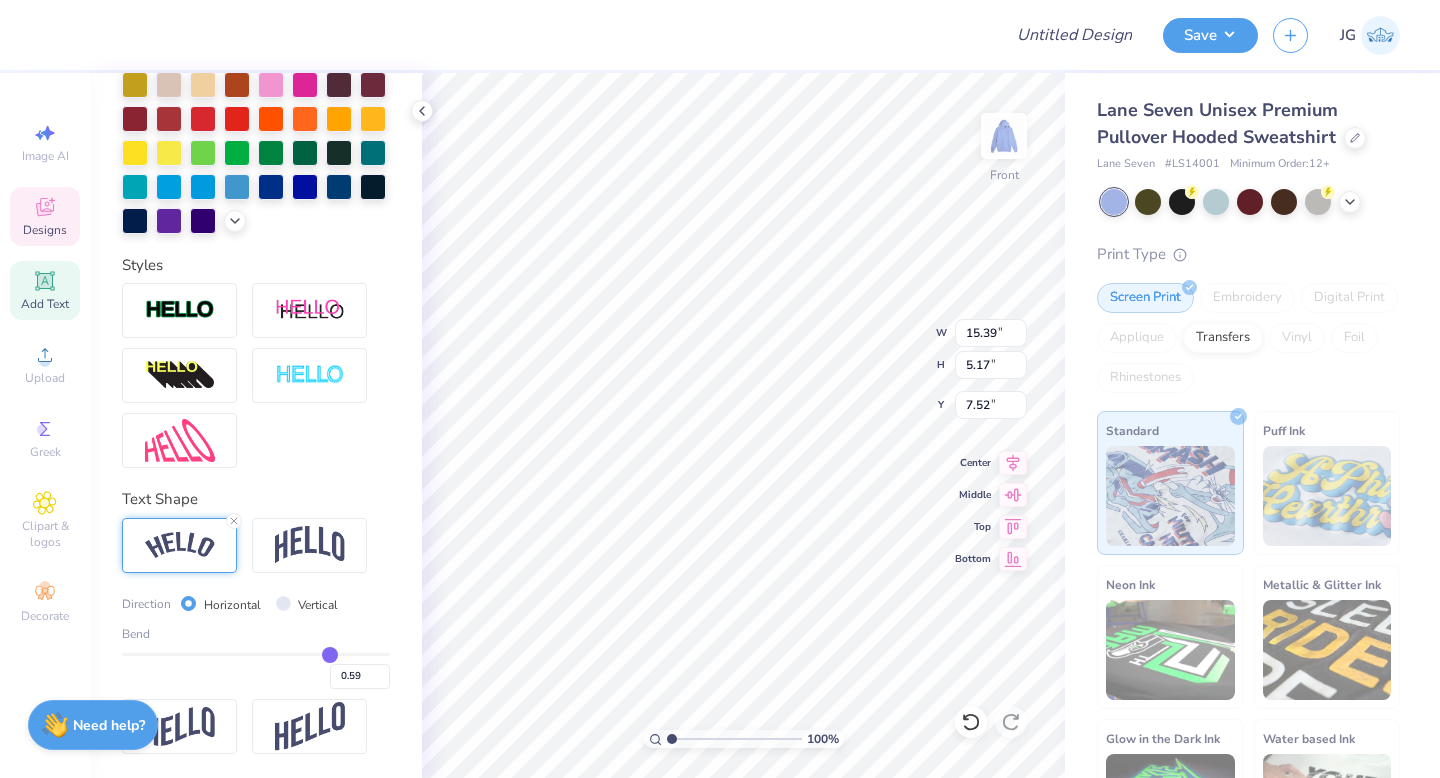 type on "0.58" 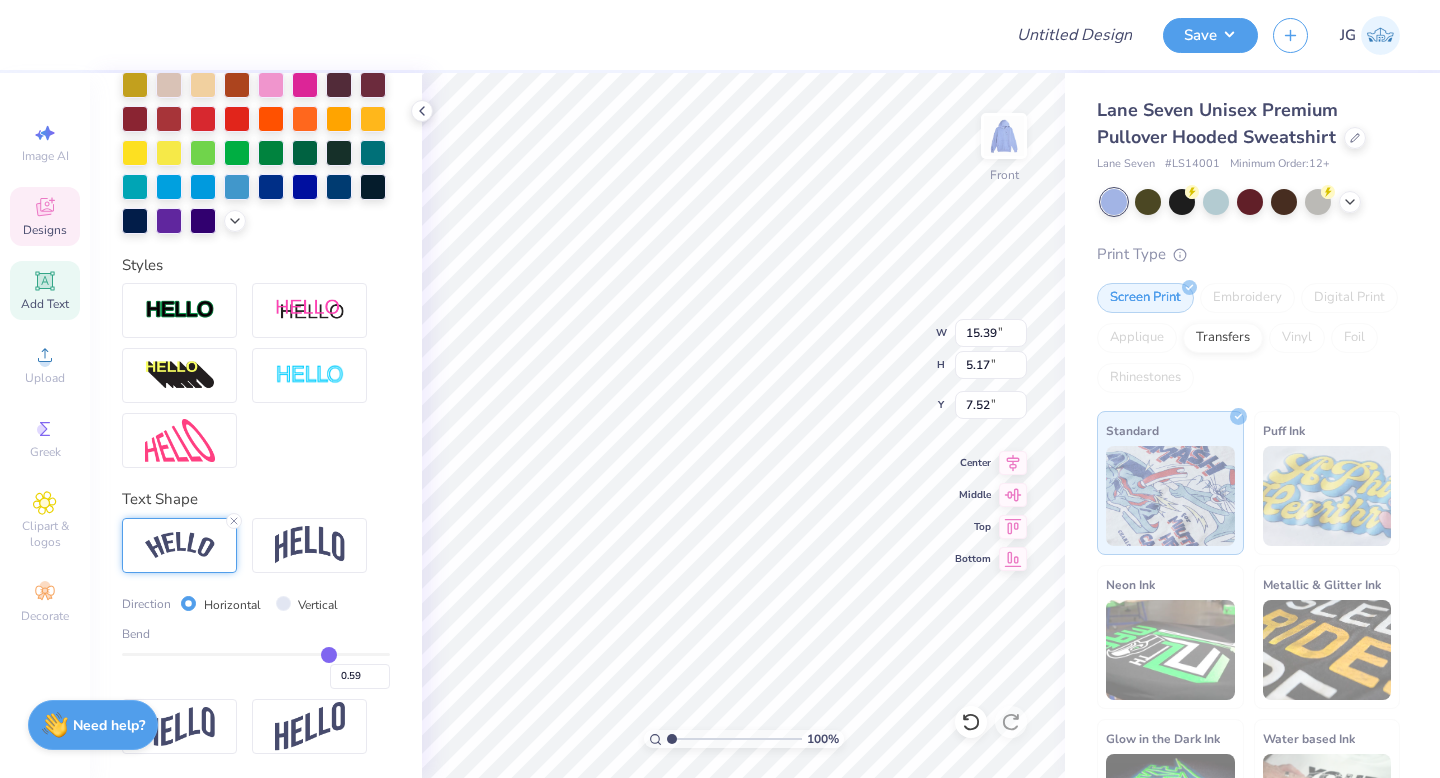 type on "0.58" 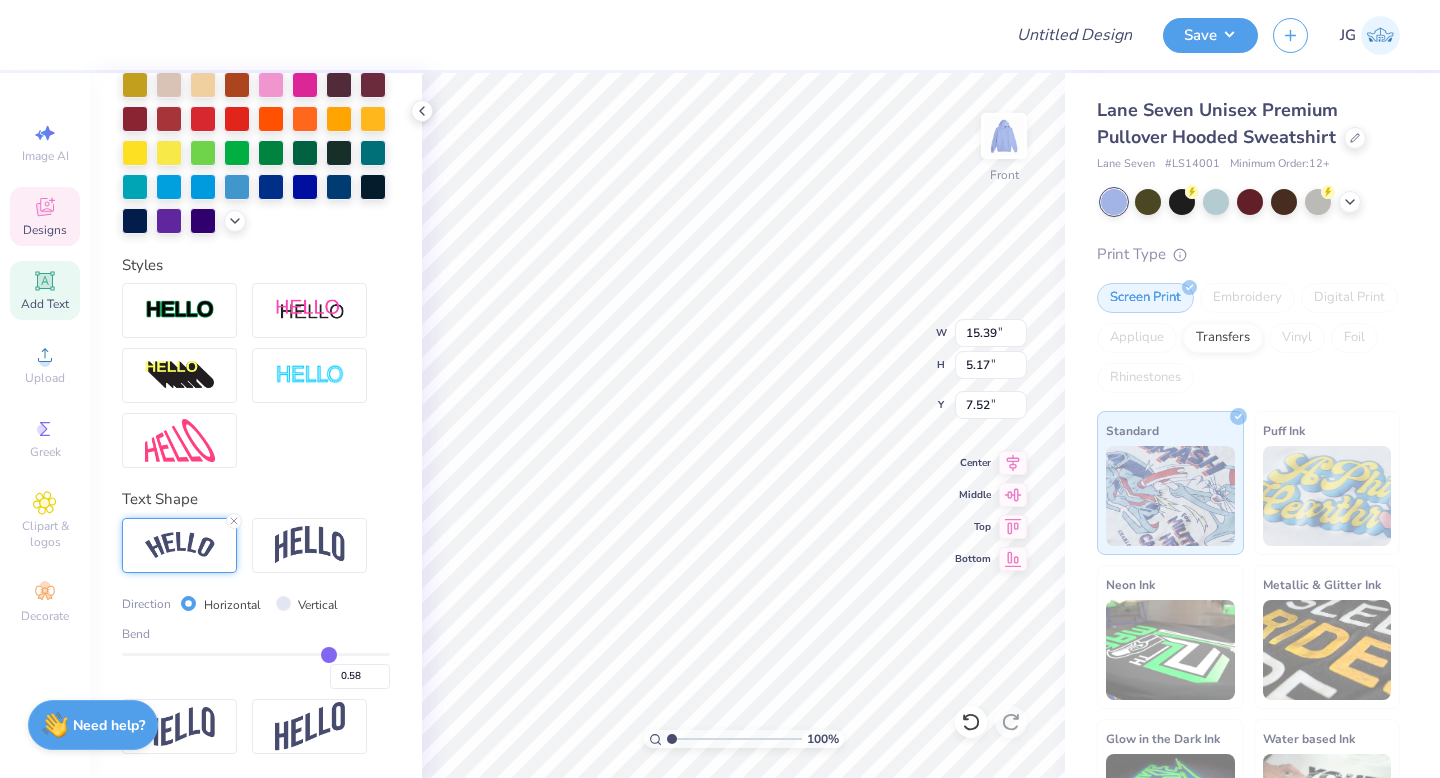 type on "0.57" 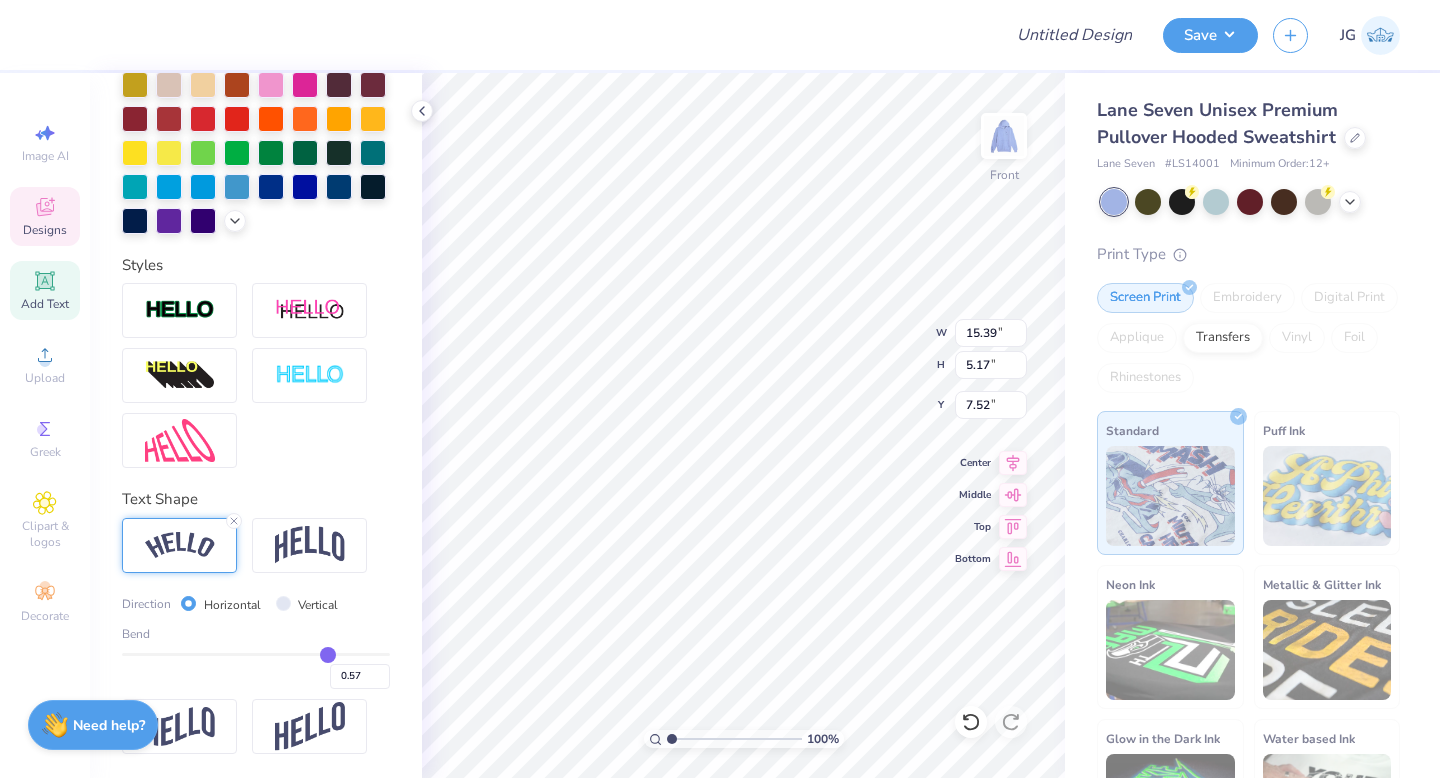 type on "0.56" 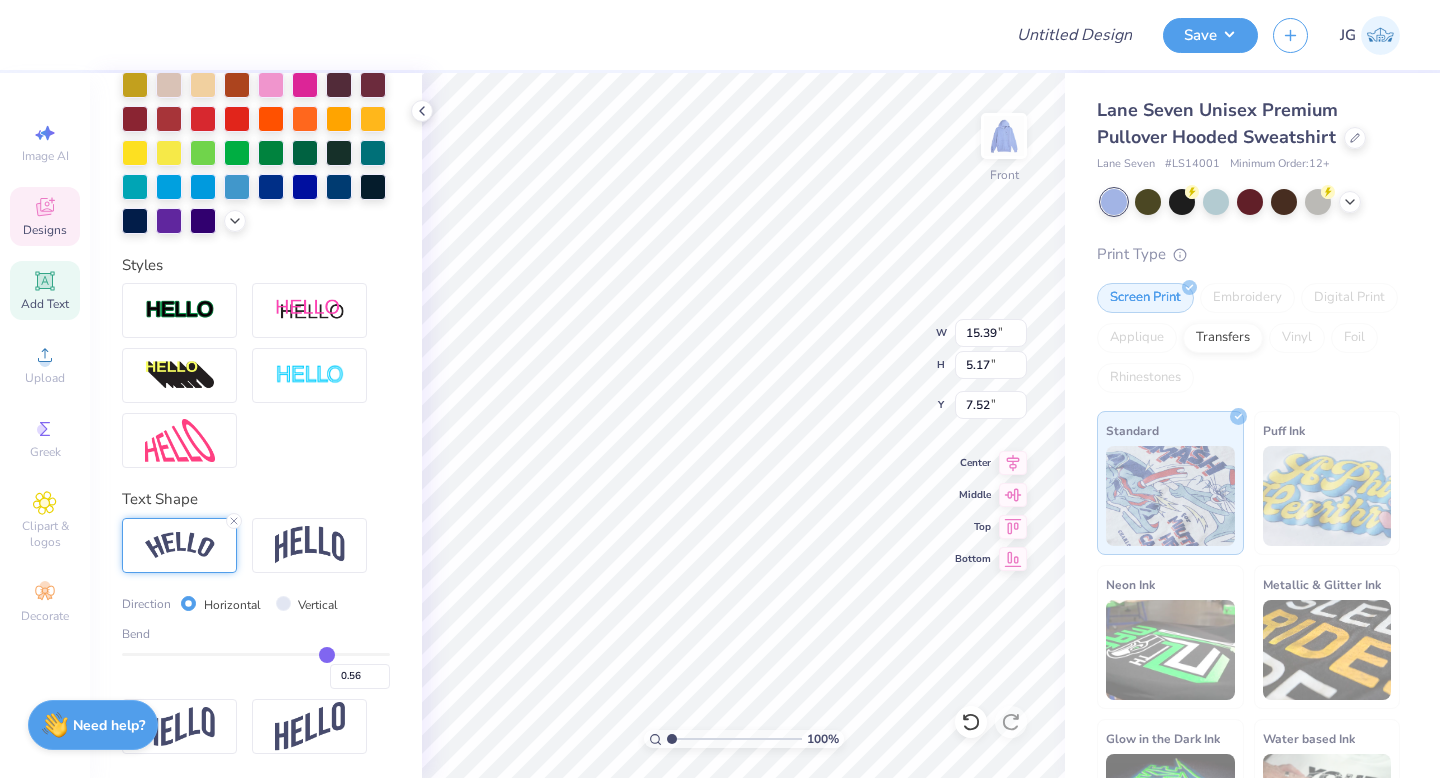 type on "0.55" 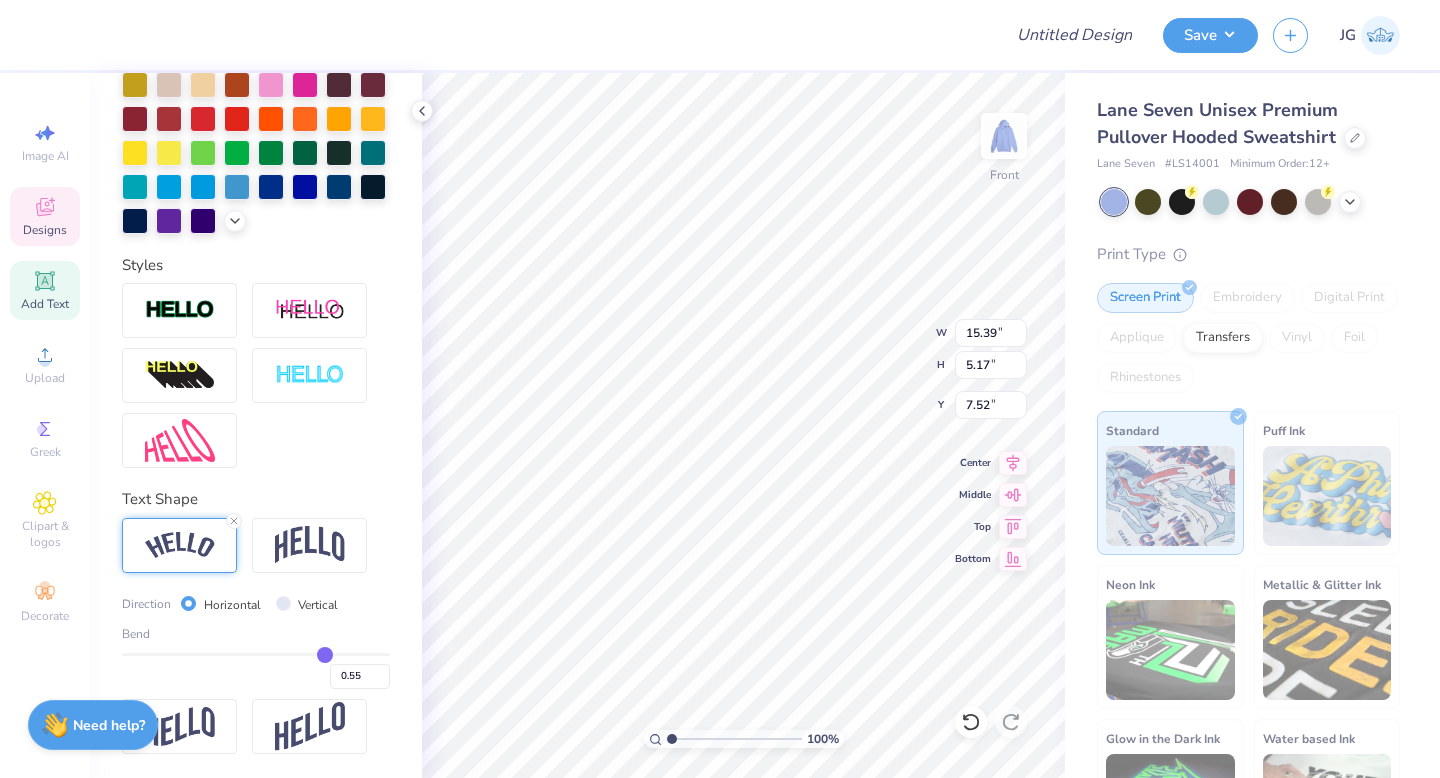 type on "0.54" 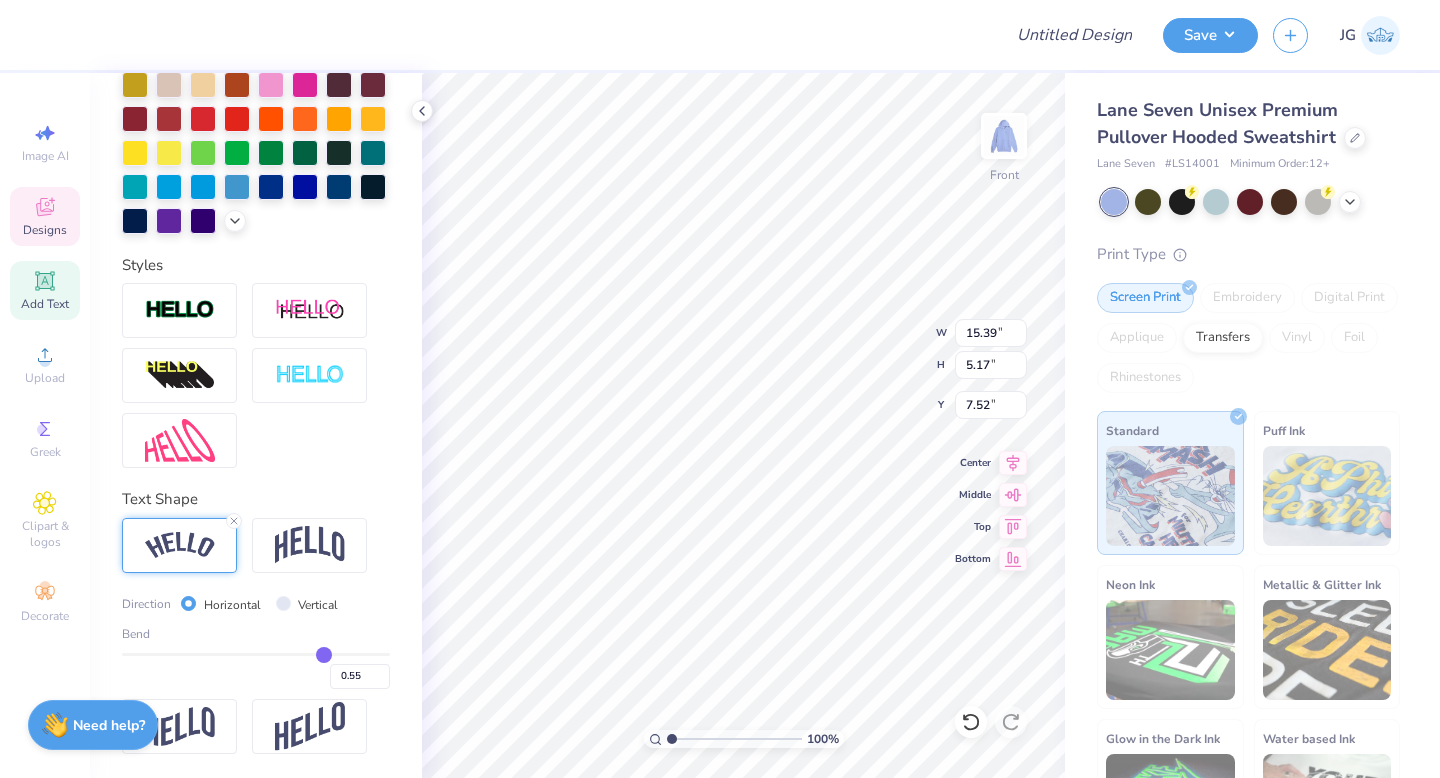 type on "0.54" 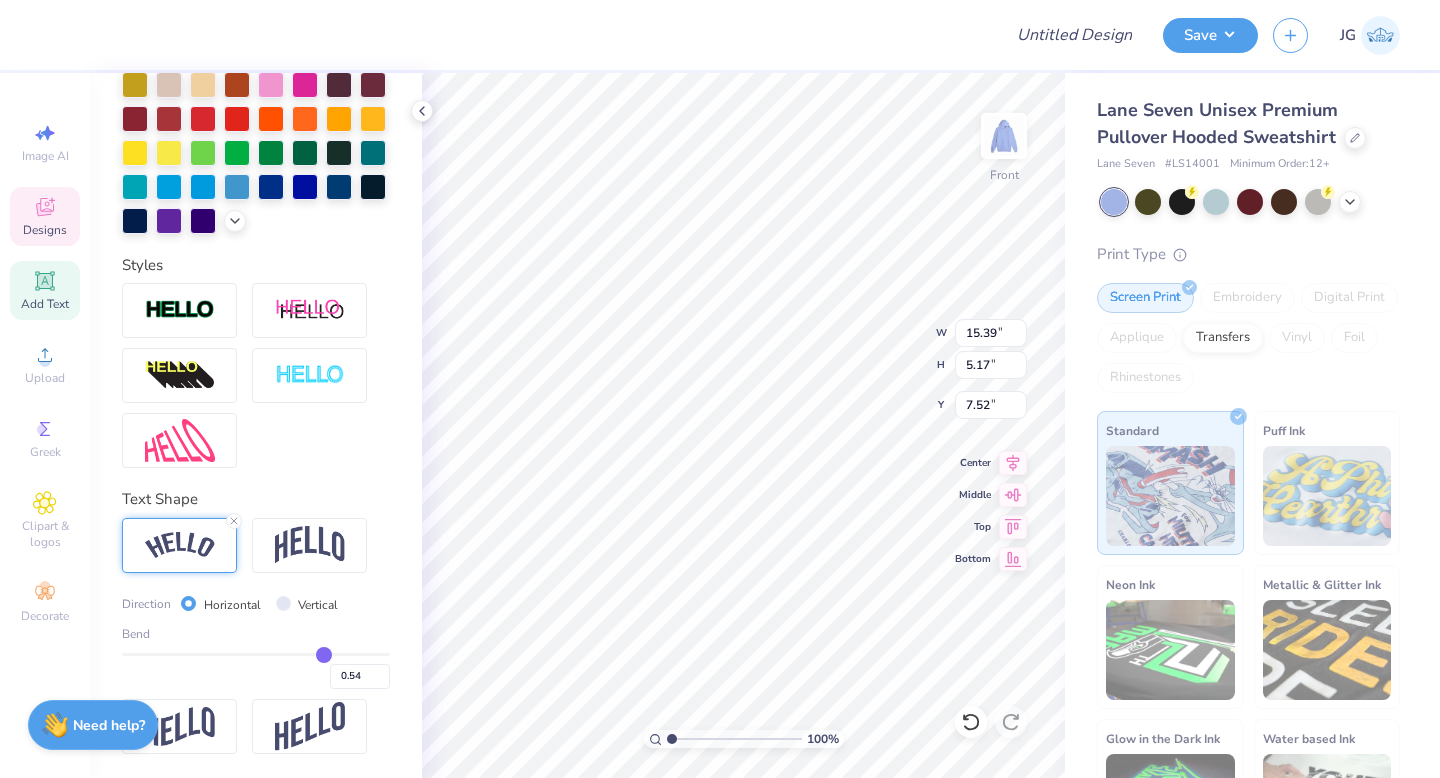 type on "0.53" 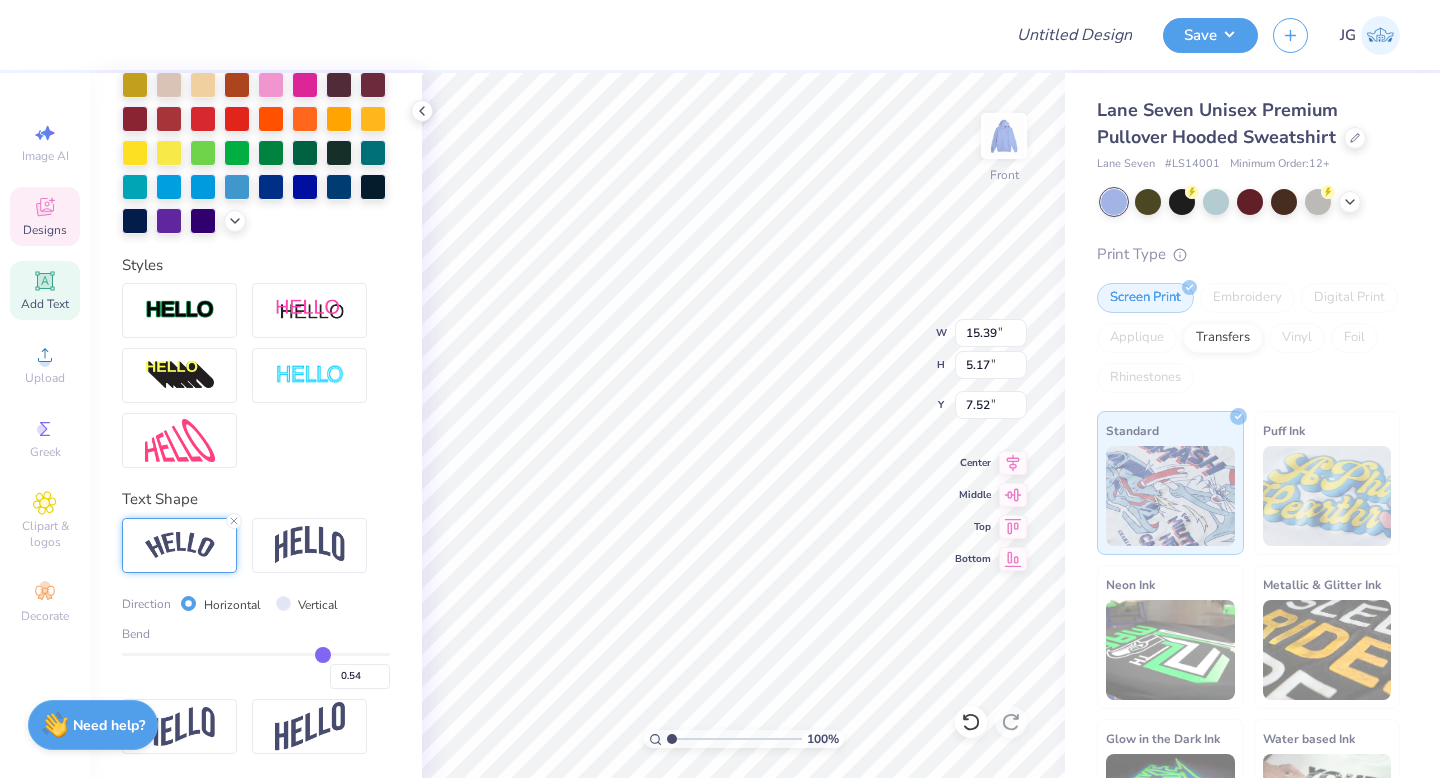 type on "0.53" 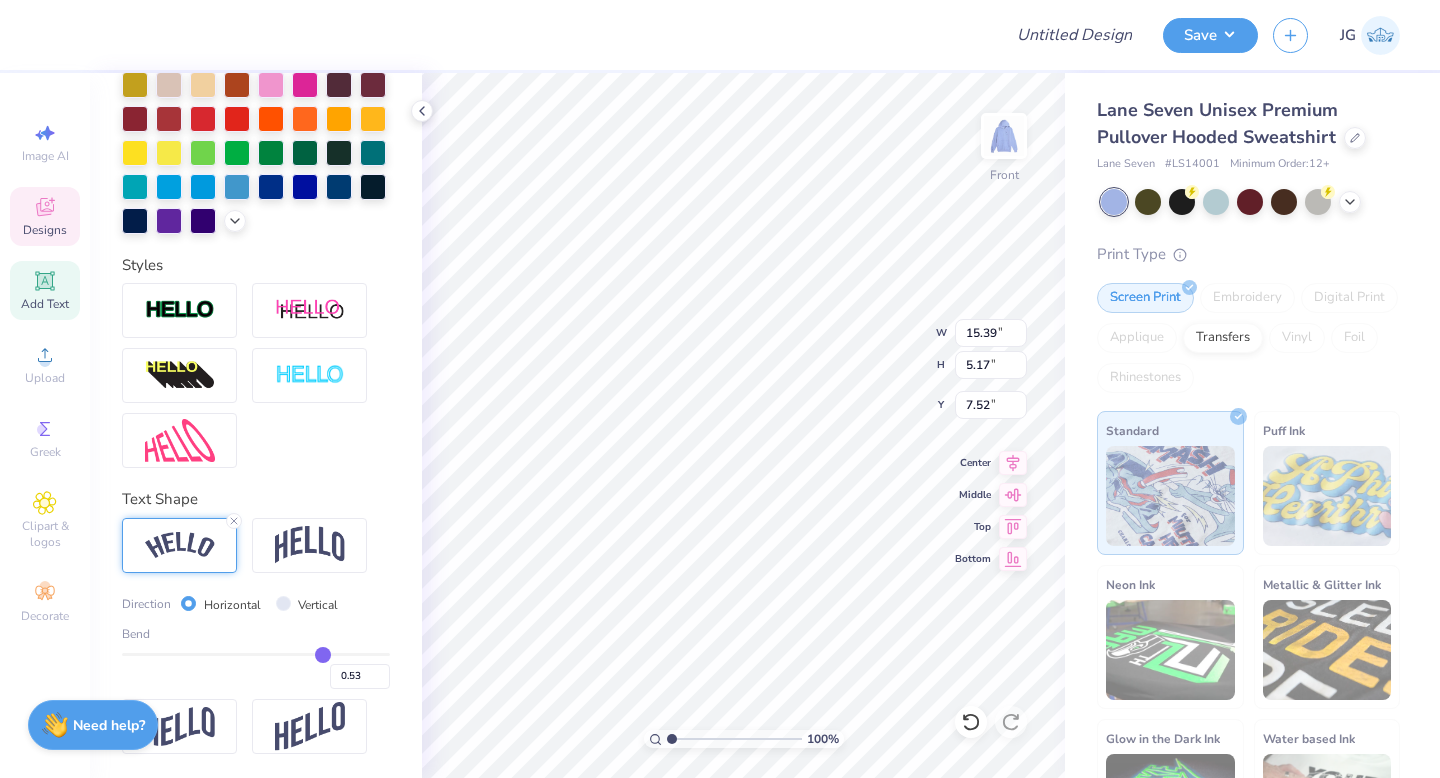 type on "0.52" 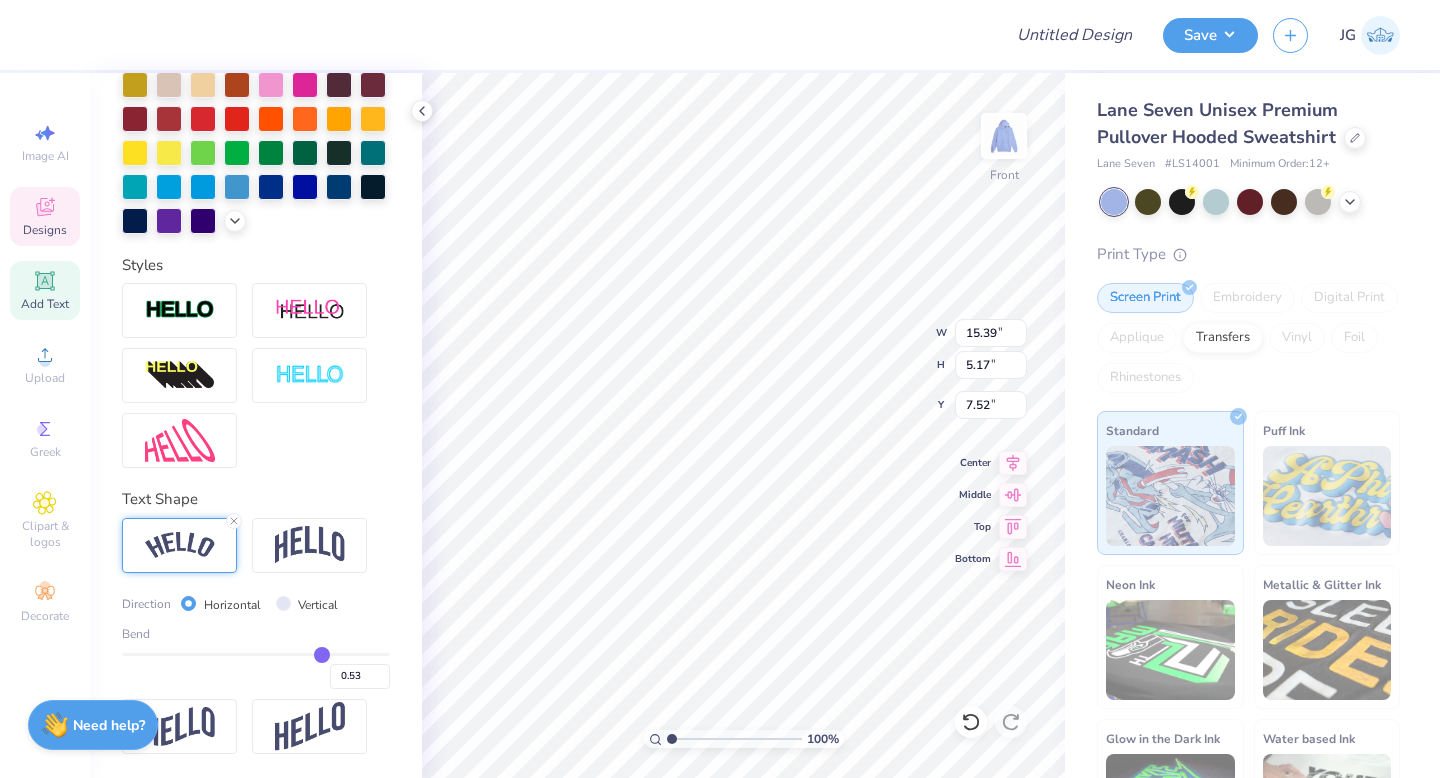type on "0.52" 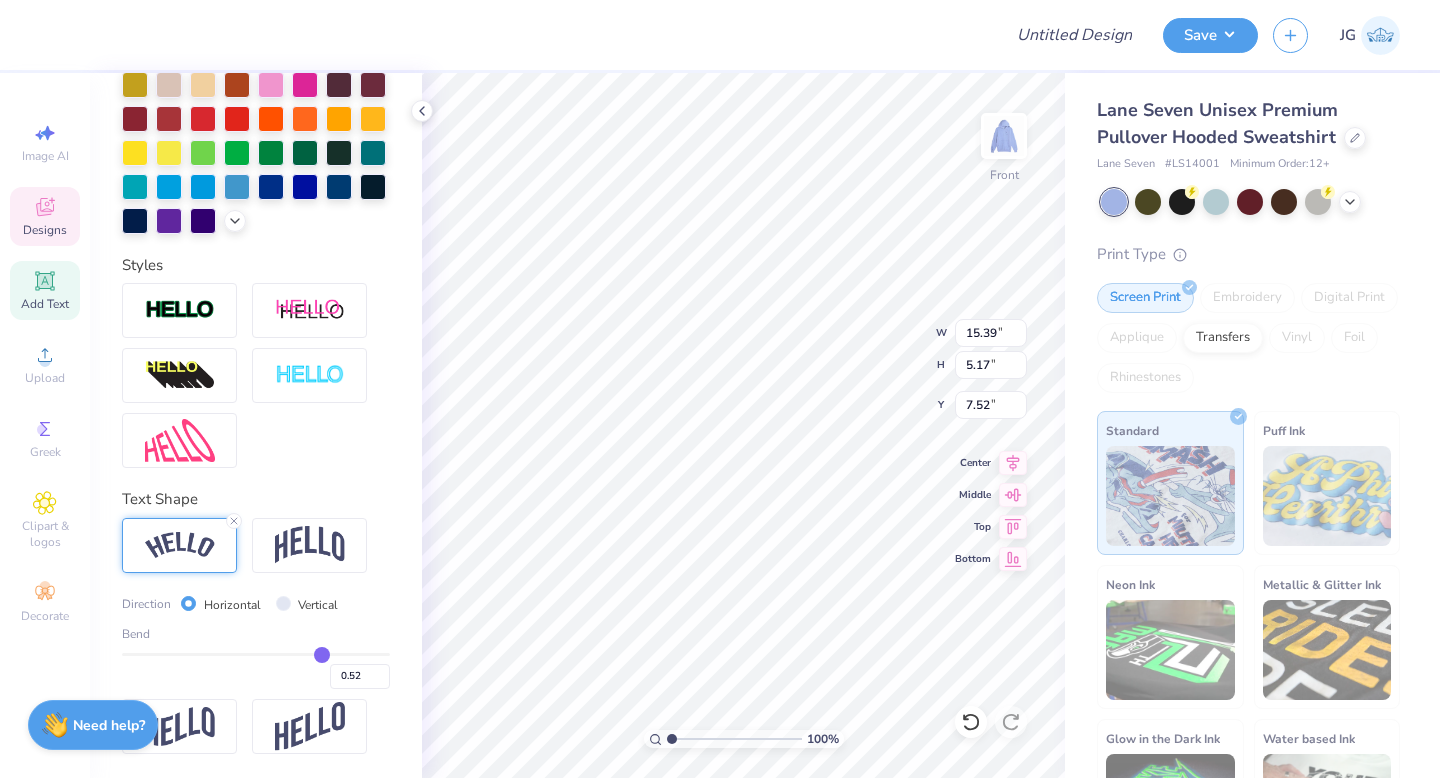 type on "0.51" 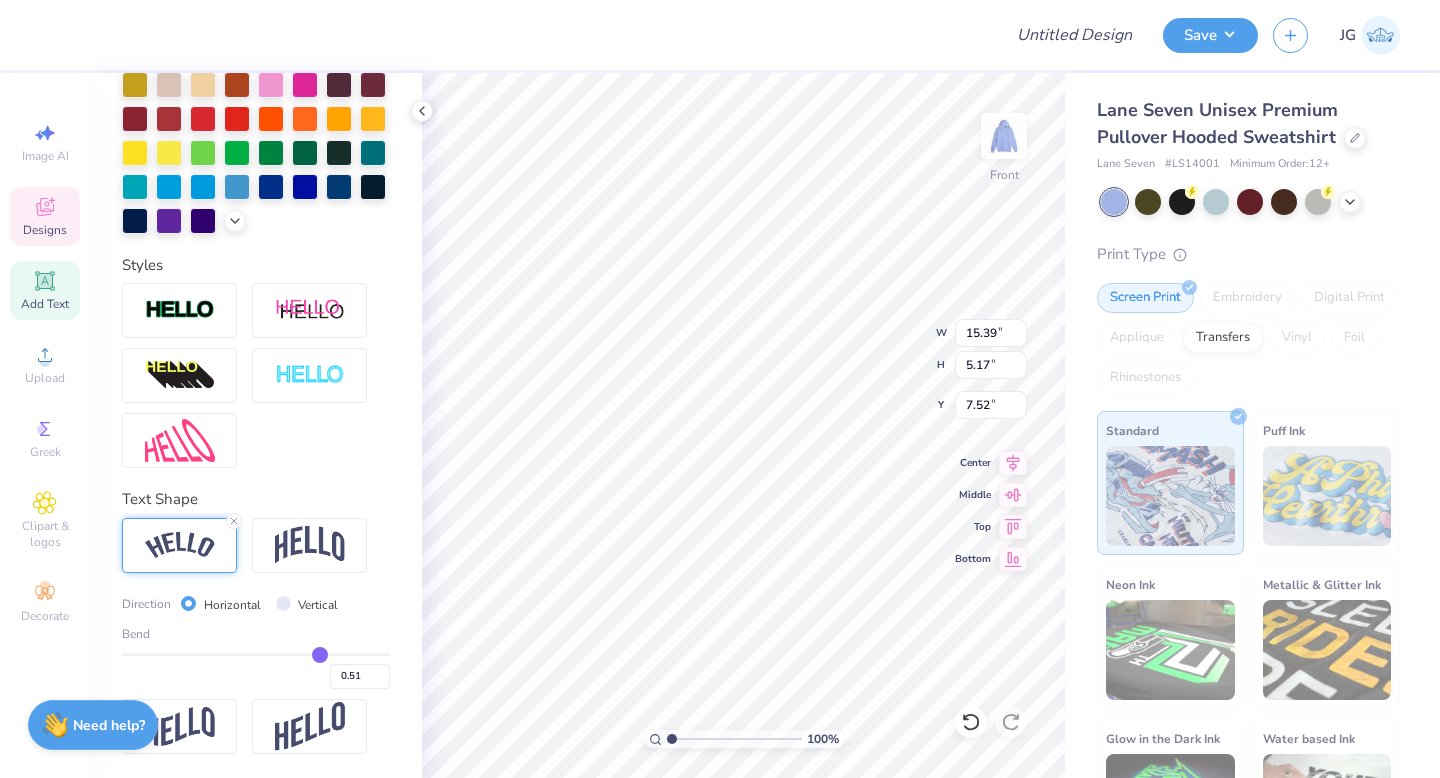 type on "0.5" 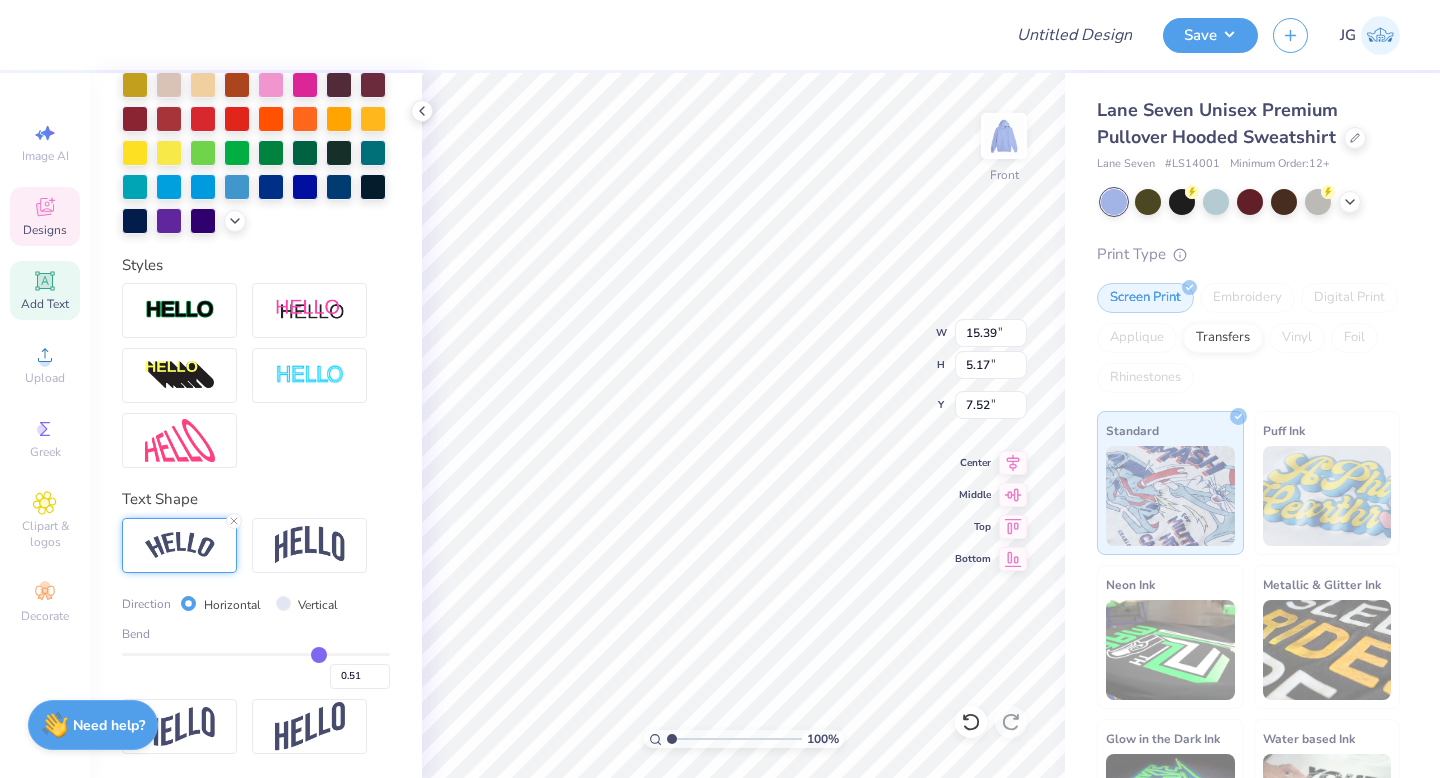 type on "0.50" 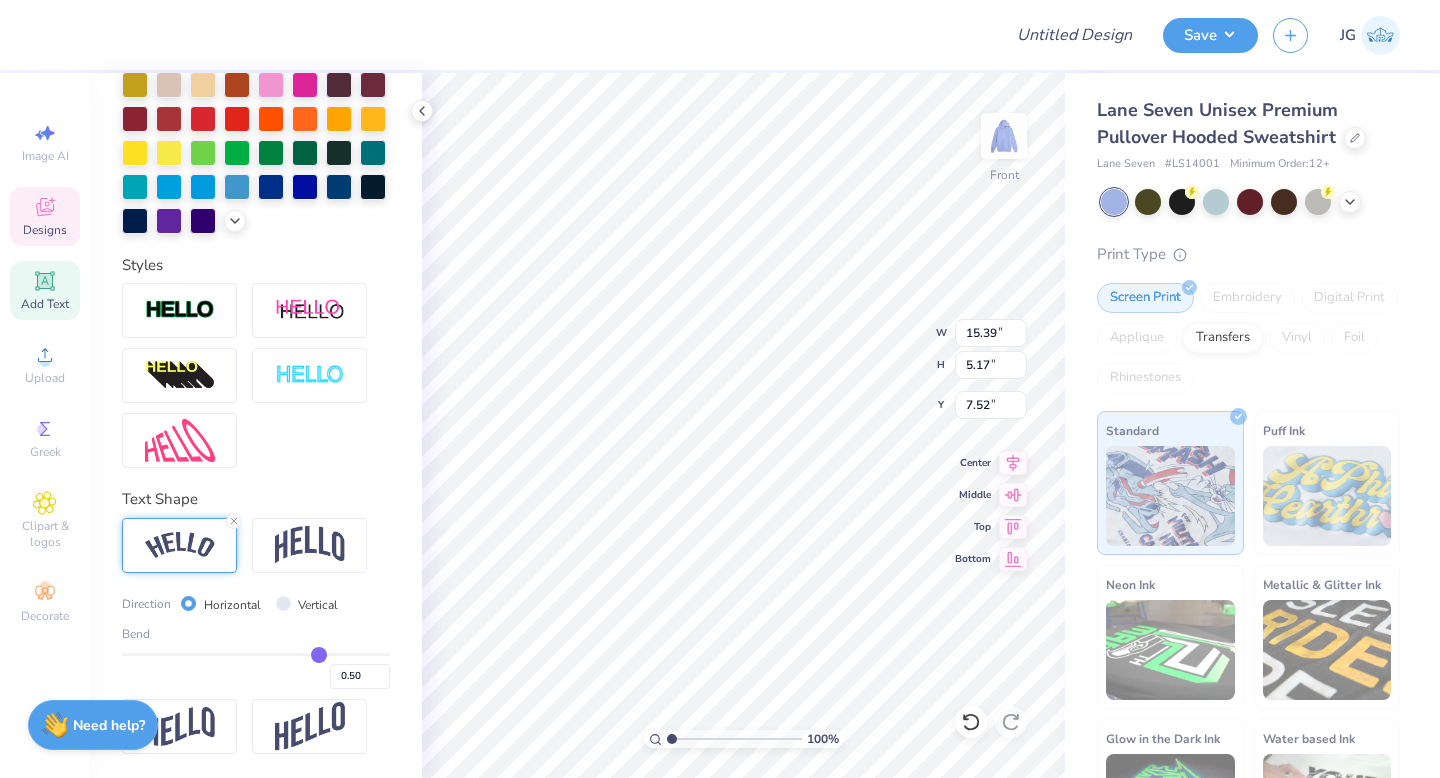 type on "0.49" 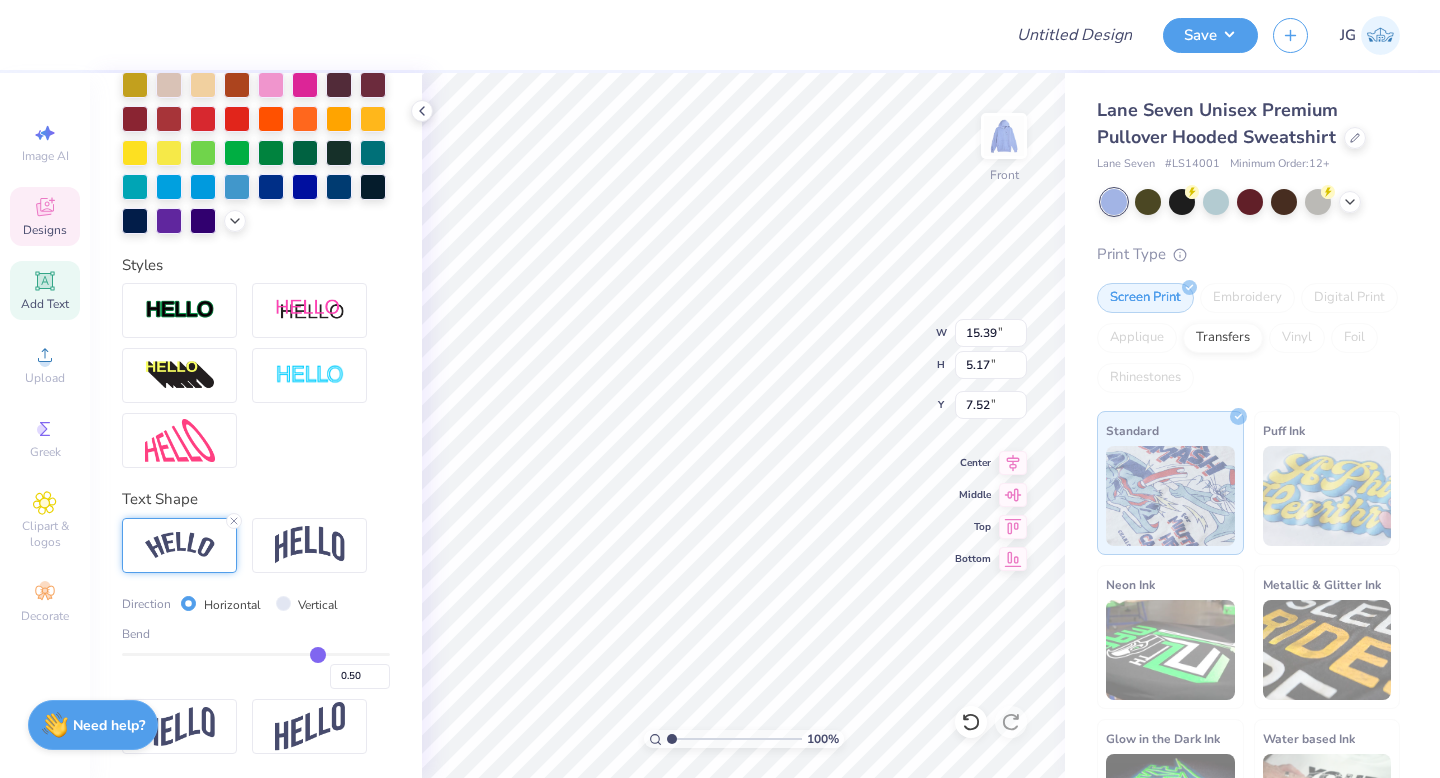 type on "0.49" 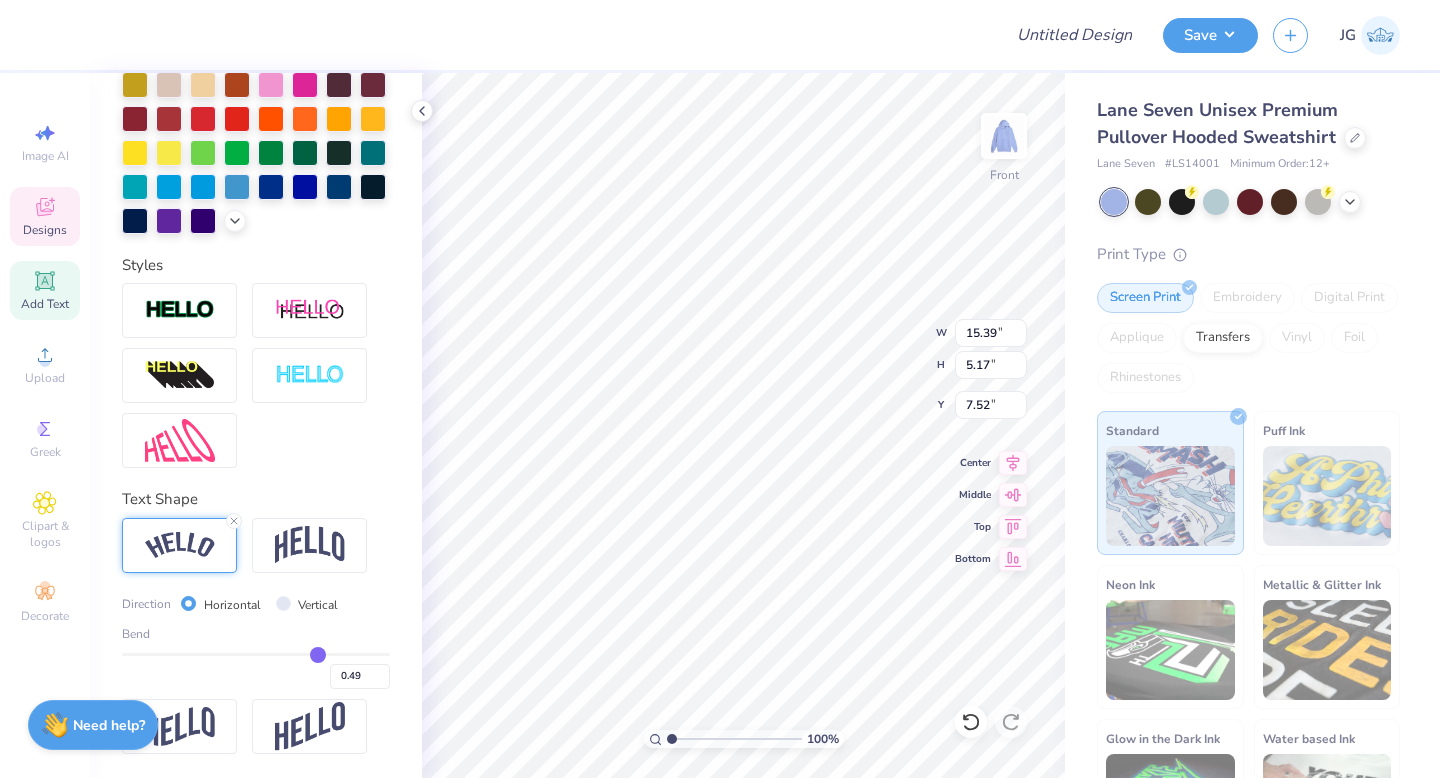 type on "0.48" 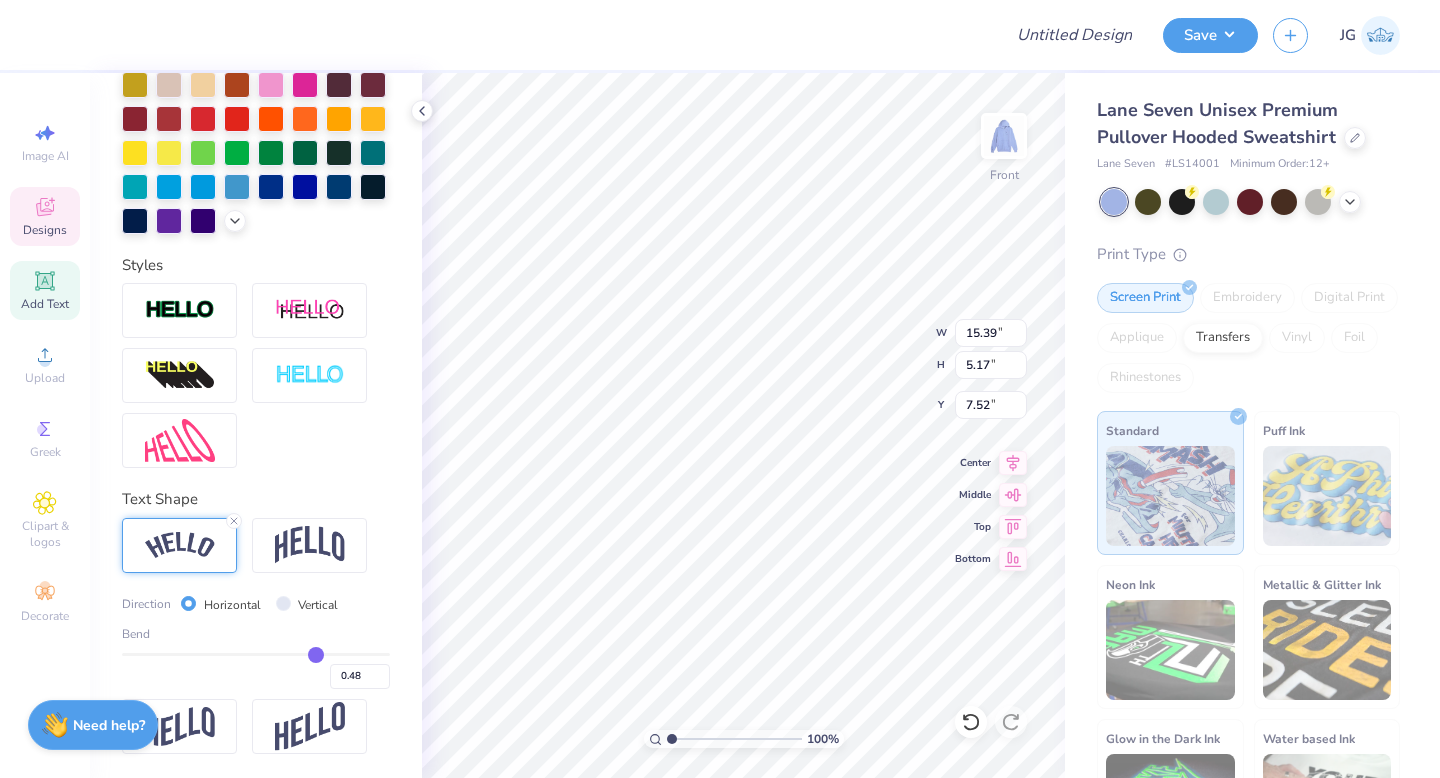 type on "0.47" 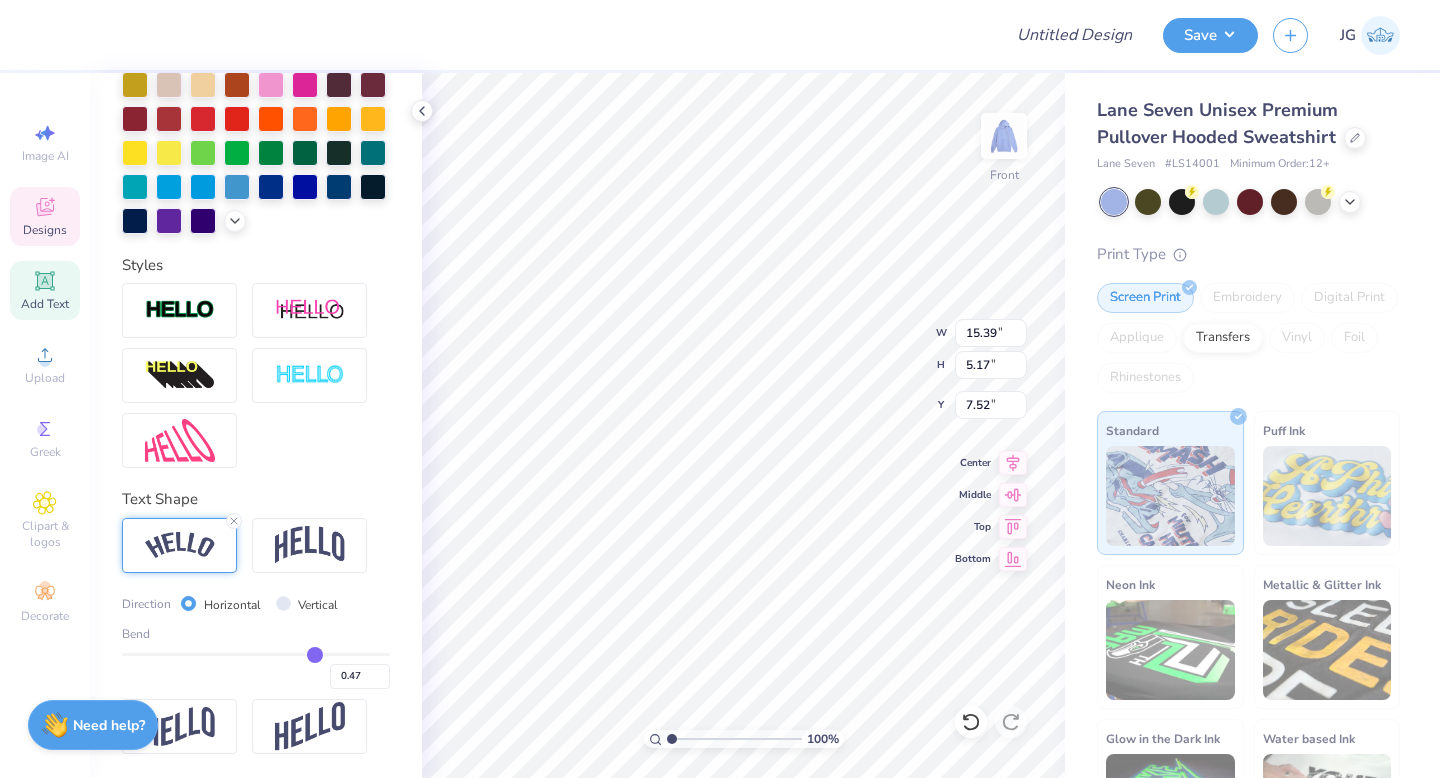 type on "0.46" 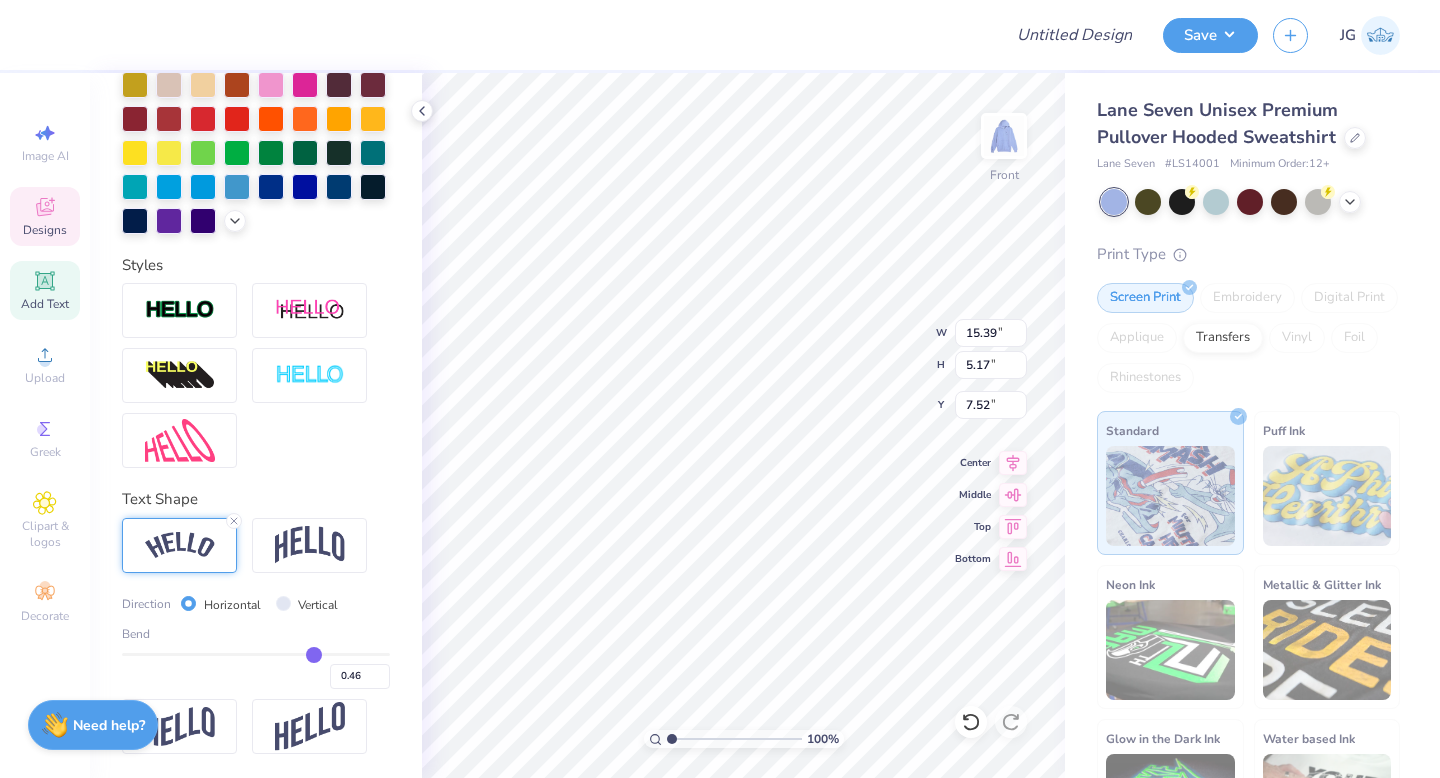 type on "0.44" 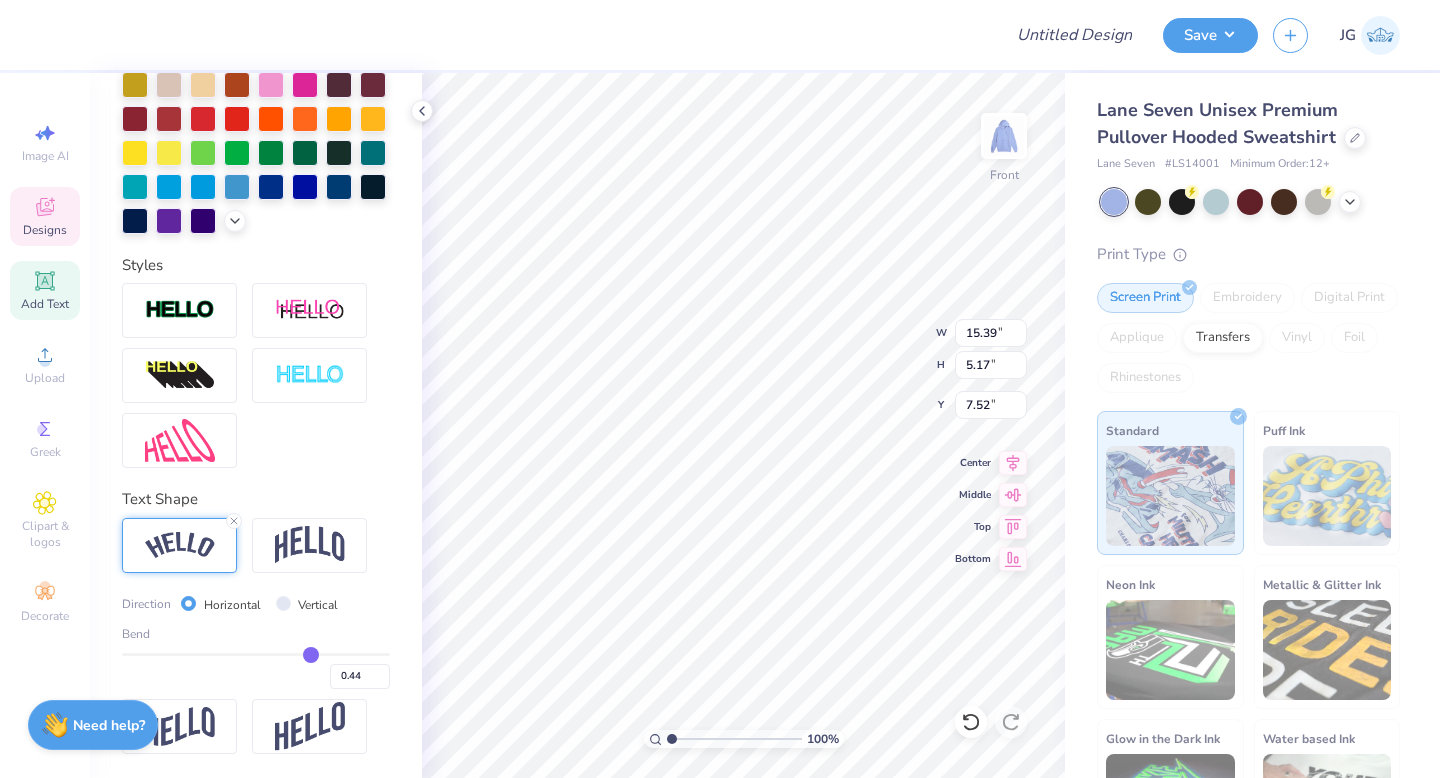 type on "0.43" 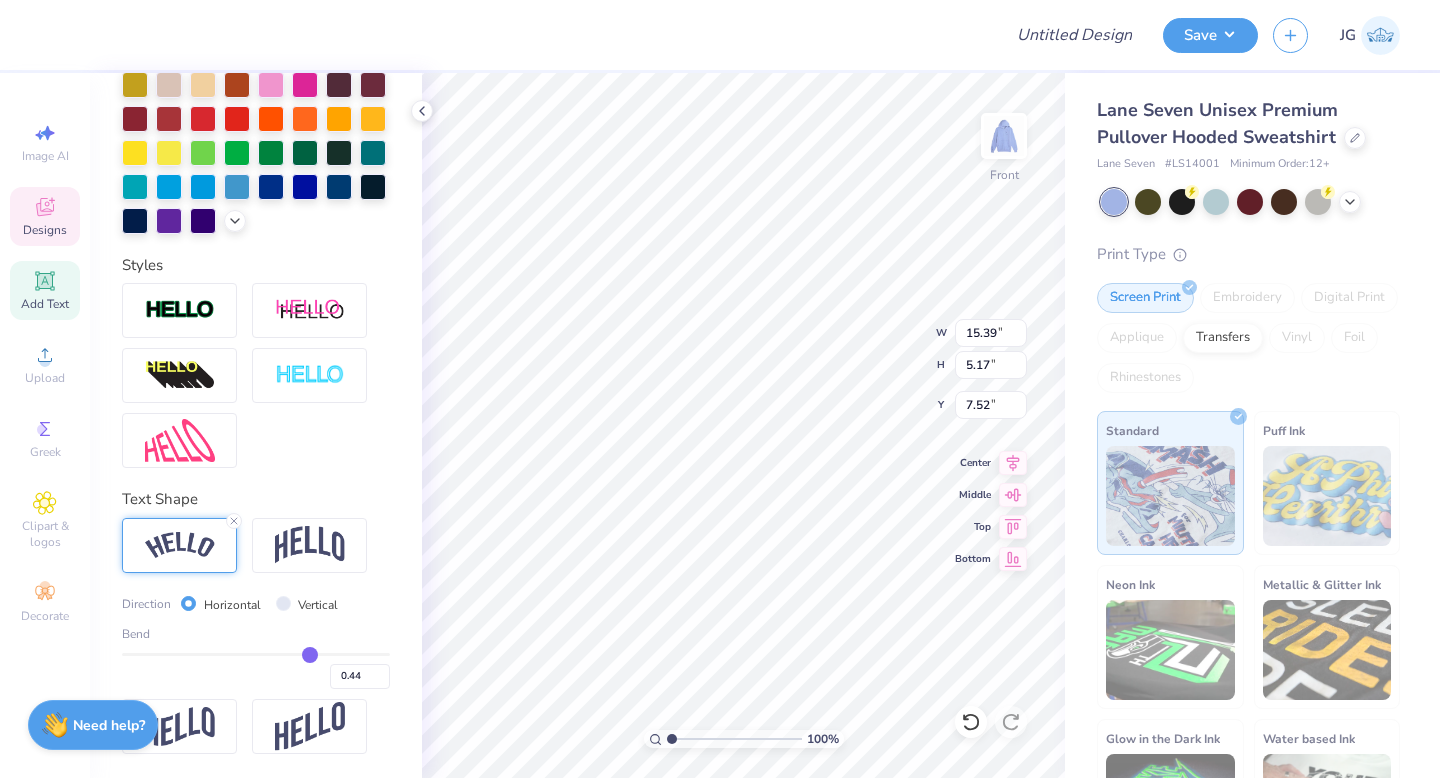 type on "0.43" 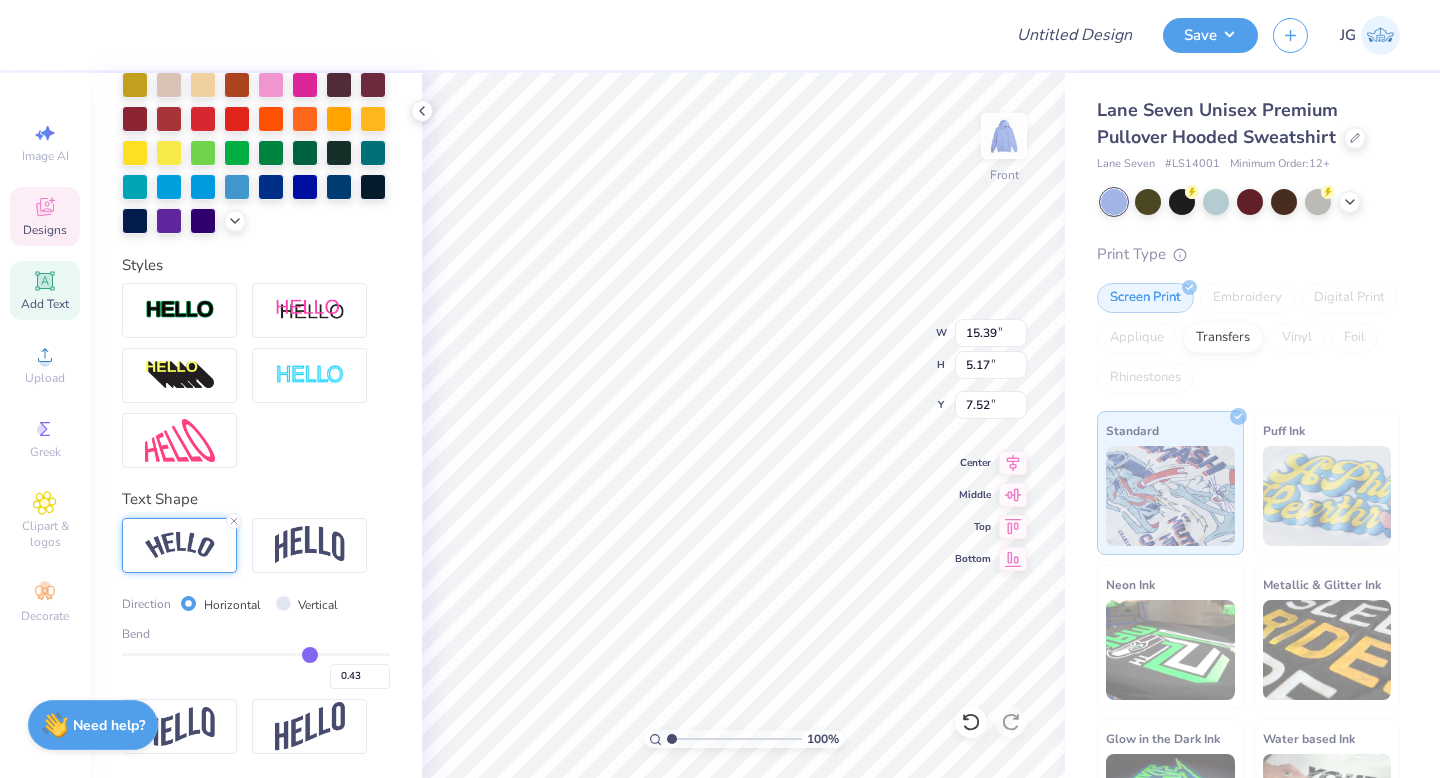 type on "0.41" 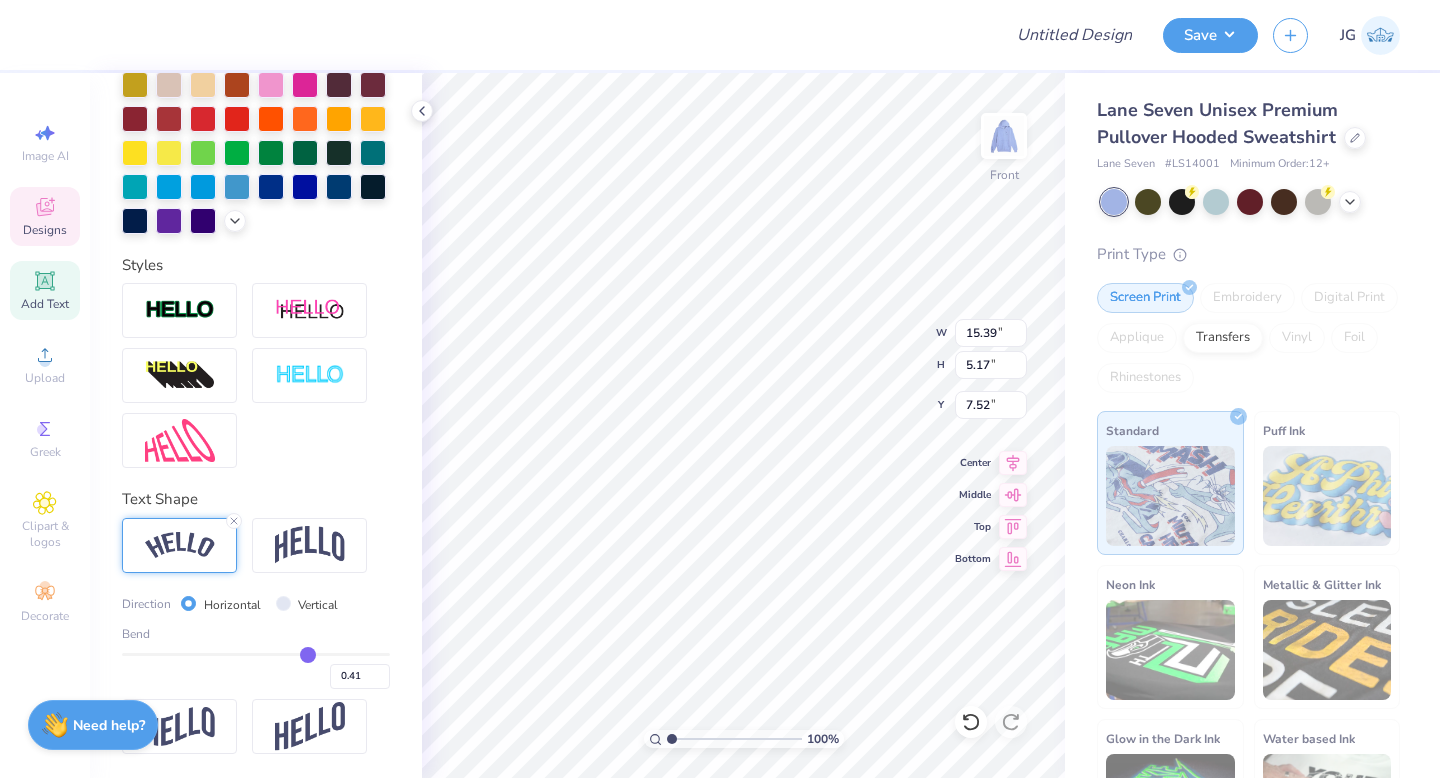 type on "0.39" 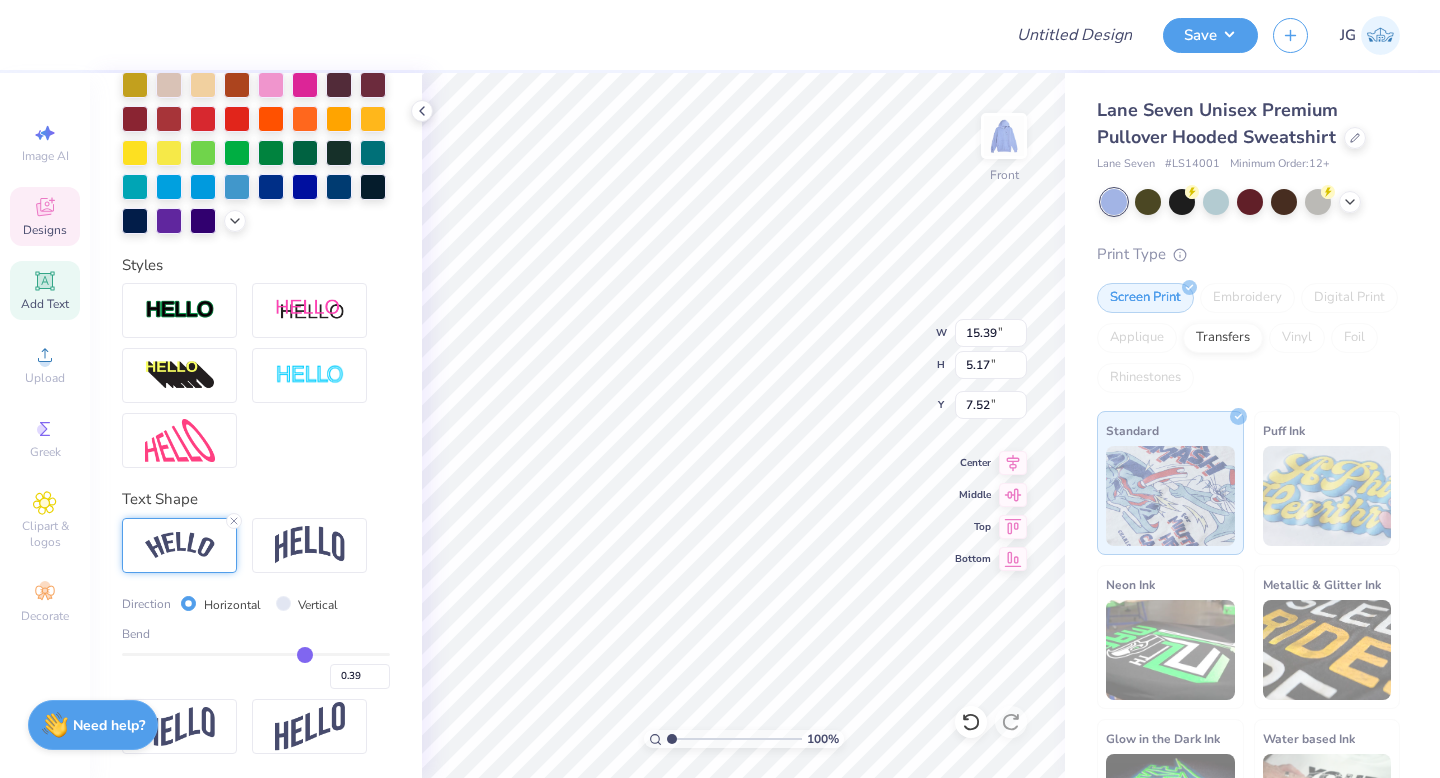 type on "0.36" 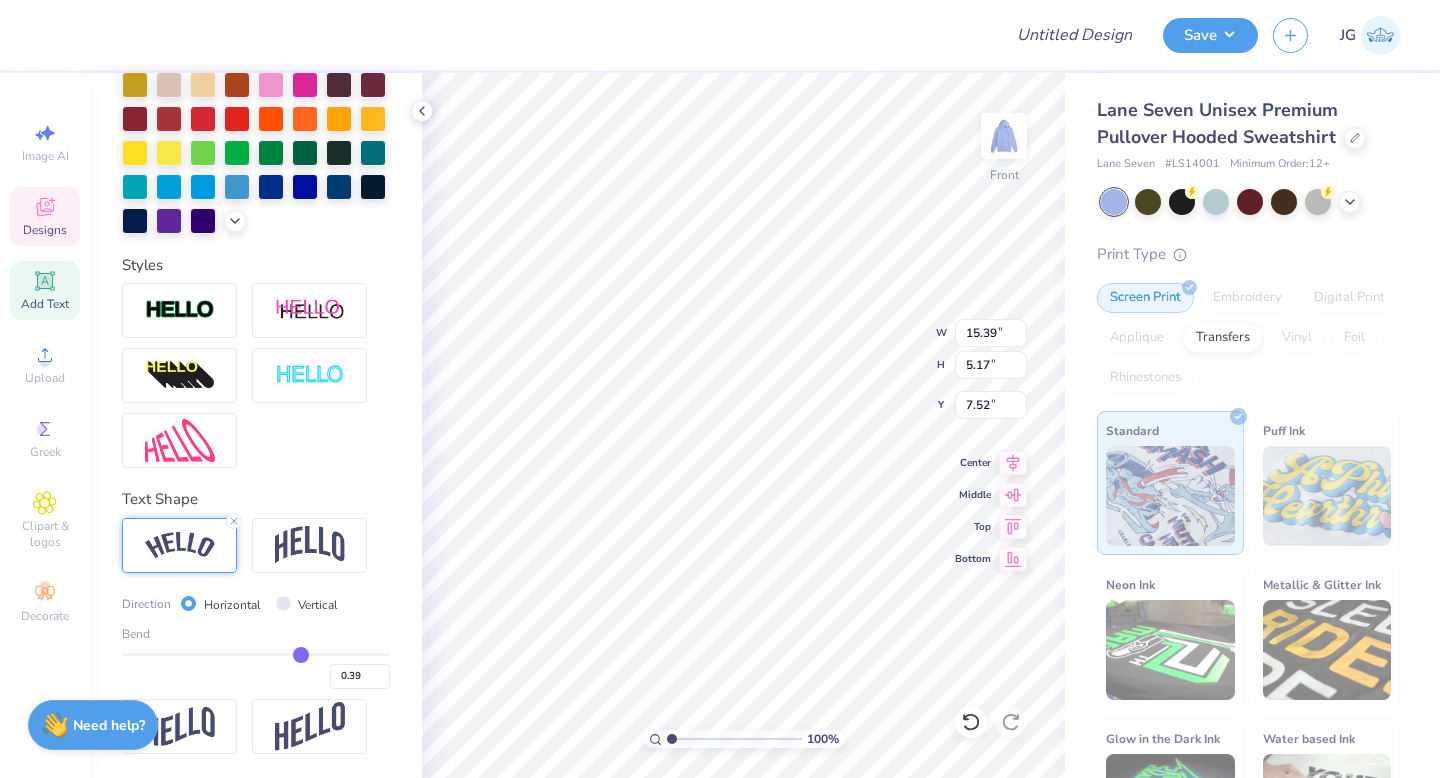 type on "0.36" 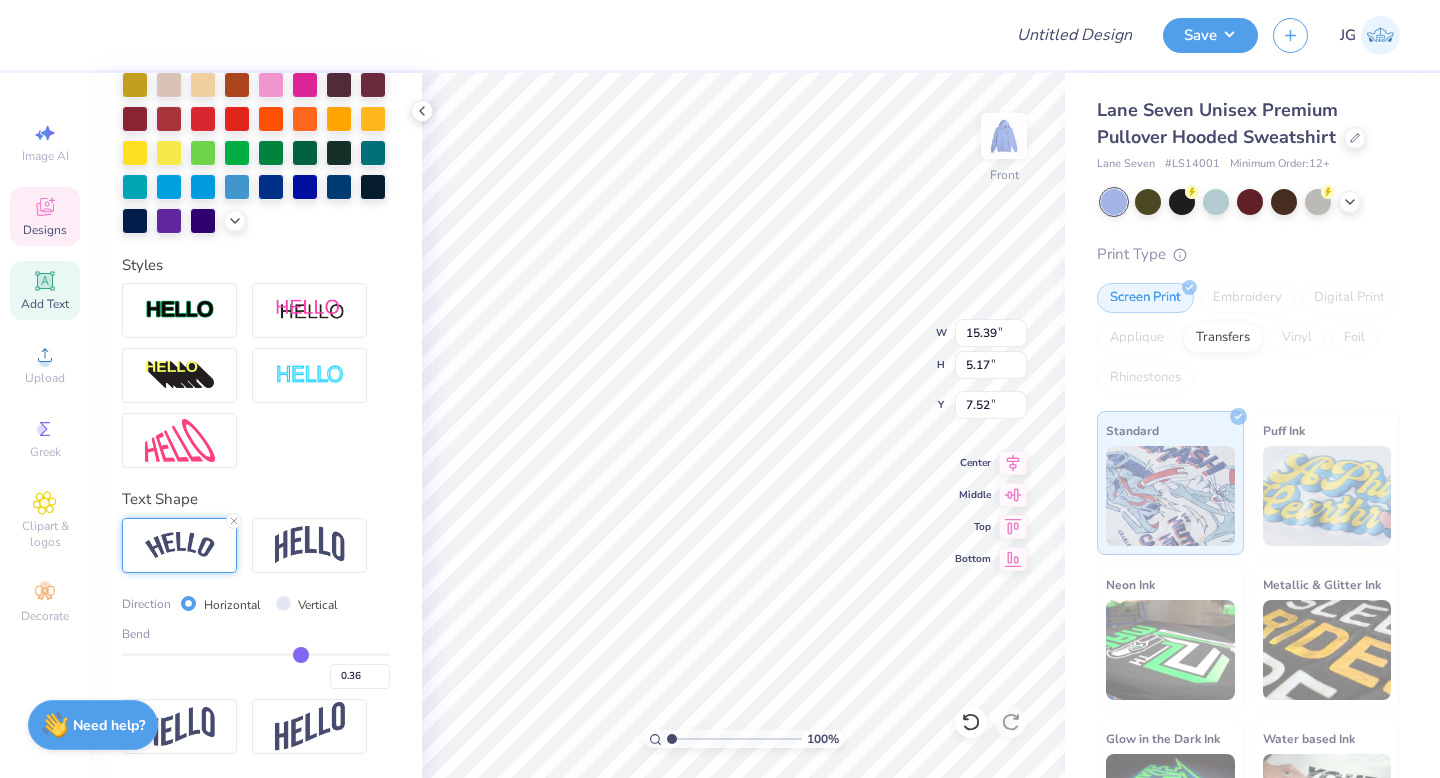 type on "0.34" 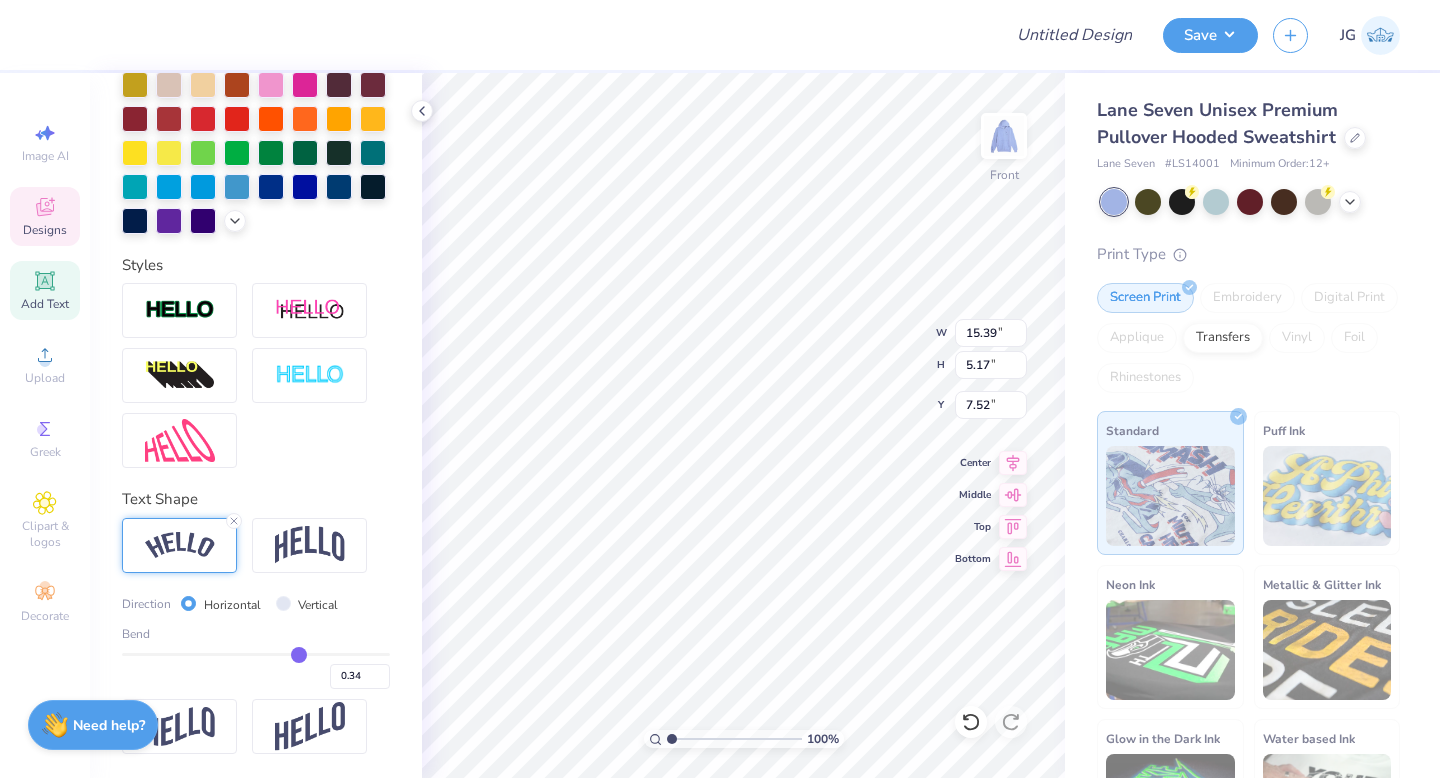 type on "0.32" 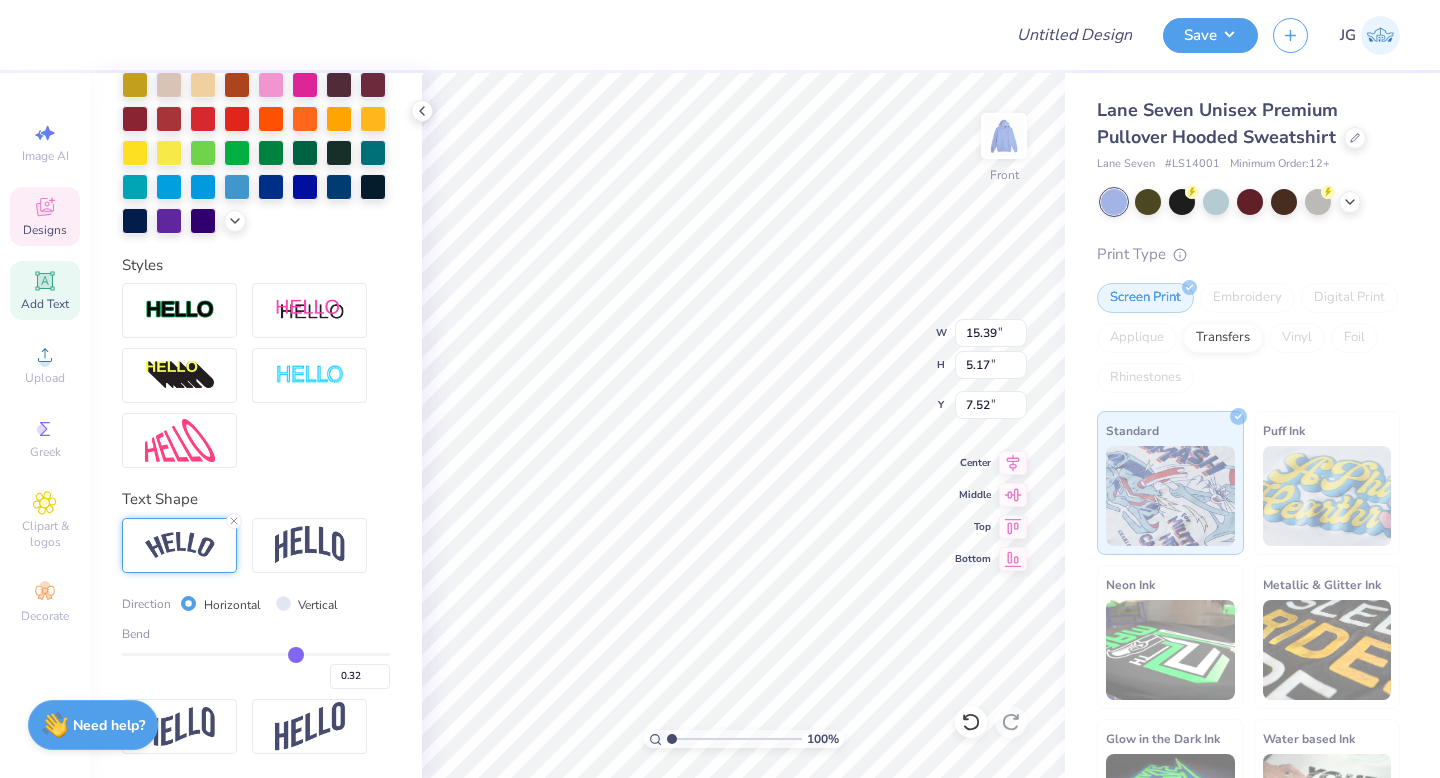 type on "0.3" 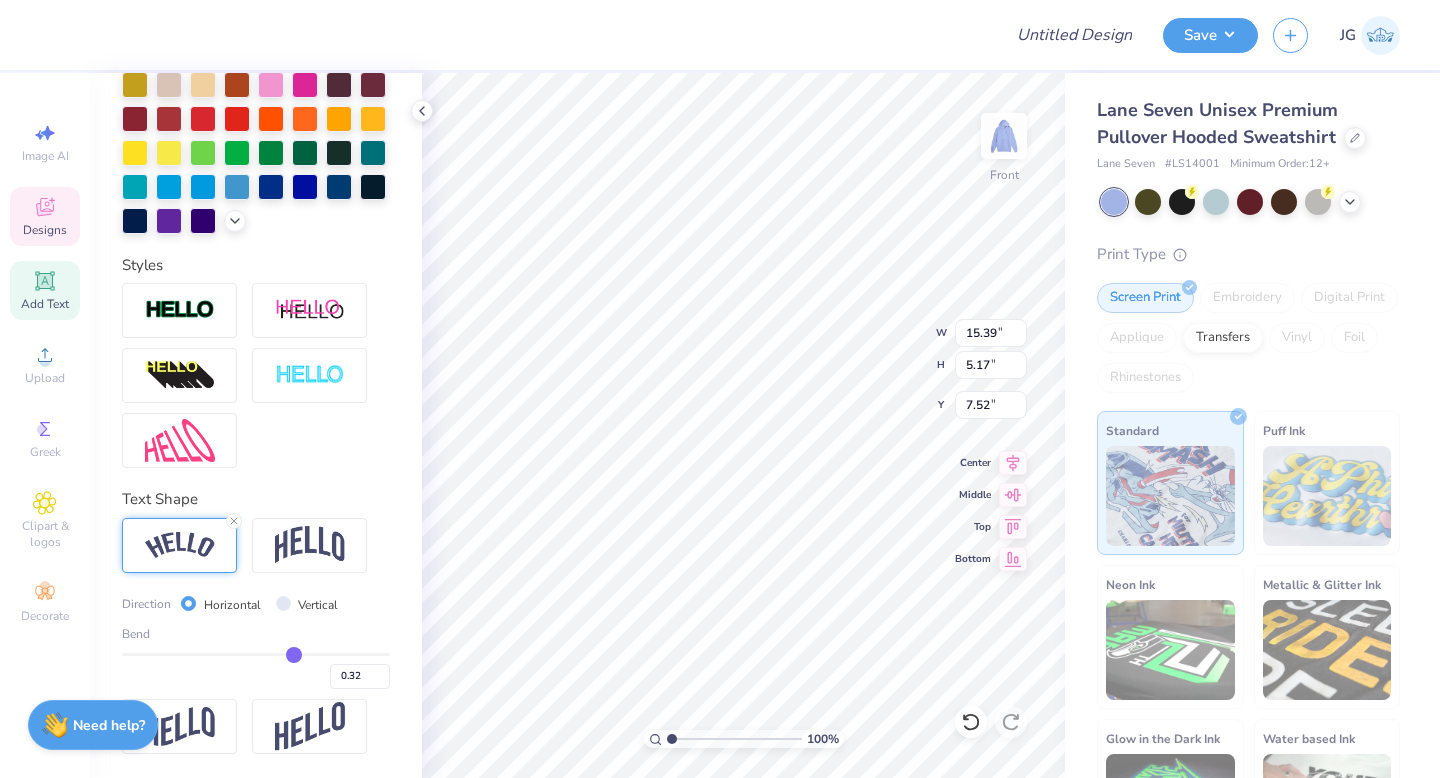 type on "0.30" 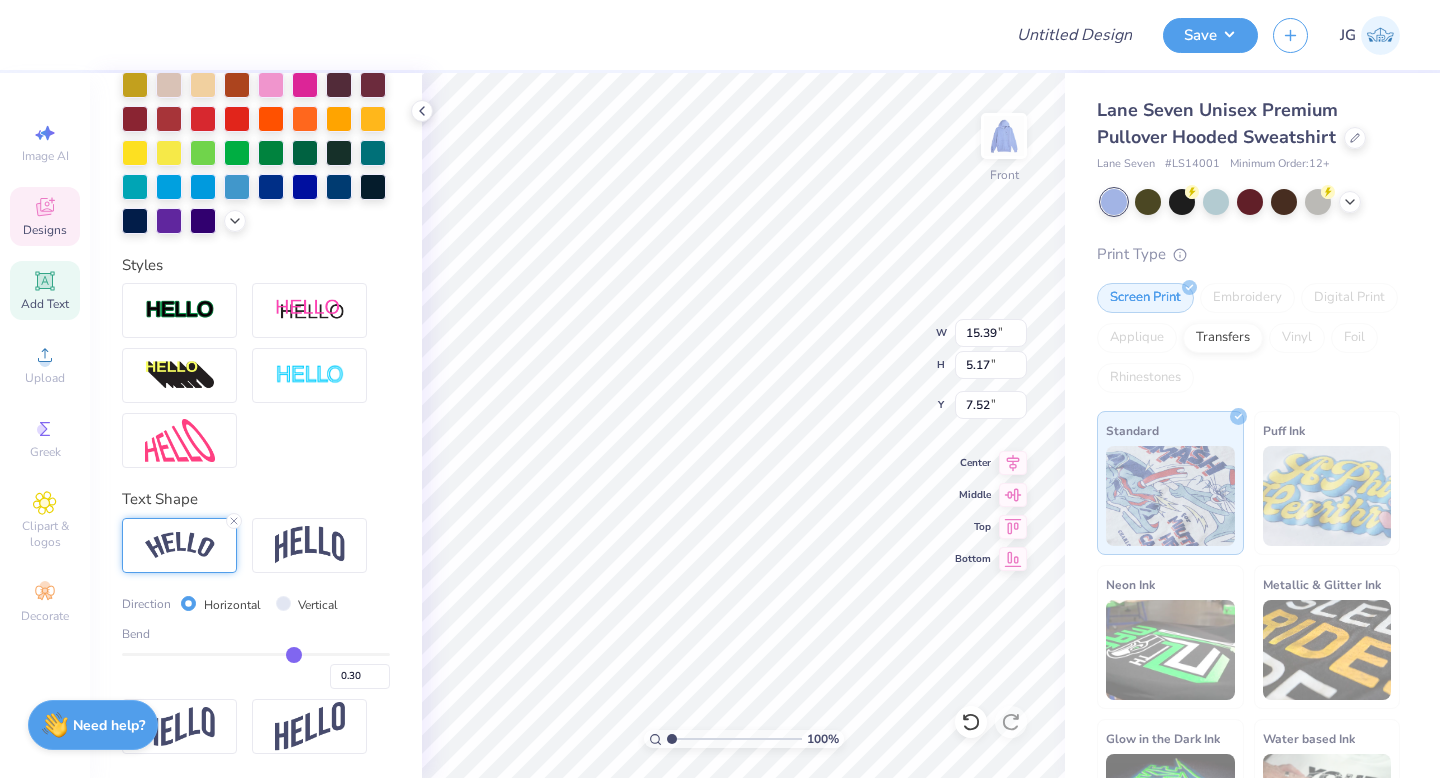 type on "0.29" 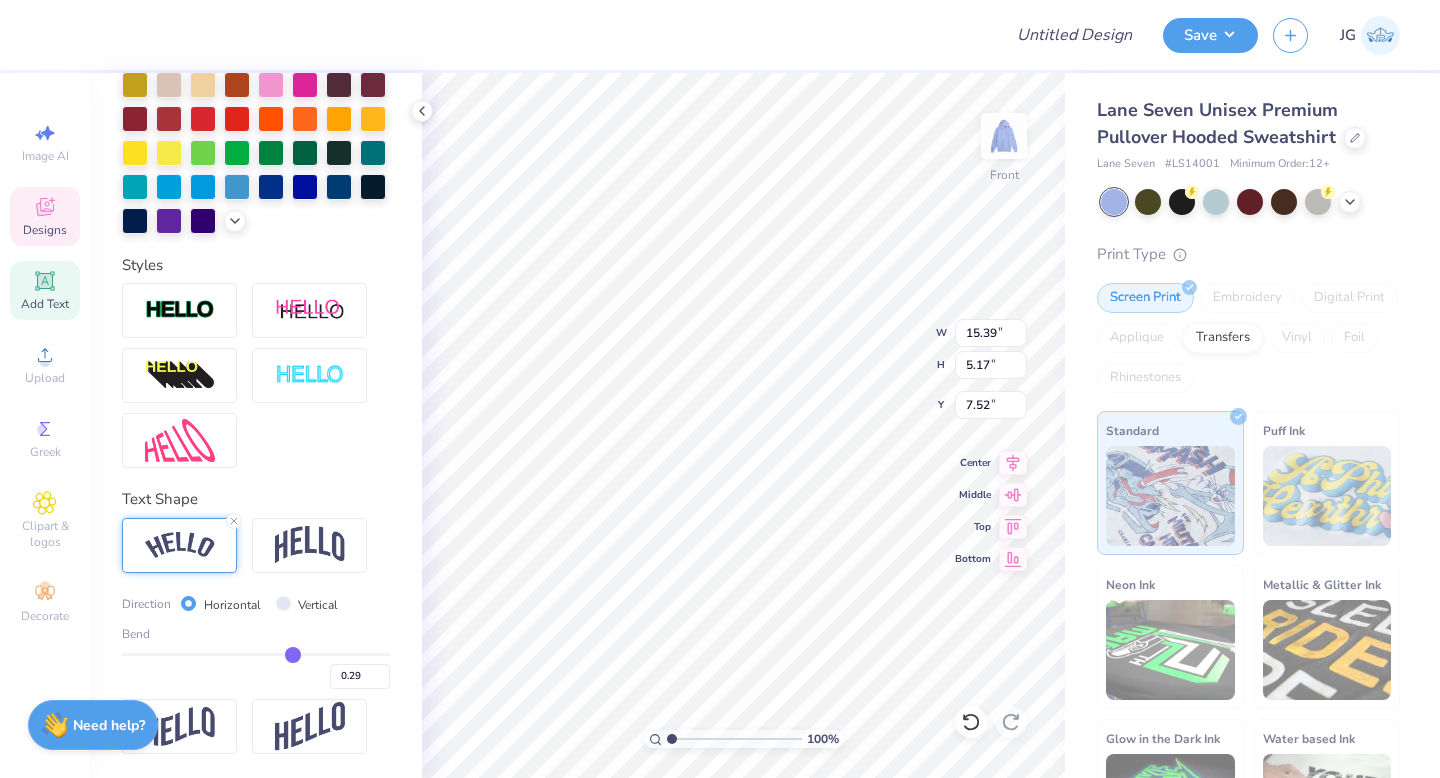 type on "0.28" 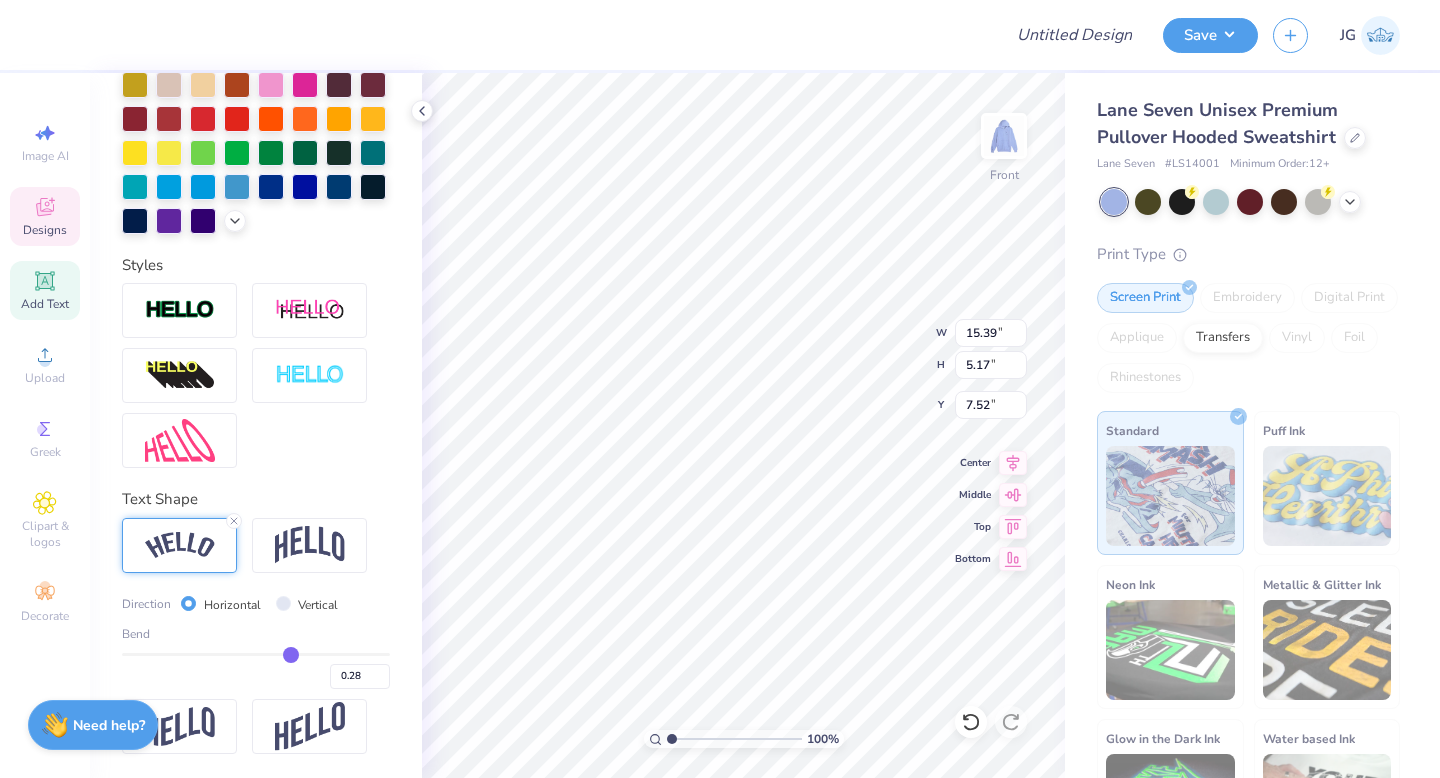 type on "0.27" 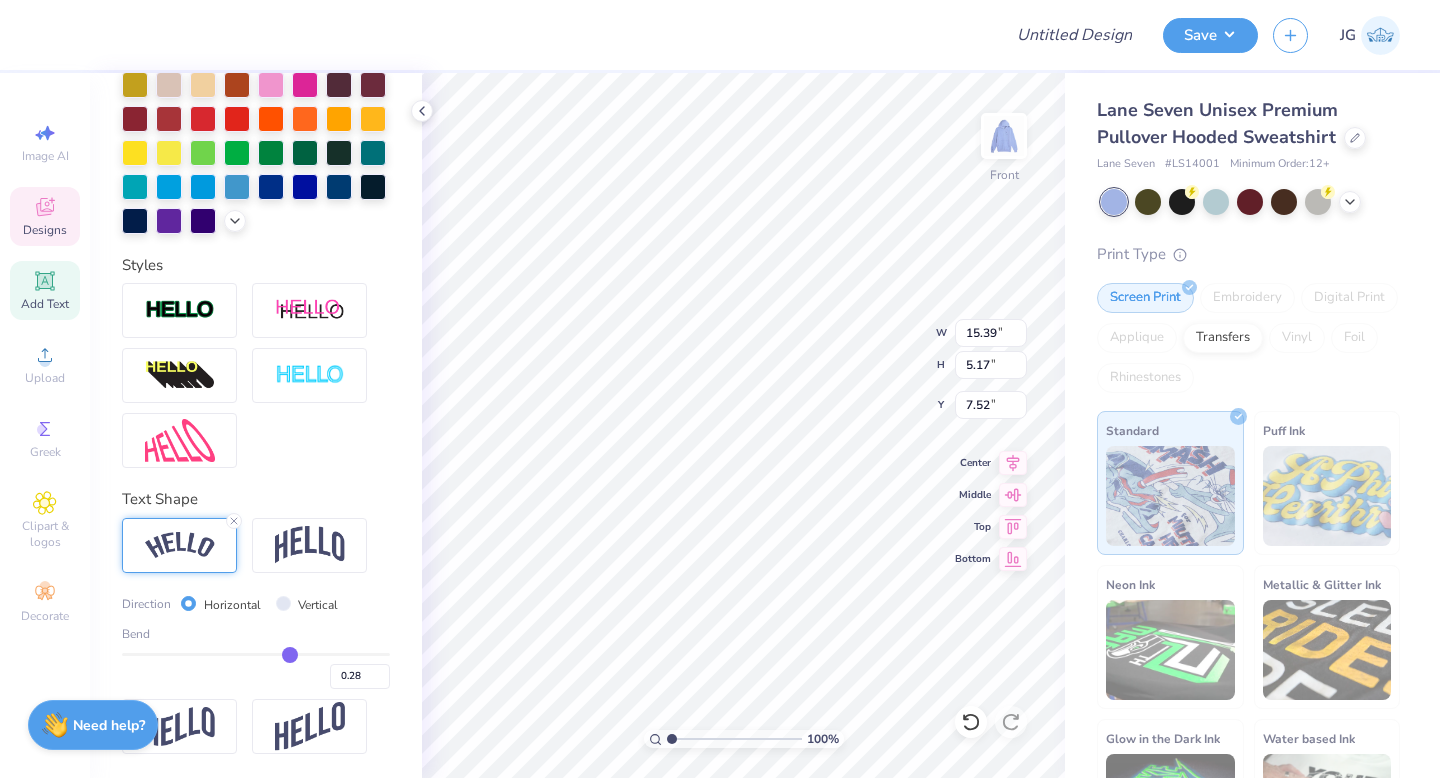 type on "0.27" 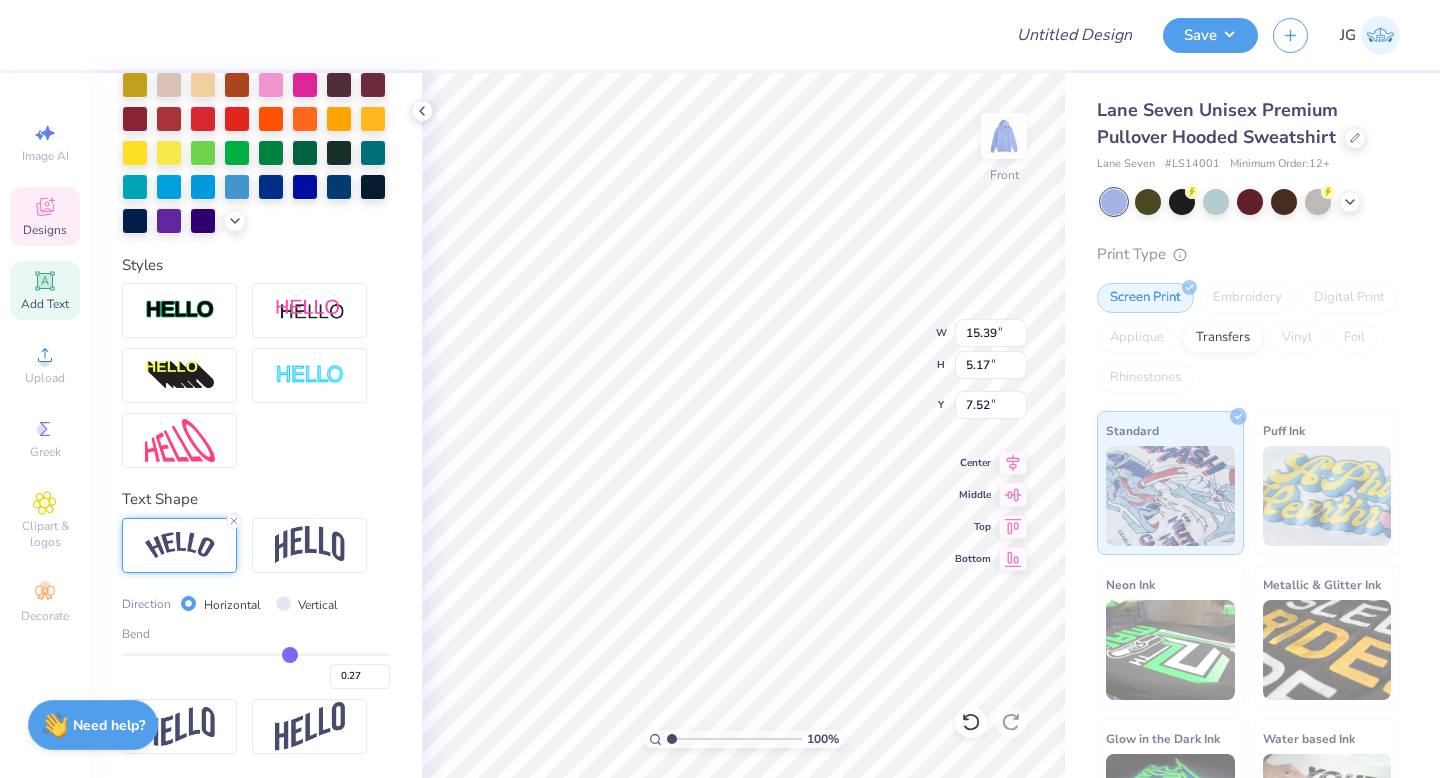 type on "0.26" 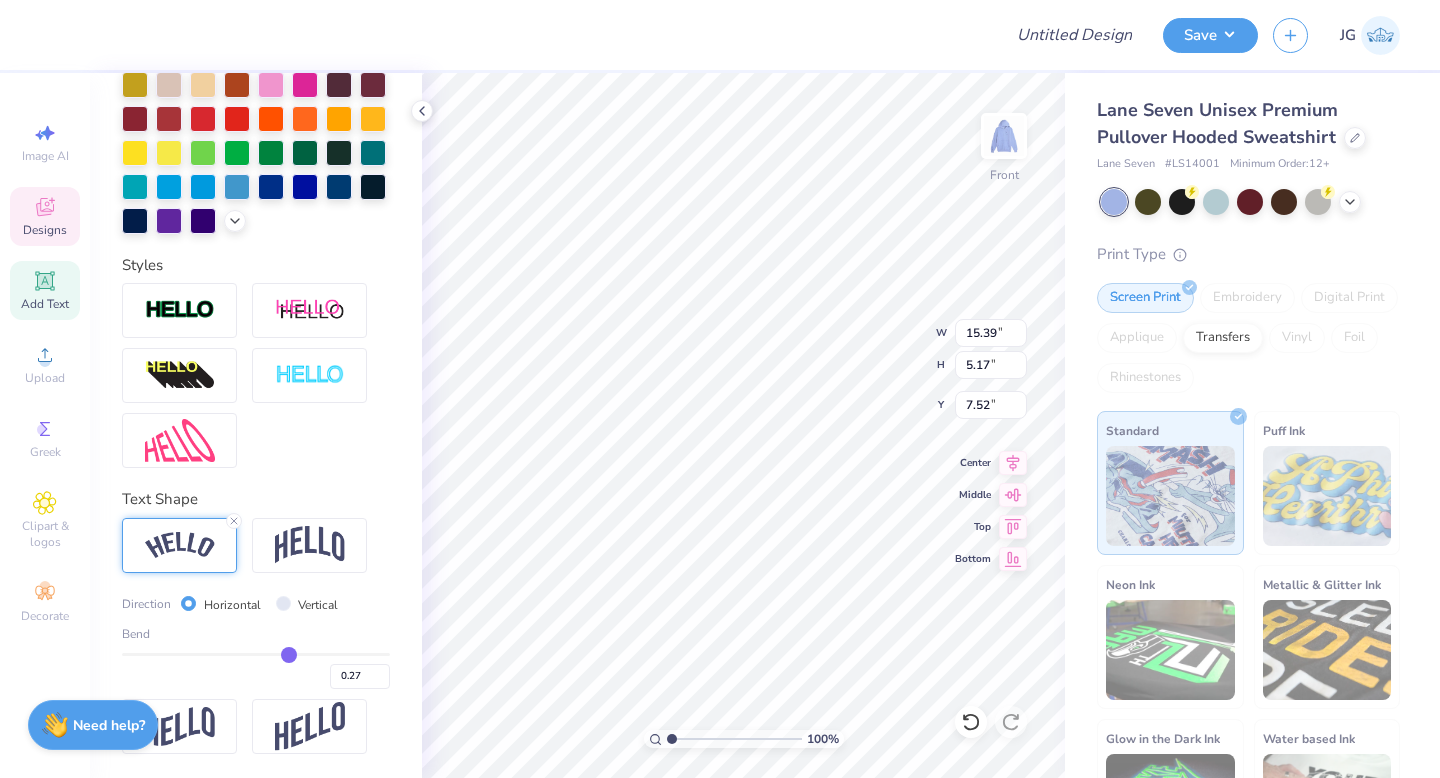 type on "0.26" 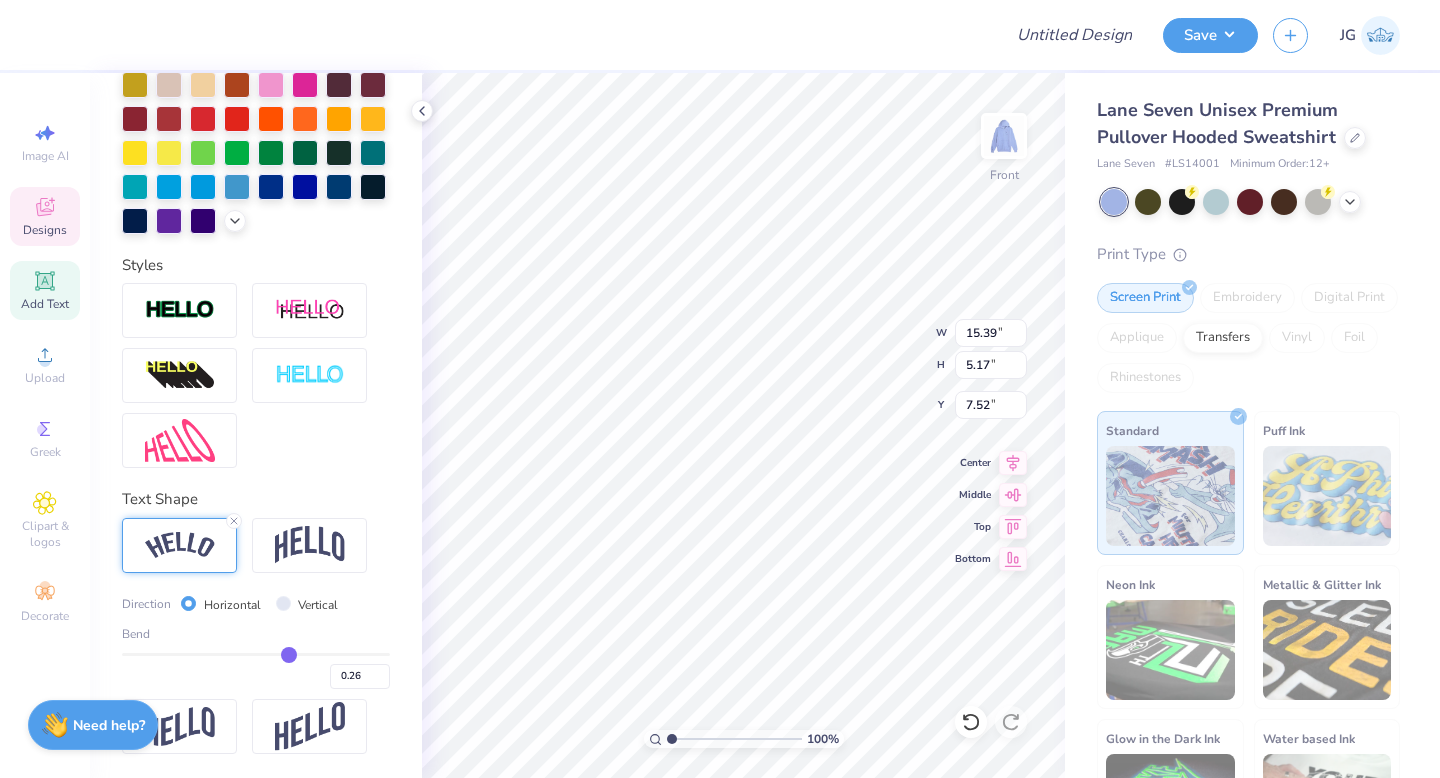 type on "0.25" 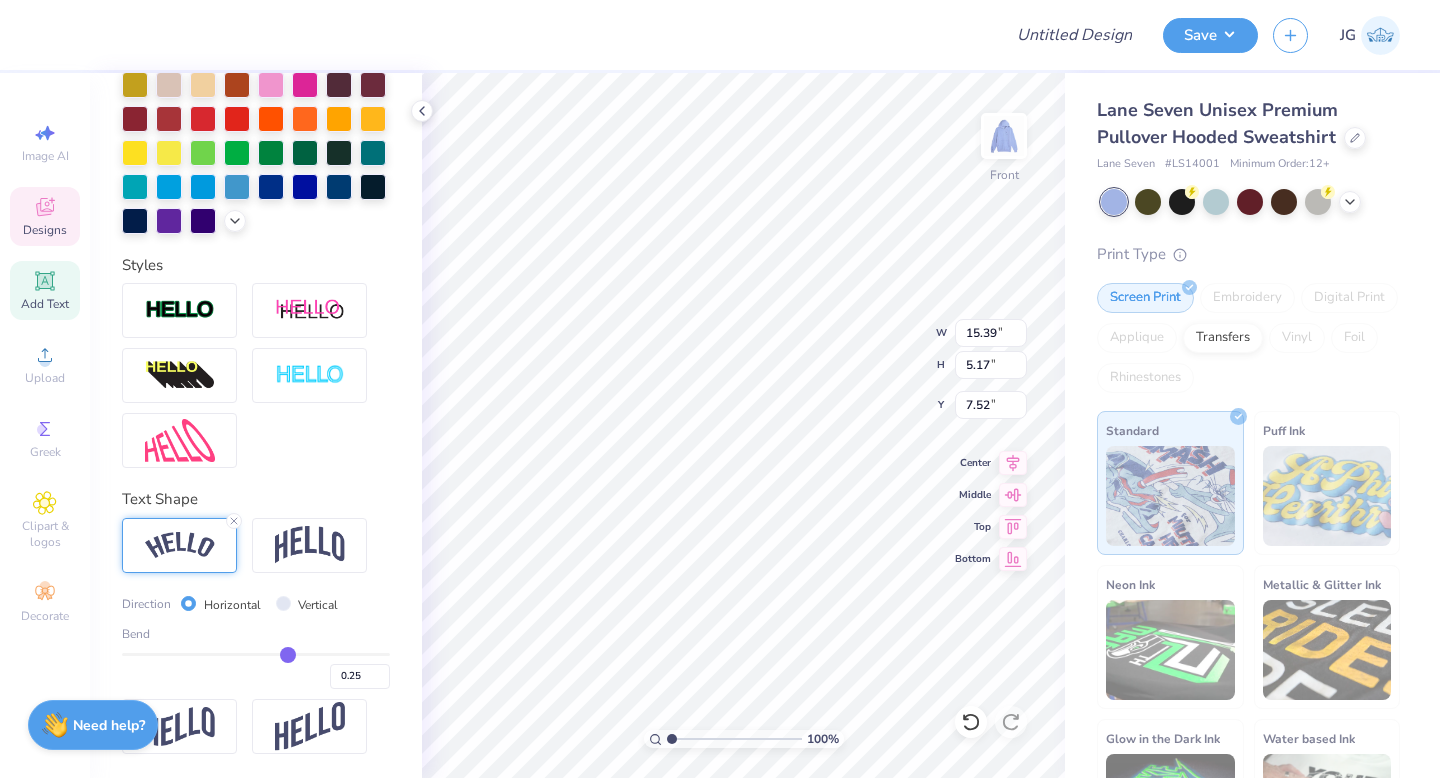 type on "0.24" 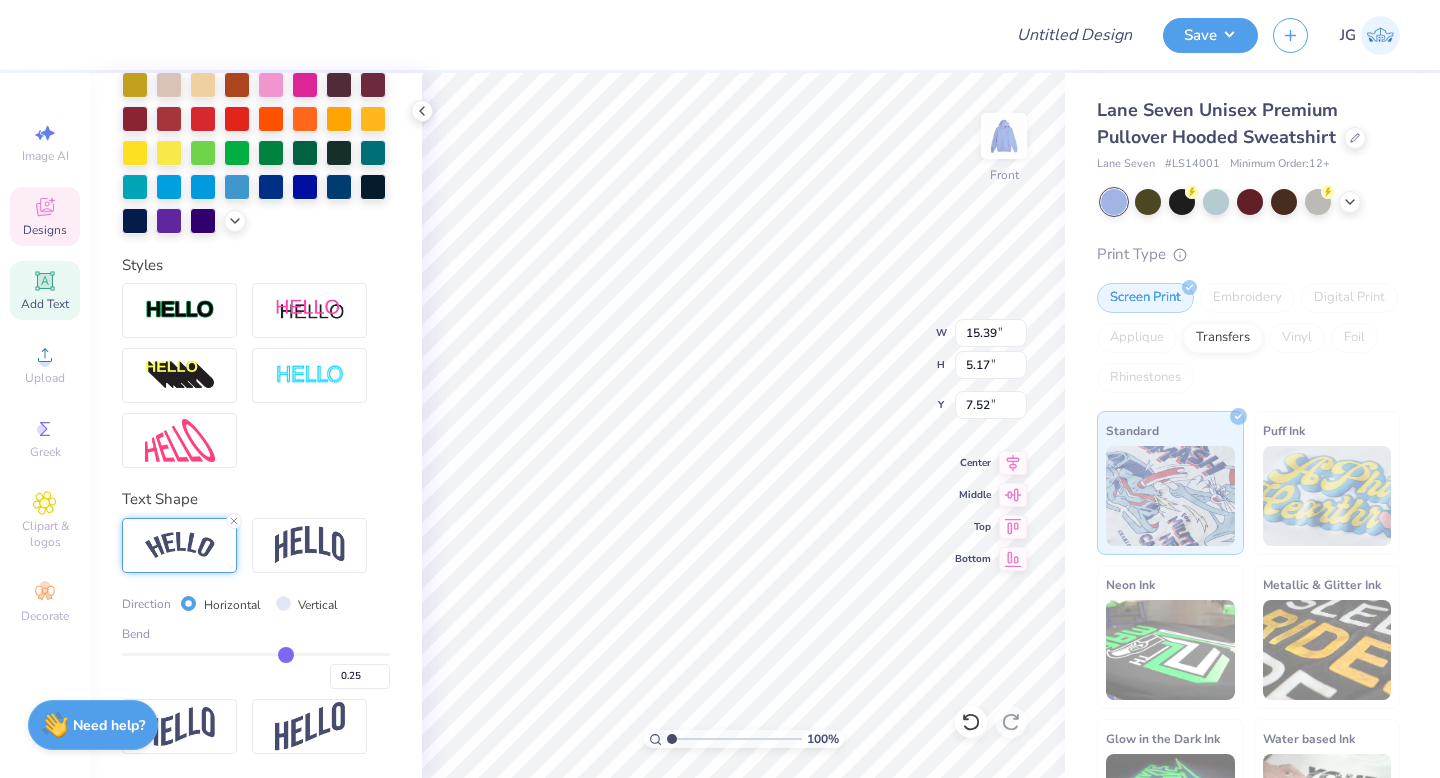 type on "0.24" 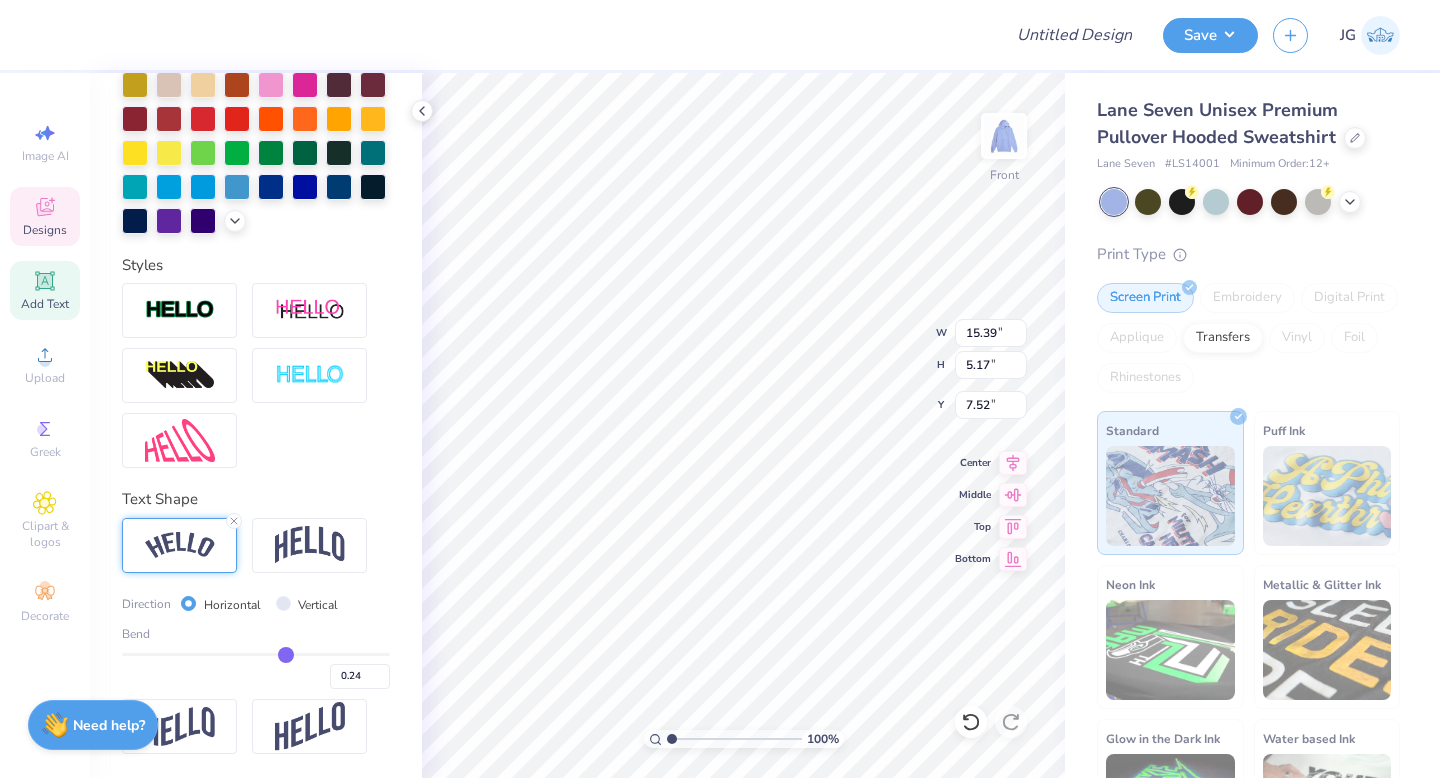 type on "0.22" 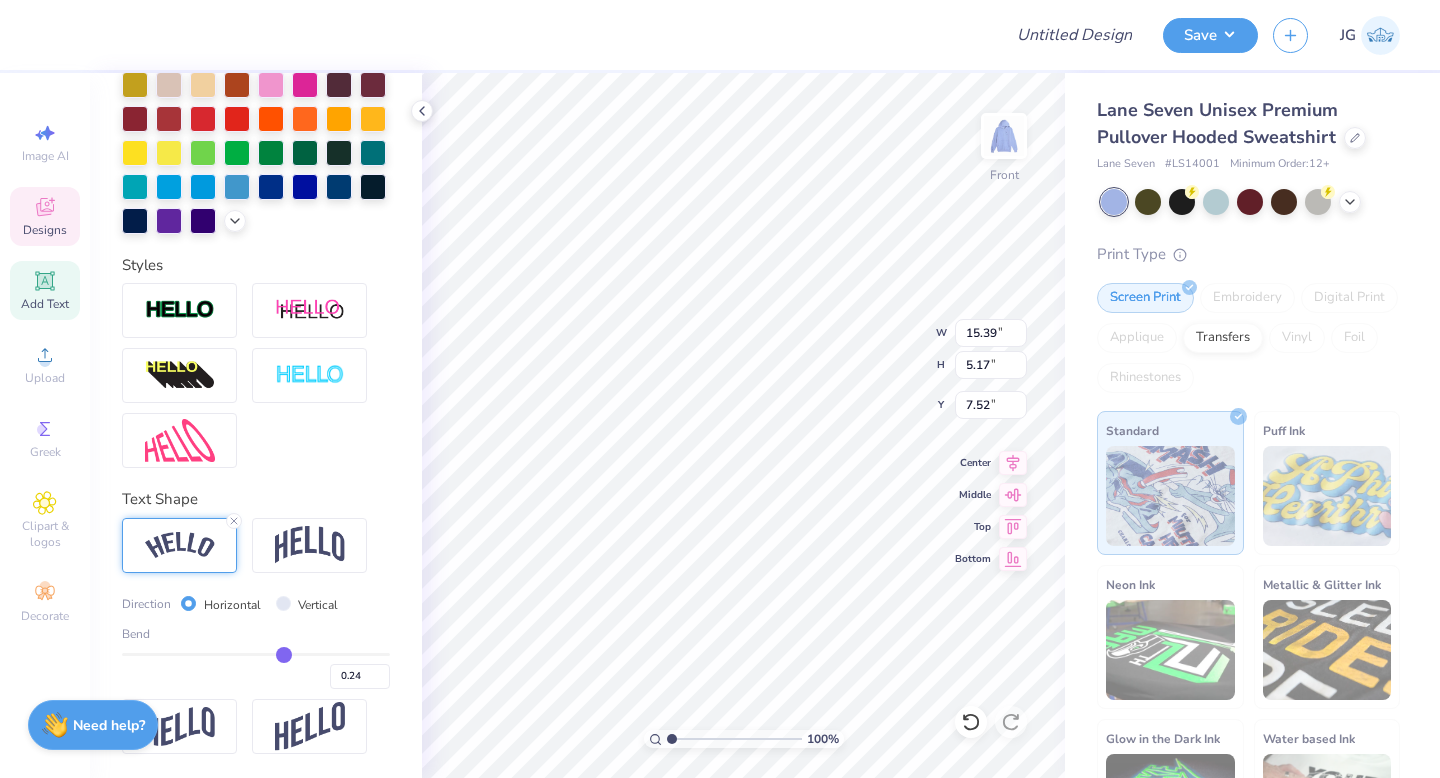 type on "0.22" 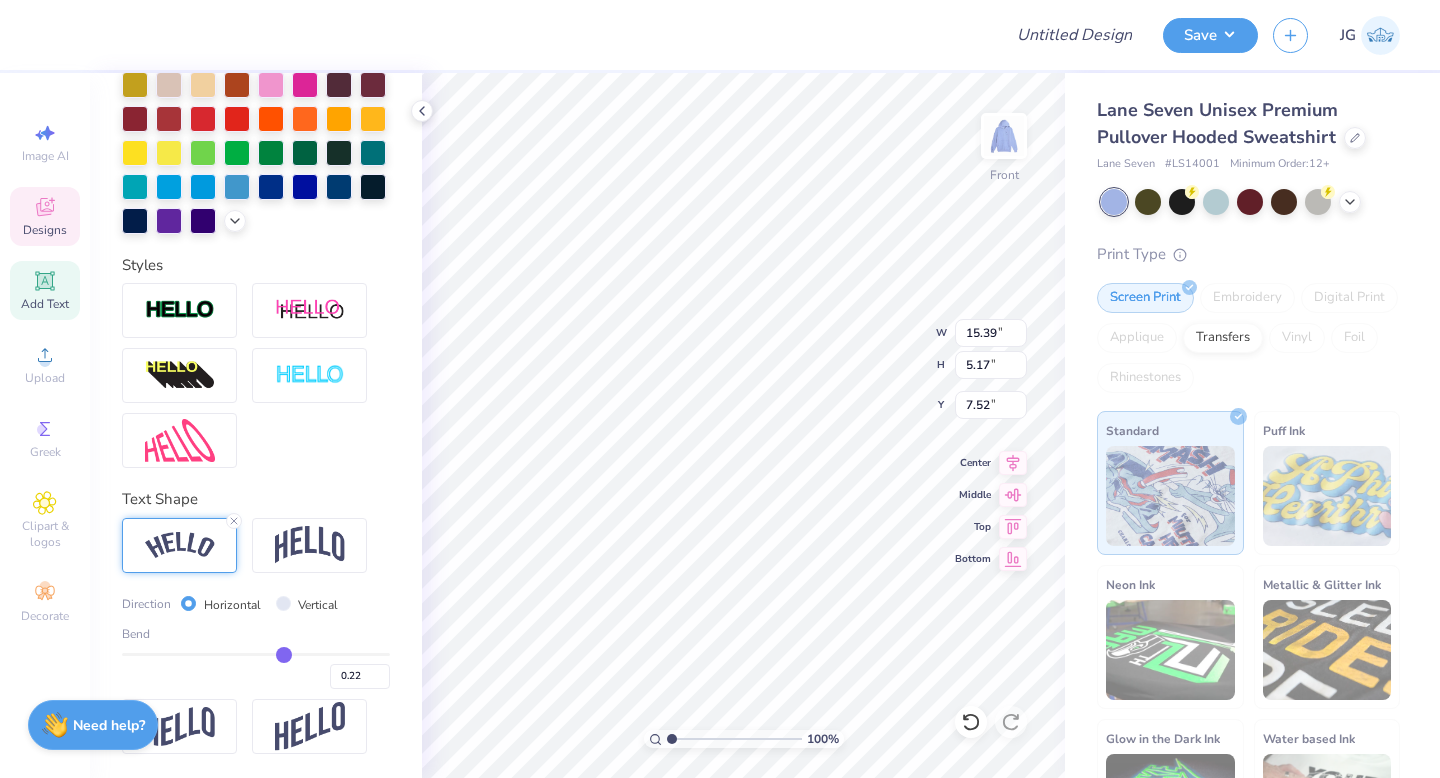 type on "0.21" 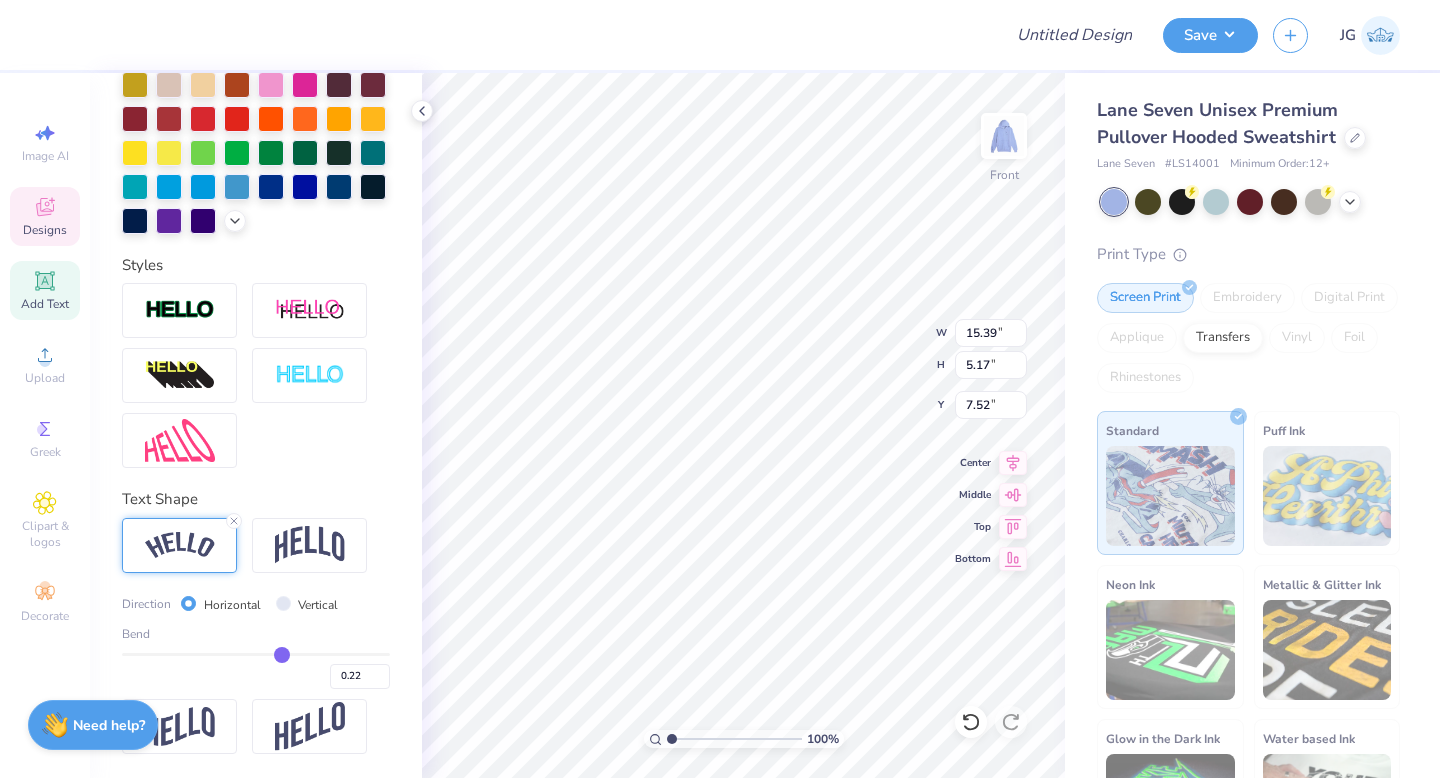 type on "0.21" 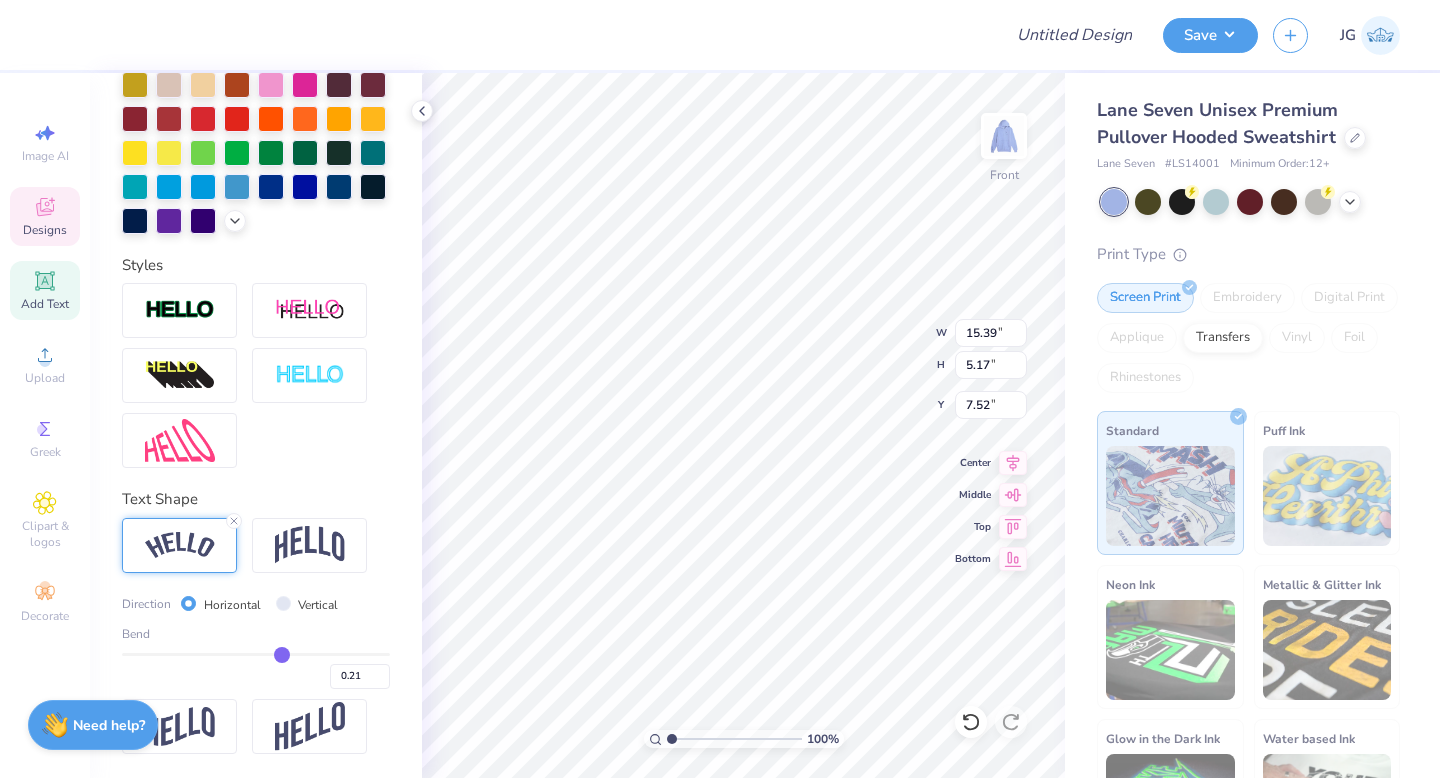 type on "0.2" 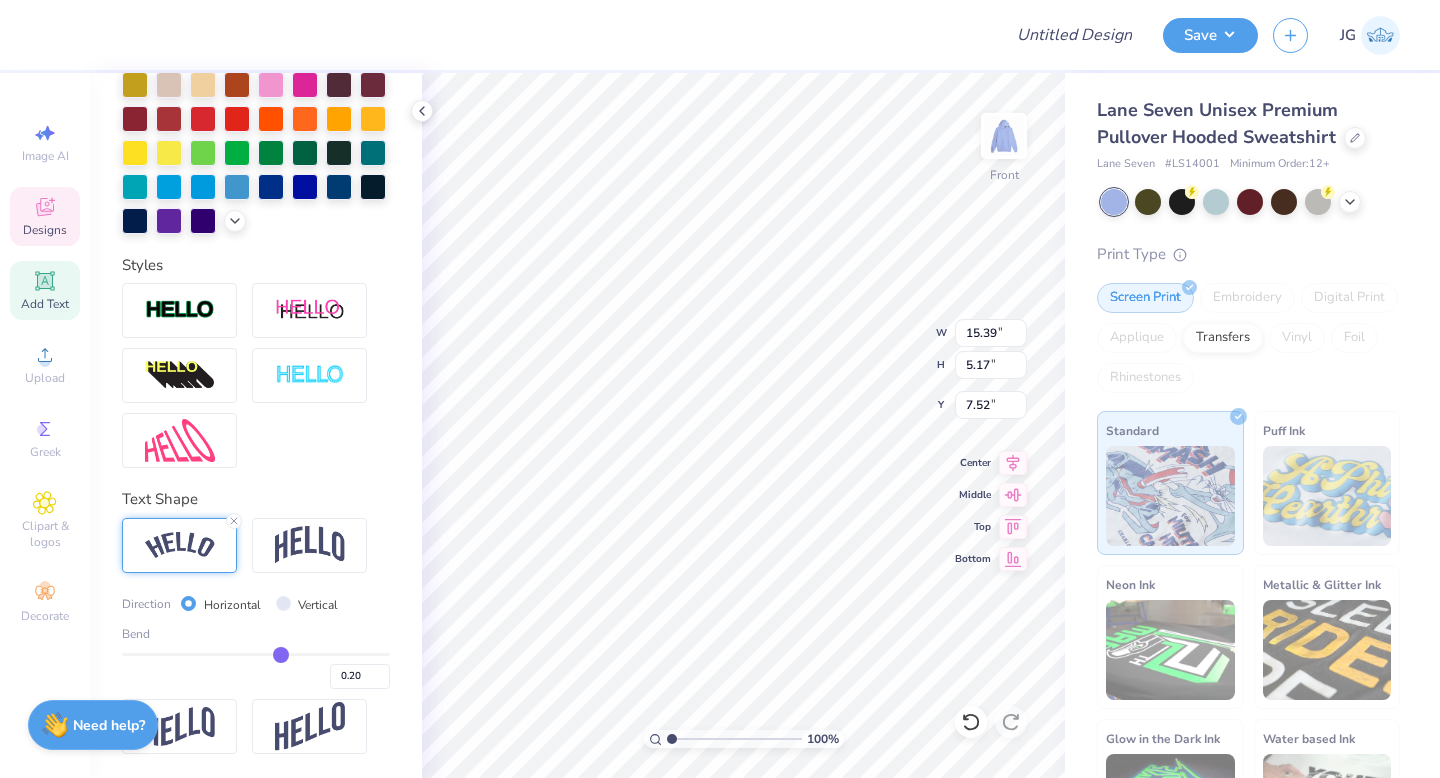 type on "0.19" 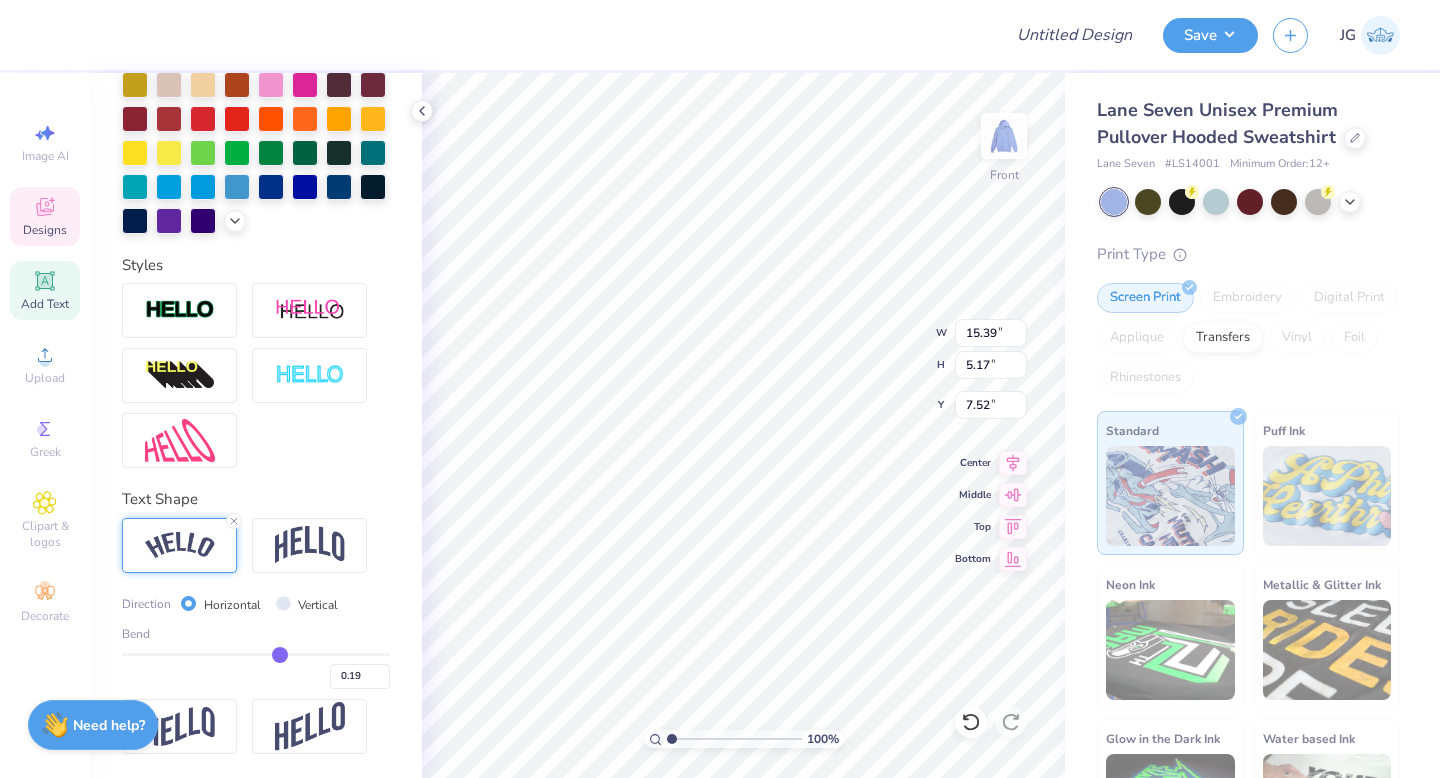 type on "0.18" 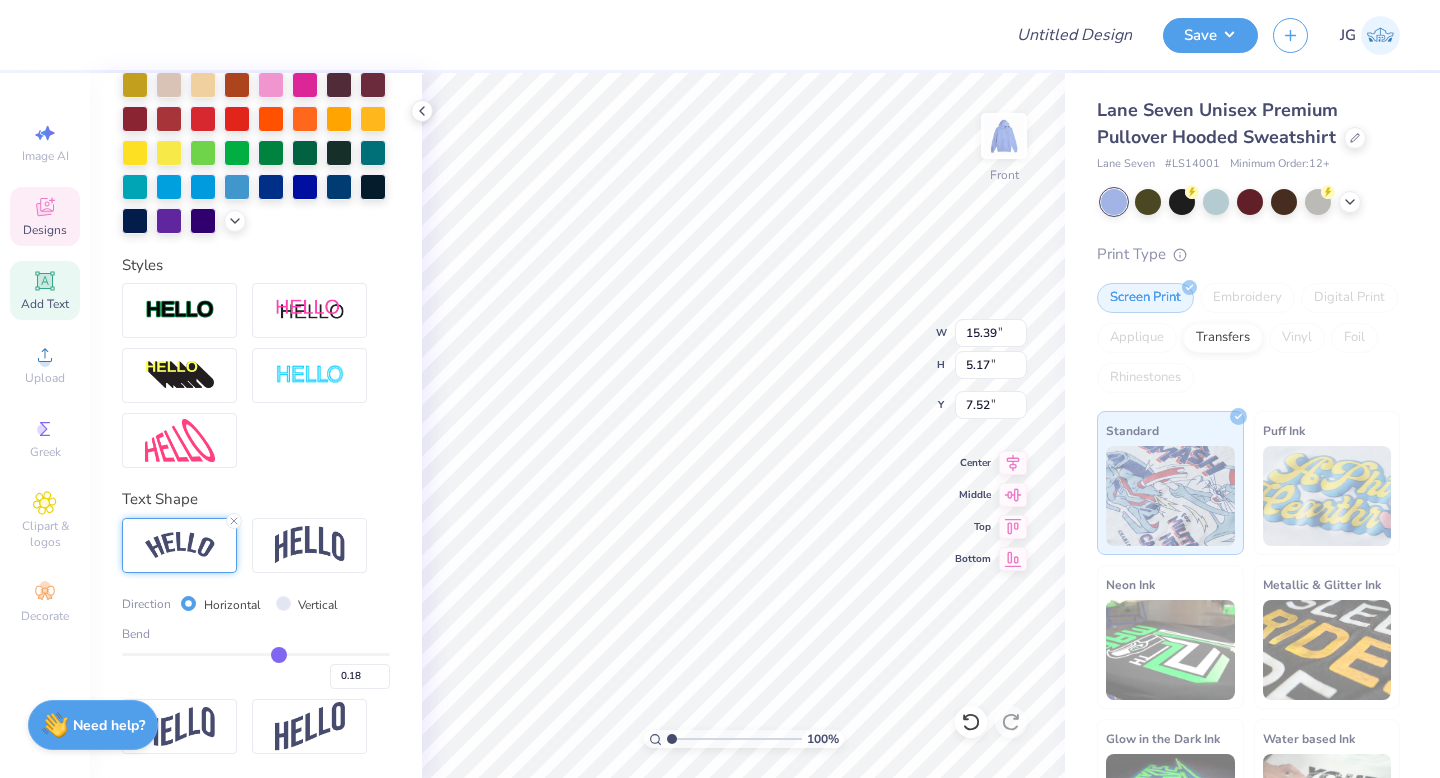 type on "0.17" 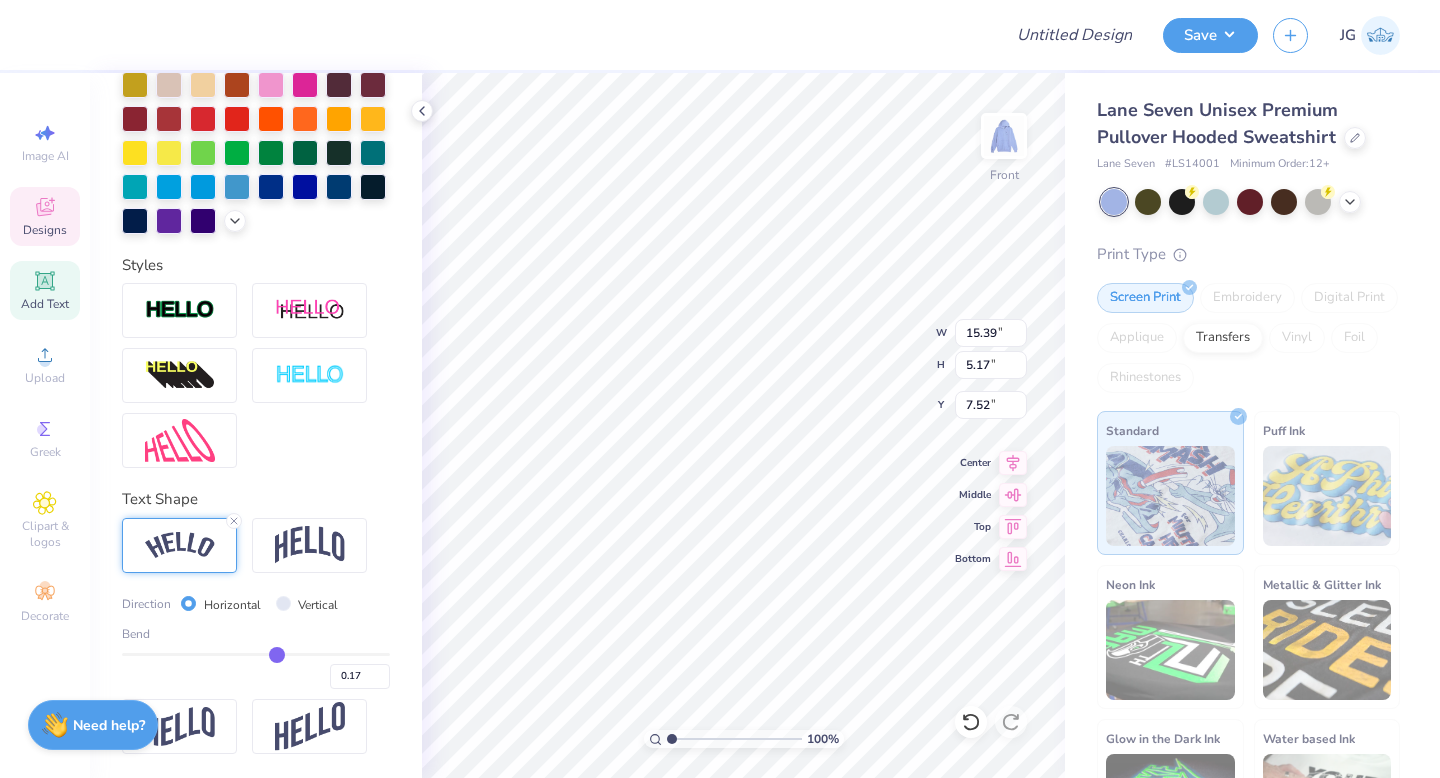 type on "0.15" 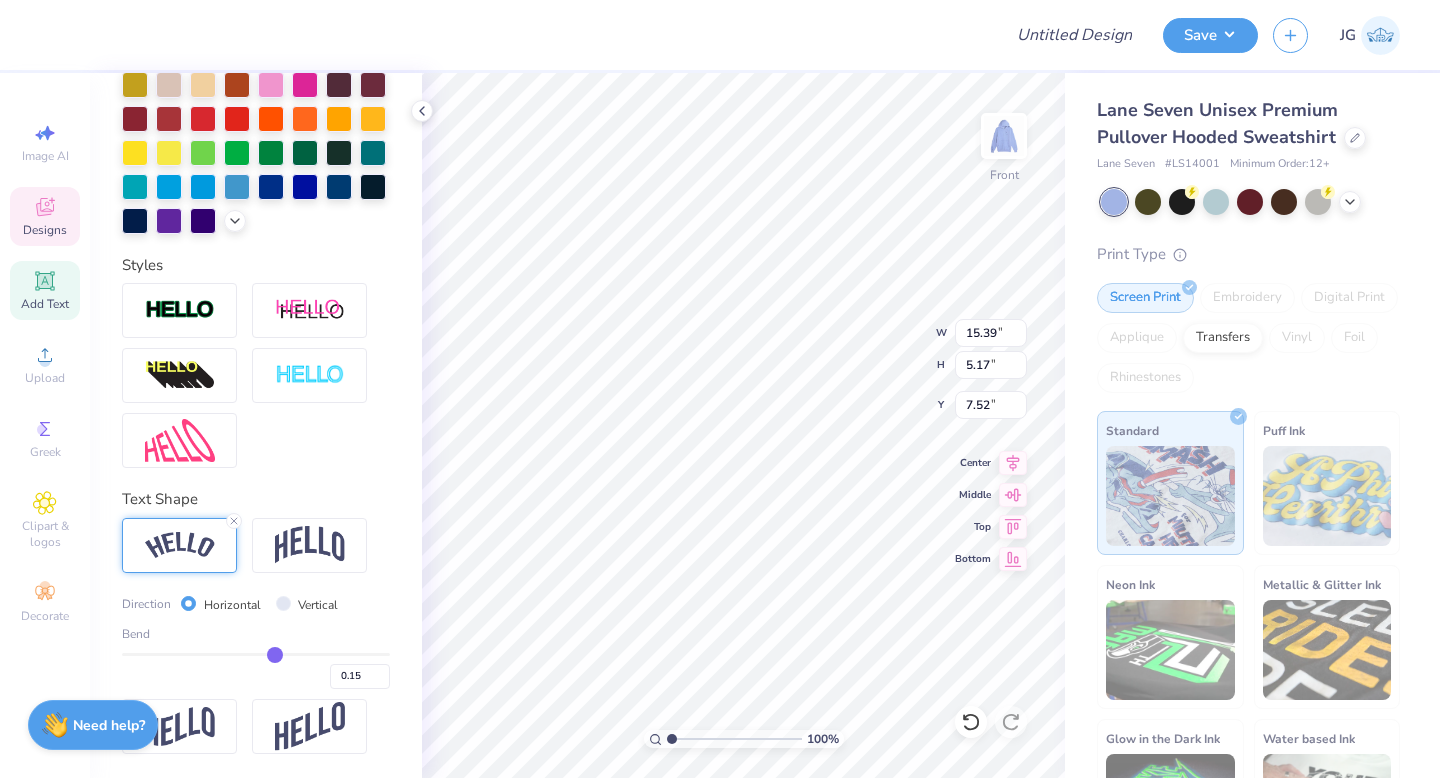 type on "0.12" 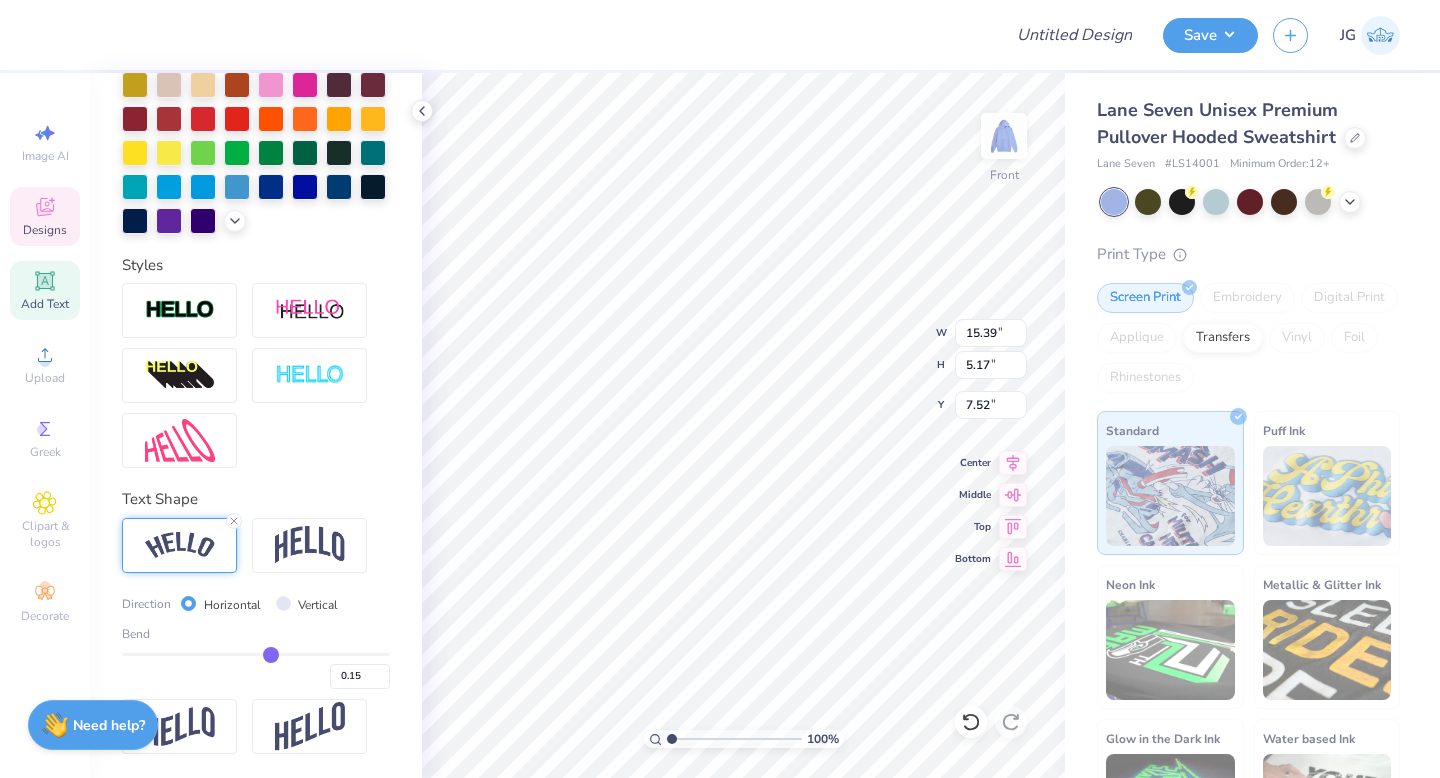 type on "0.12" 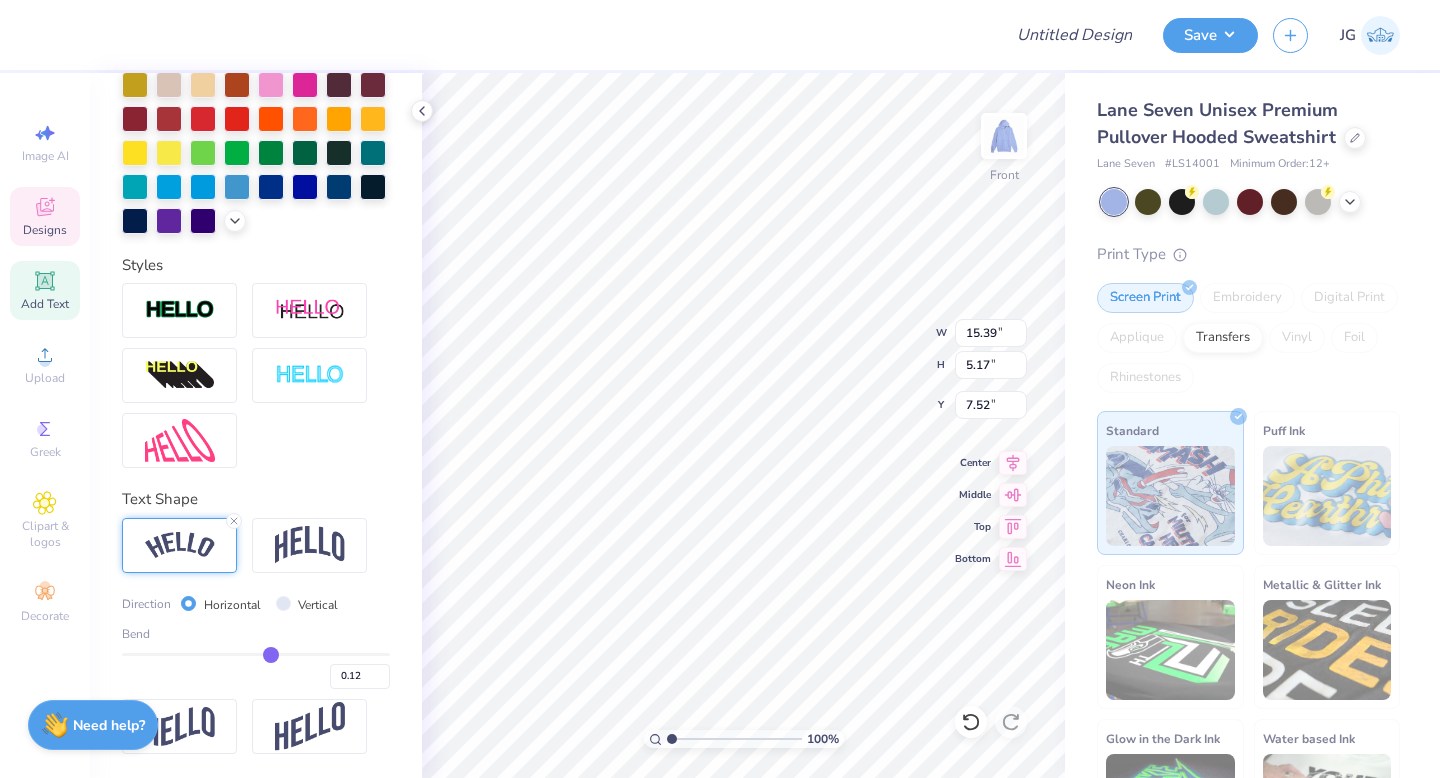 type on "0.08" 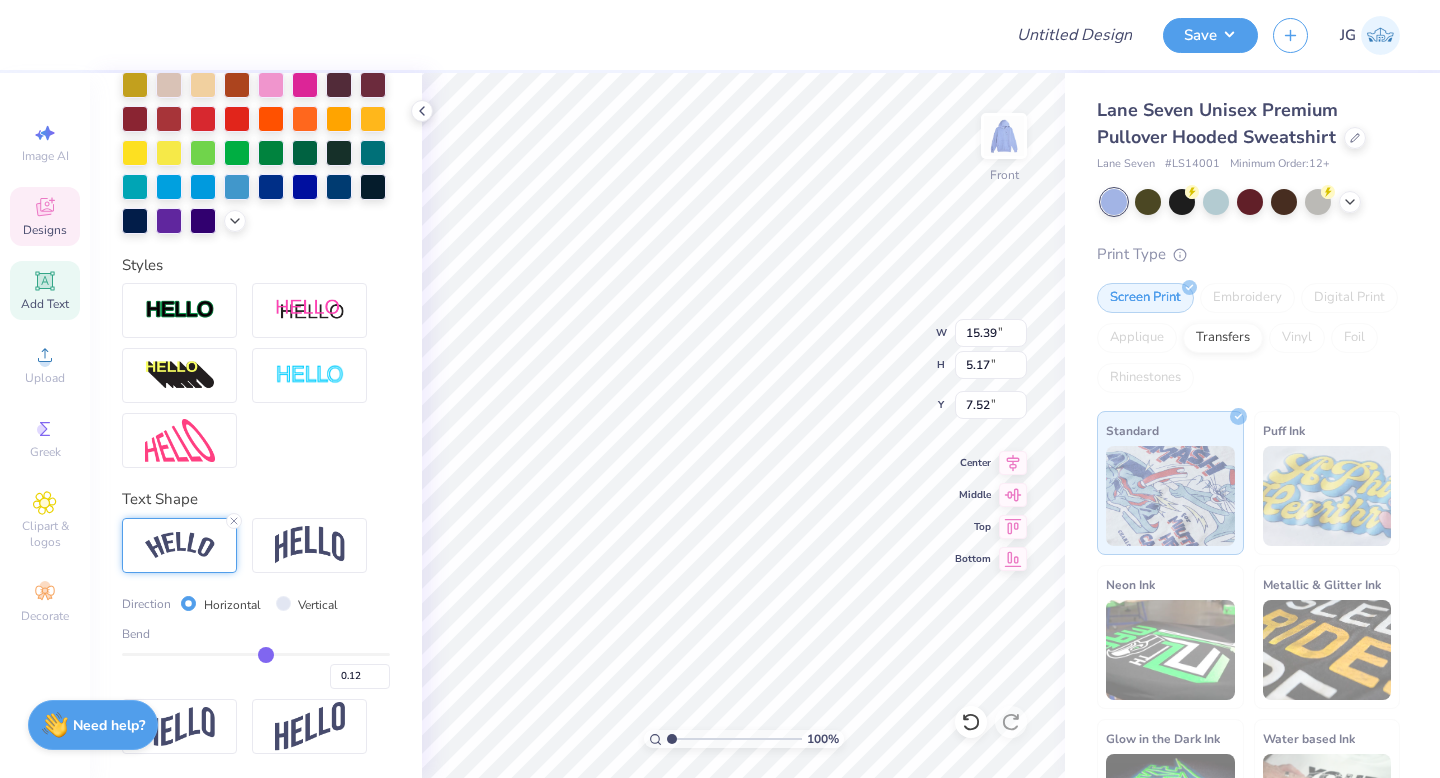 type on "0.08" 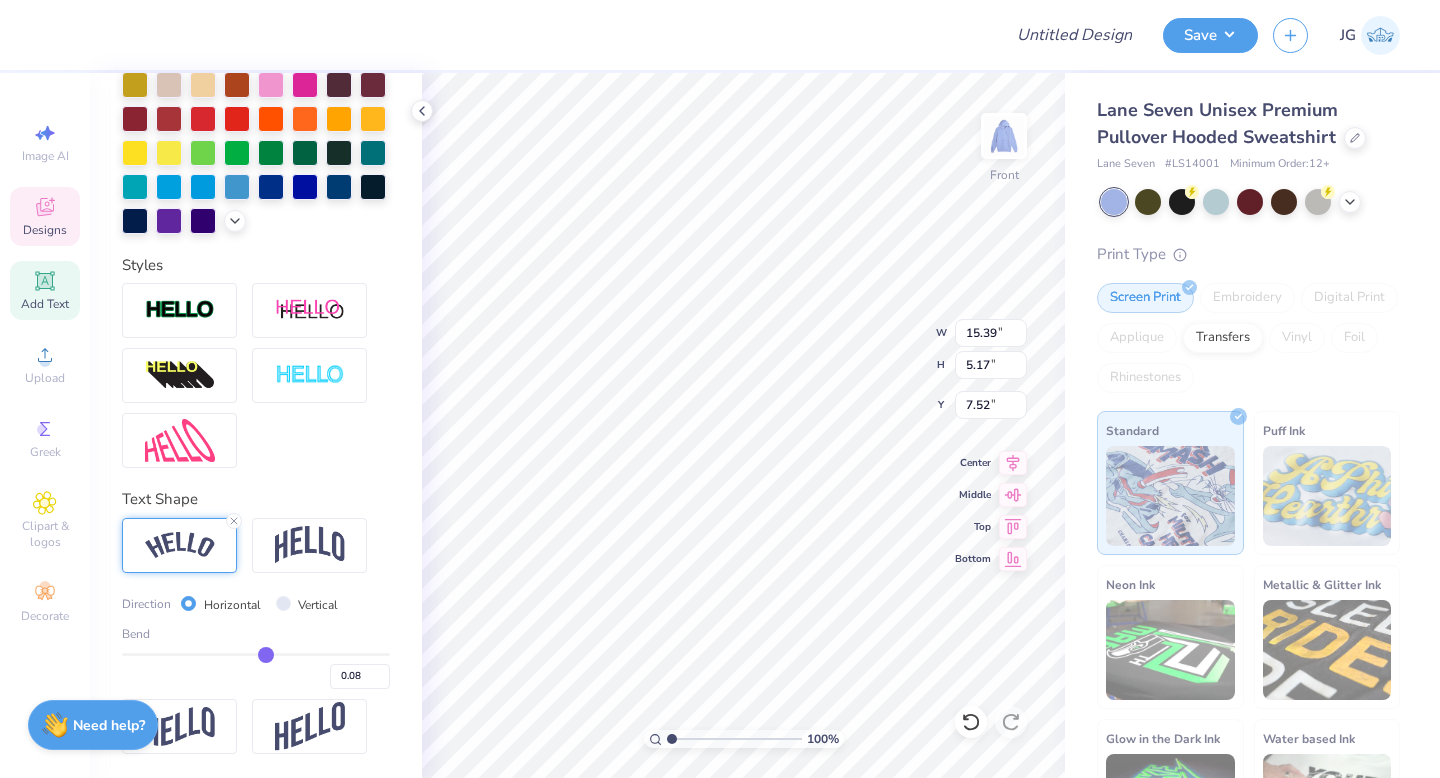 type on "0.03" 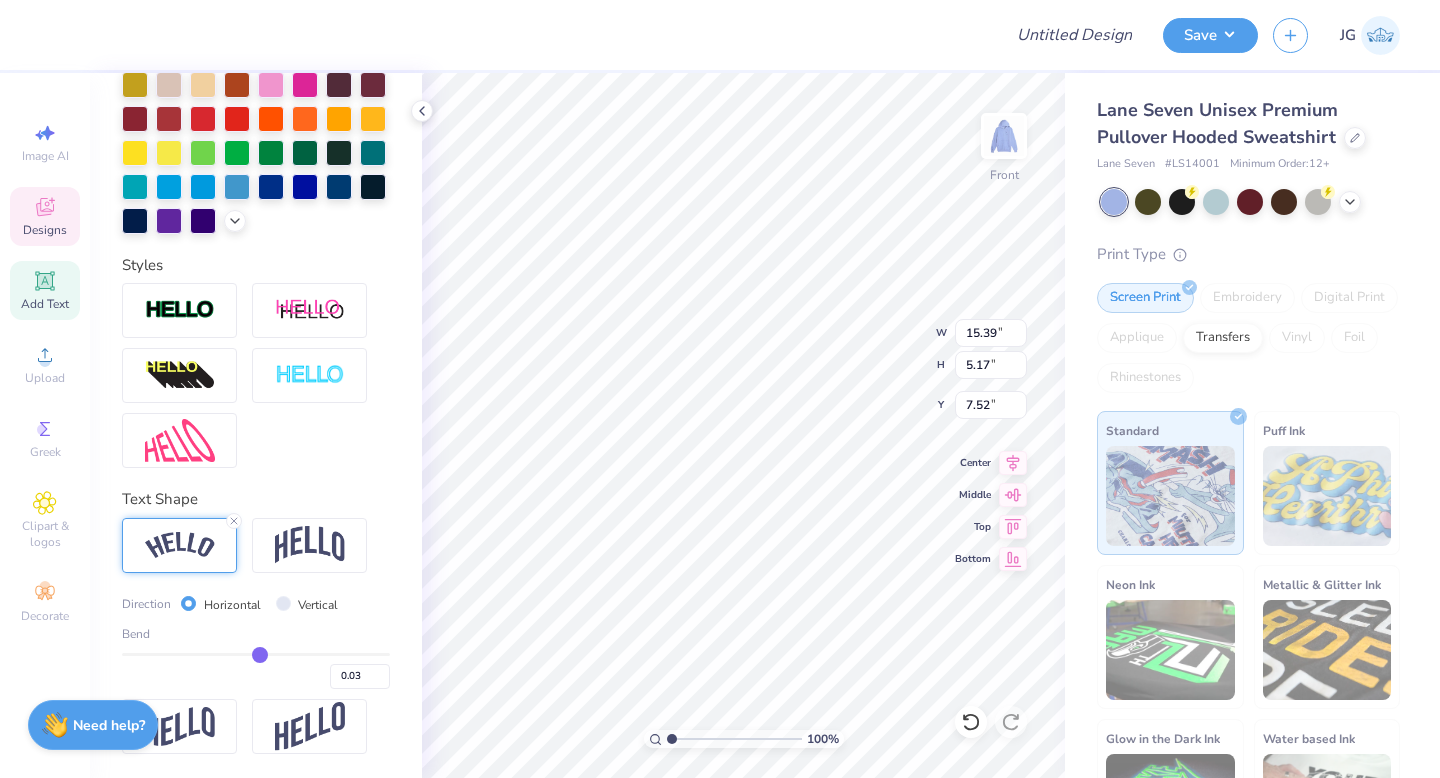 type on "-0.01" 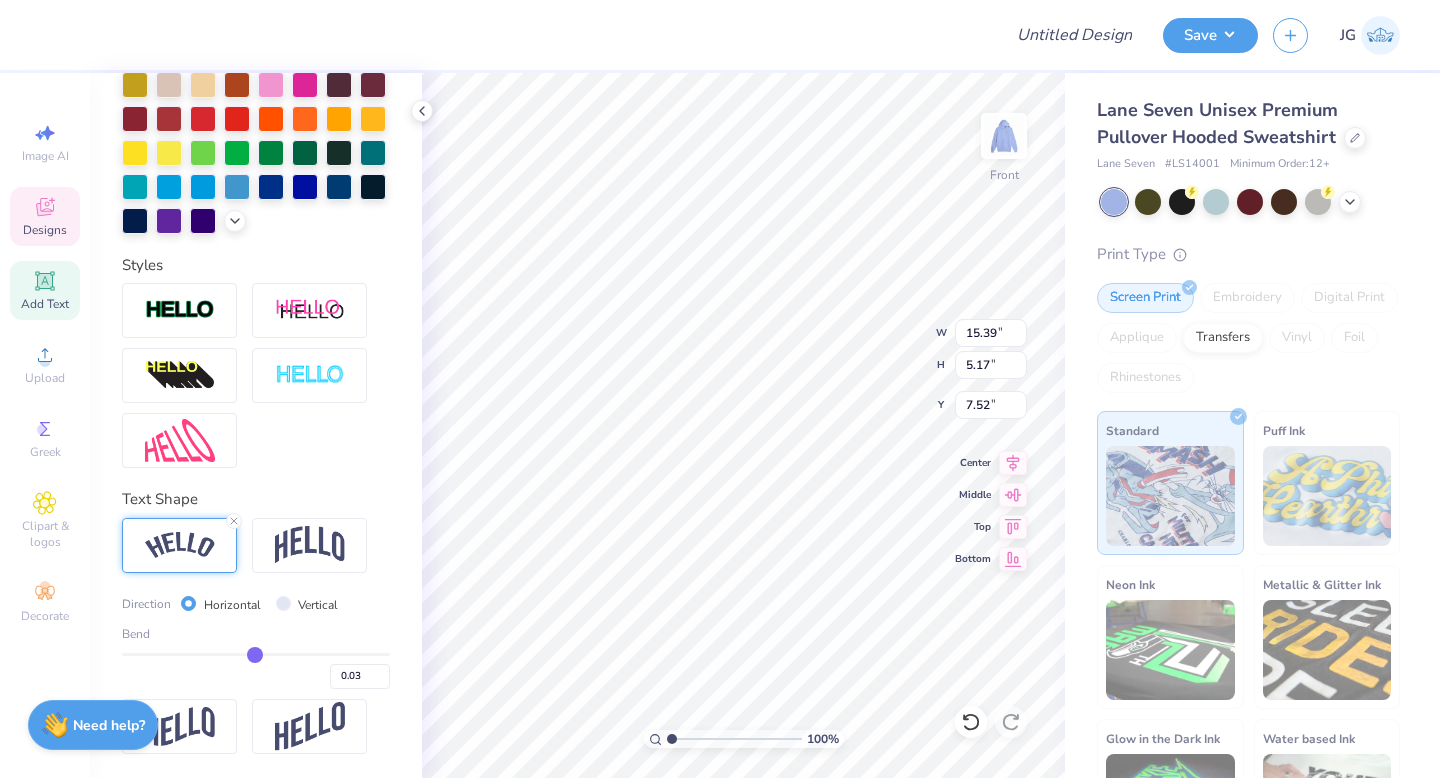 type on "-0.01" 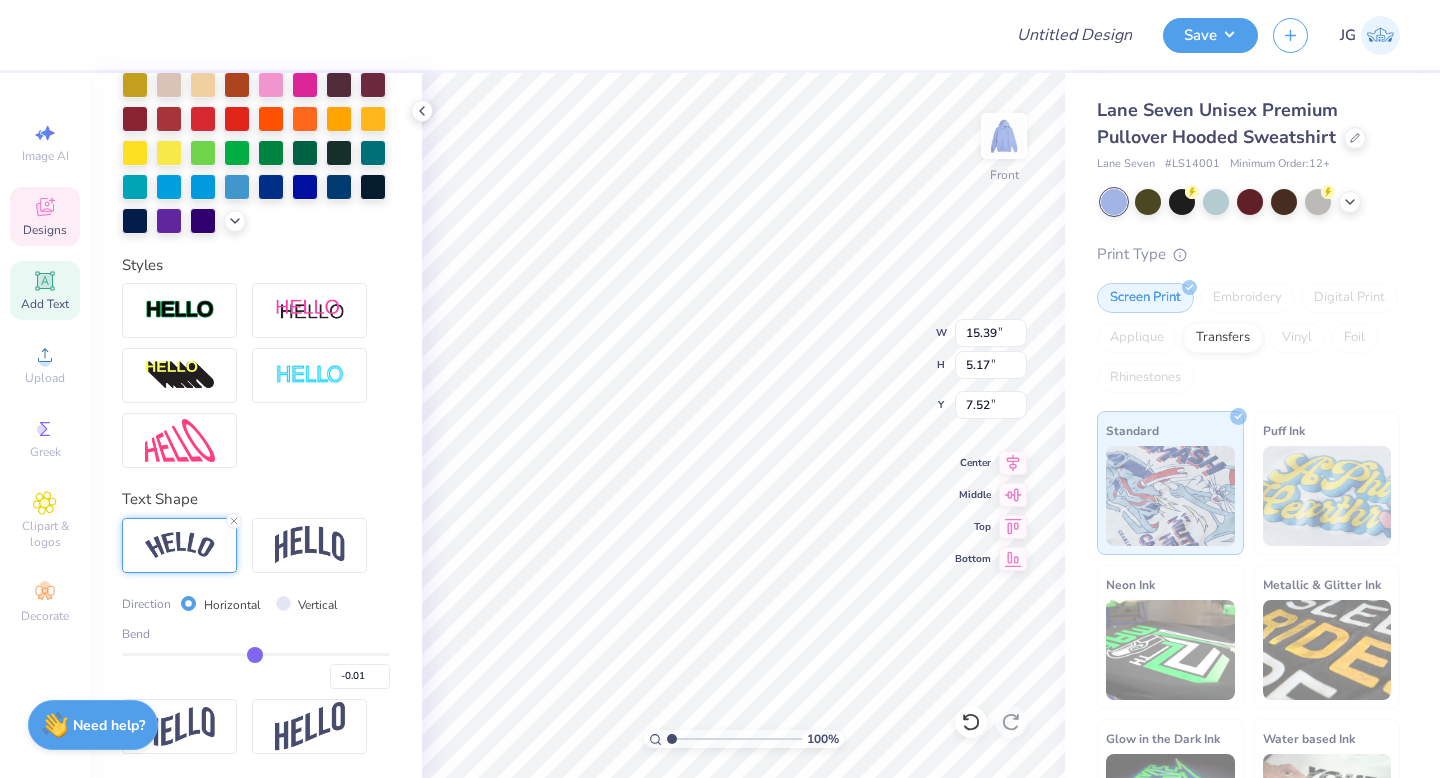 type on "-0.05" 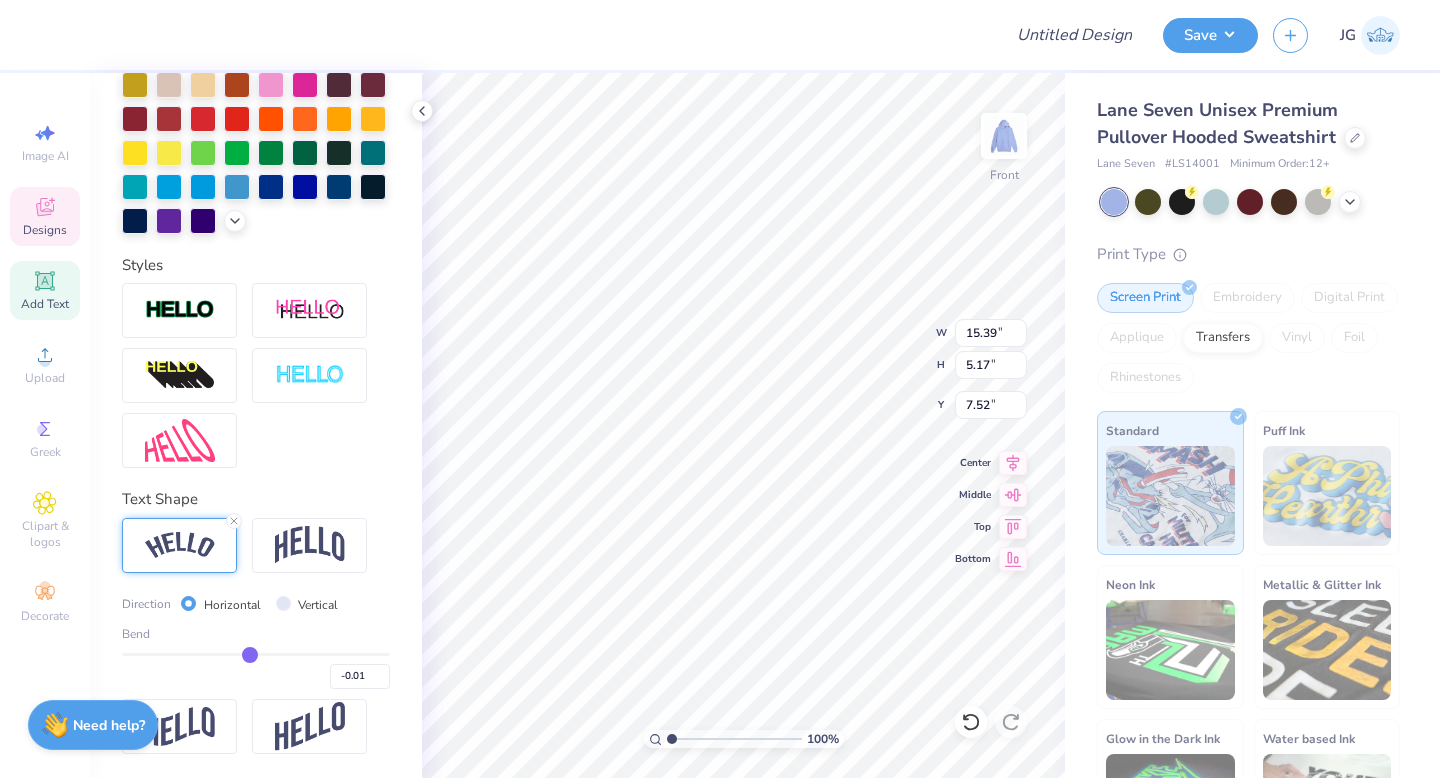 type on "-0.05" 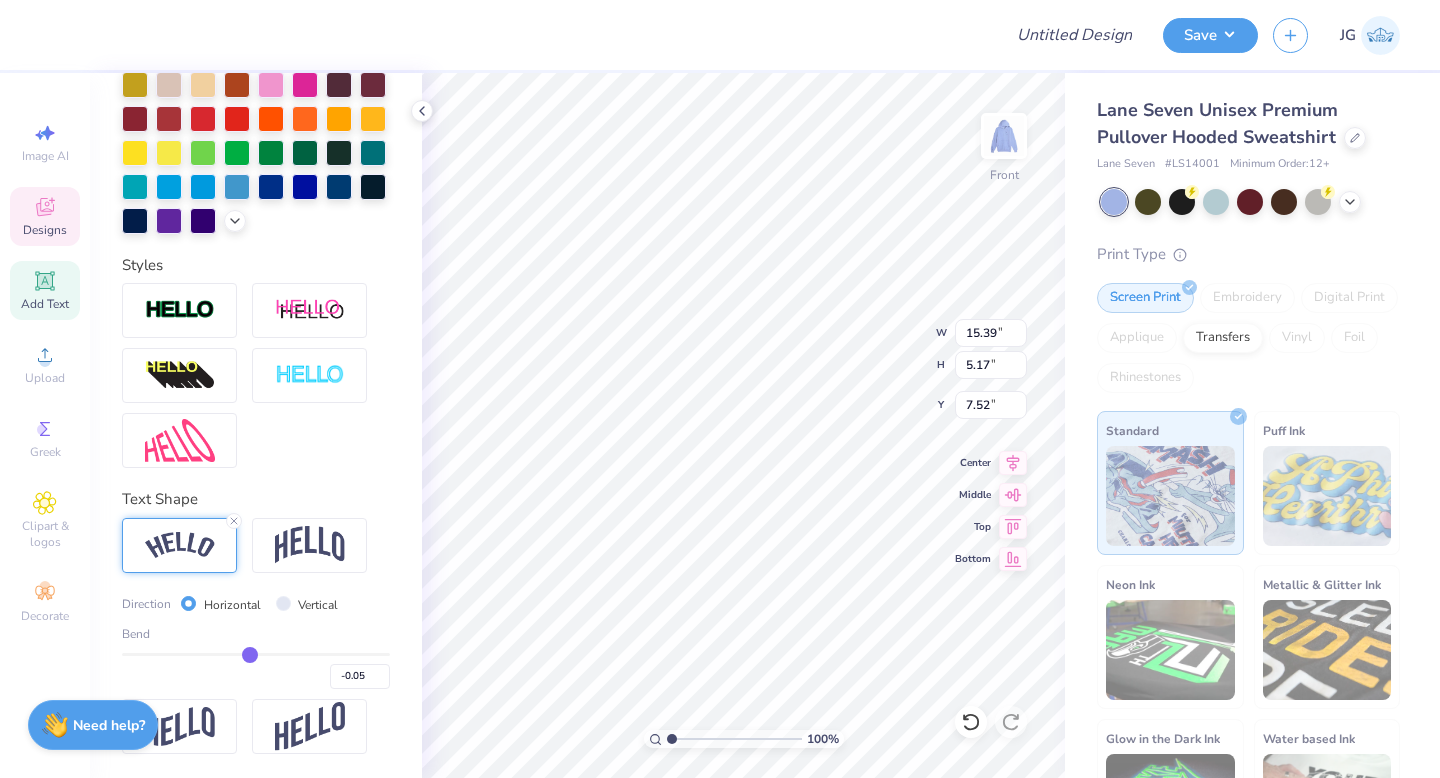 type on "-0.09" 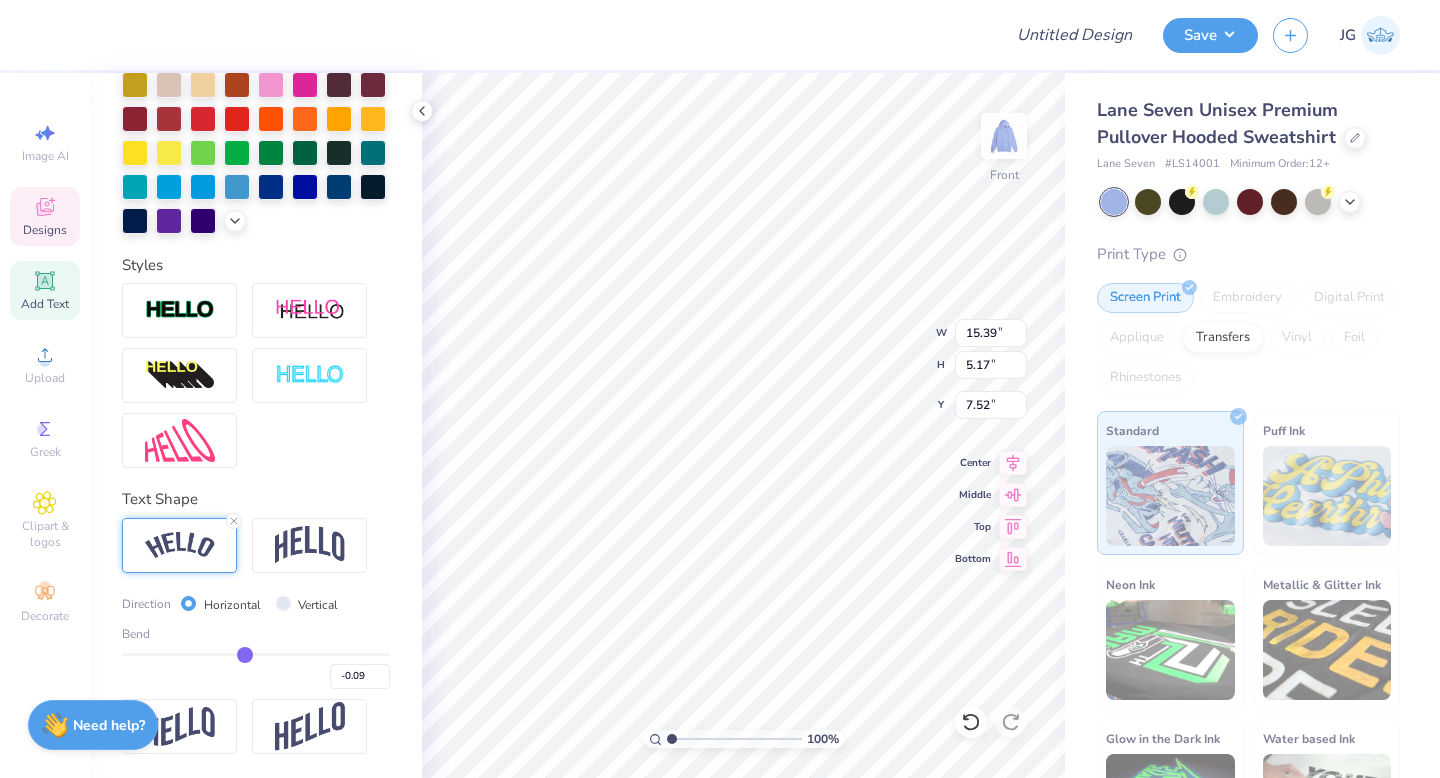 type on "-0.11" 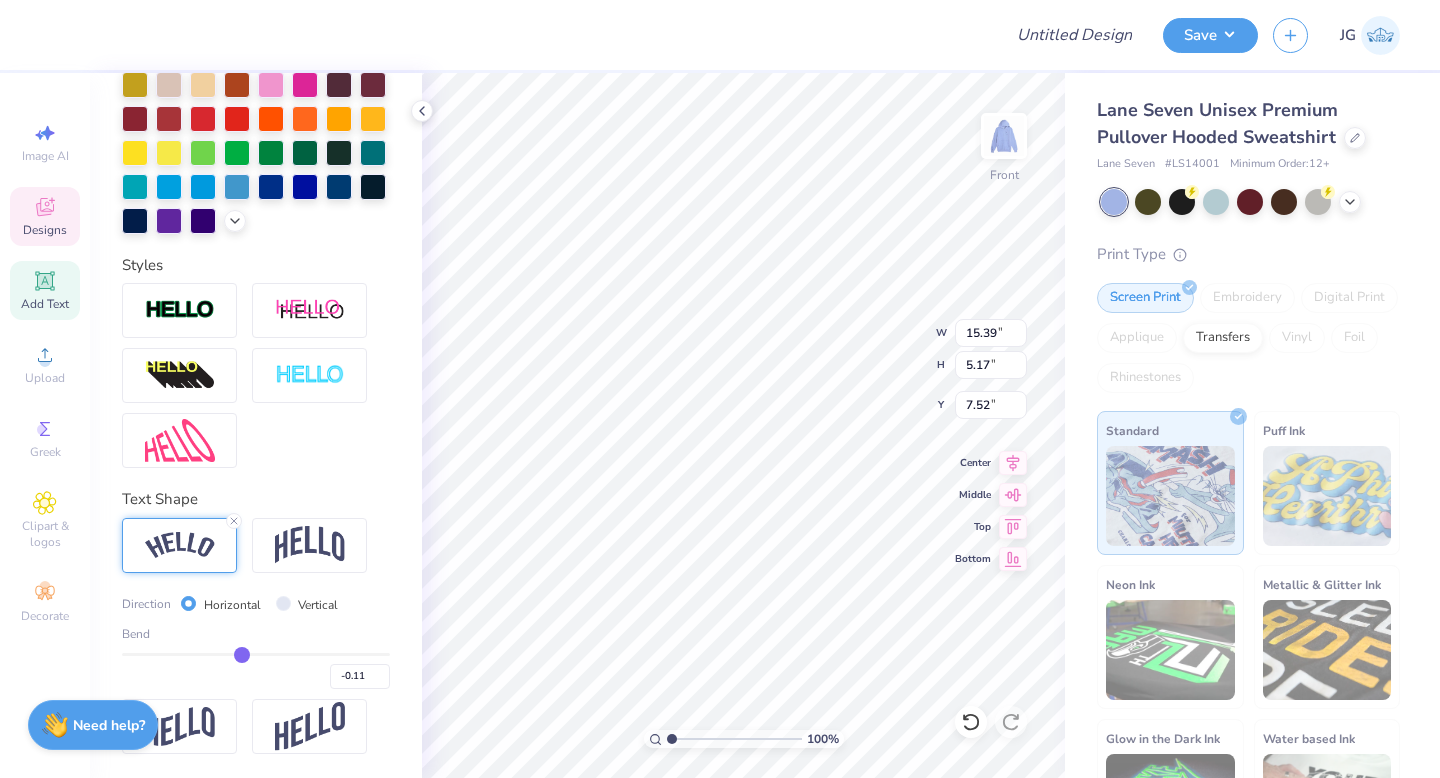 type on "-0.14" 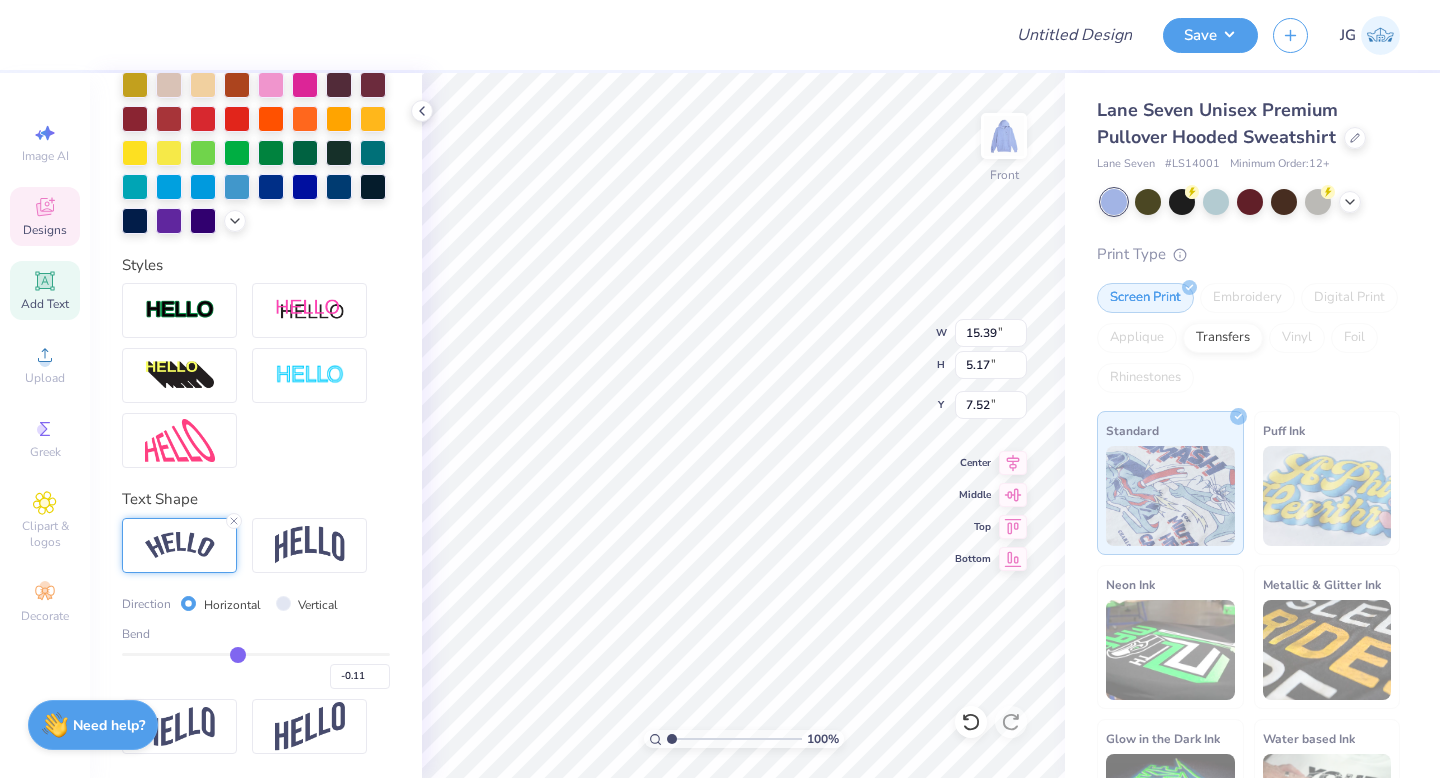 type on "-0.14" 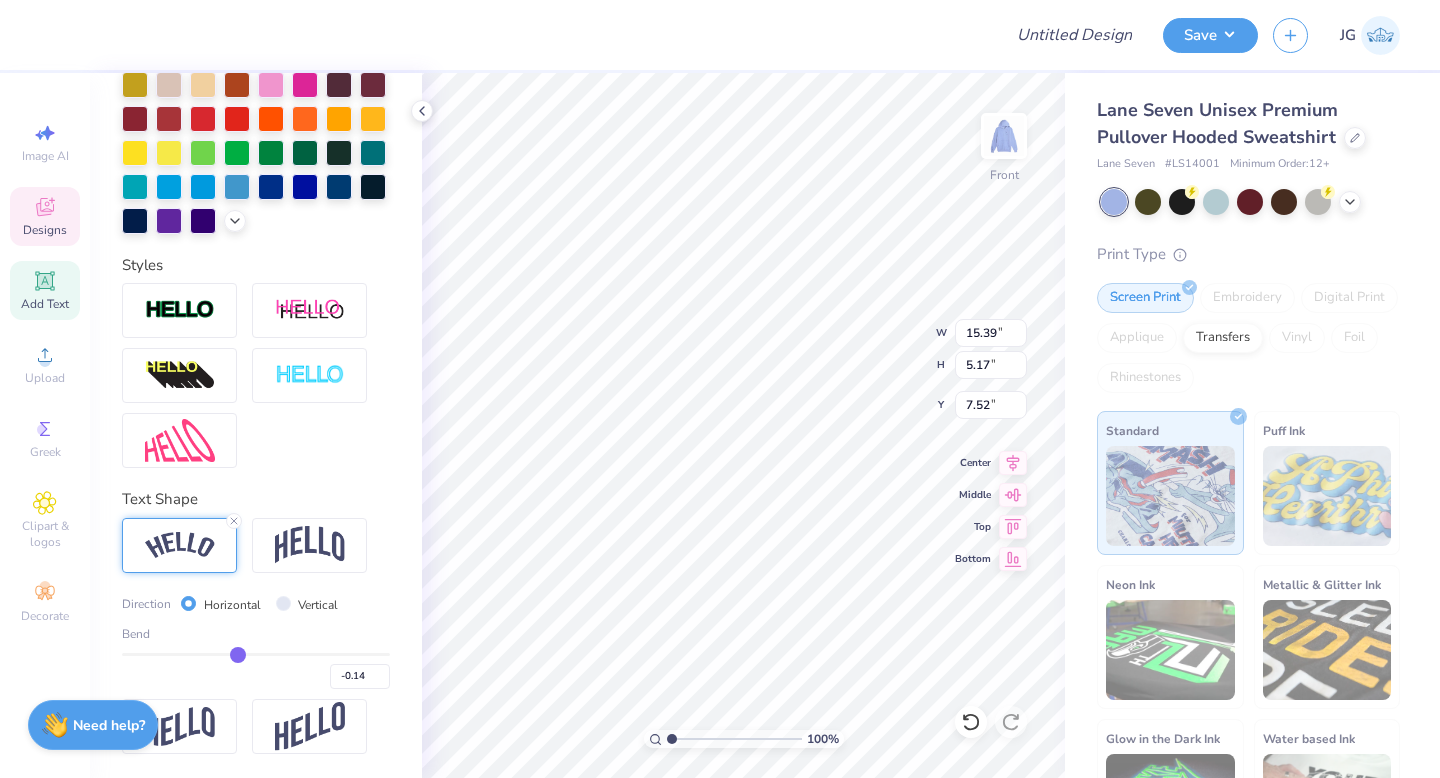 type on "-0.16" 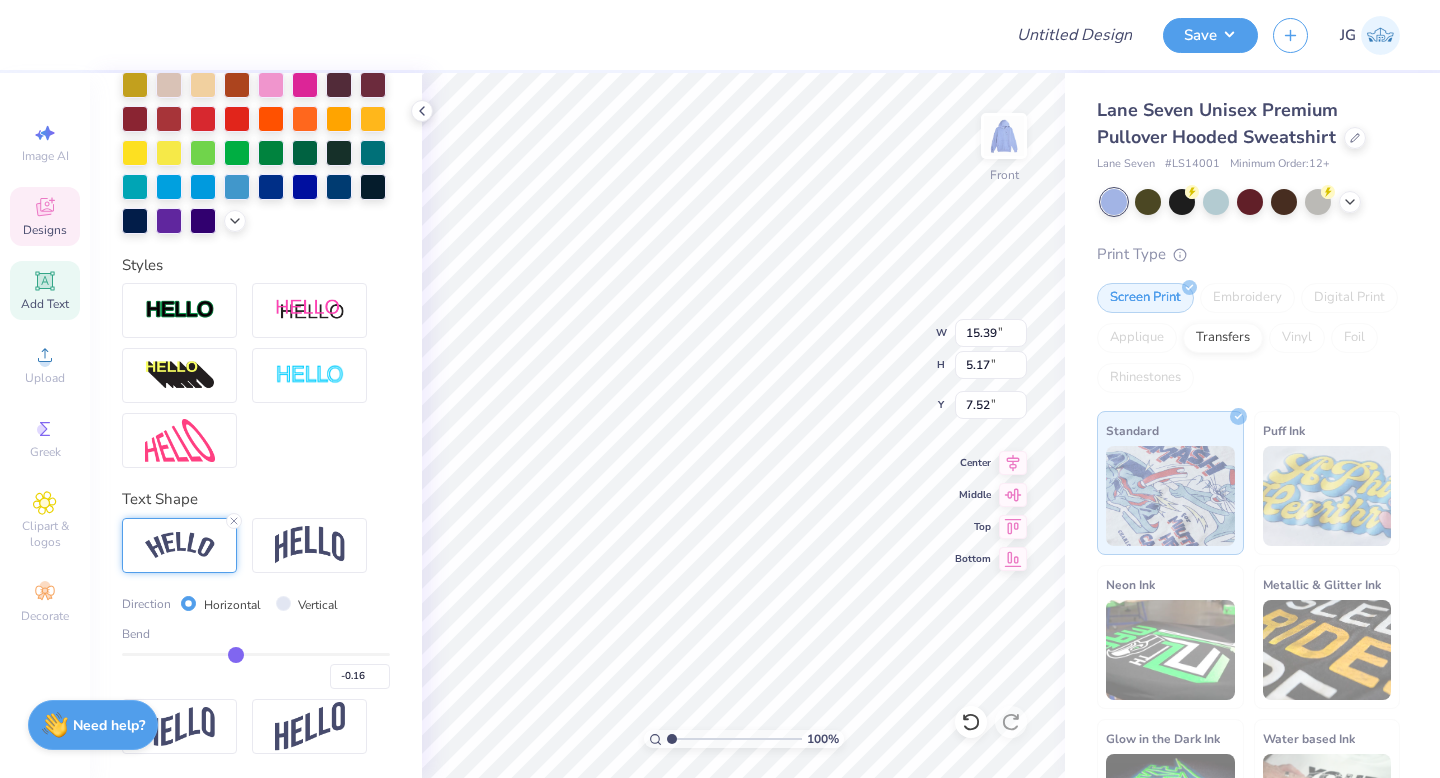 type on "-0.19" 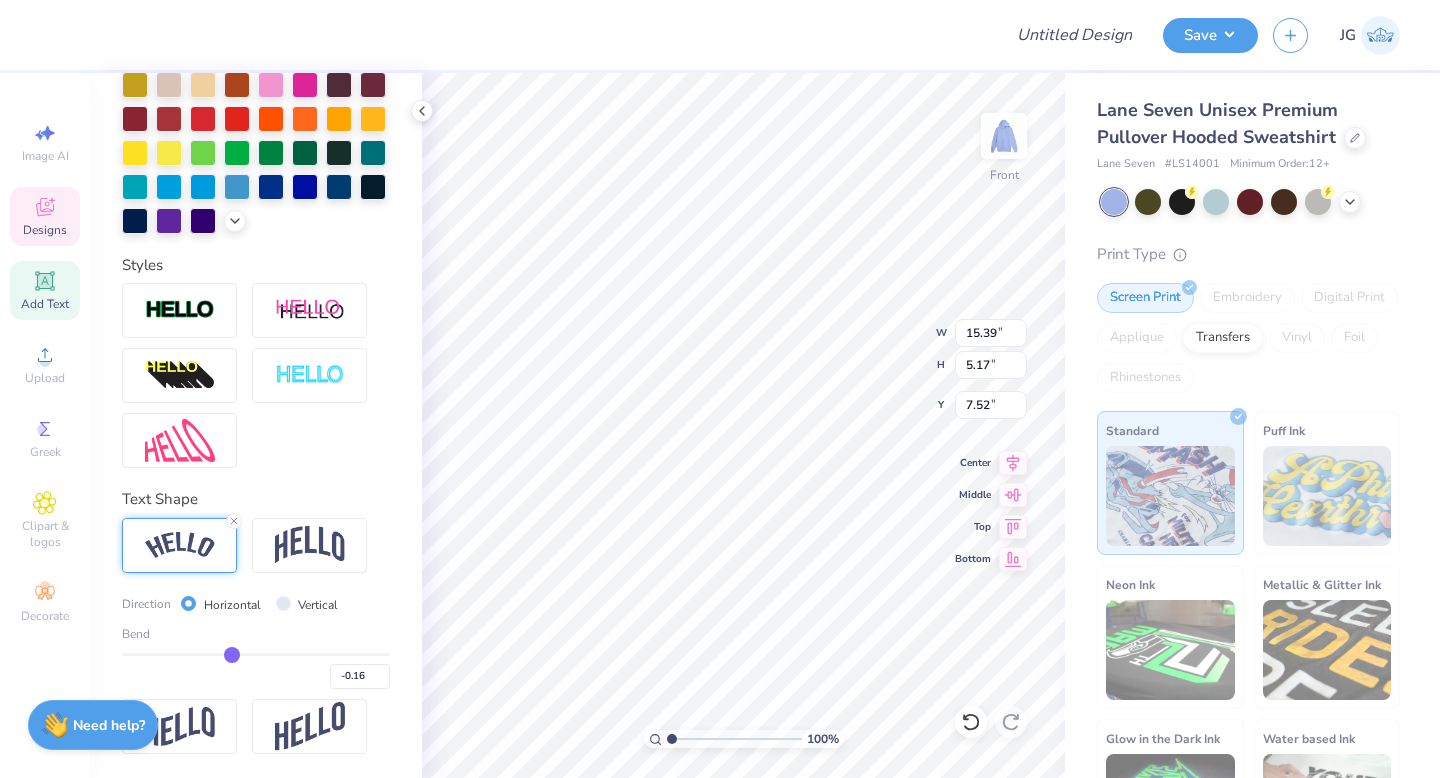 type on "-0.19" 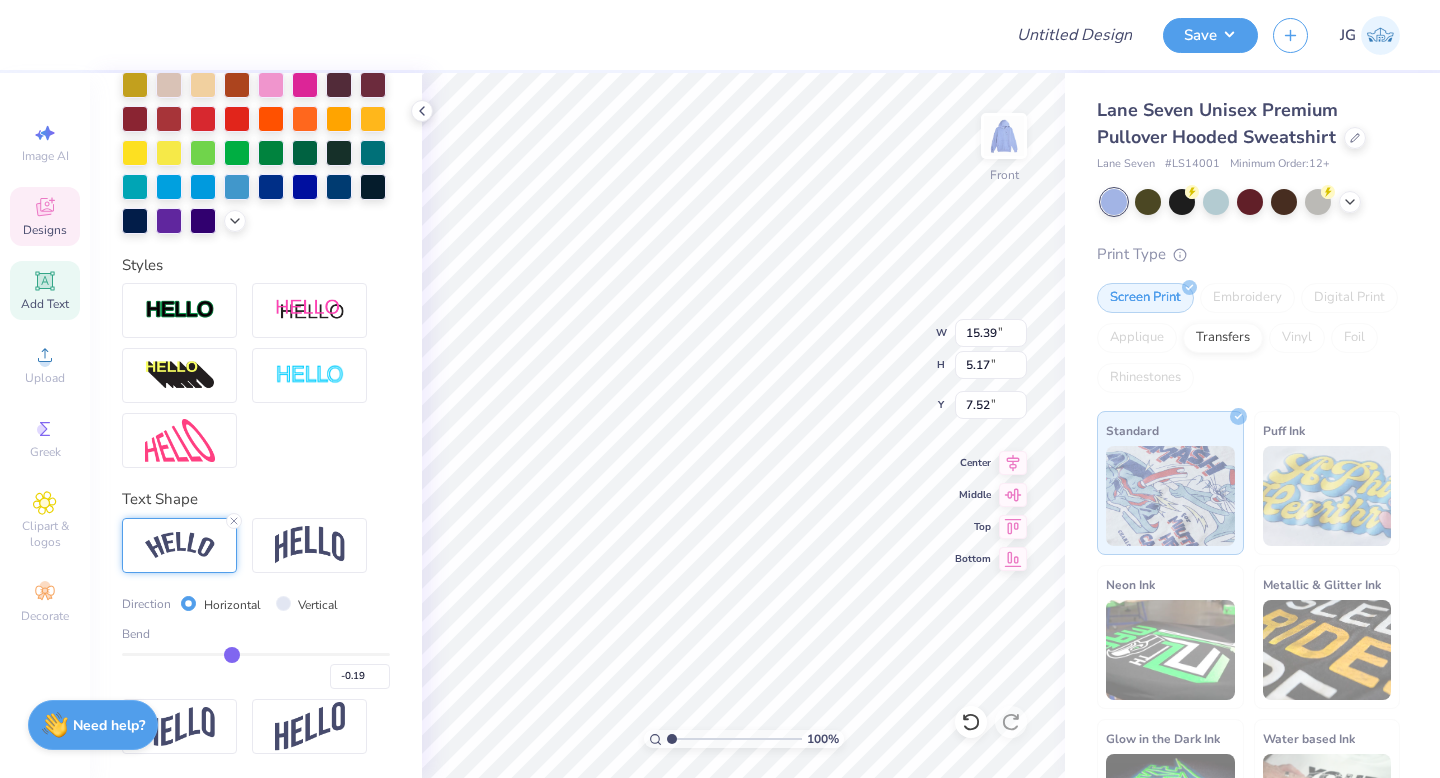 type on "-0.22" 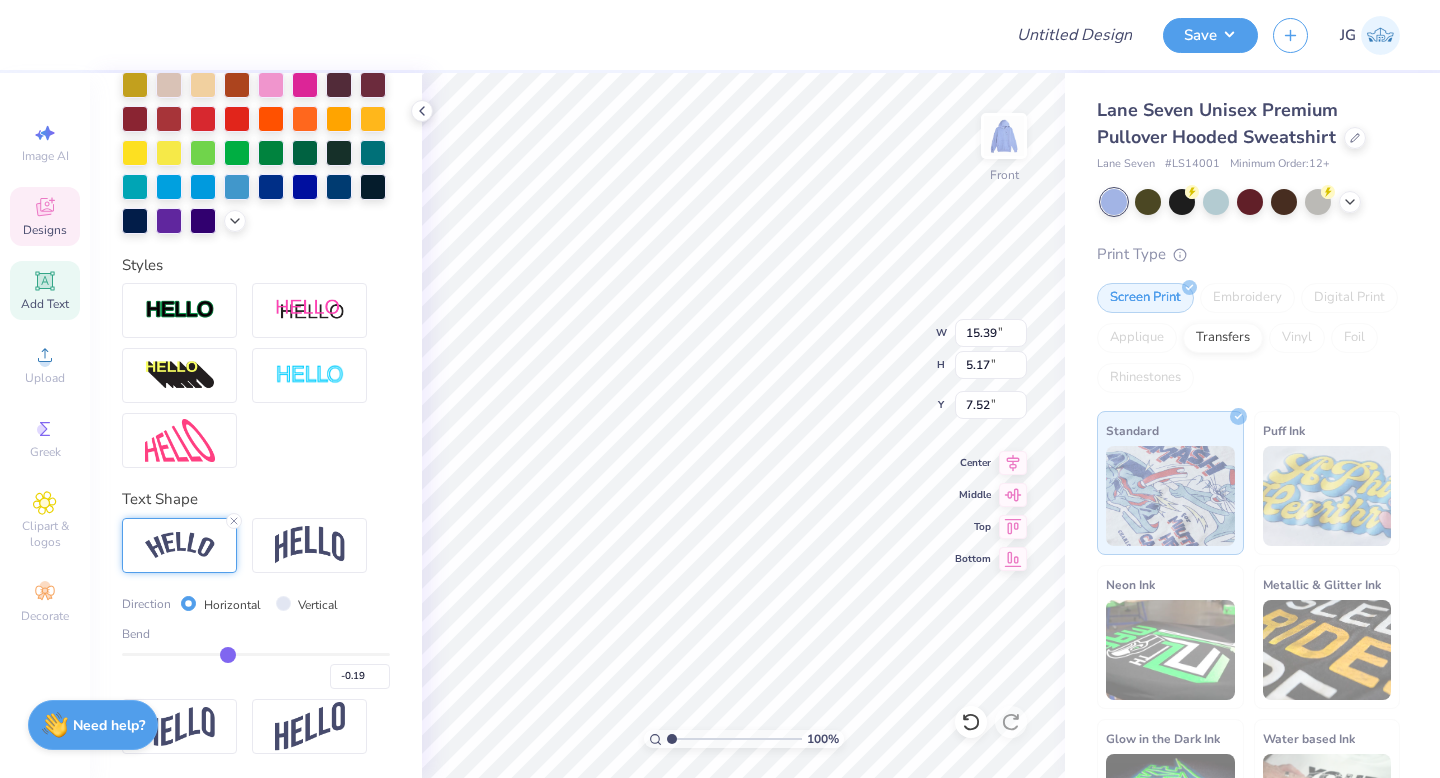 type on "-0.22" 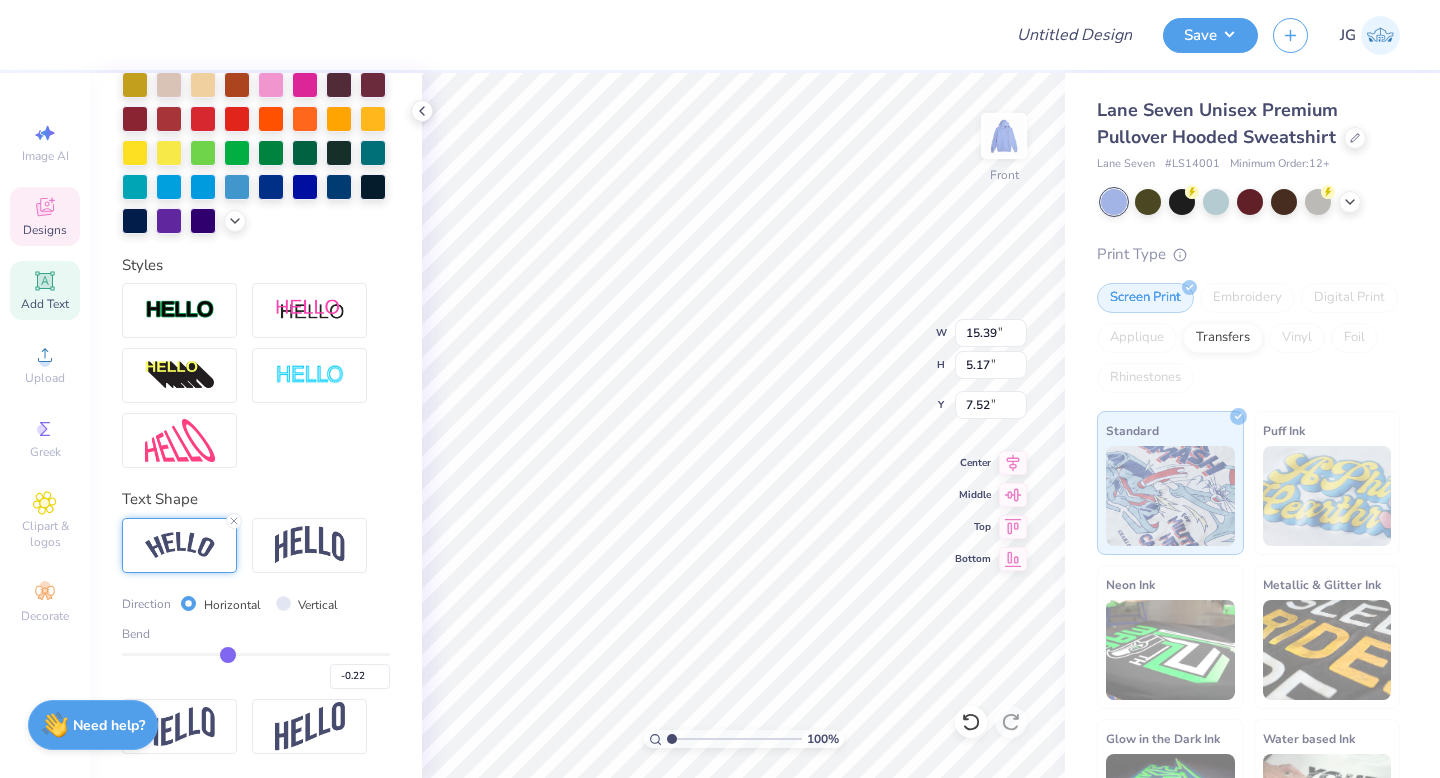 type on "-0.25" 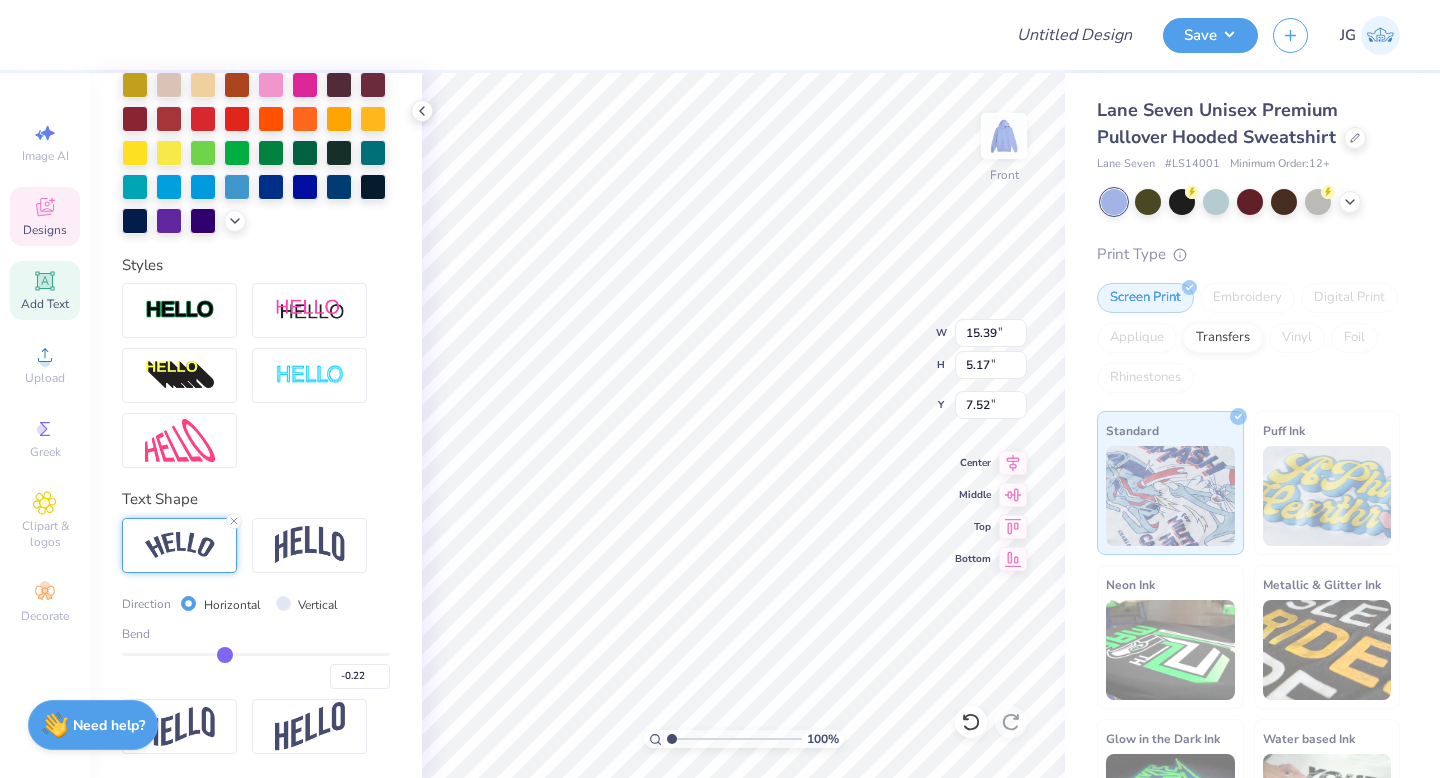 type on "-0.25" 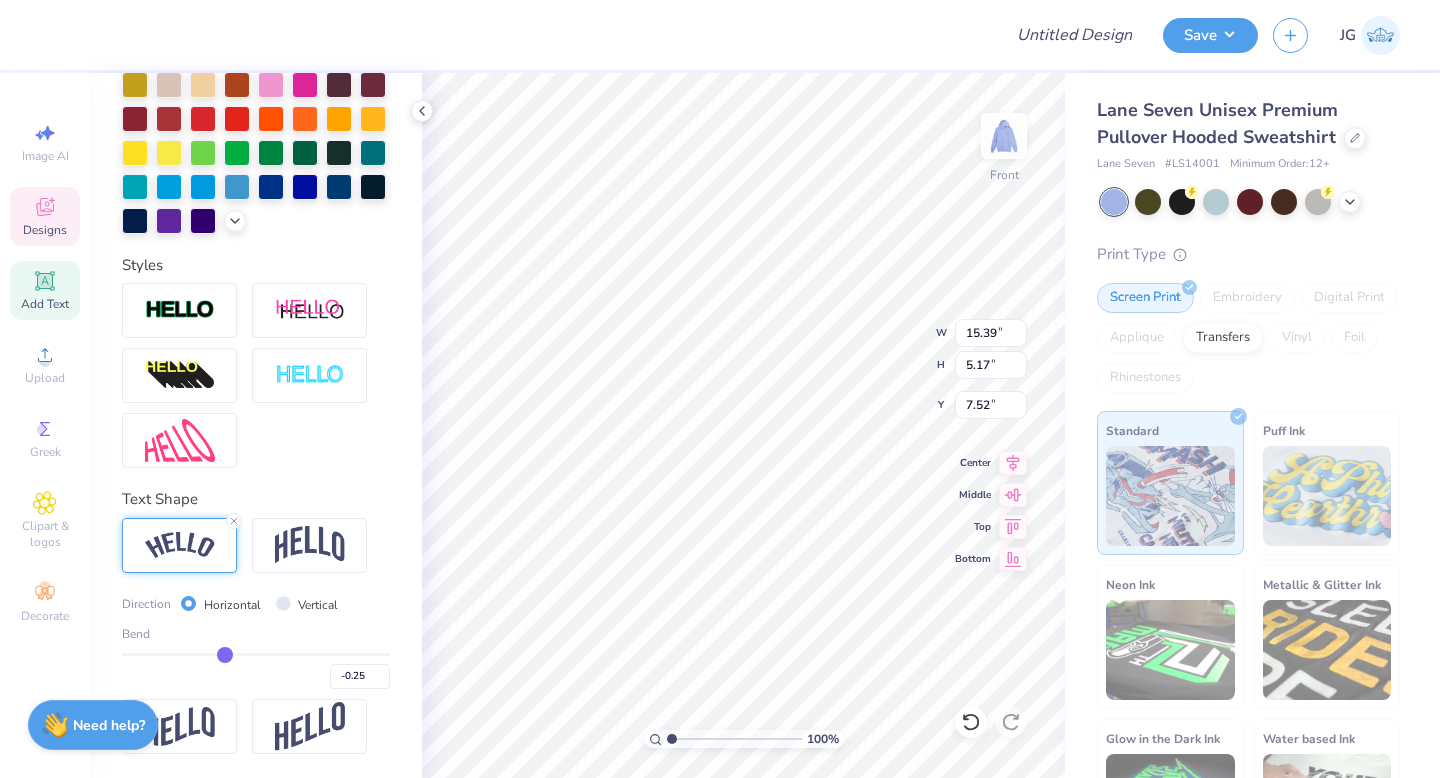 type on "-0.29" 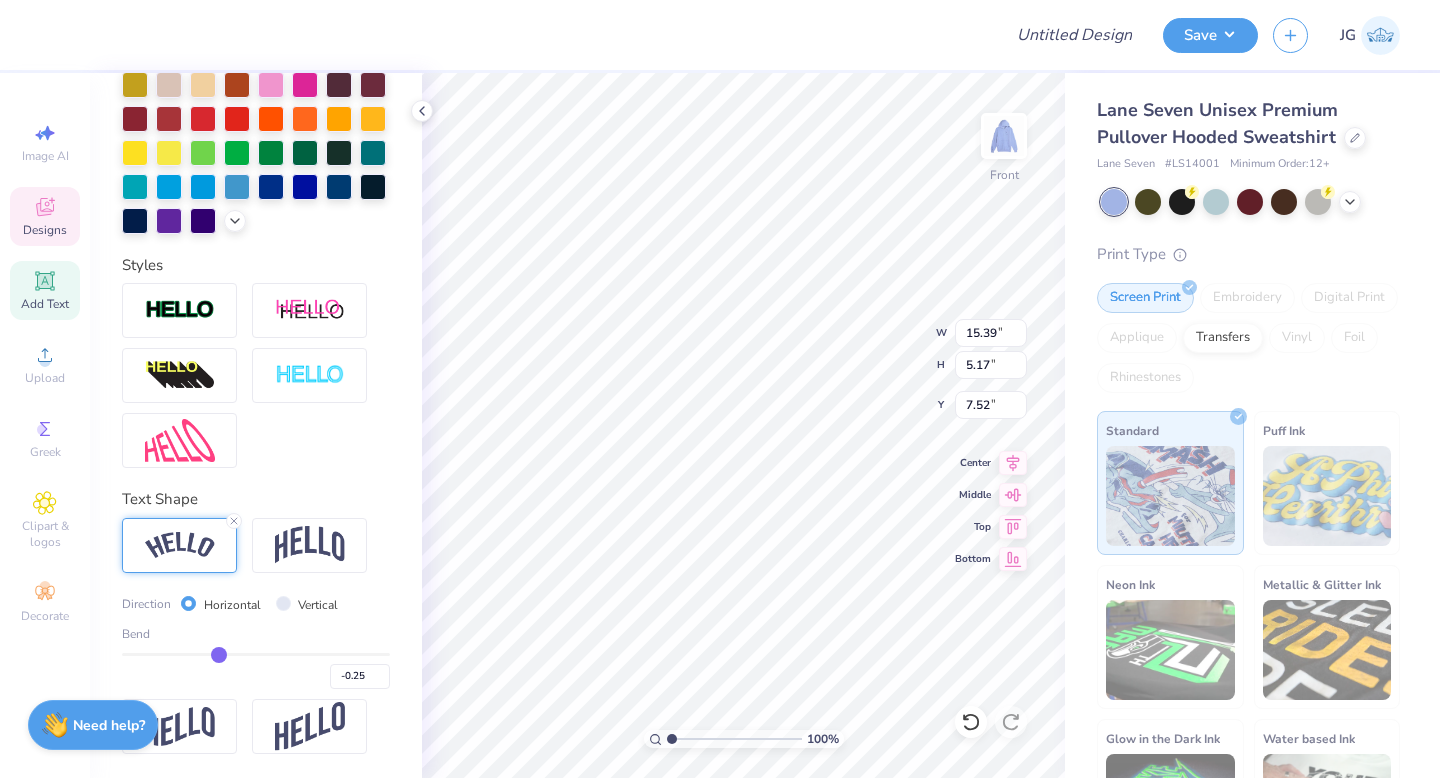 type on "-0.29" 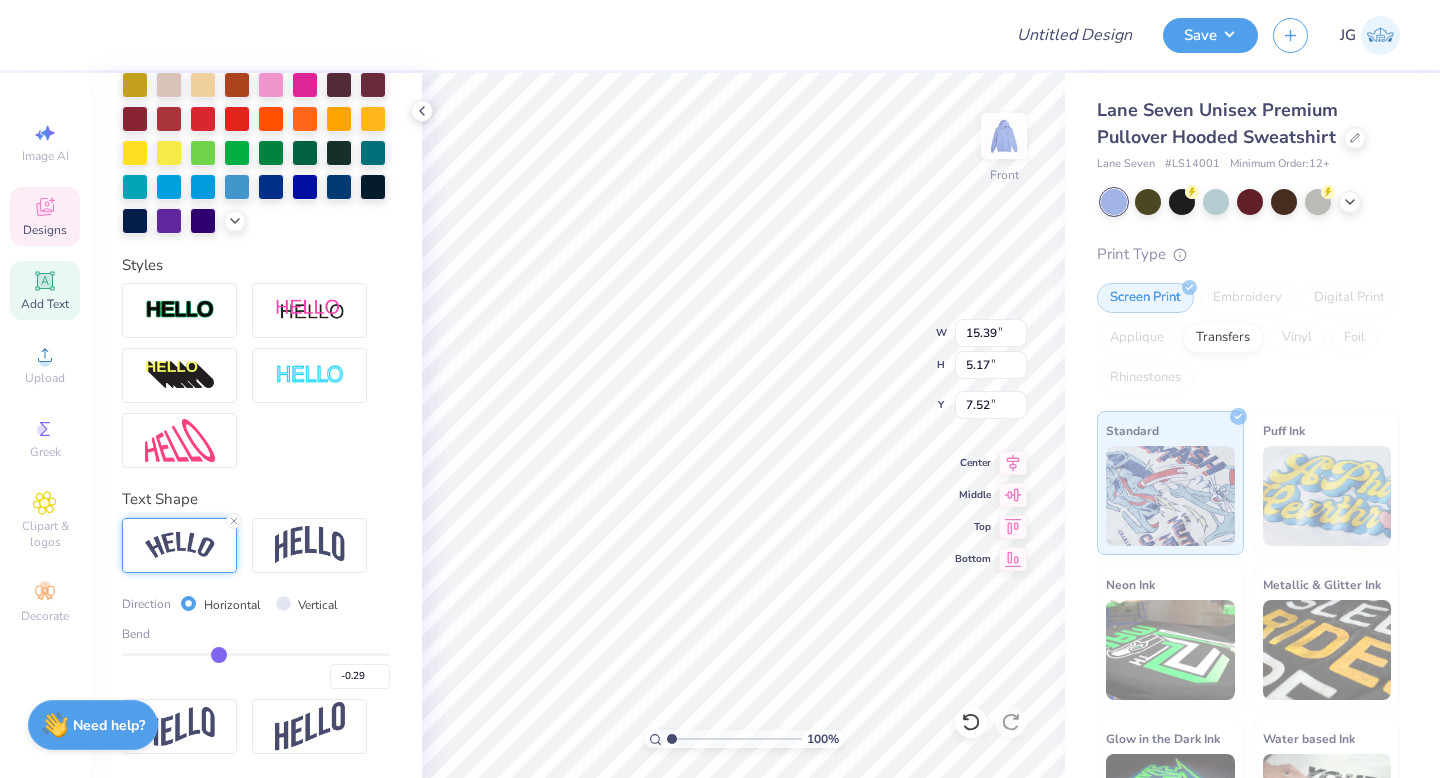 type on "-0.33" 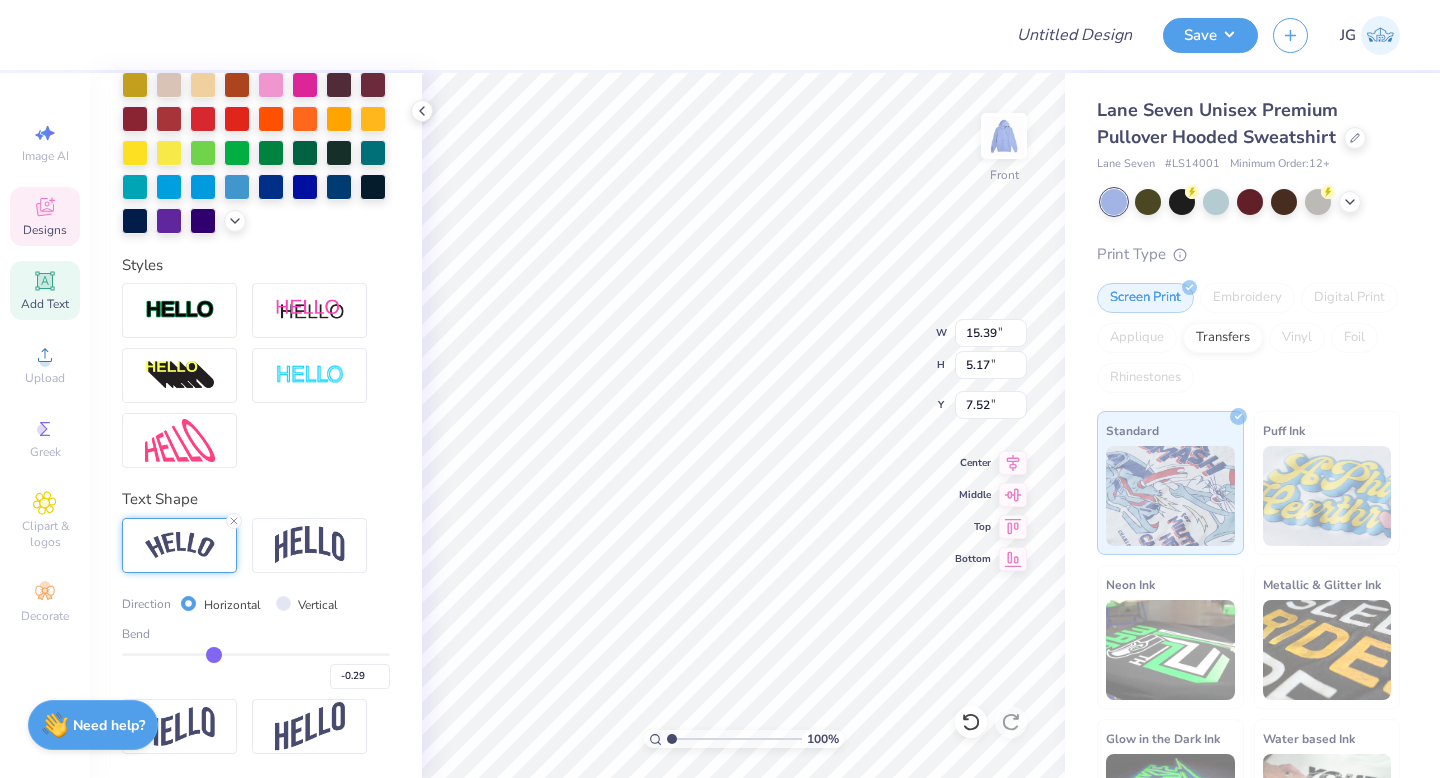 type on "-0.33" 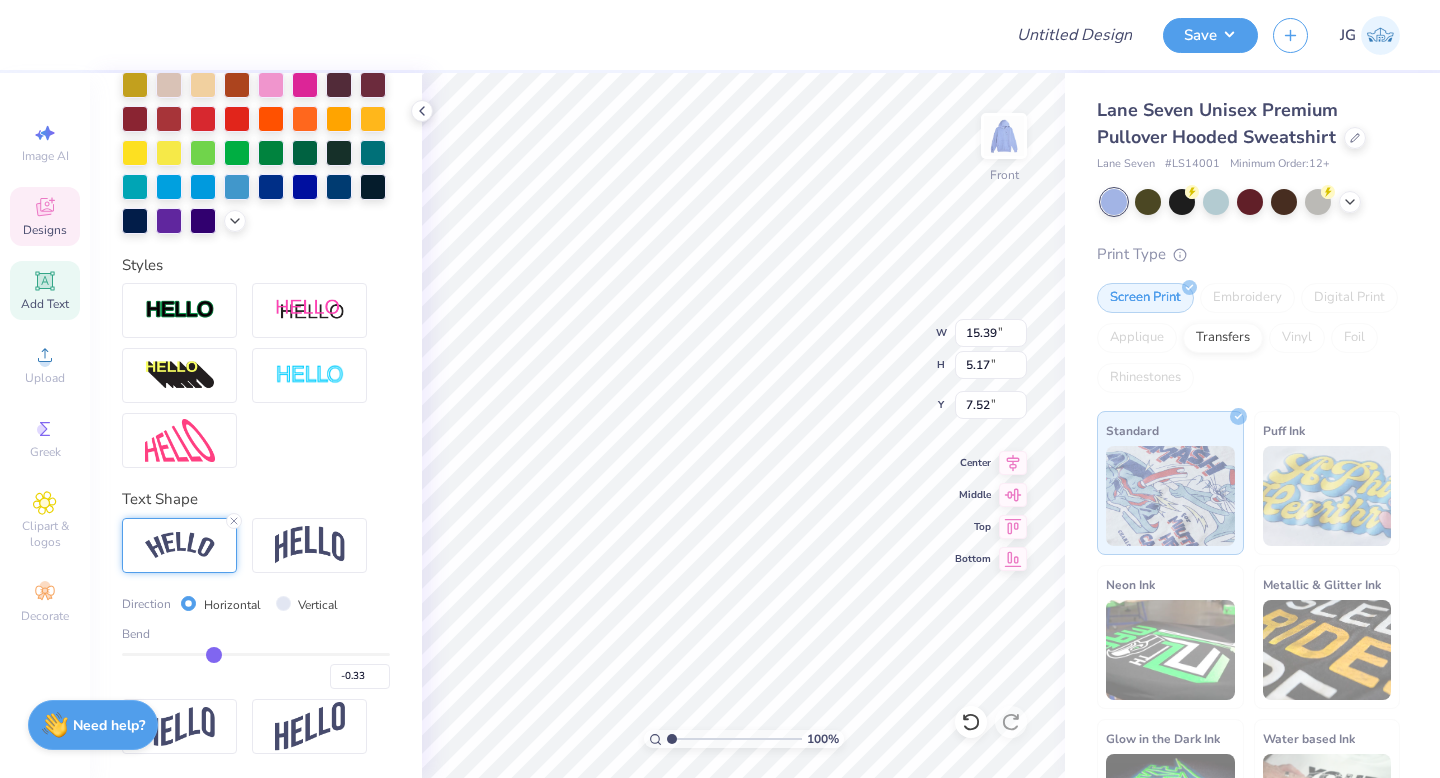 type on "-0.37" 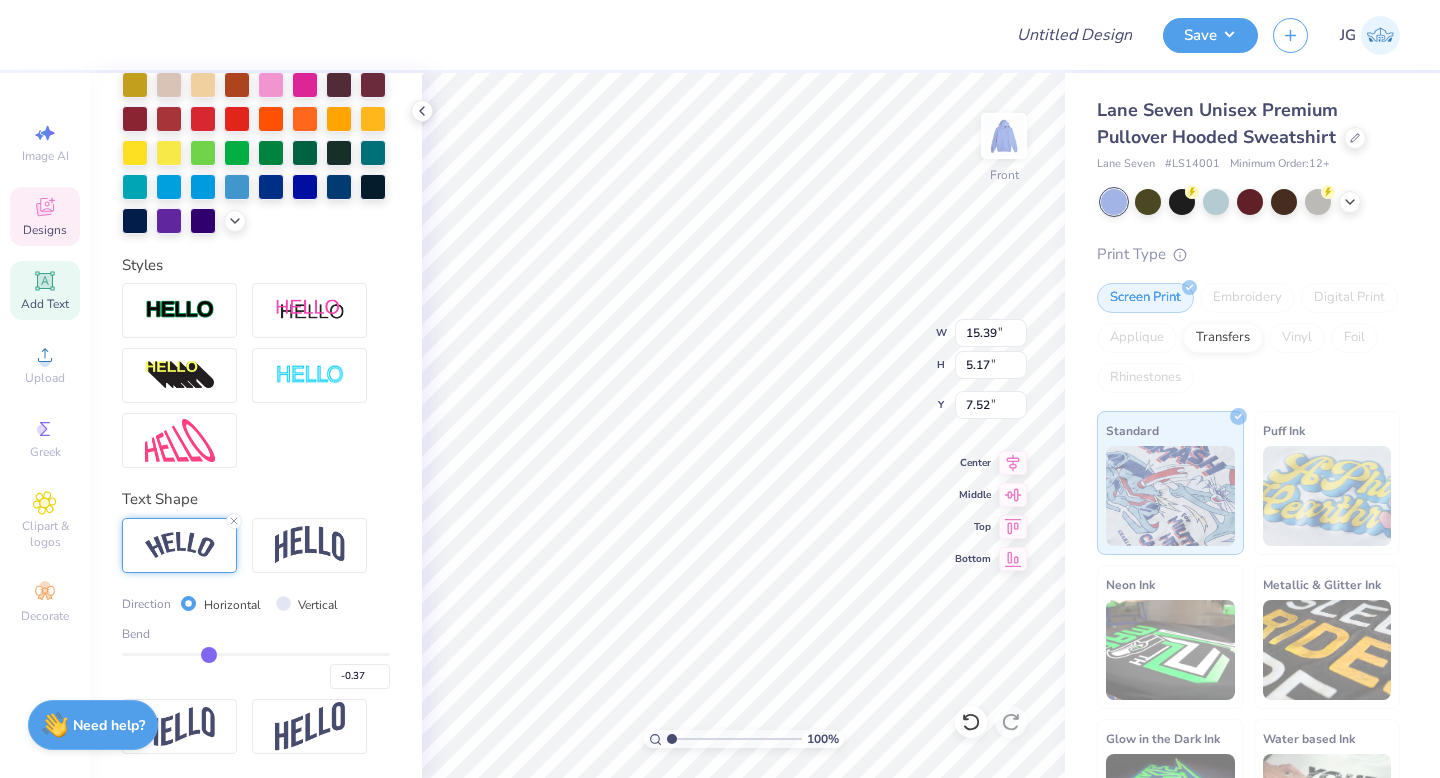type on "-0.41" 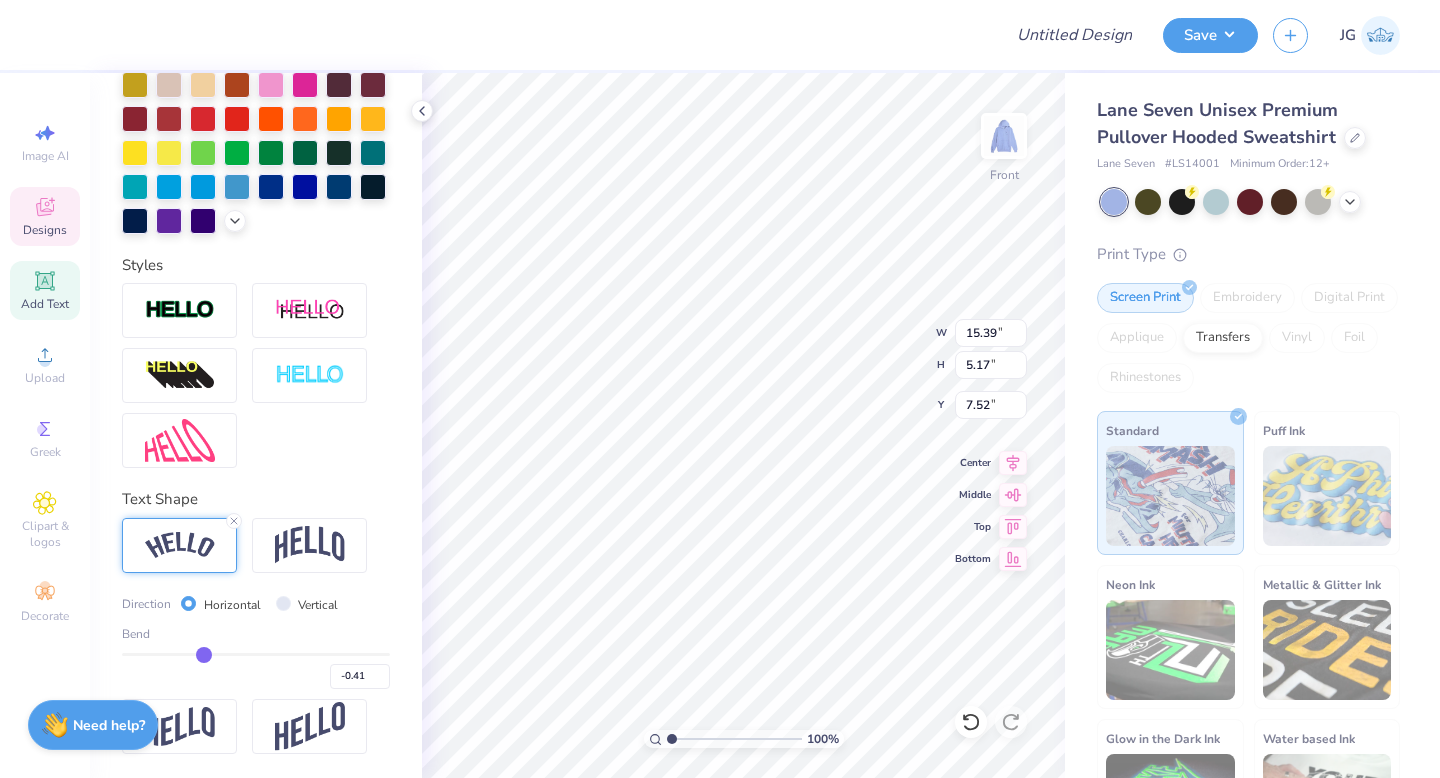 type on "-0.46" 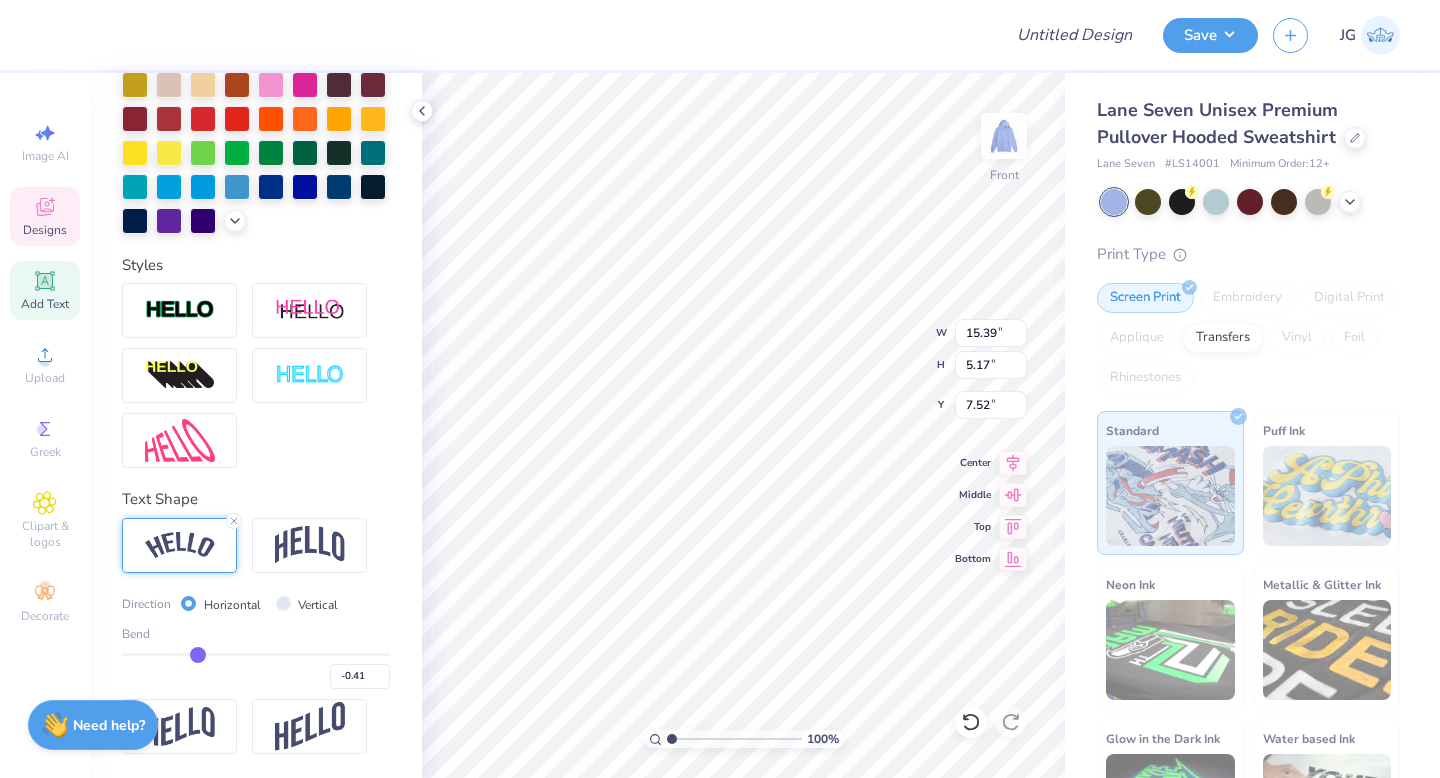 type on "-0.46" 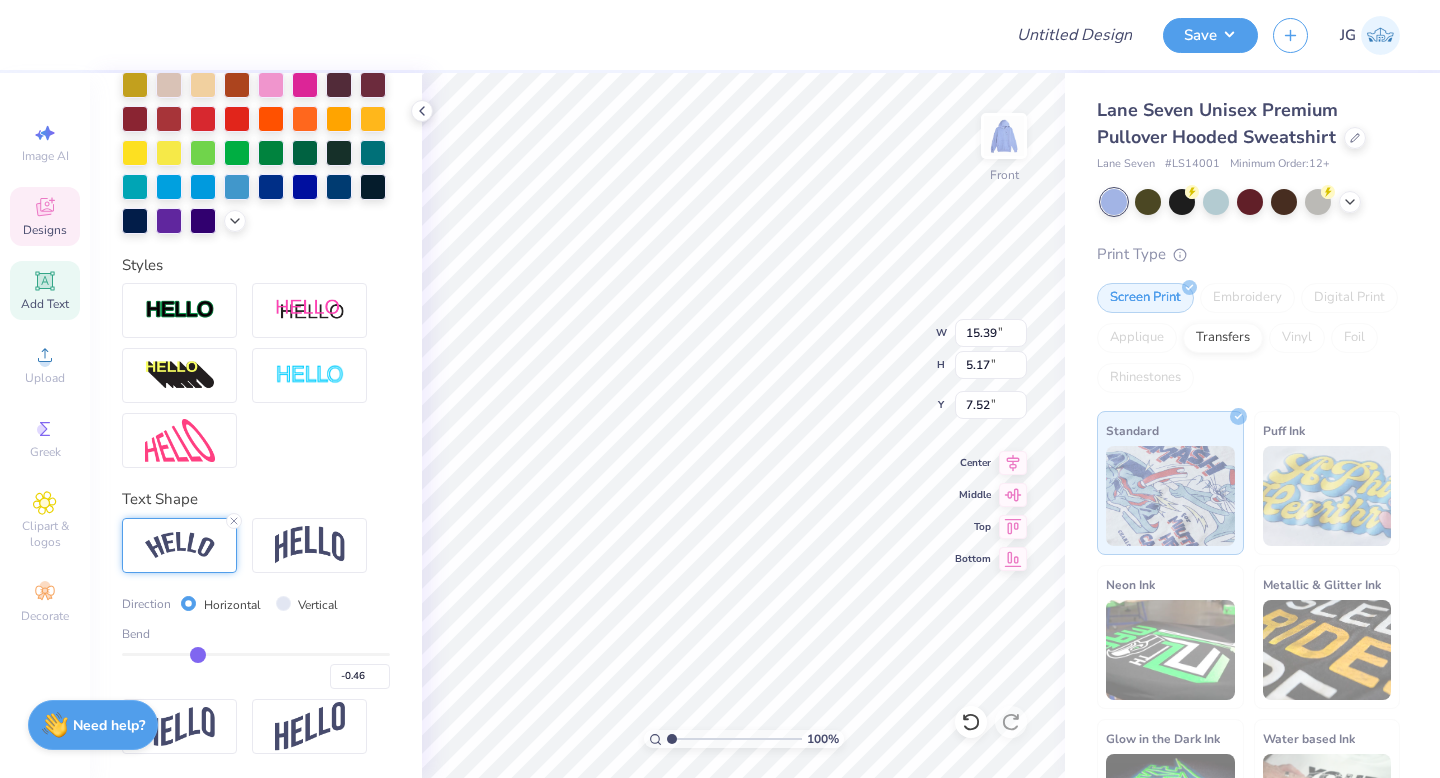 type on "-0.5" 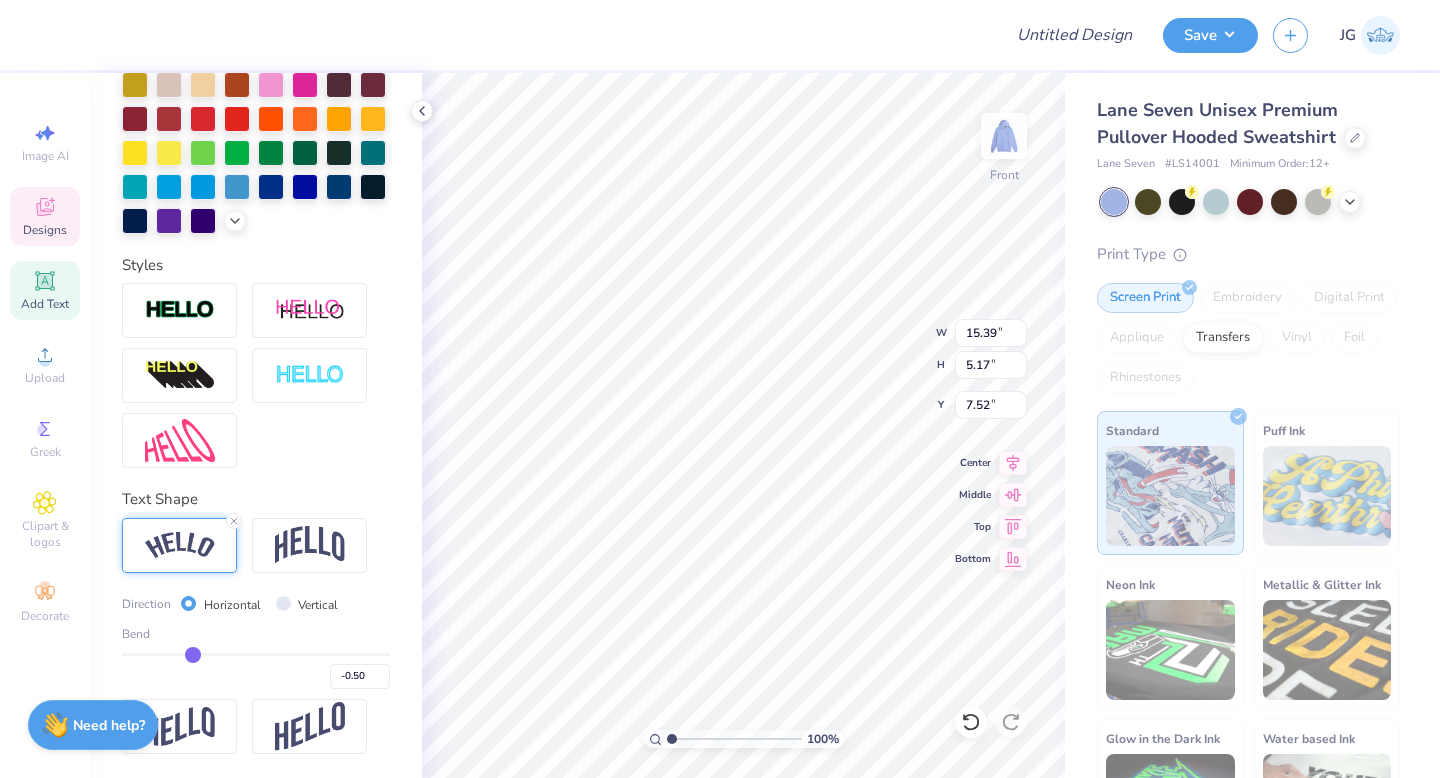 type on "-0.54" 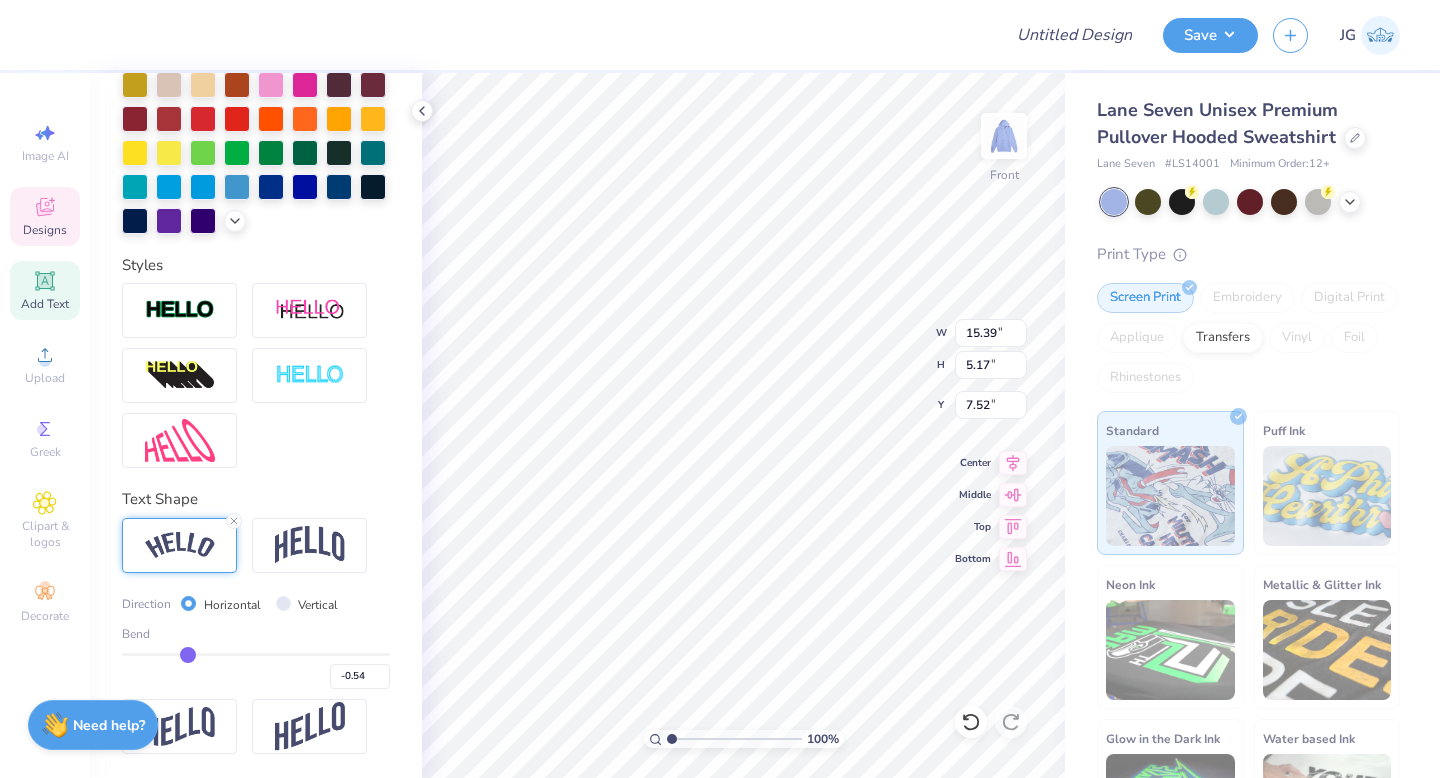 type on "-0.58" 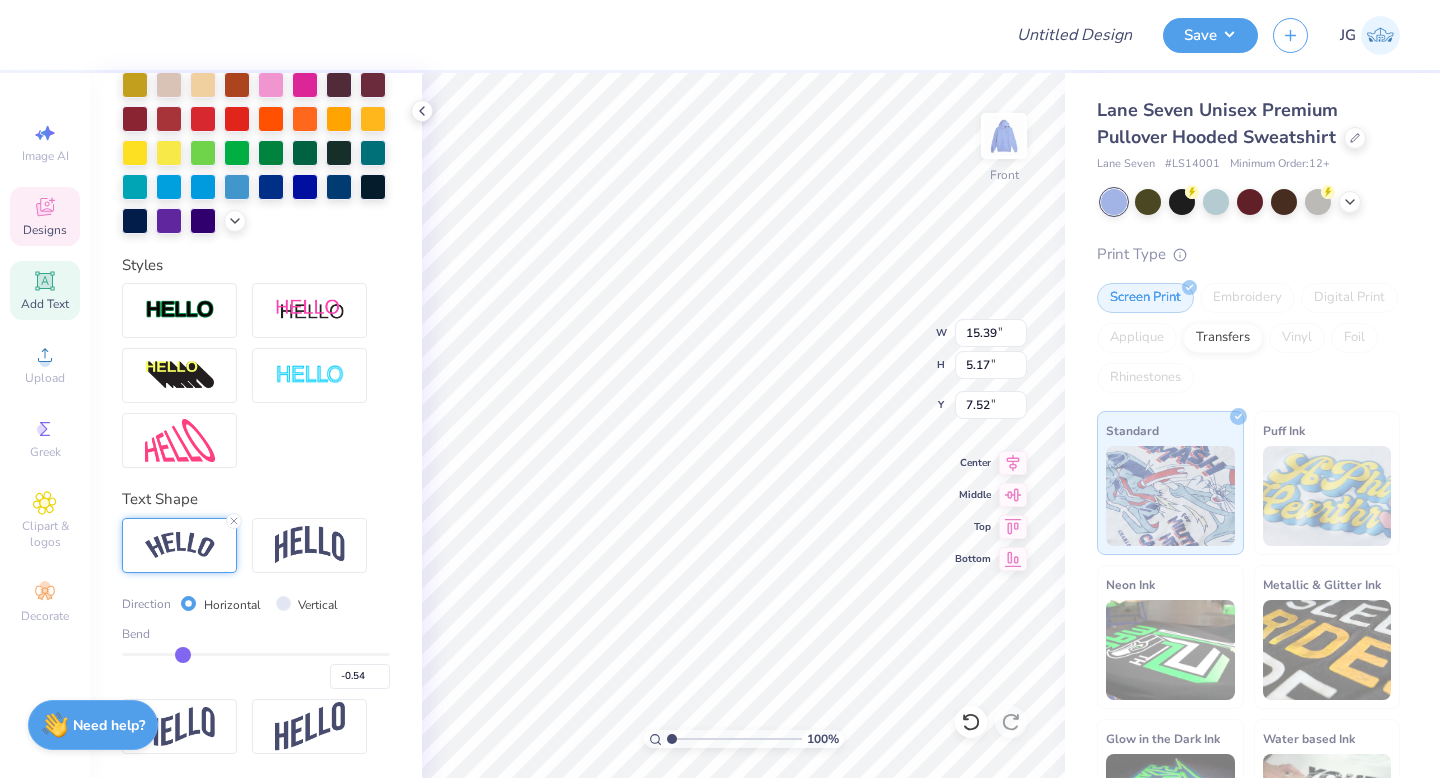 type on "-0.58" 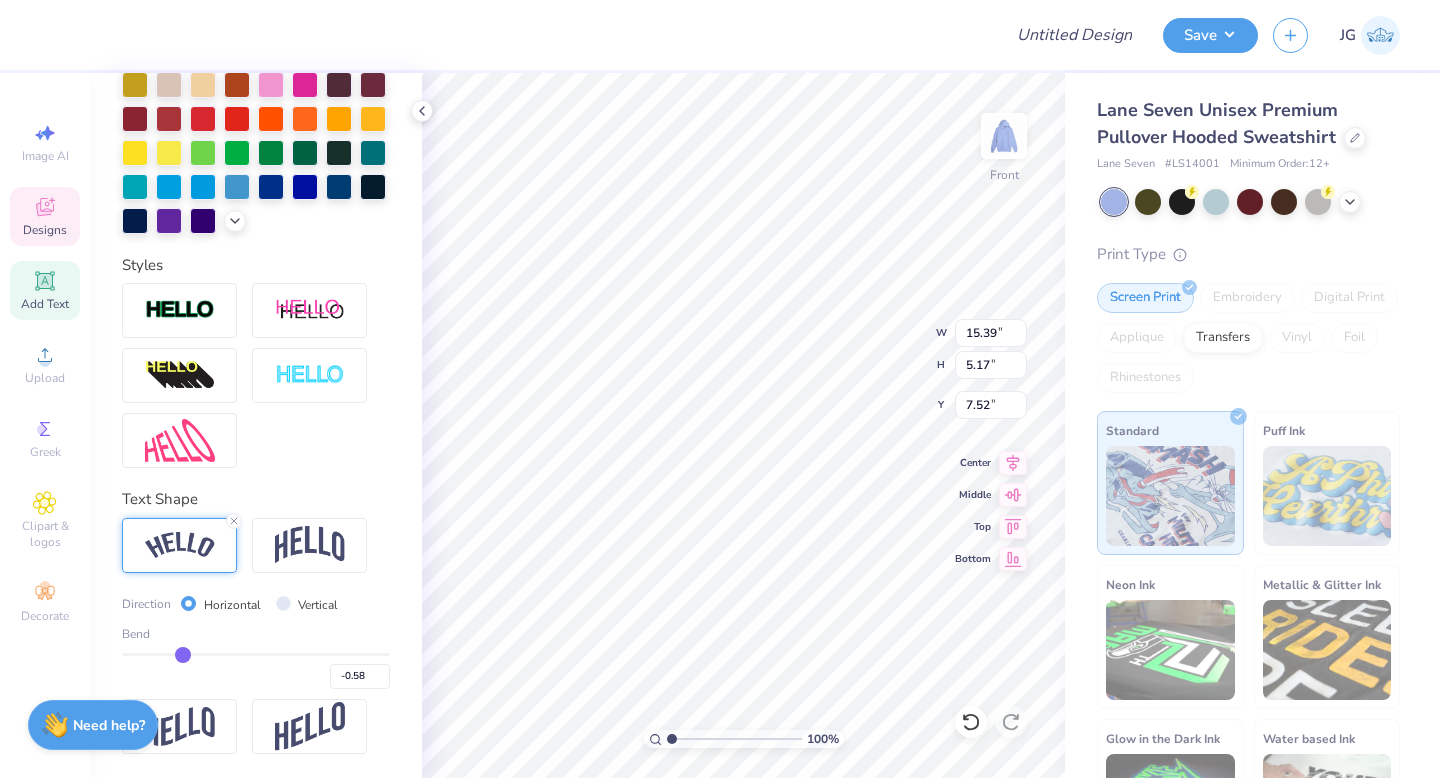 type on "-0.62" 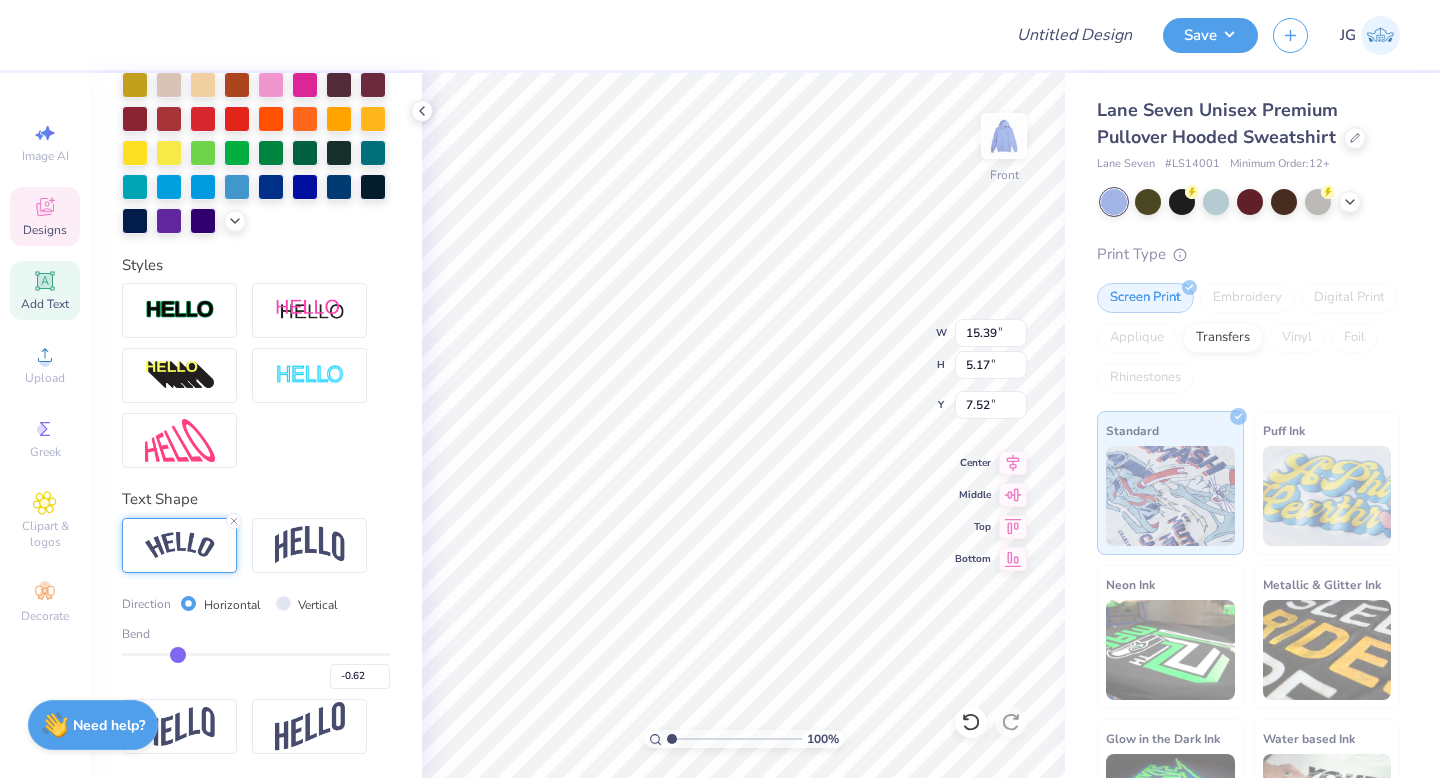 type on "-0.69" 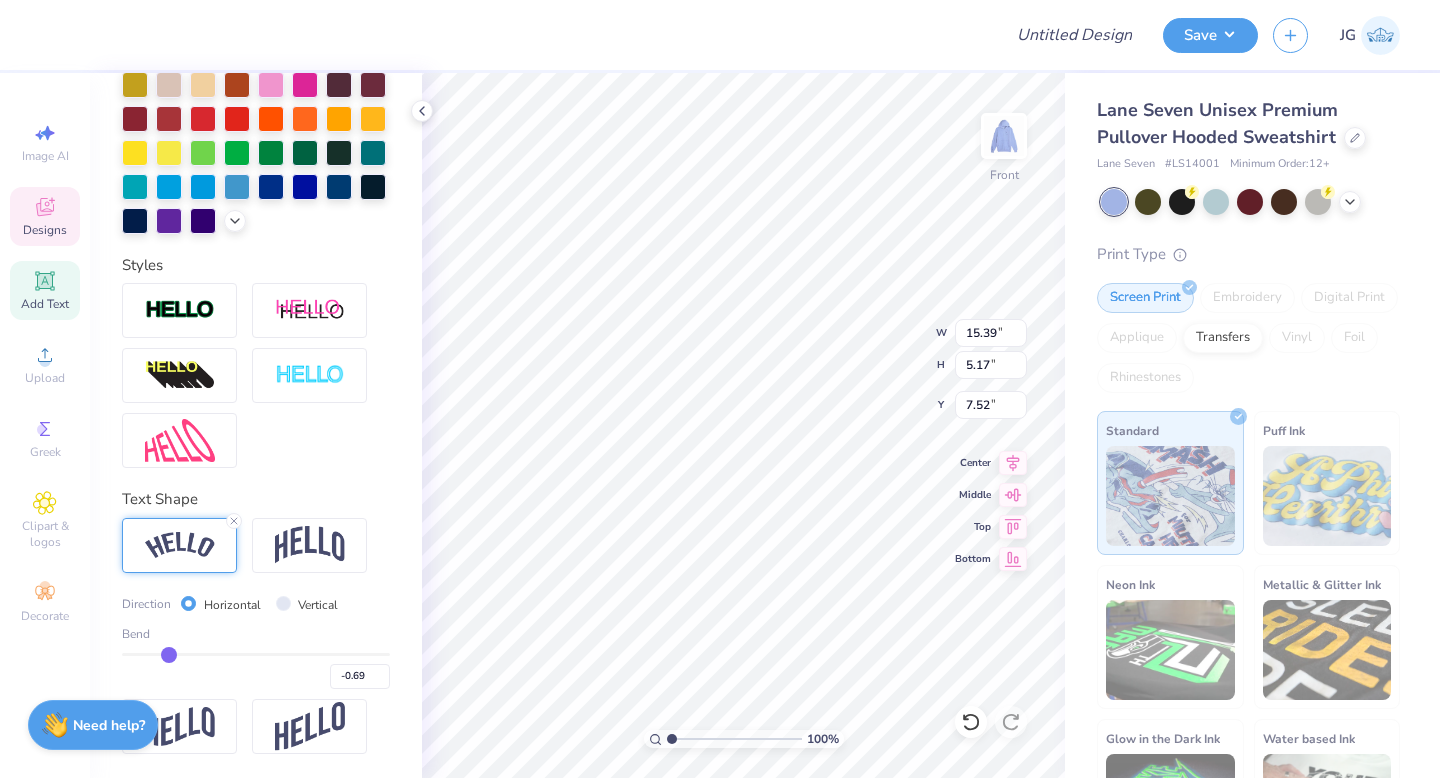 type on "-0.72" 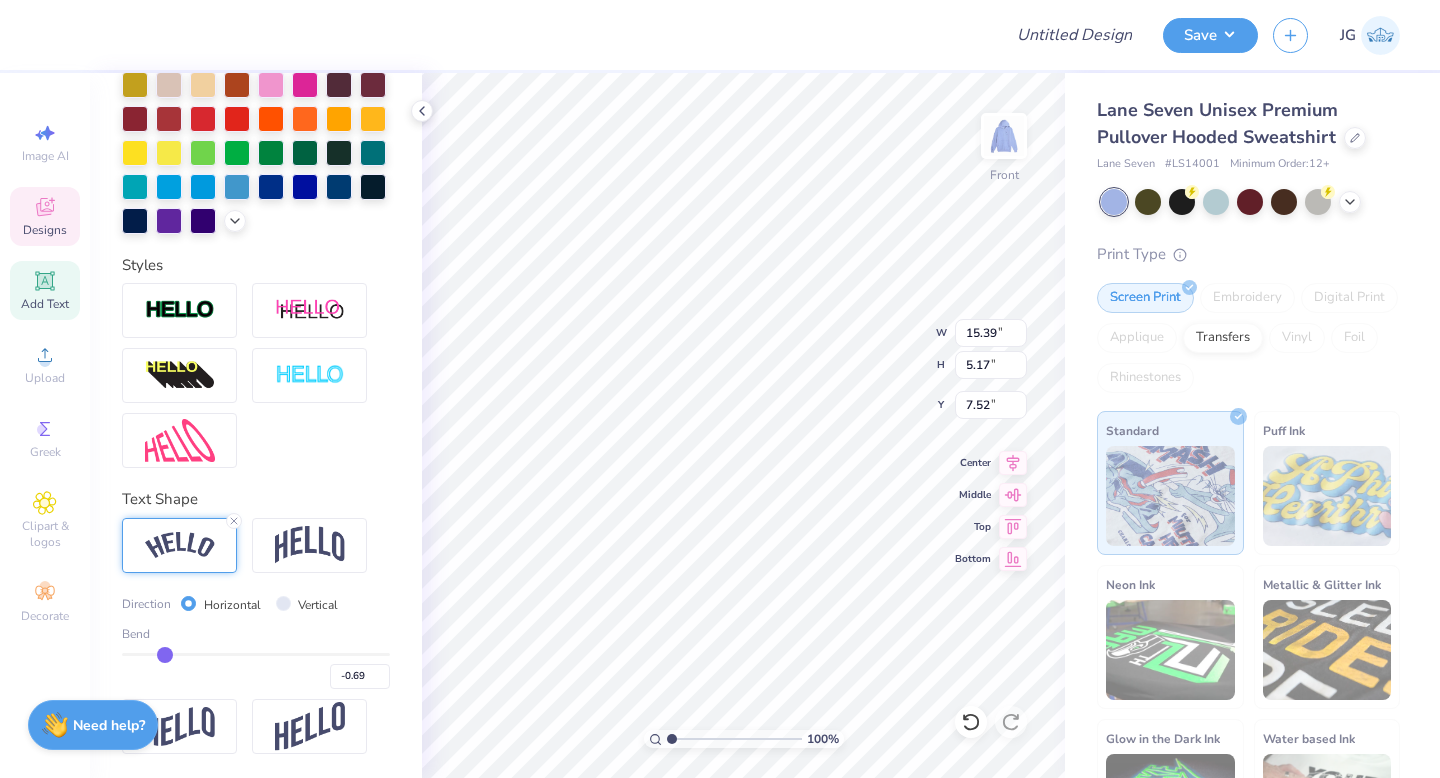 type on "-0.72" 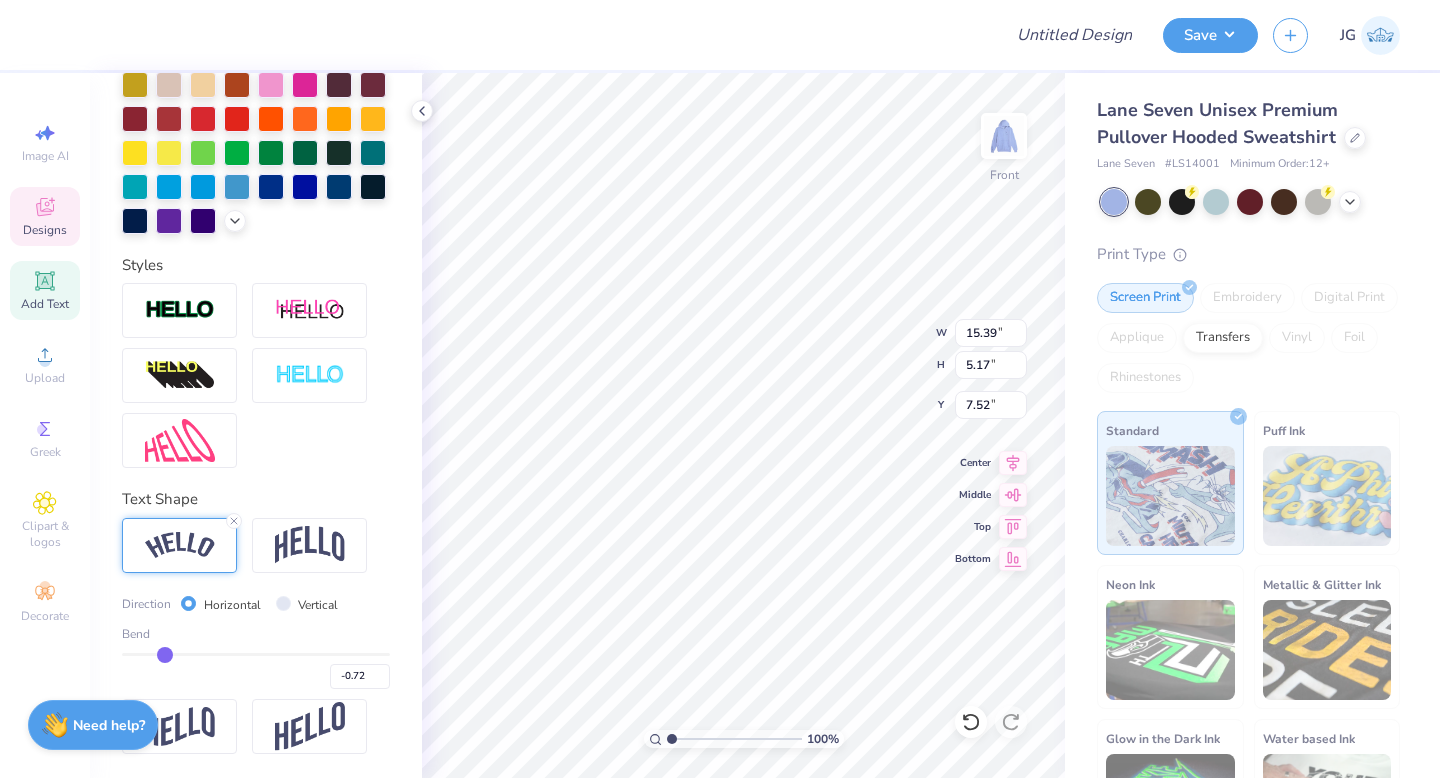 type on "-0.75" 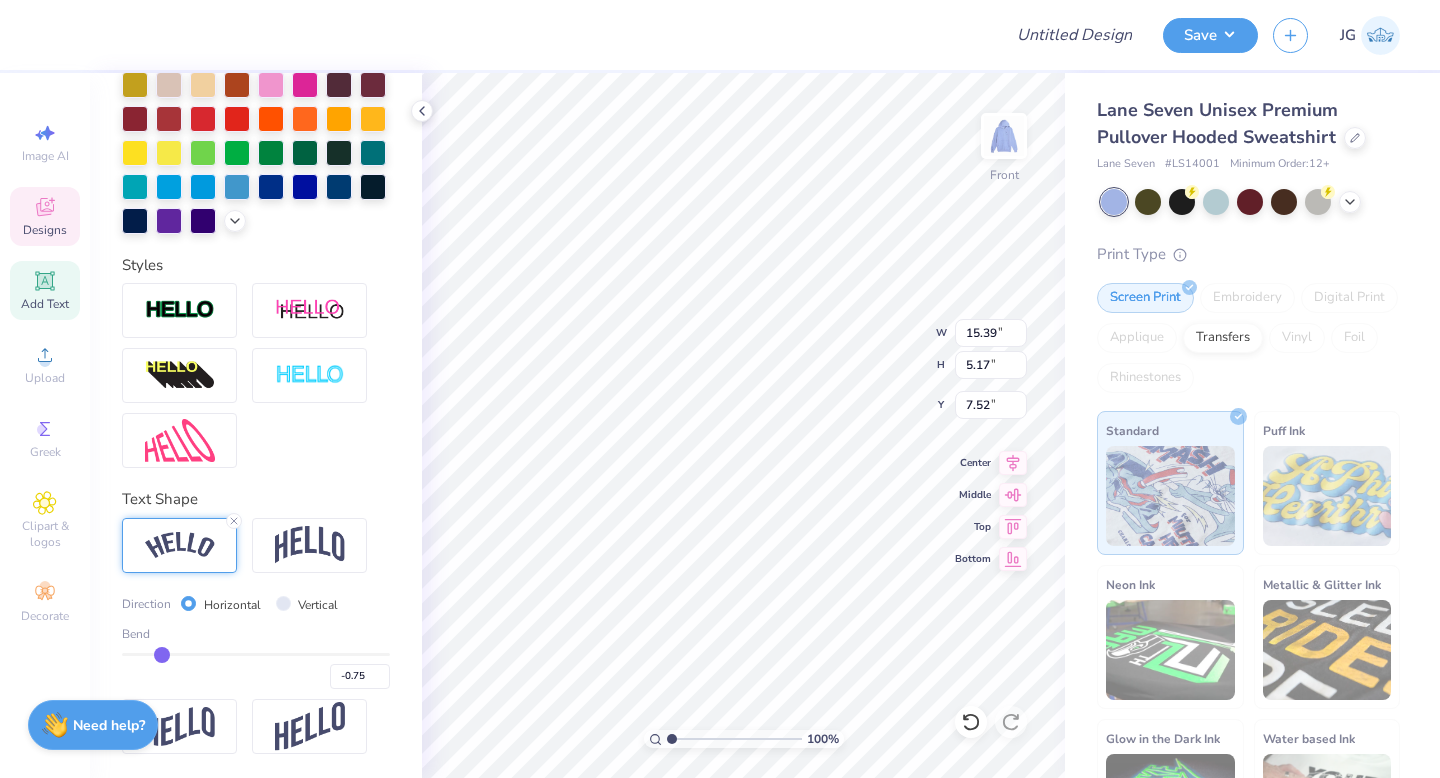 type on "-0.77" 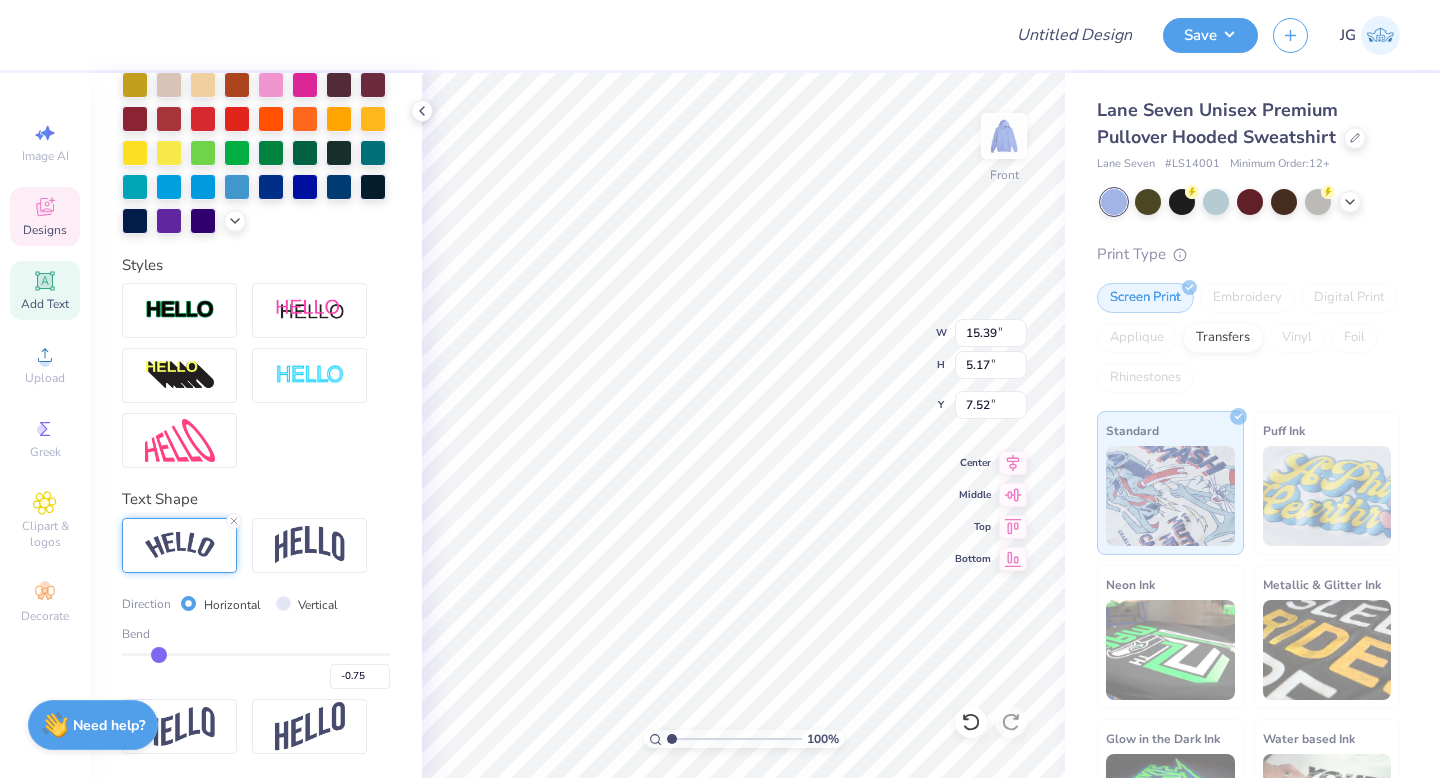 type on "-0.77" 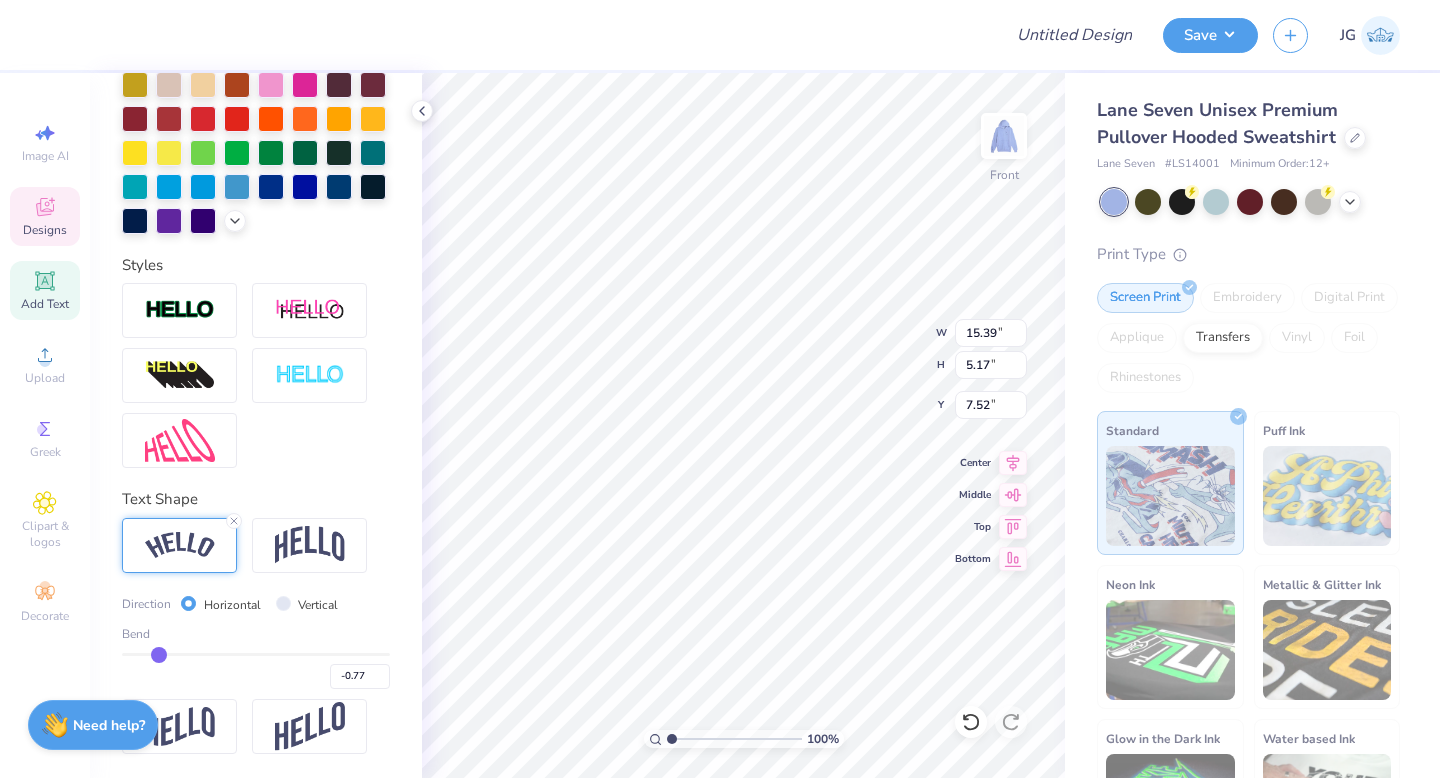 type on "-0.78" 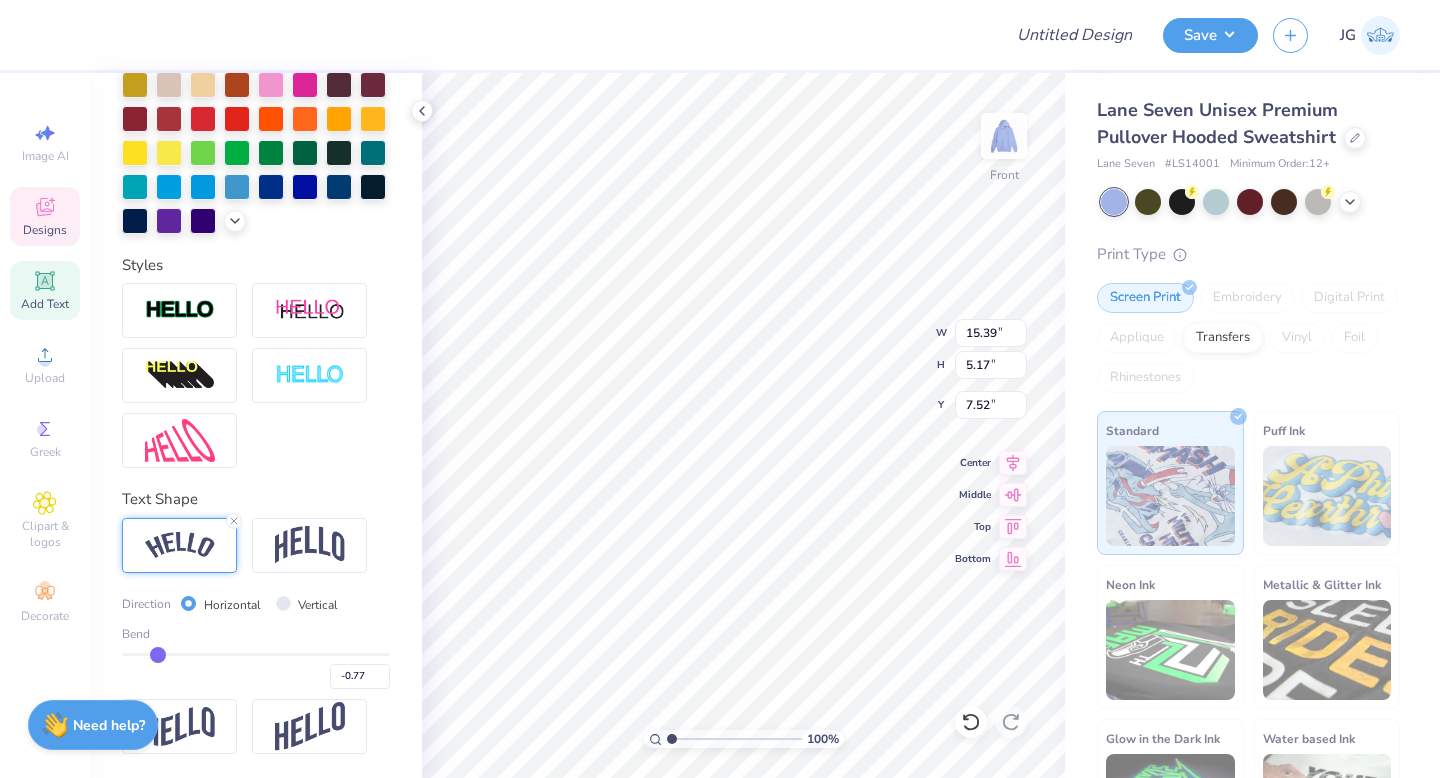 type on "-0.78" 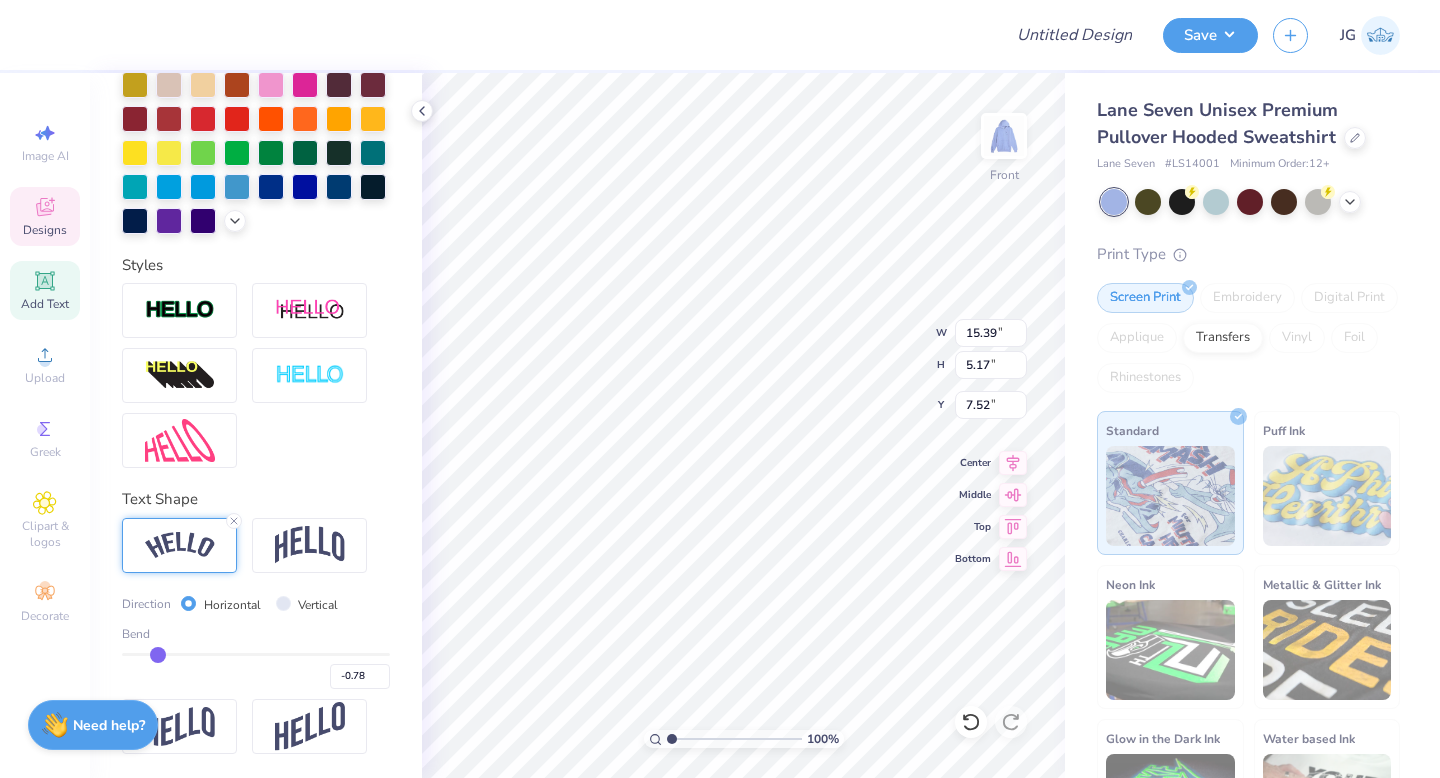 type on "-0.79" 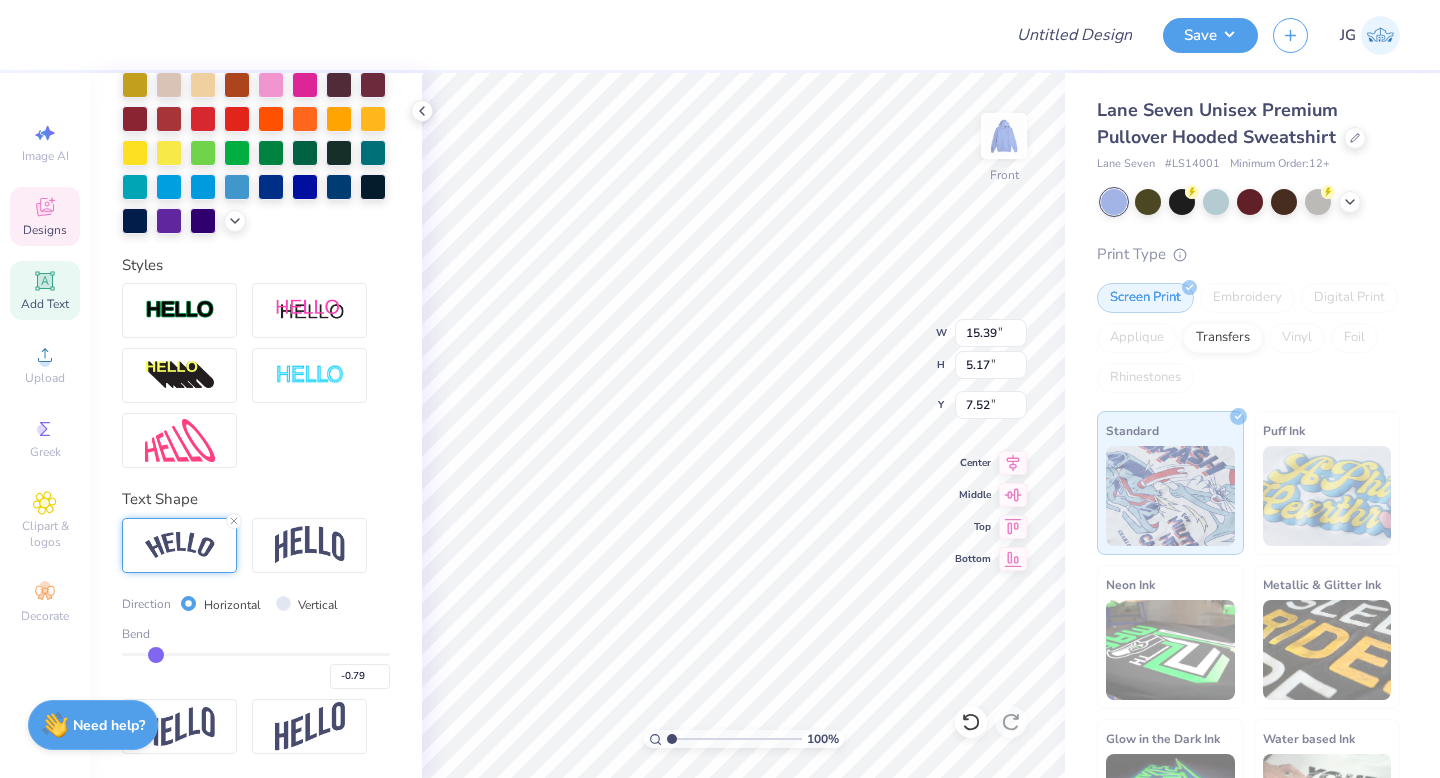 type on "-0.78" 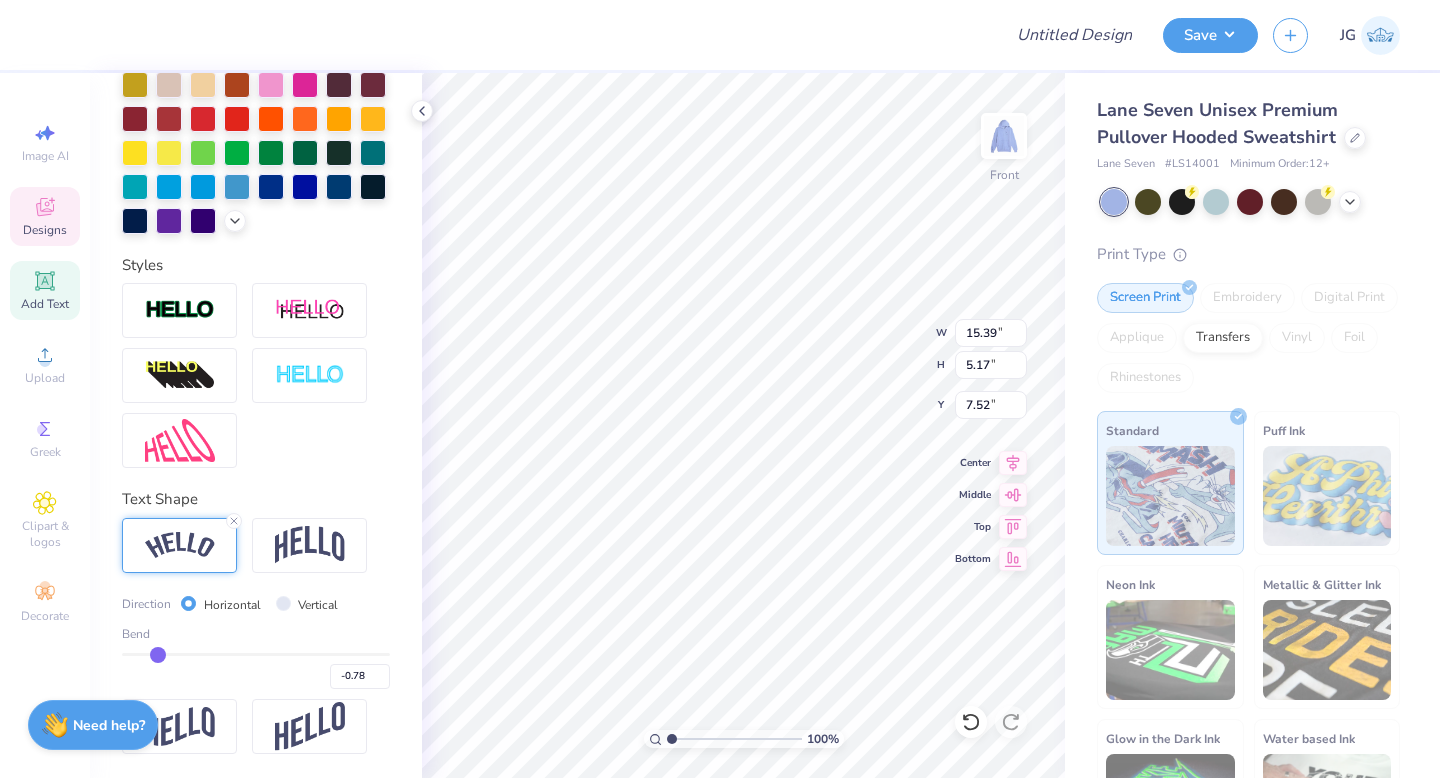 type on "-0.76" 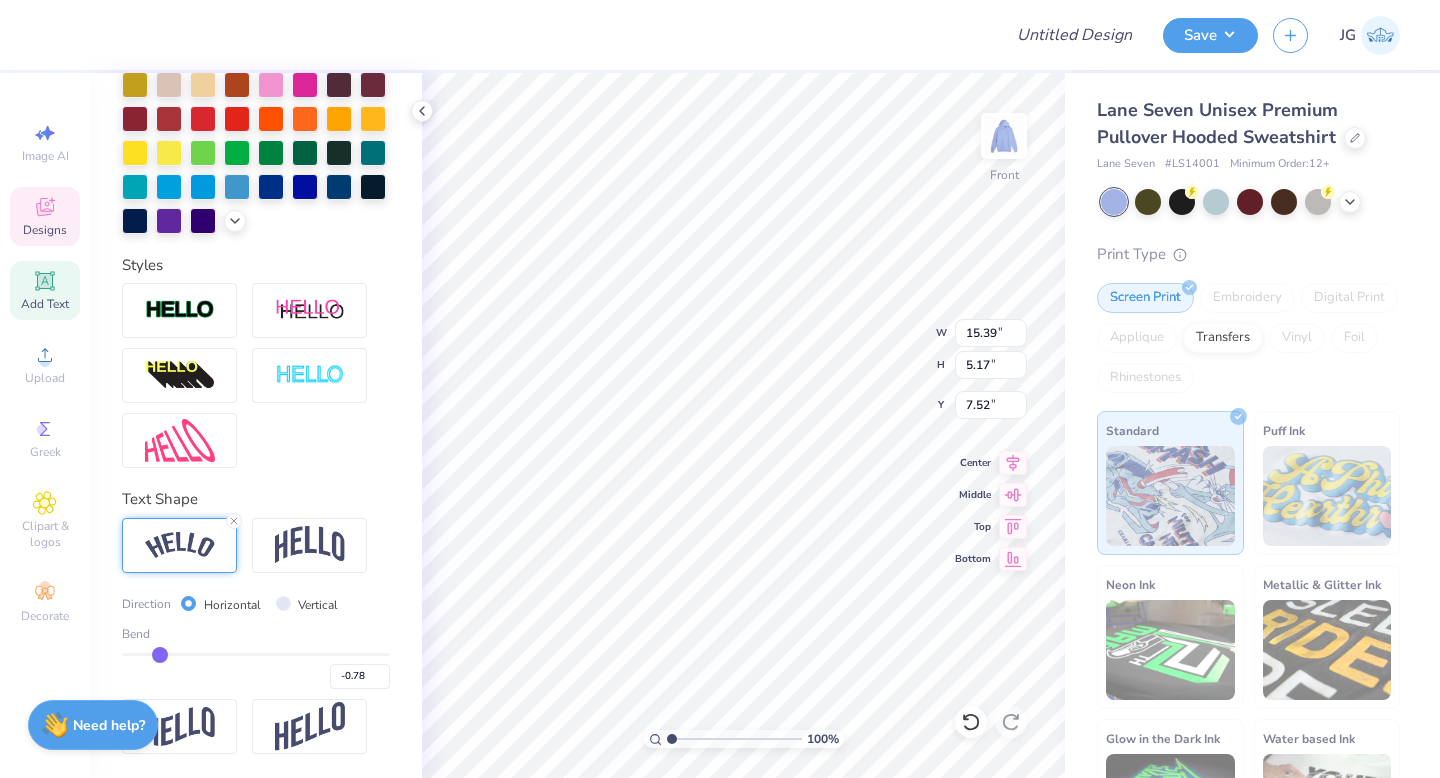 type on "-0.76" 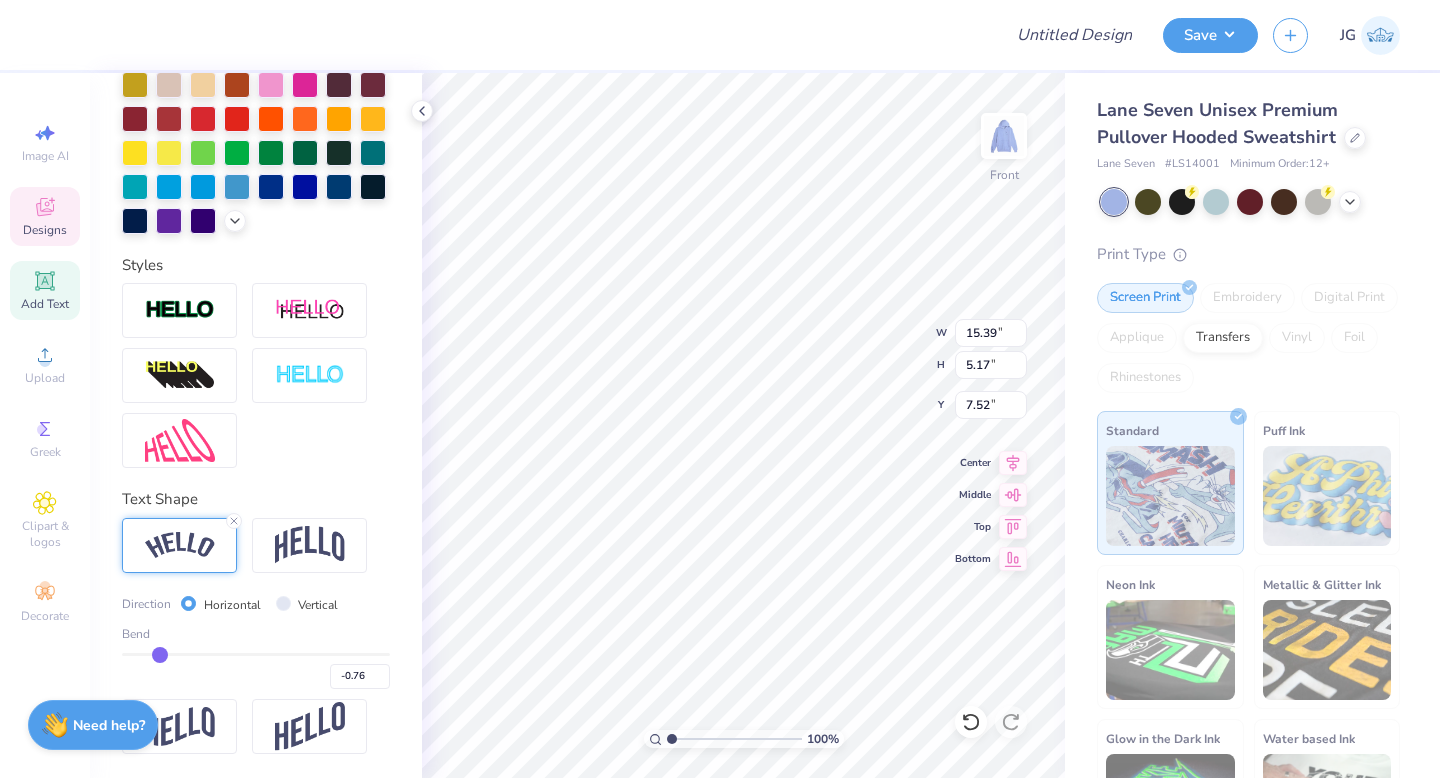 type on "-0.73" 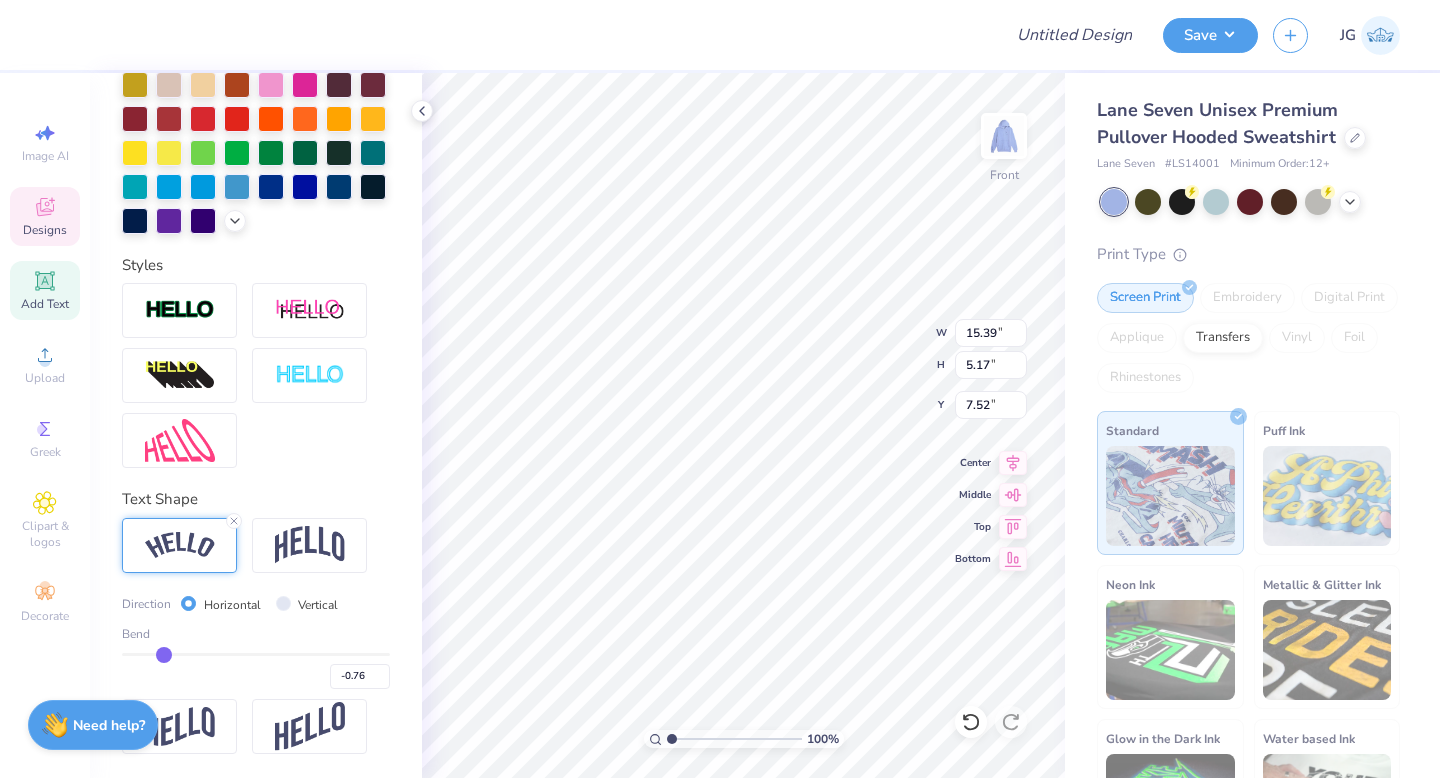 type on "-0.73" 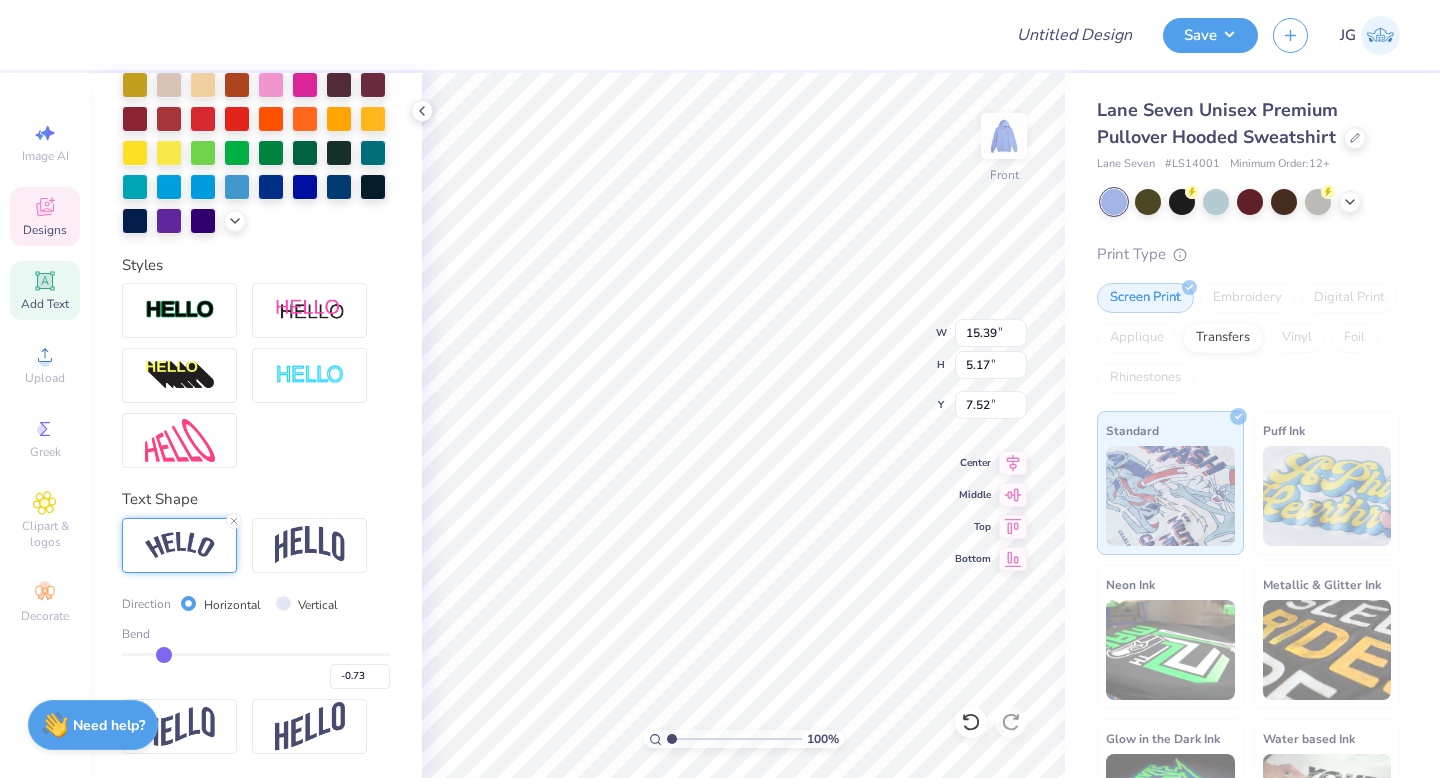 type on "-0.69" 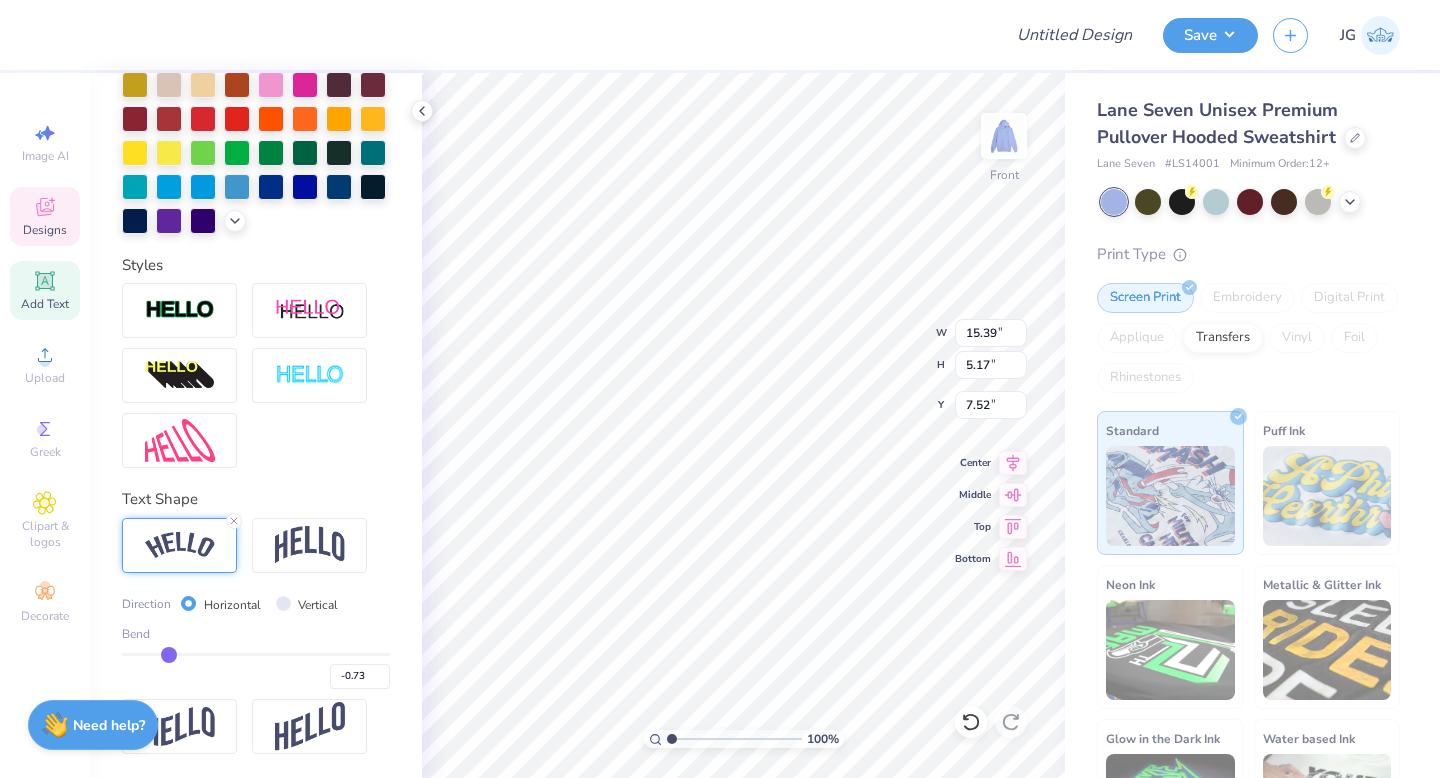type on "-0.69" 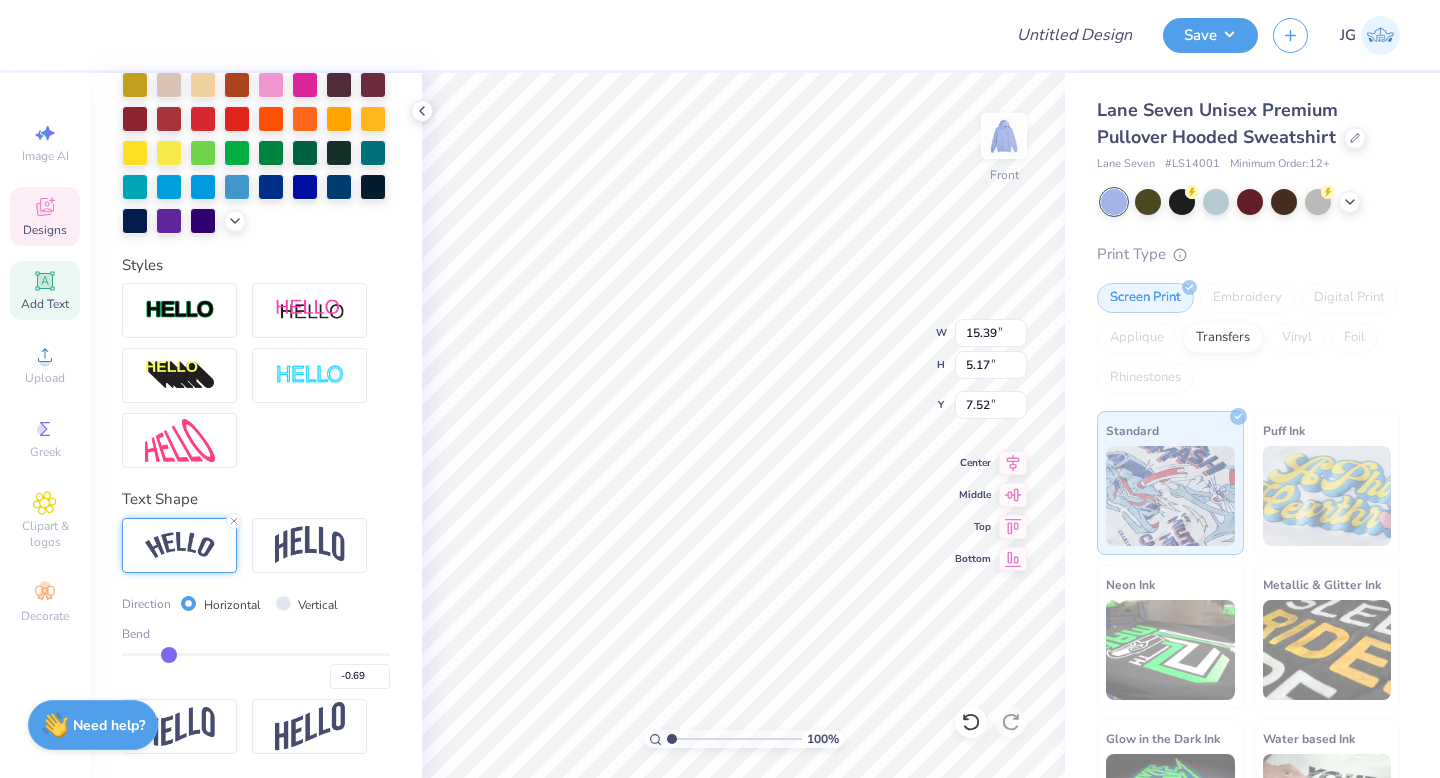type on "-0.64" 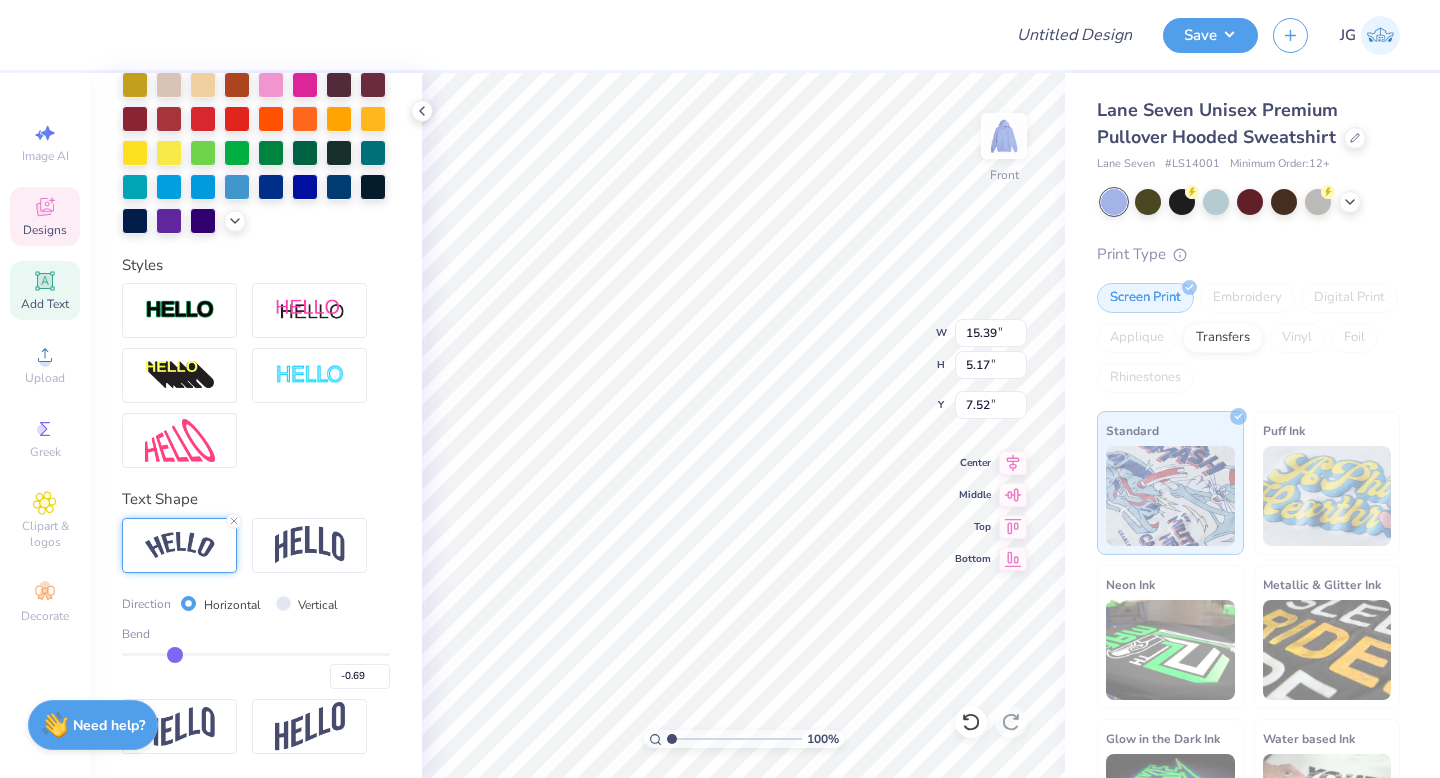 type on "-0.64" 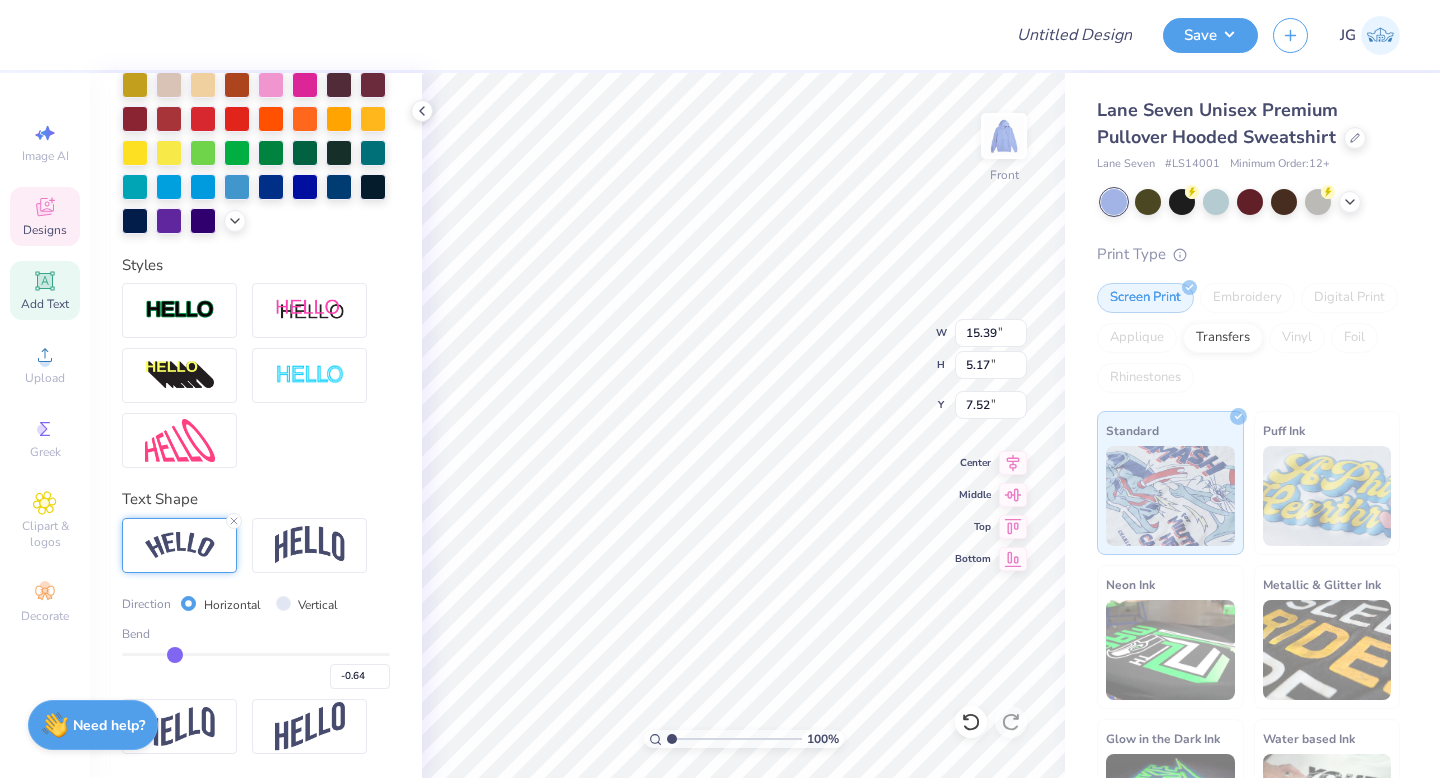 type on "-0.6" 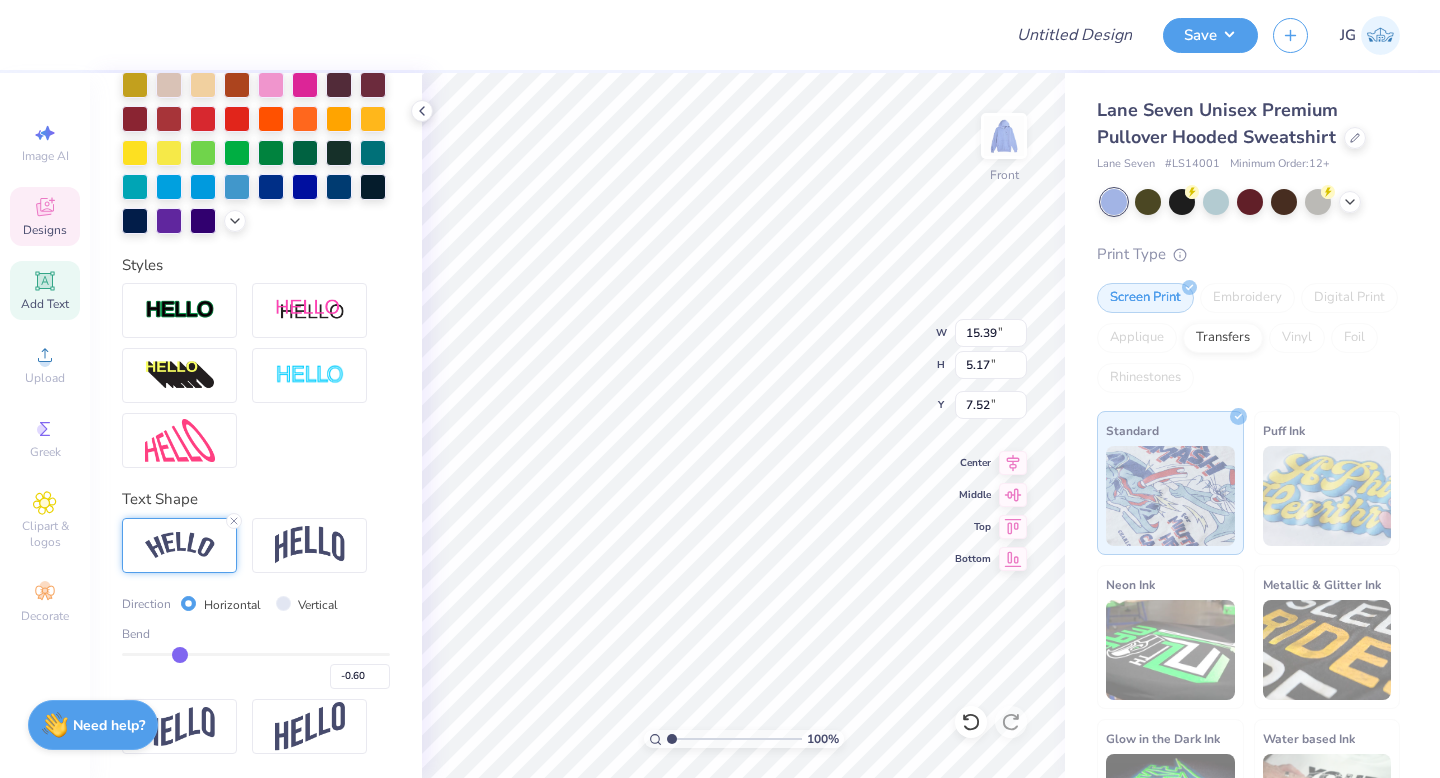type on "-0.55" 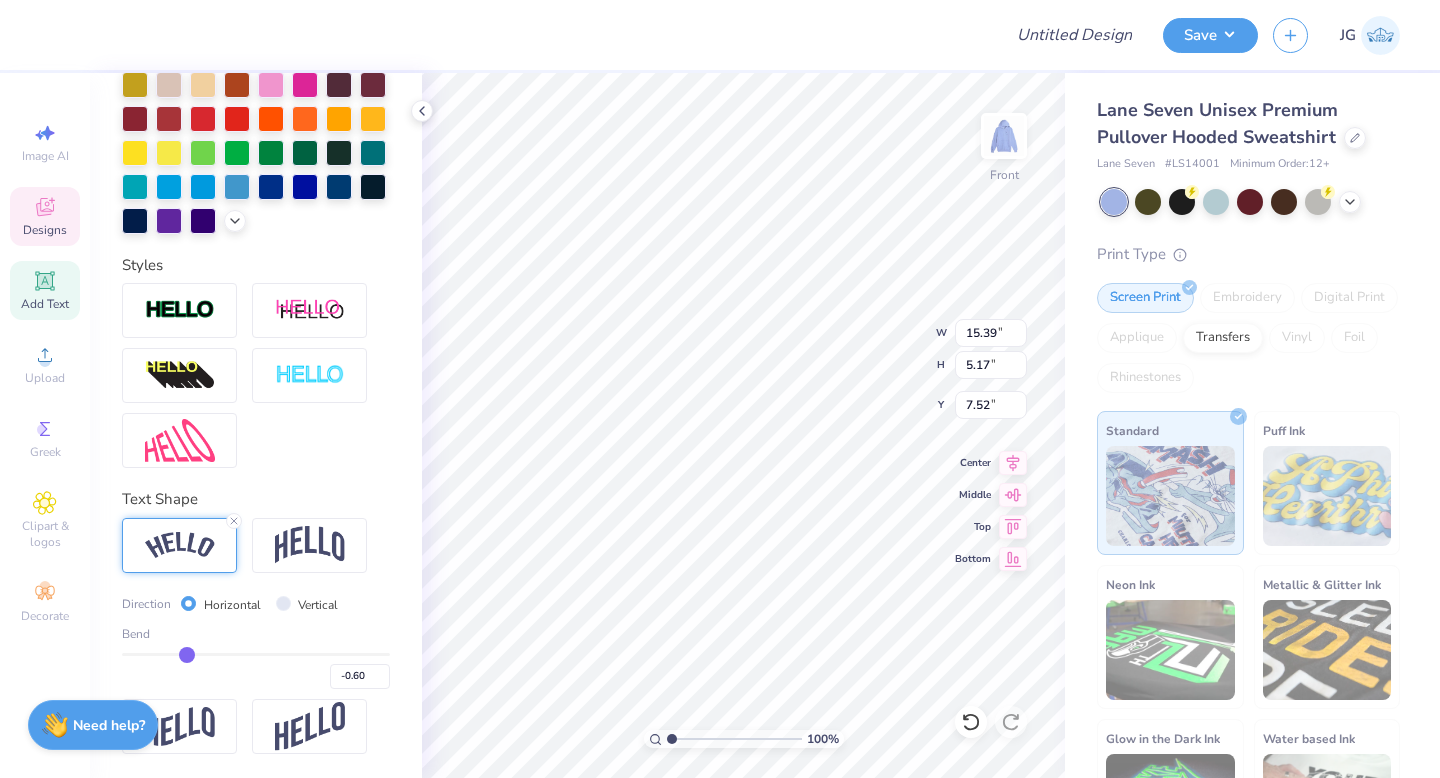 type on "-0.55" 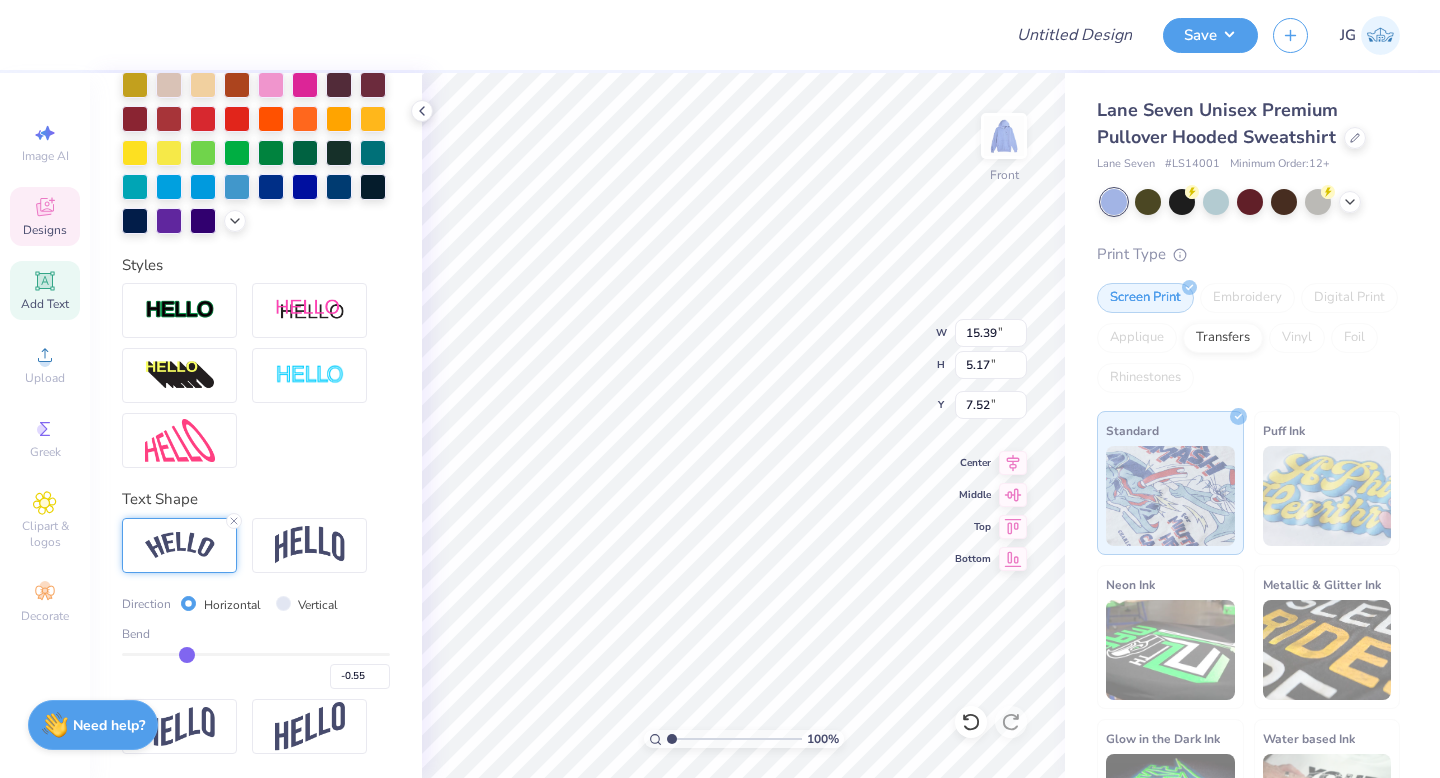 type on "-0.5" 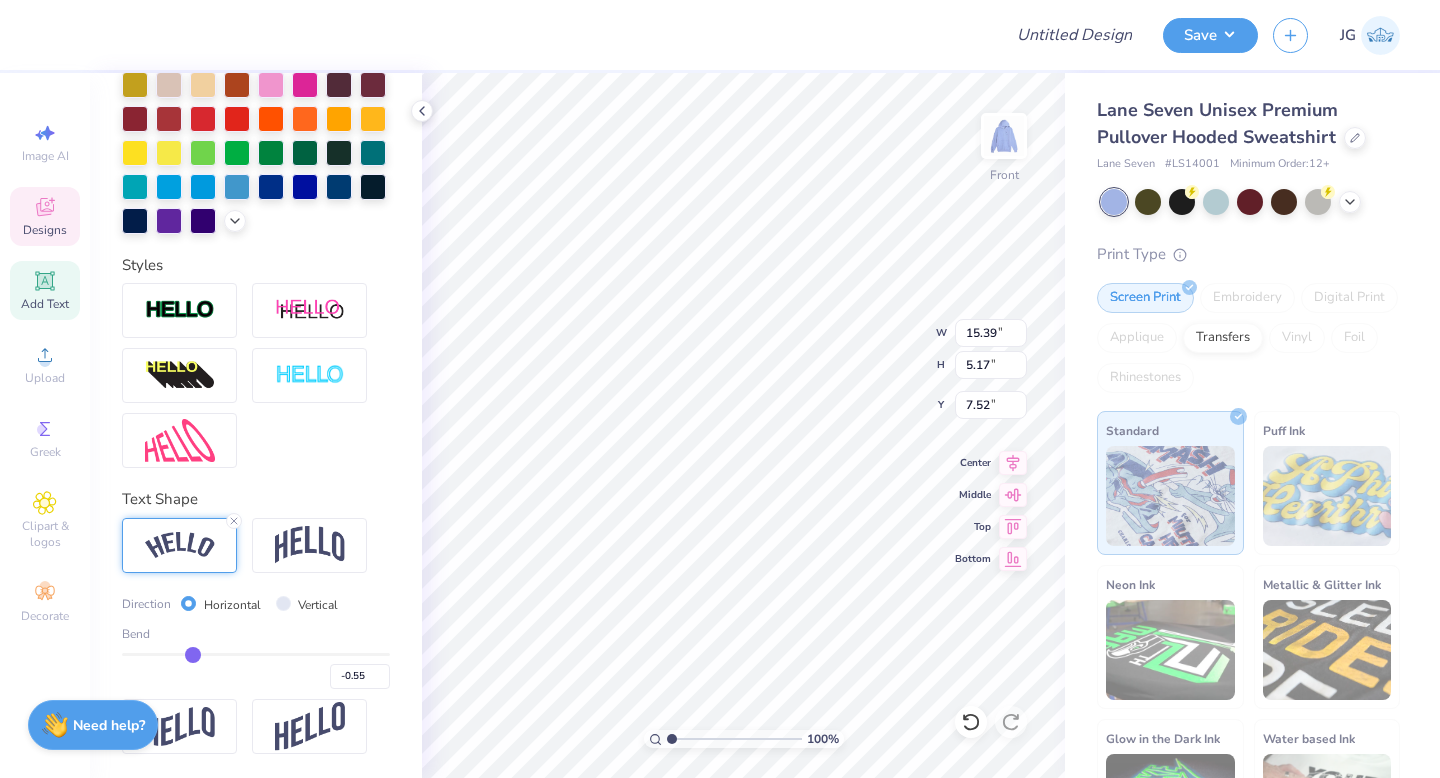 type on "-0.50" 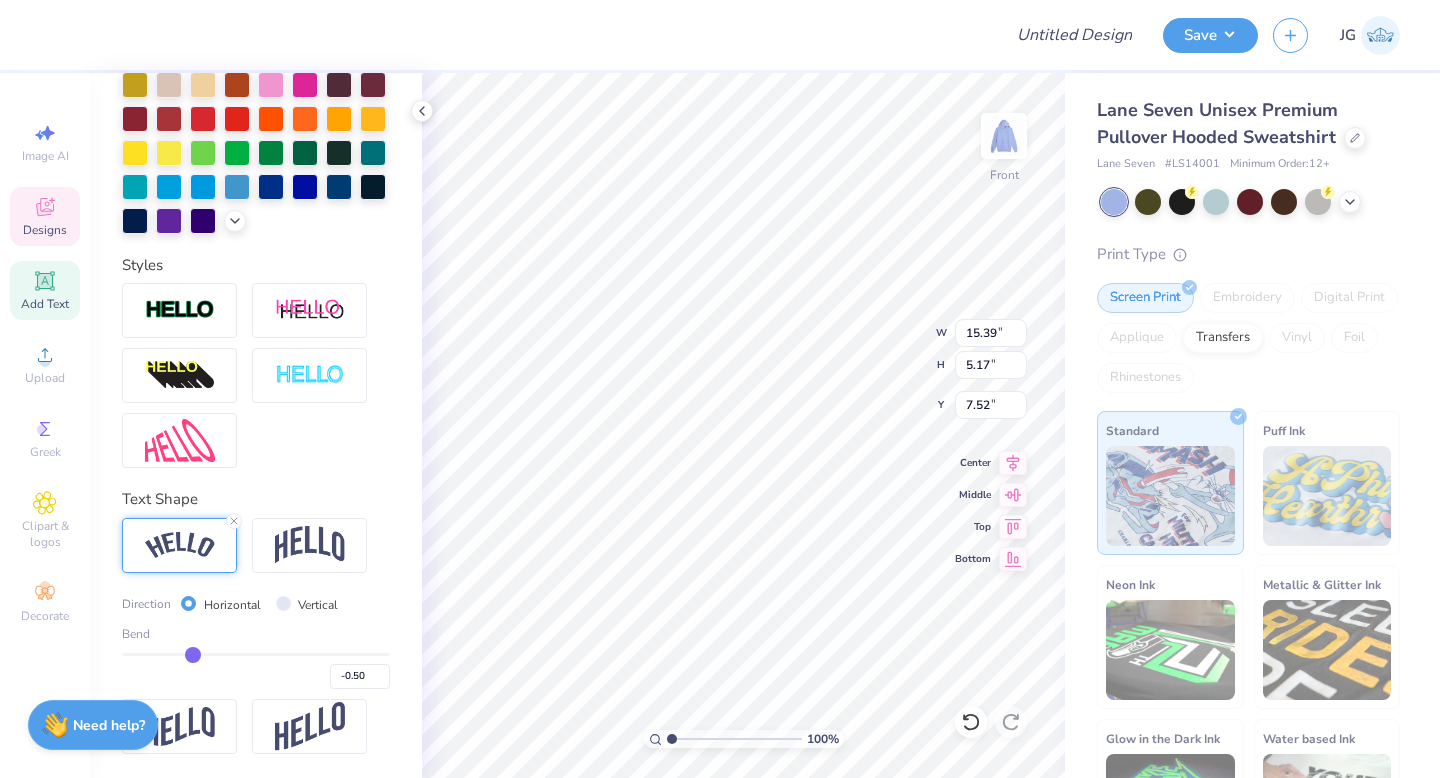 type 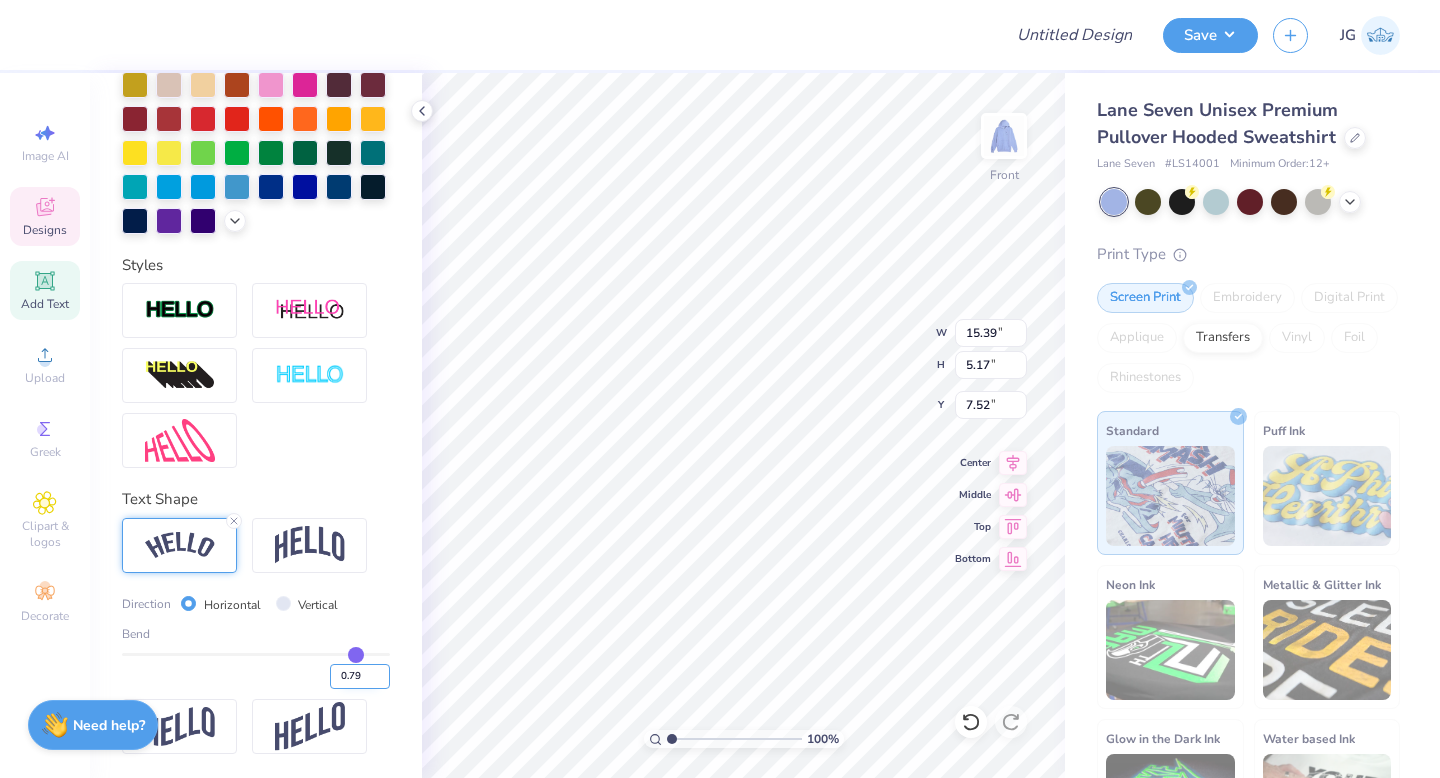 drag, startPoint x: 345, startPoint y: 654, endPoint x: 354, endPoint y: 663, distance: 12.727922 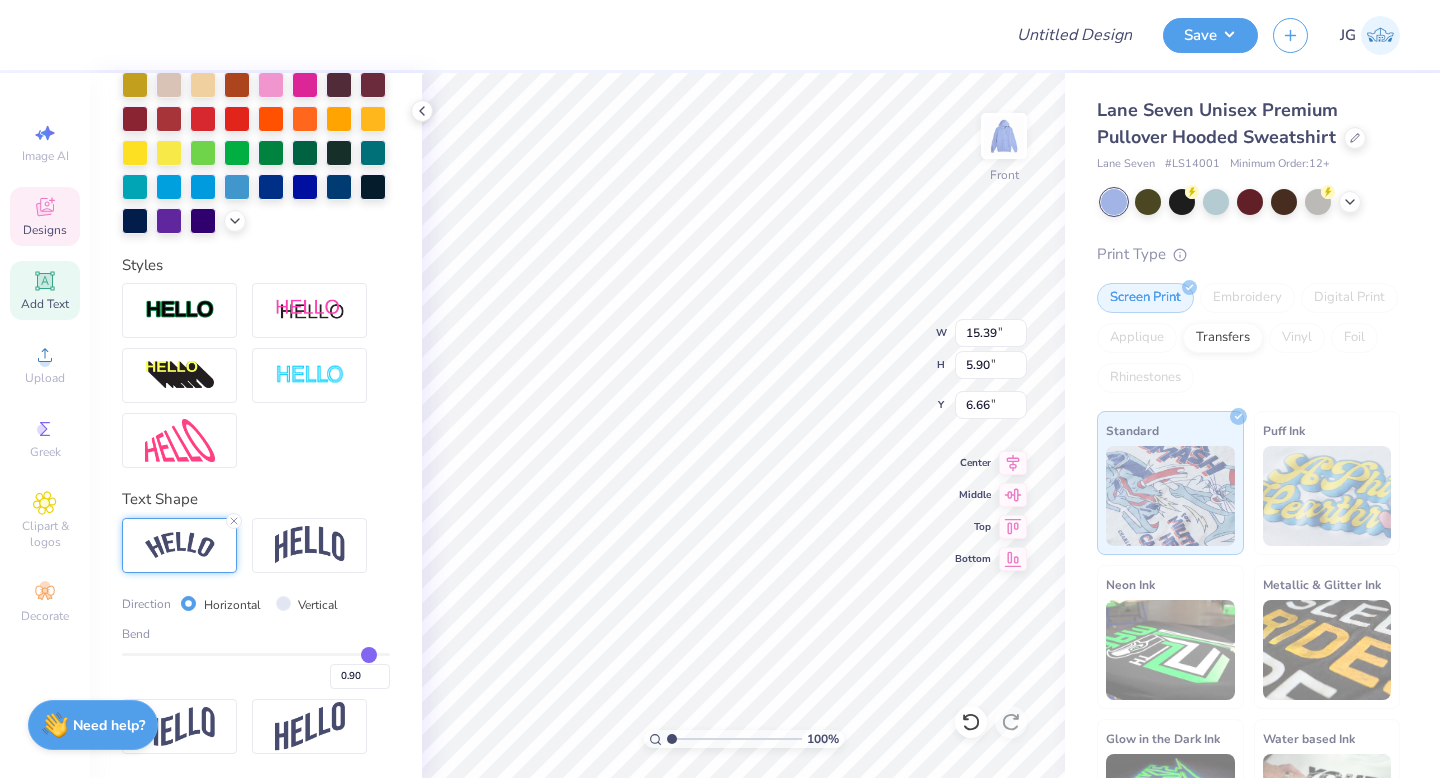 drag, startPoint x: 352, startPoint y: 650, endPoint x: 368, endPoint y: 645, distance: 16.763054 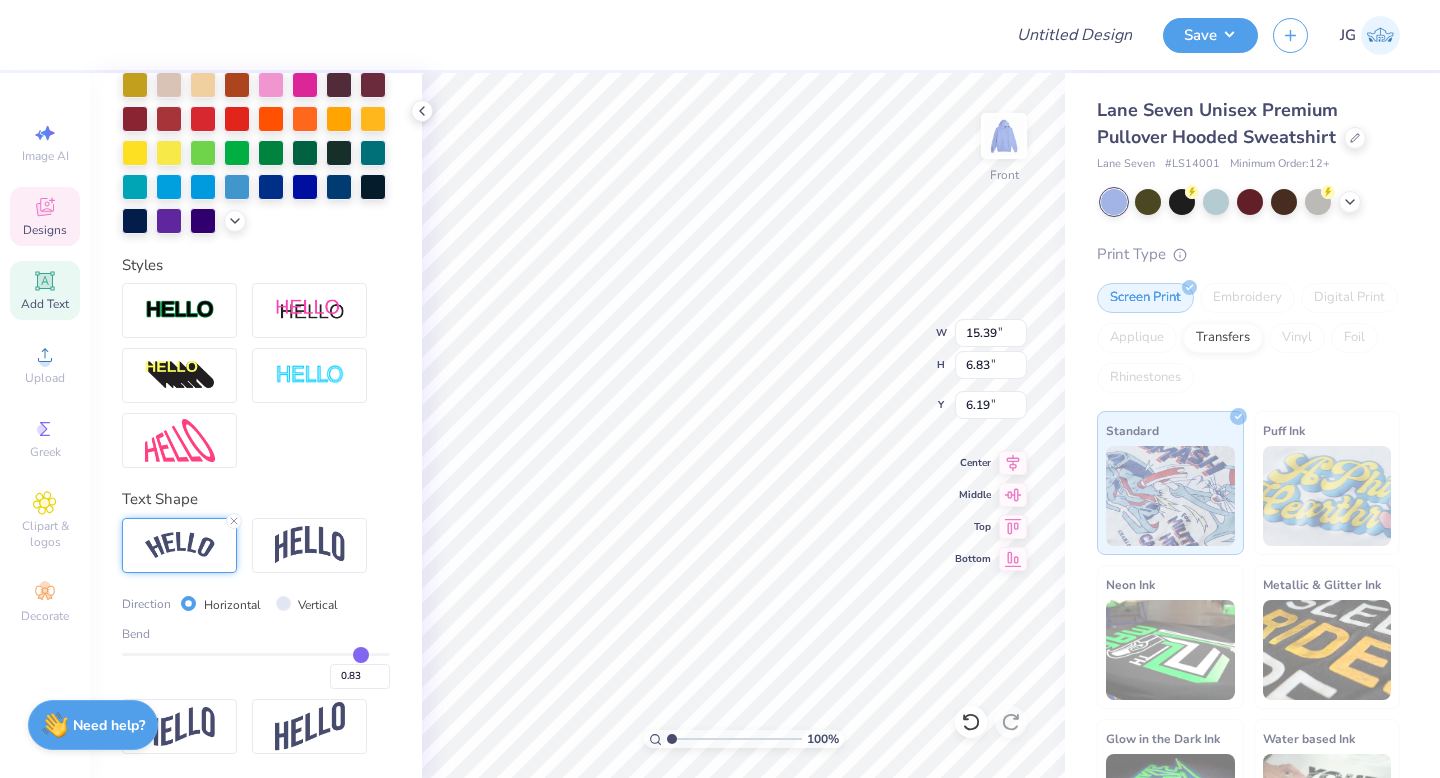 click at bounding box center (256, 654) 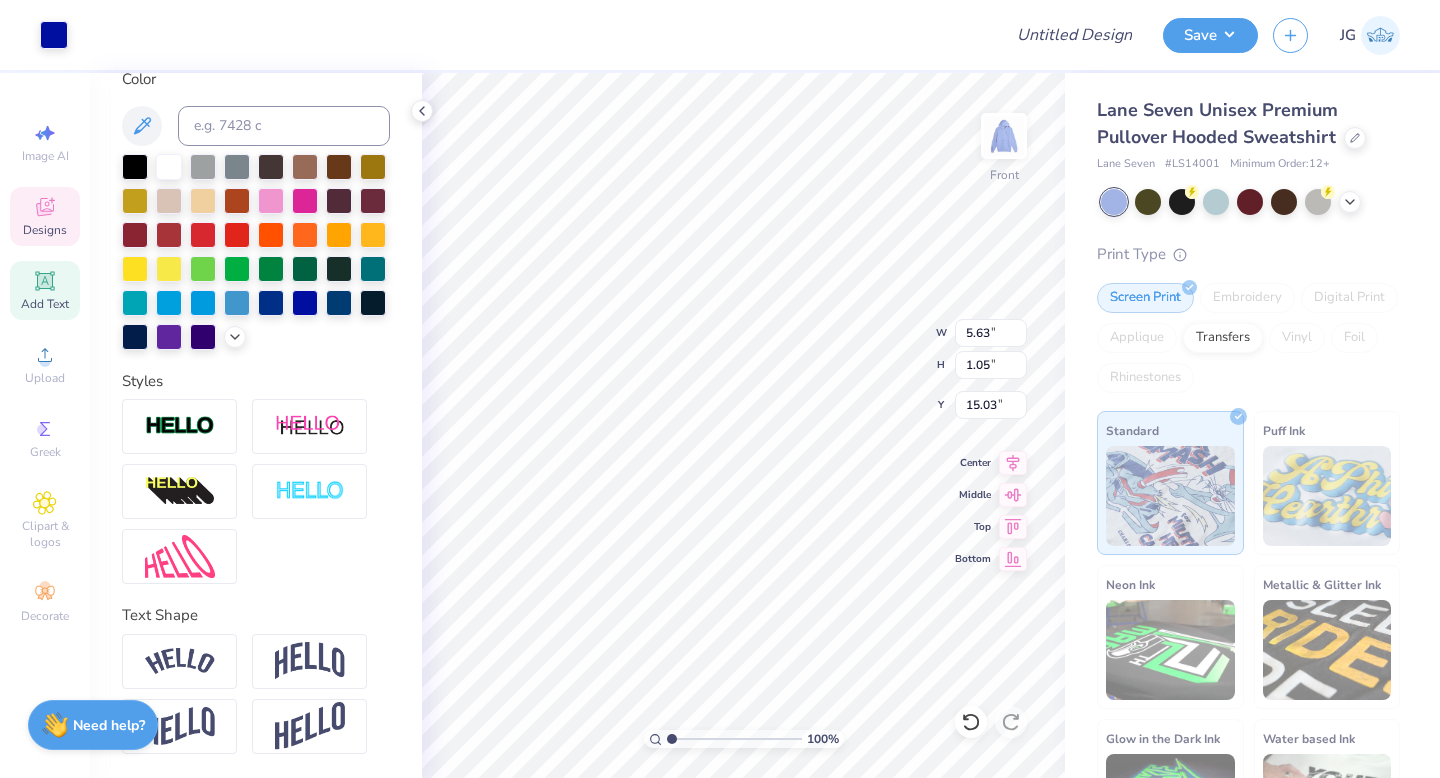 scroll, scrollTop: 384, scrollLeft: 0, axis: vertical 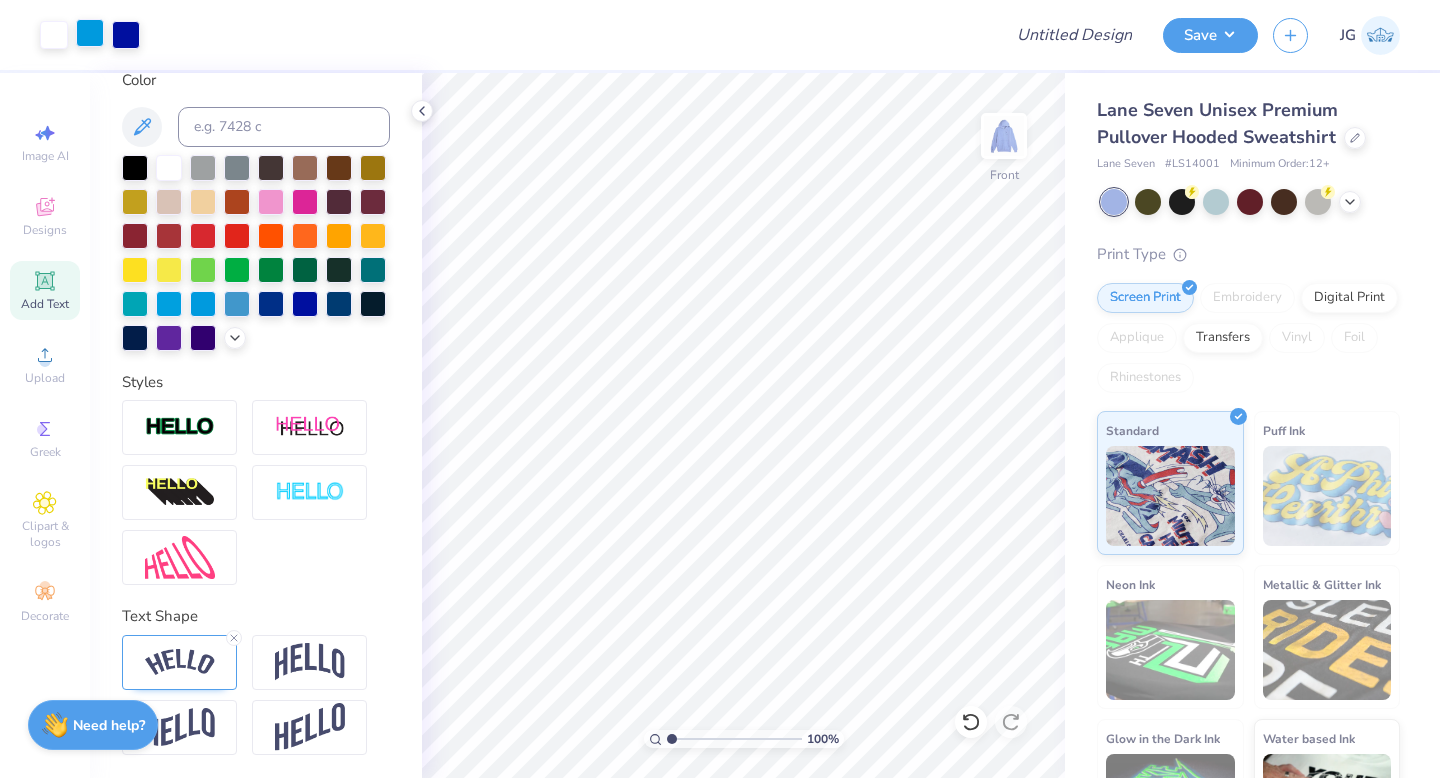 click at bounding box center (90, 33) 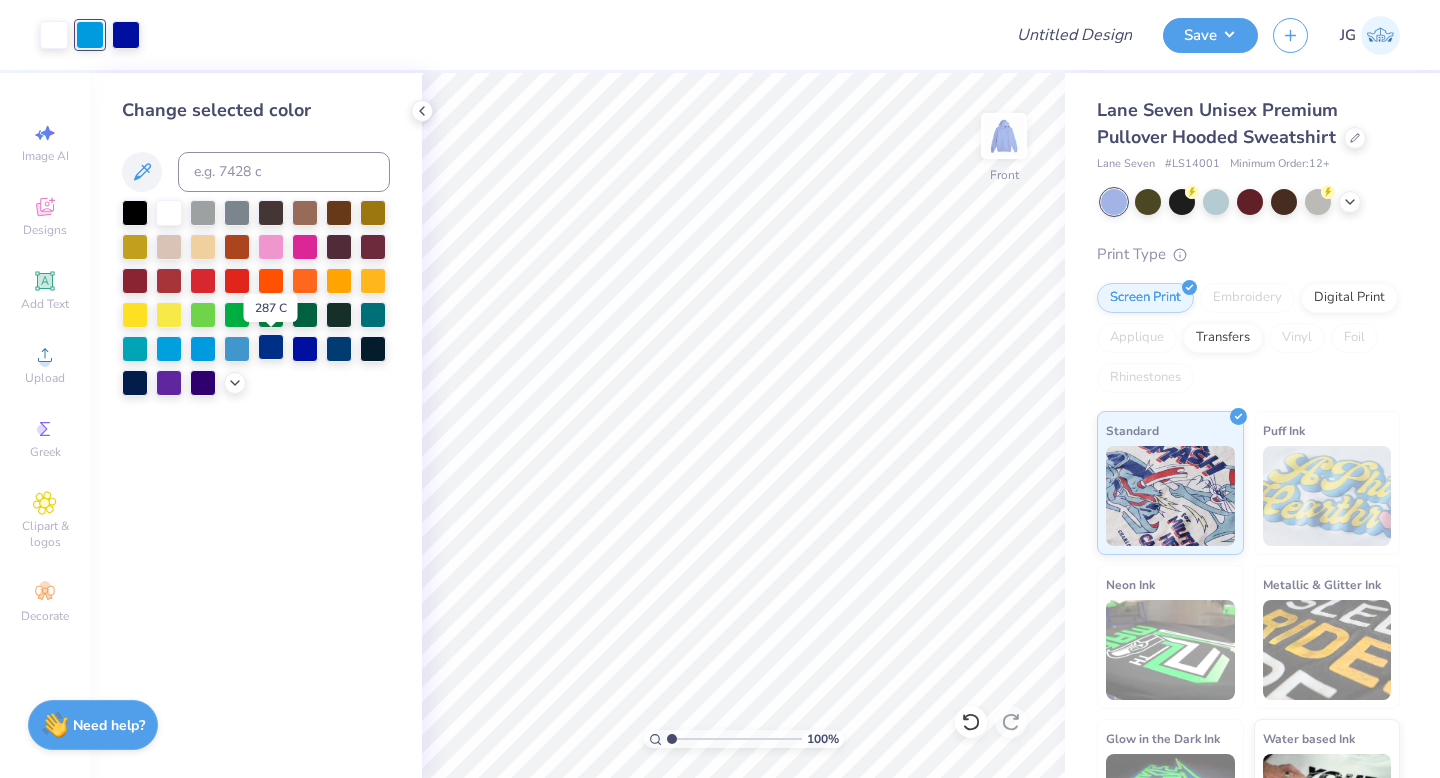 click at bounding box center (271, 347) 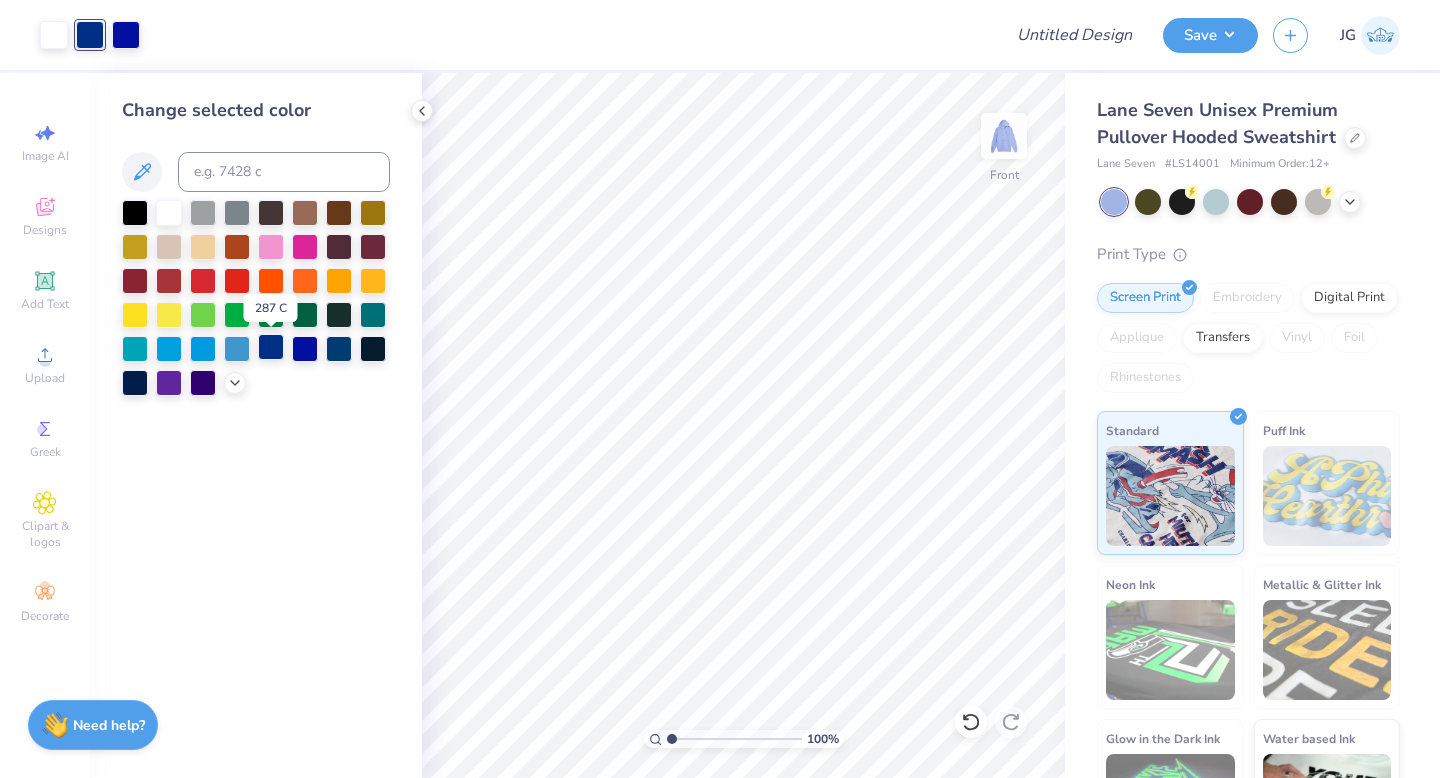 click at bounding box center (271, 347) 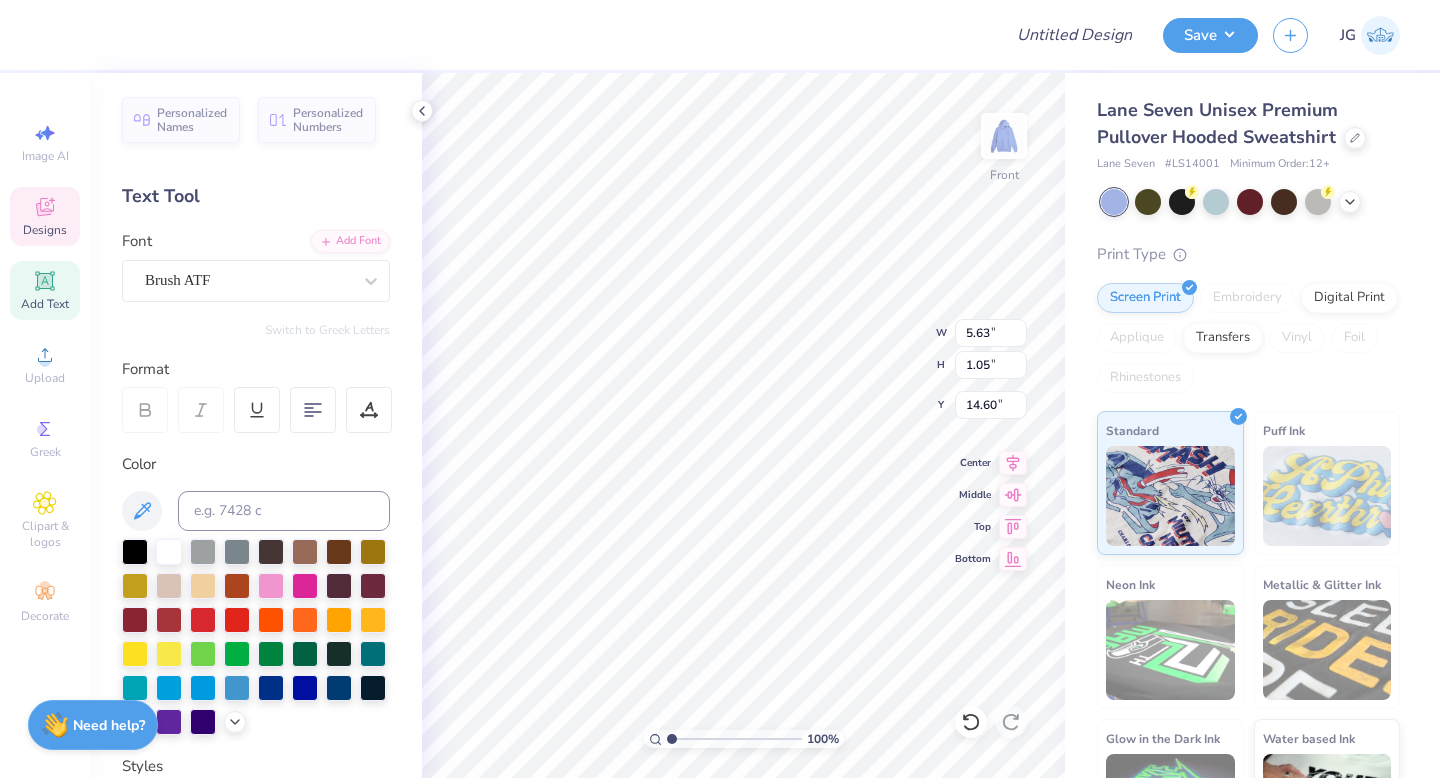 scroll, scrollTop: 0, scrollLeft: 3, axis: horizontal 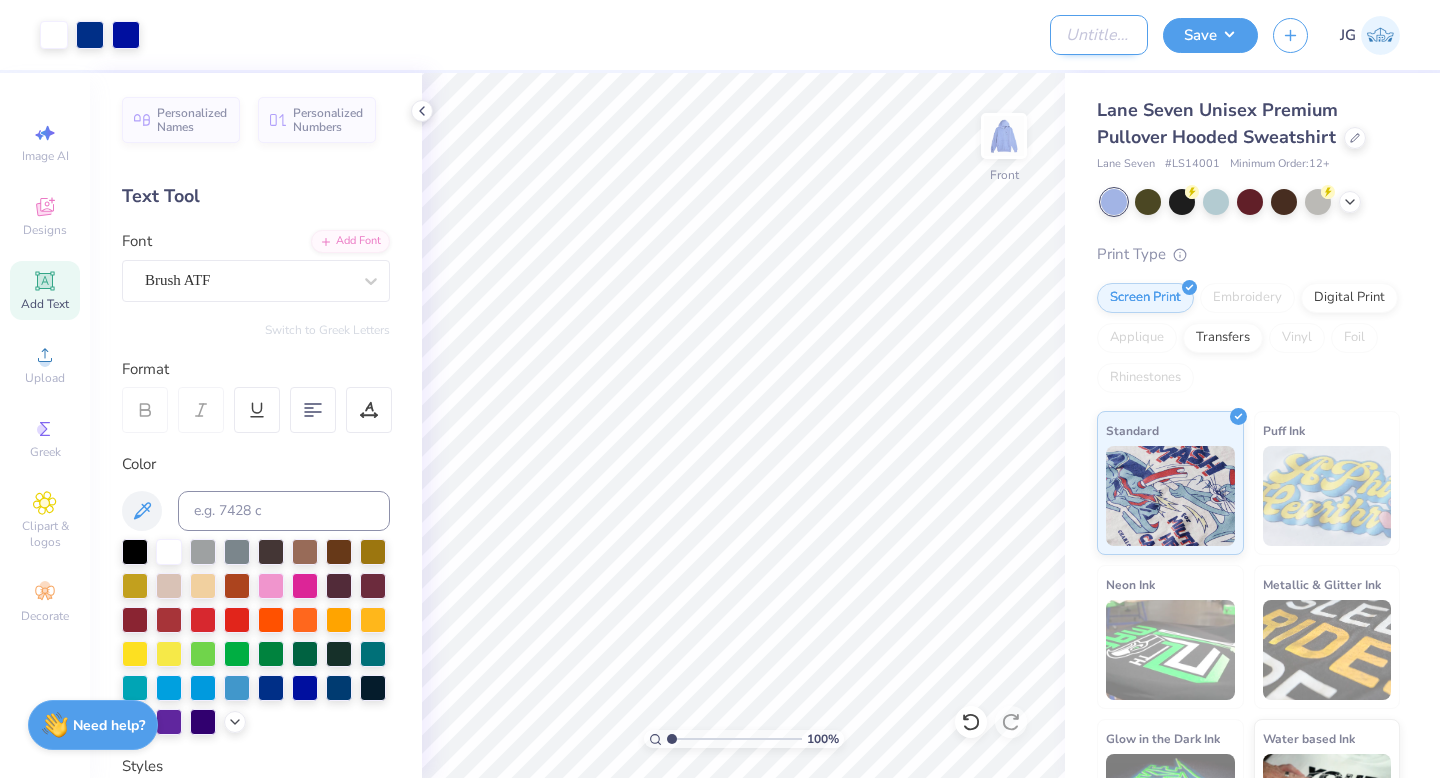 click on "Design Title" at bounding box center (1099, 35) 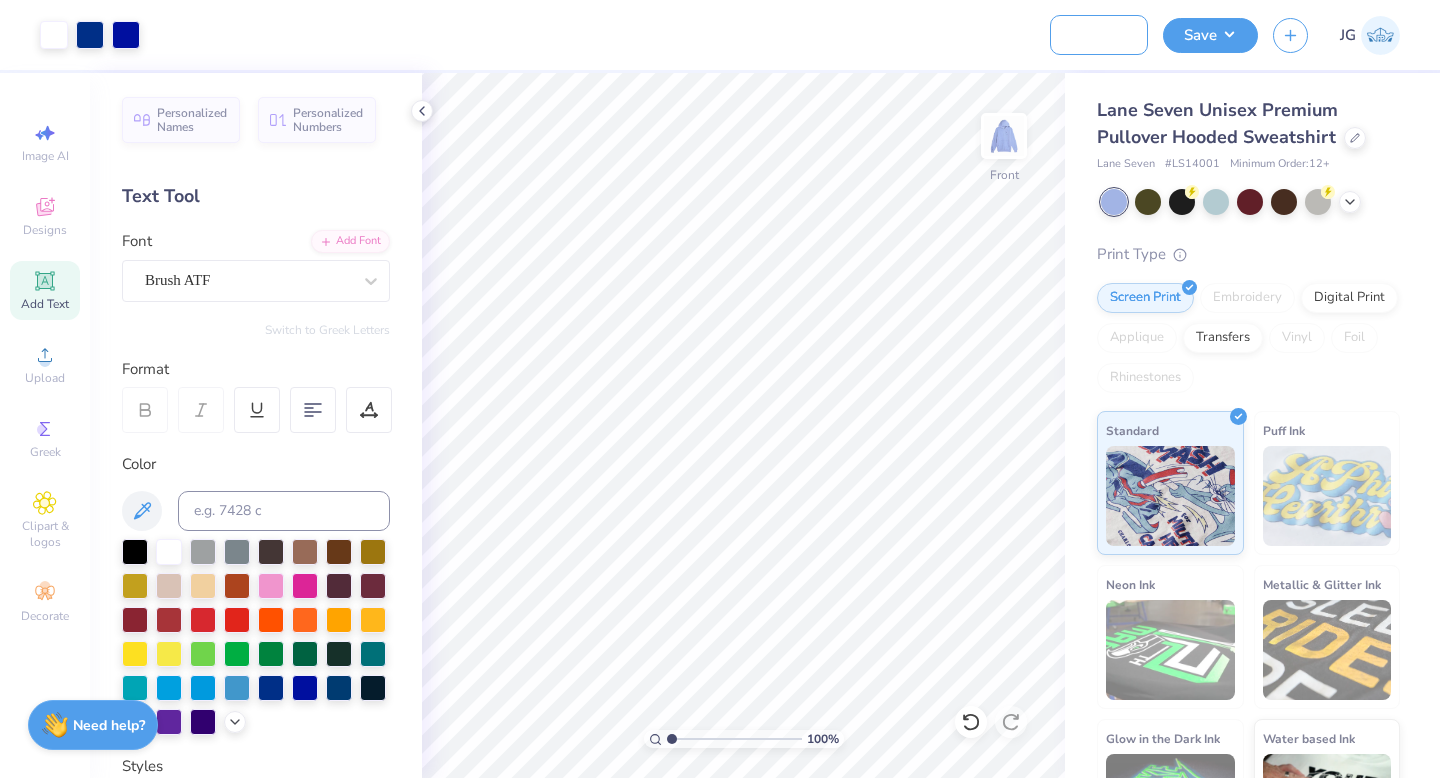 scroll, scrollTop: 0, scrollLeft: 142, axis: horizontal 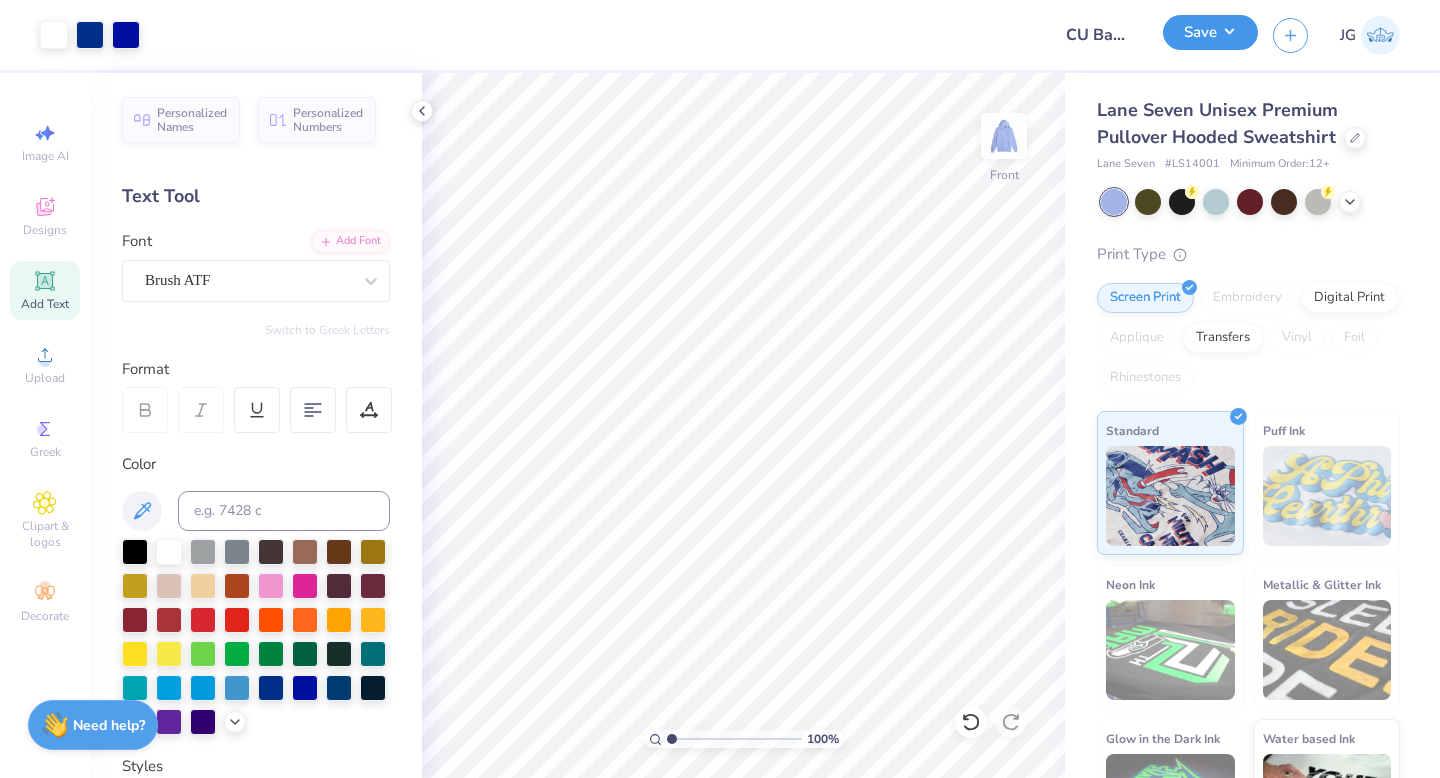 click on "Save" at bounding box center (1210, 32) 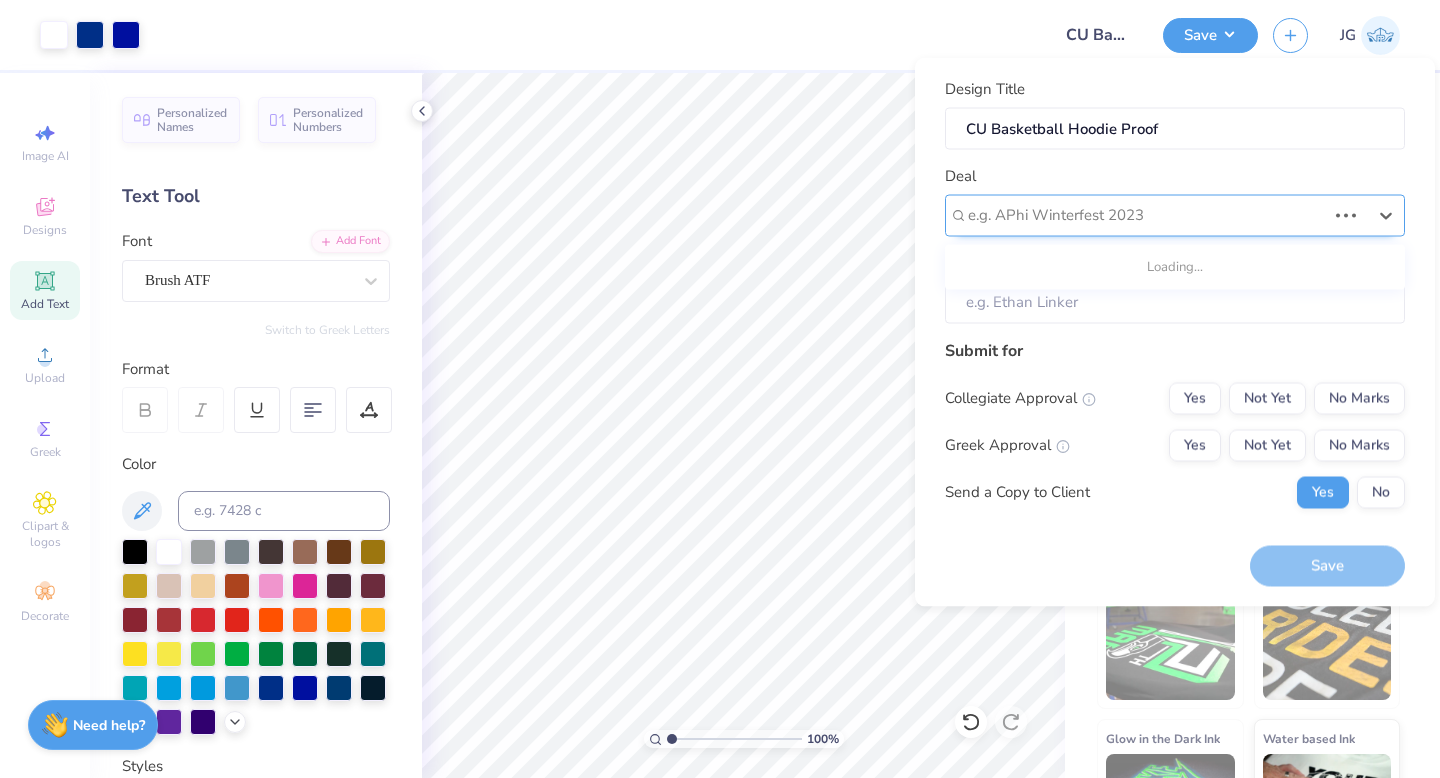 click at bounding box center [1147, 215] 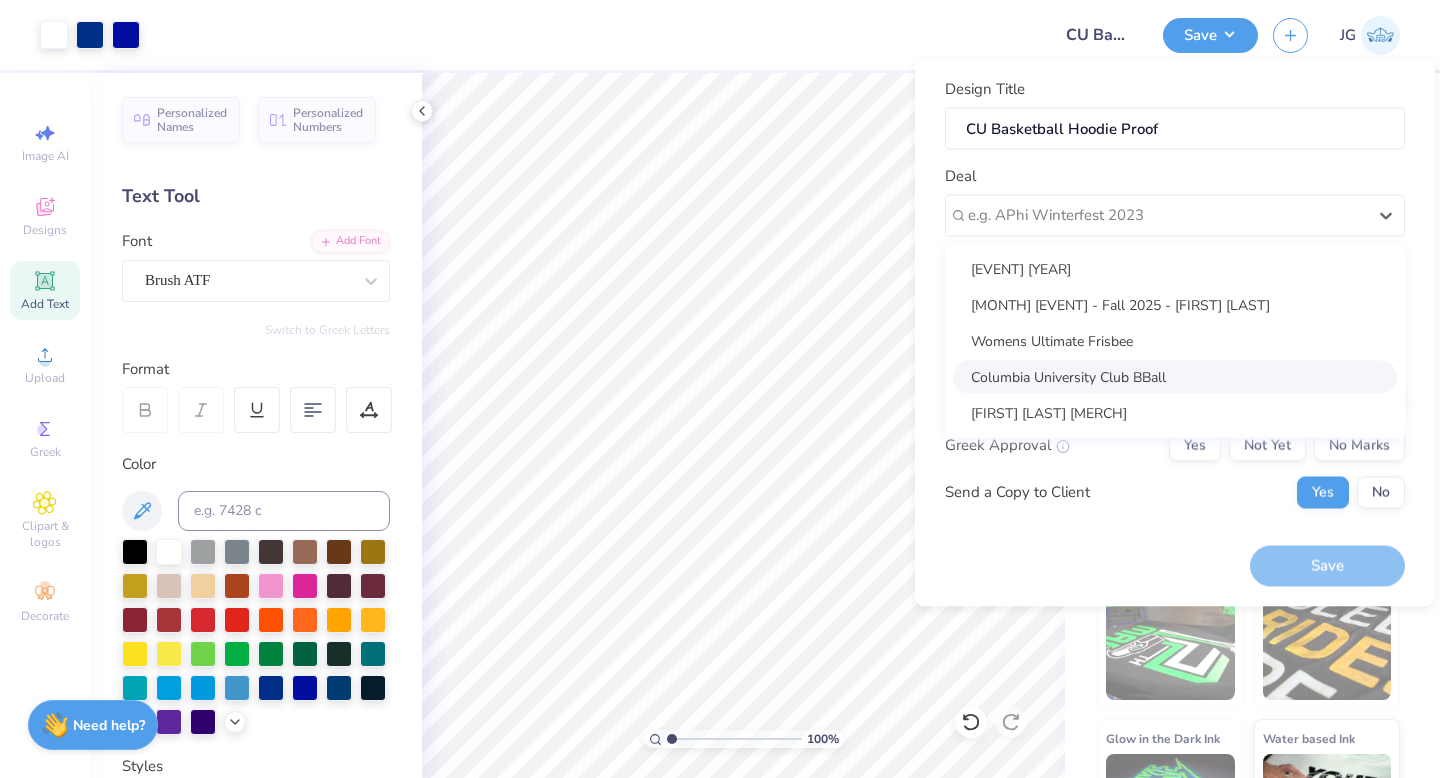 click on "Columbia University Club BBall" at bounding box center [1175, 376] 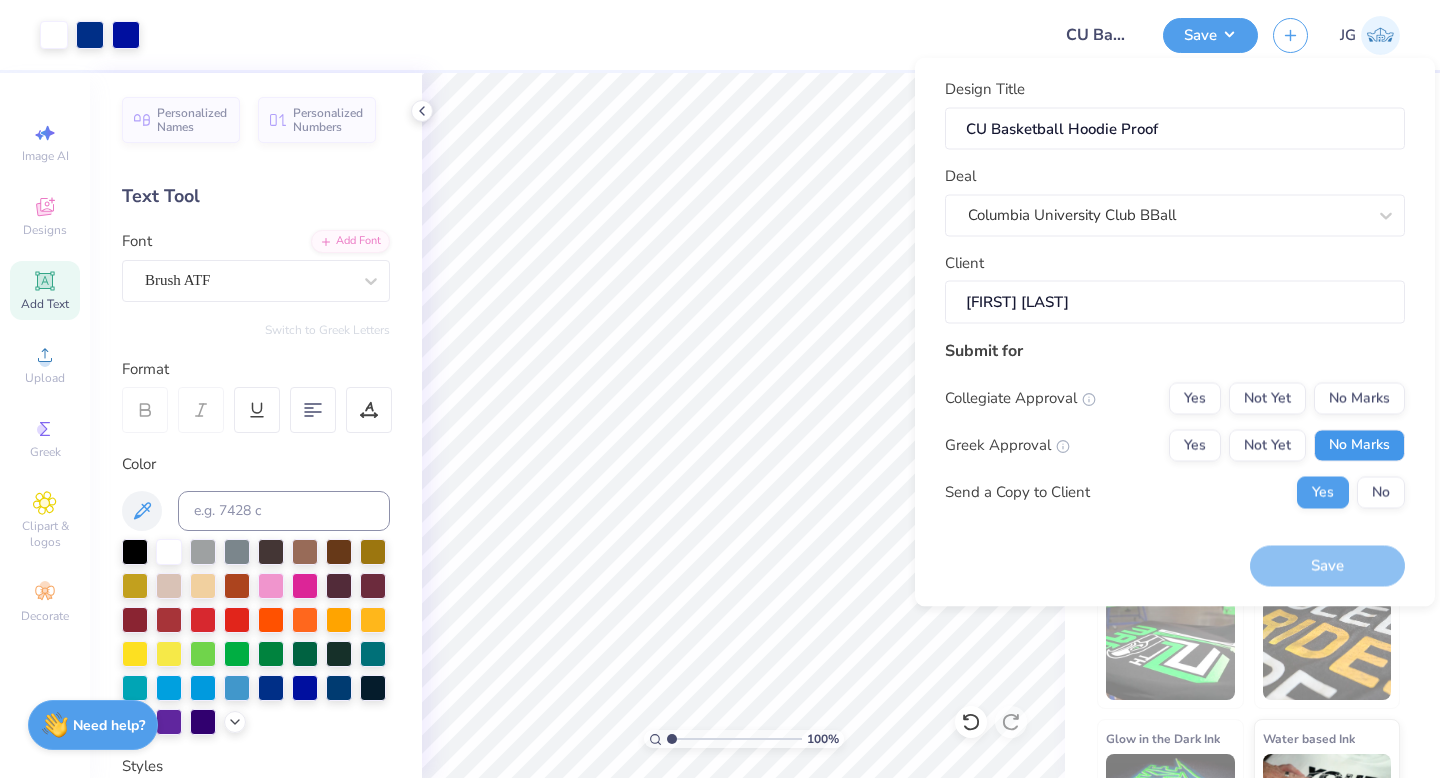 click on "No Marks" at bounding box center (1359, 445) 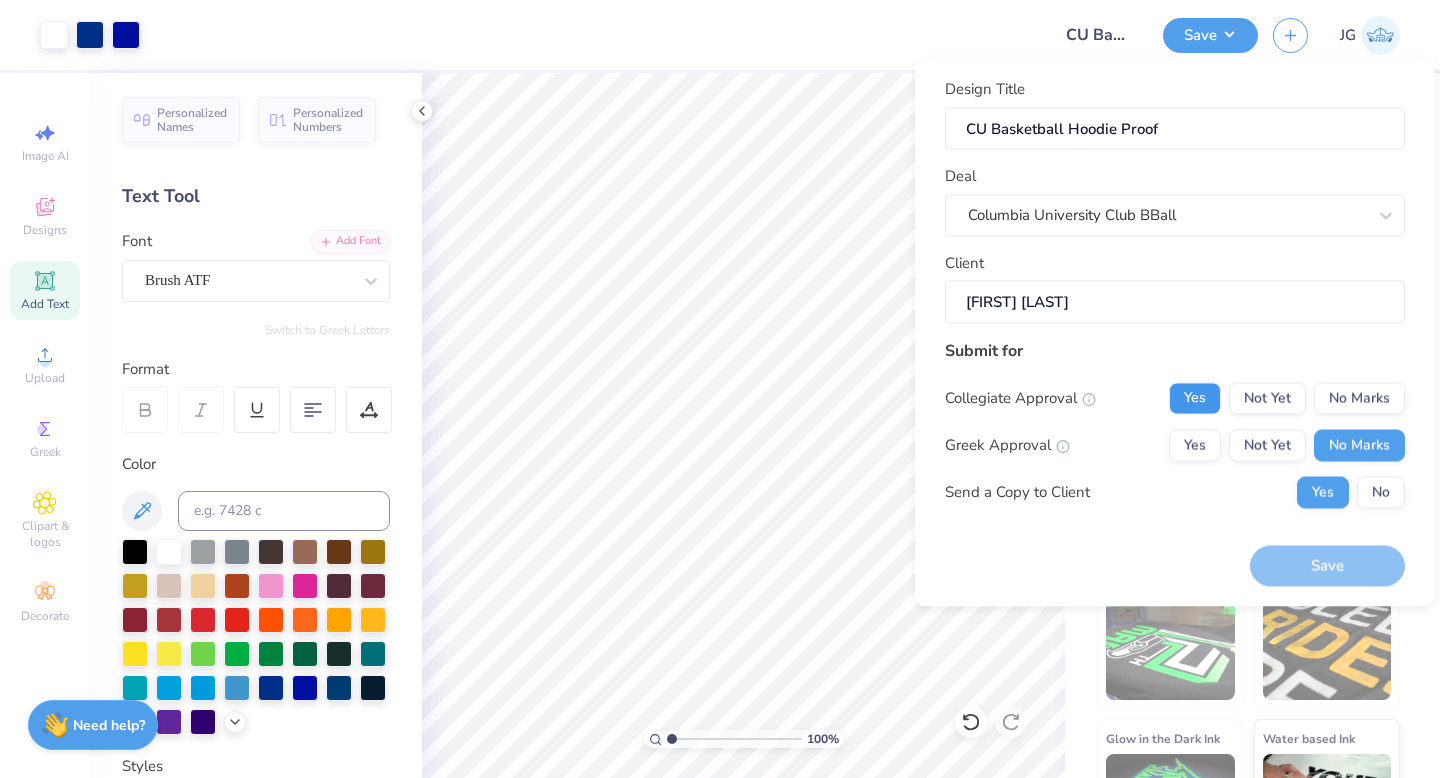 click on "Yes" at bounding box center (1195, 398) 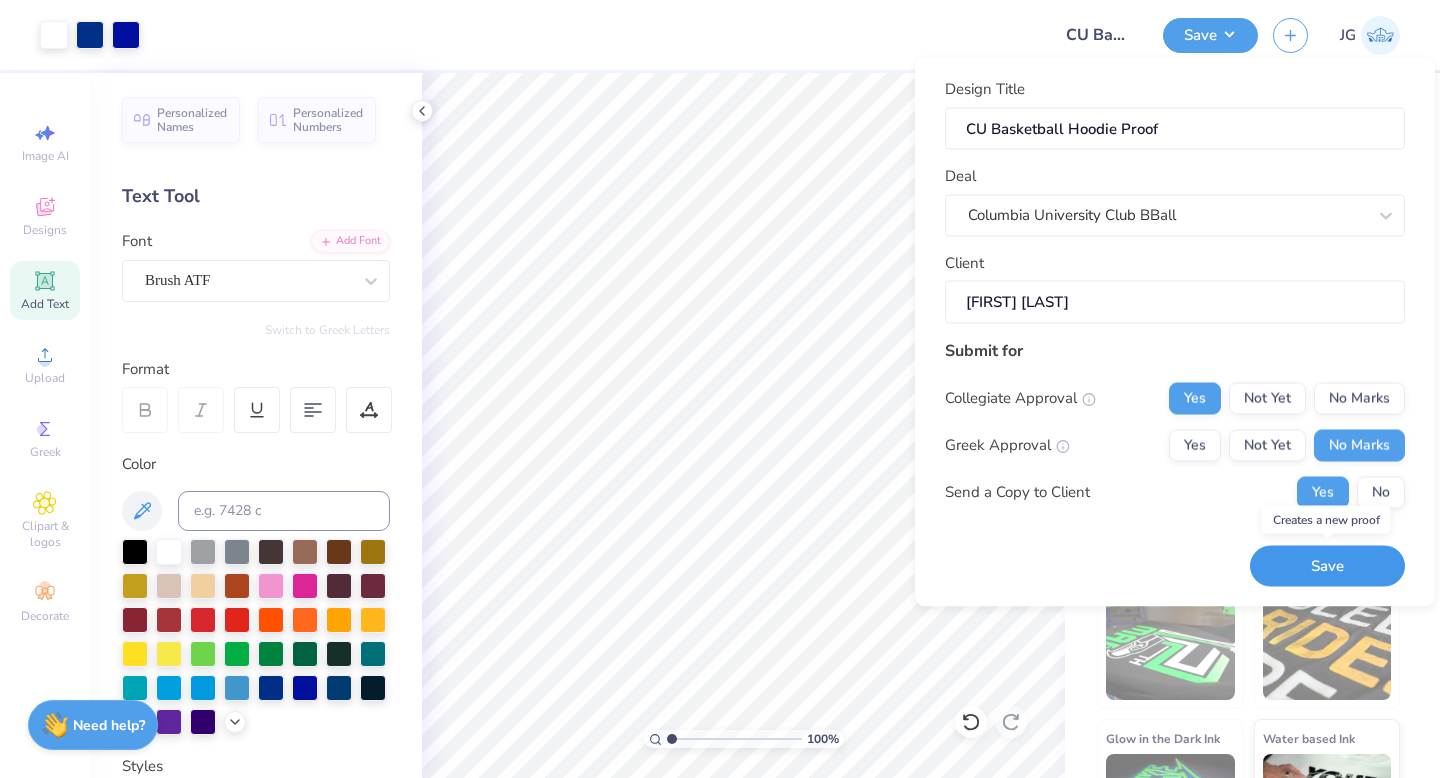 click on "Save" at bounding box center (1327, 566) 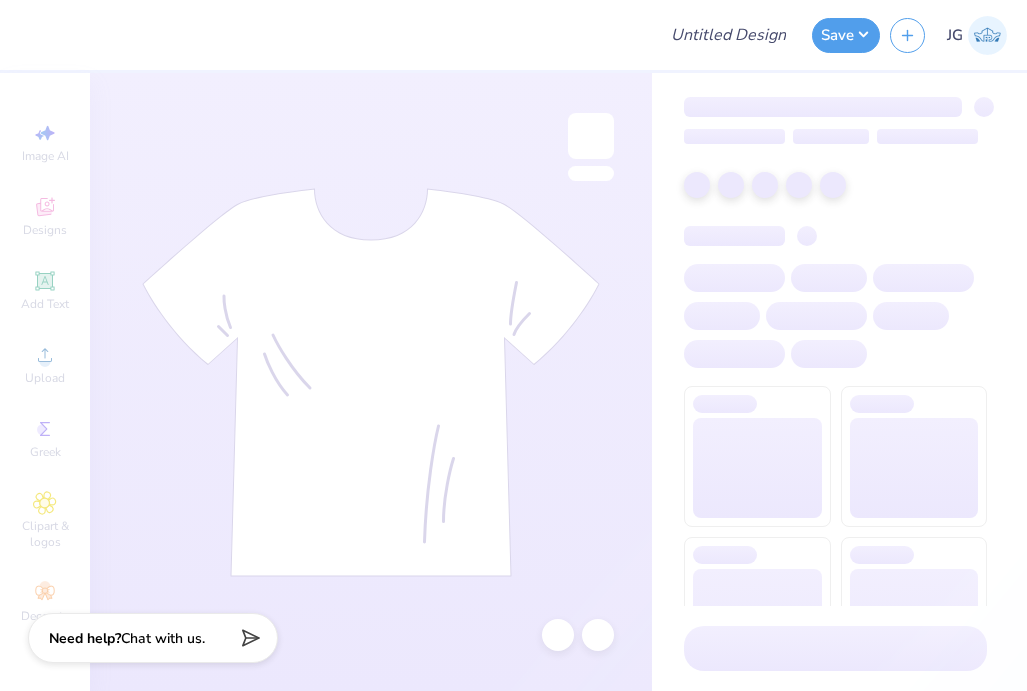 scroll, scrollTop: 0, scrollLeft: 0, axis: both 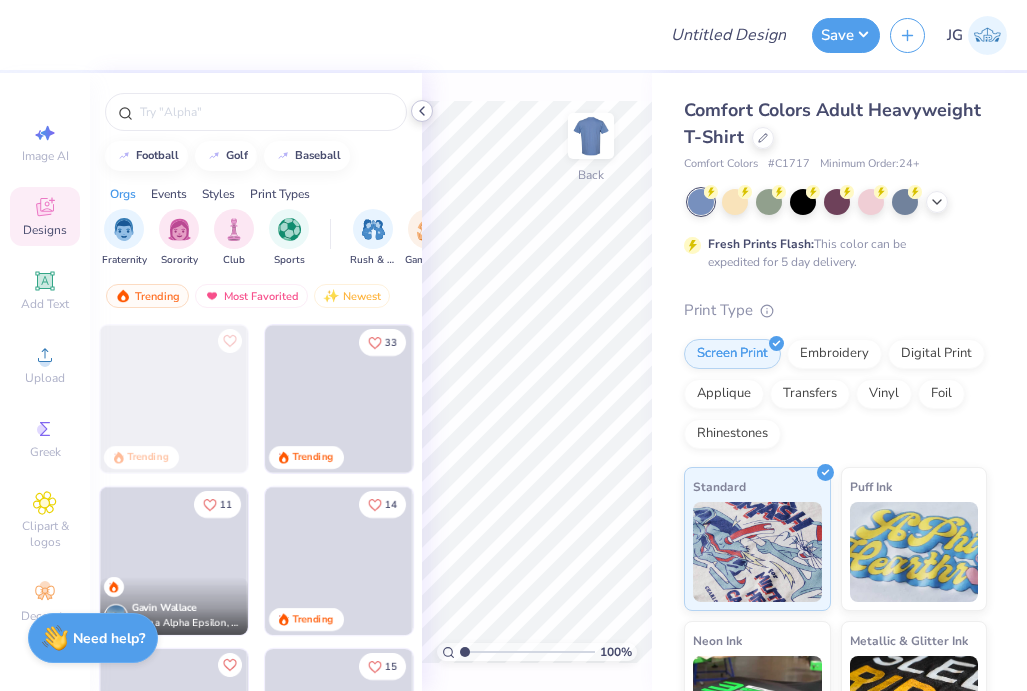 click 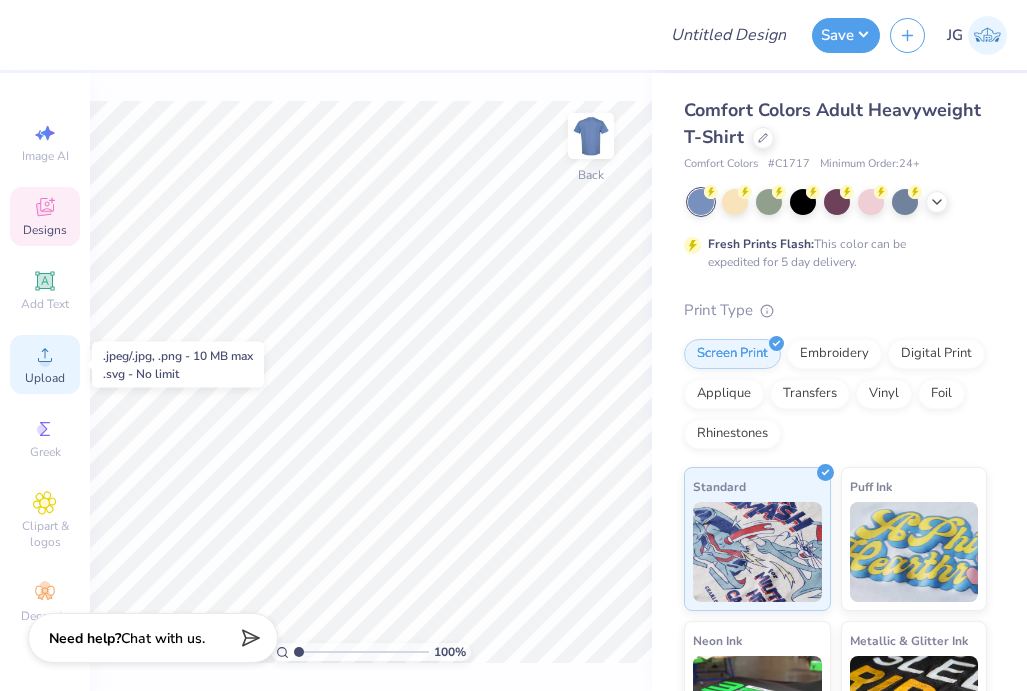click on "Upload" at bounding box center (45, 364) 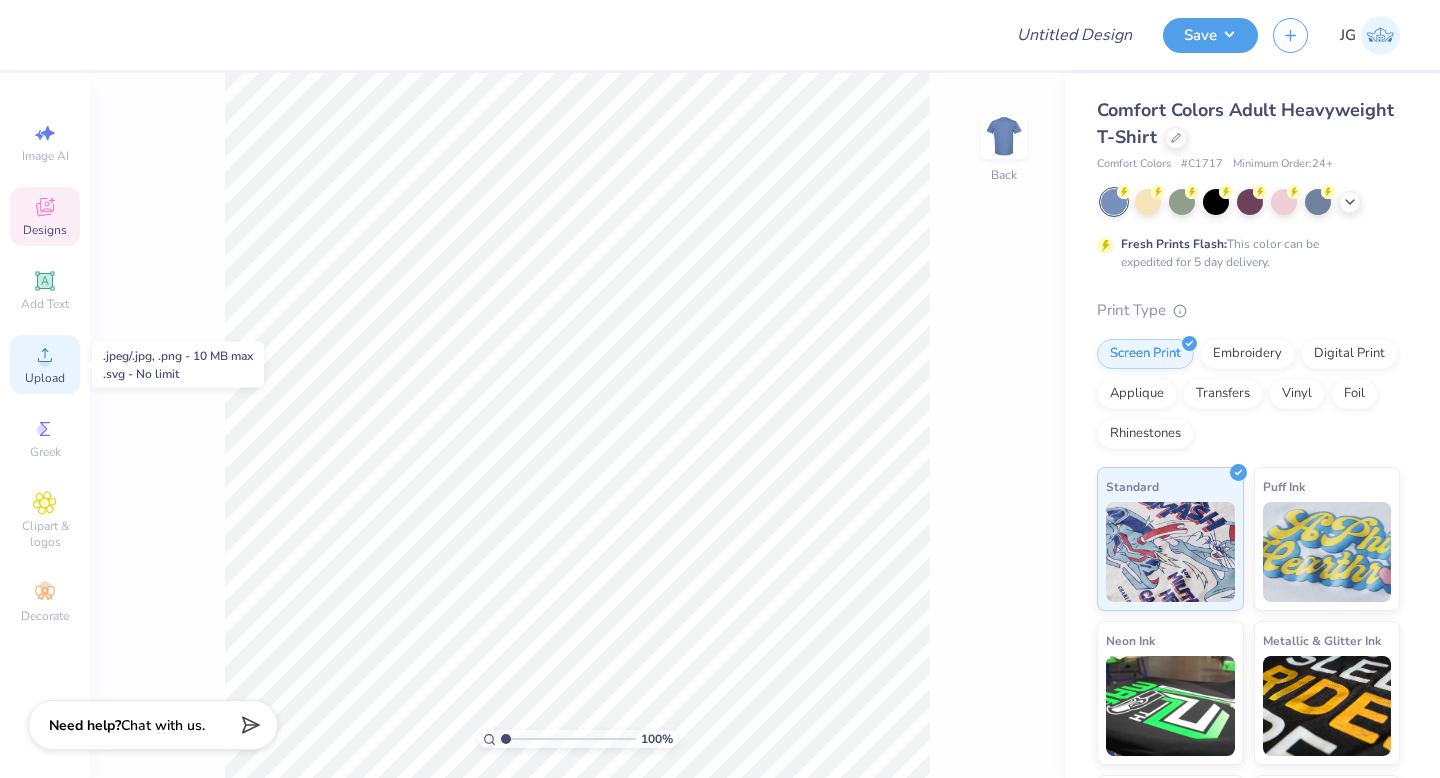 click 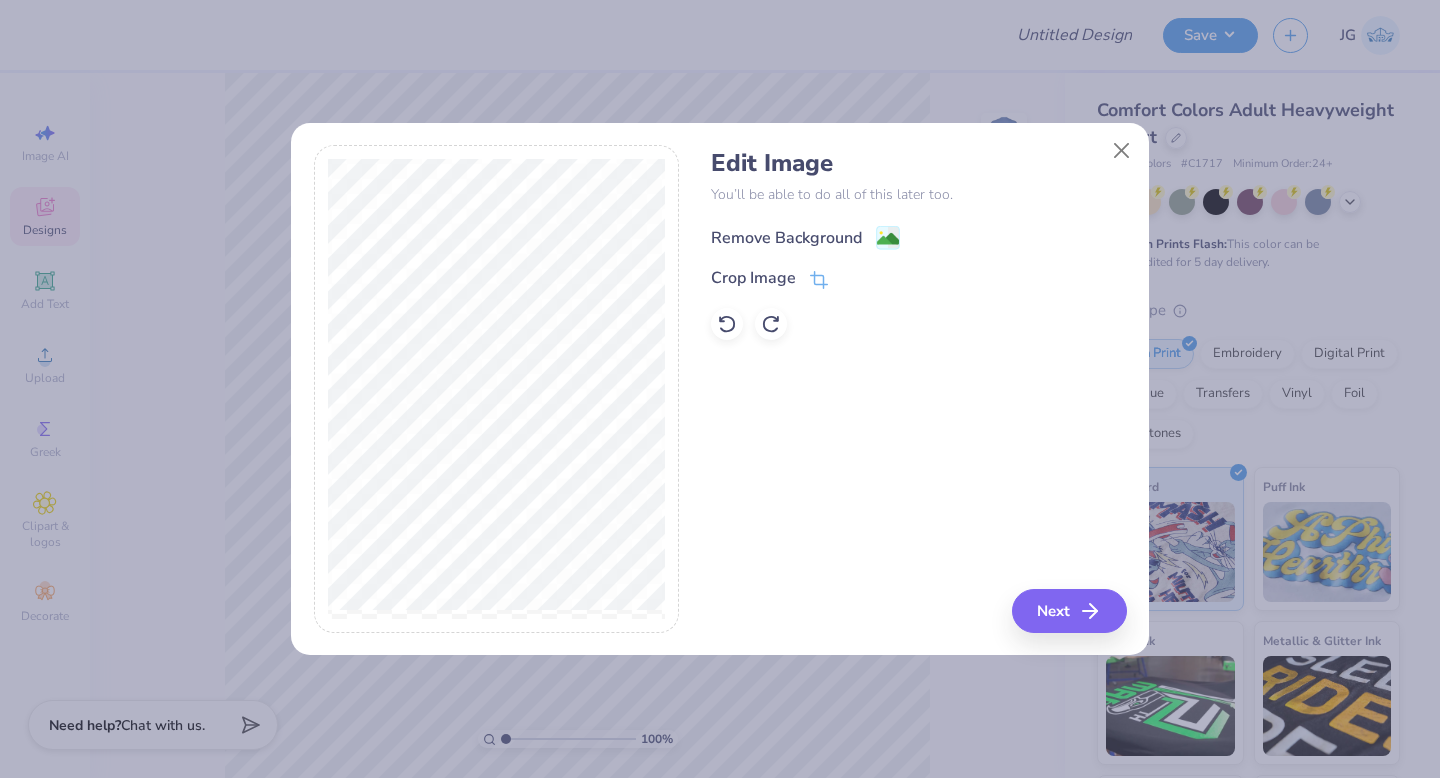 click 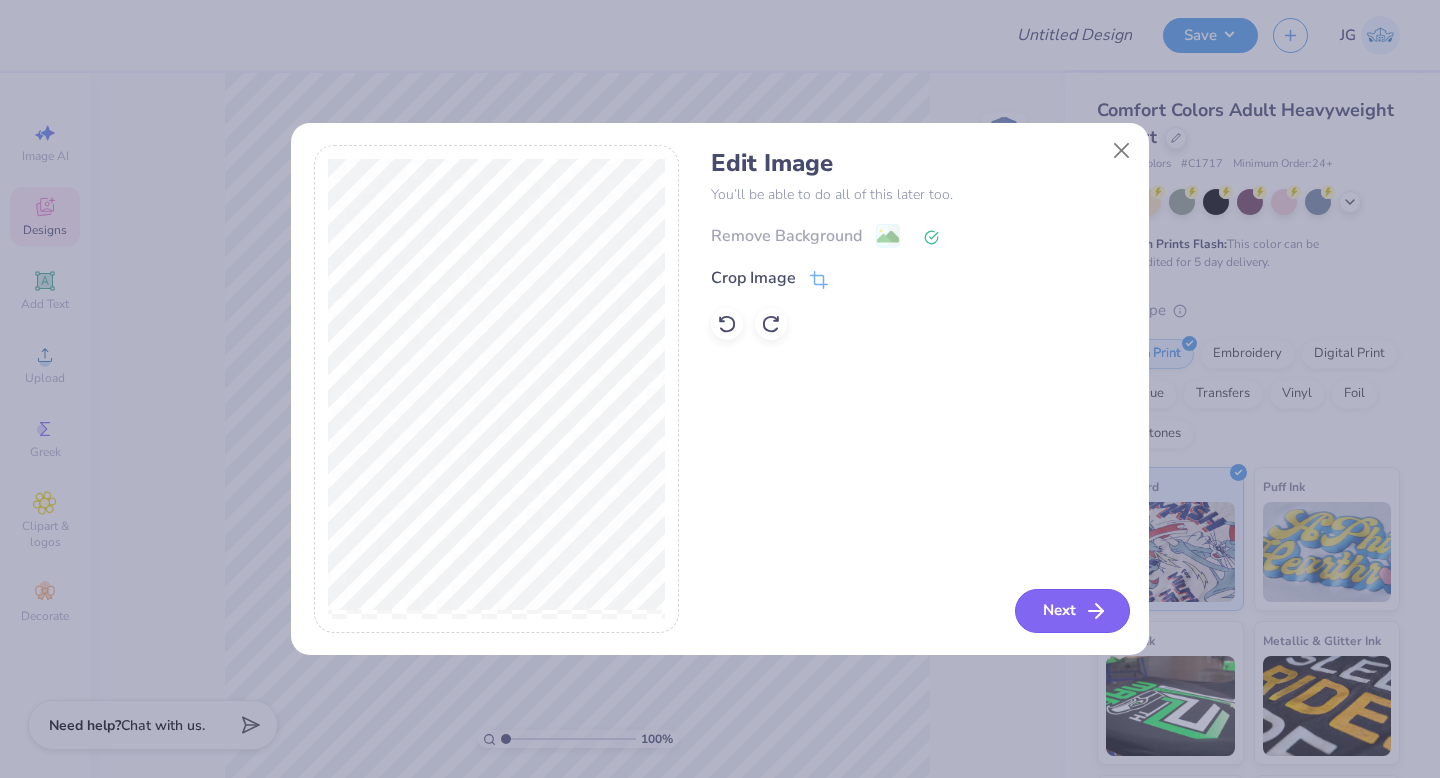 click on "Next" at bounding box center [1072, 611] 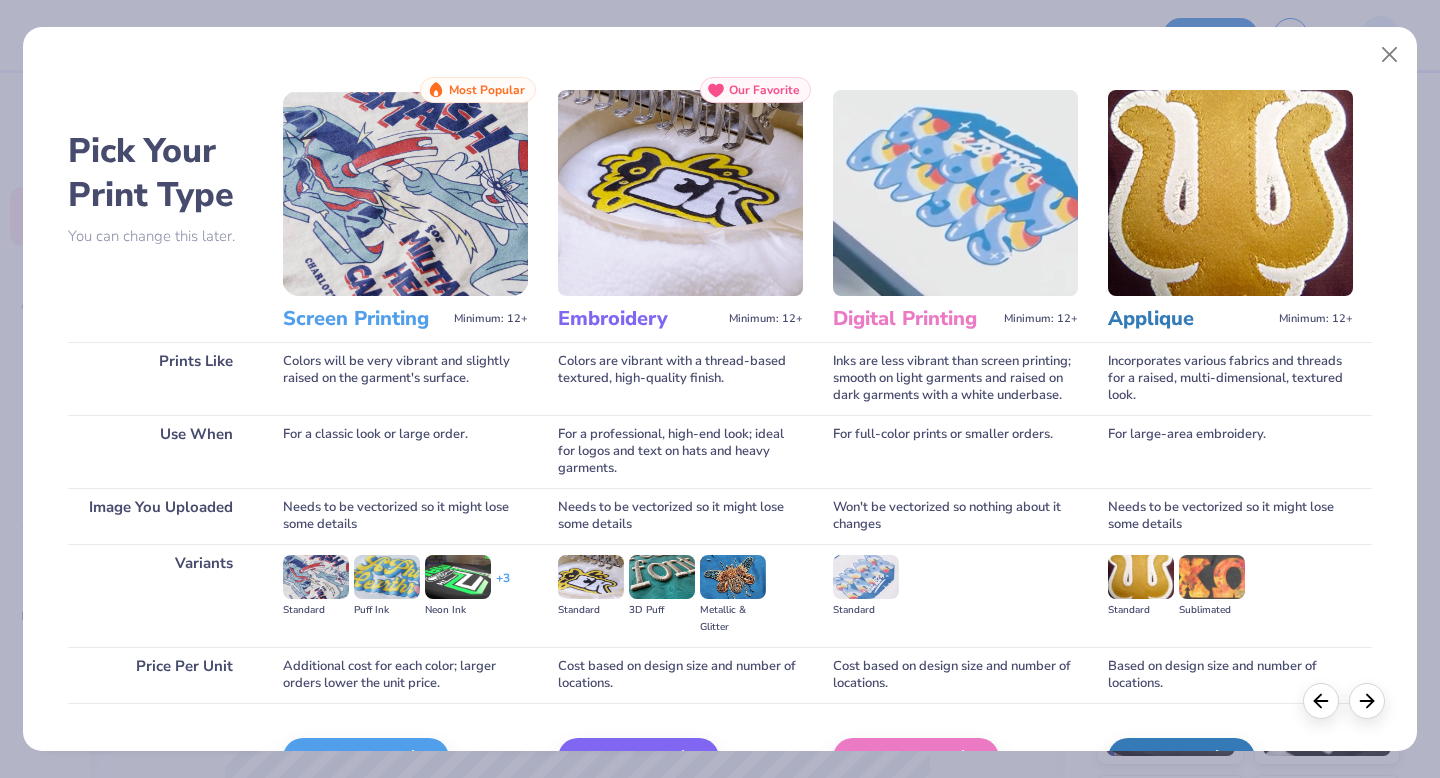 scroll, scrollTop: 119, scrollLeft: 0, axis: vertical 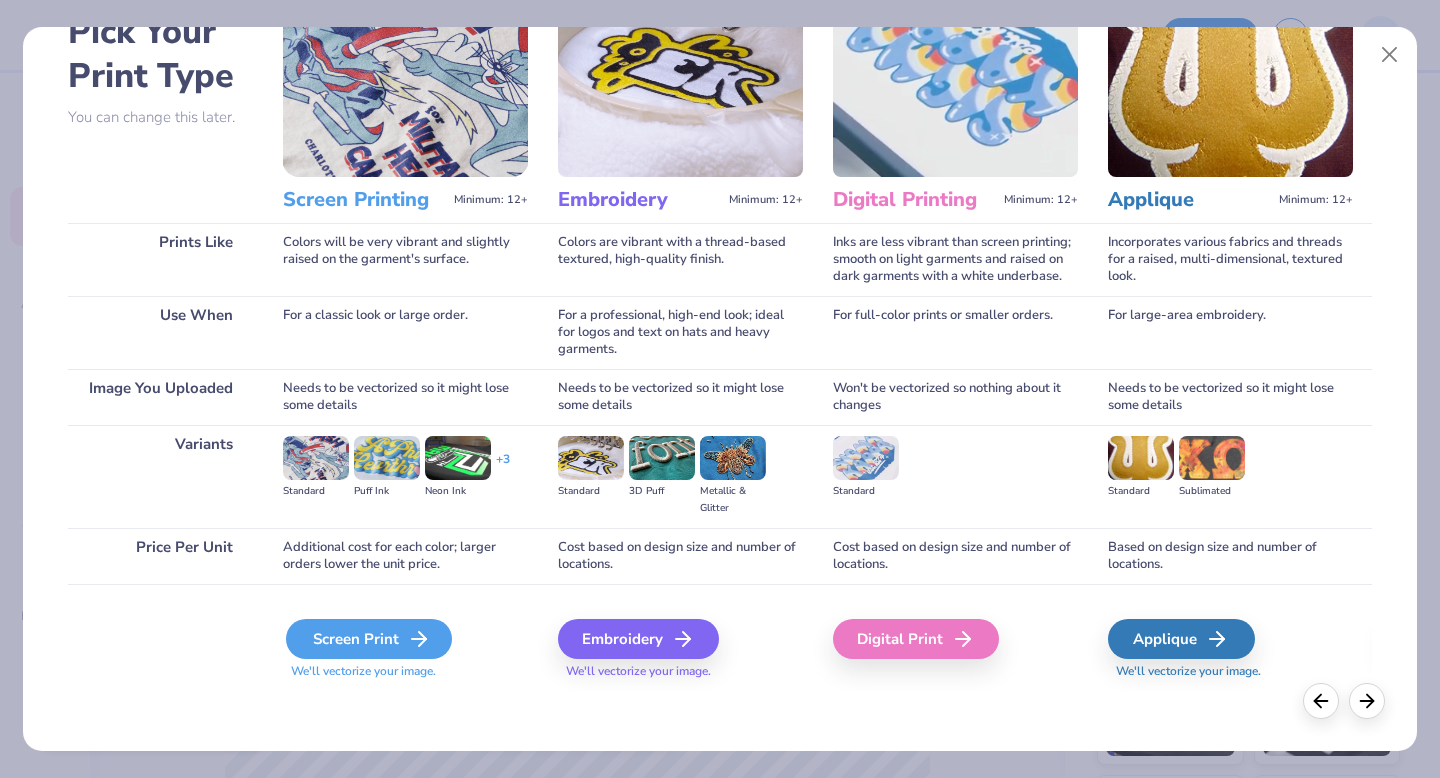click on "Screen Print" at bounding box center (369, 639) 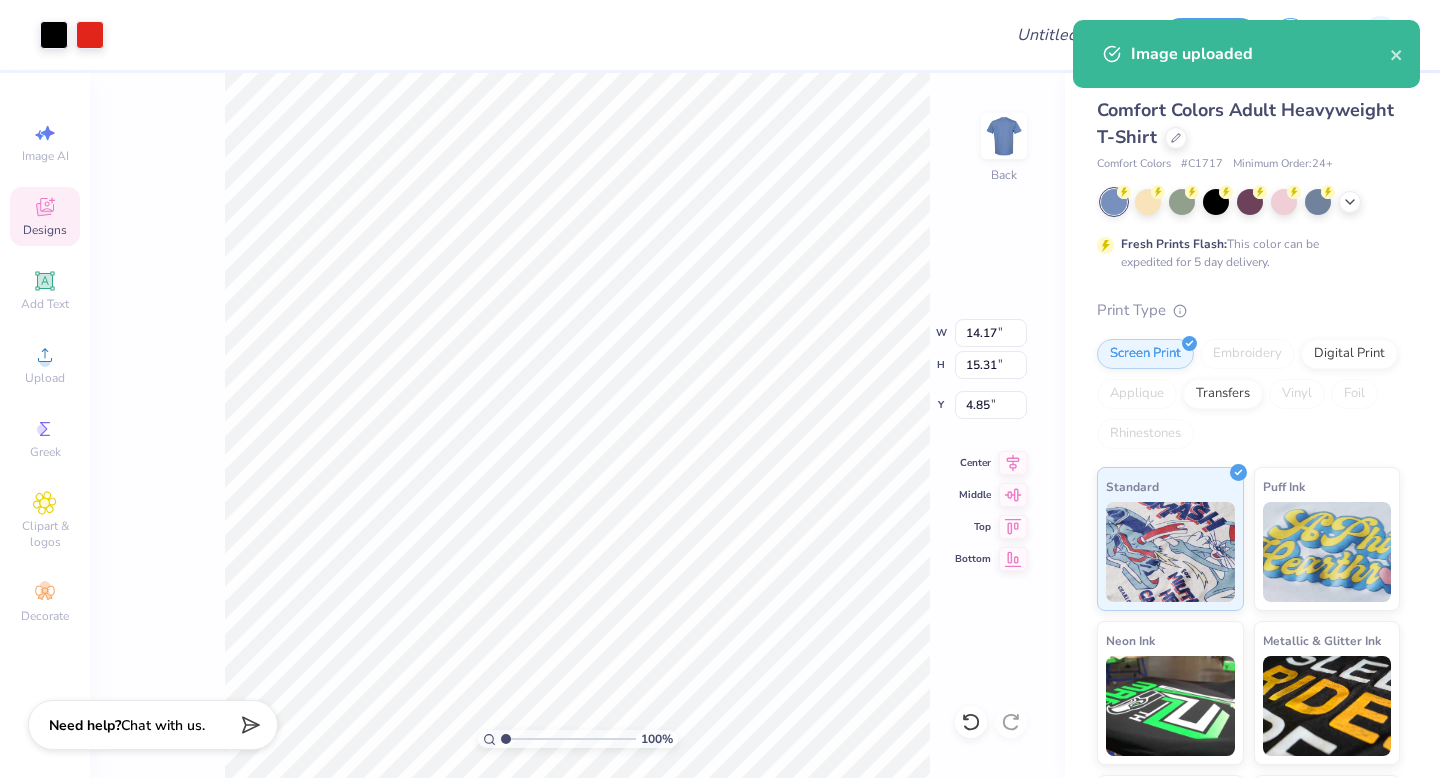 type on "8.50" 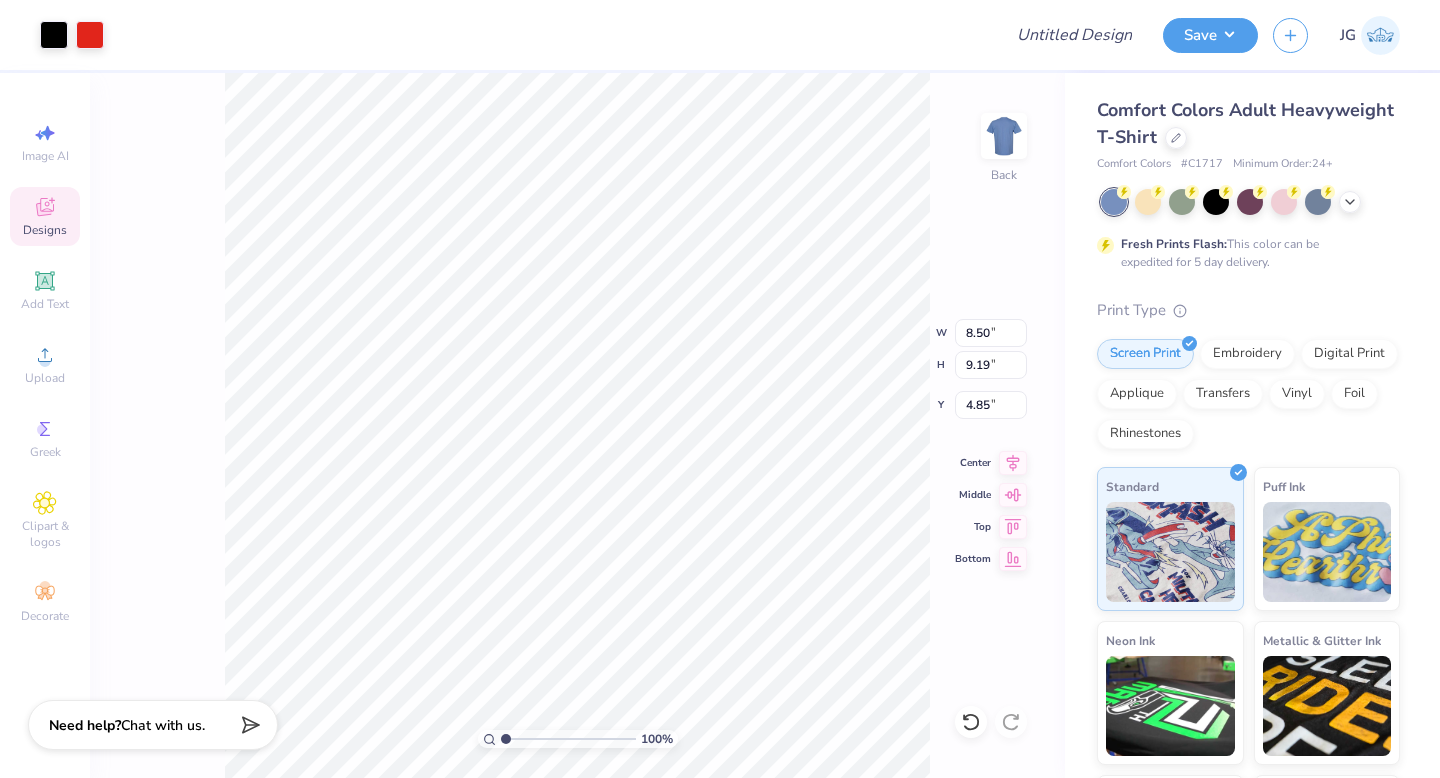 type on "3.00" 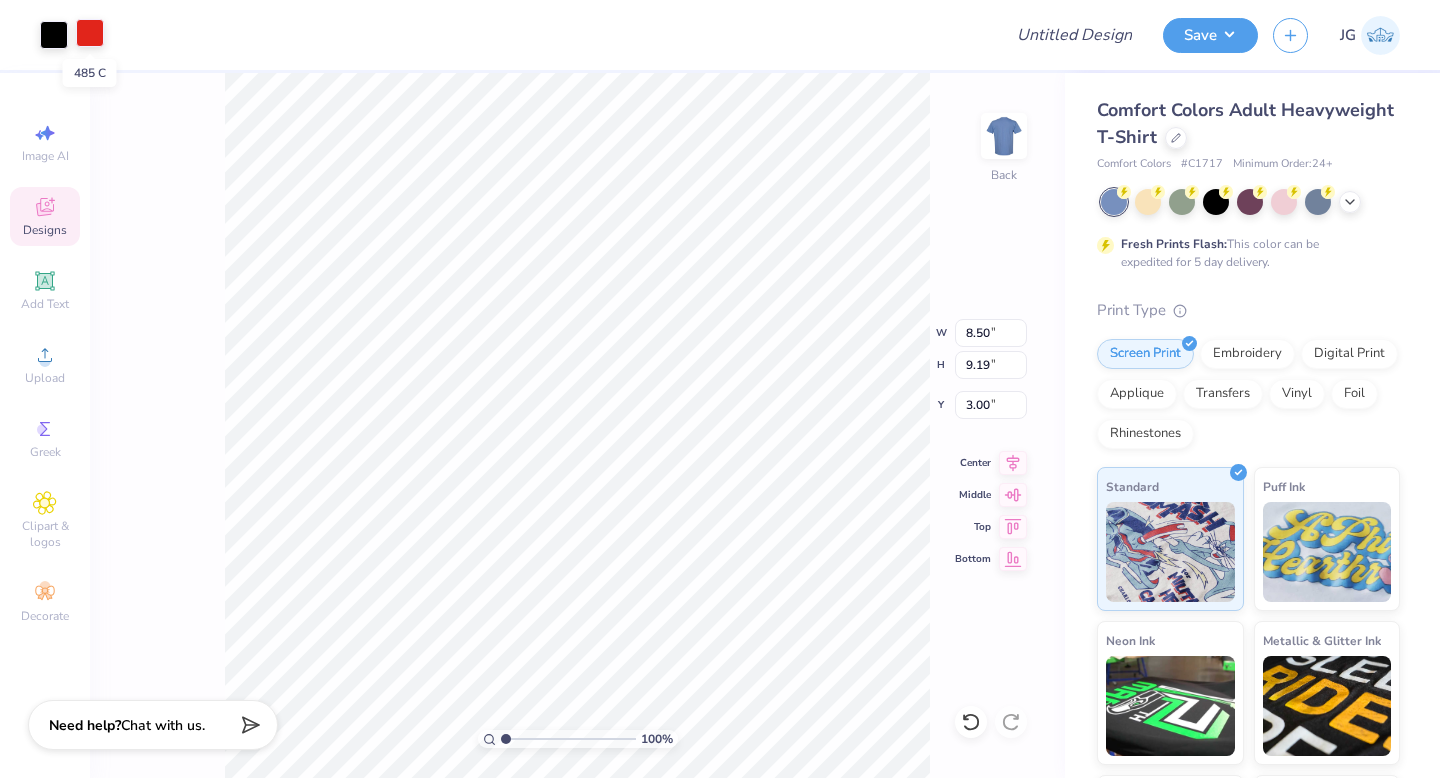 click at bounding box center [90, 33] 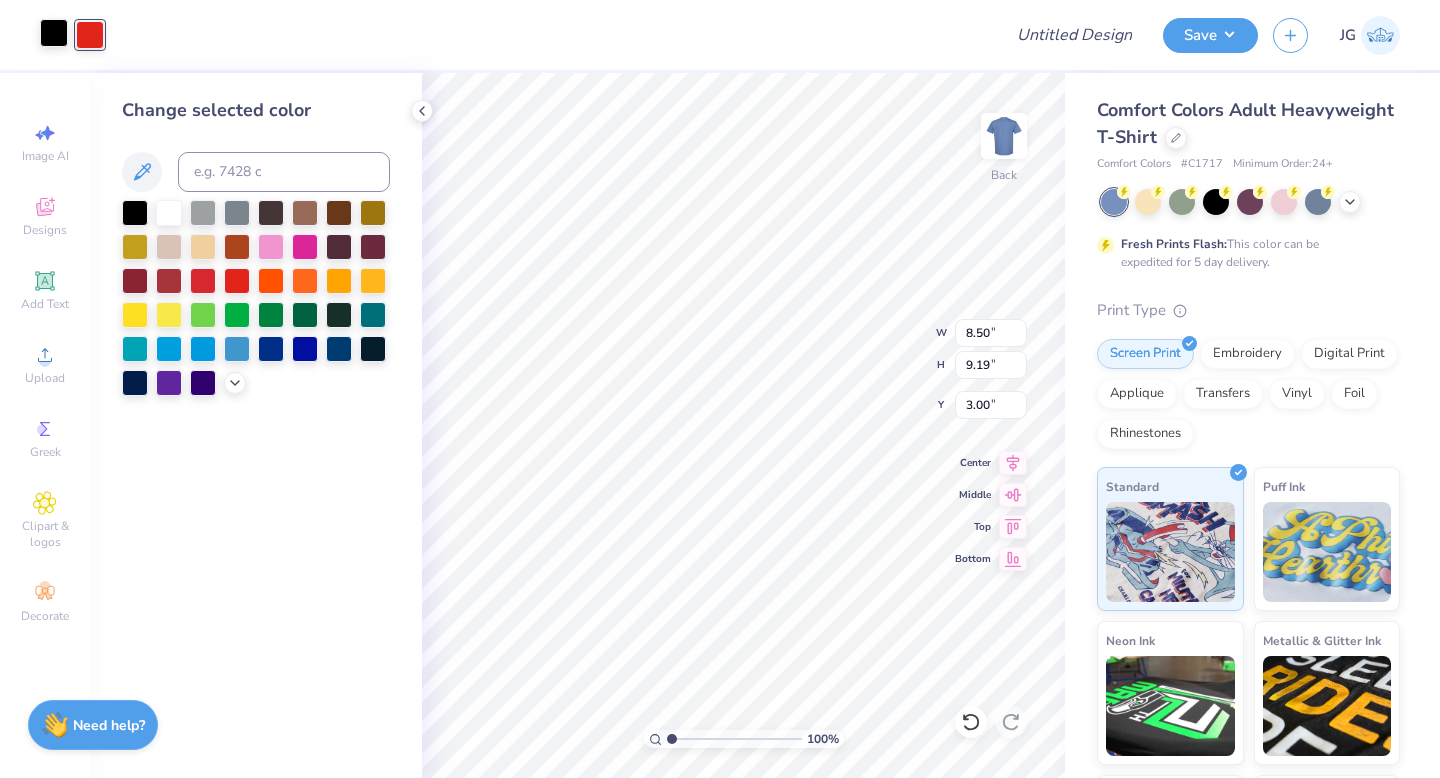 click at bounding box center (54, 33) 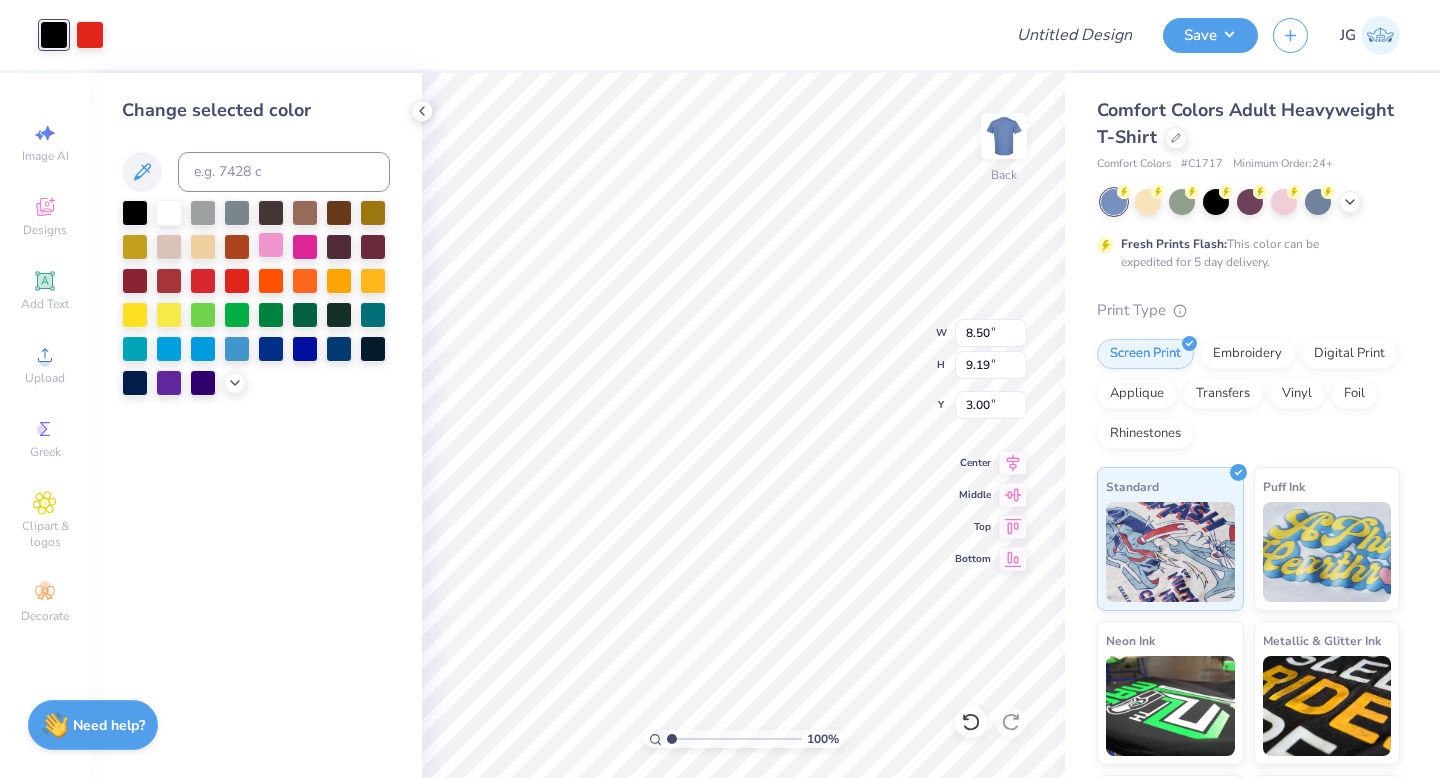 click at bounding box center (271, 245) 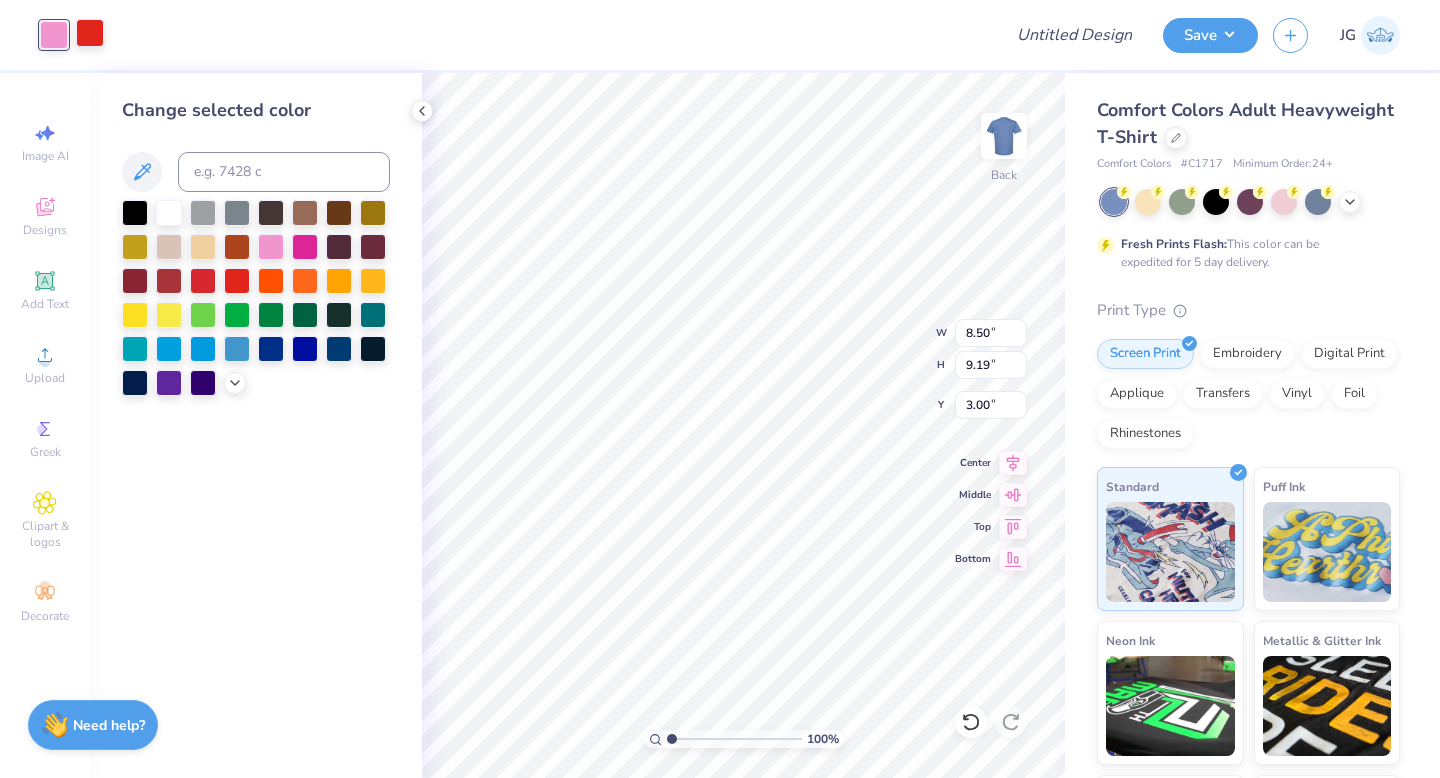 click at bounding box center (90, 33) 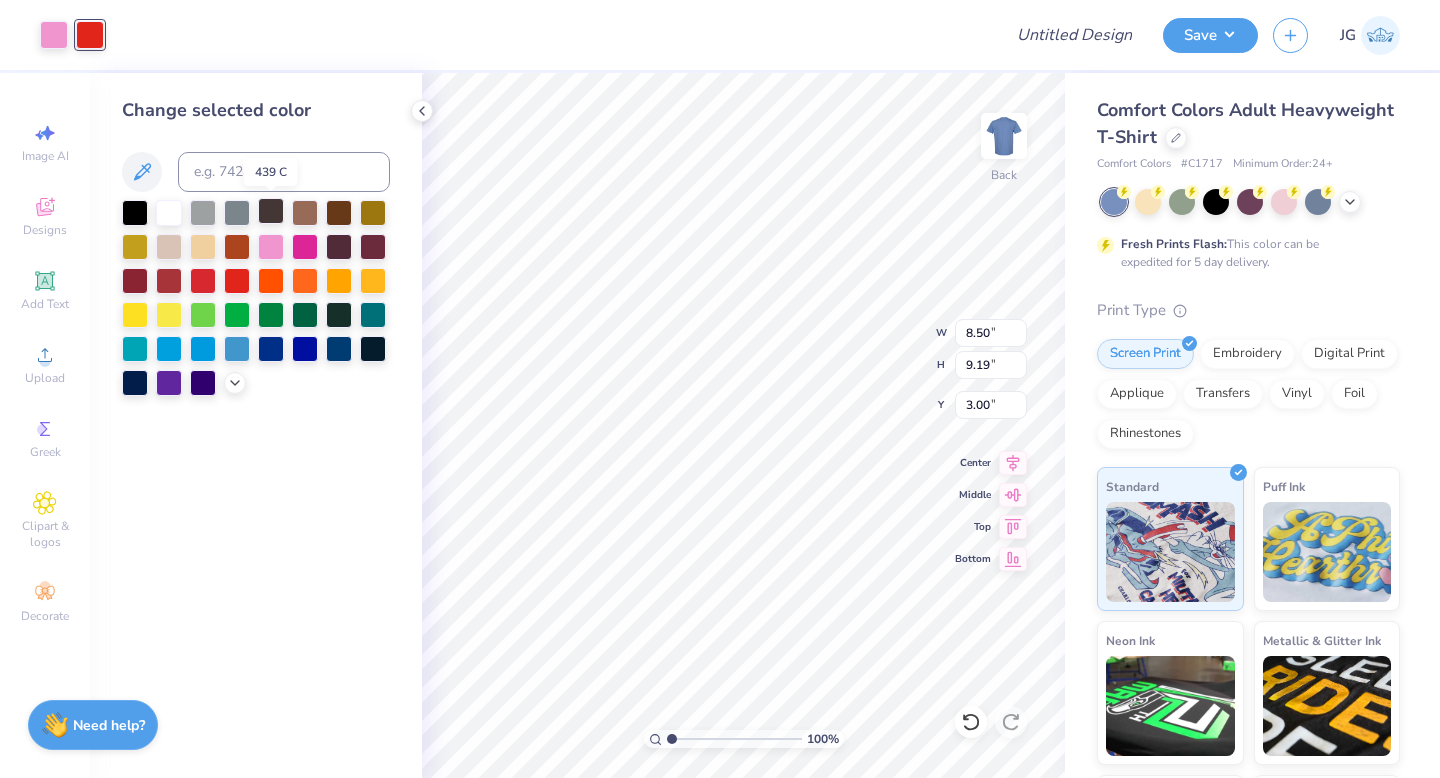 click at bounding box center [271, 211] 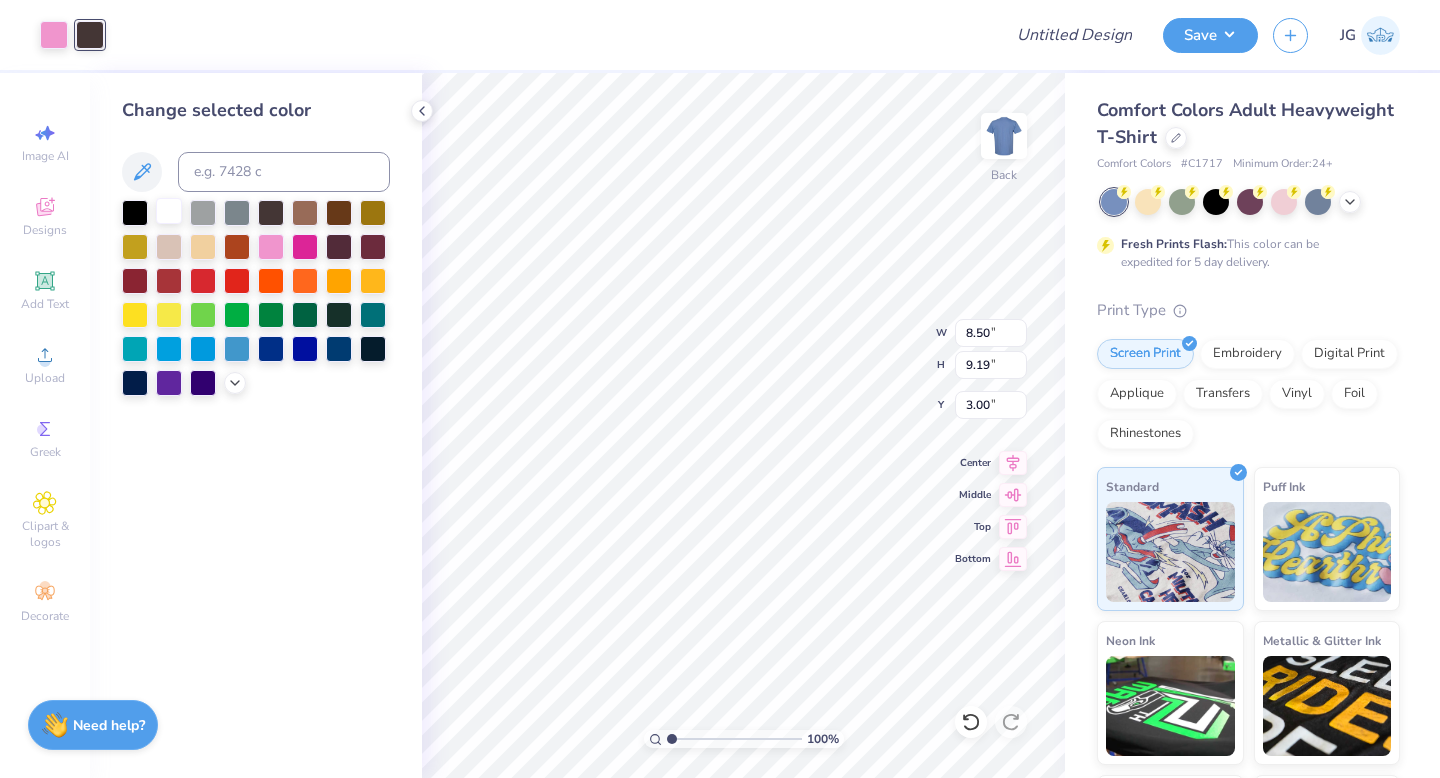 click at bounding box center [169, 211] 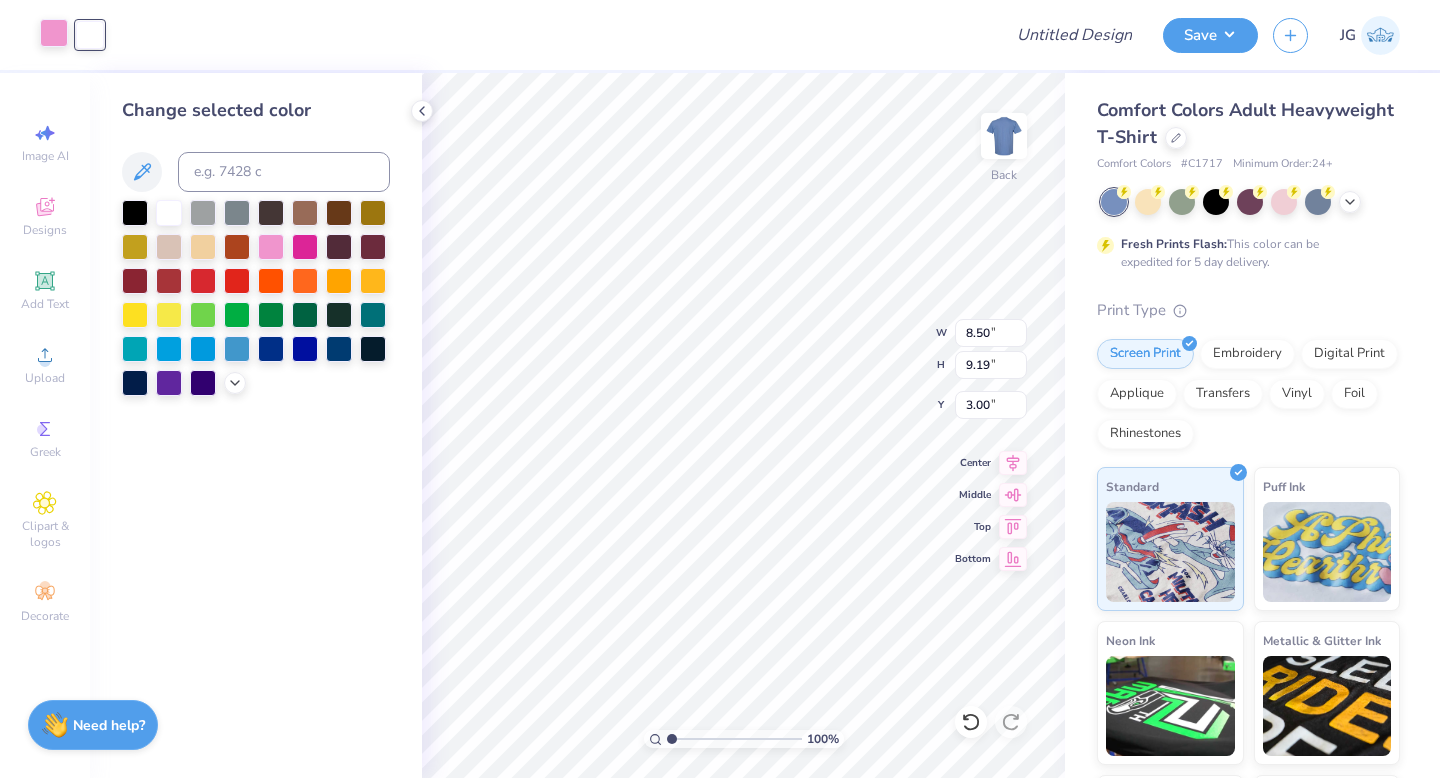 click at bounding box center (54, 33) 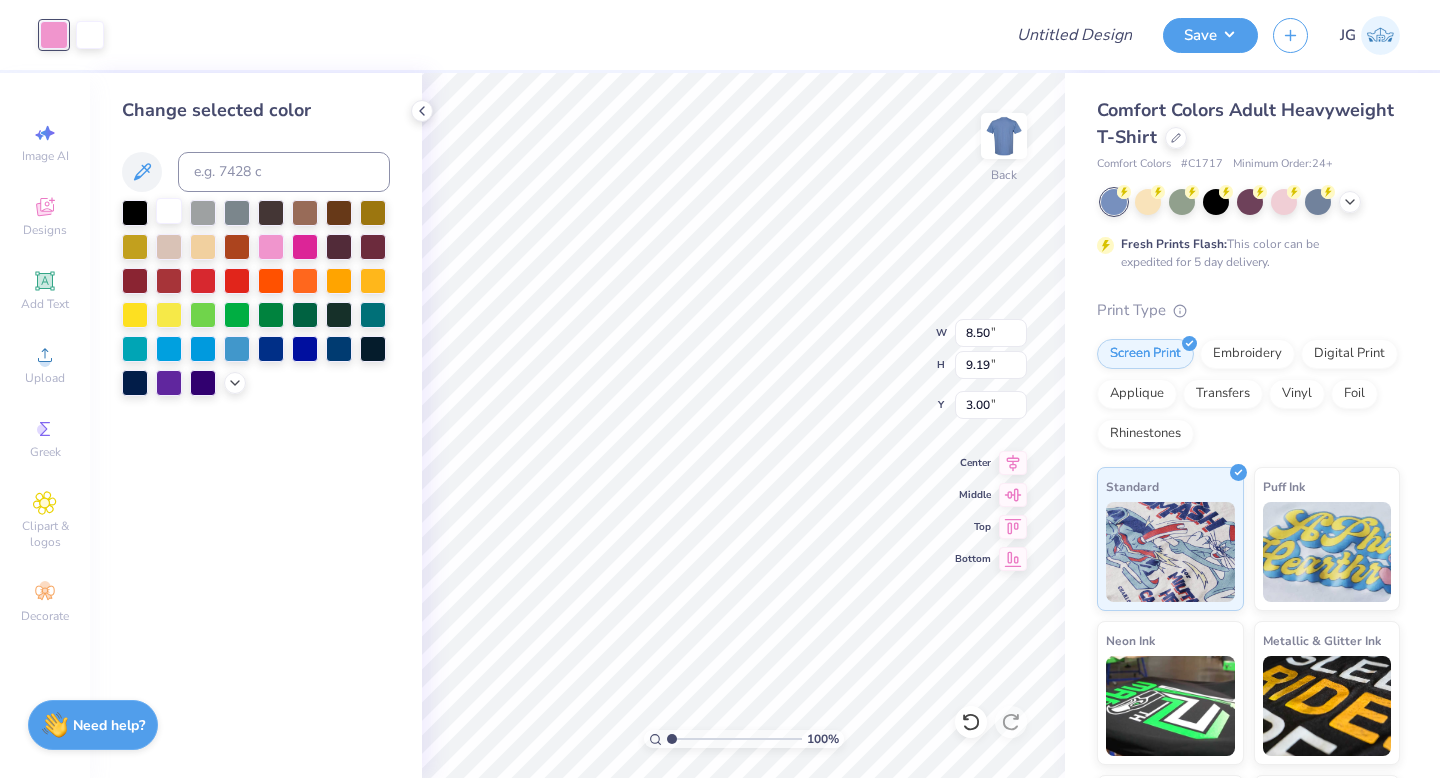 click at bounding box center [169, 211] 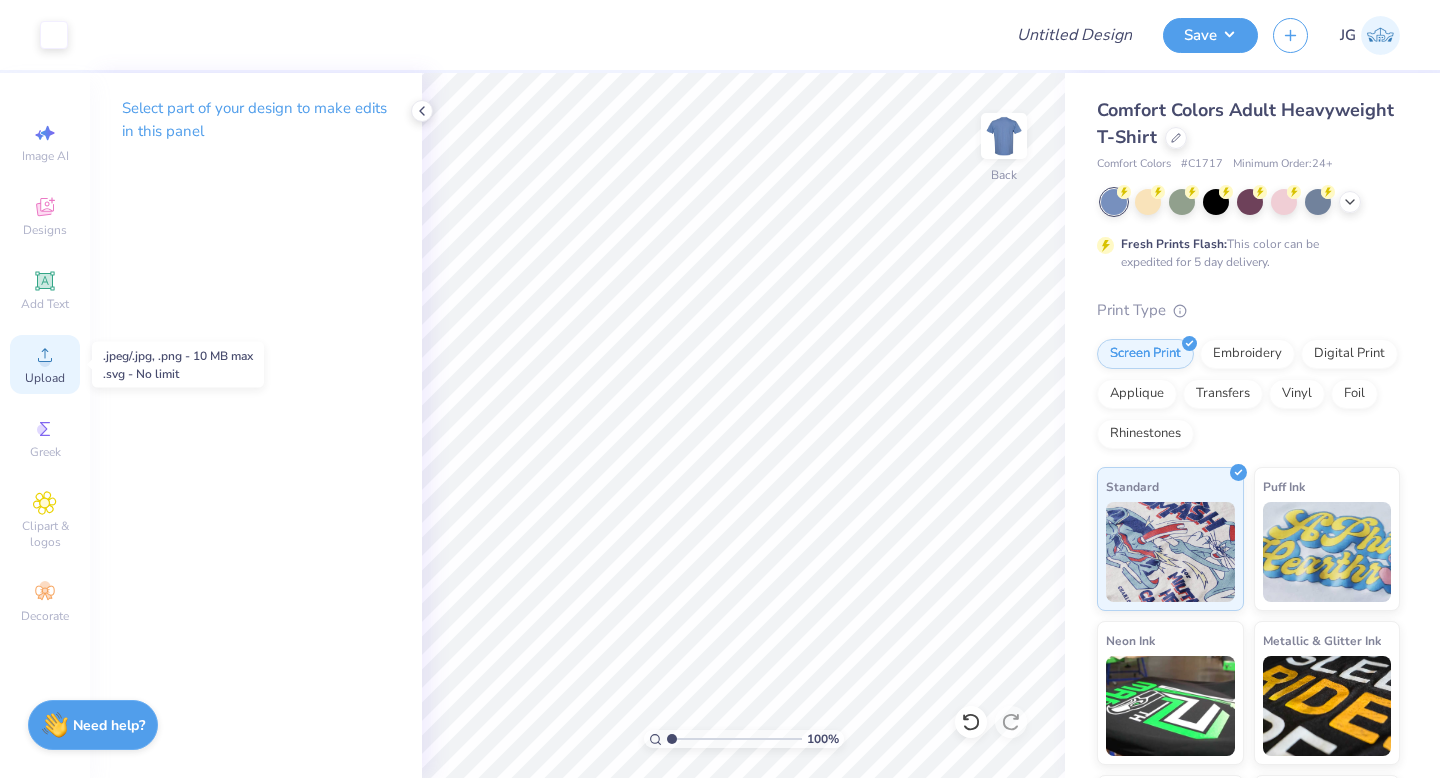 click on "Upload" at bounding box center [45, 378] 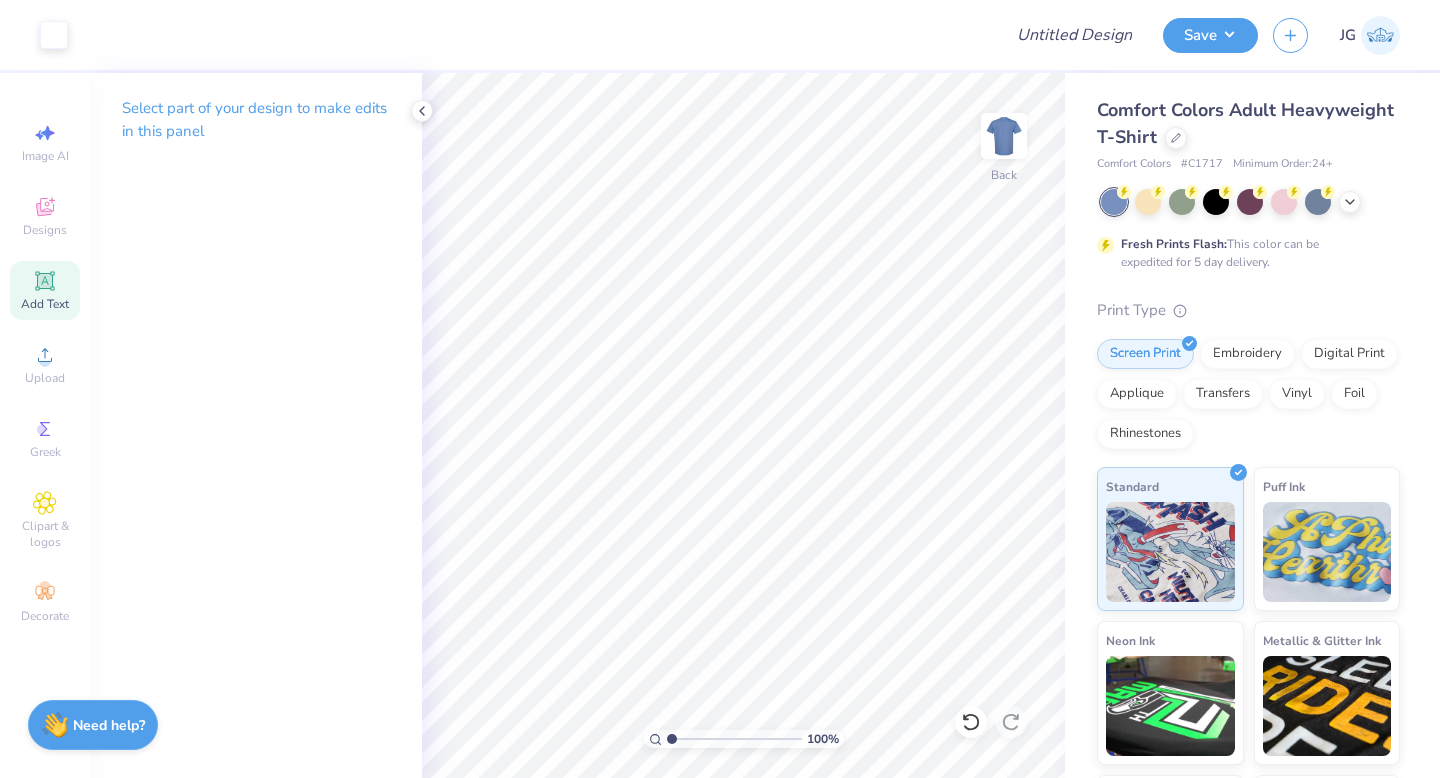 click 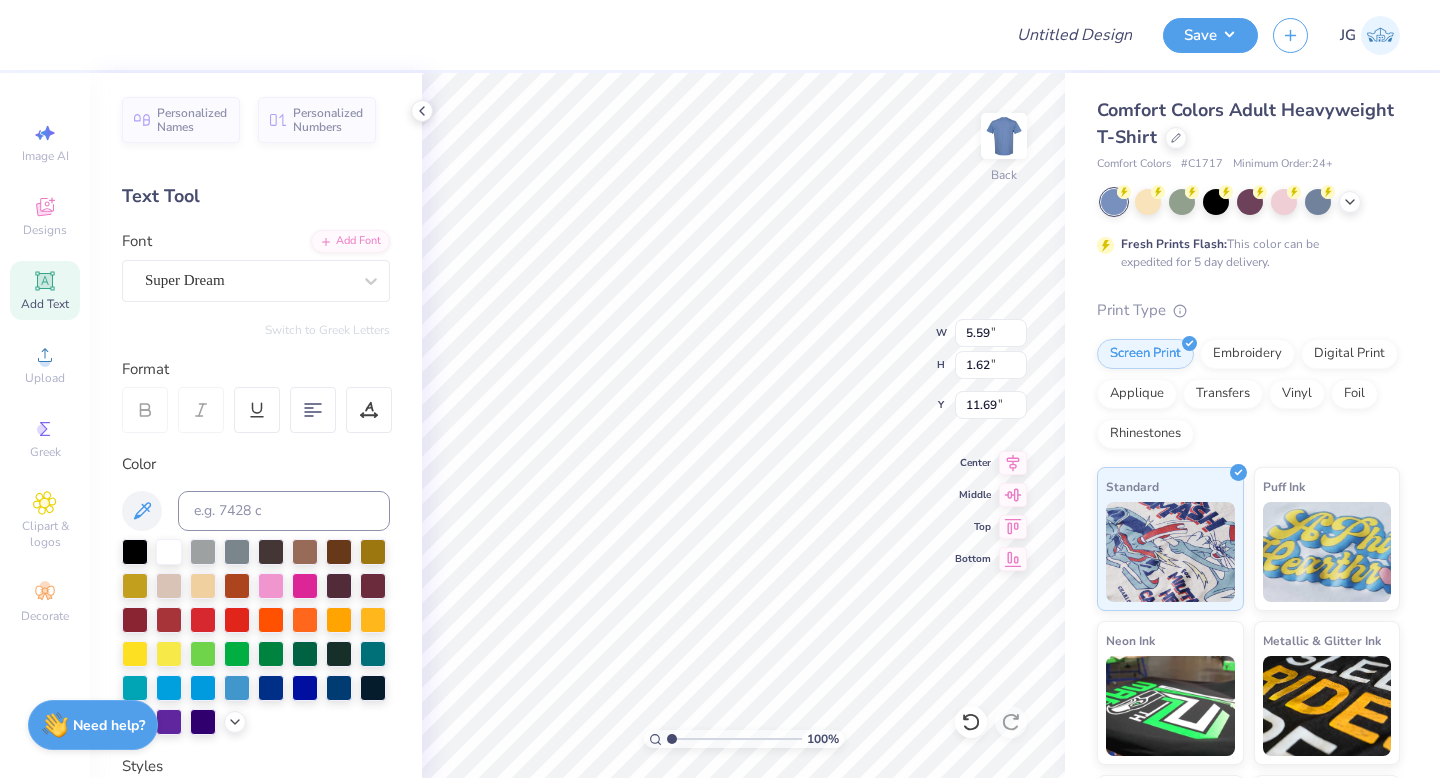 scroll, scrollTop: 0, scrollLeft: 0, axis: both 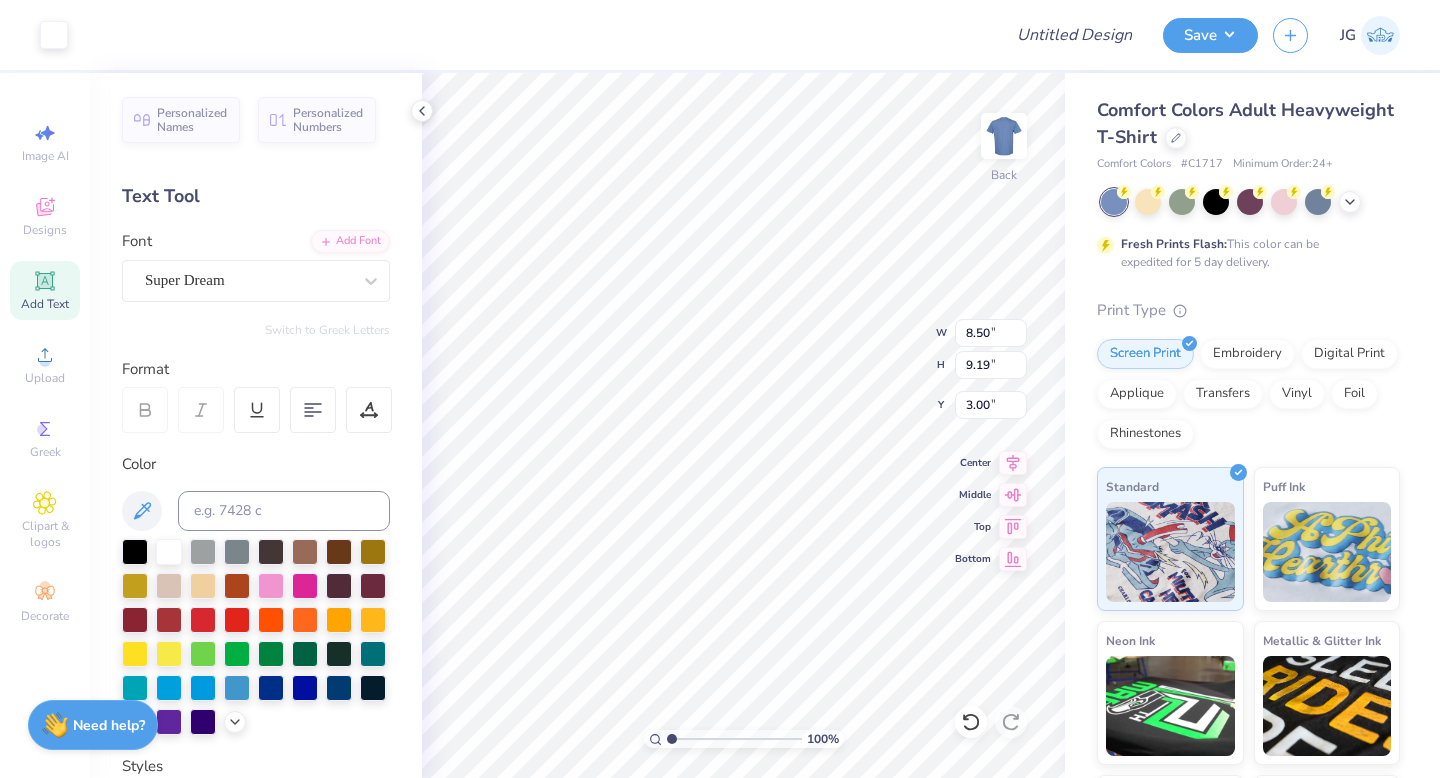 type on "8.50" 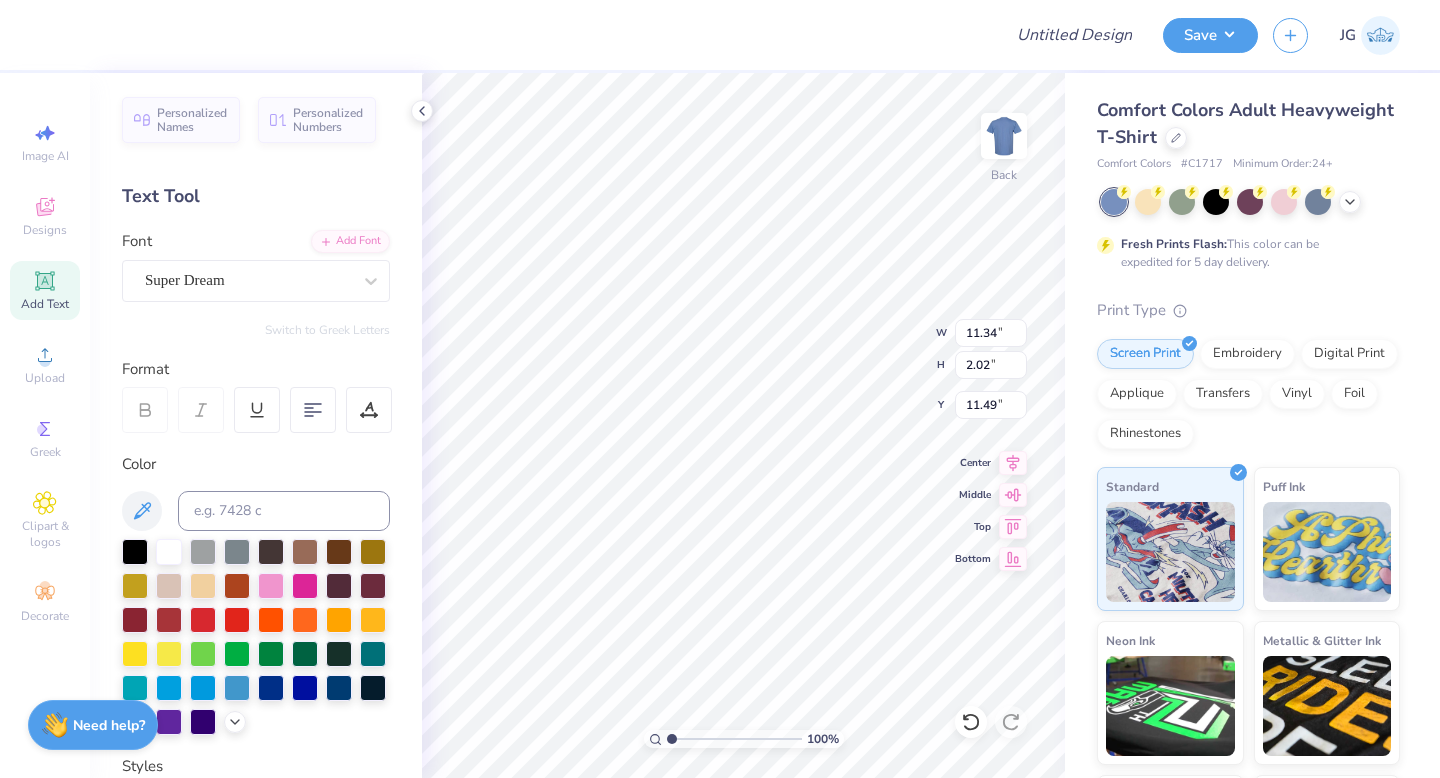type on "16.86" 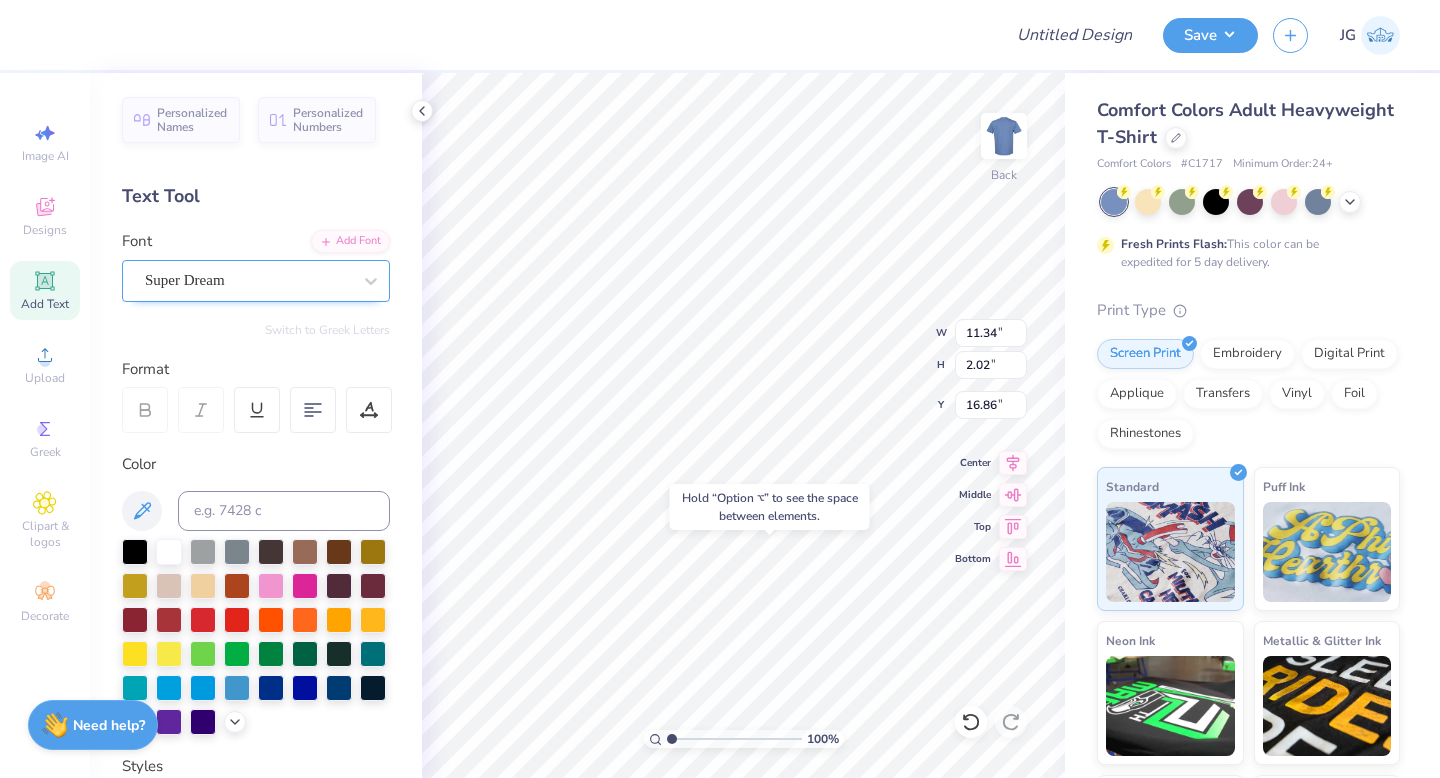 click on "Super Dream" at bounding box center (248, 280) 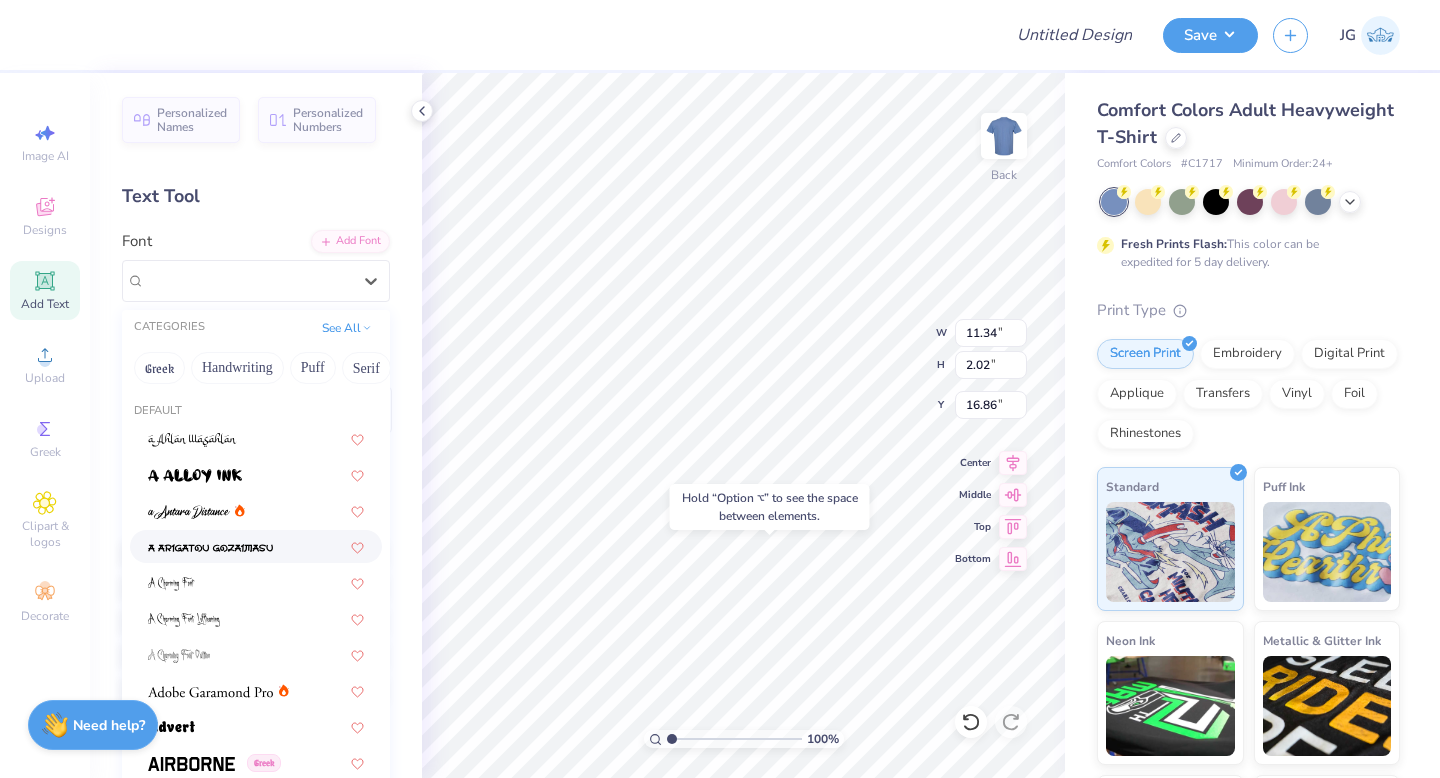 click at bounding box center (256, 3210) 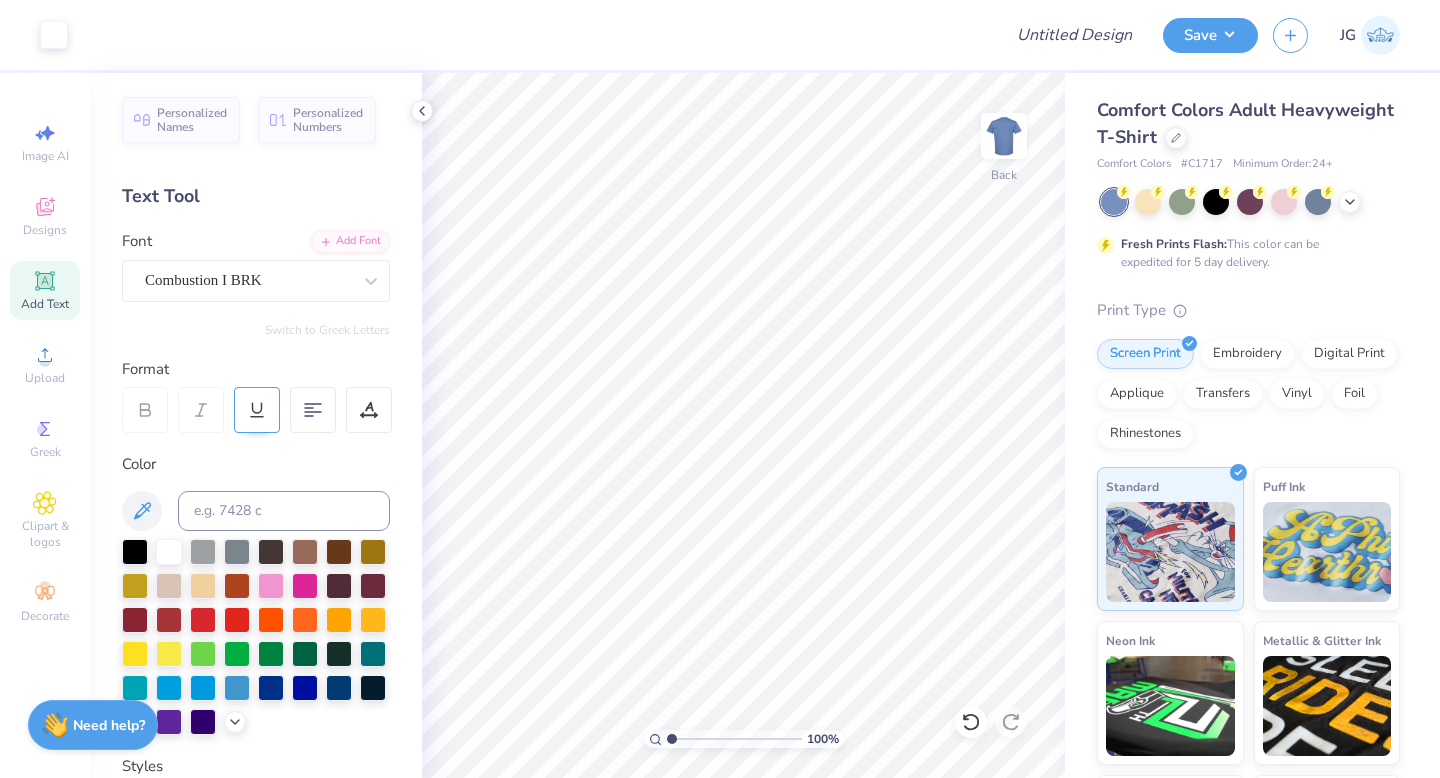 scroll, scrollTop: 384, scrollLeft: 0, axis: vertical 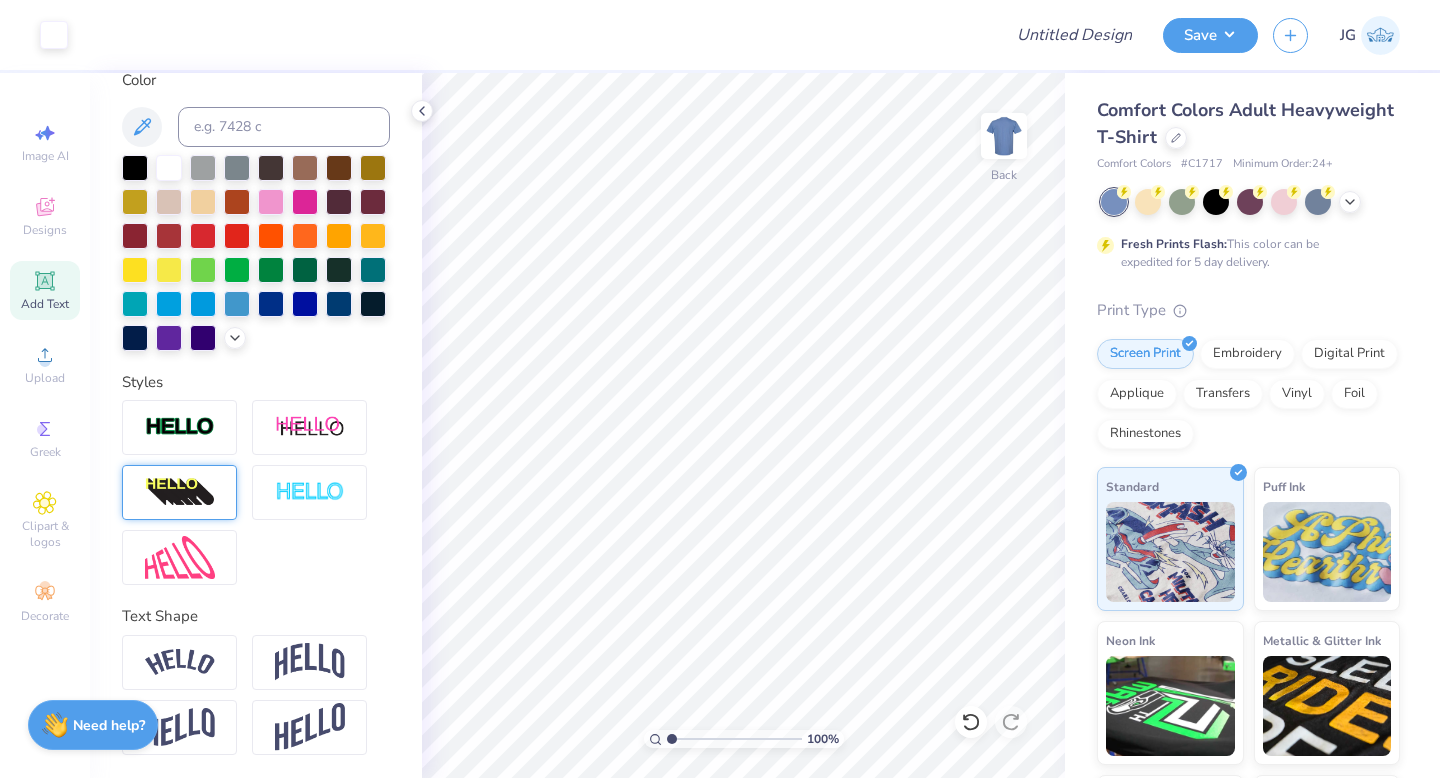 click at bounding box center [180, 493] 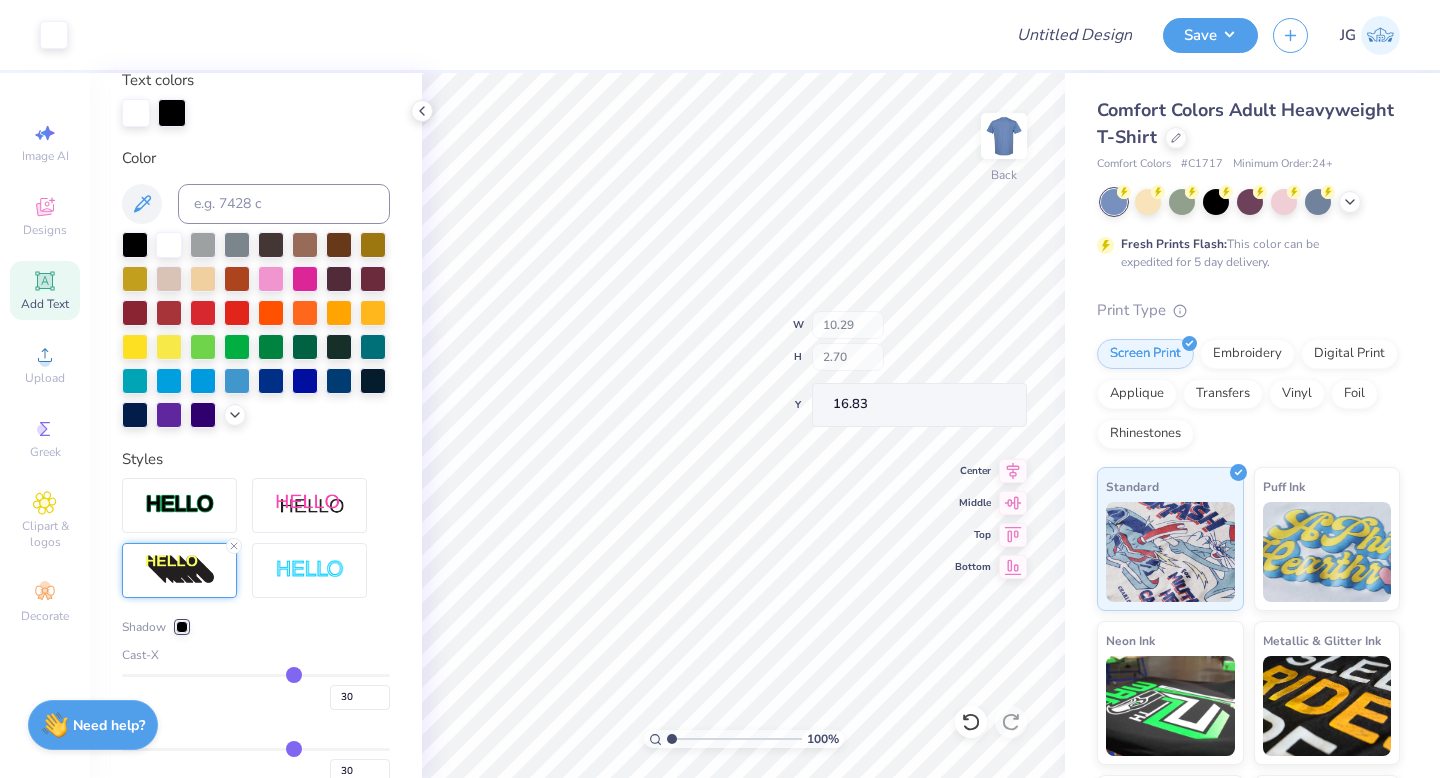 scroll, scrollTop: 462, scrollLeft: 0, axis: vertical 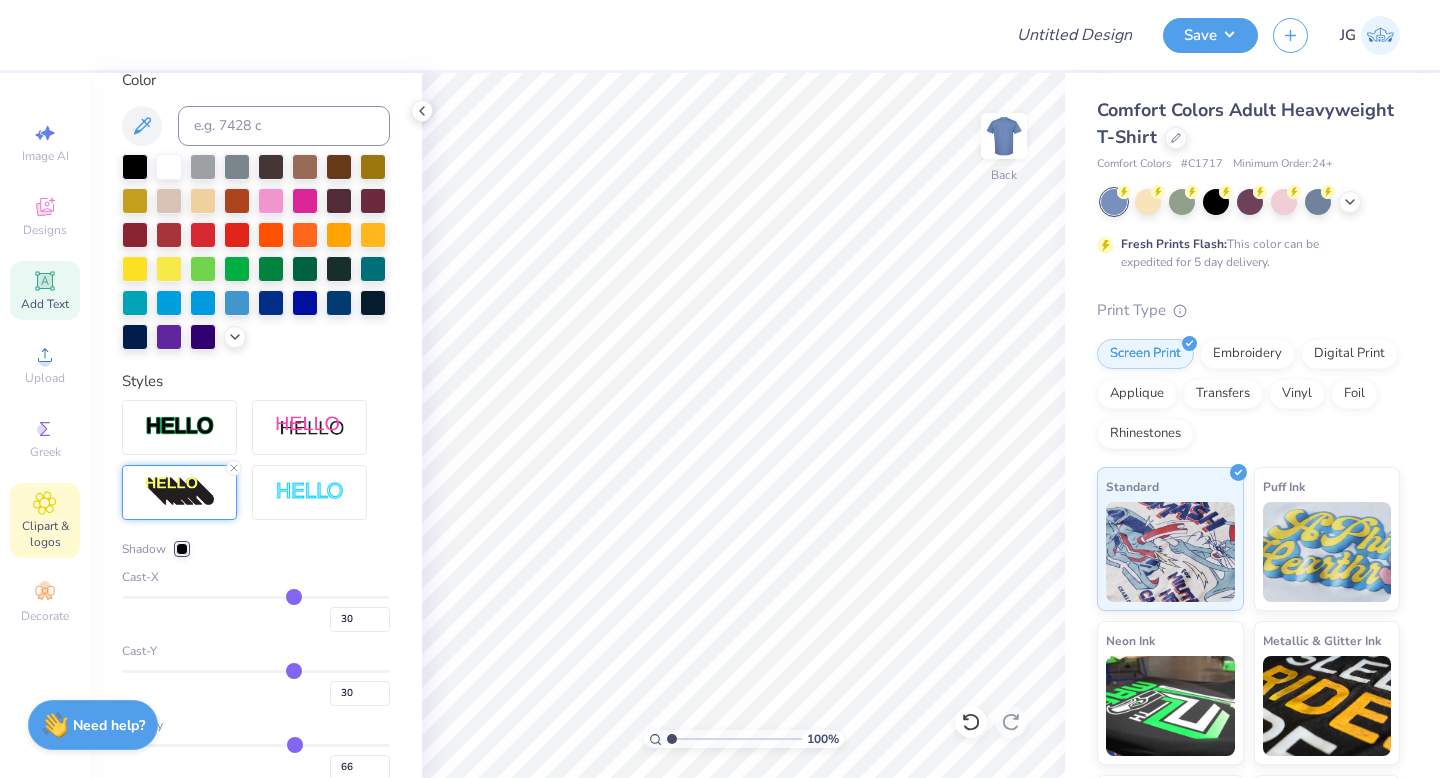 click on "Clipart & logos" at bounding box center (45, 534) 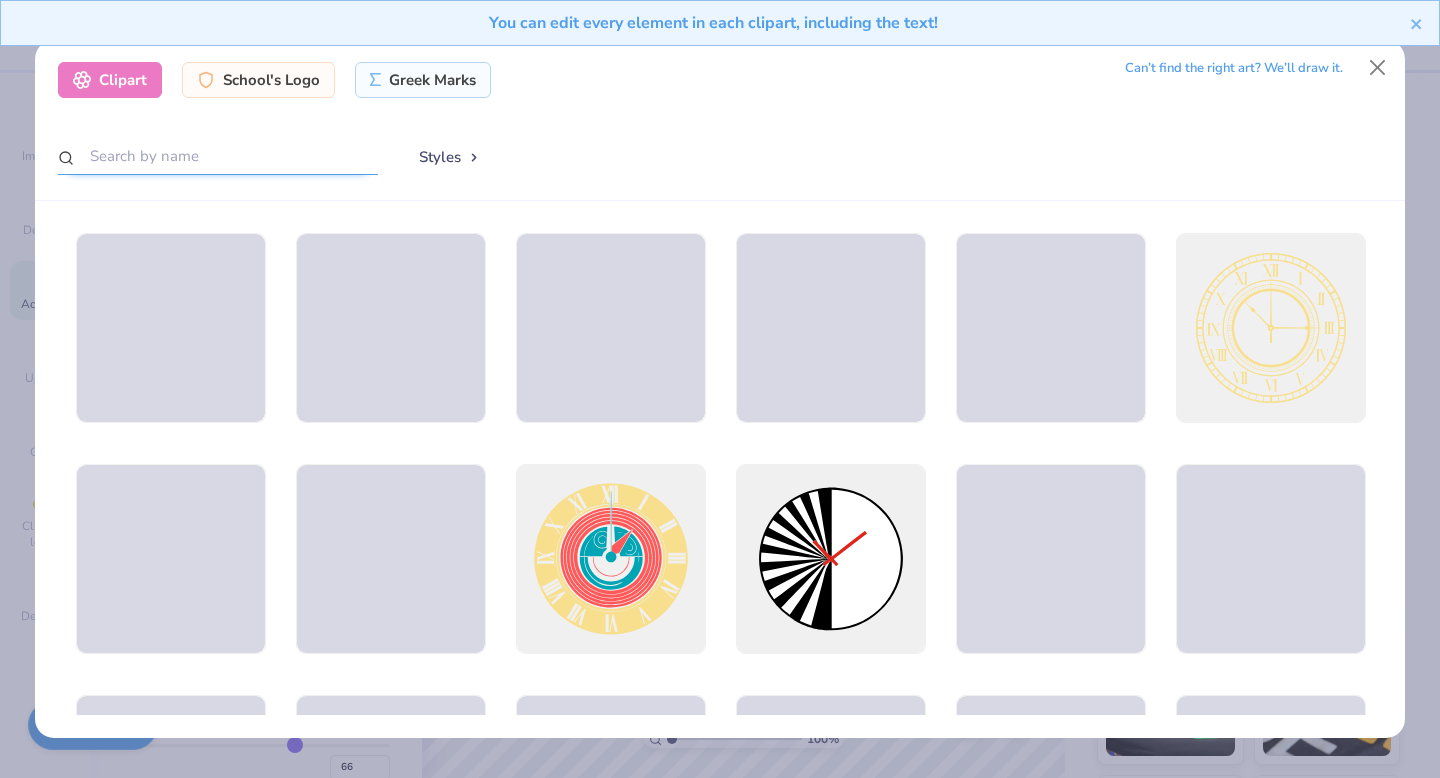 click at bounding box center (218, 156) 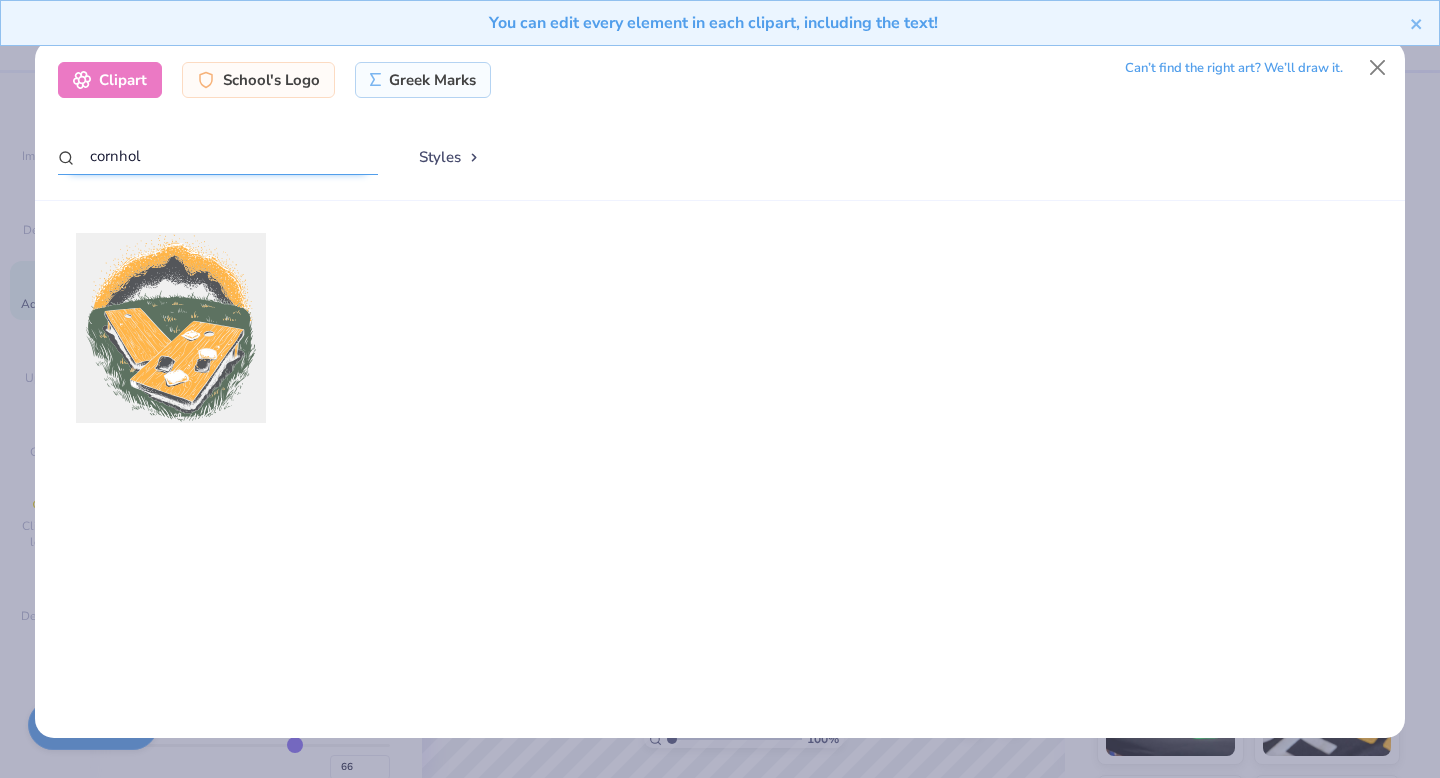type on "cornhol" 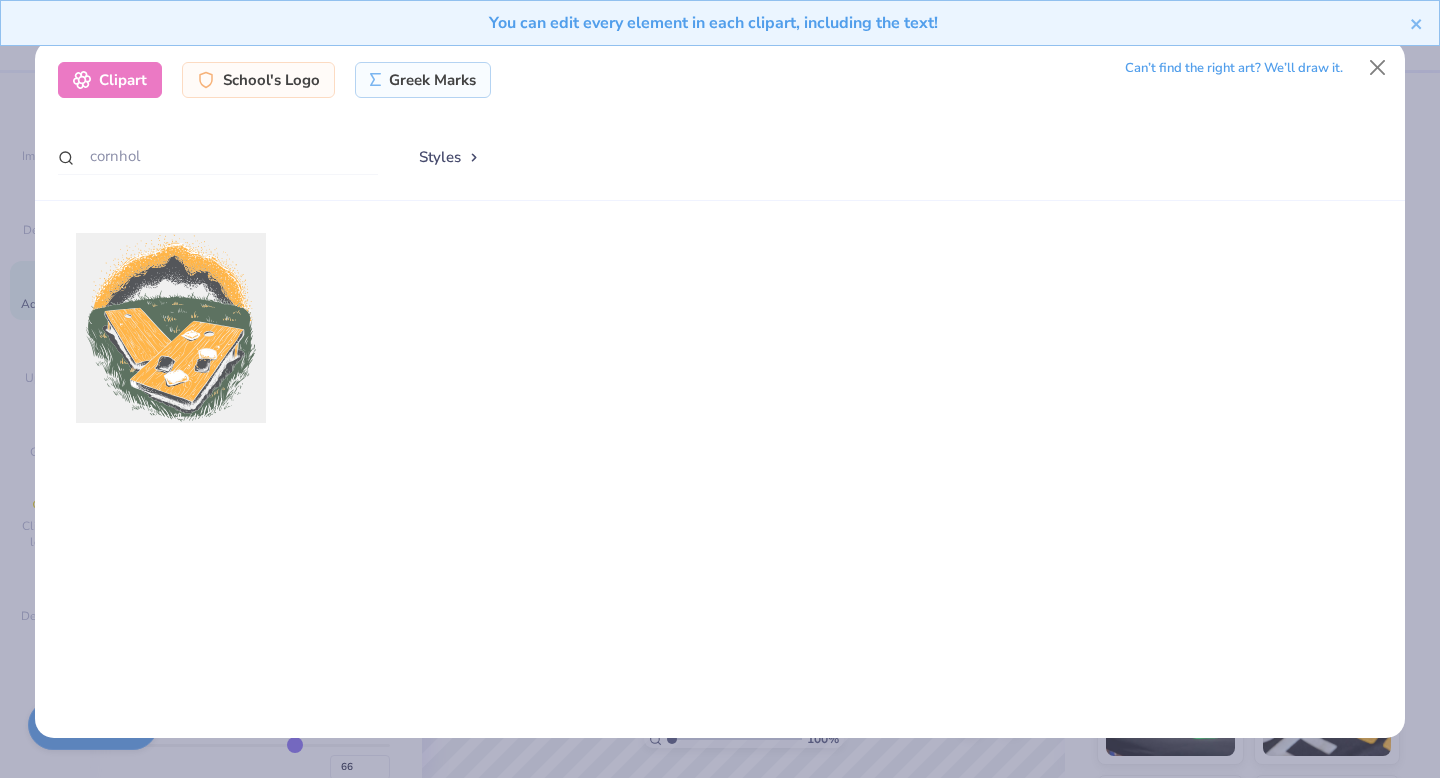 click at bounding box center [170, 328] 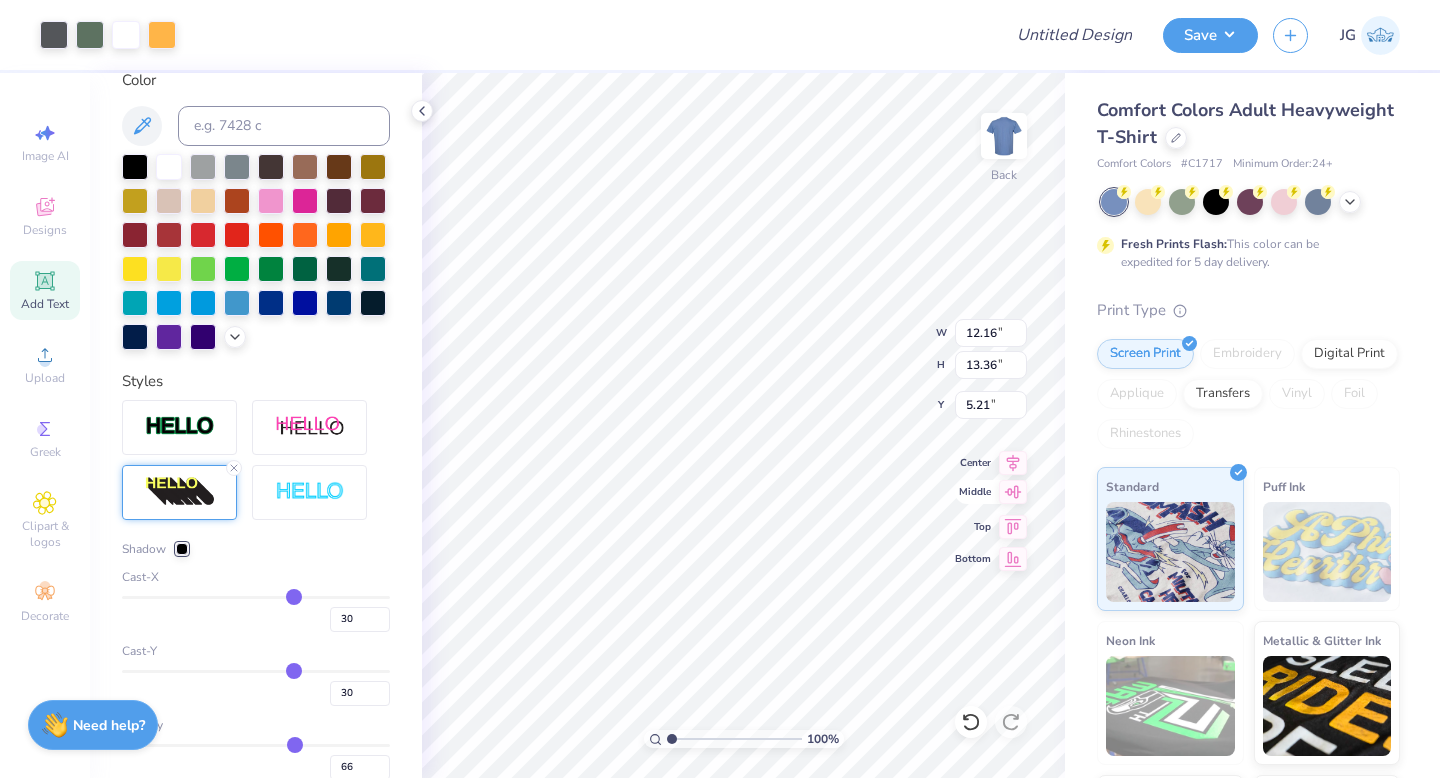 type on "12.16" 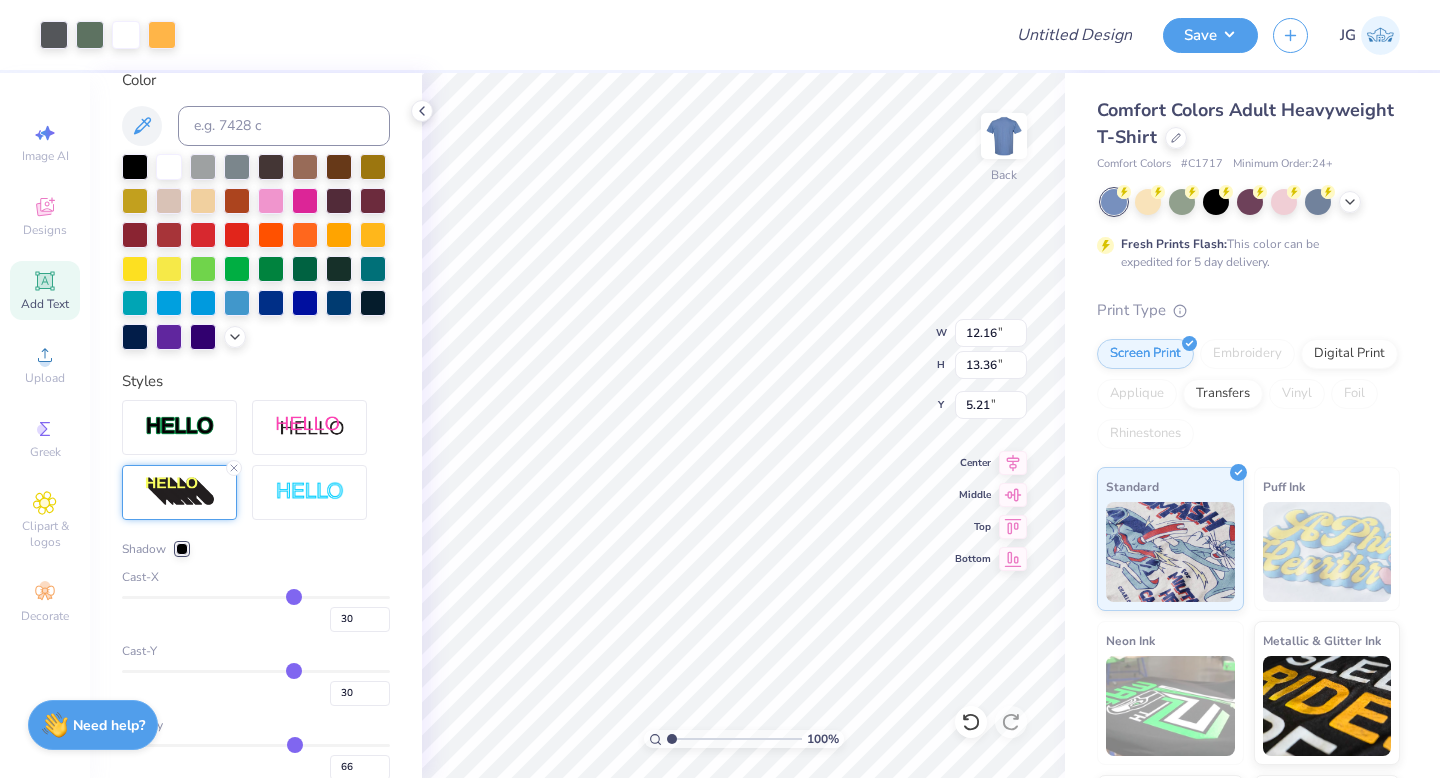 type on "3.67" 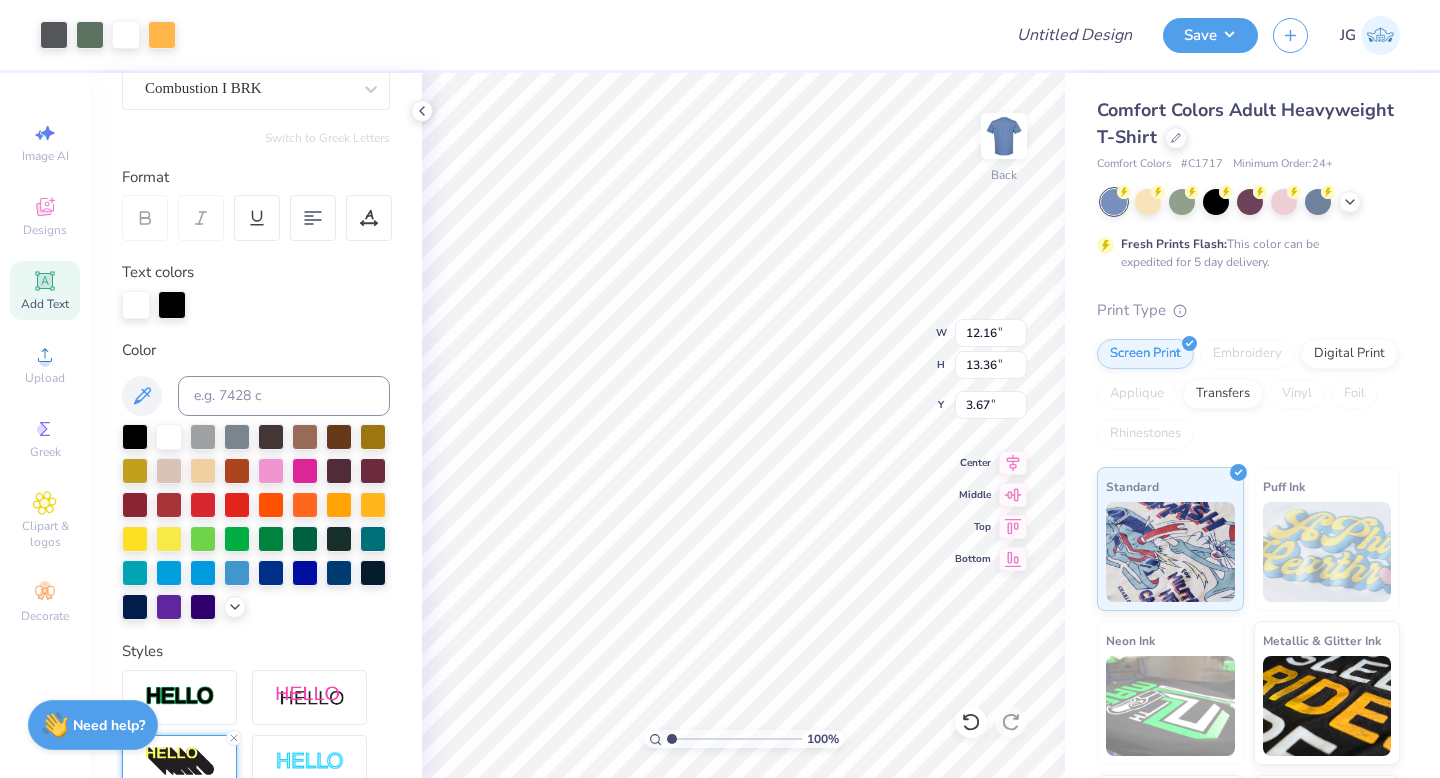 scroll, scrollTop: 0, scrollLeft: 0, axis: both 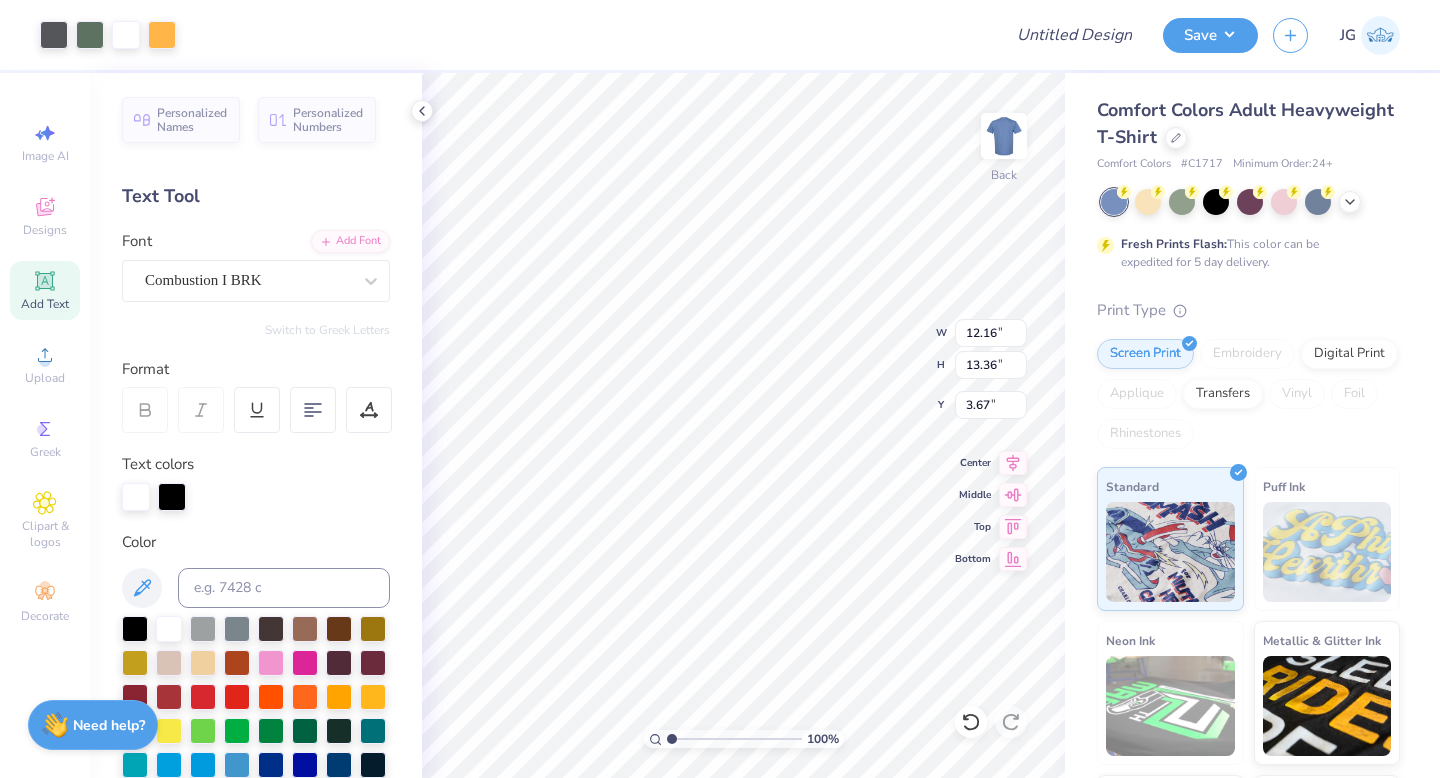 click on "Personalized Names Personalized Numbers Text Tool  Add Font Font Combustion I BRK Switch to Greek Letters Format Text colors Color Styles Shadow Cast-X 30 Cast-Y 30 Density 66 Text Shape" at bounding box center [256, 425] 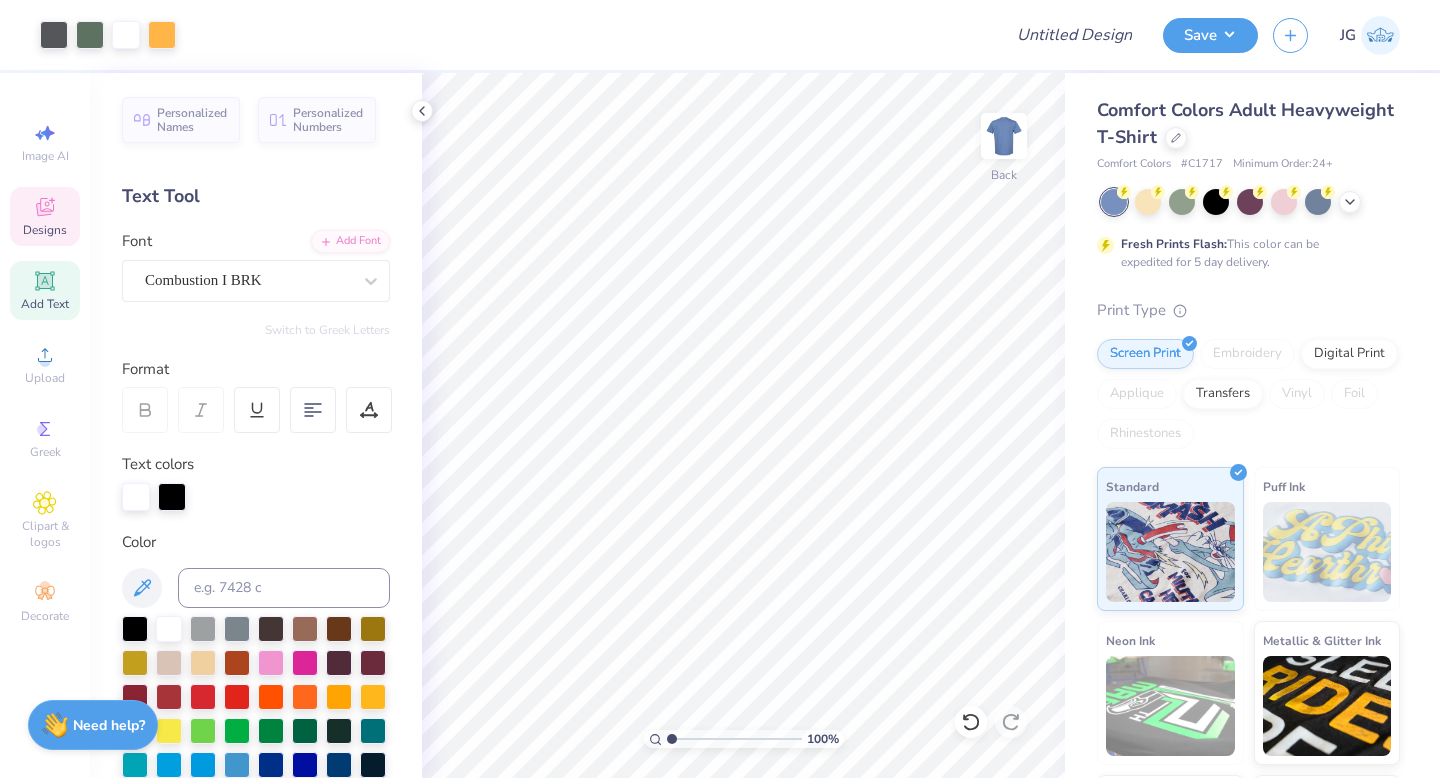 click on "Designs" at bounding box center (45, 230) 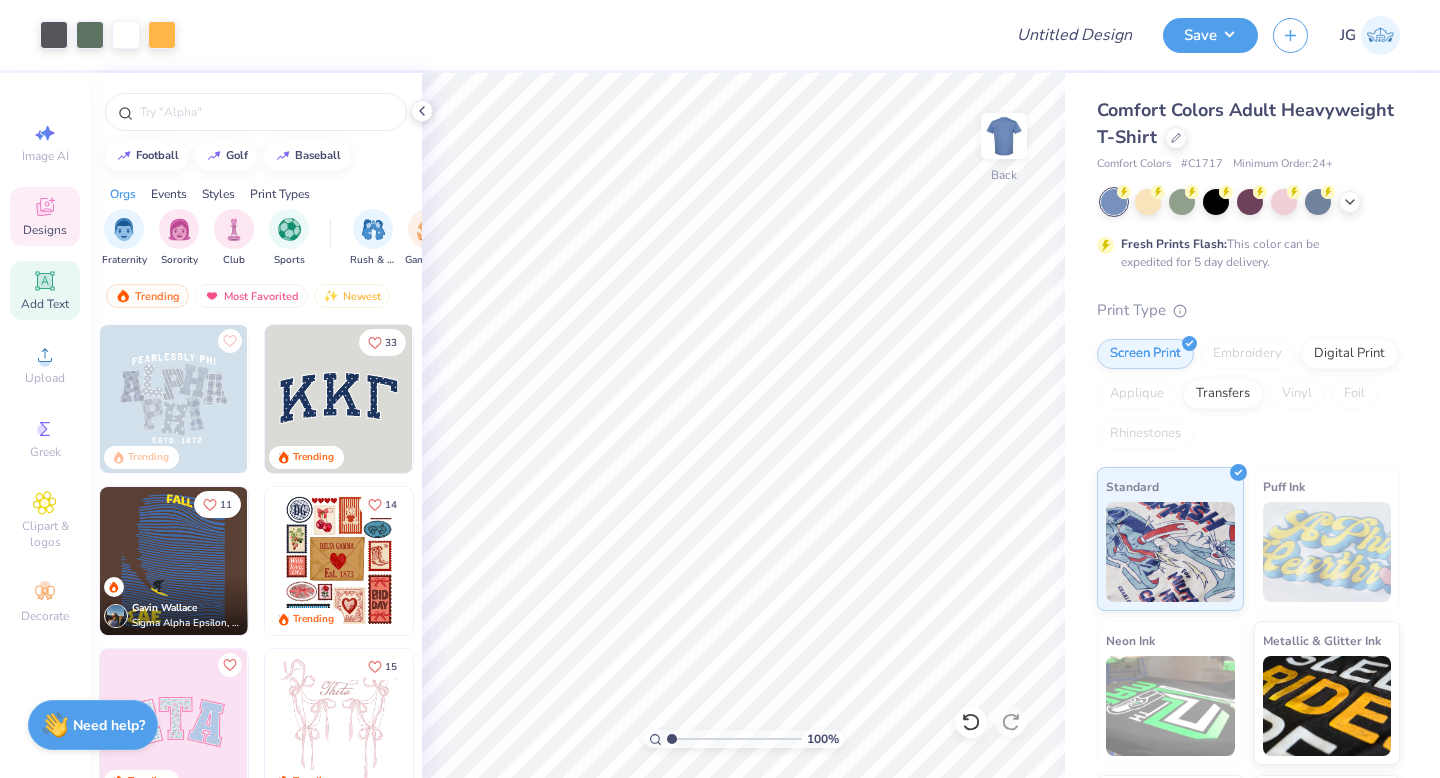 click 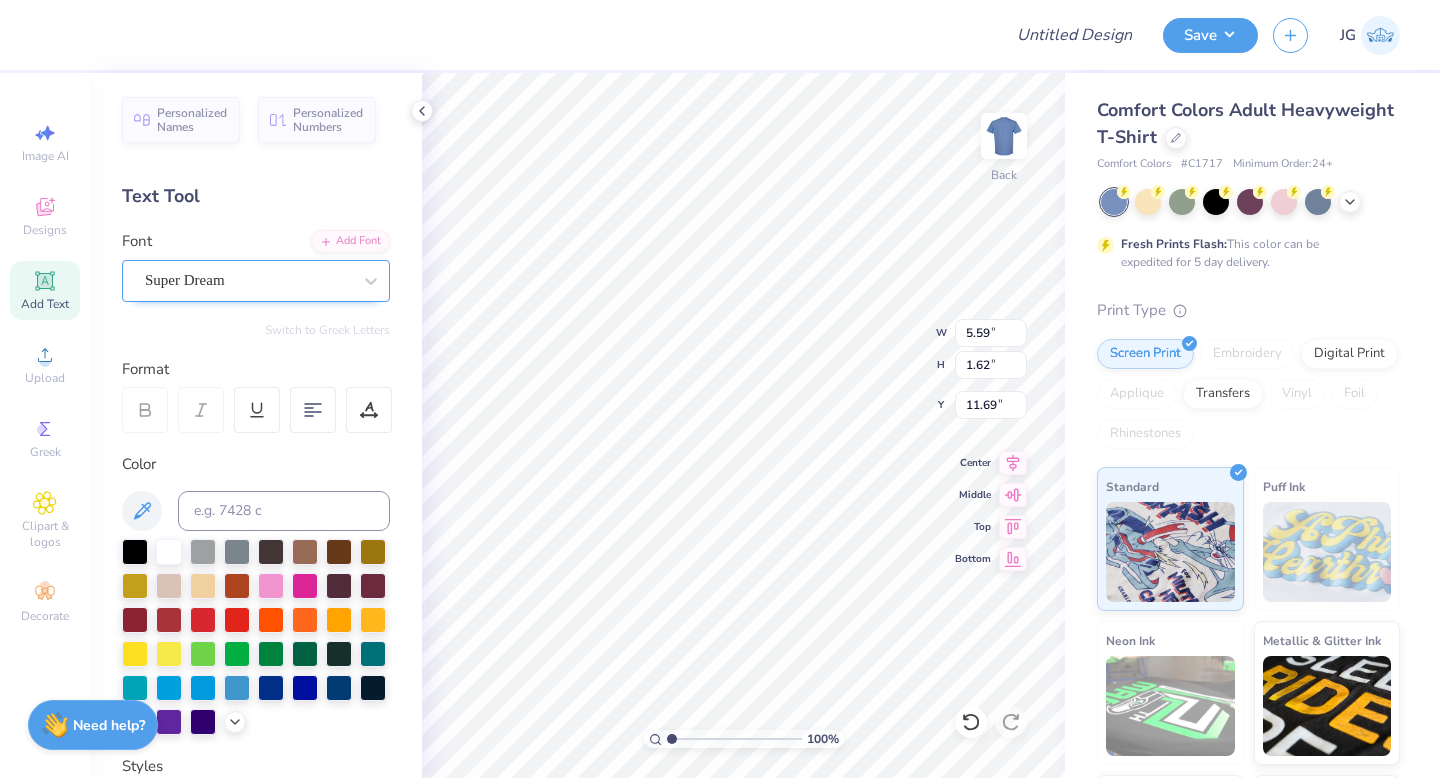 click on "Super Dream" at bounding box center (248, 280) 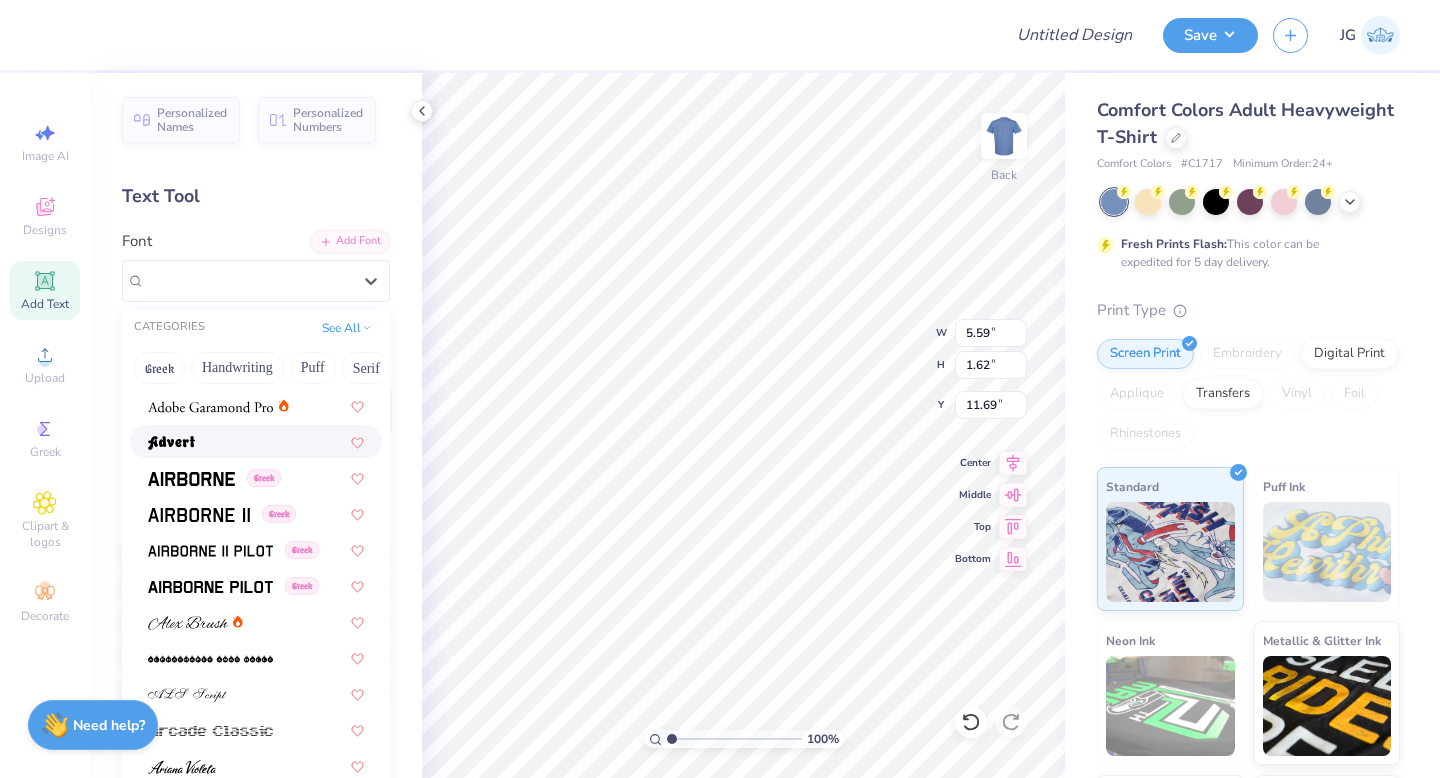 scroll, scrollTop: 289, scrollLeft: 0, axis: vertical 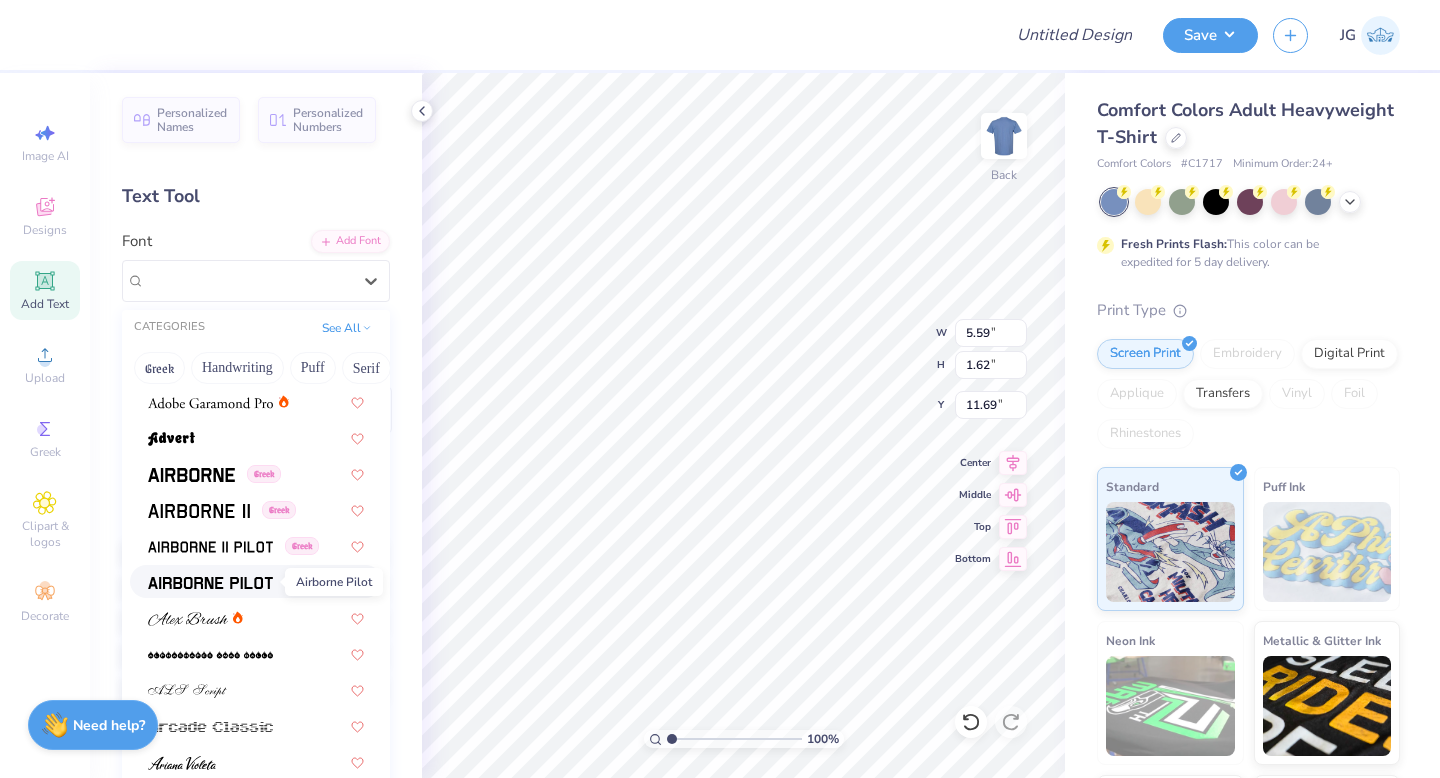 click at bounding box center [210, 583] 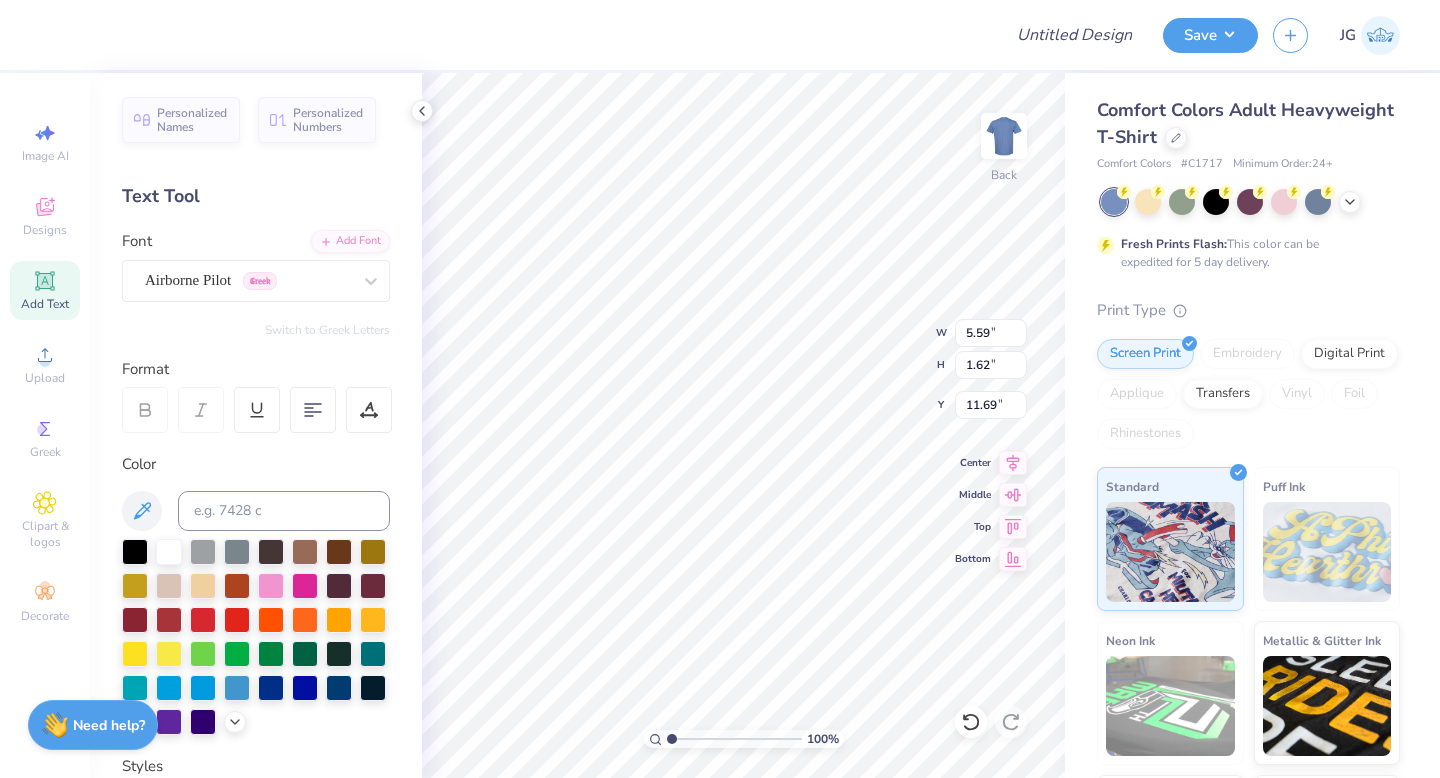 type on "5.35" 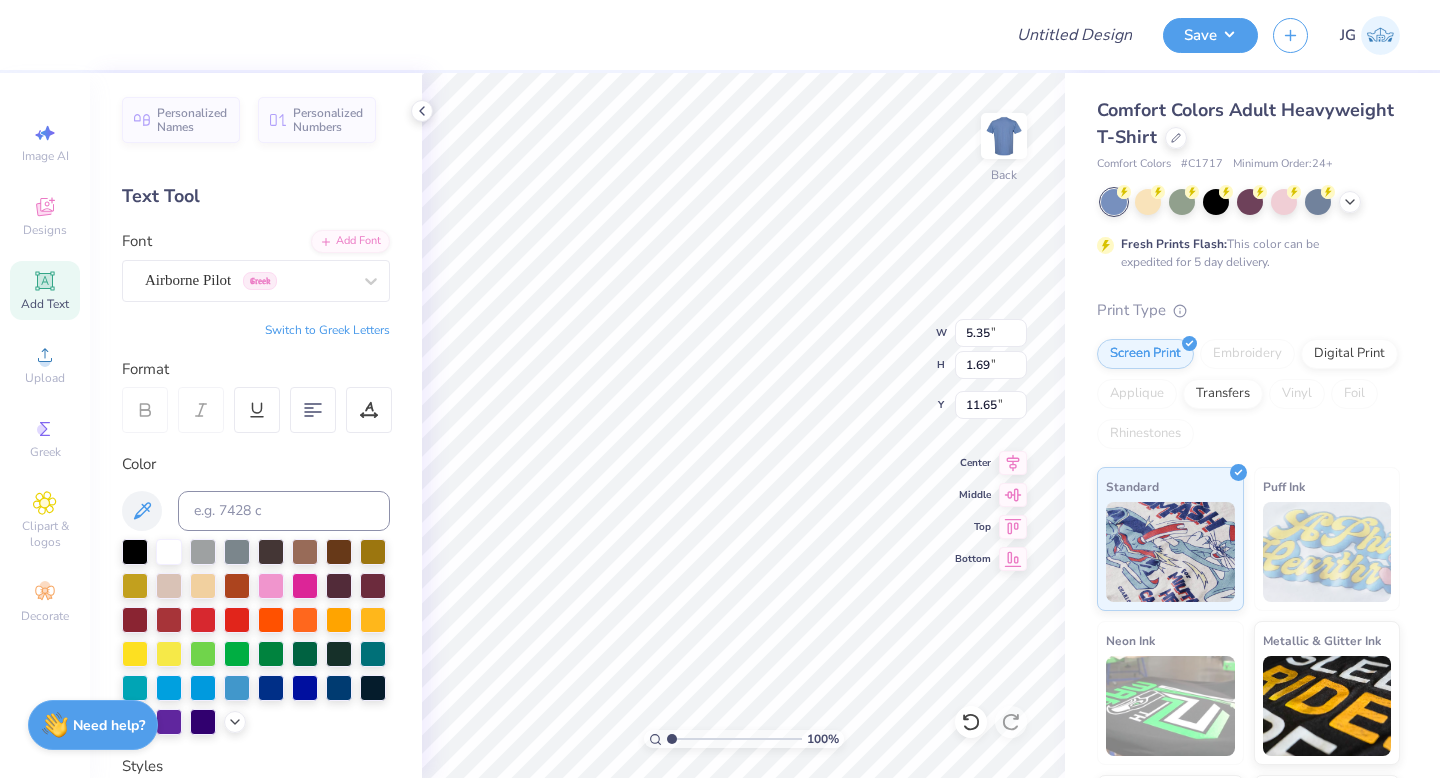 type on "C" 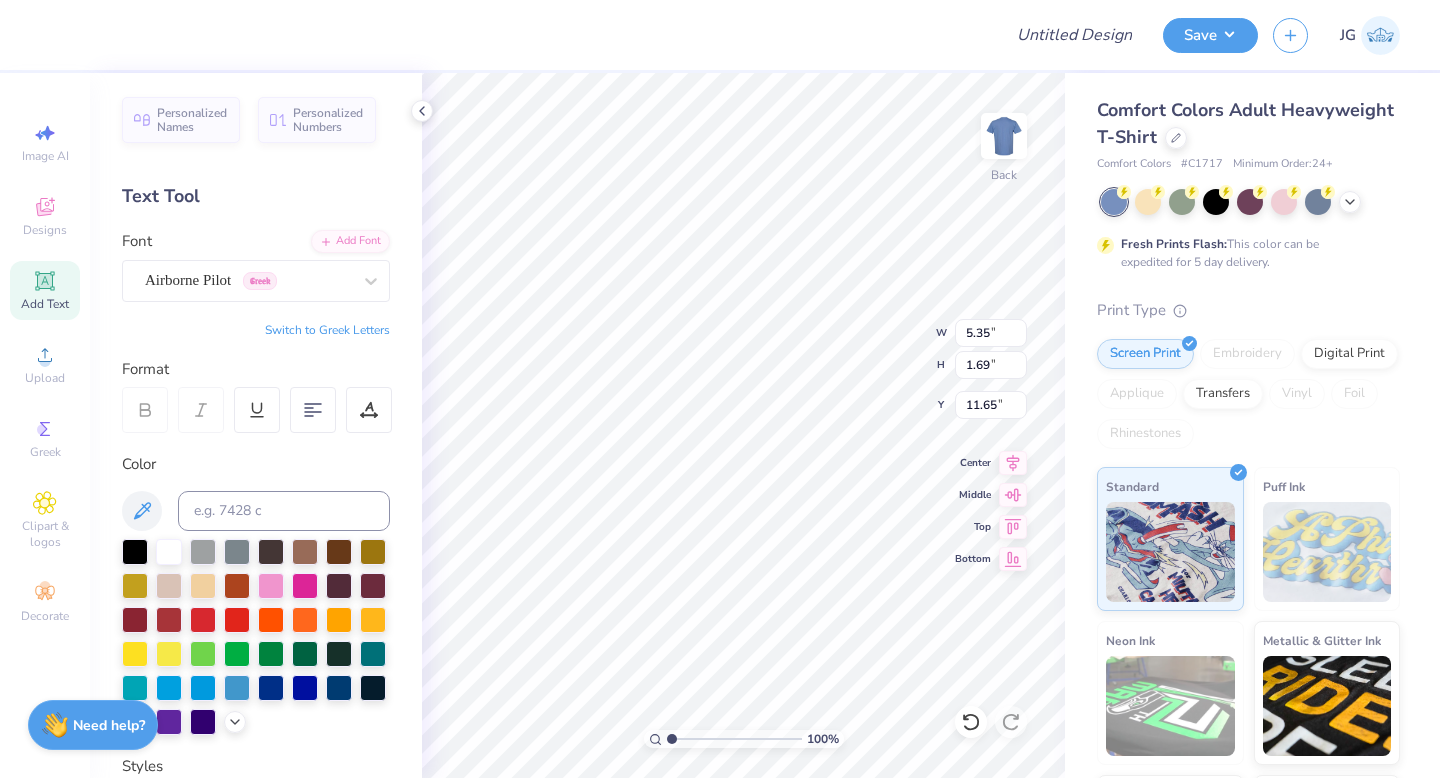 scroll, scrollTop: 0, scrollLeft: 0, axis: both 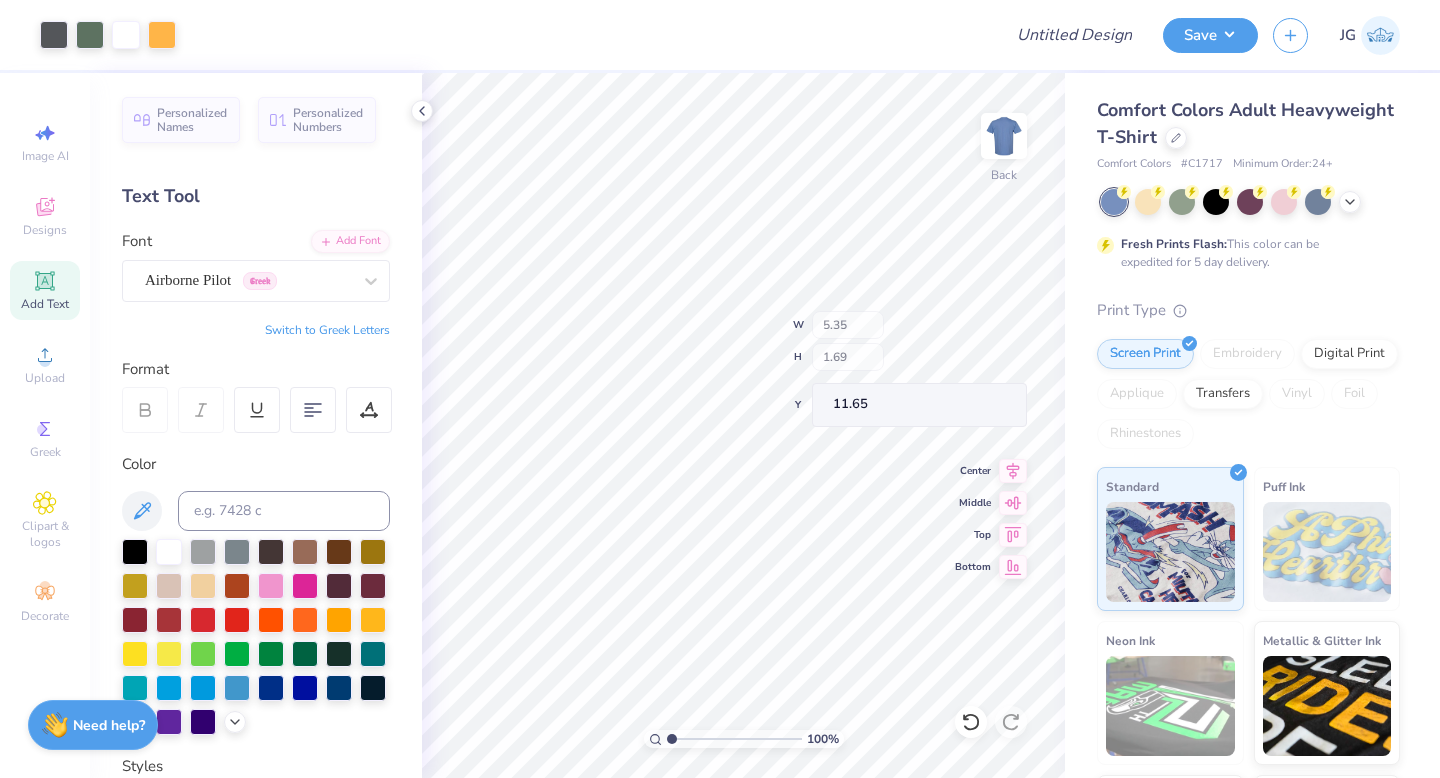 type on "12.16" 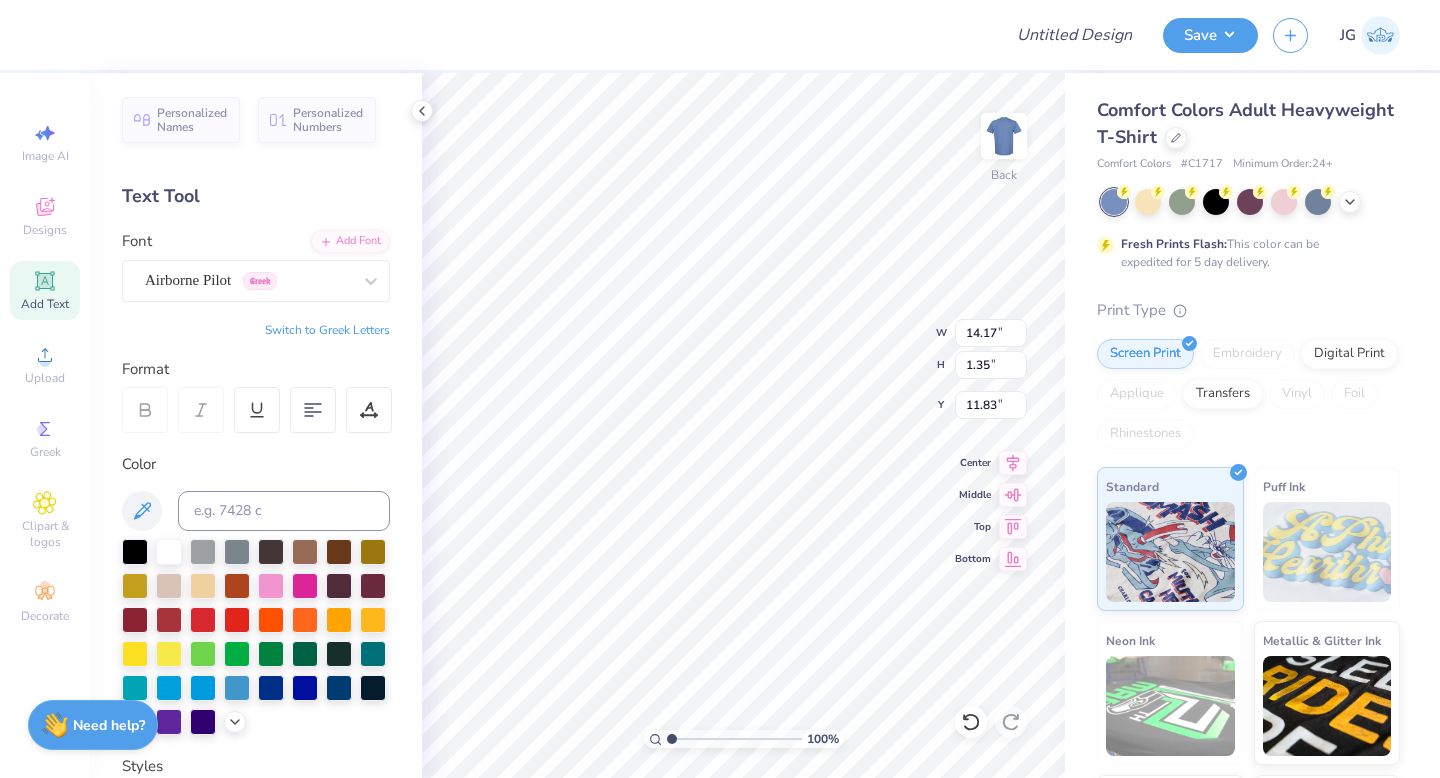 type on "12.16" 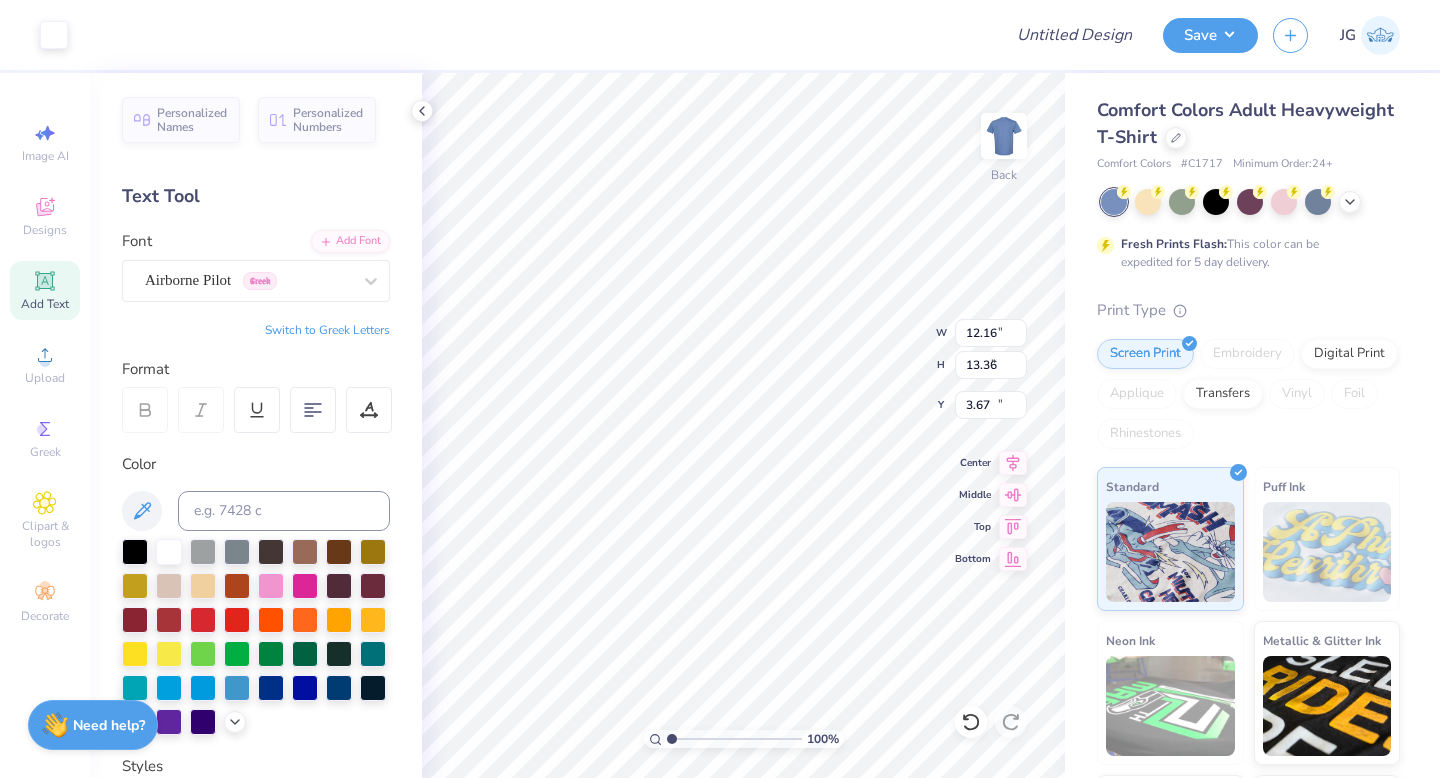 type on "14.17" 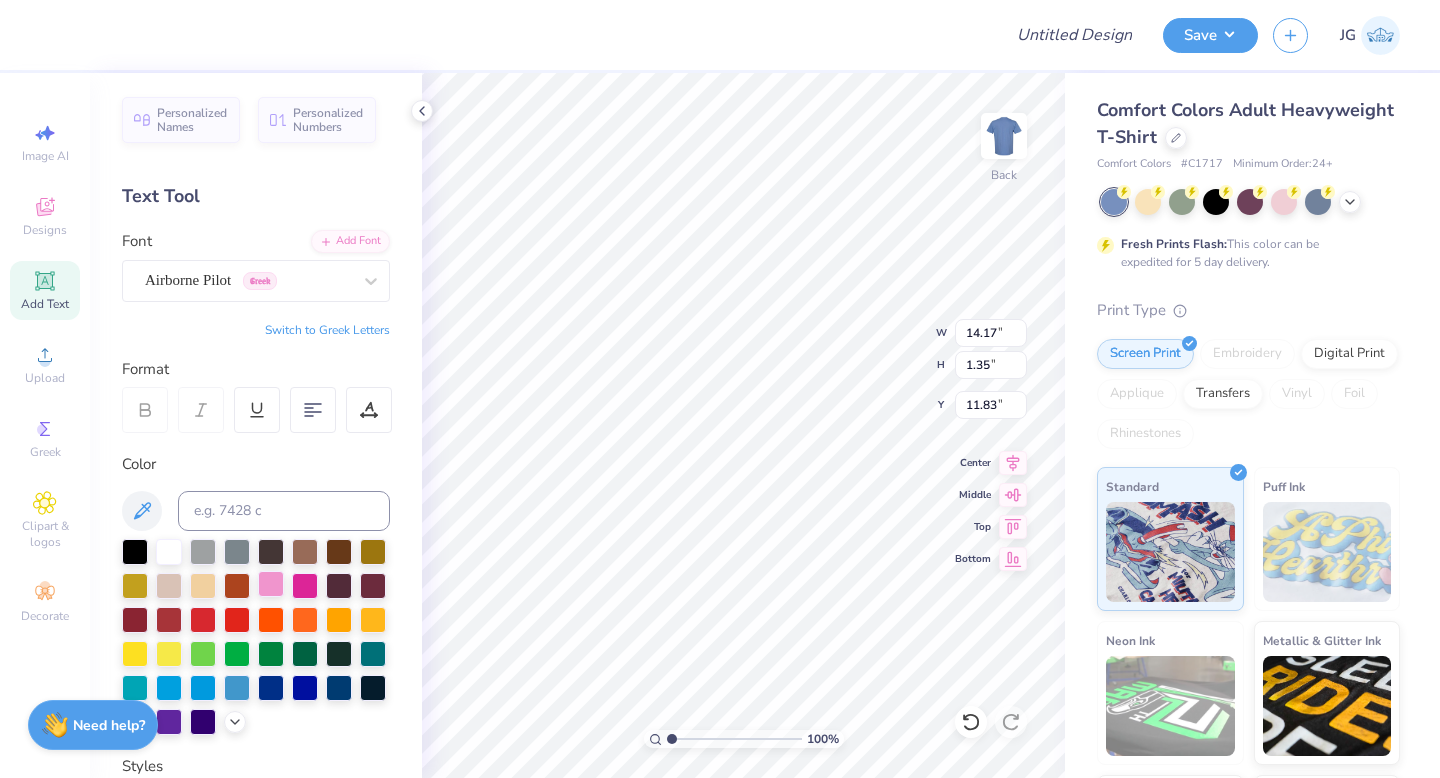 scroll, scrollTop: 384, scrollLeft: 0, axis: vertical 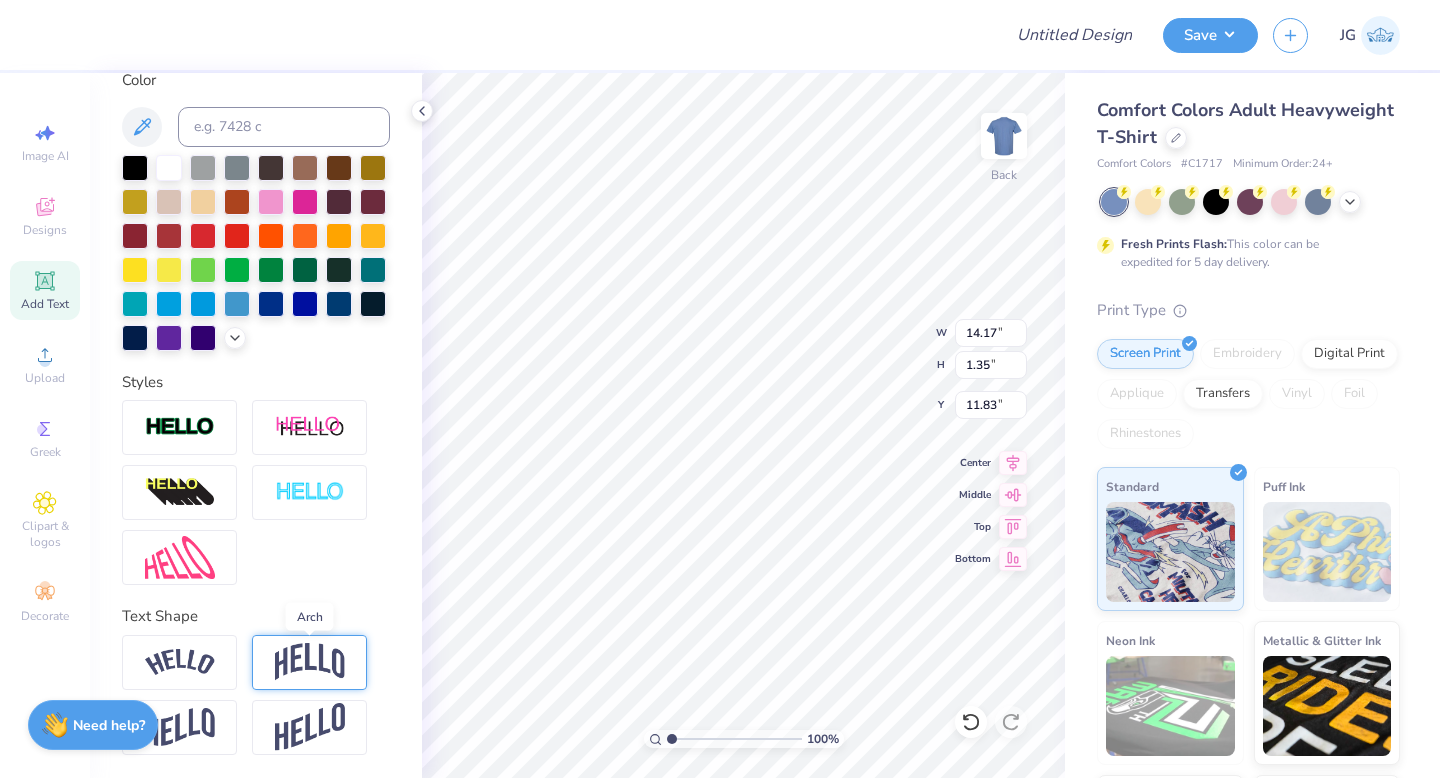 click at bounding box center [310, 662] 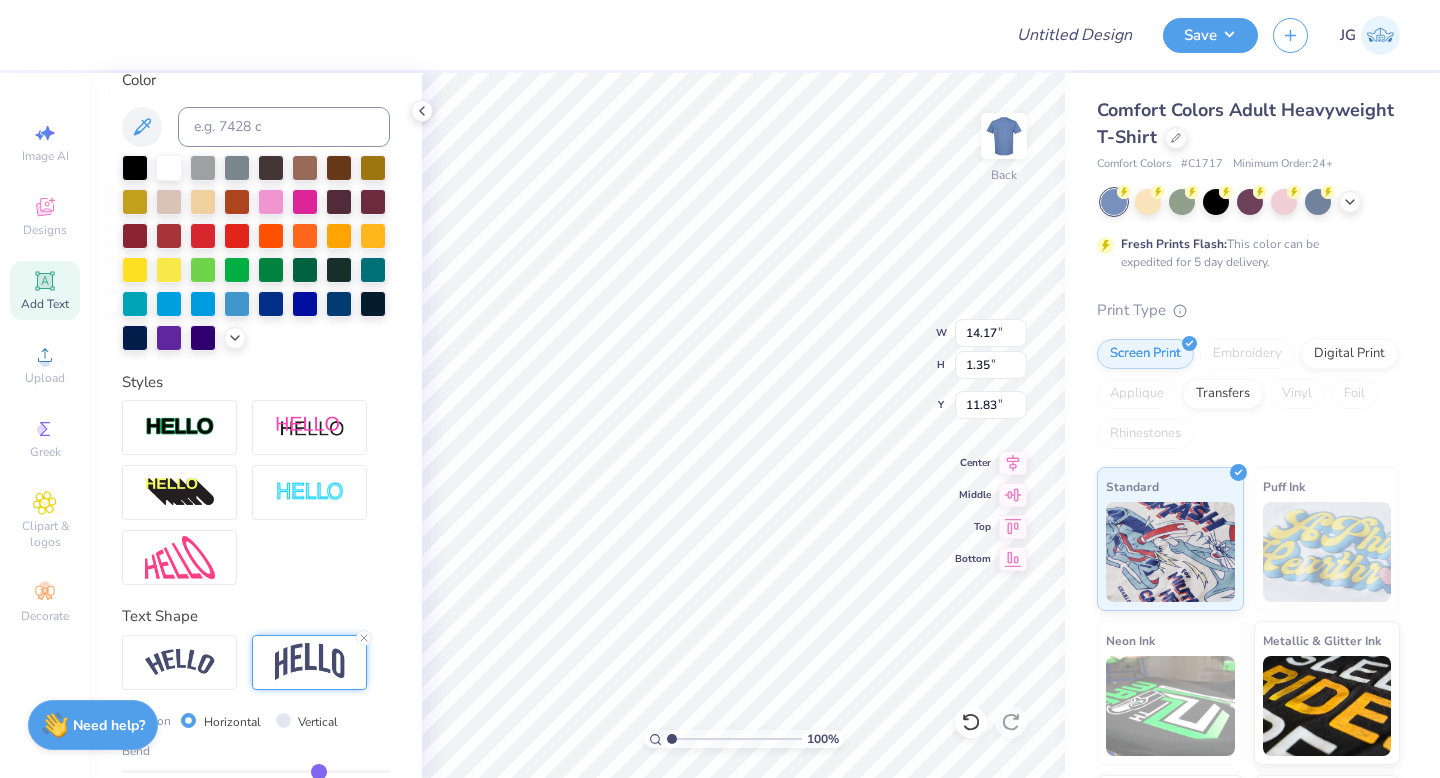 type on "4.28" 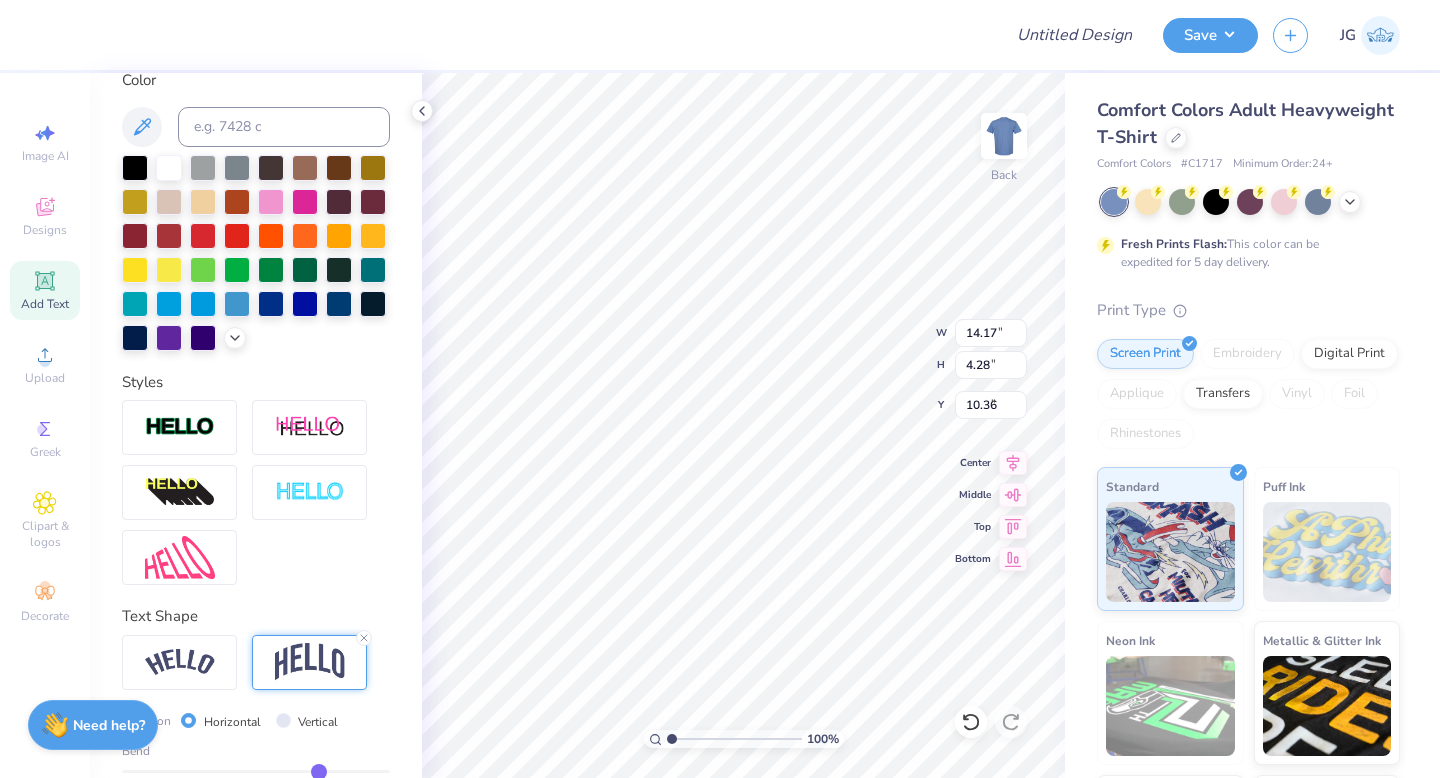 type on "2.50" 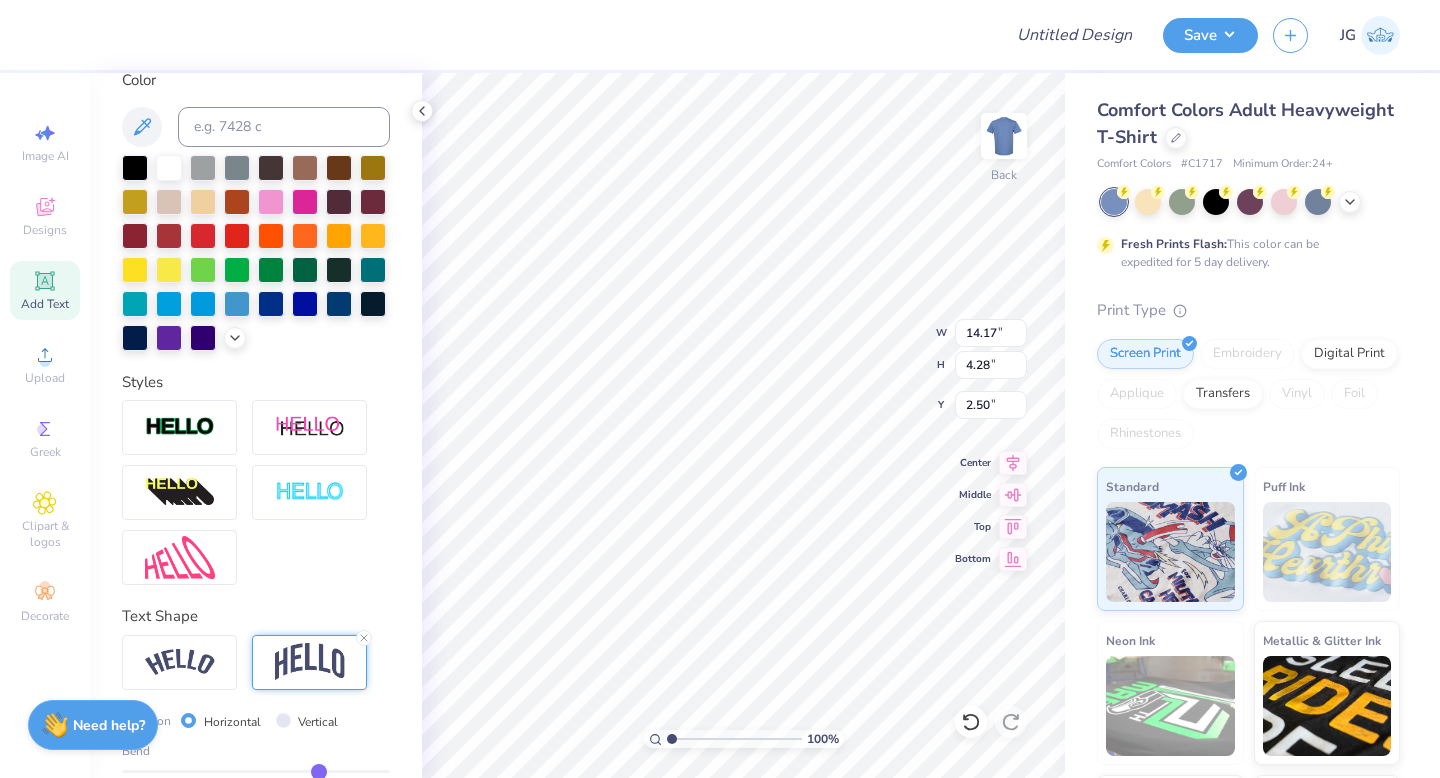 scroll, scrollTop: 501, scrollLeft: 0, axis: vertical 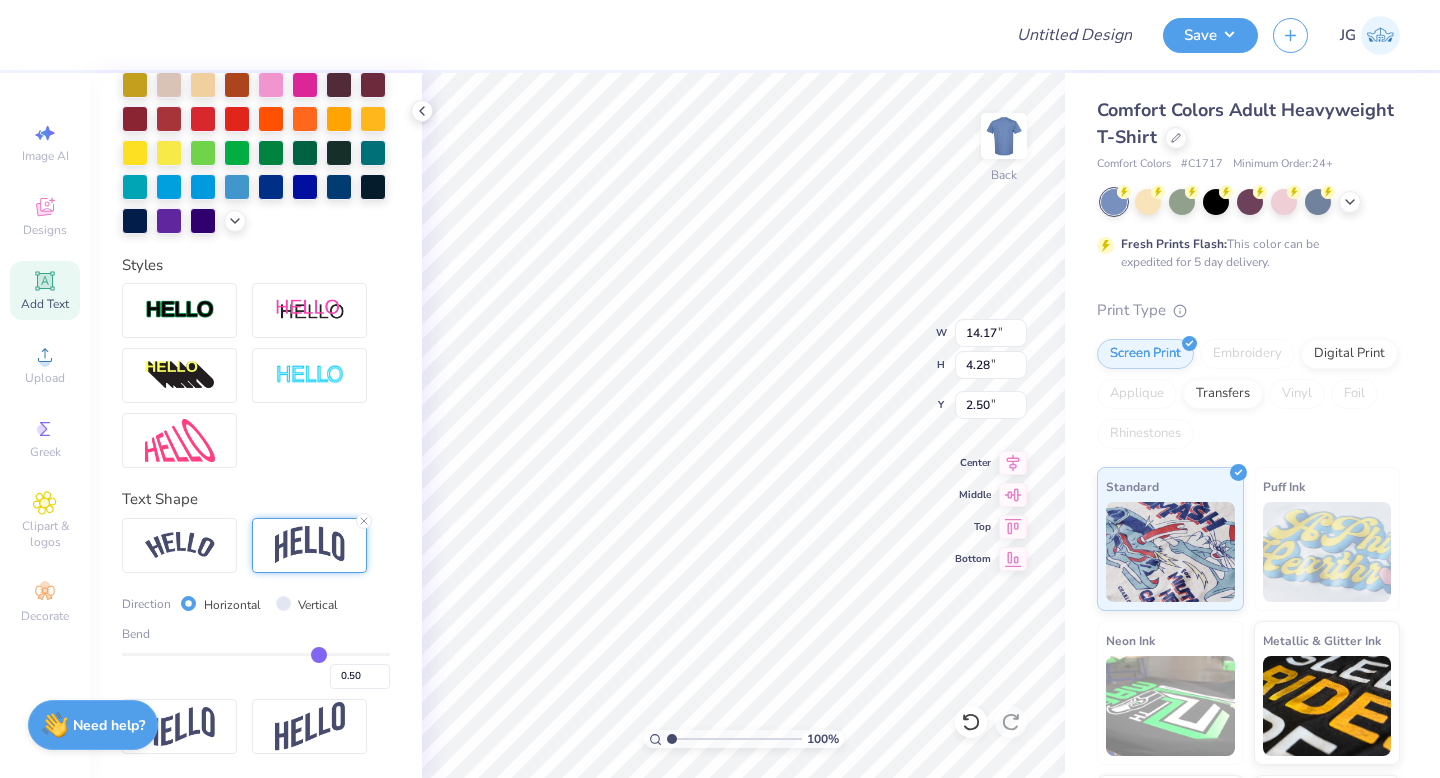 type on "0.49" 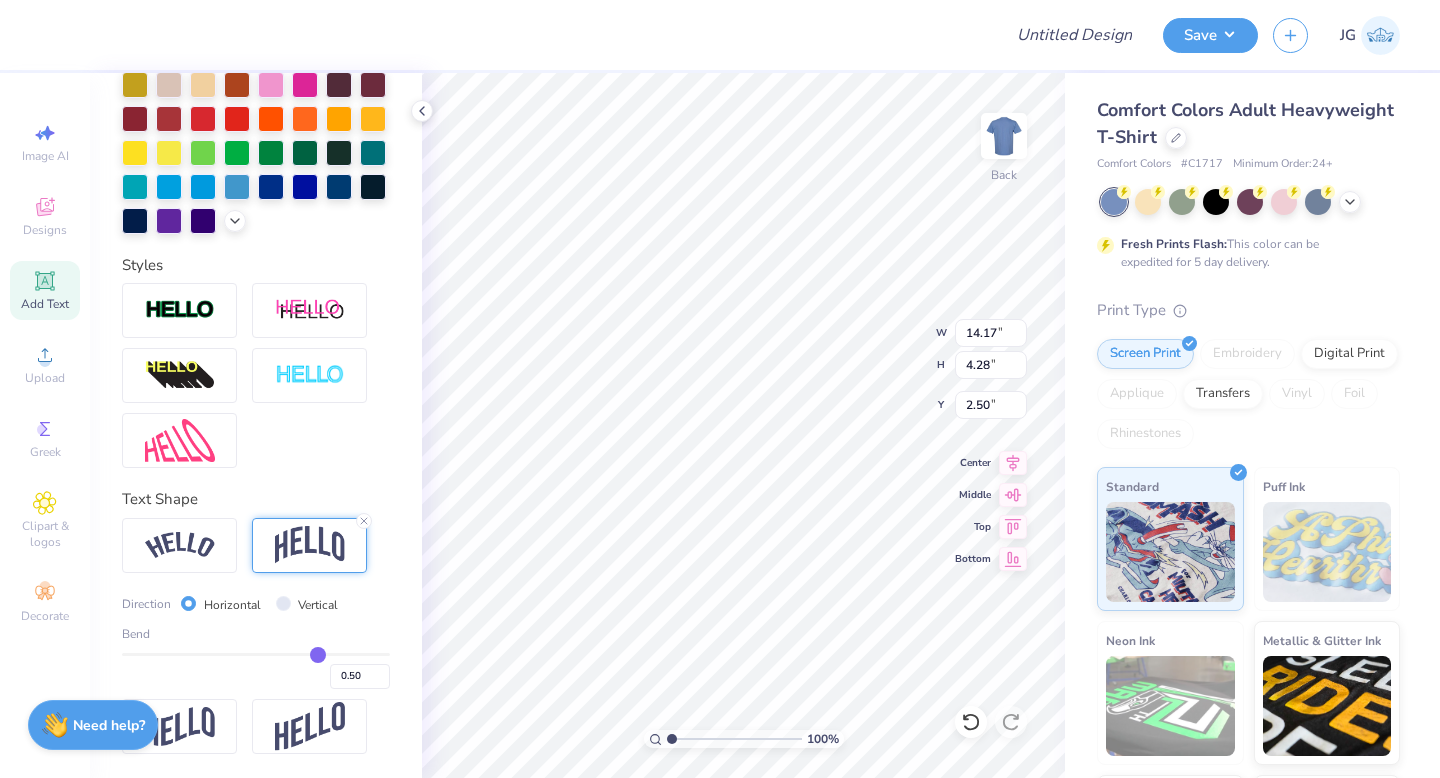 type on "0.49" 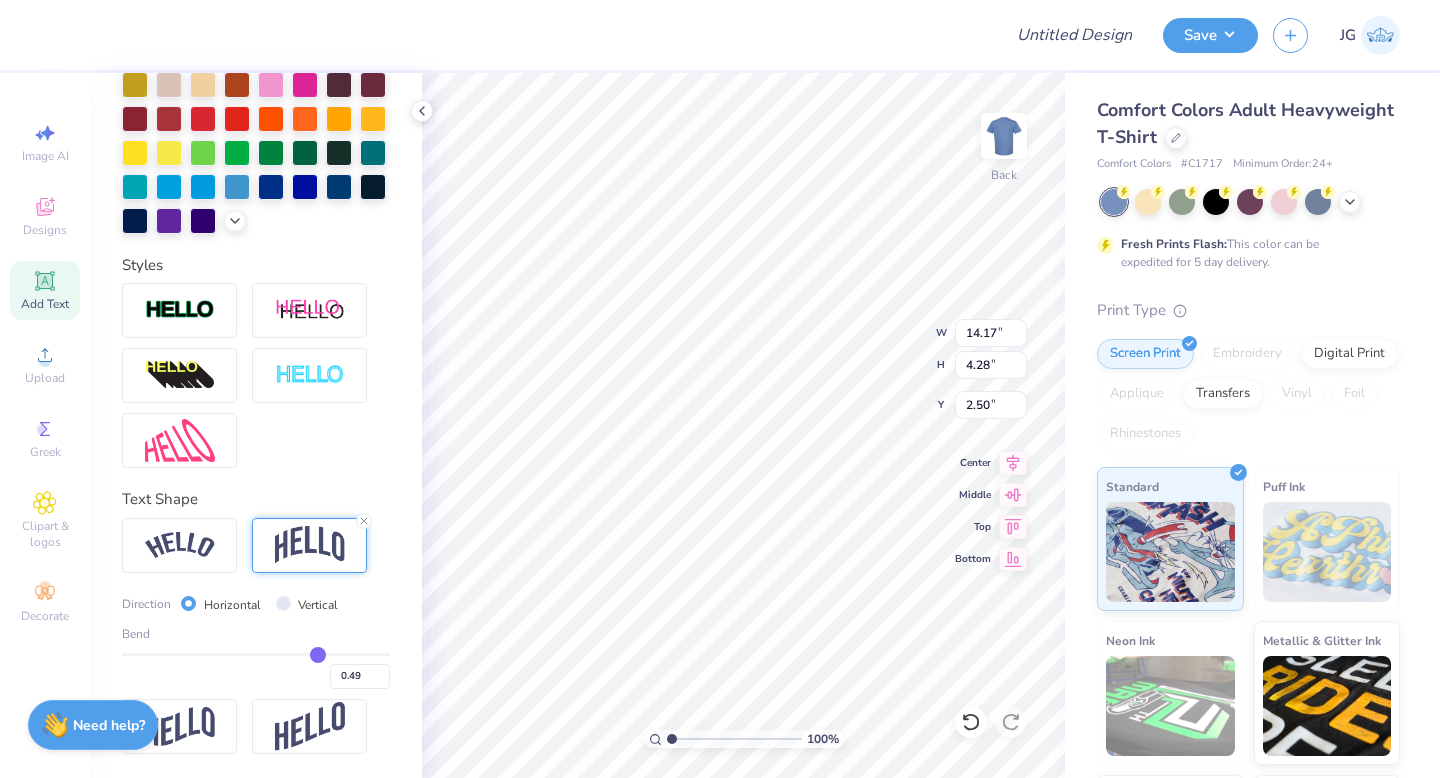 type on "0.45" 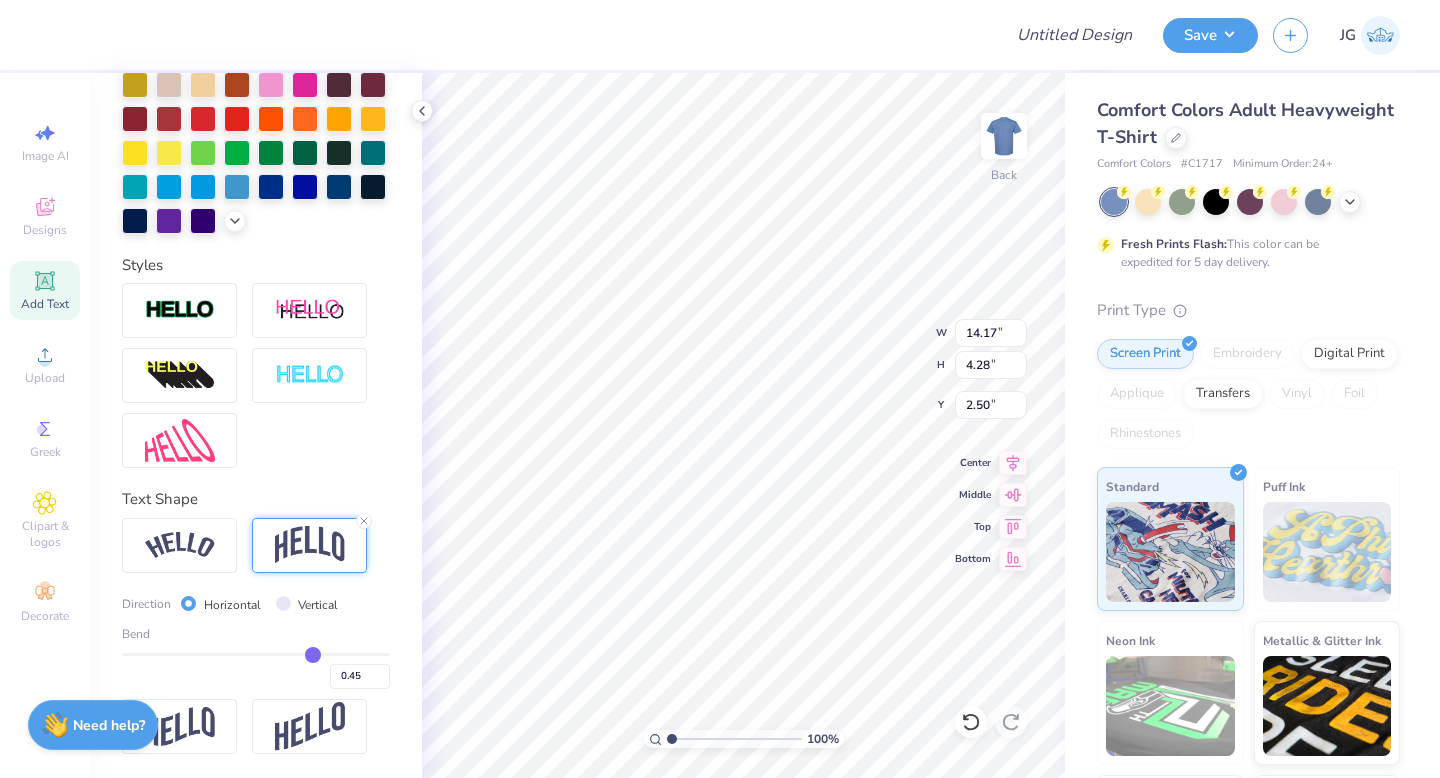 type on "0.41" 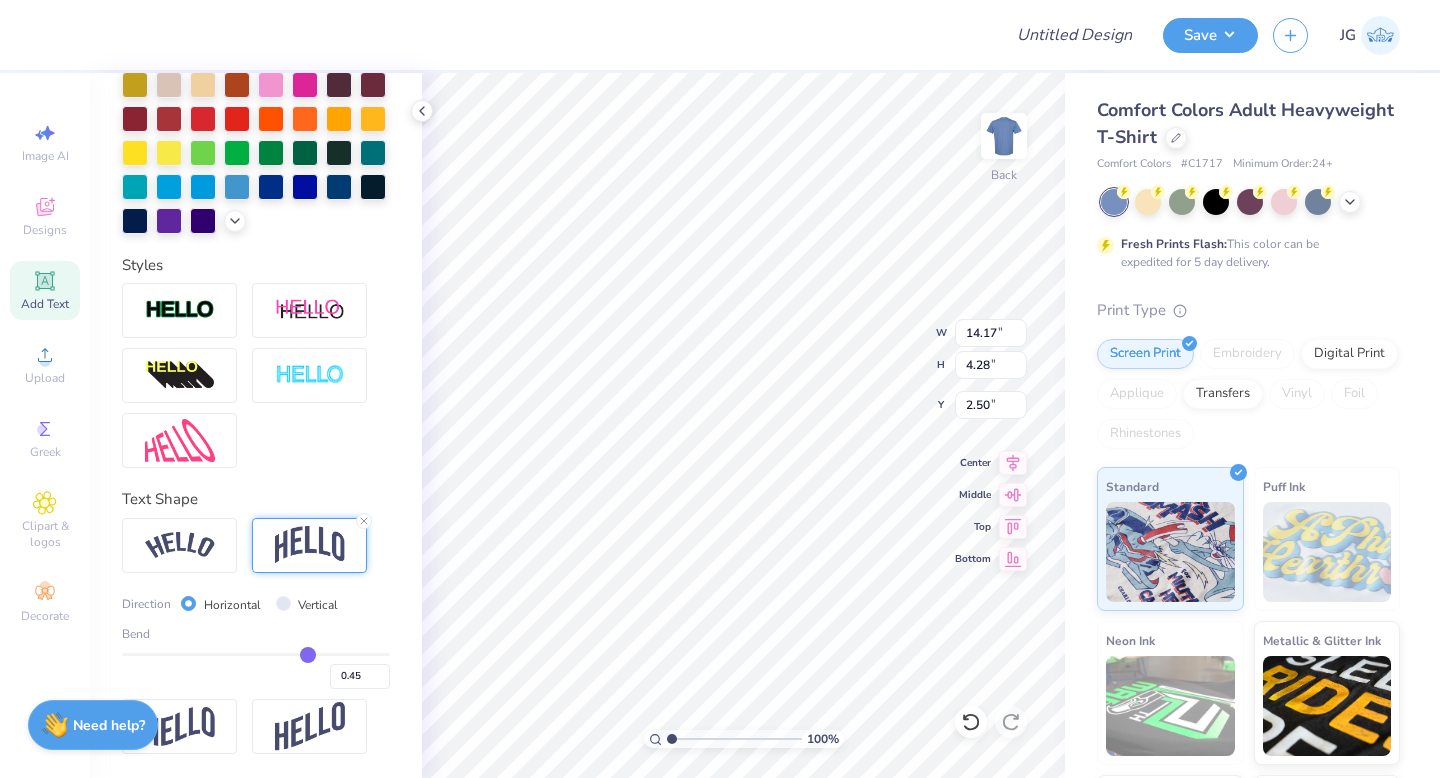 type on "0.41" 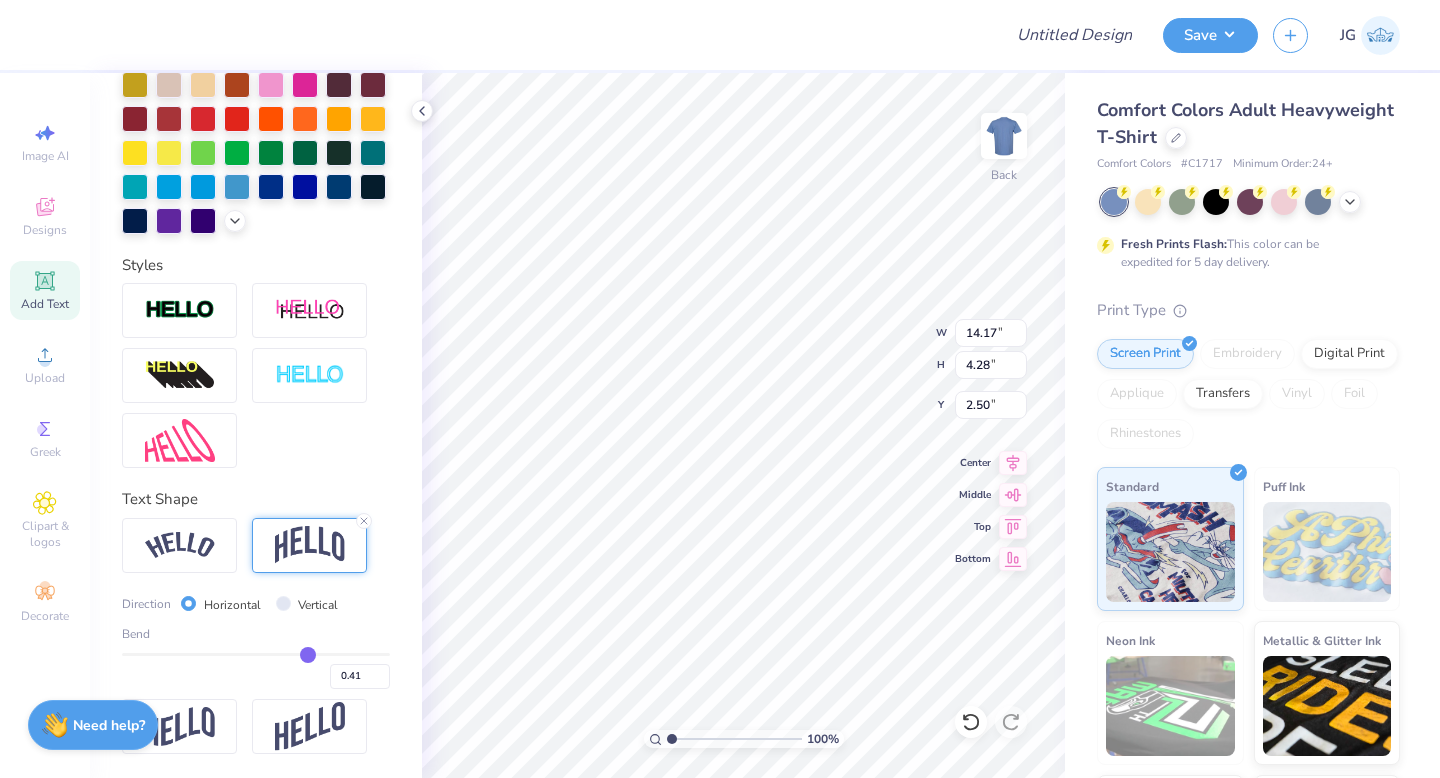 type on "0.39" 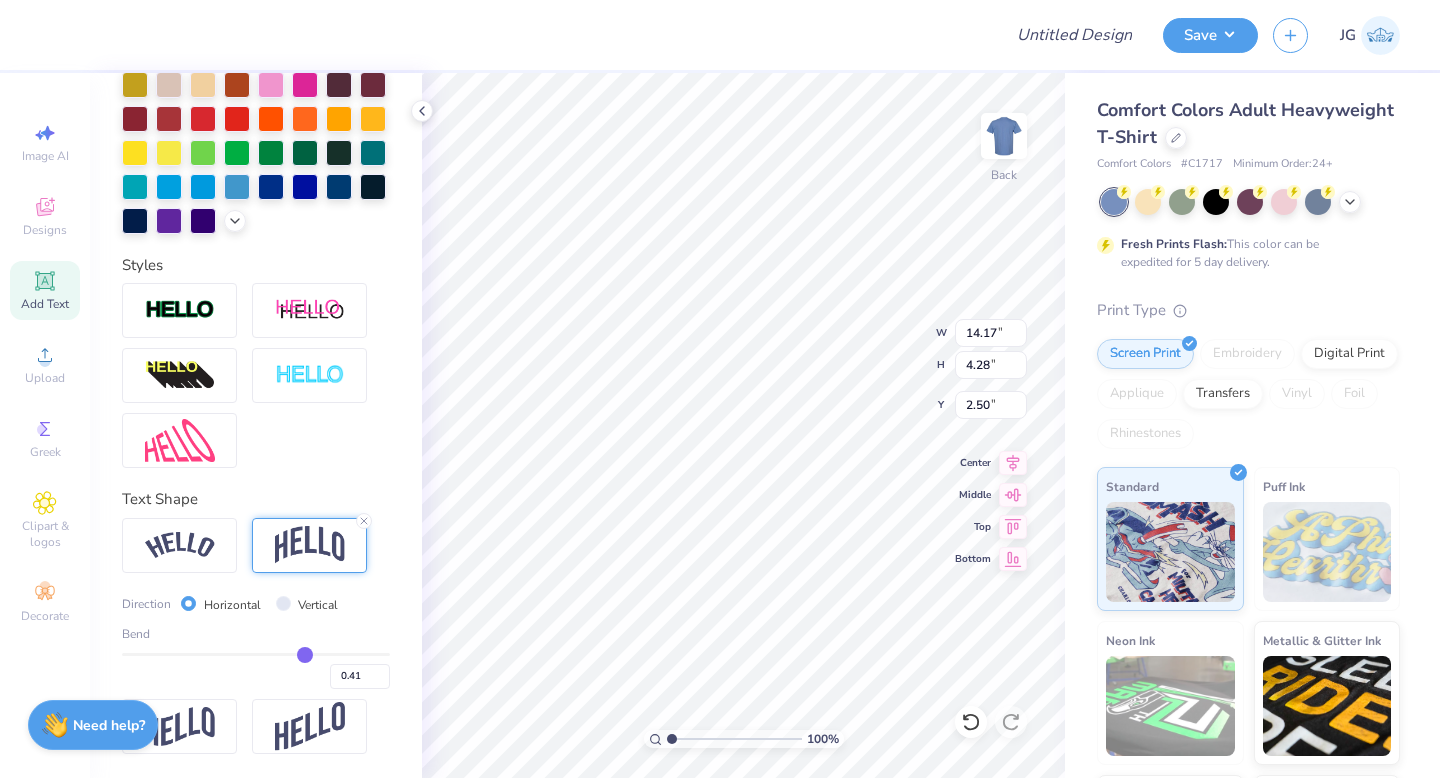 type on "0.39" 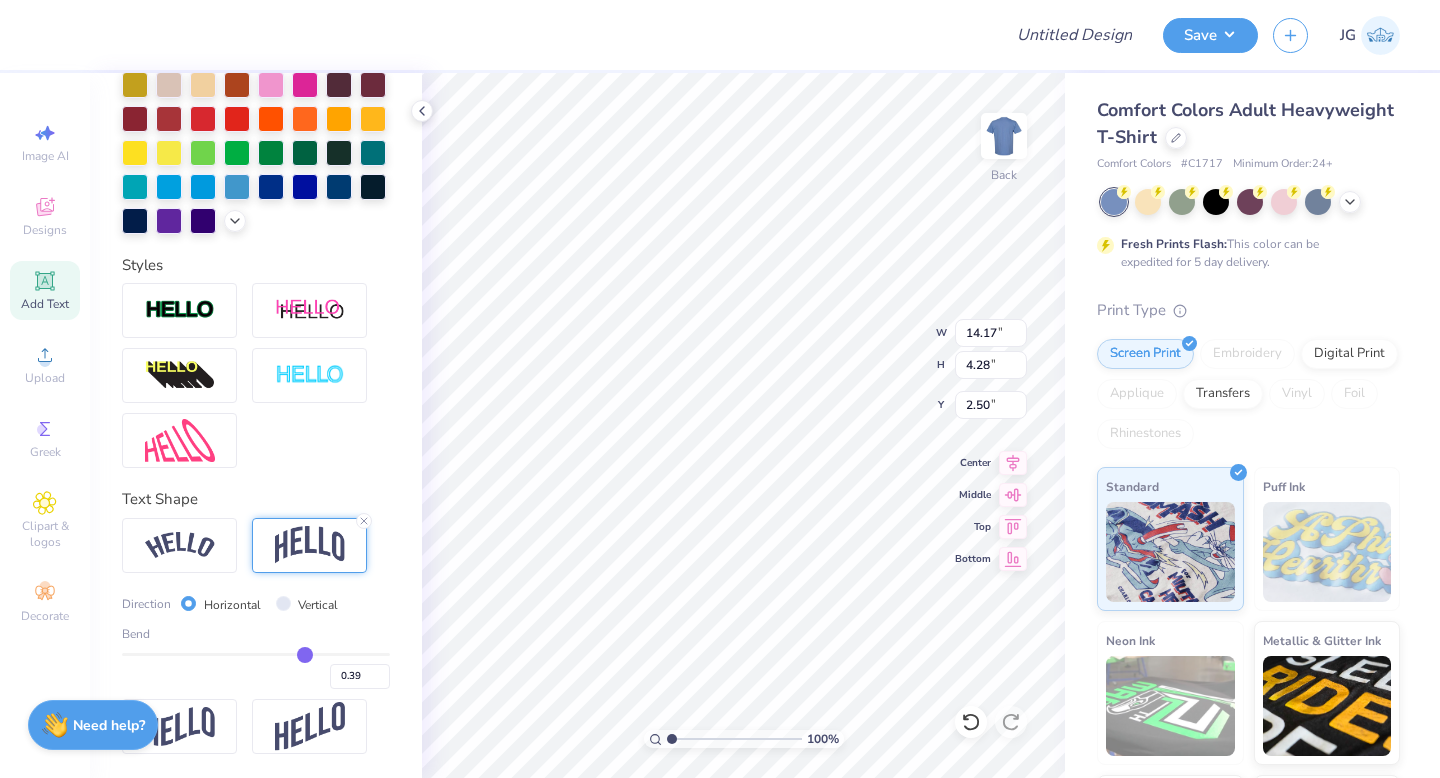 type on "0.38" 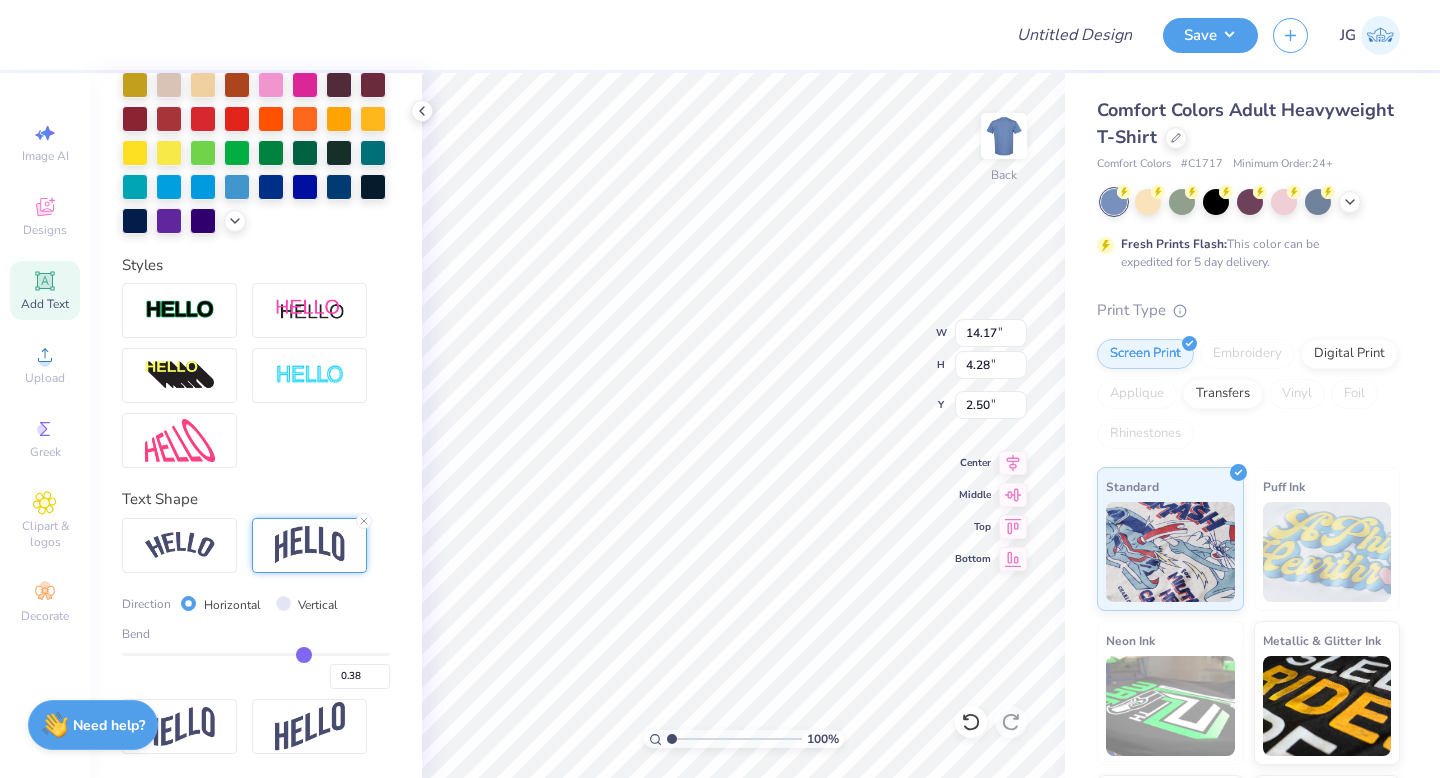 type on "0.37" 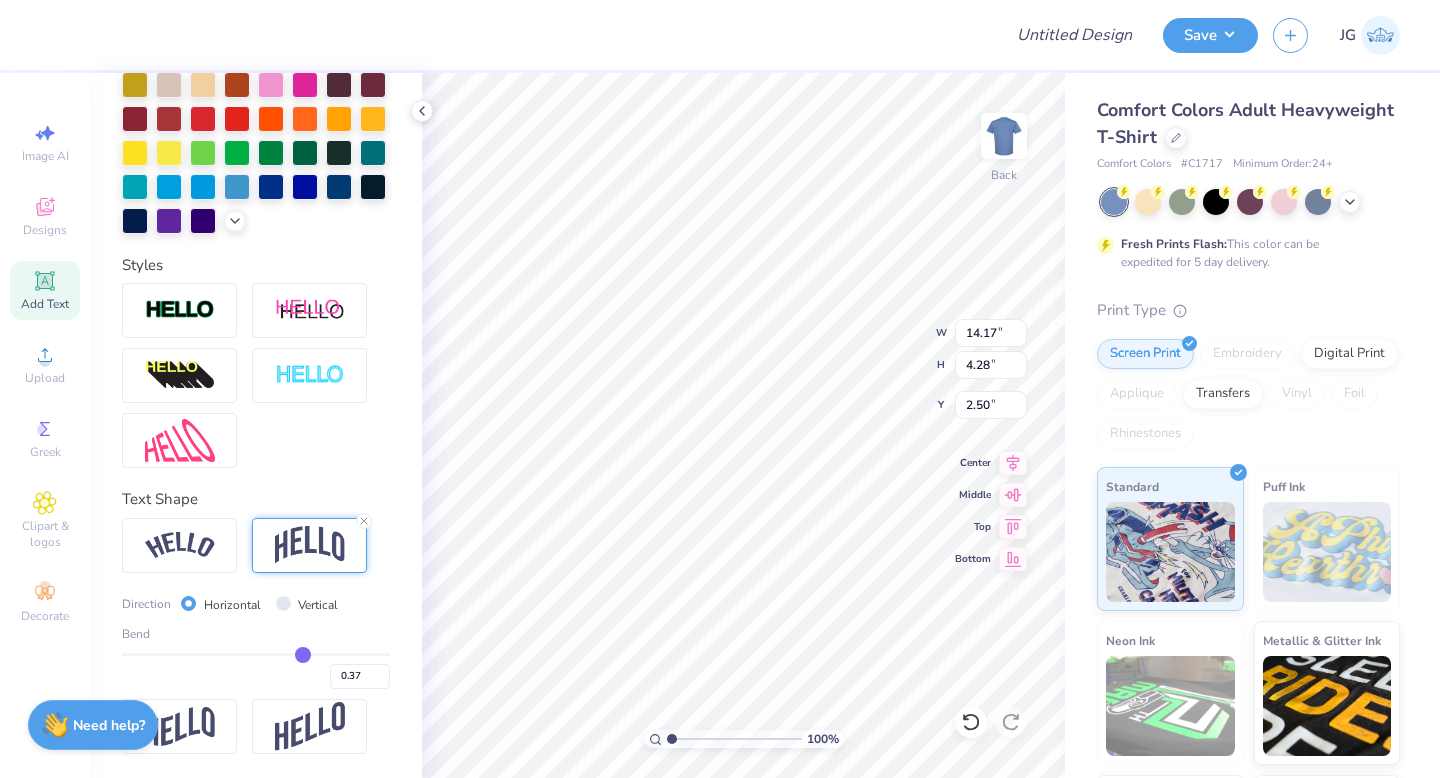 type on "0.36" 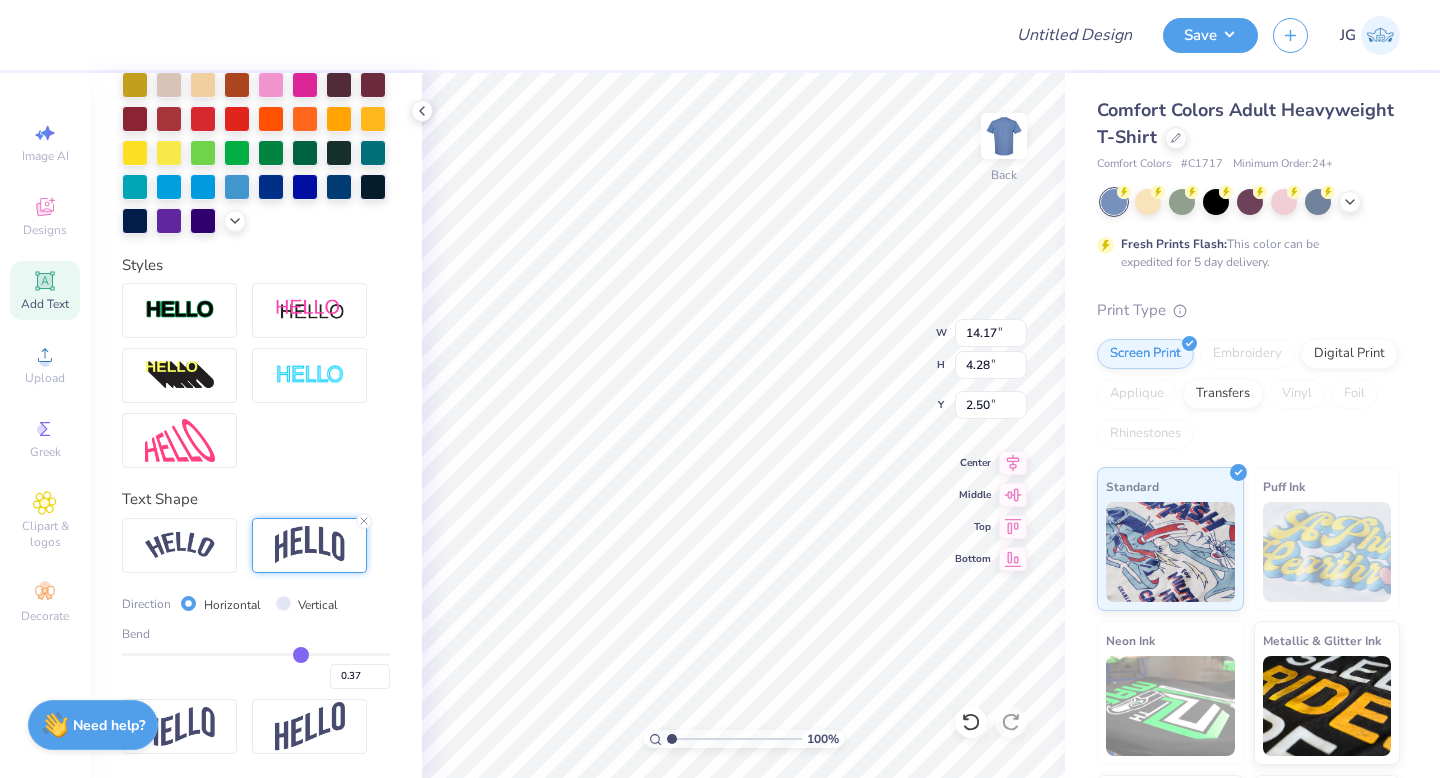 type on "0.36" 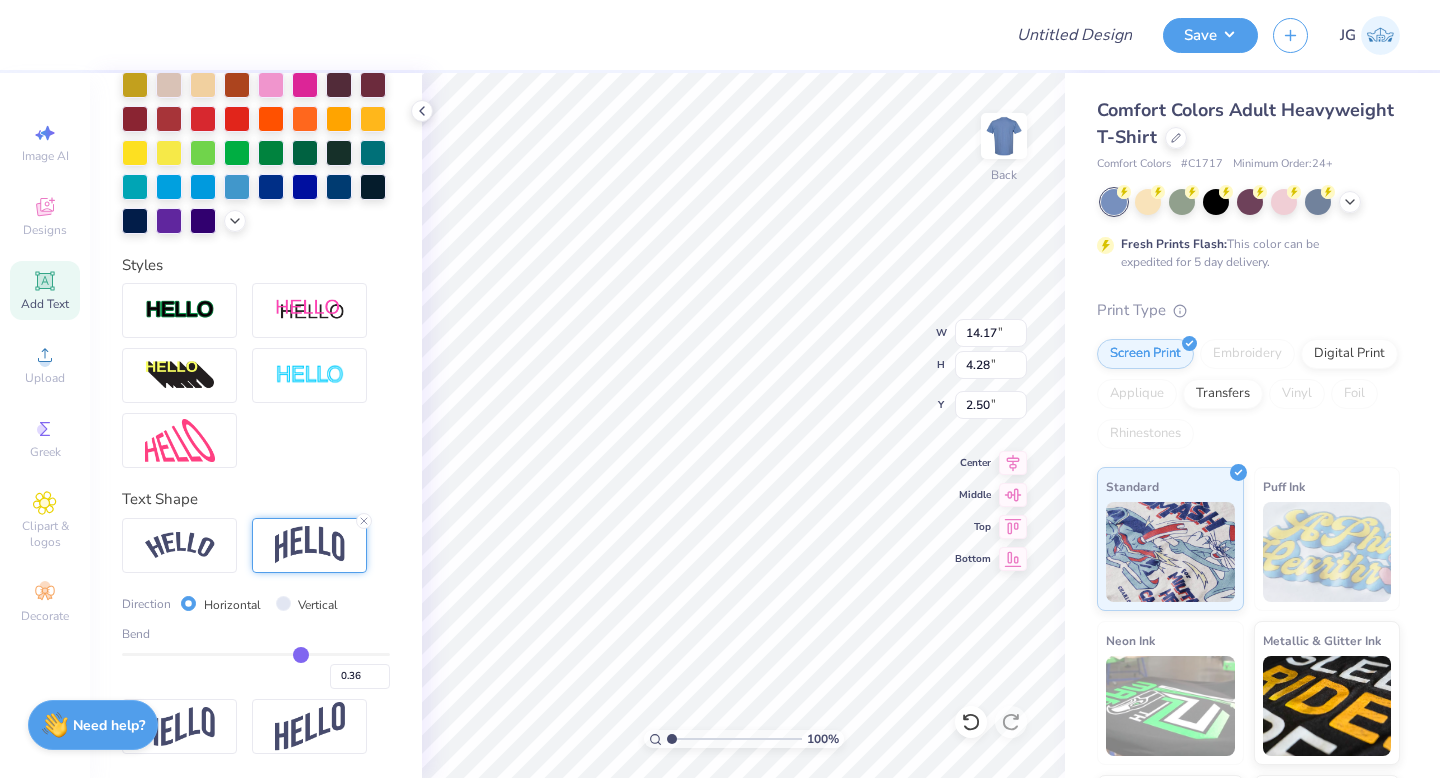 type on "0.35" 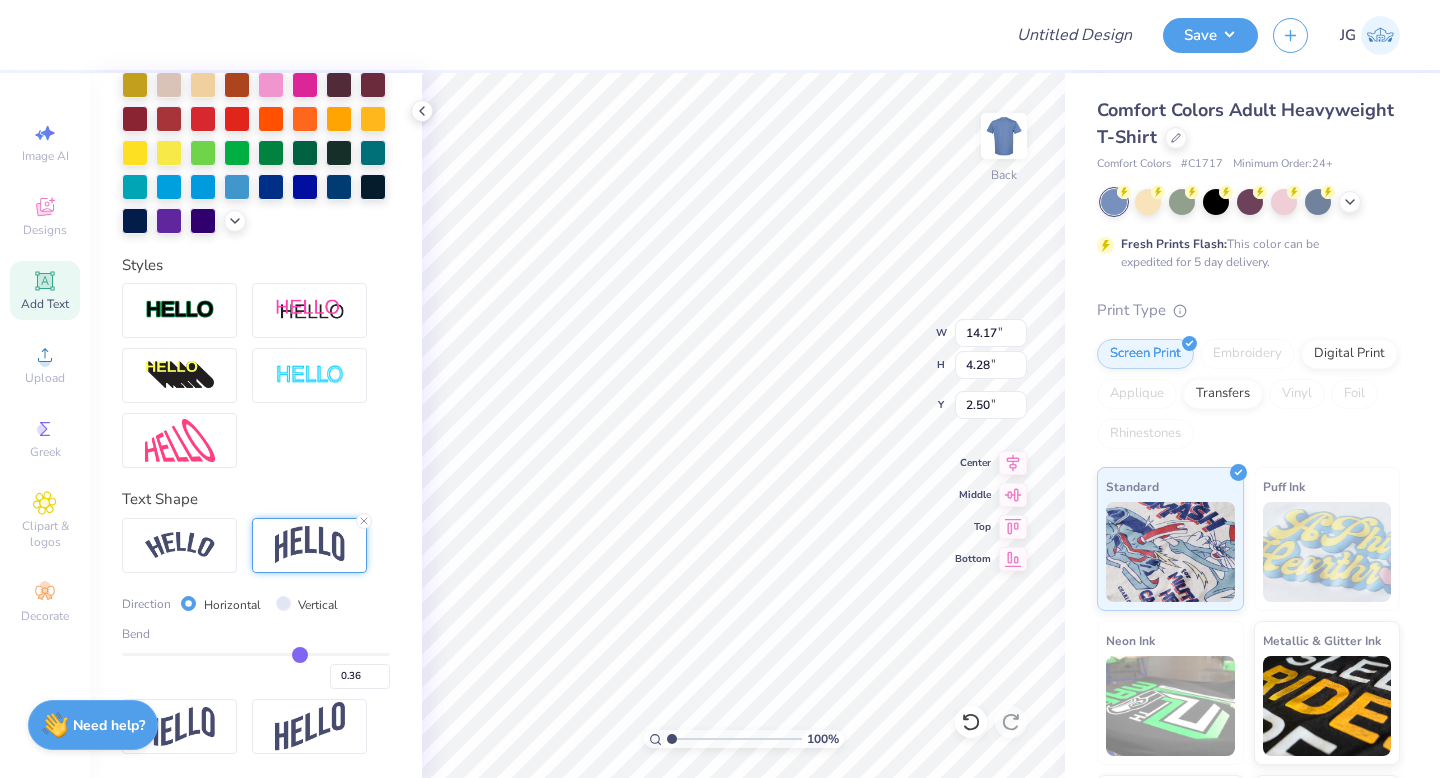 type on "0.35" 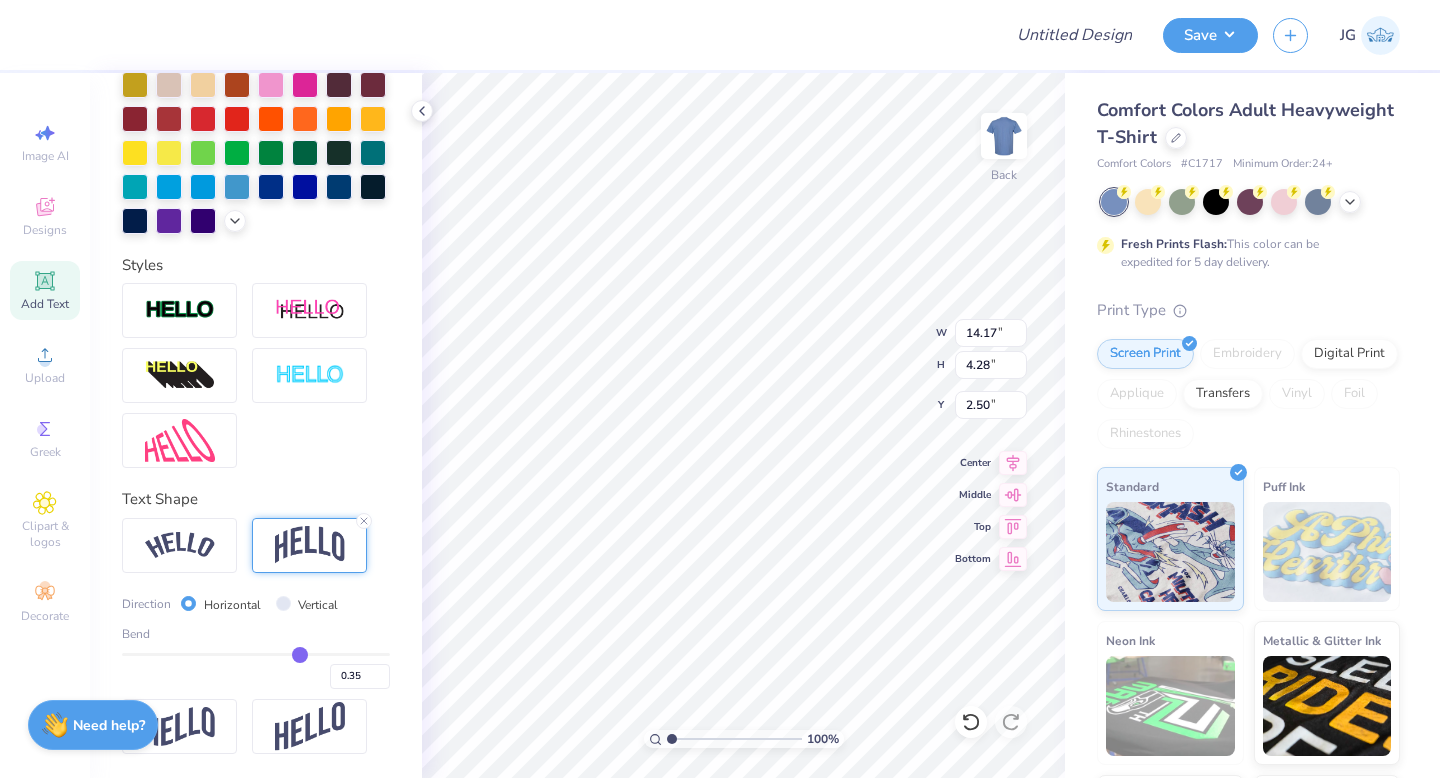 type on "0.34" 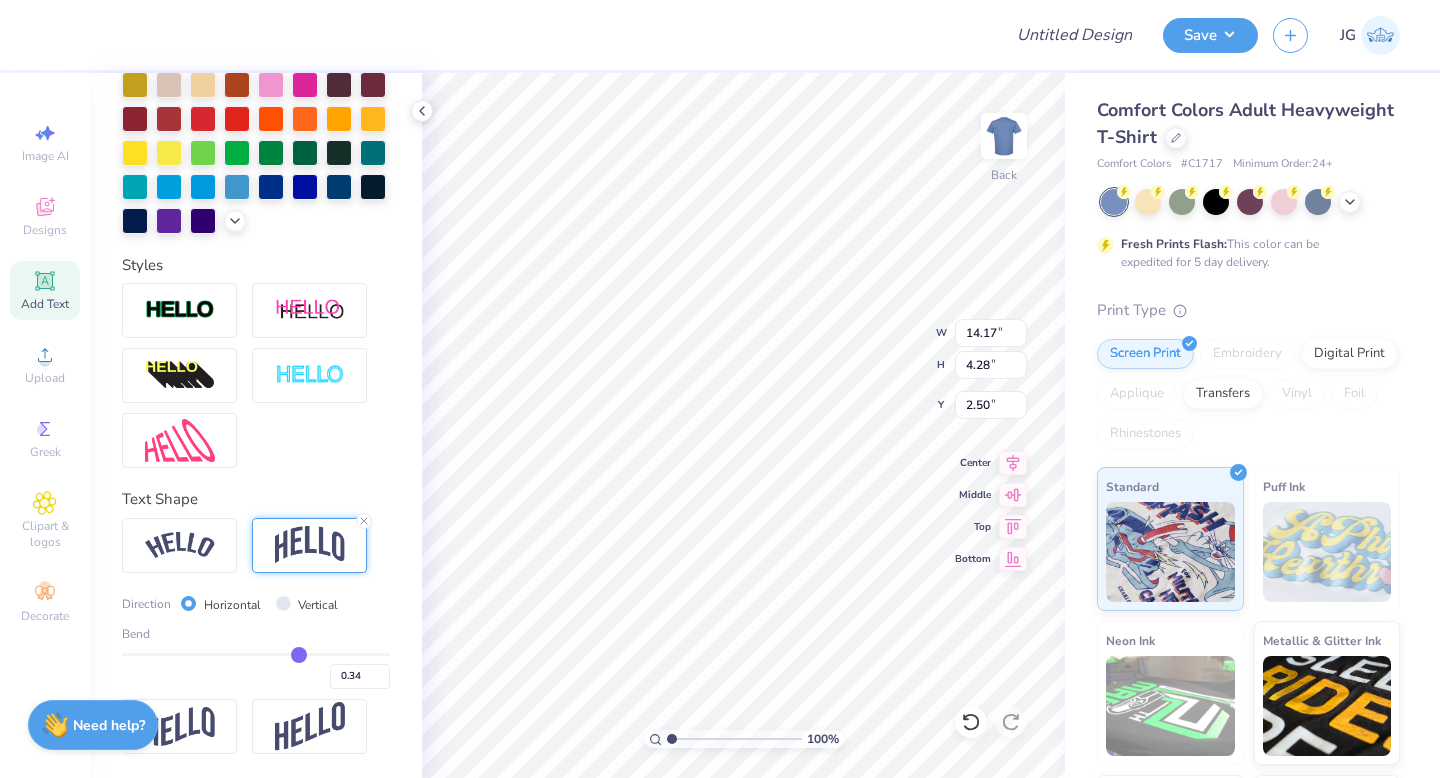type on "0.32" 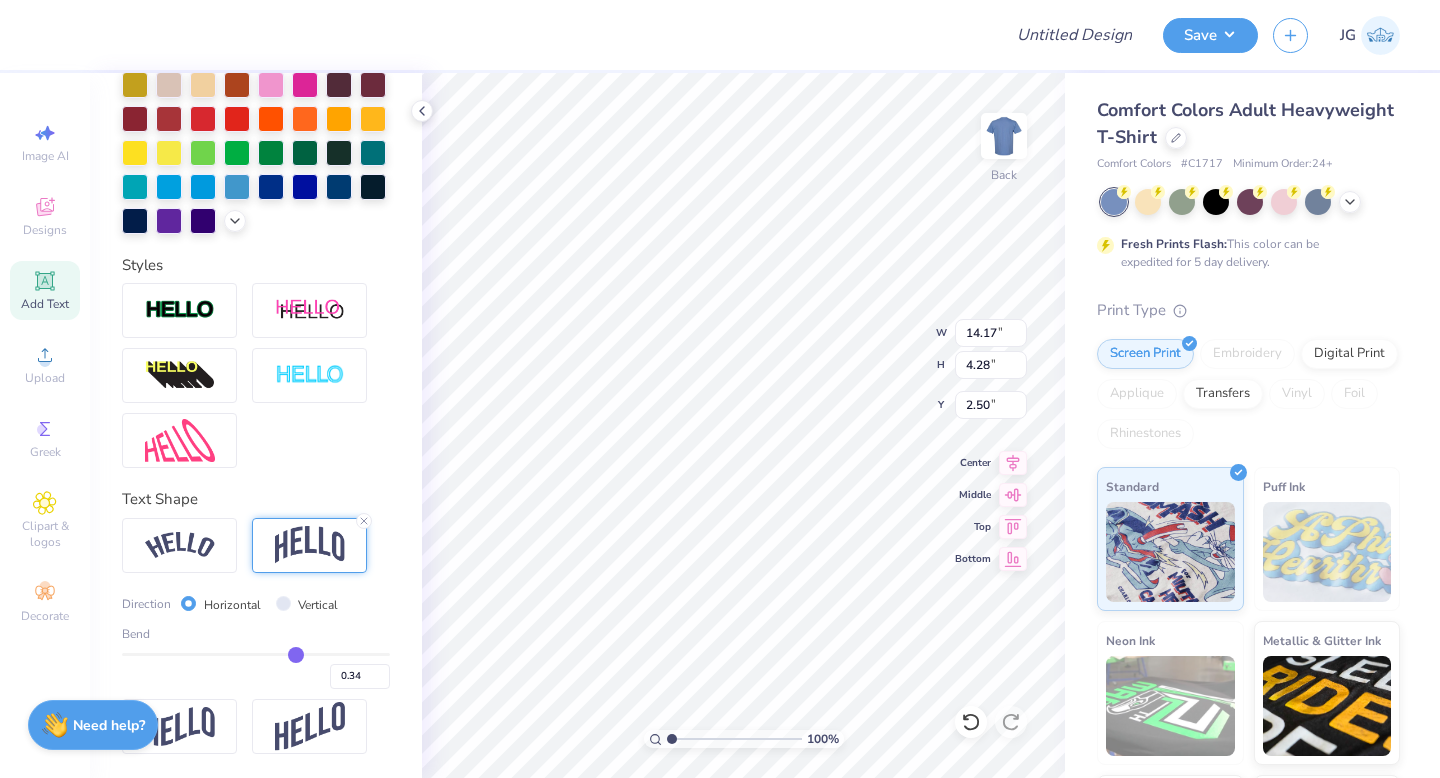 type on "0.32" 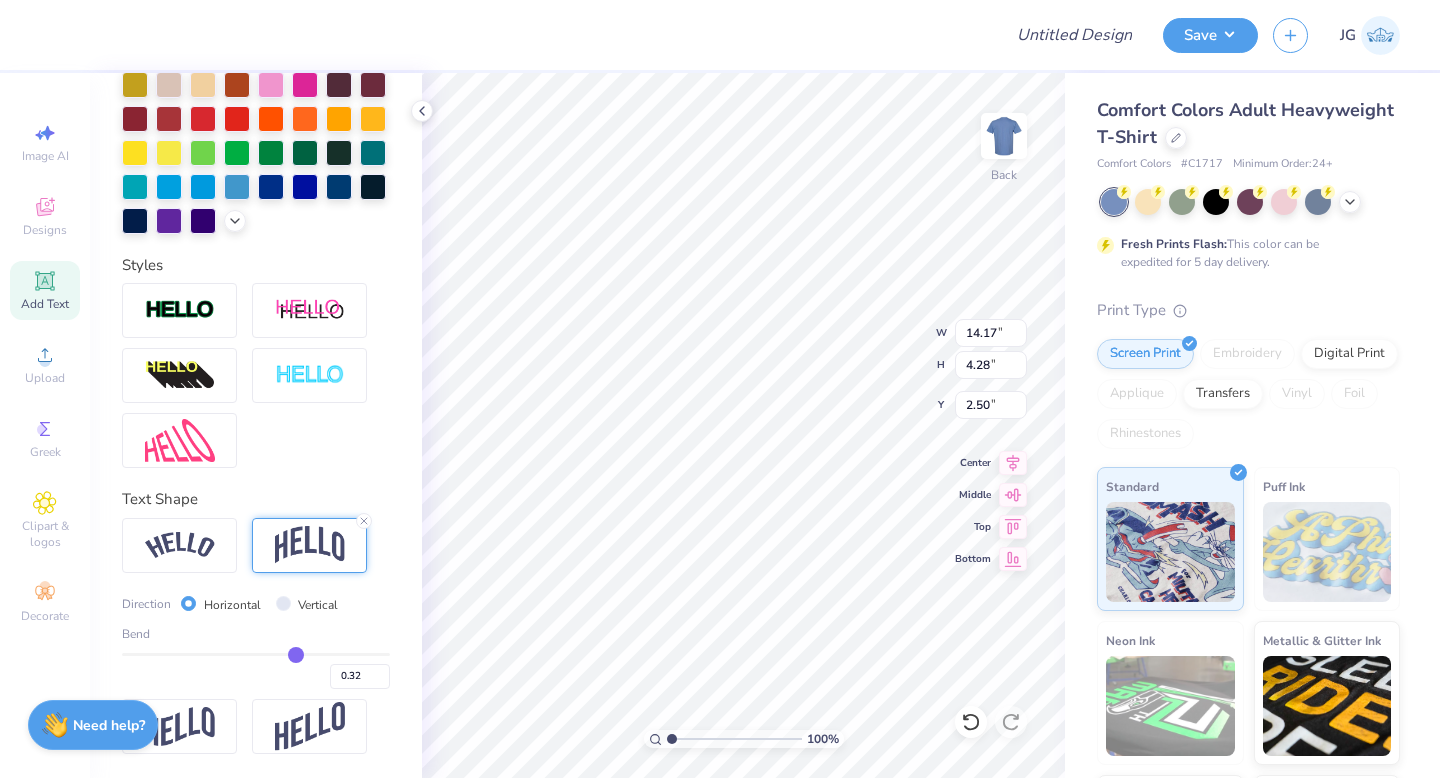 type on "0.31" 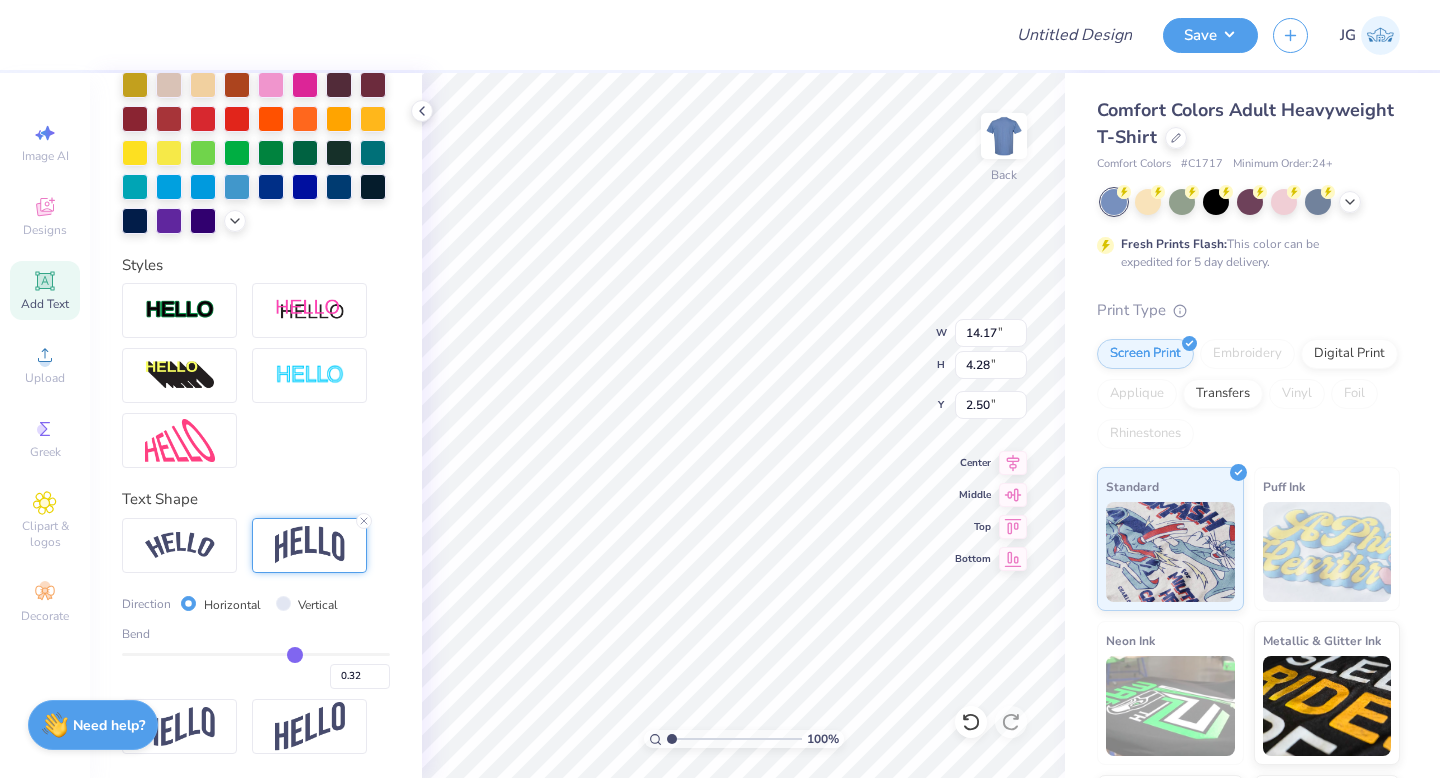 type on "0.31" 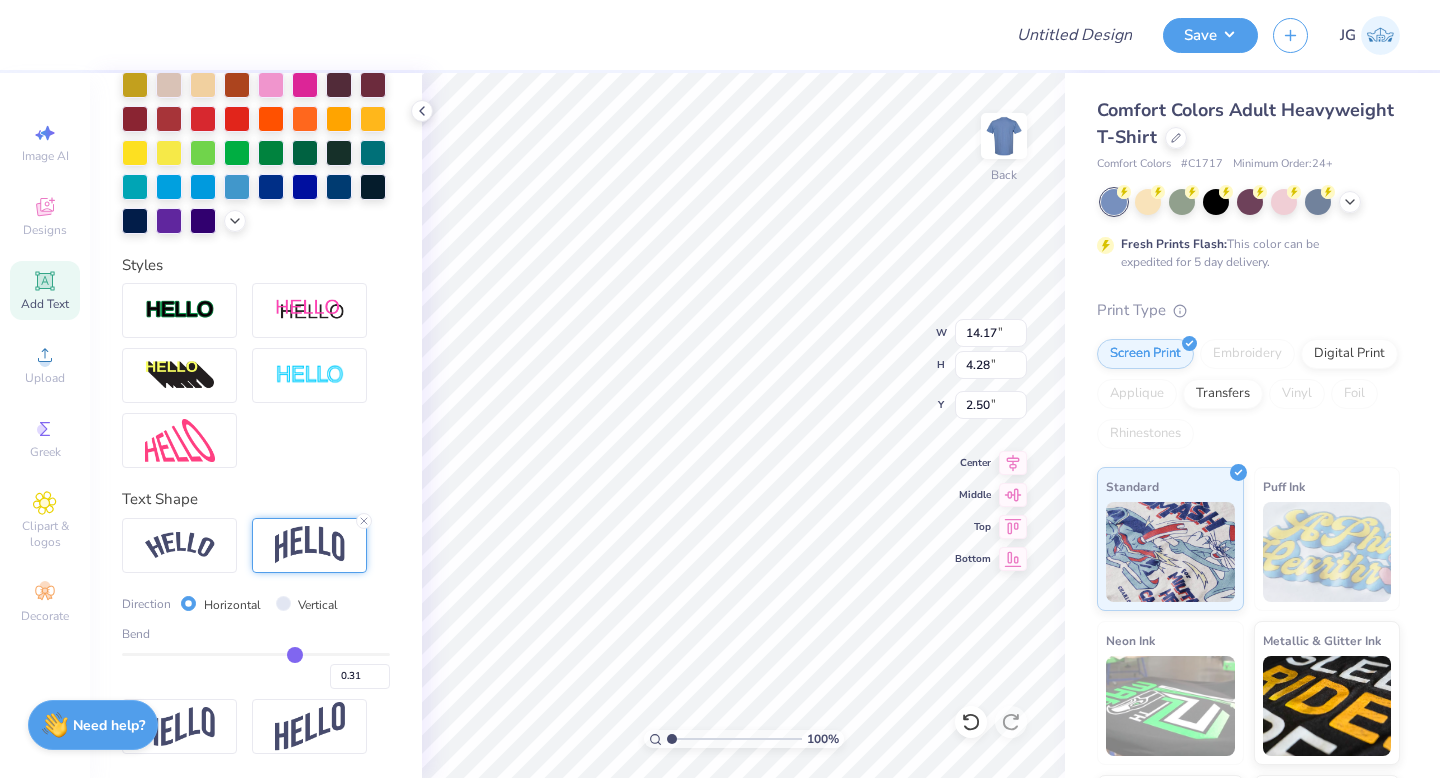 type on "0.3" 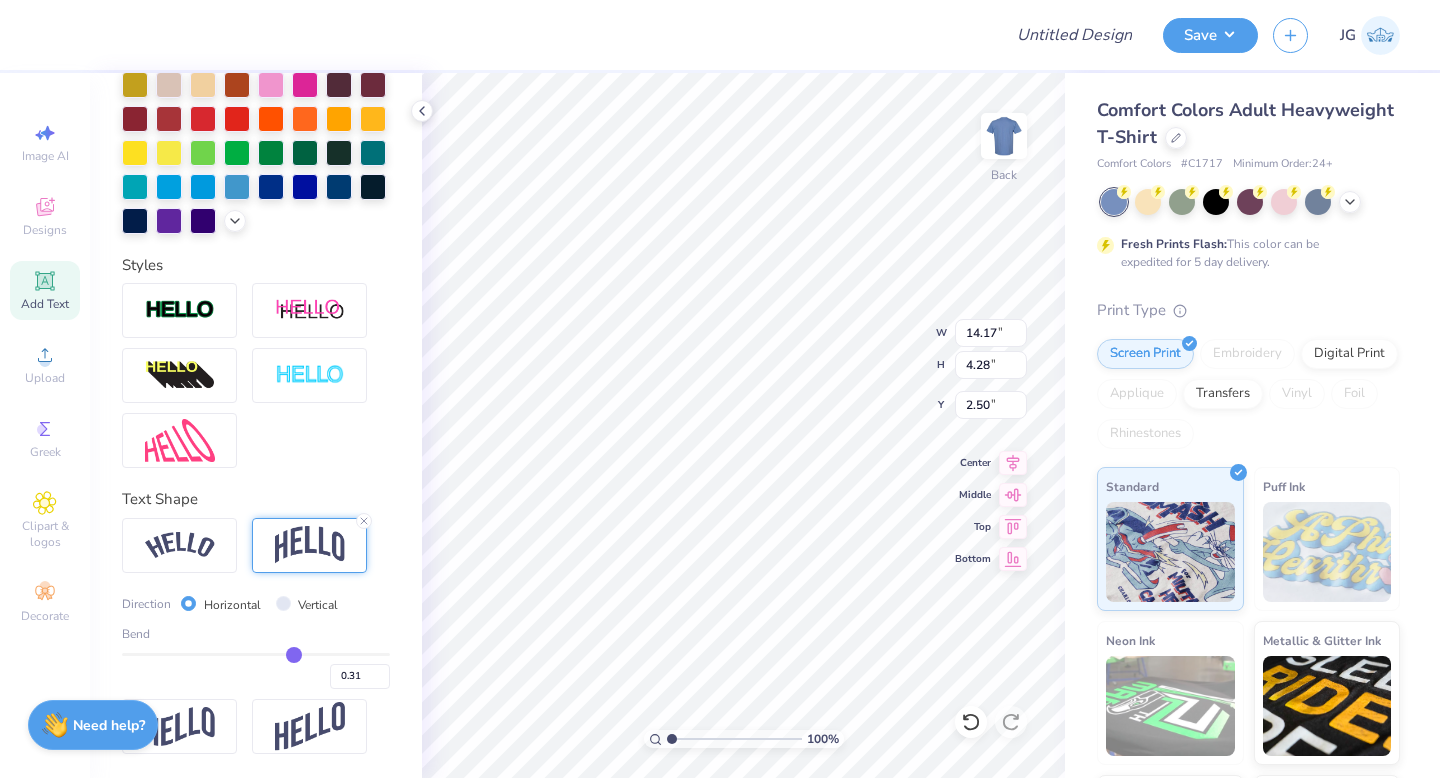 type on "0.30" 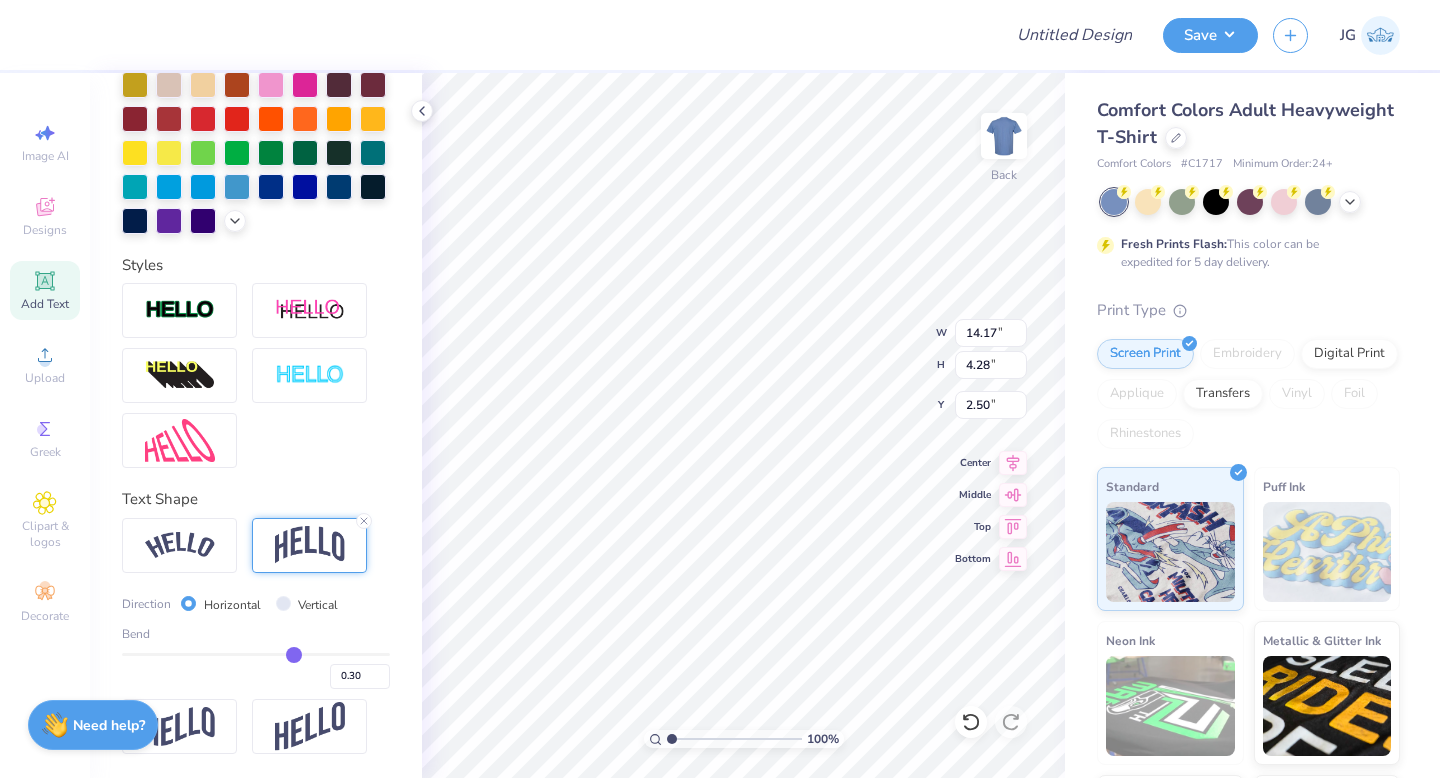 type on "0.29" 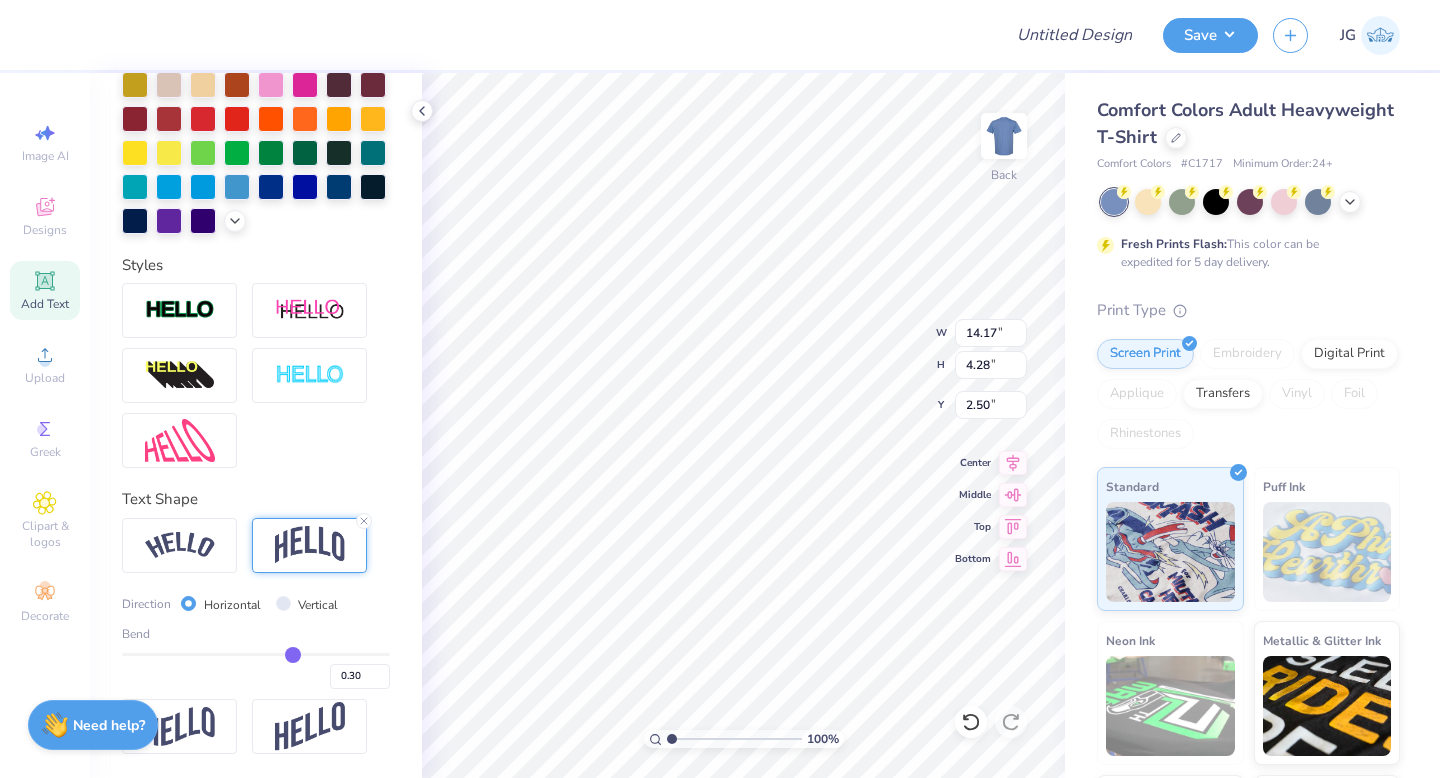 type on "0.29" 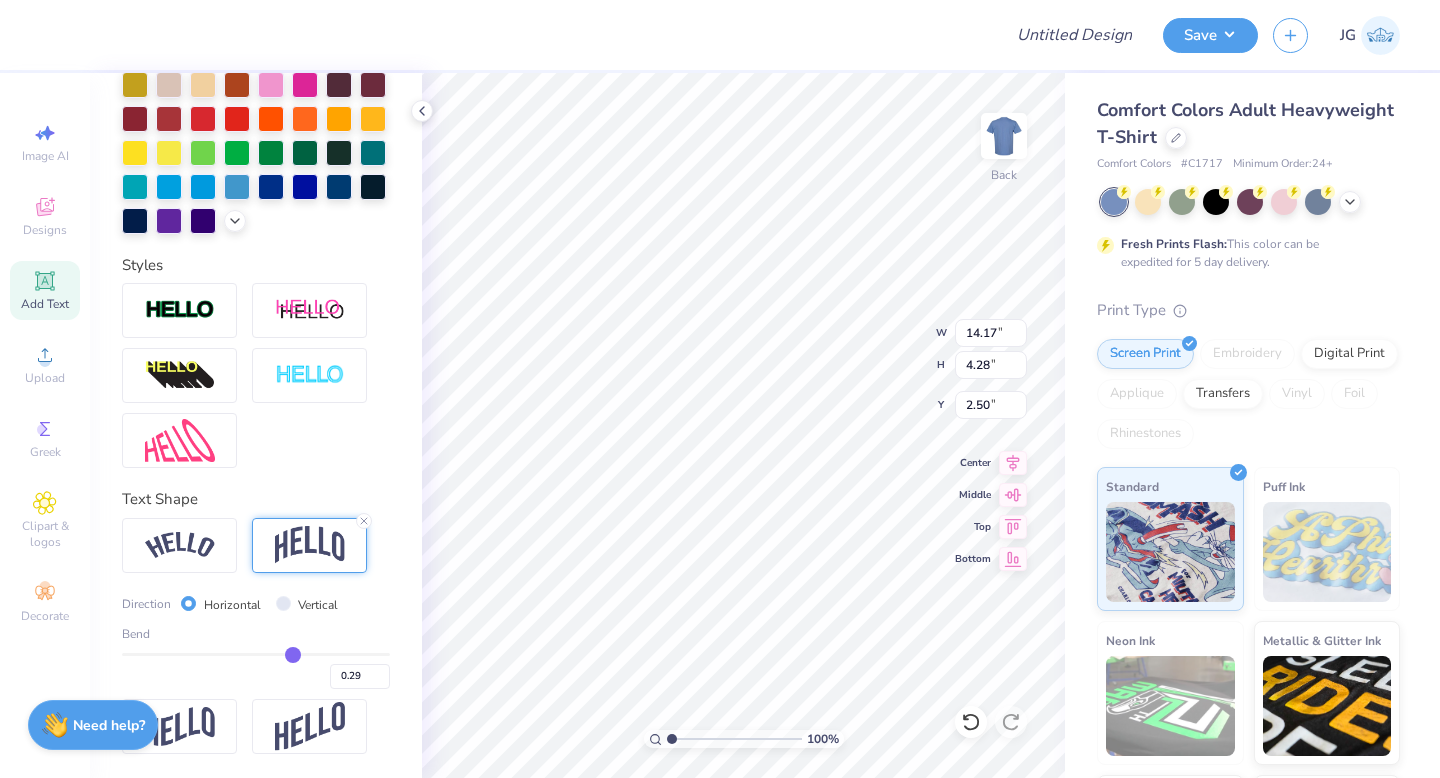 type on "0.28" 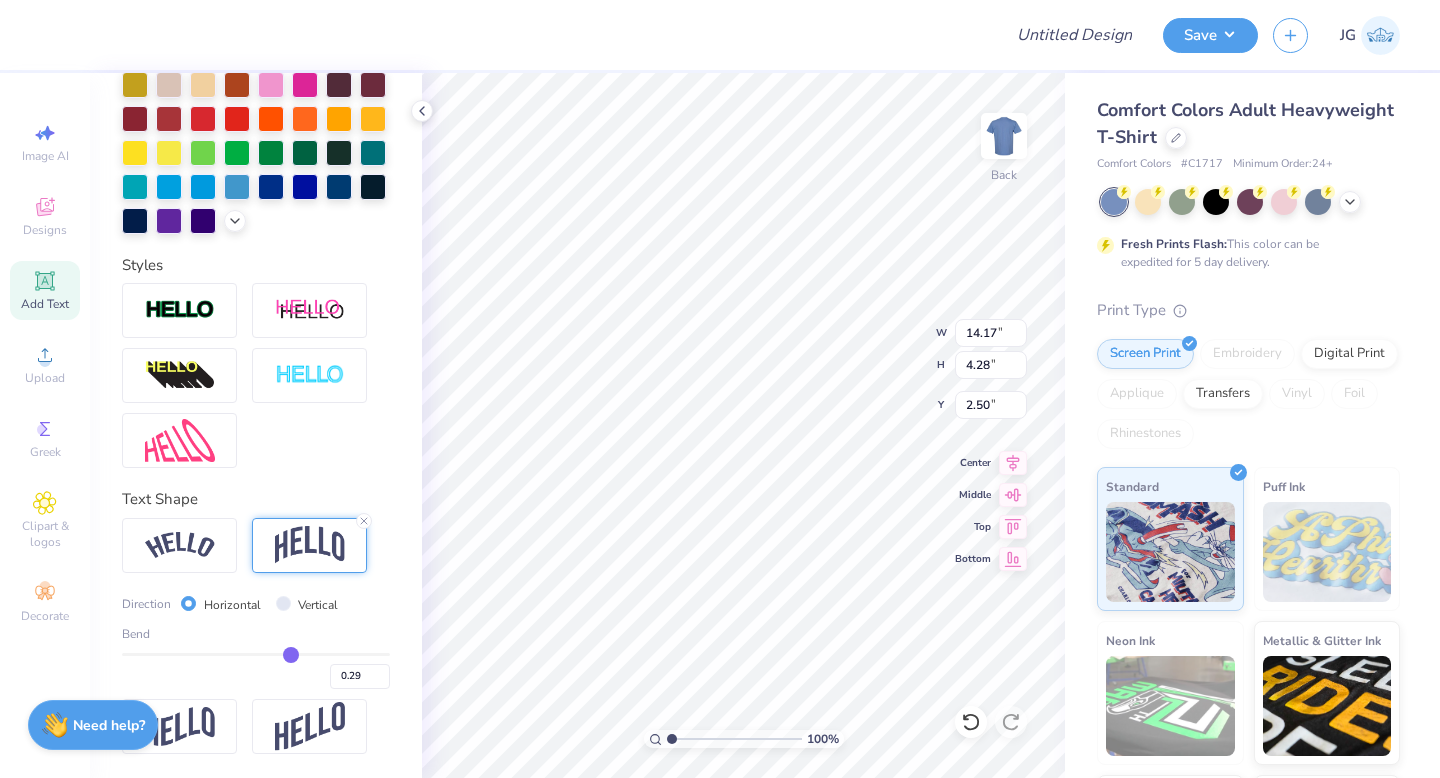 type on "0.28" 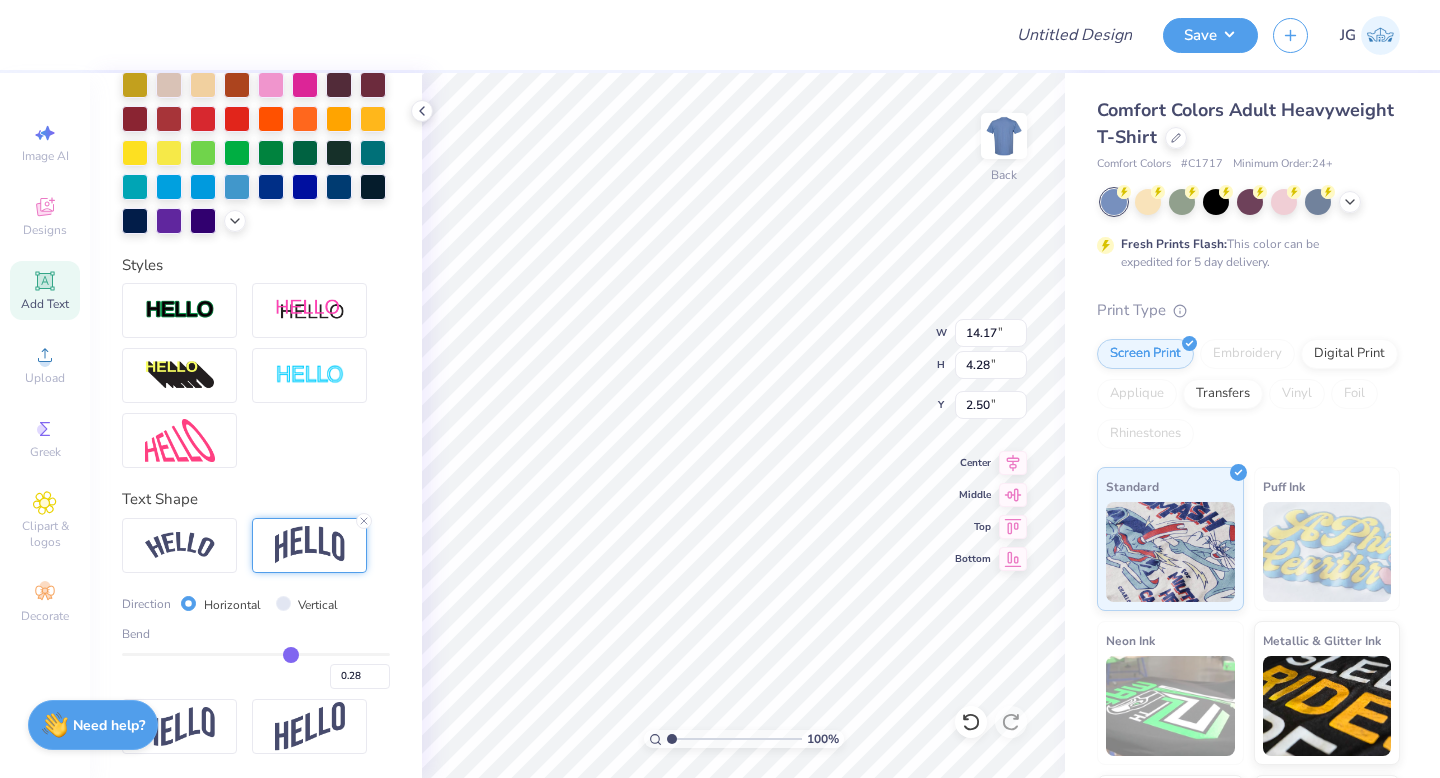 type on "0.27" 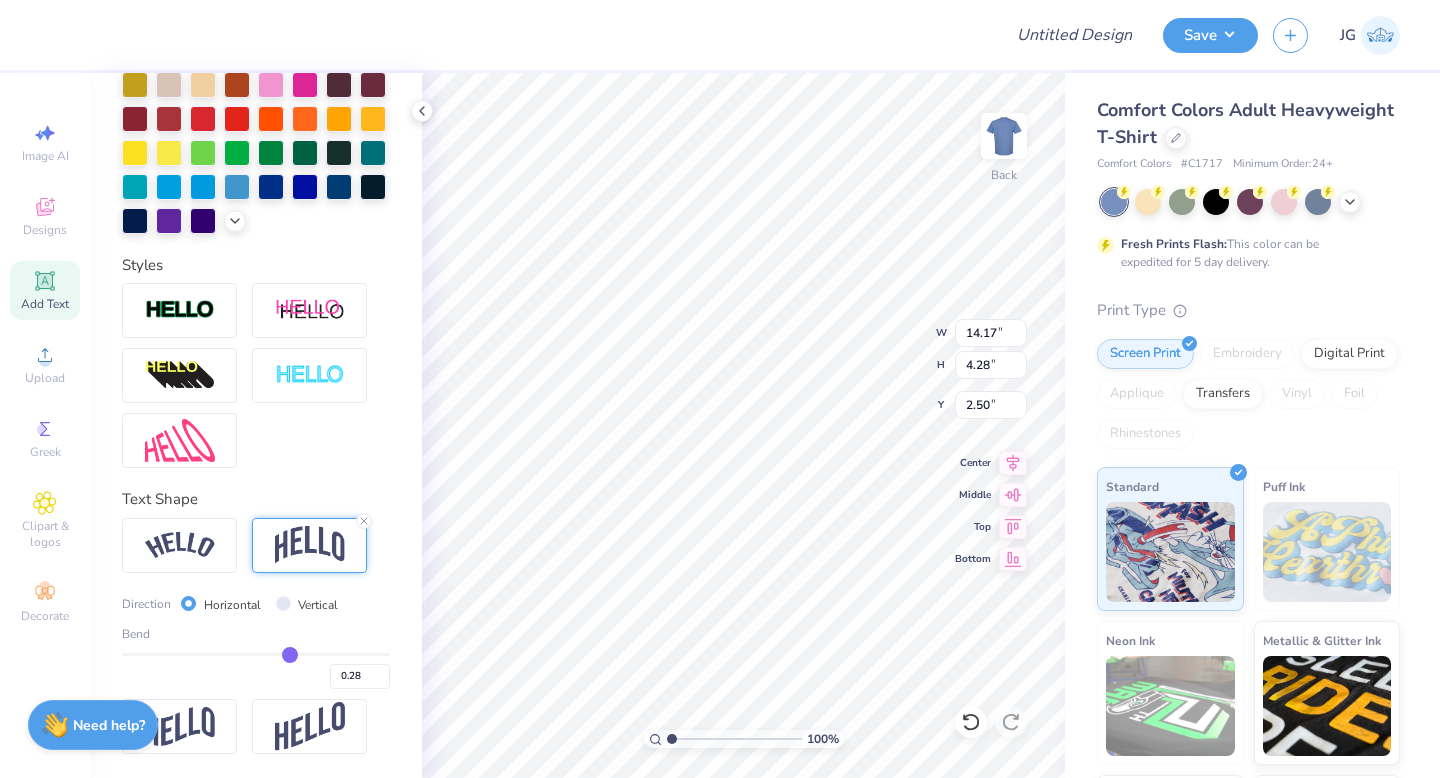 type on "0.27" 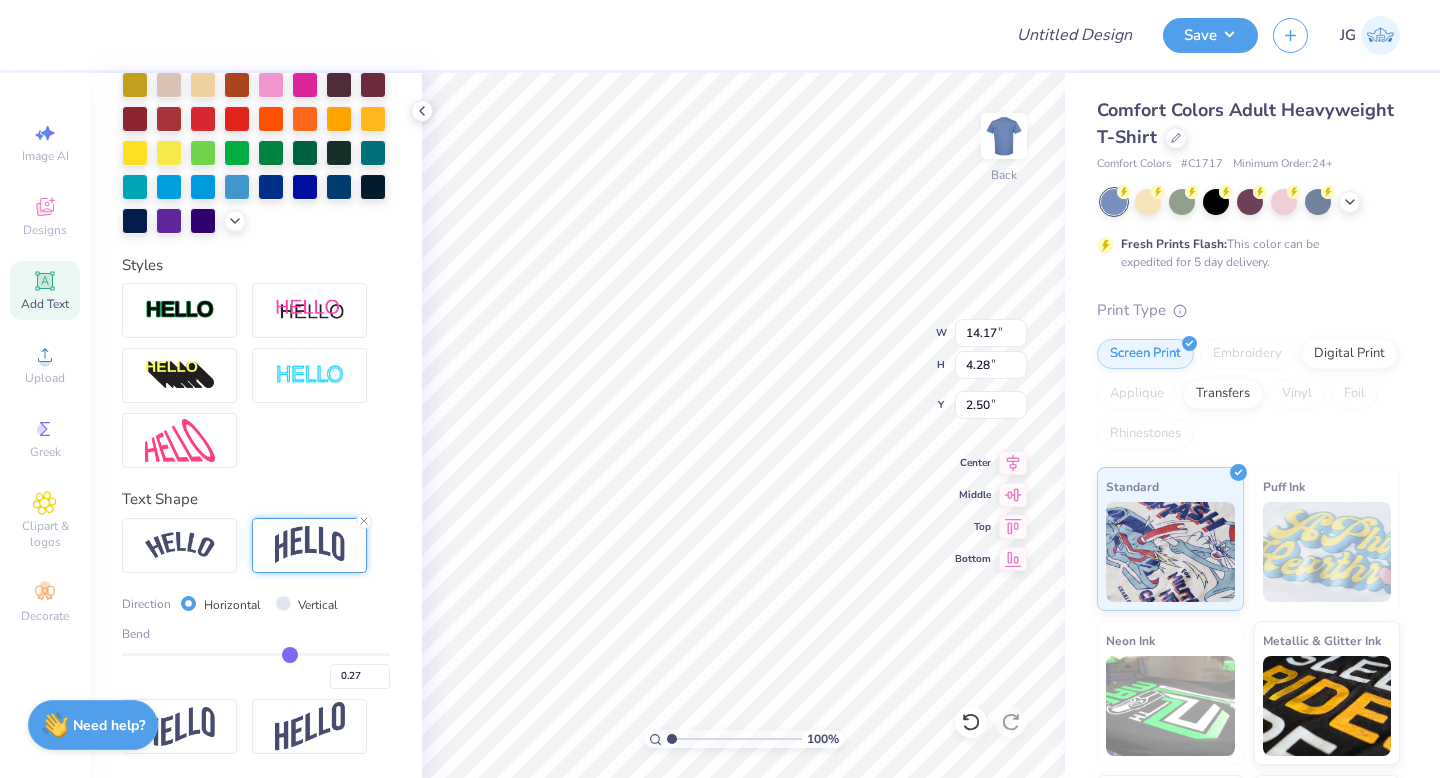 type on "0.26" 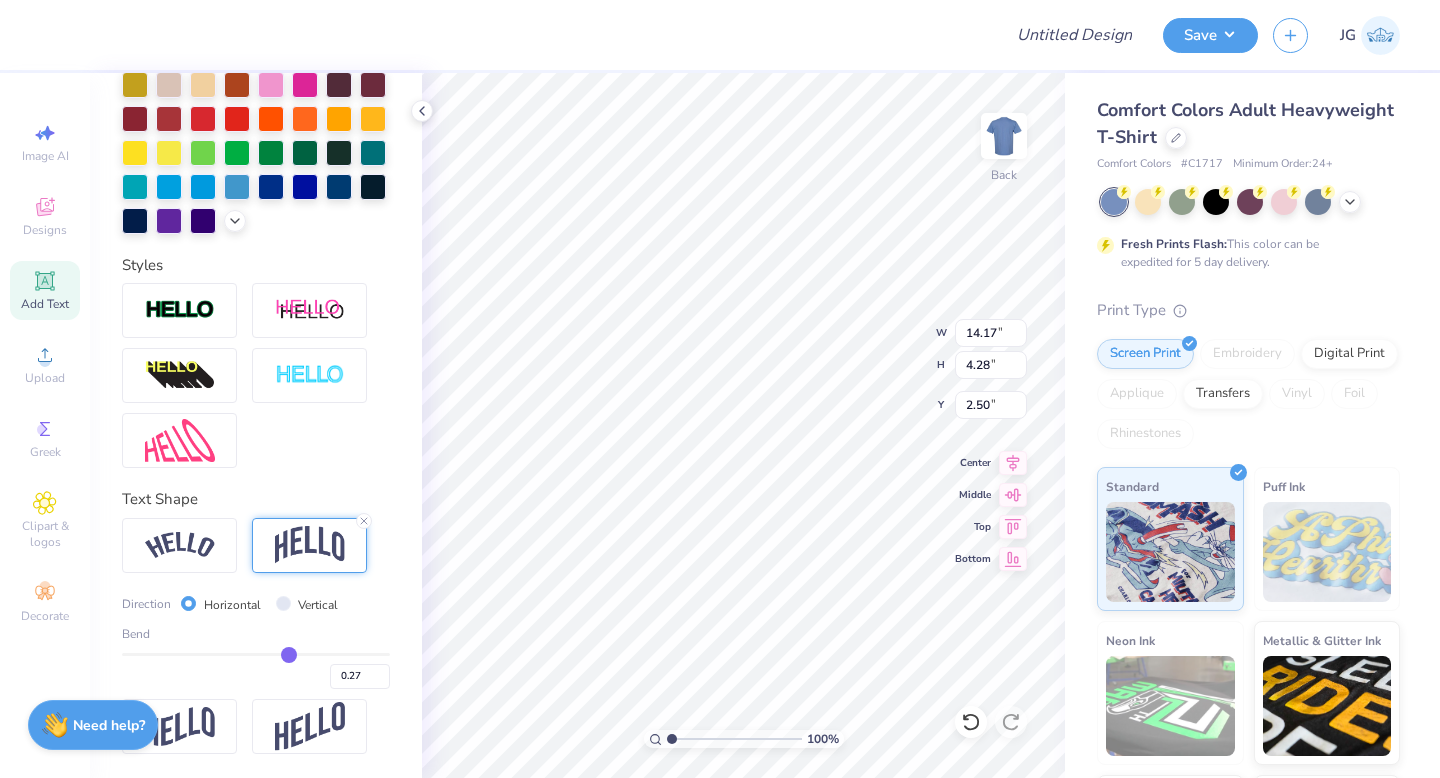 type on "0.26" 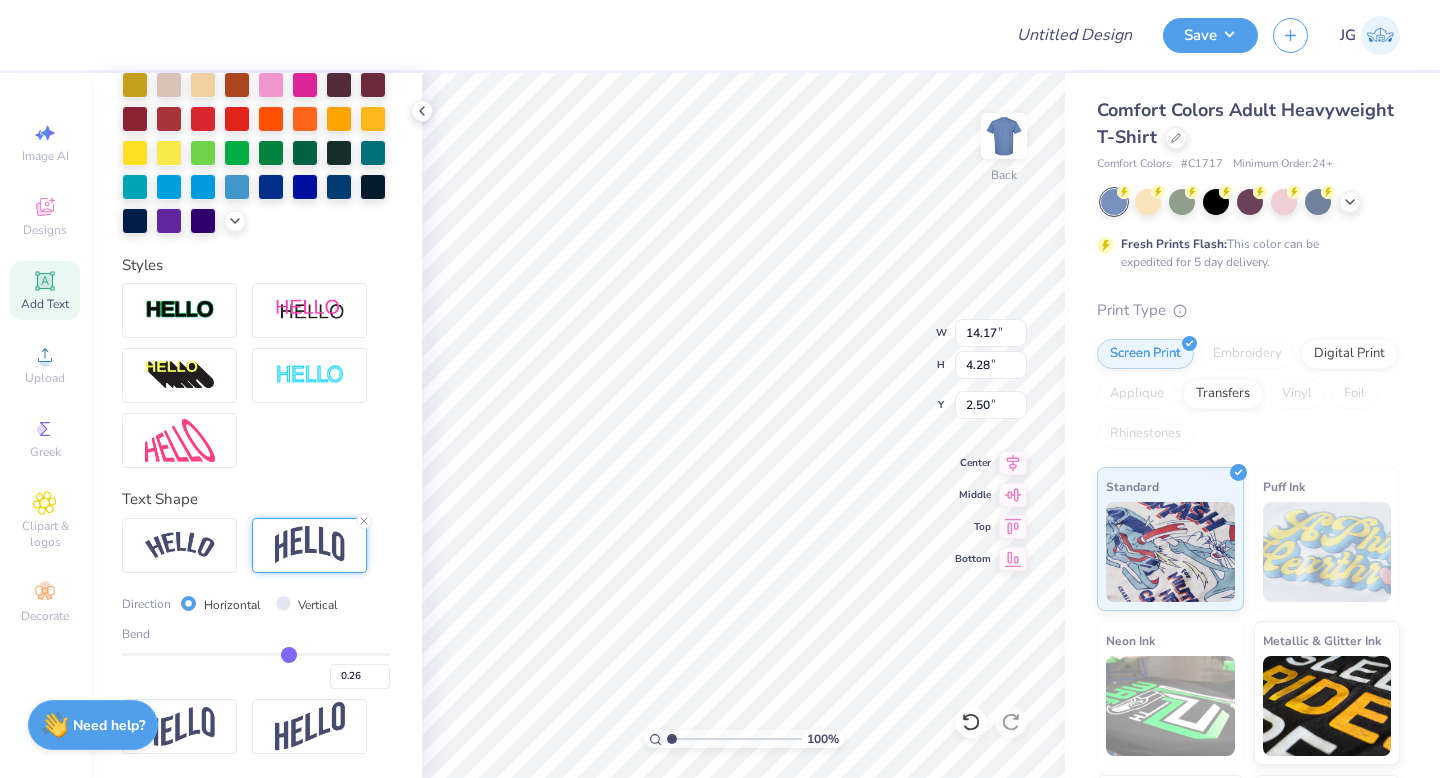 type on "0.25" 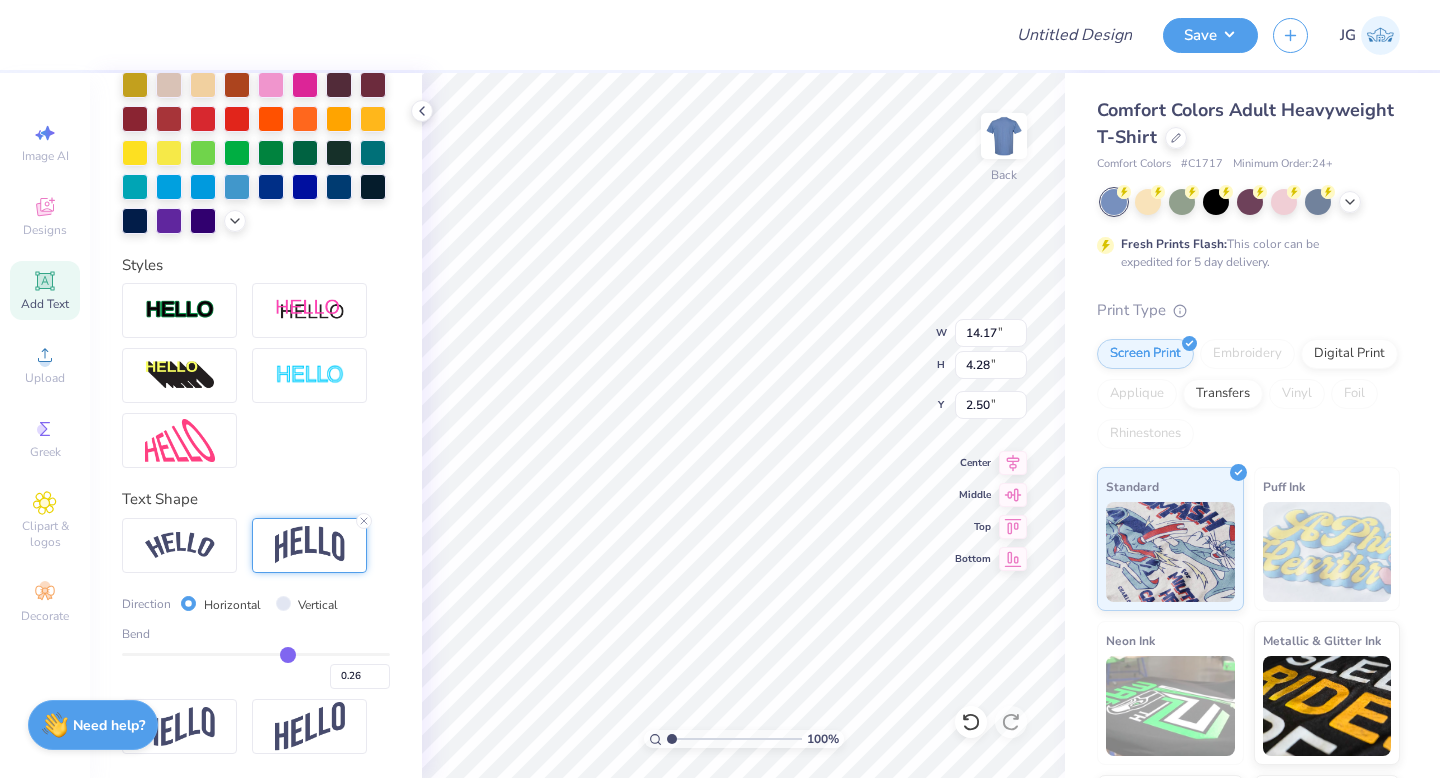 type on "0.25" 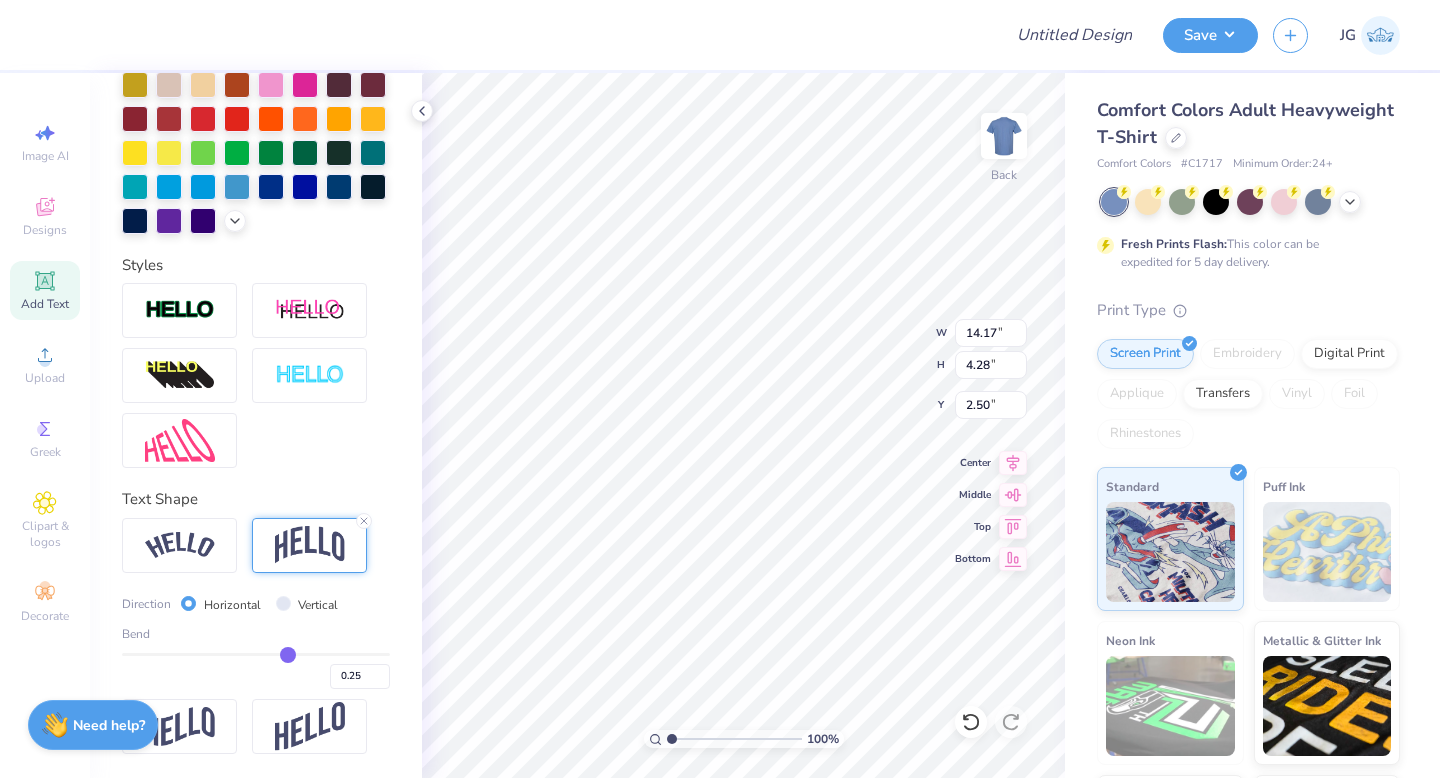 type on "0.24" 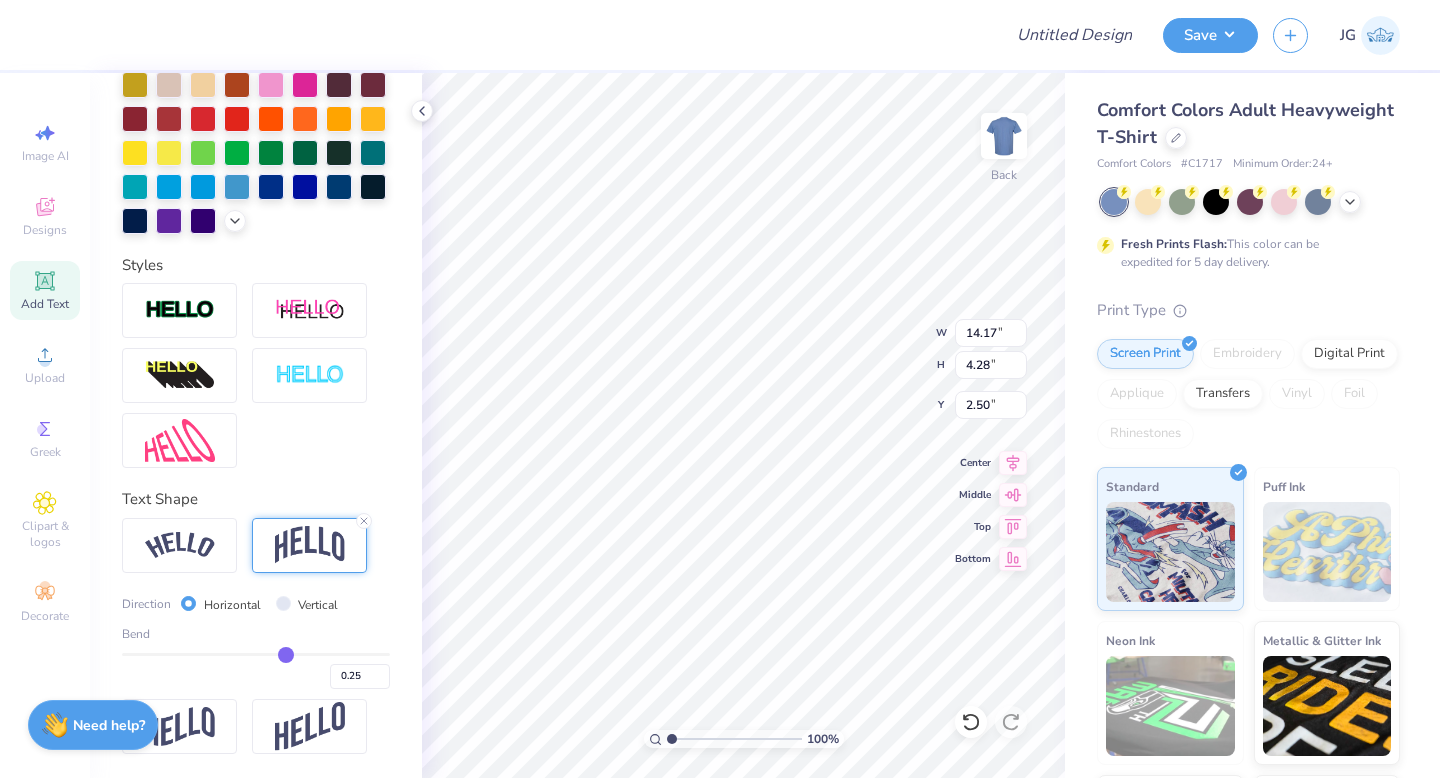 type on "0.24" 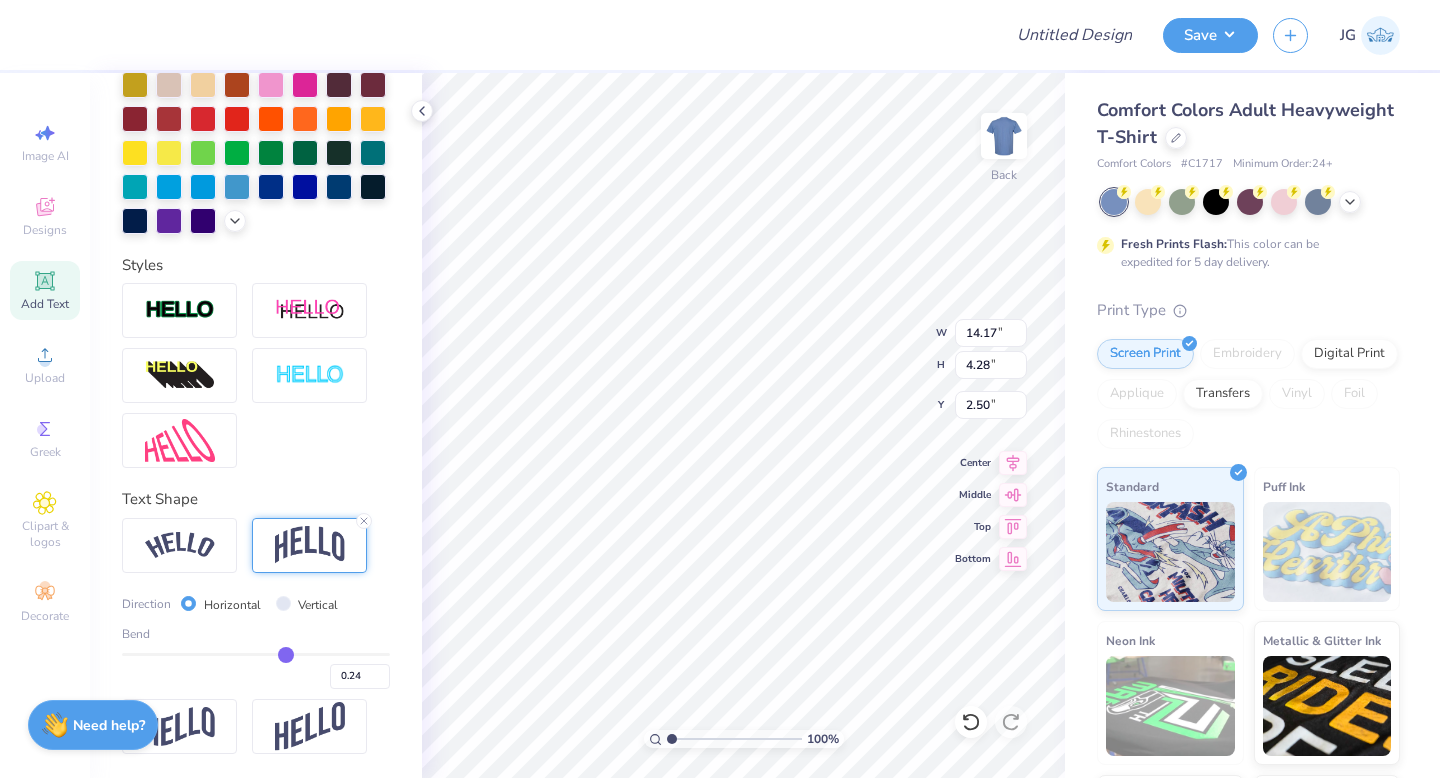 type on "0.23" 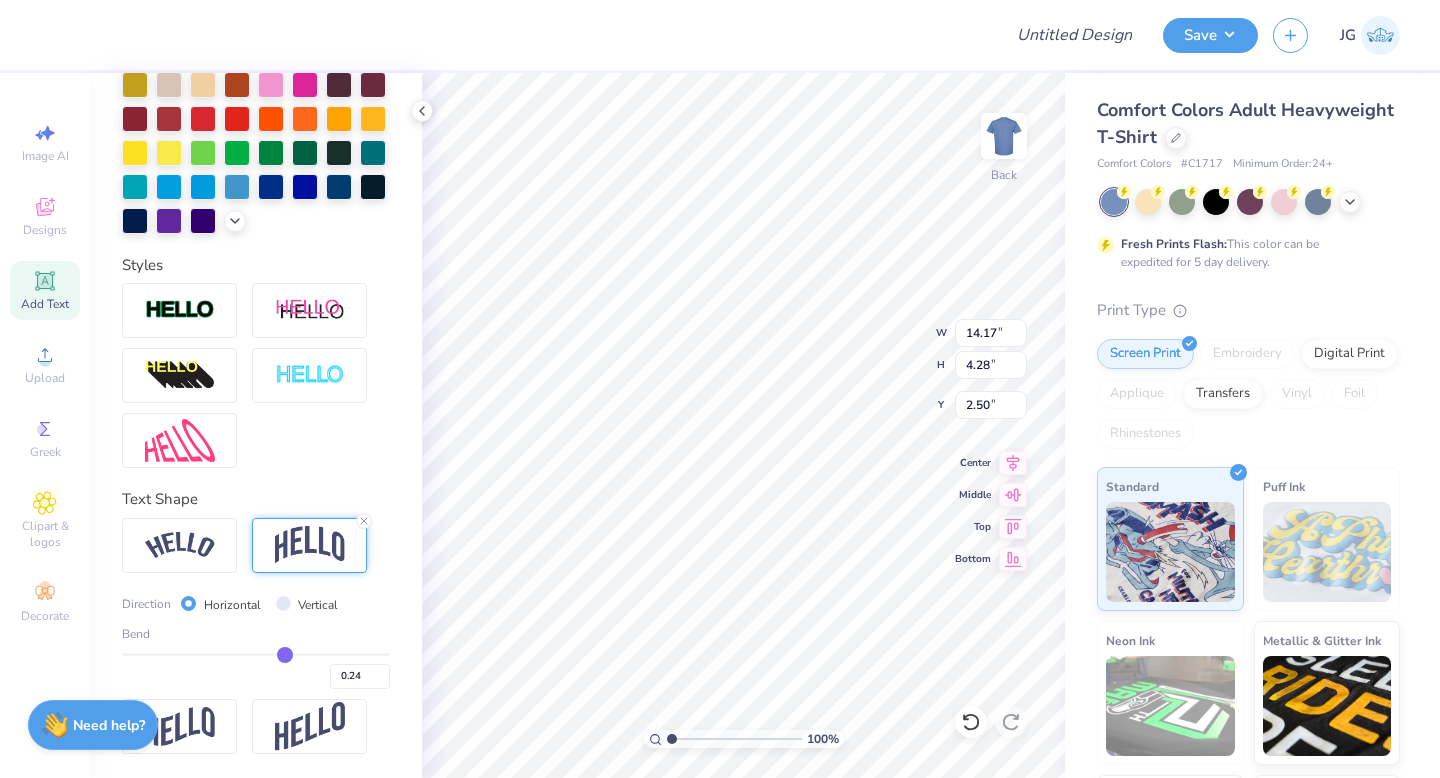 type on "0.23" 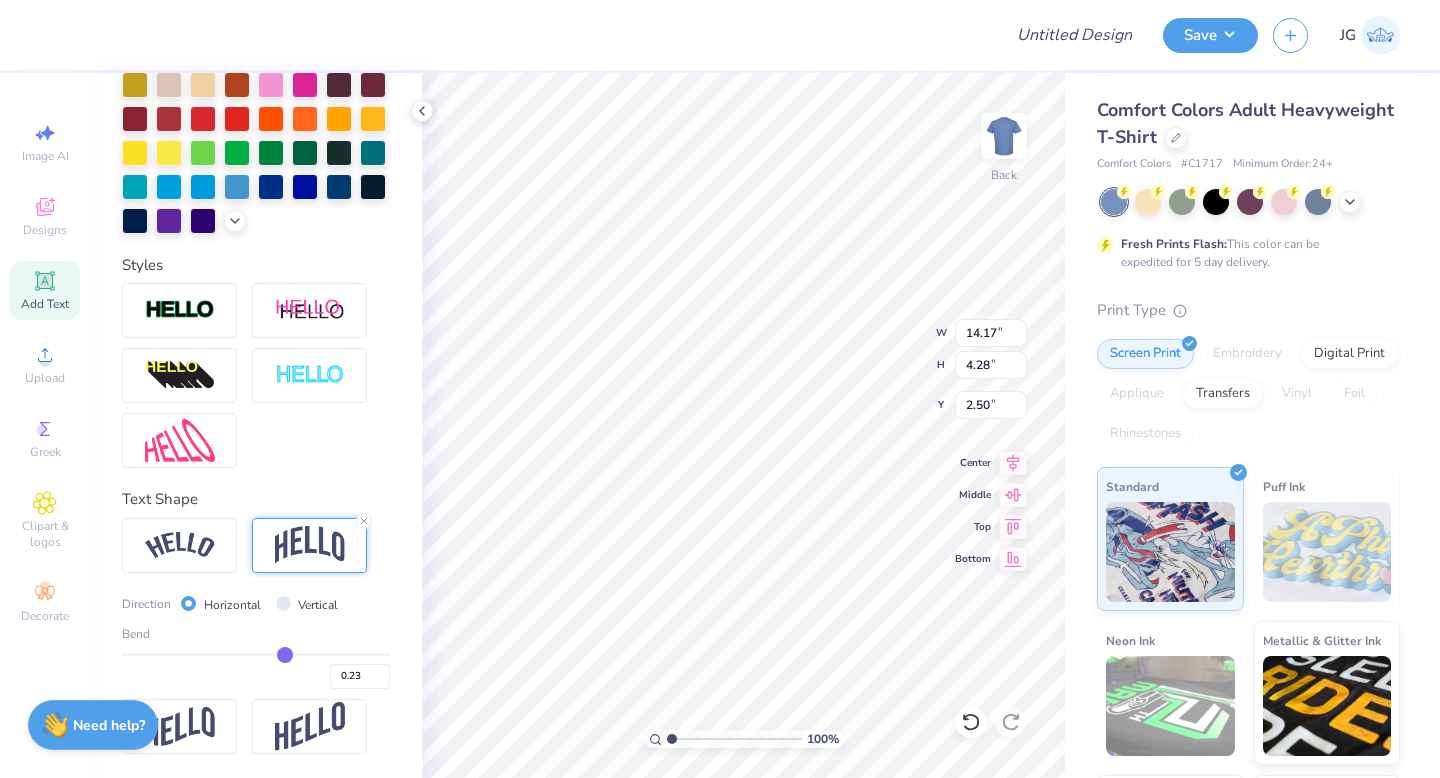 type on "0.22" 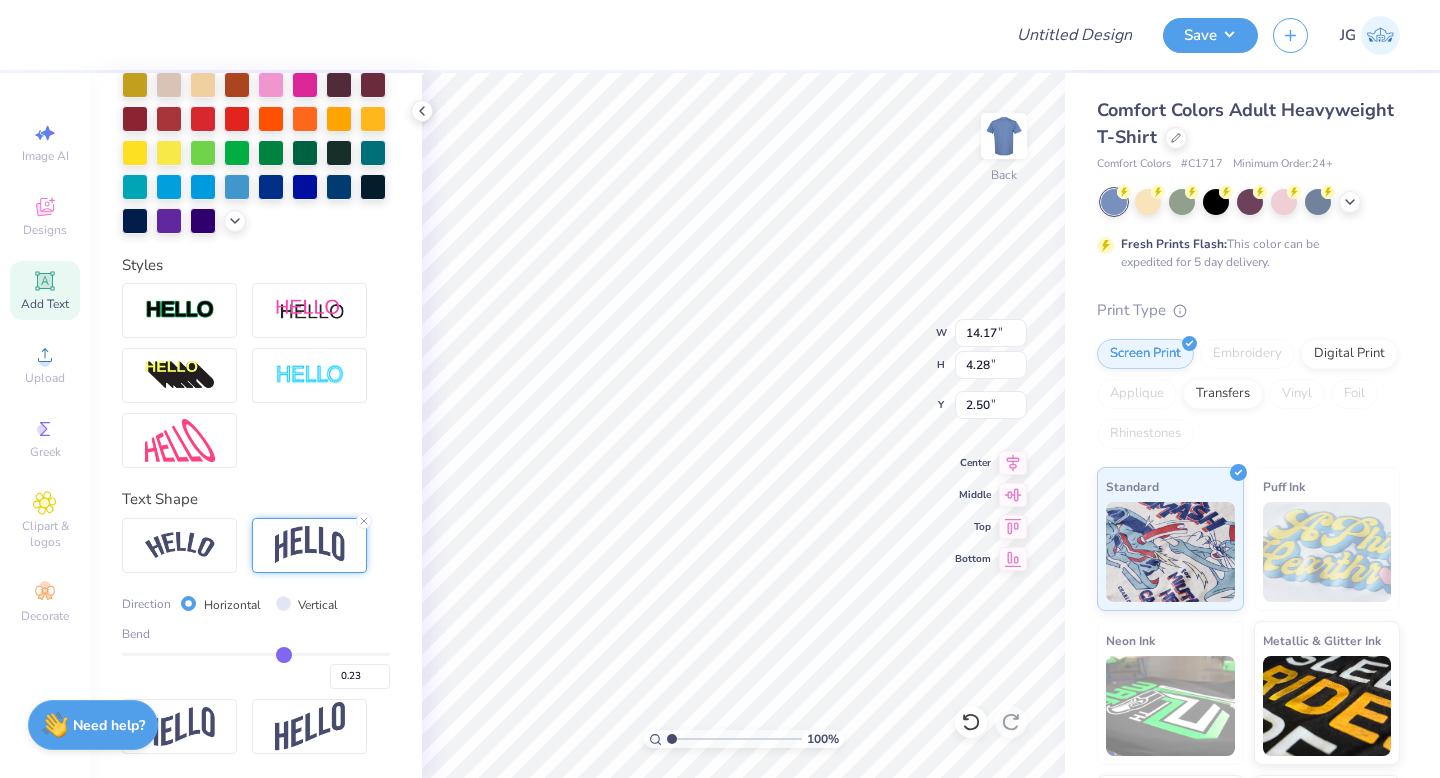 type on "0.22" 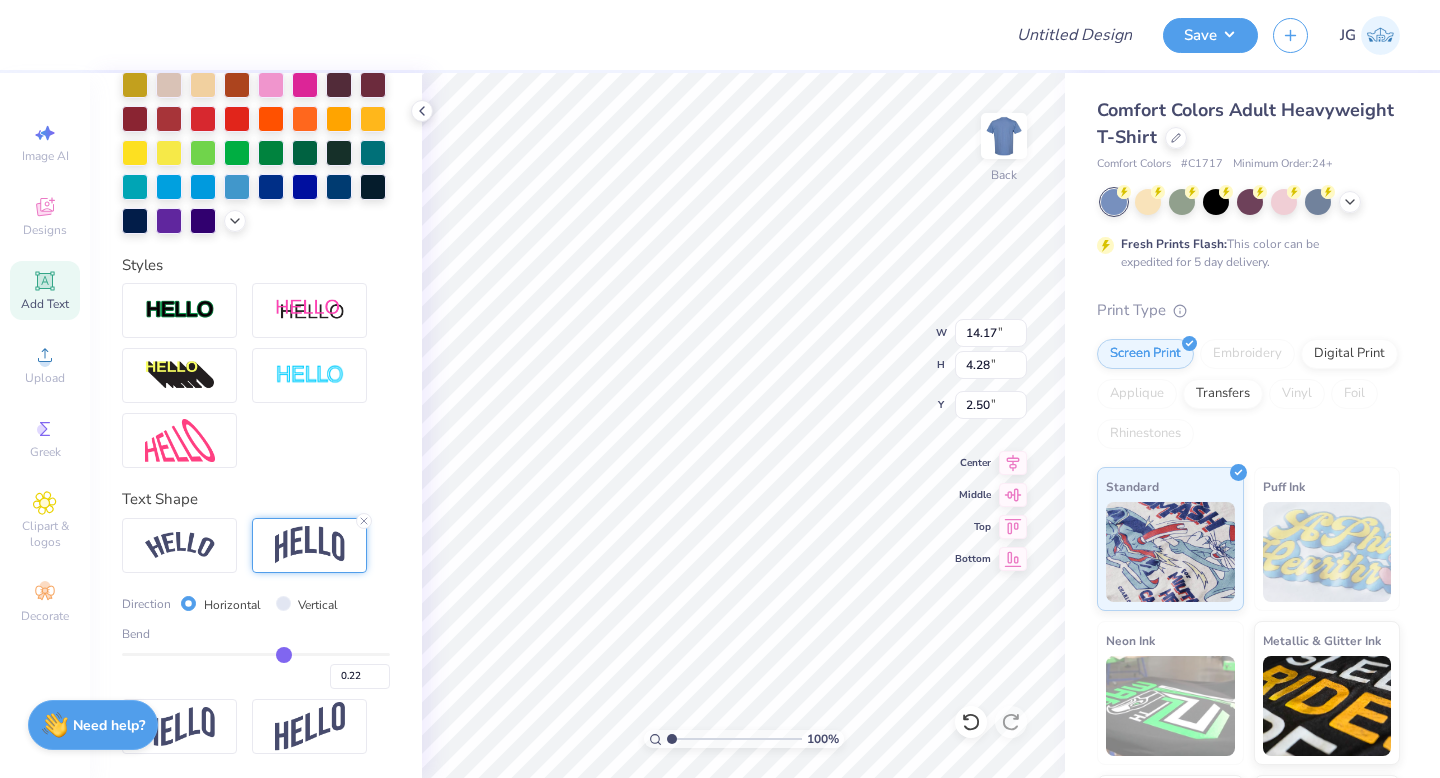 type on "0.21" 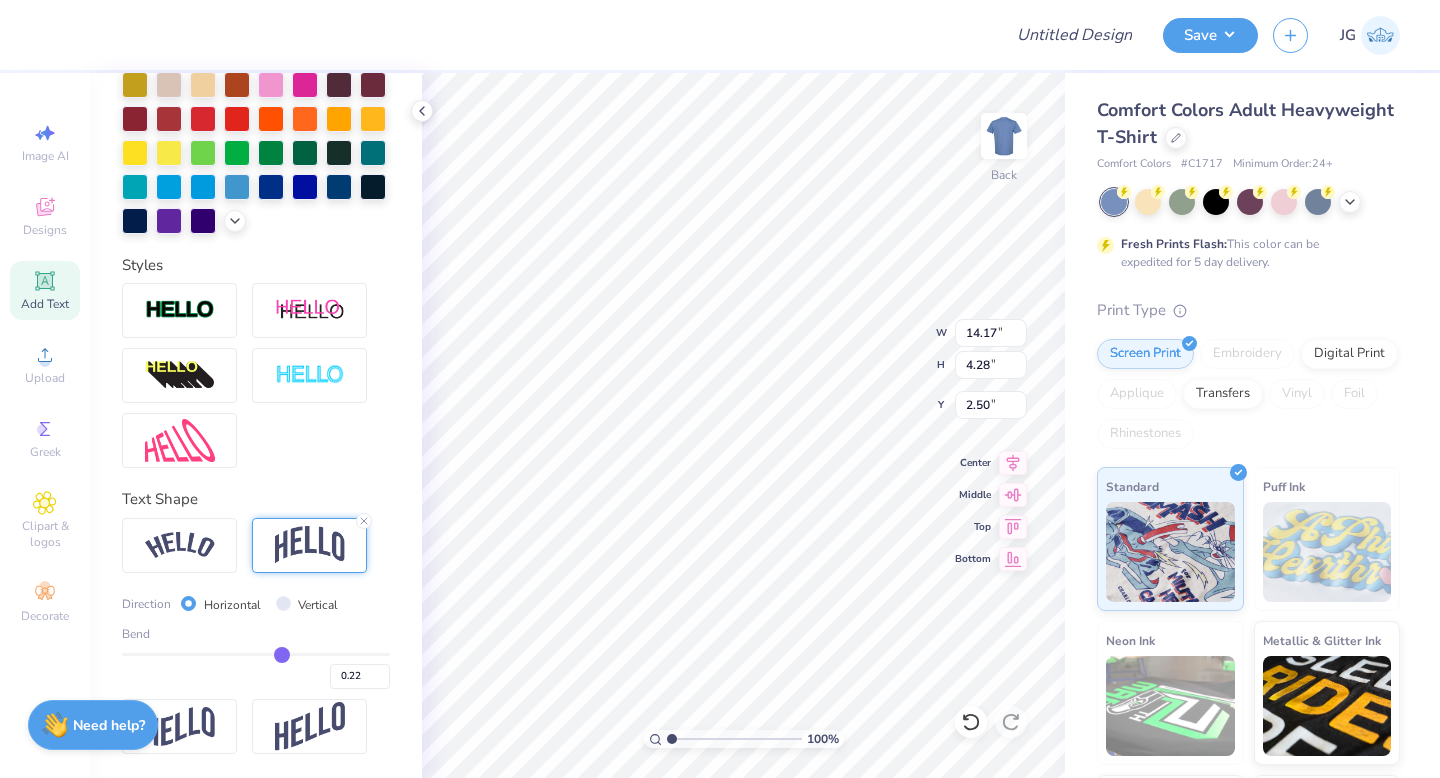 type on "0.21" 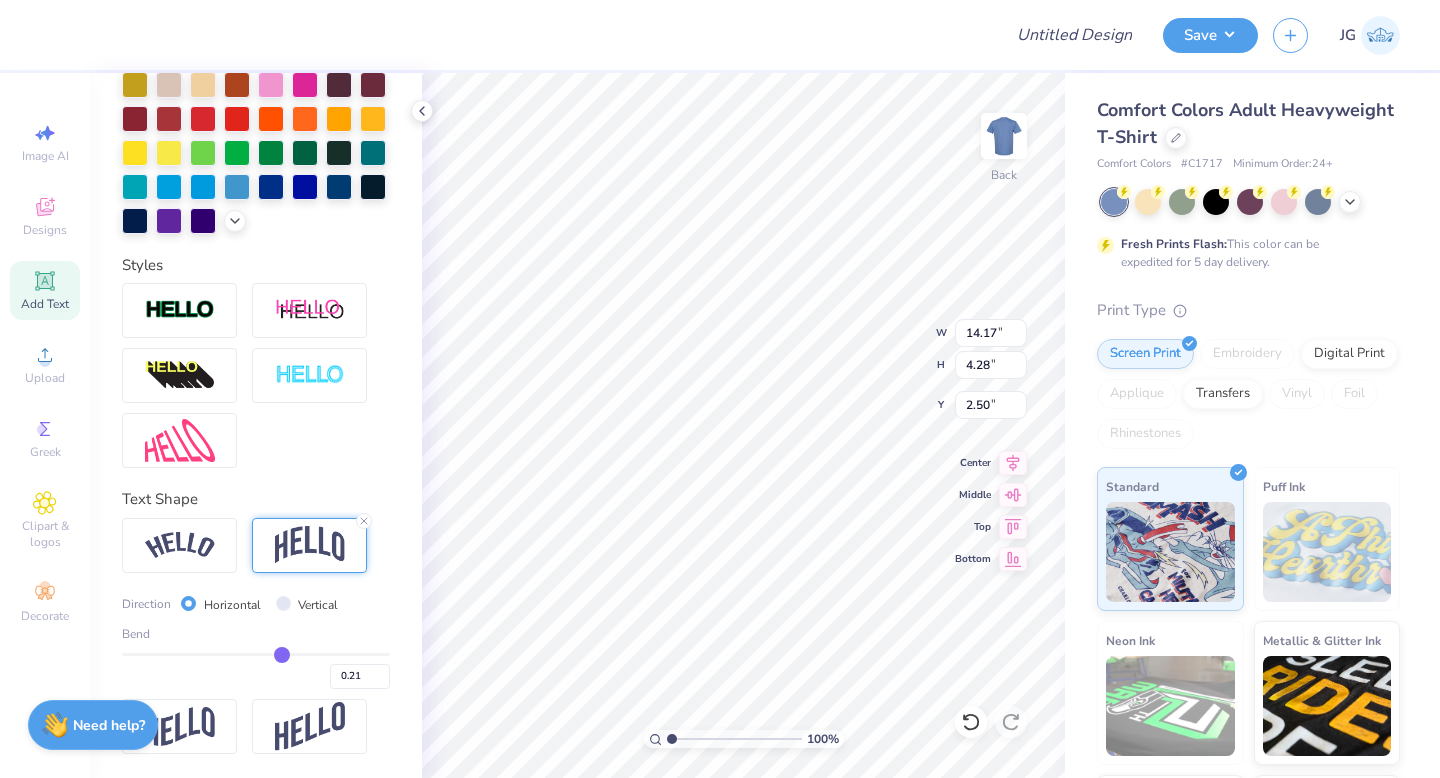 type on "0.2" 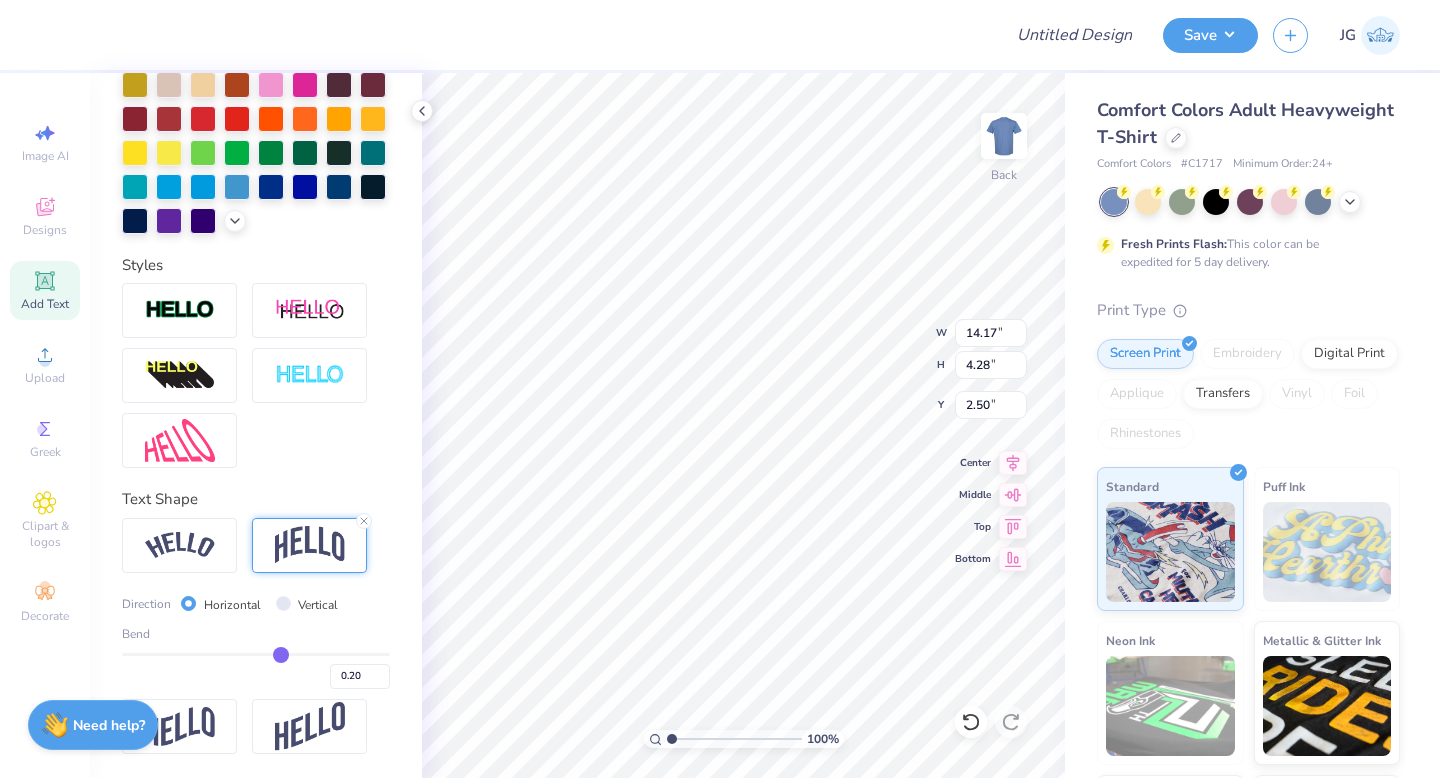 type on "0.19" 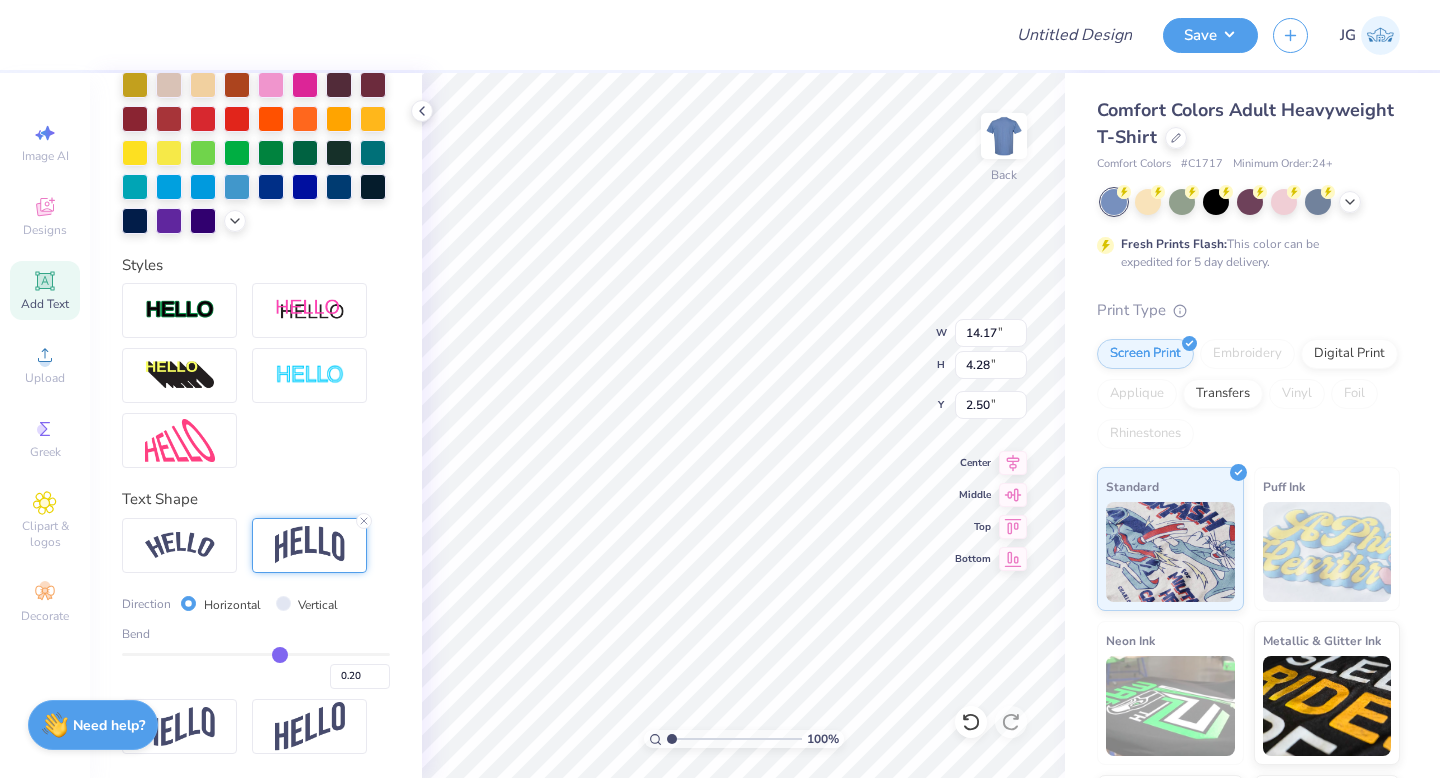 type on "0.19" 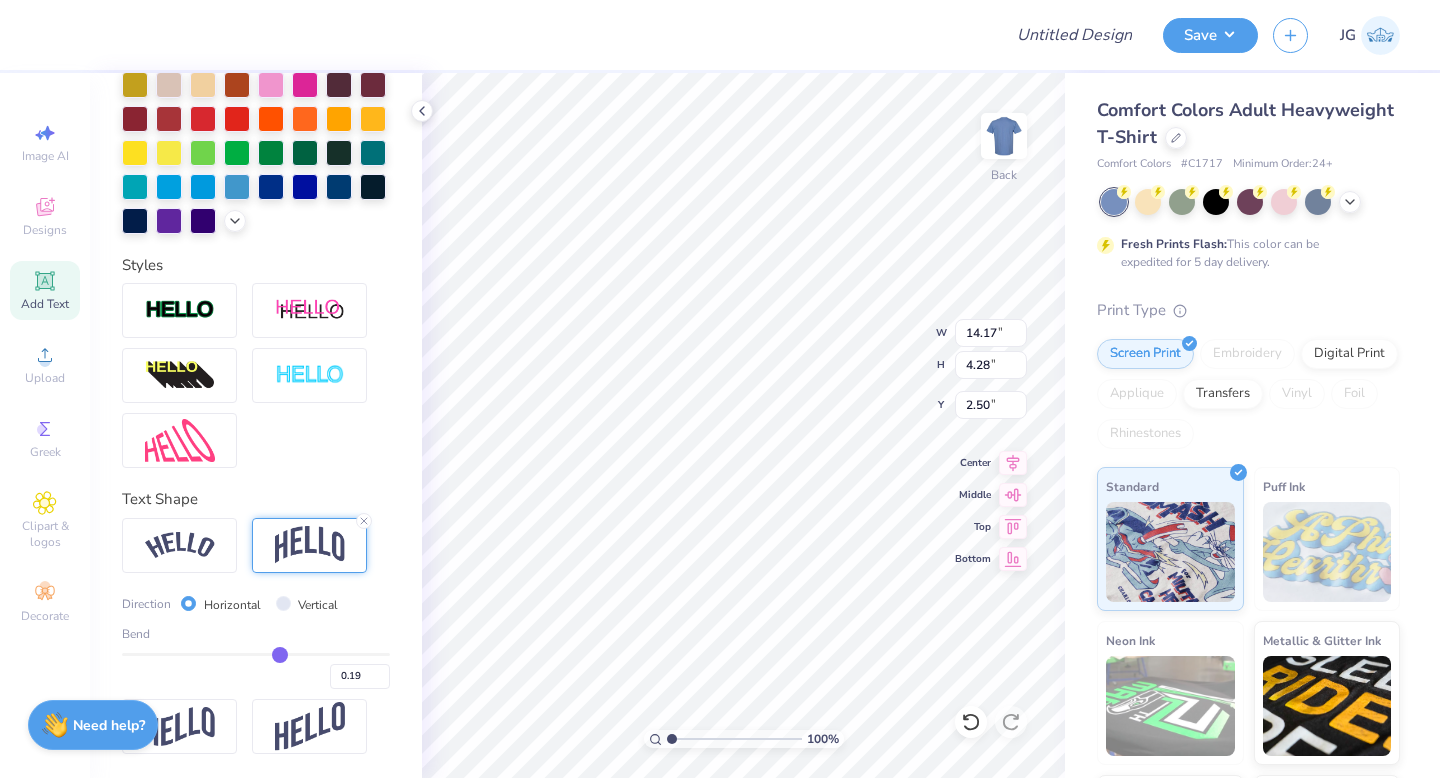 type on "0.18" 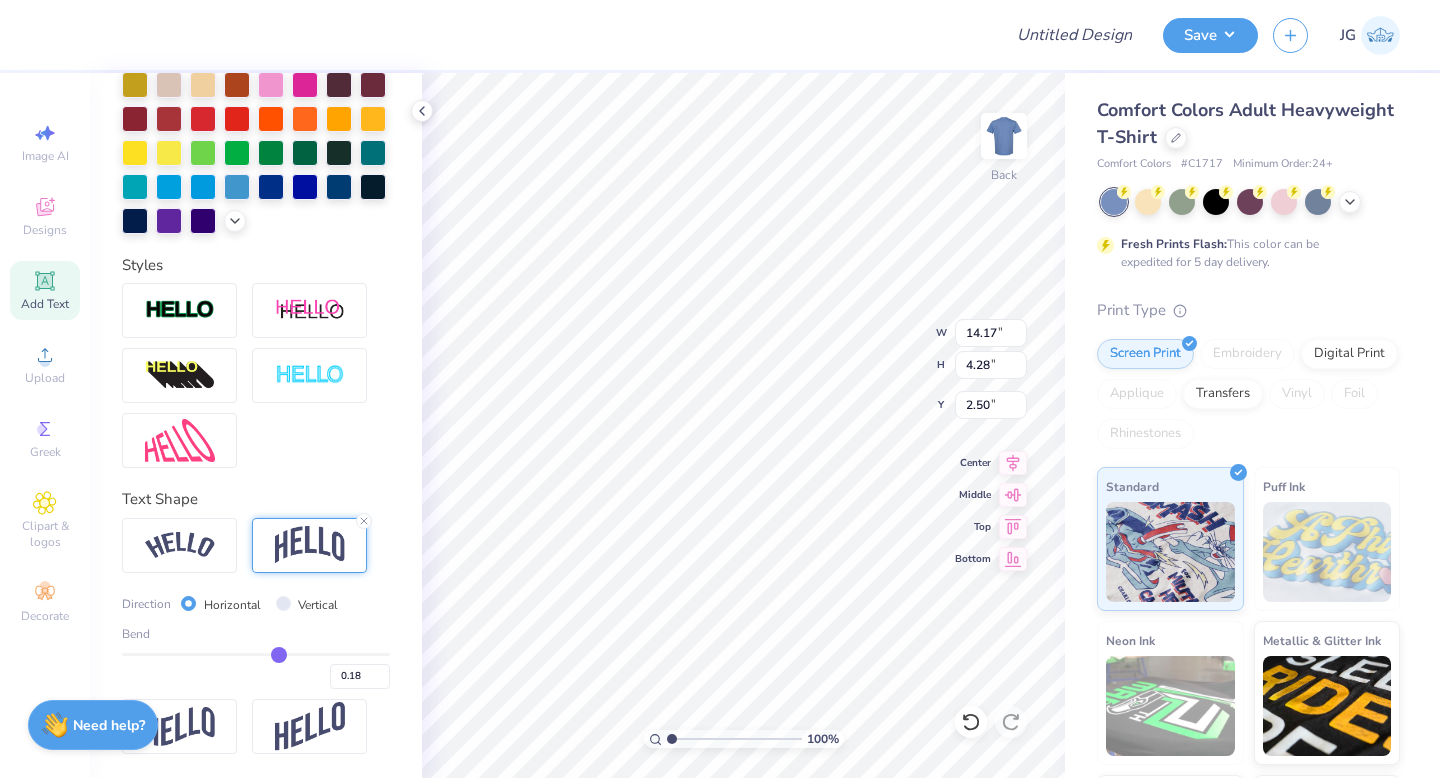 type on "0.17" 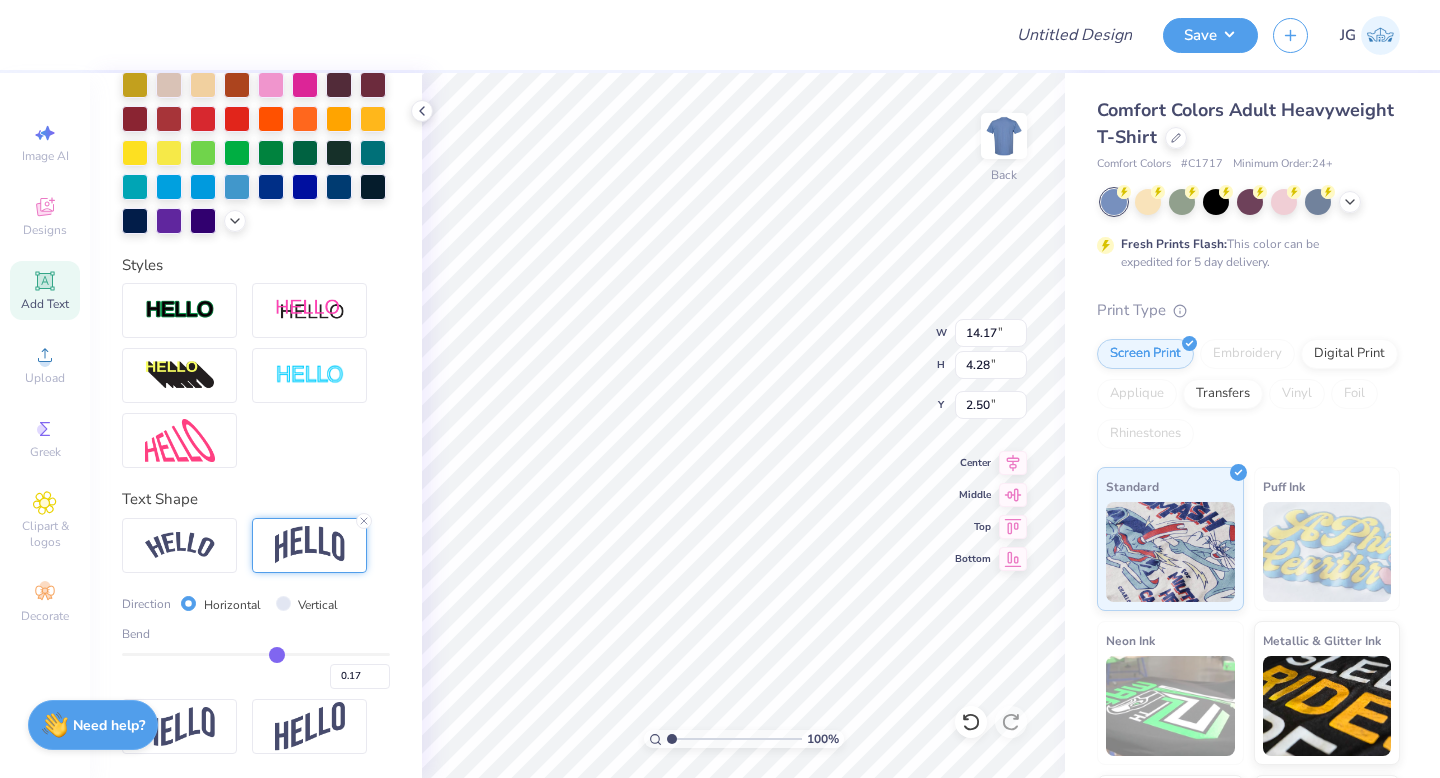 type on "0.16" 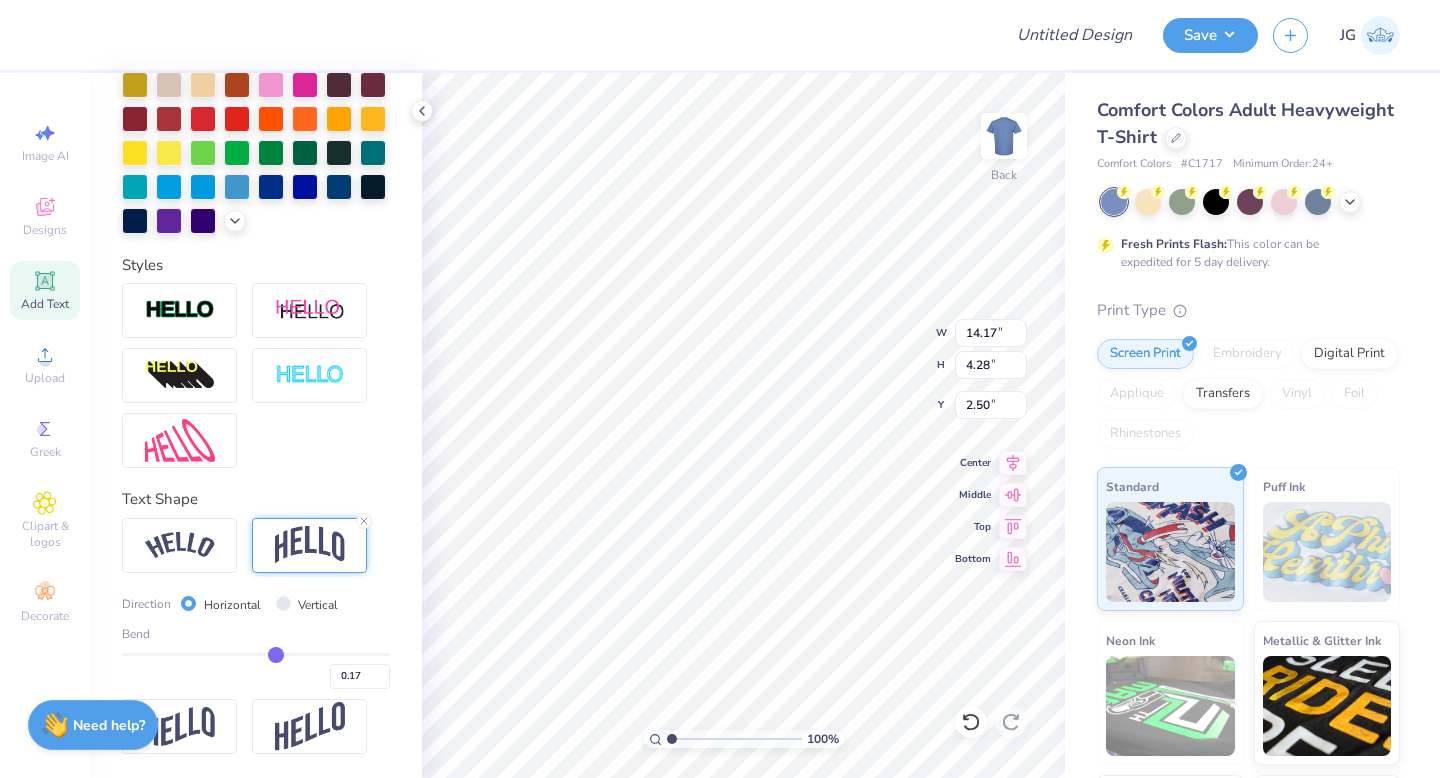 type on "0.16" 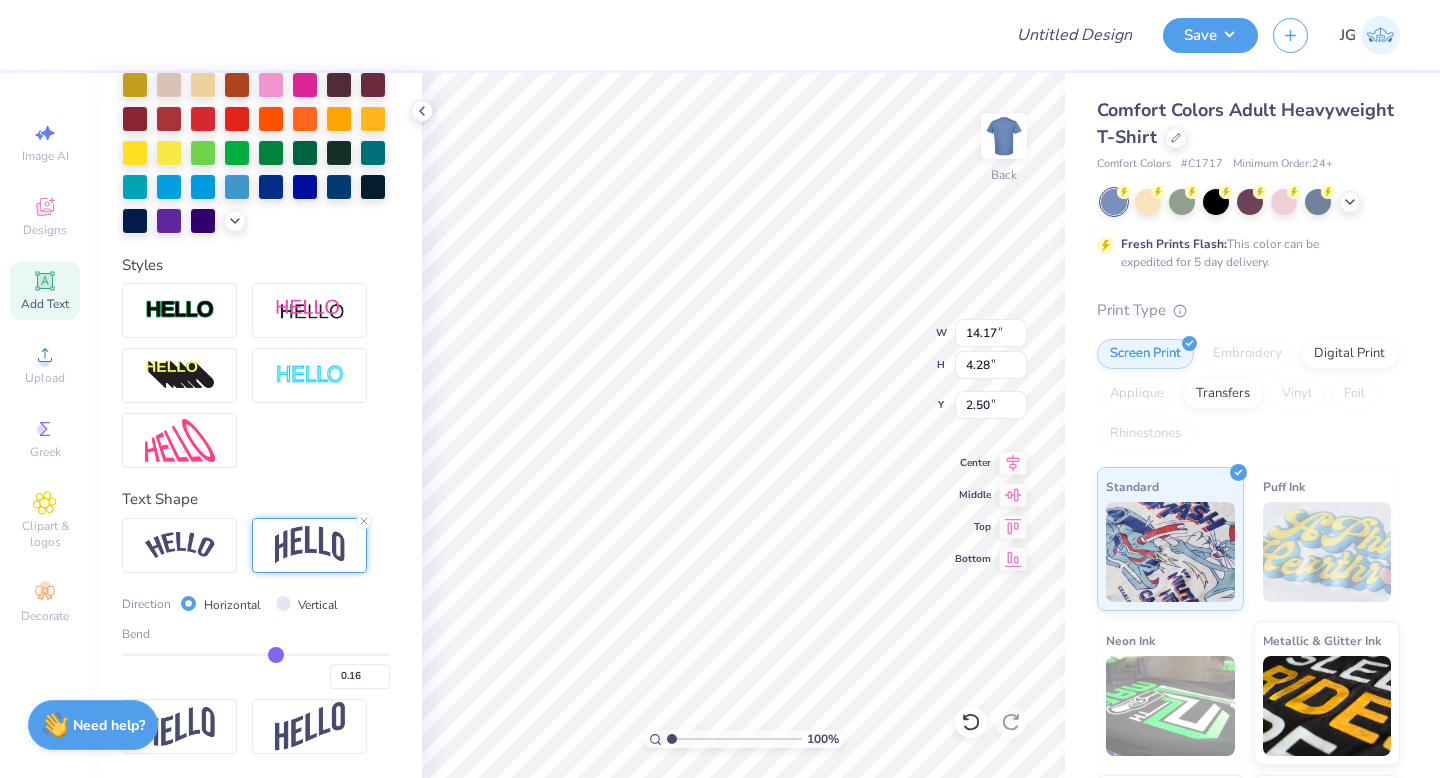 type on "0.15" 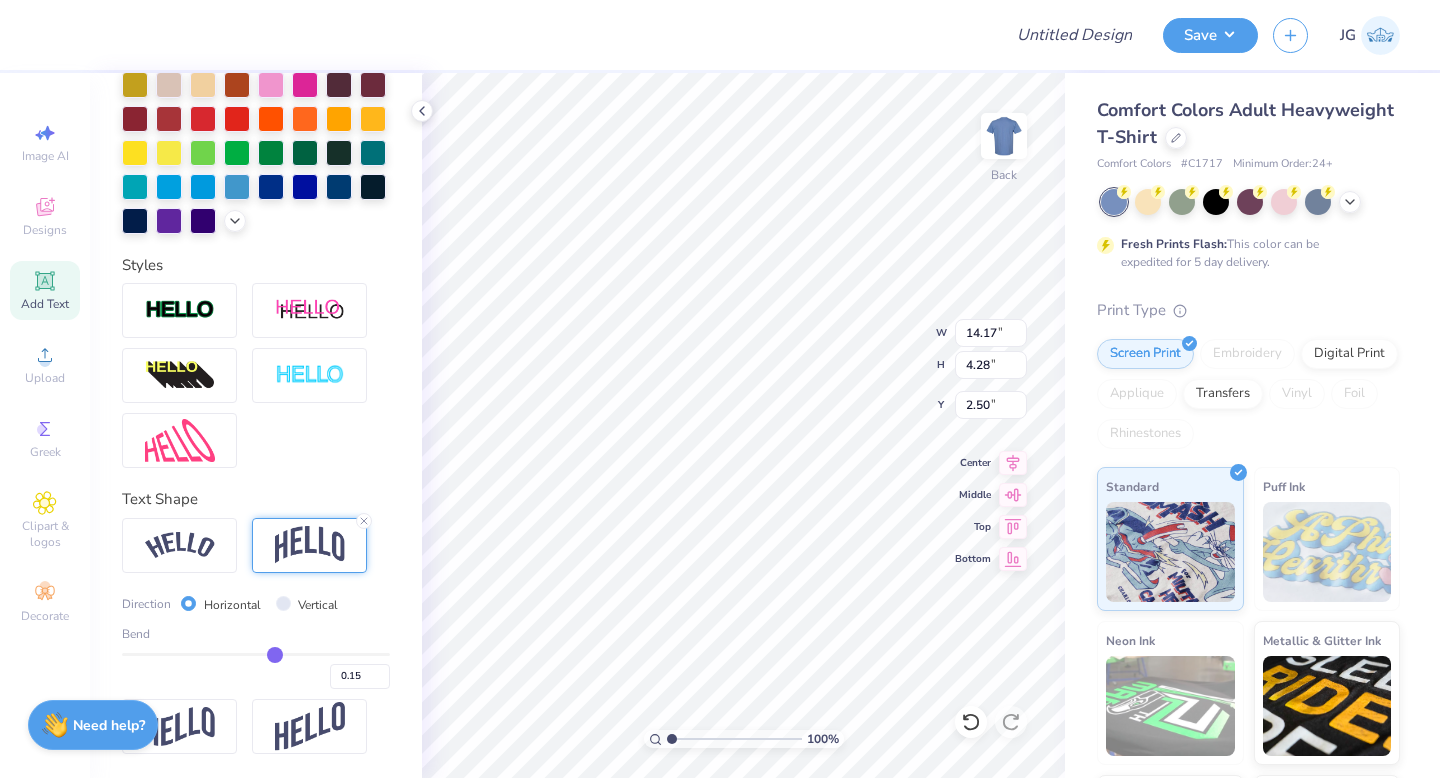 type on "0.14" 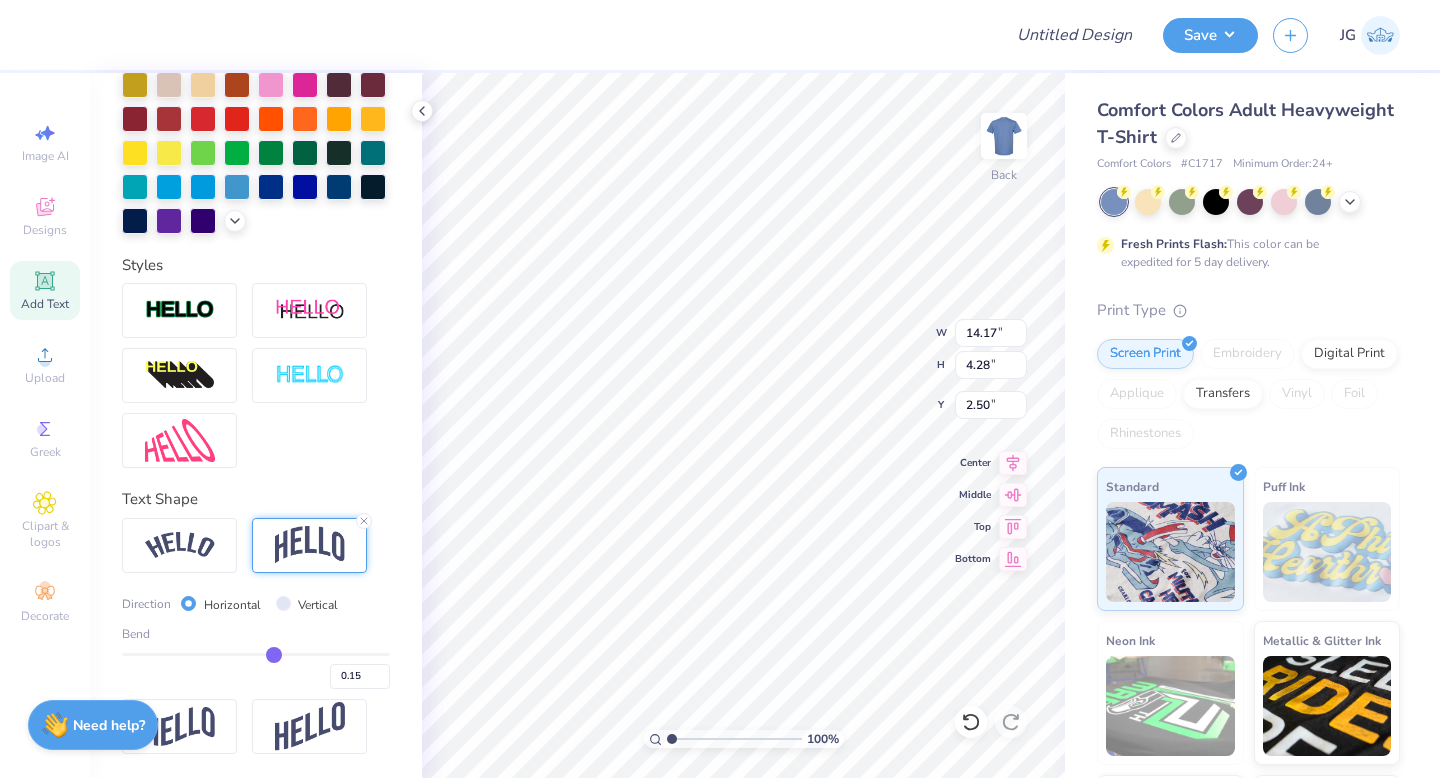 type on "0.14" 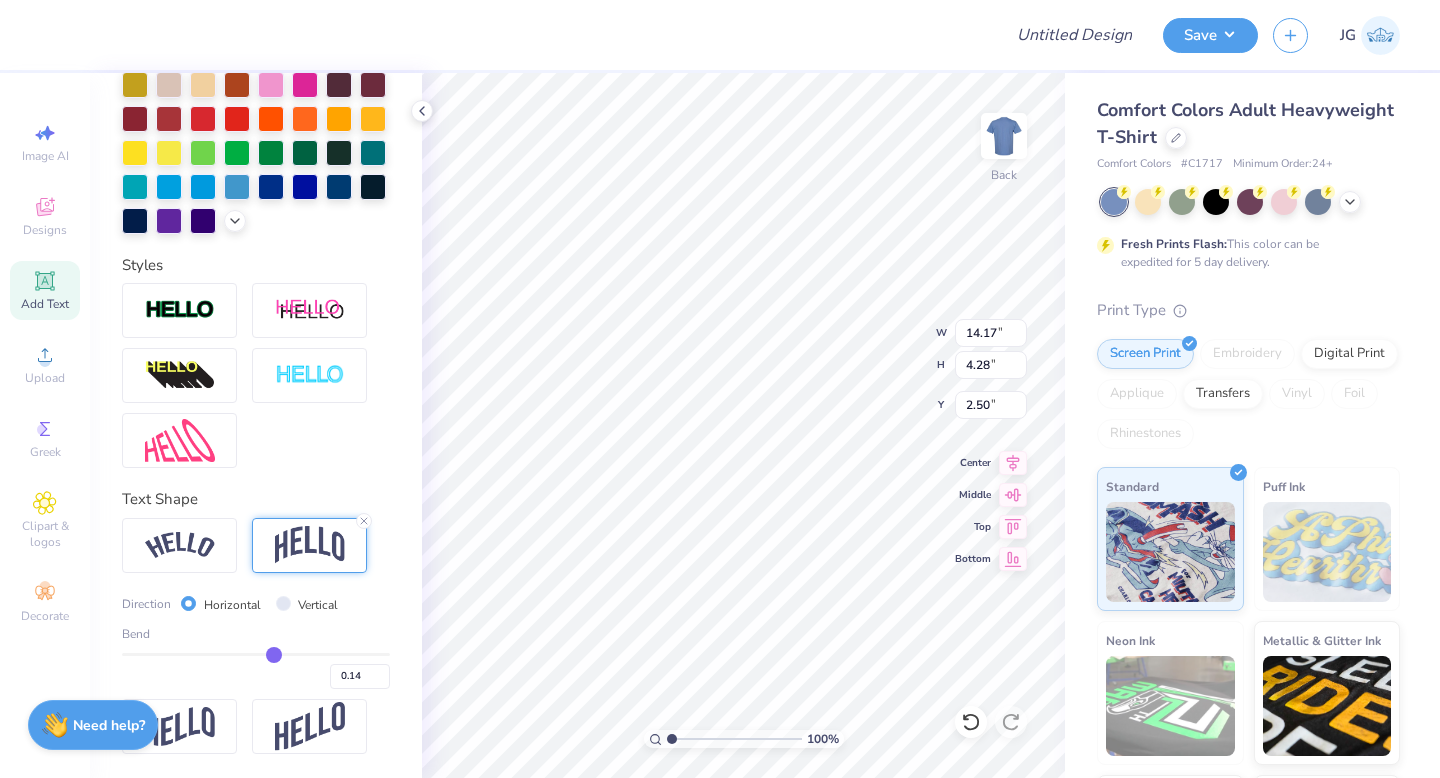 type on "0.13" 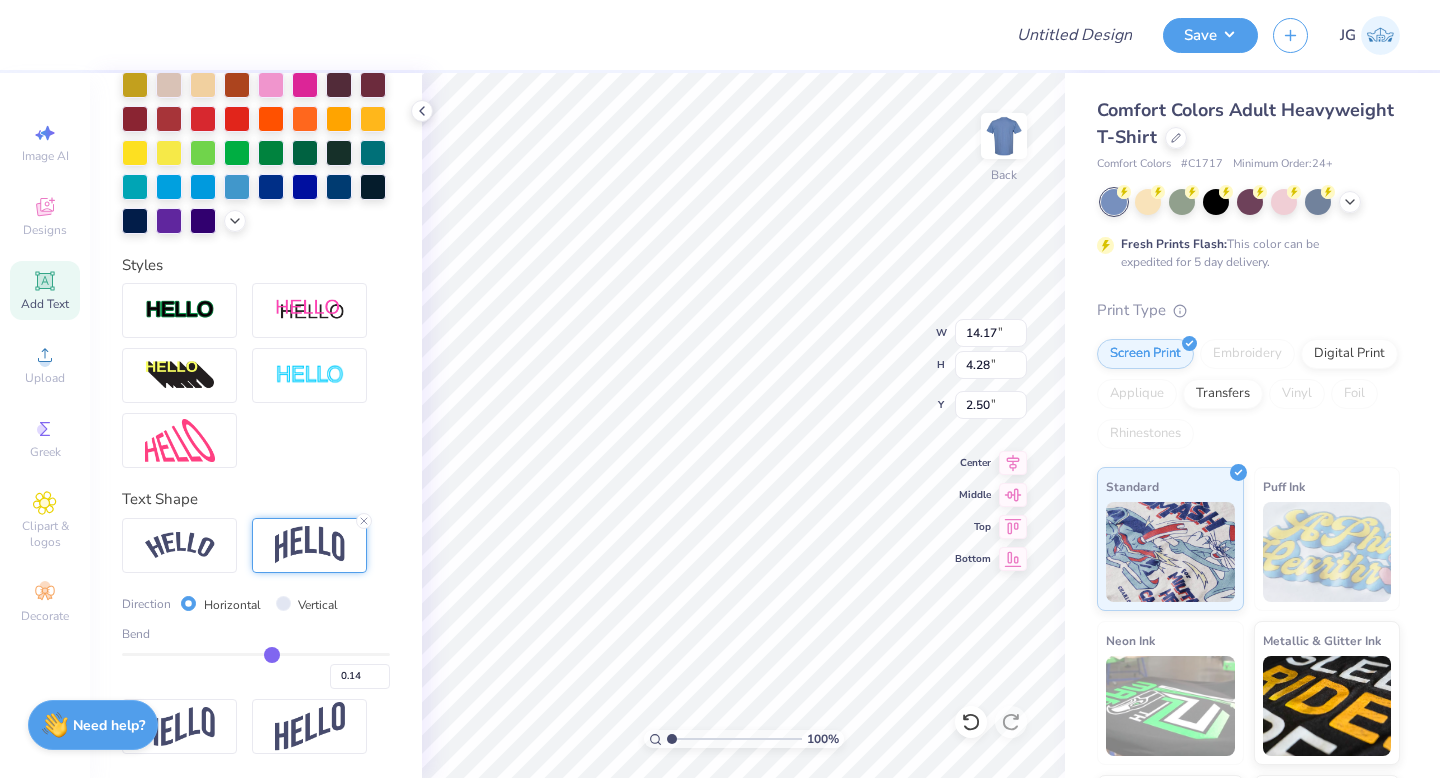 type on "0.13" 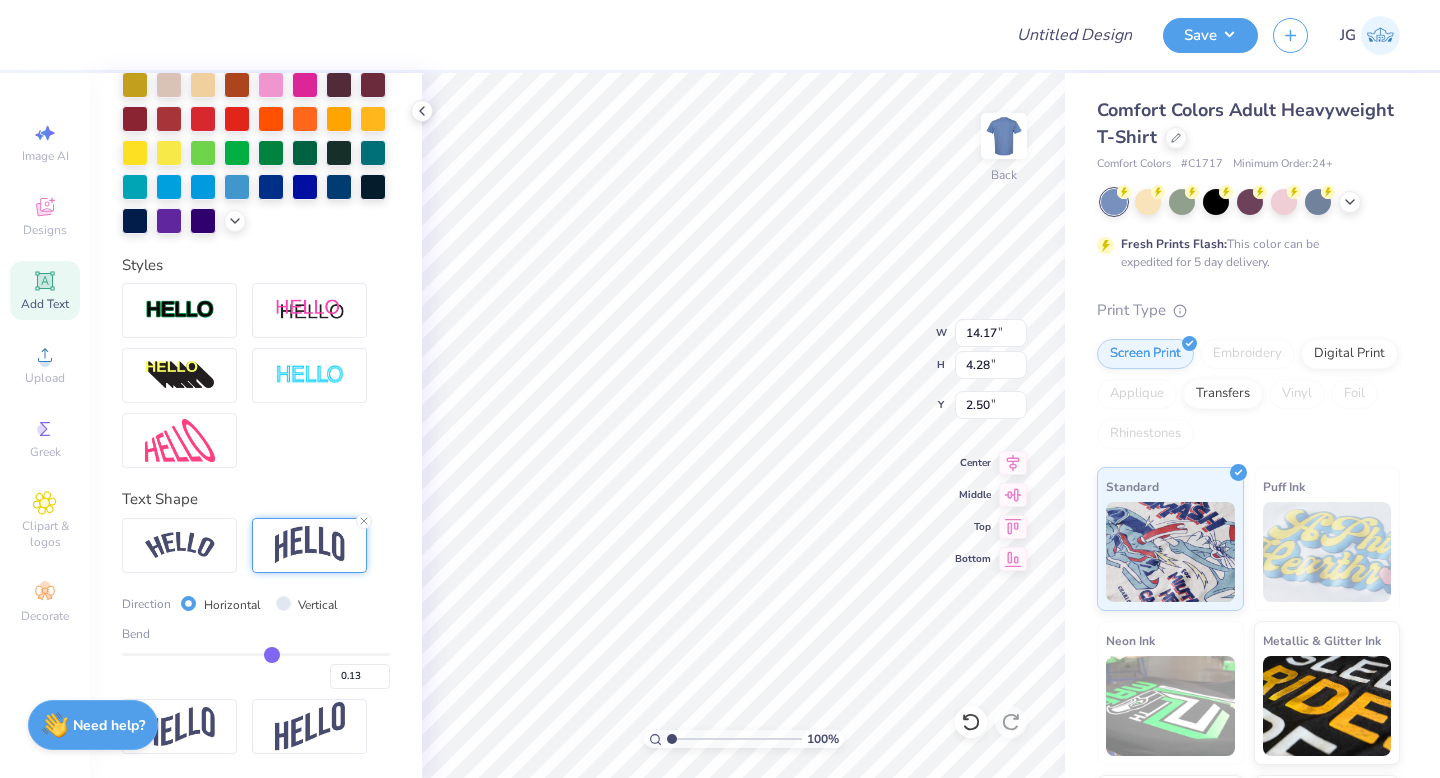 type on "0.12" 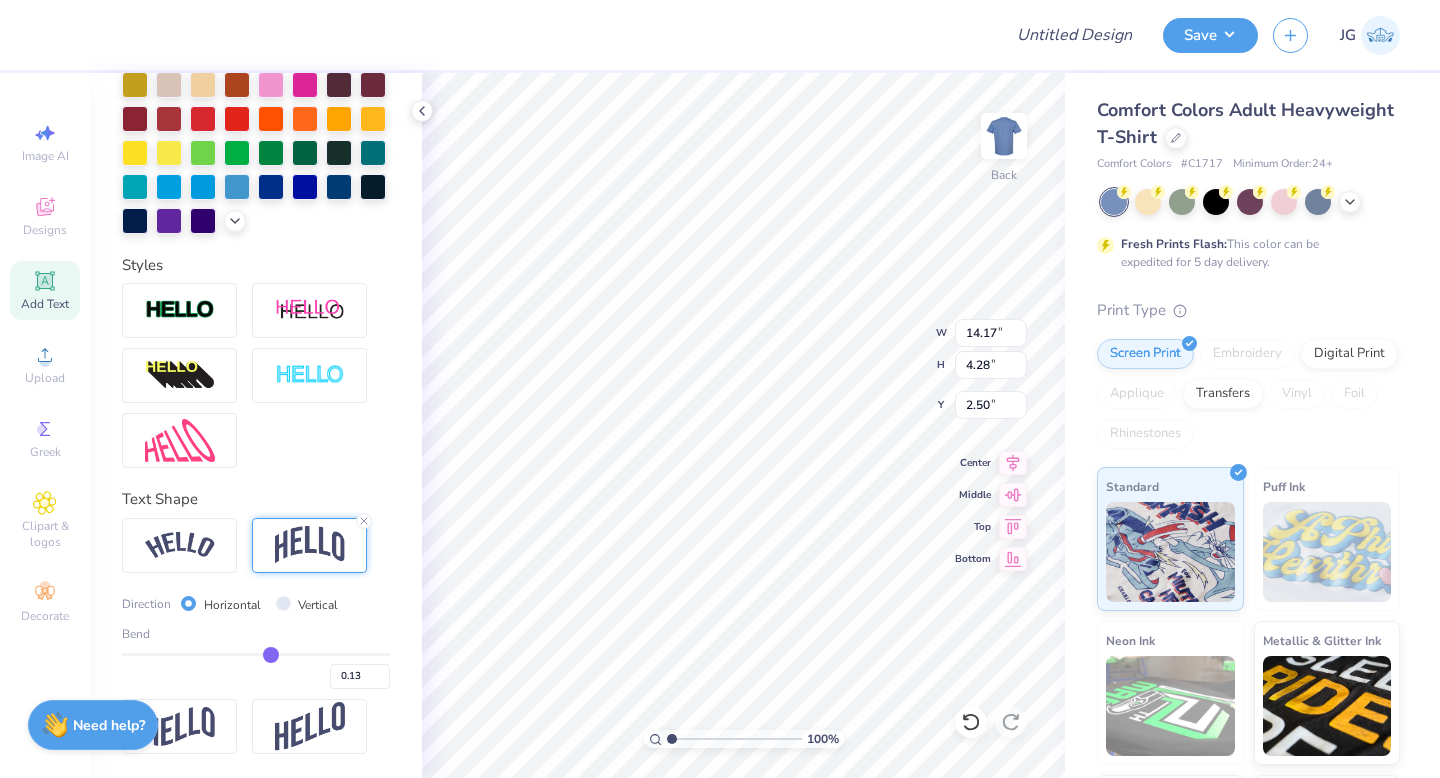 type on "0.12" 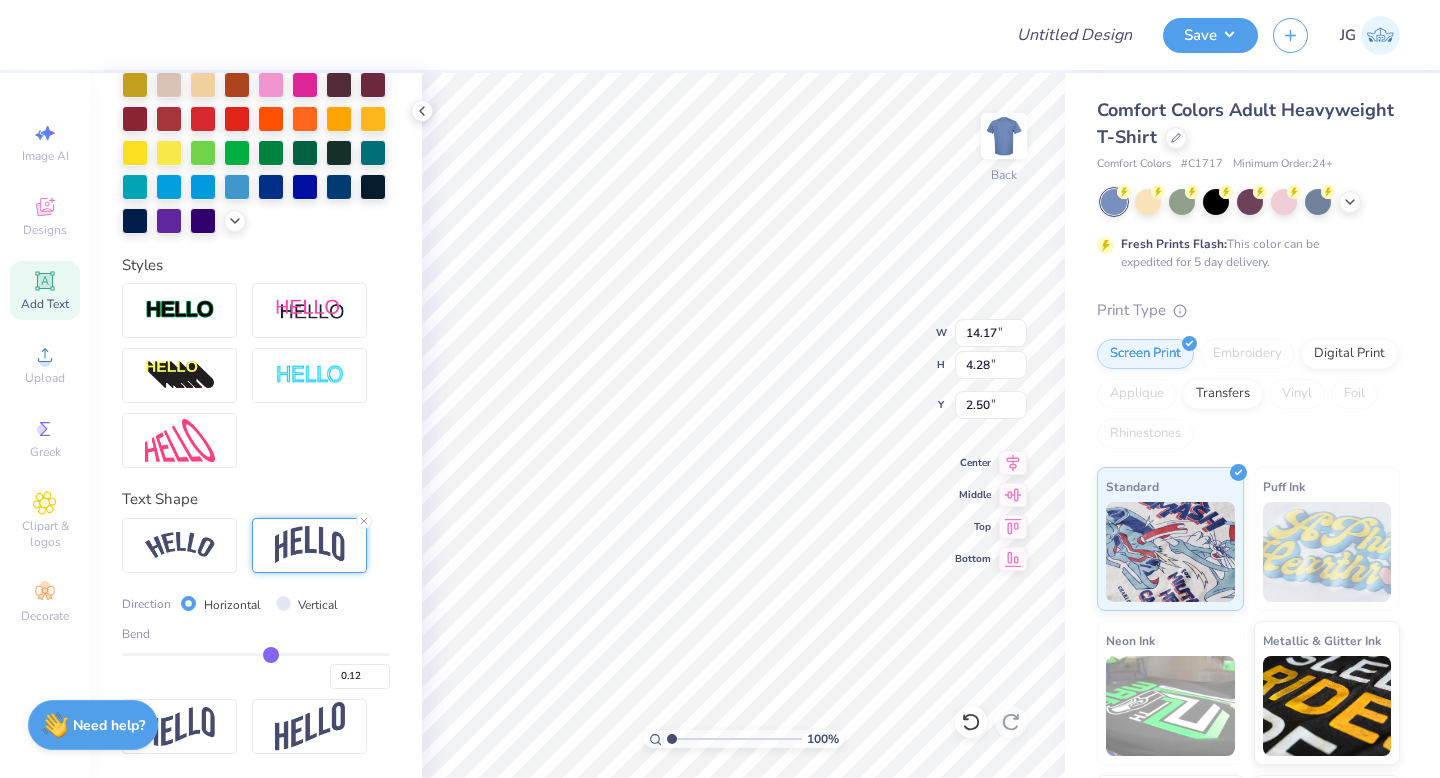 type on "0.11" 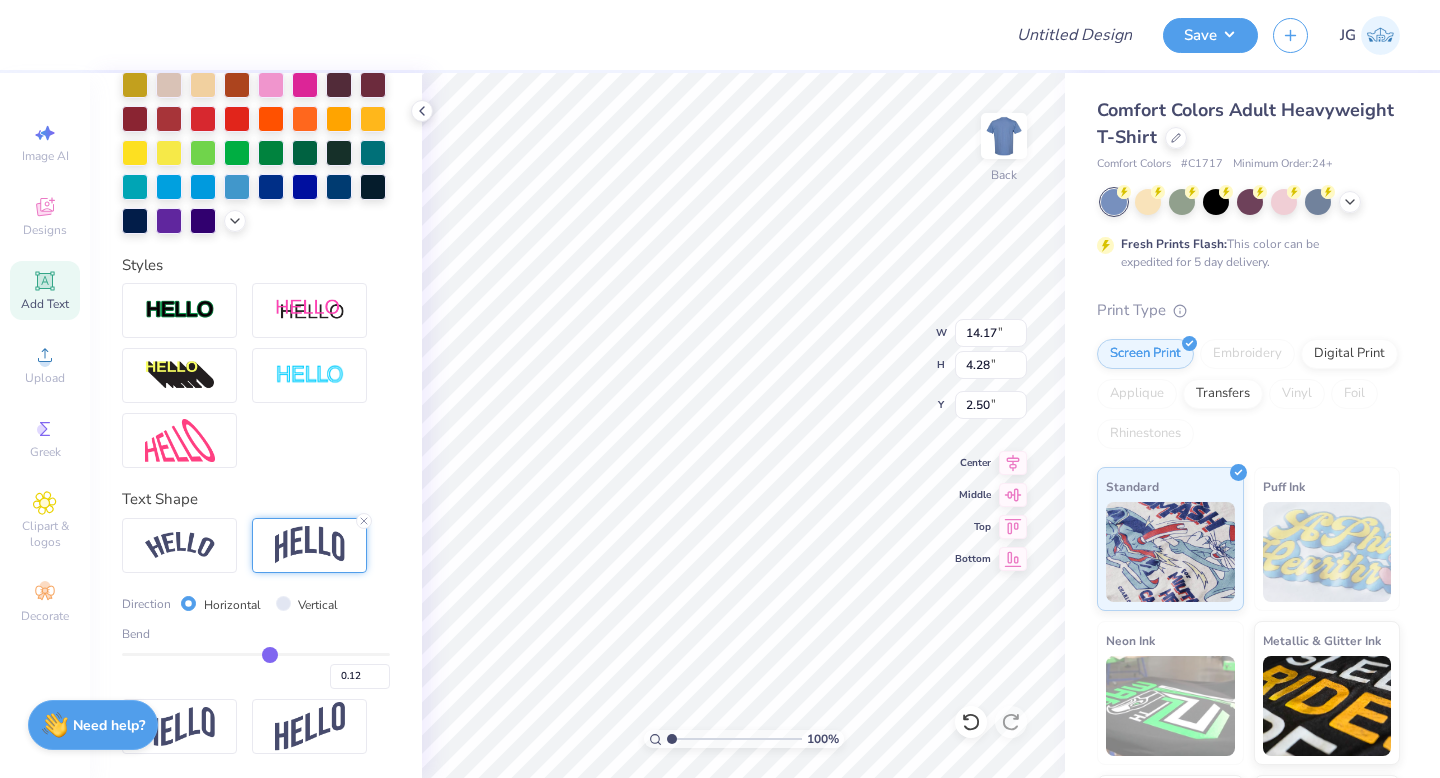type on "0.11" 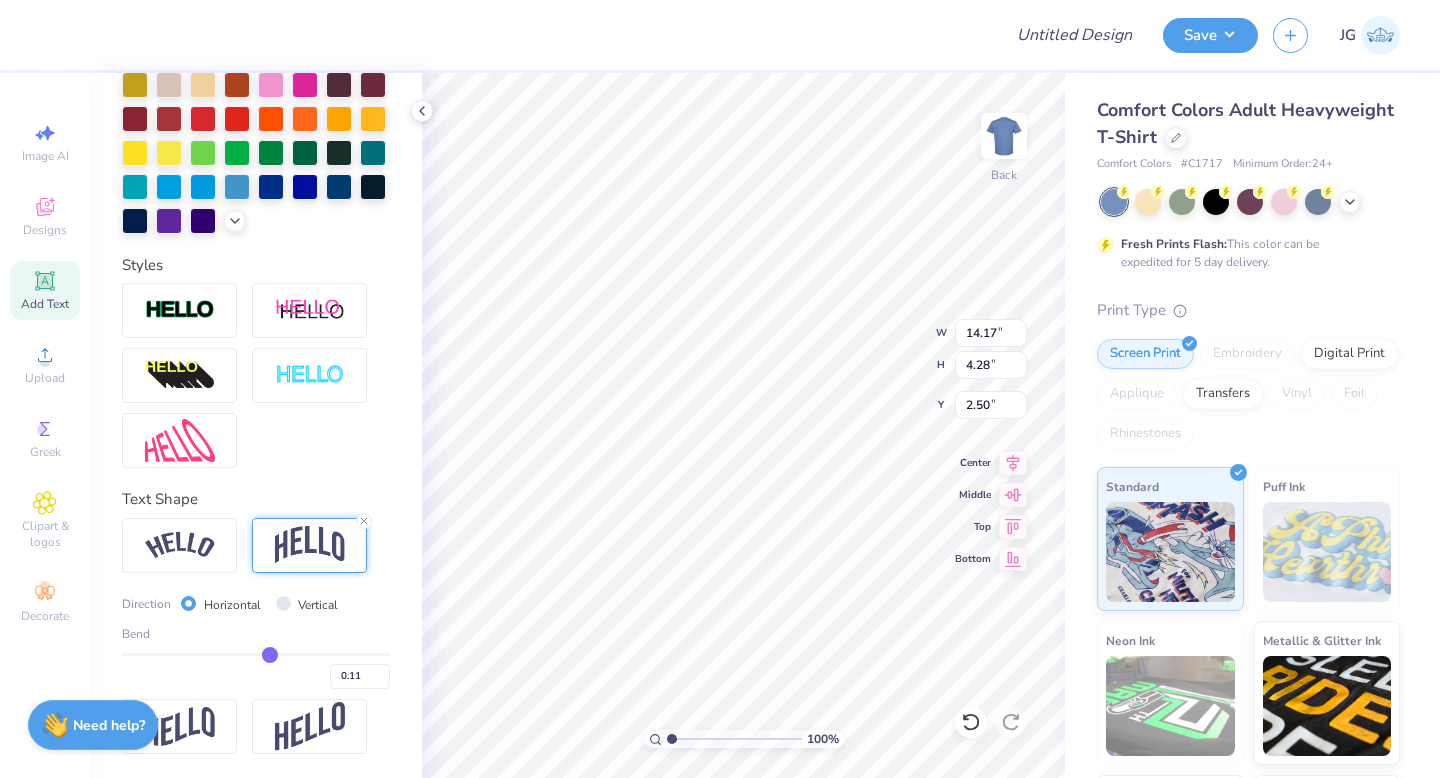 type on "0.1" 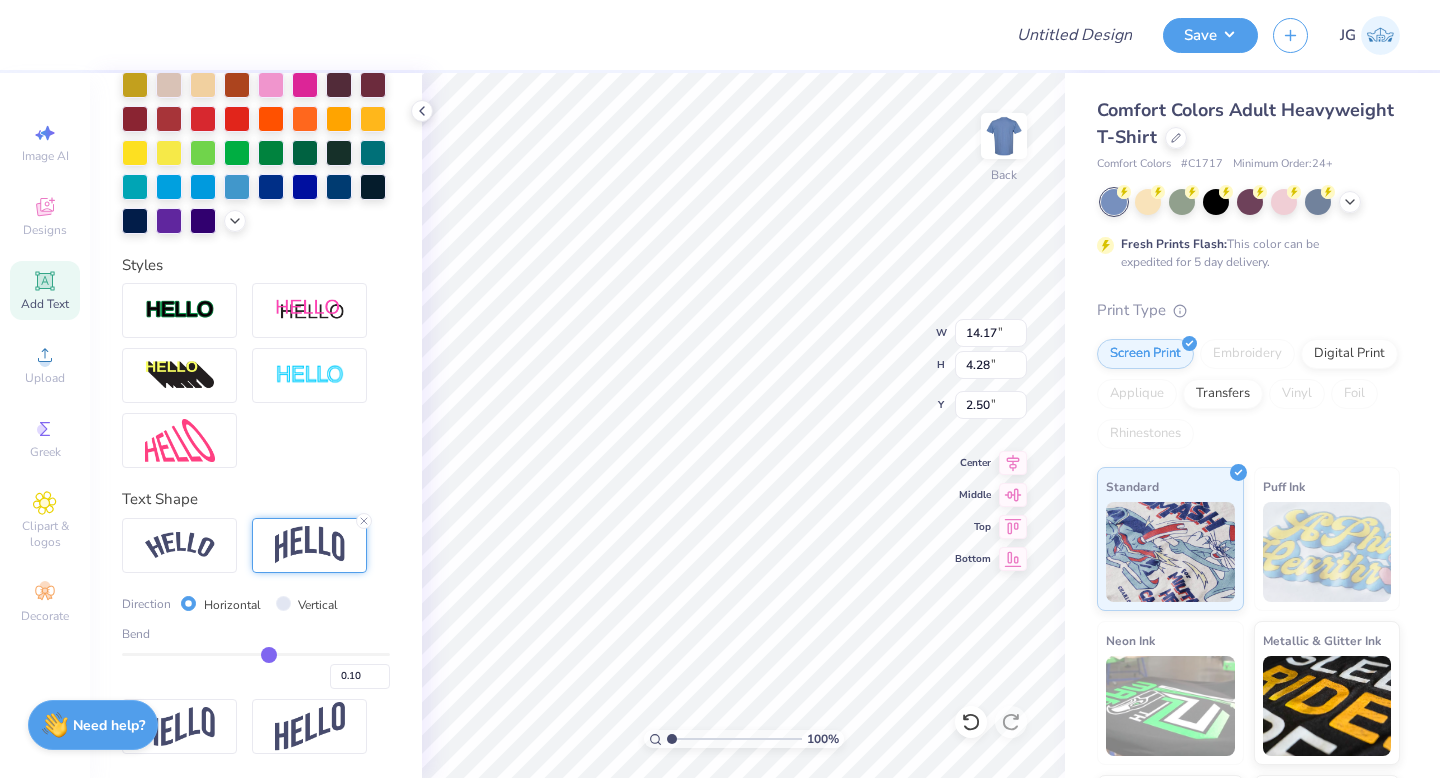 type on "0.09" 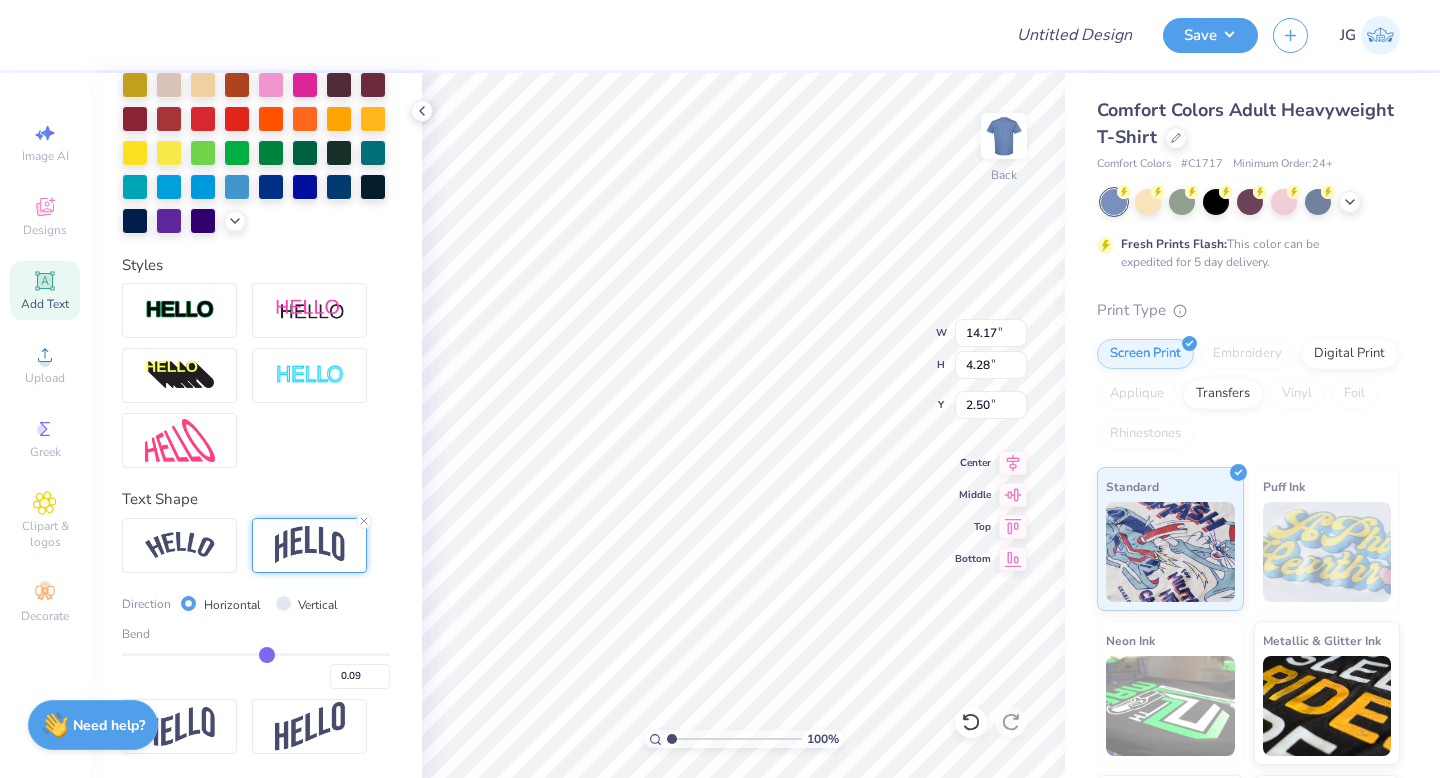 type on "0.07" 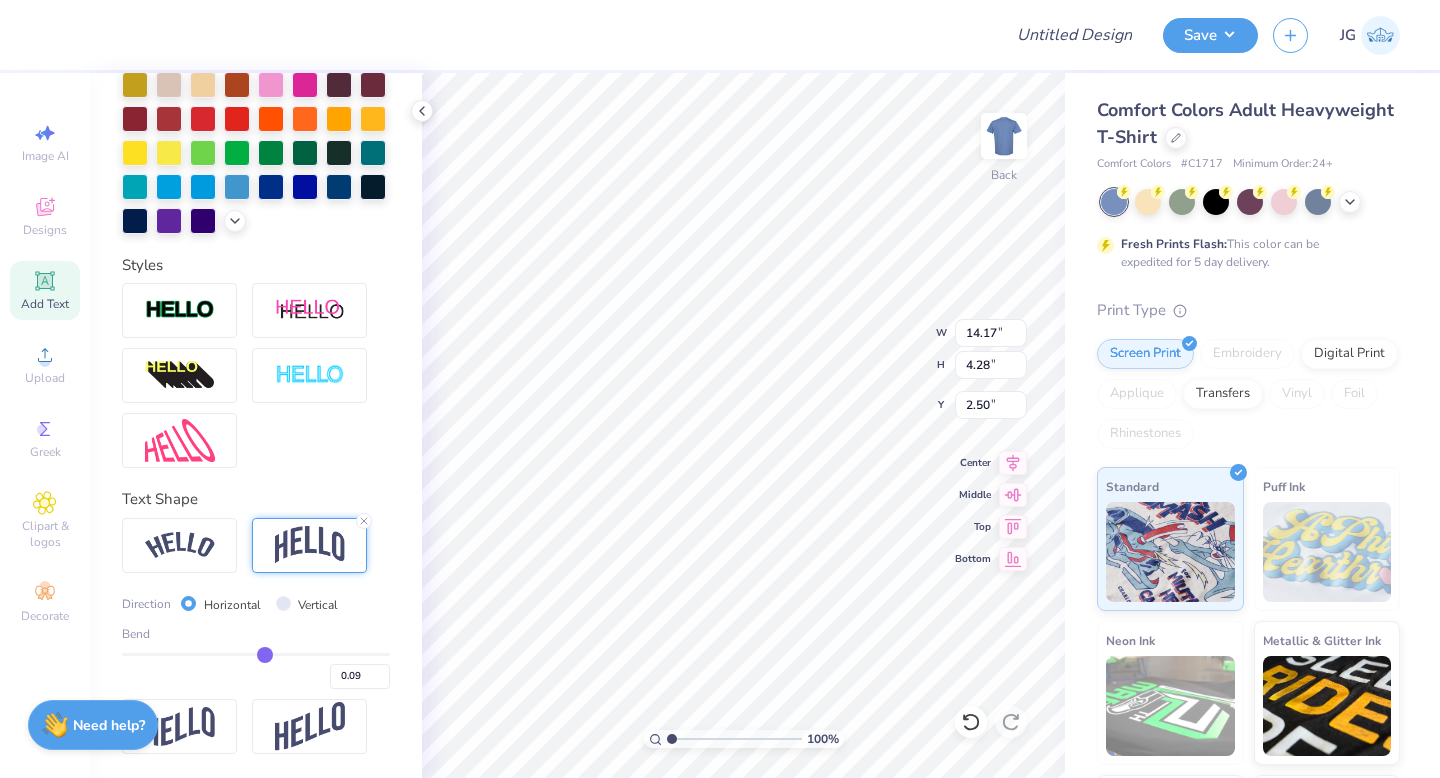 type on "0.07" 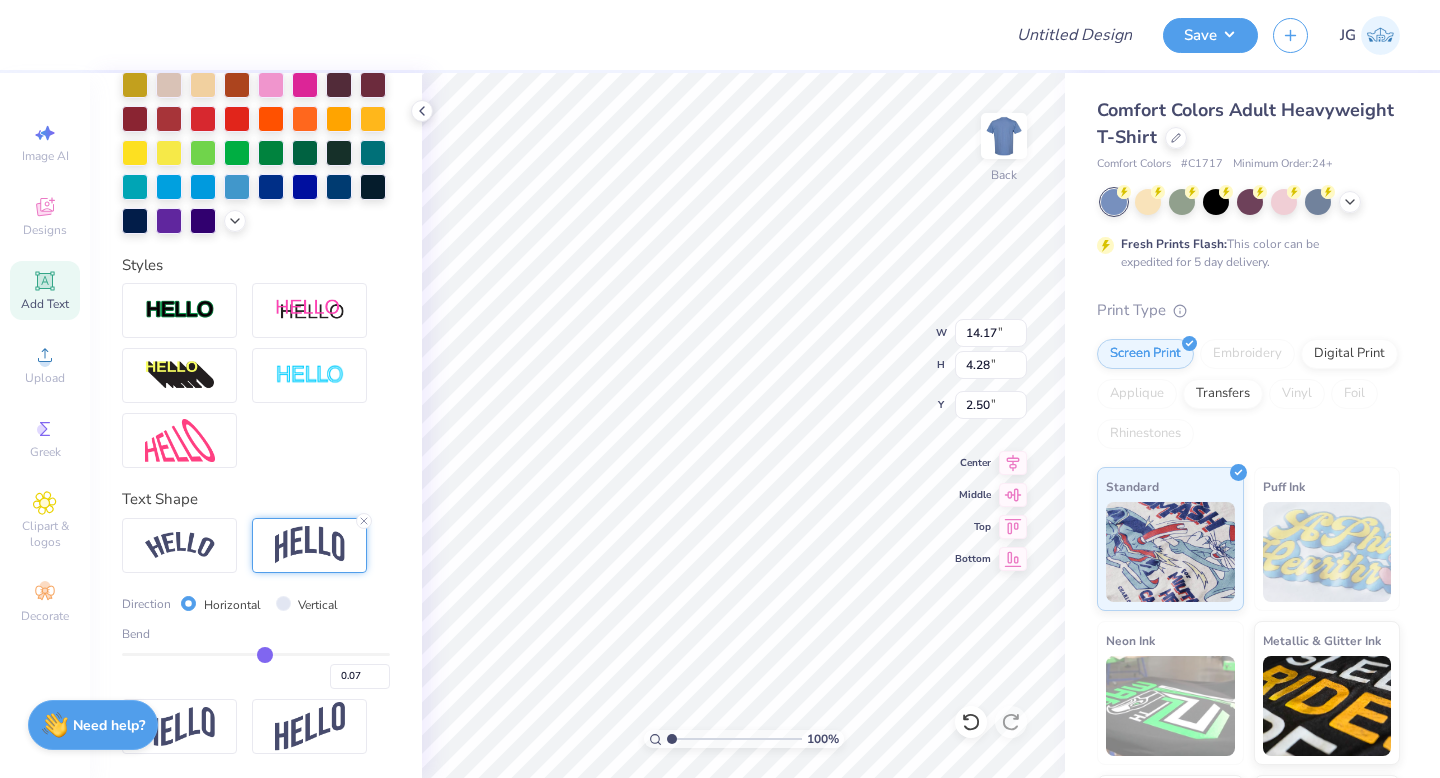 type on "0.05" 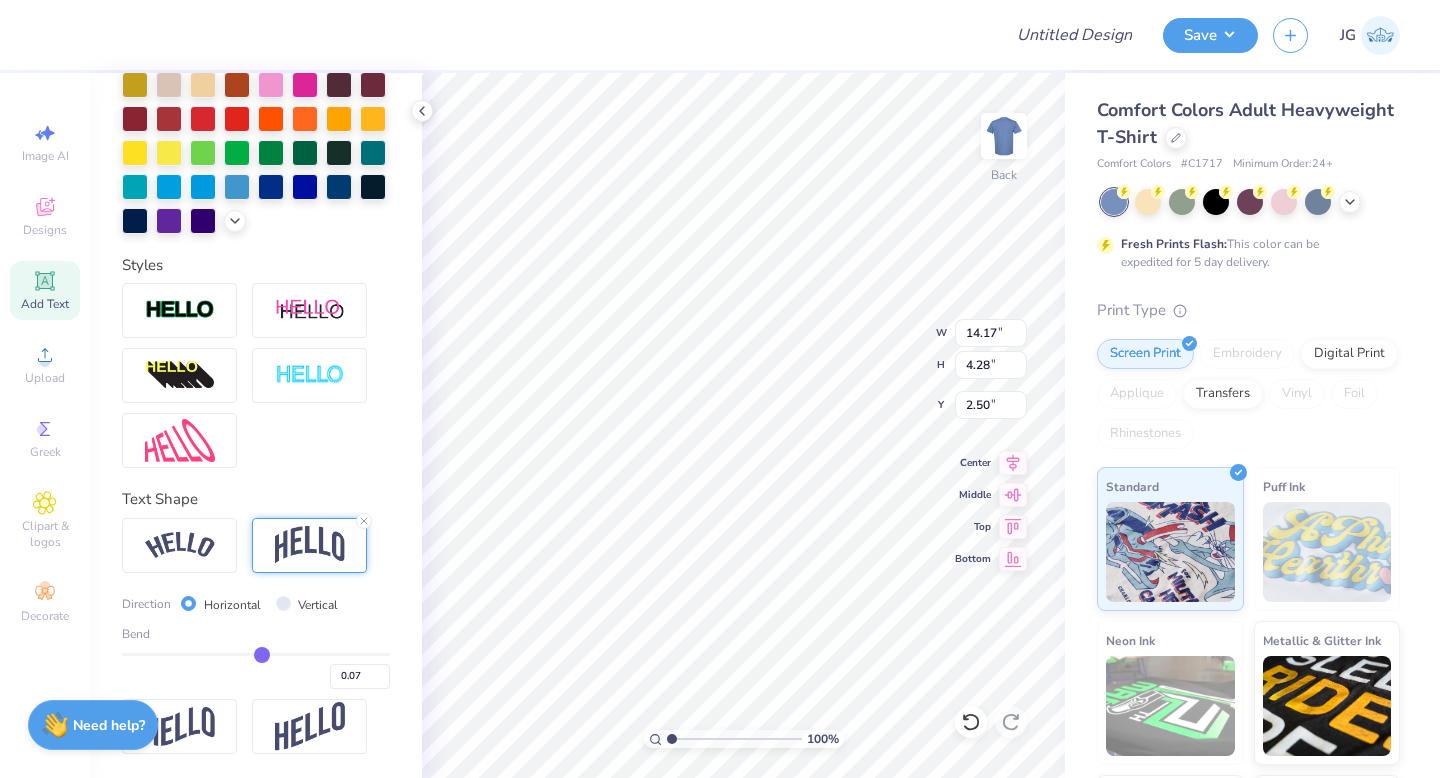 type on "0.05" 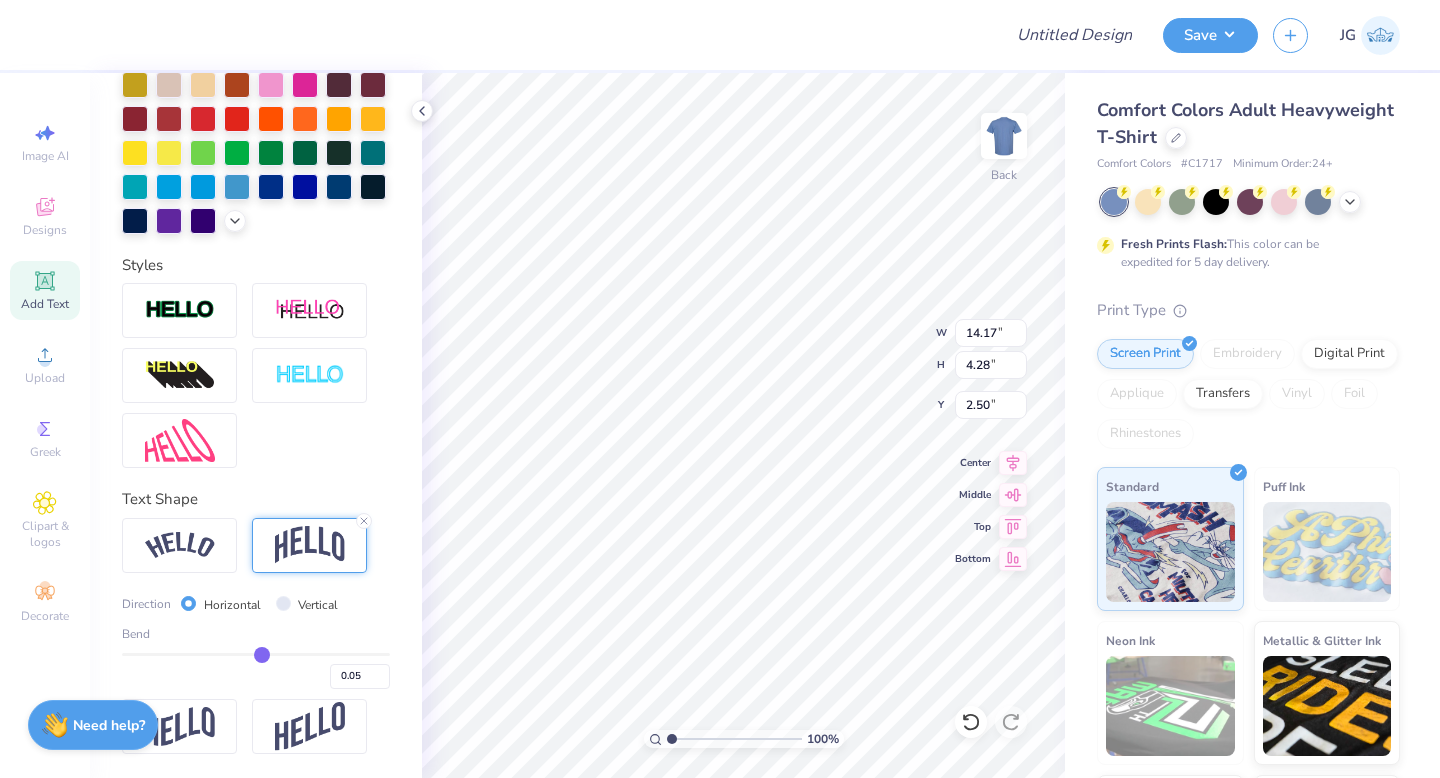 type on "0.03" 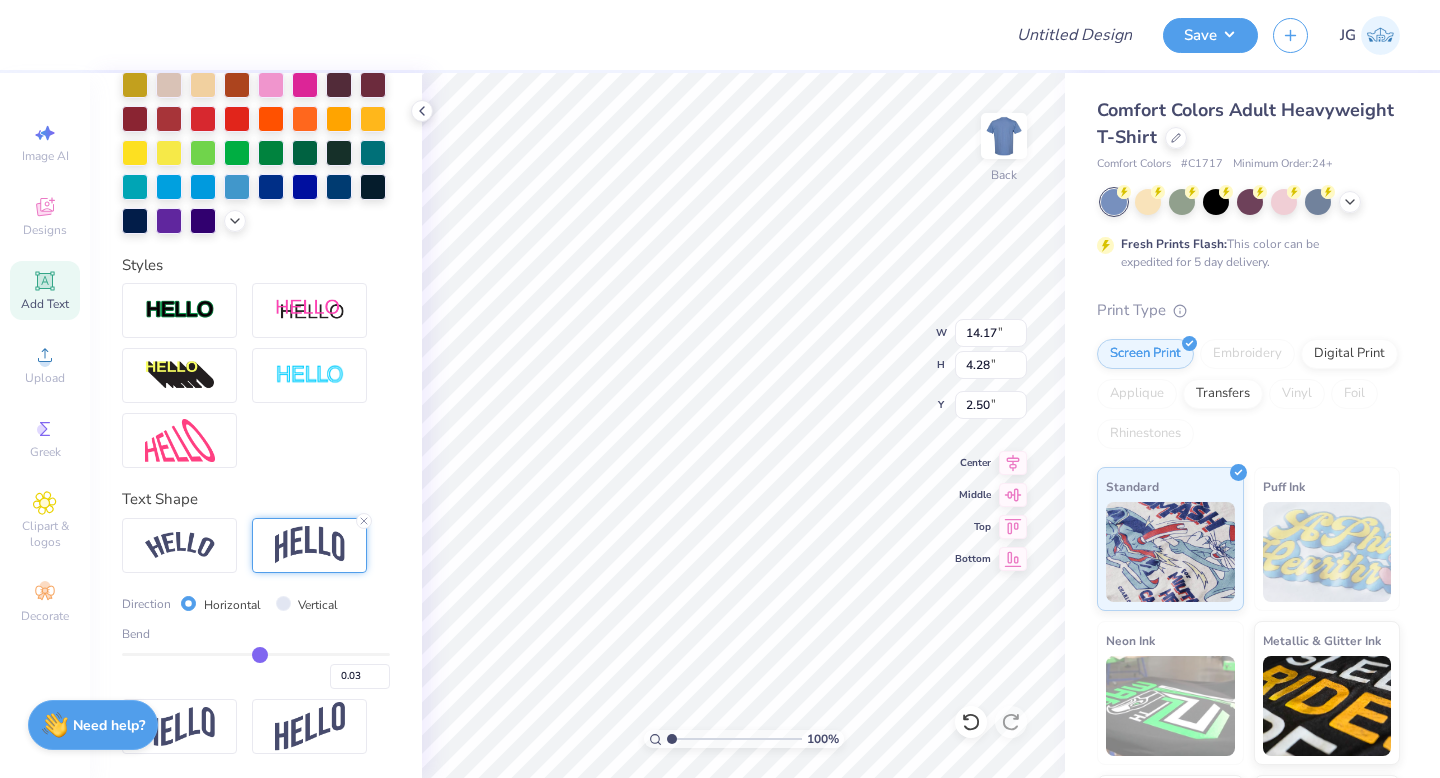 type on "0" 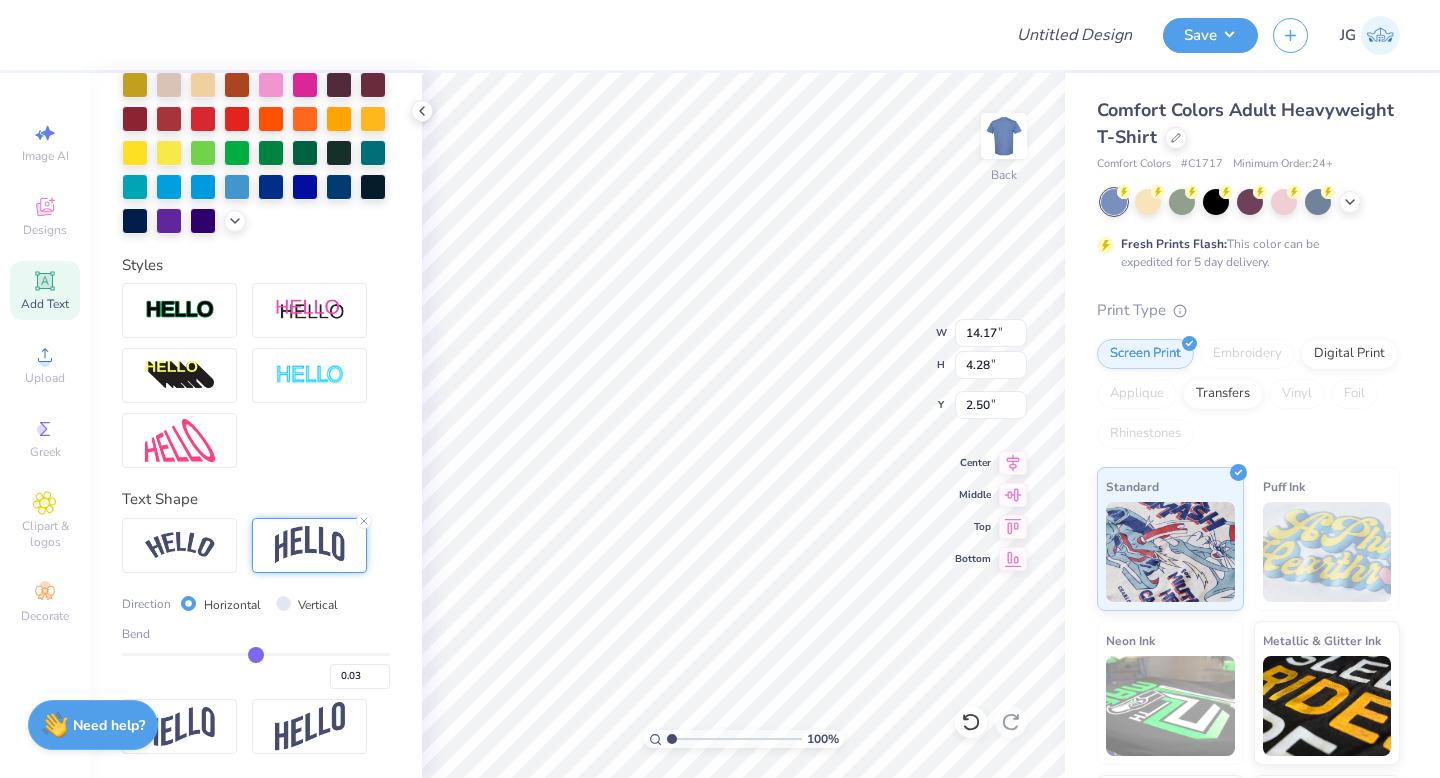 type on "0.00" 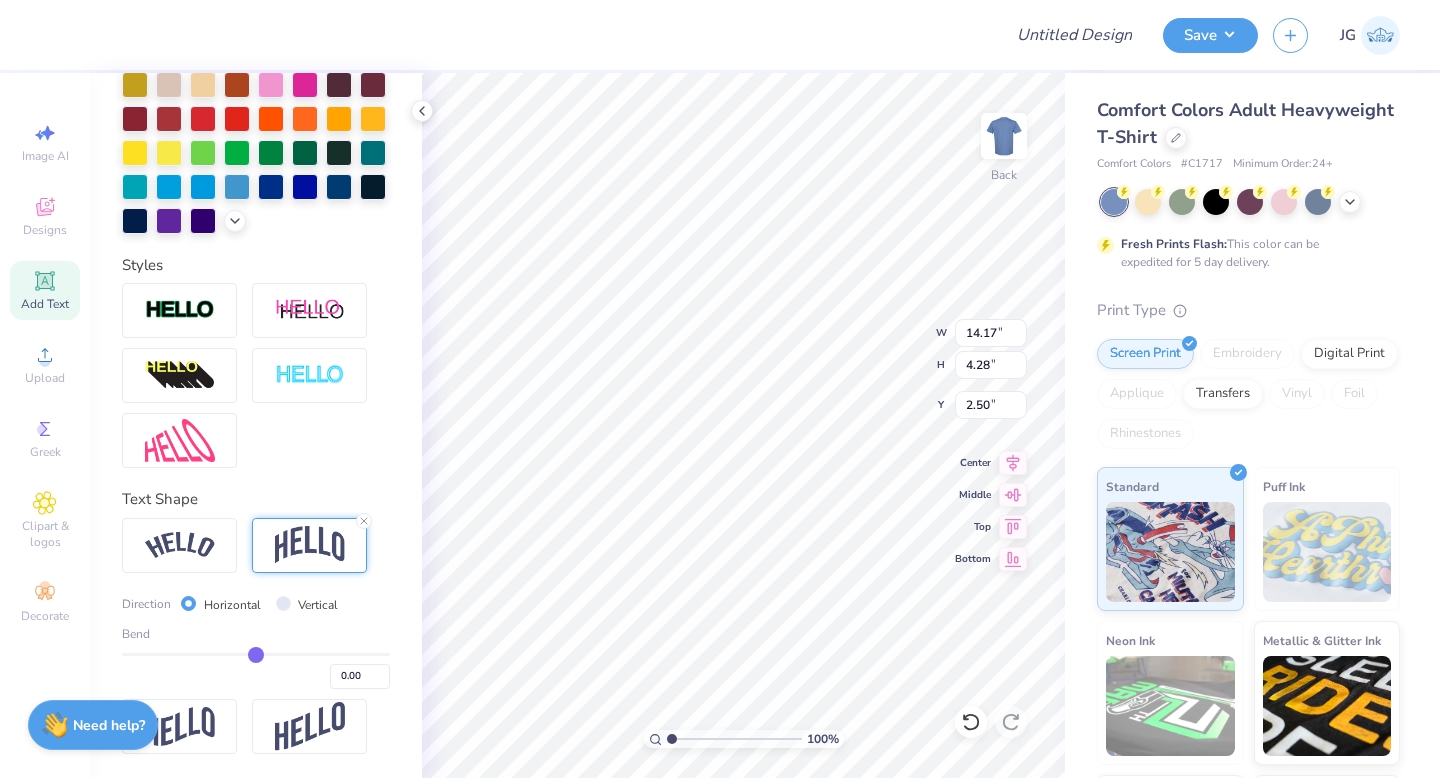 type on "-0.02" 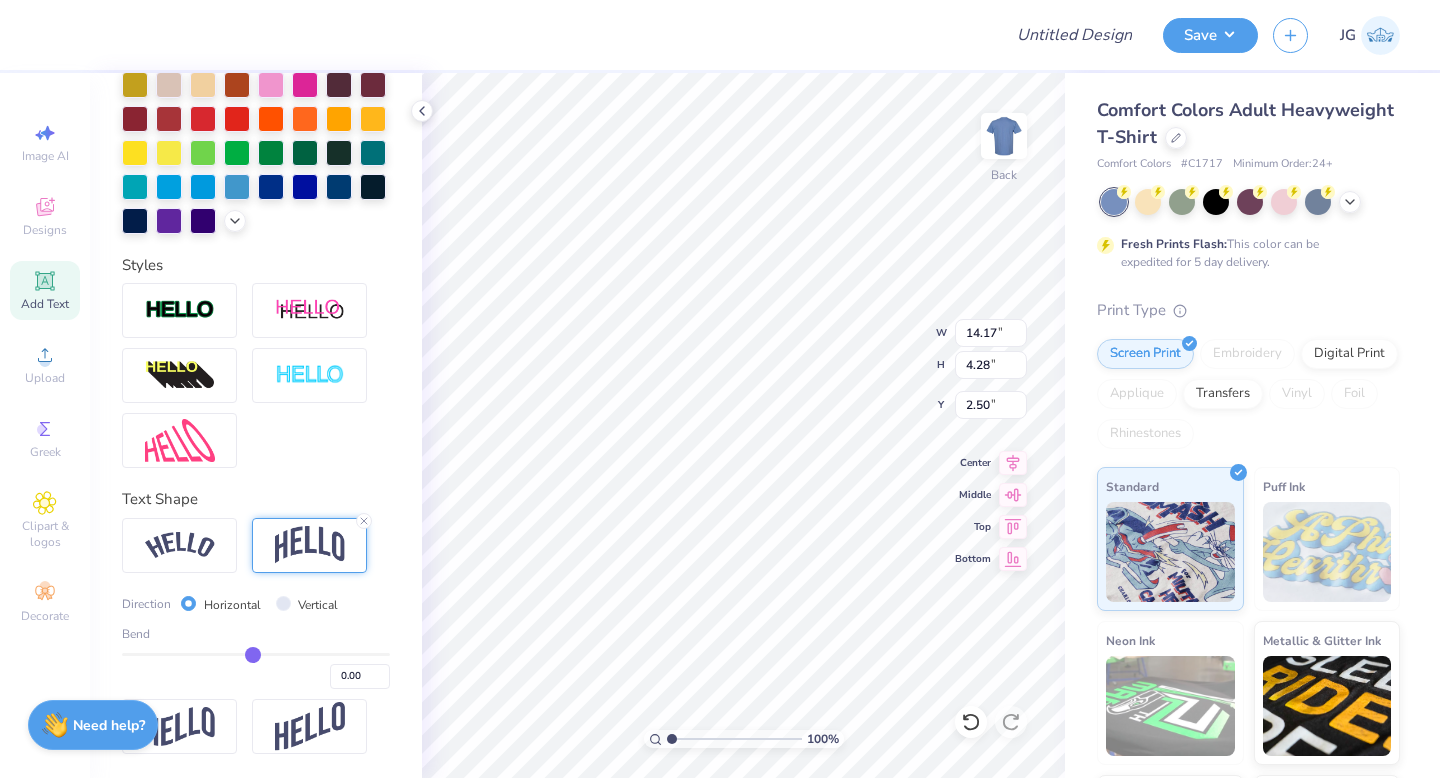 type on "-0.02" 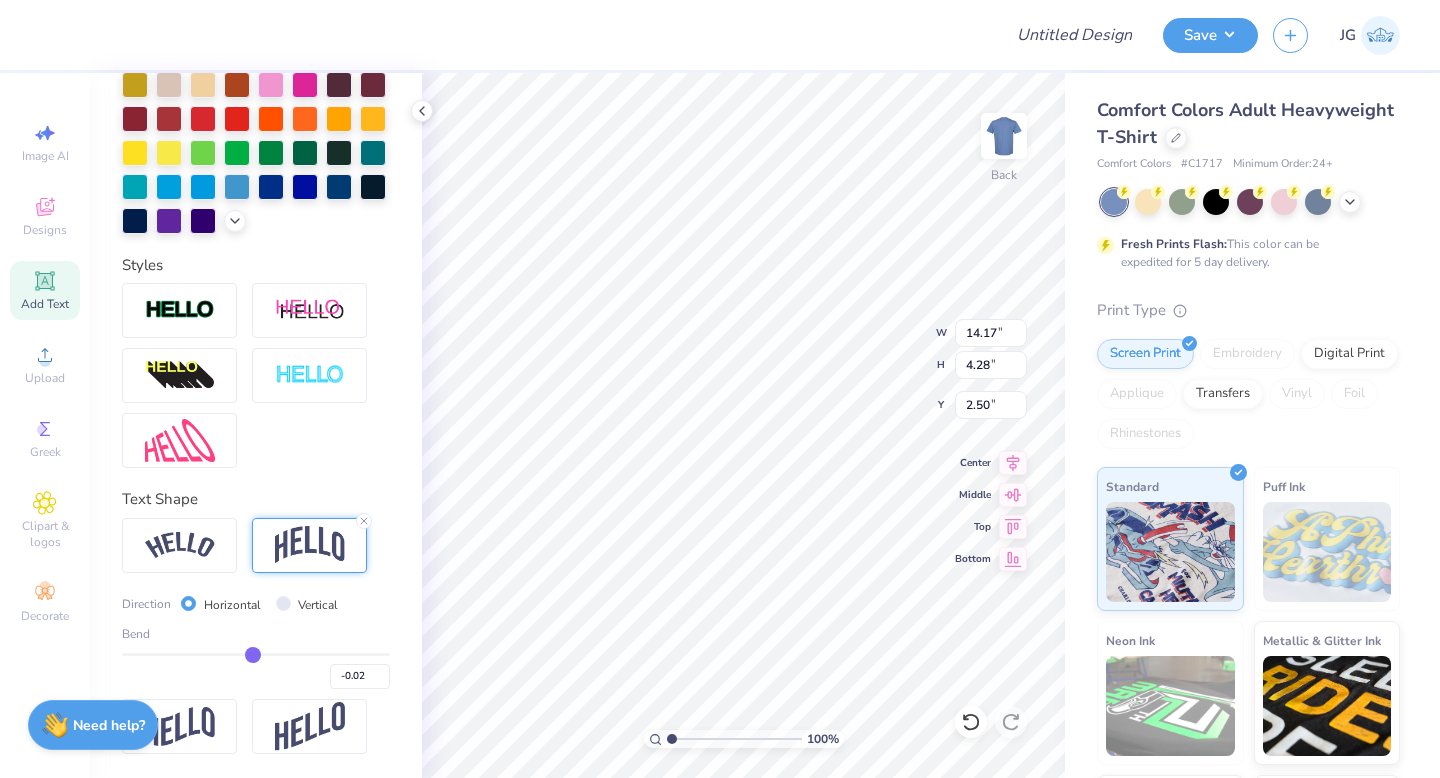 type on "-0.04" 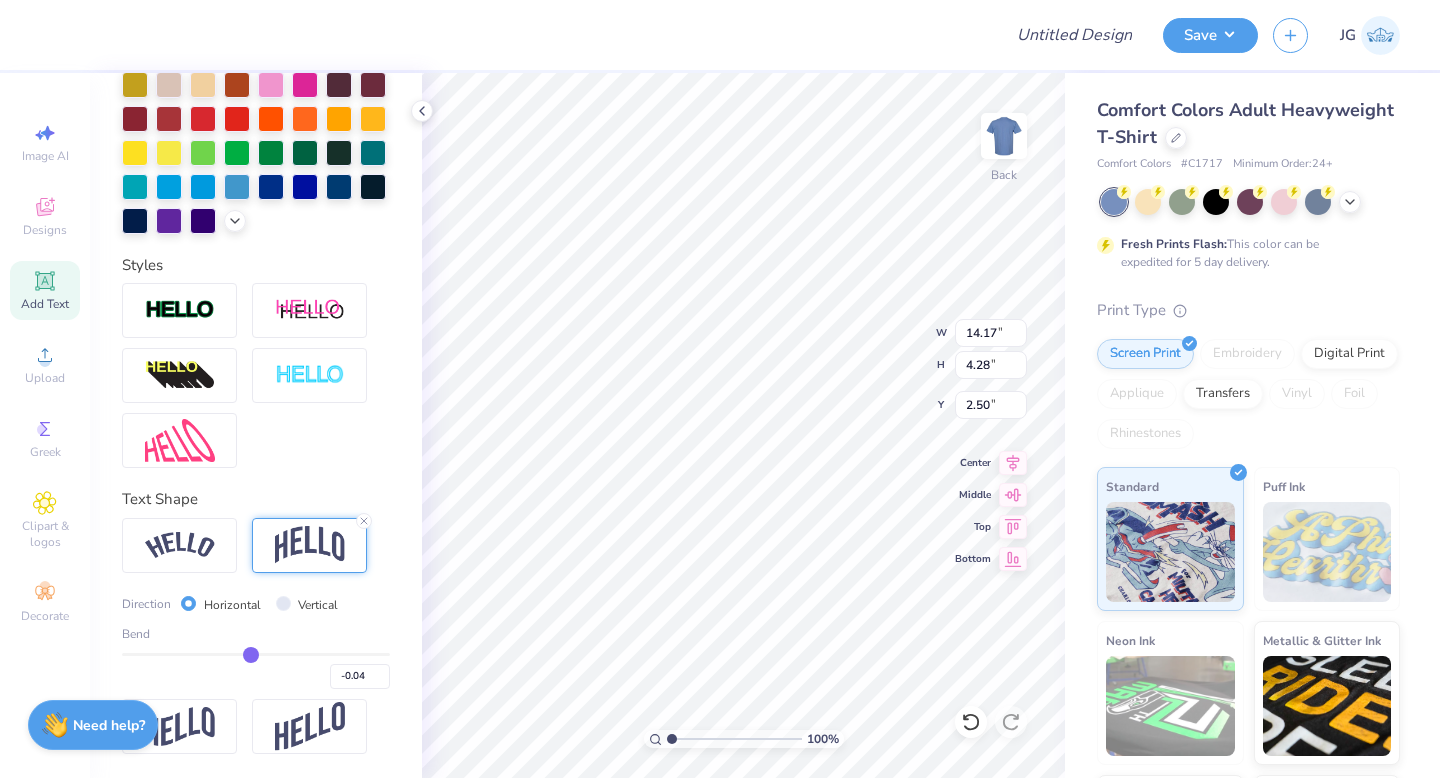 type on "-0.06" 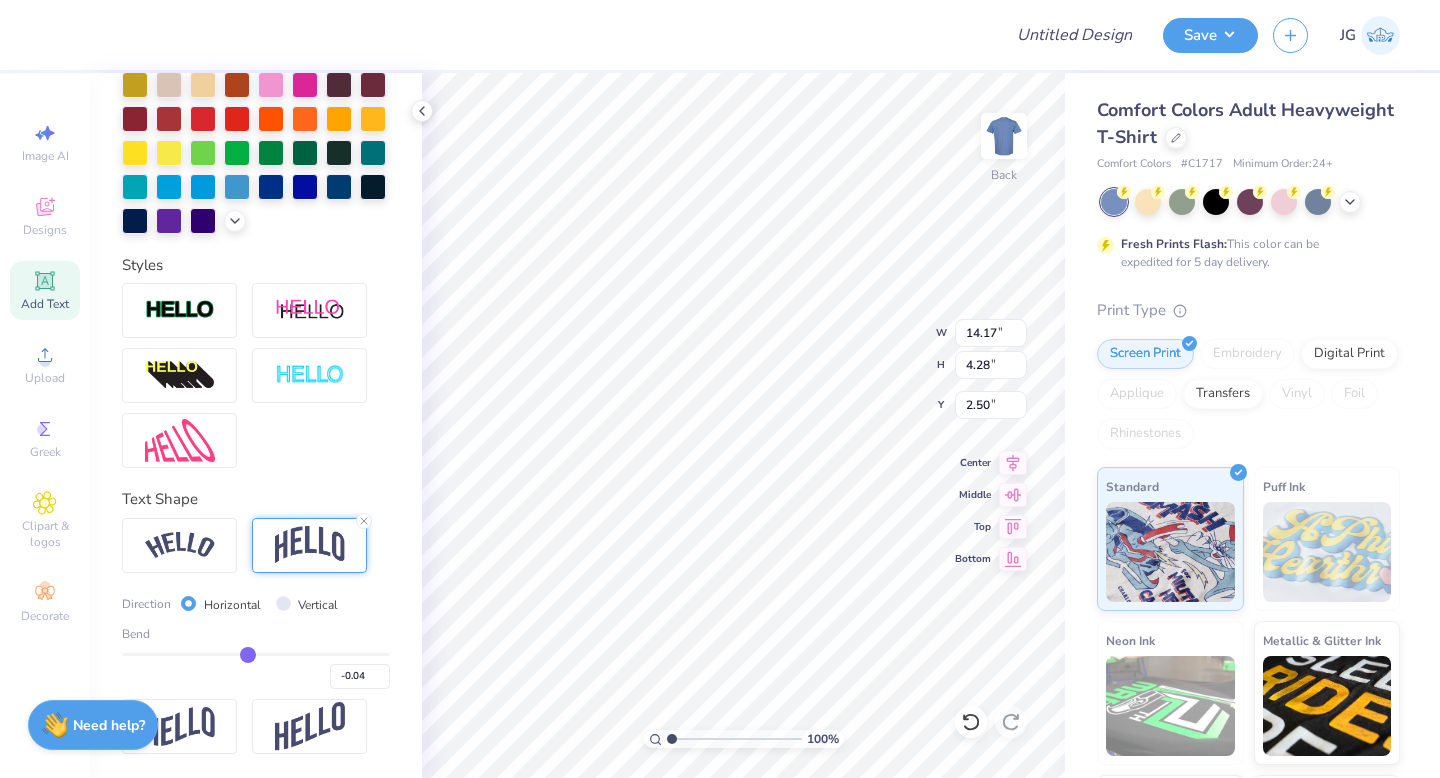 type on "-0.06" 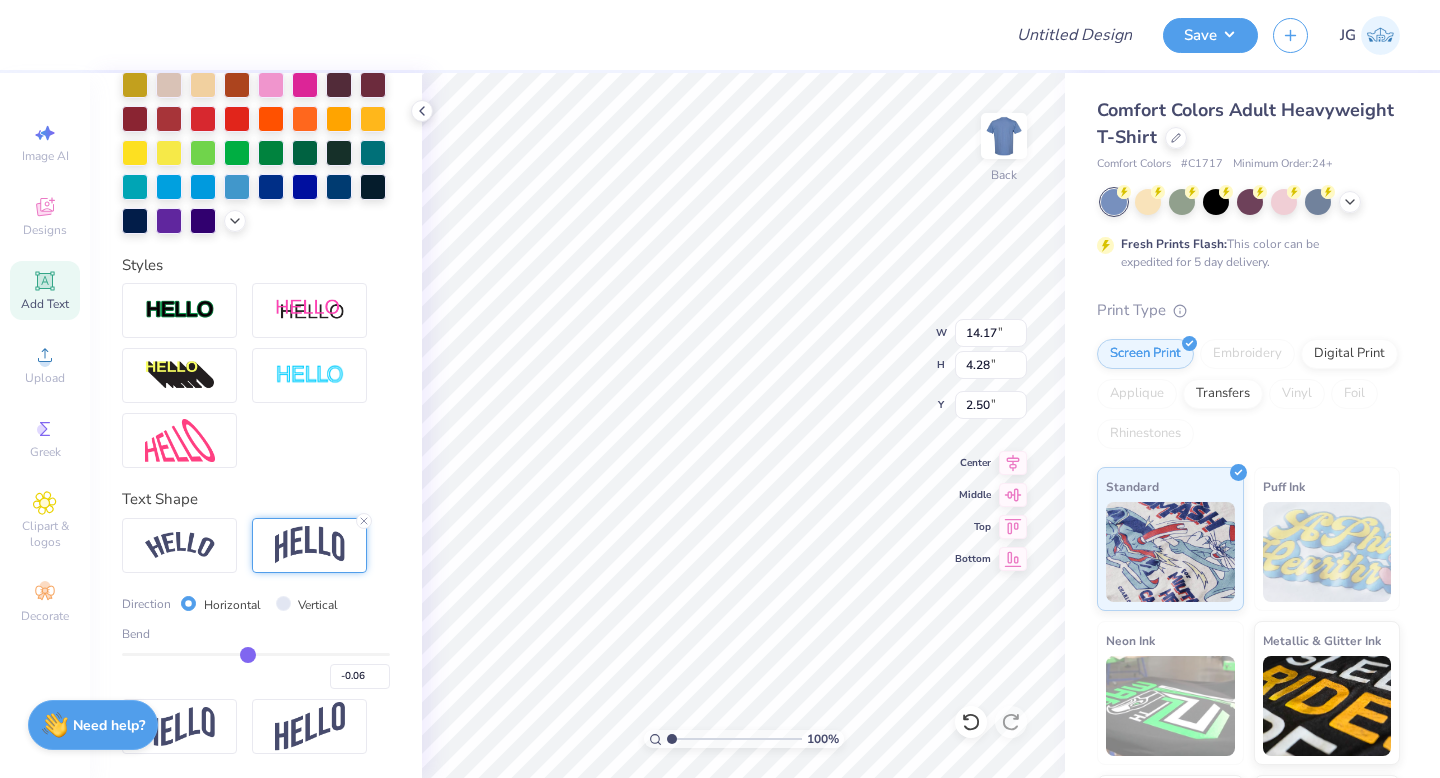 type on "-0.08" 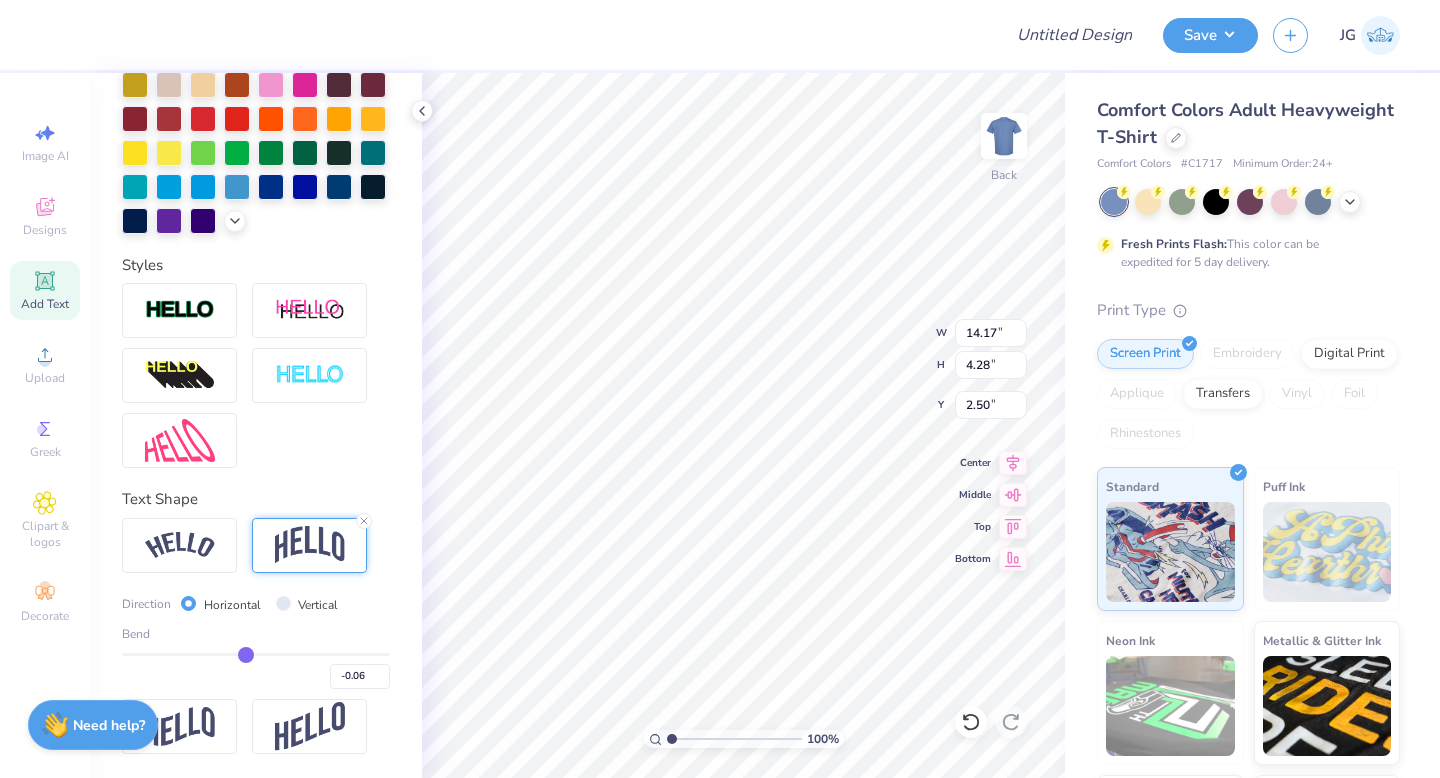 type on "-0.08" 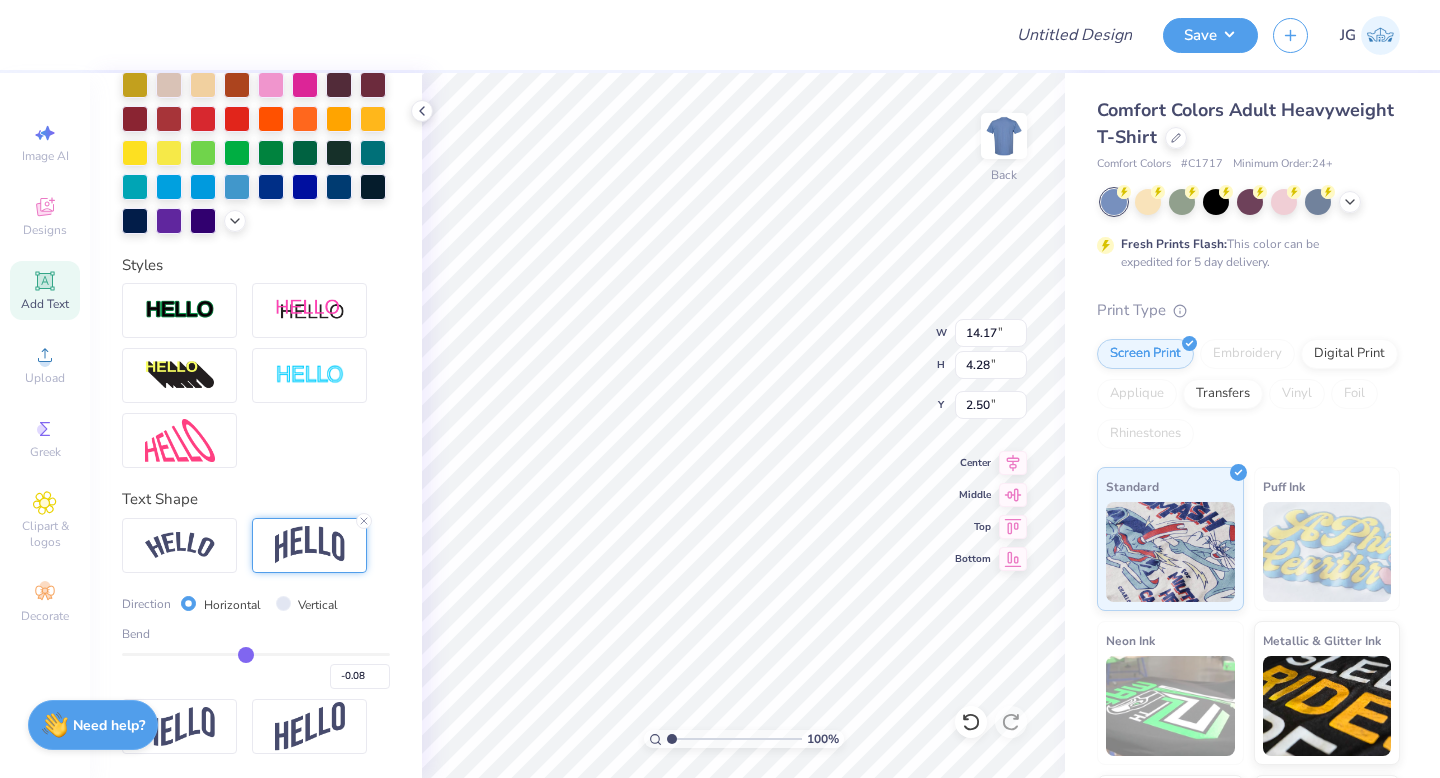 type on "-0.1" 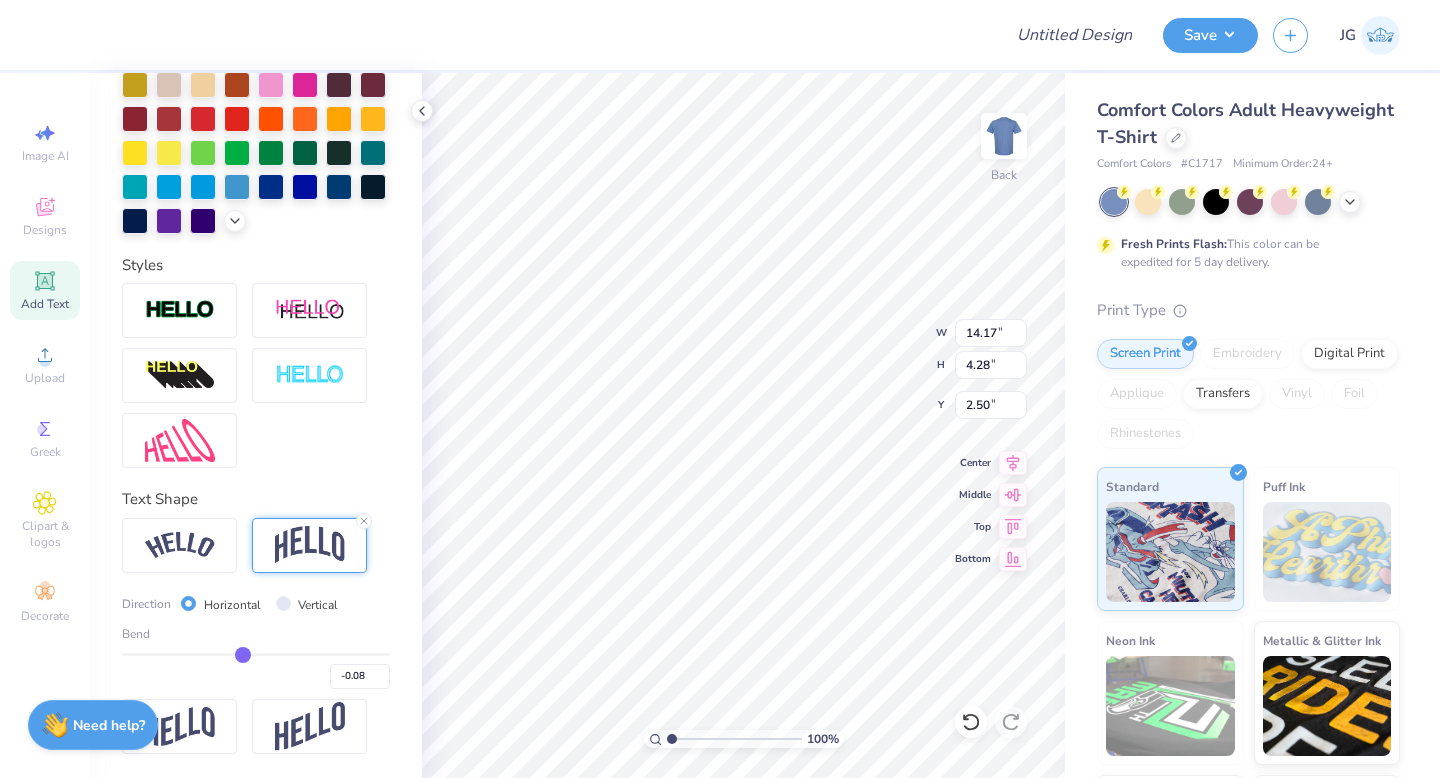 type on "-0.10" 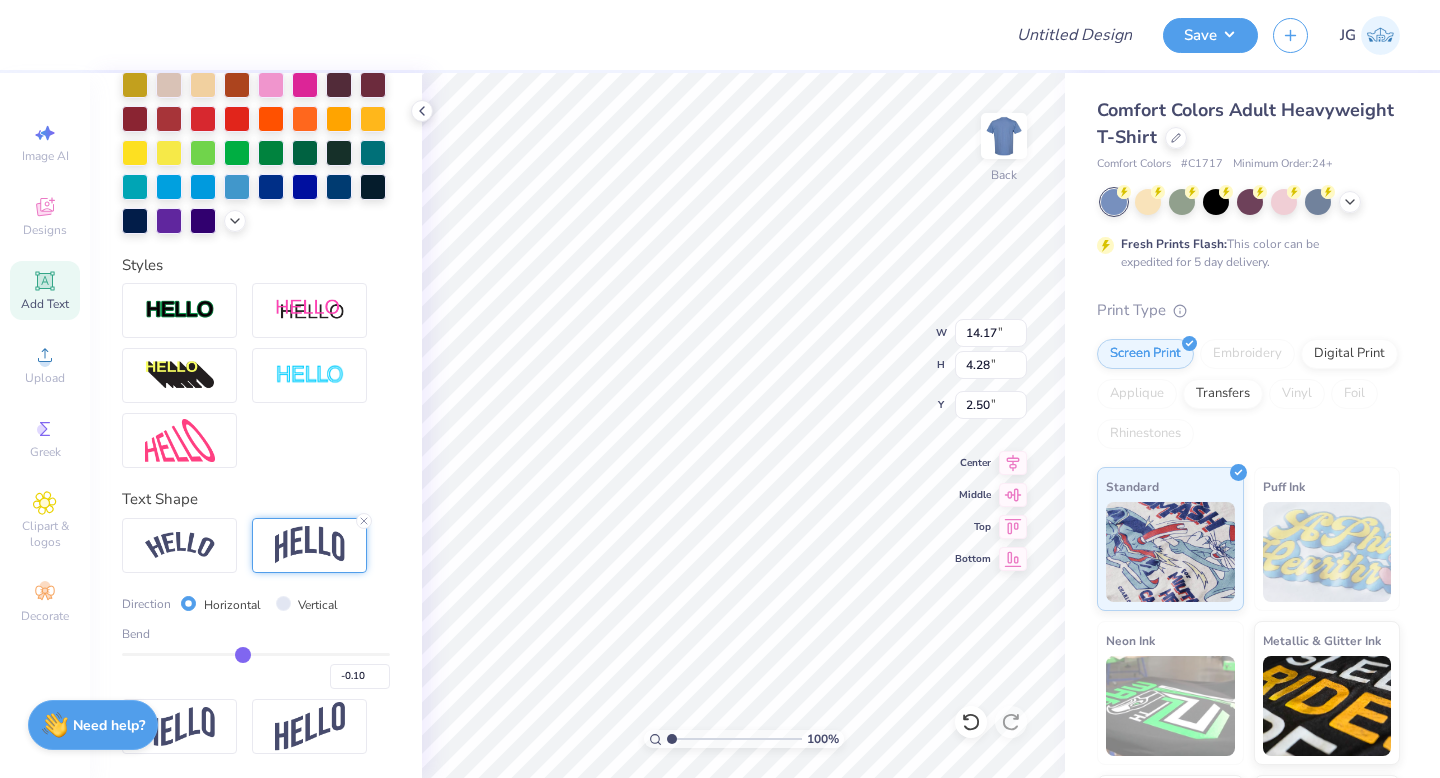 type on "-0.11" 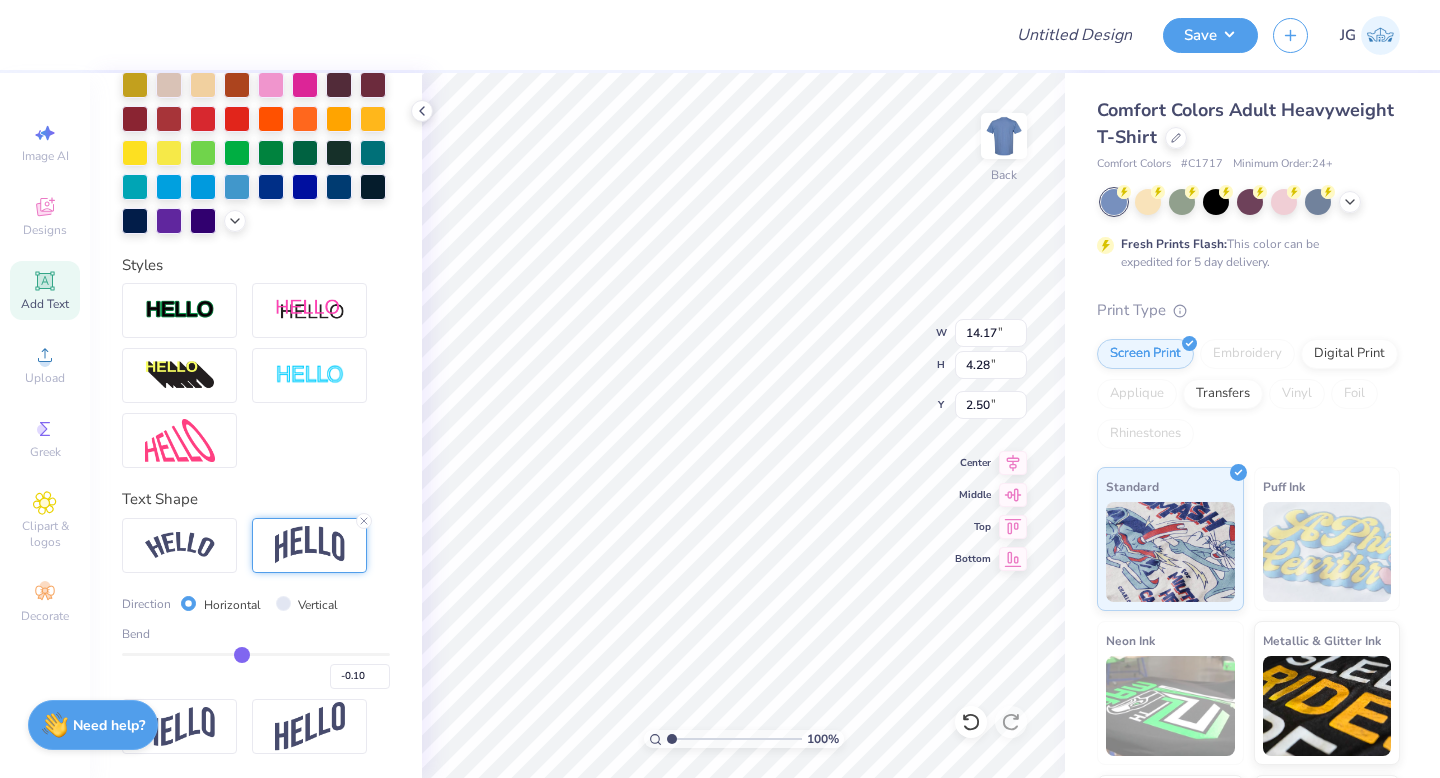type on "-0.11" 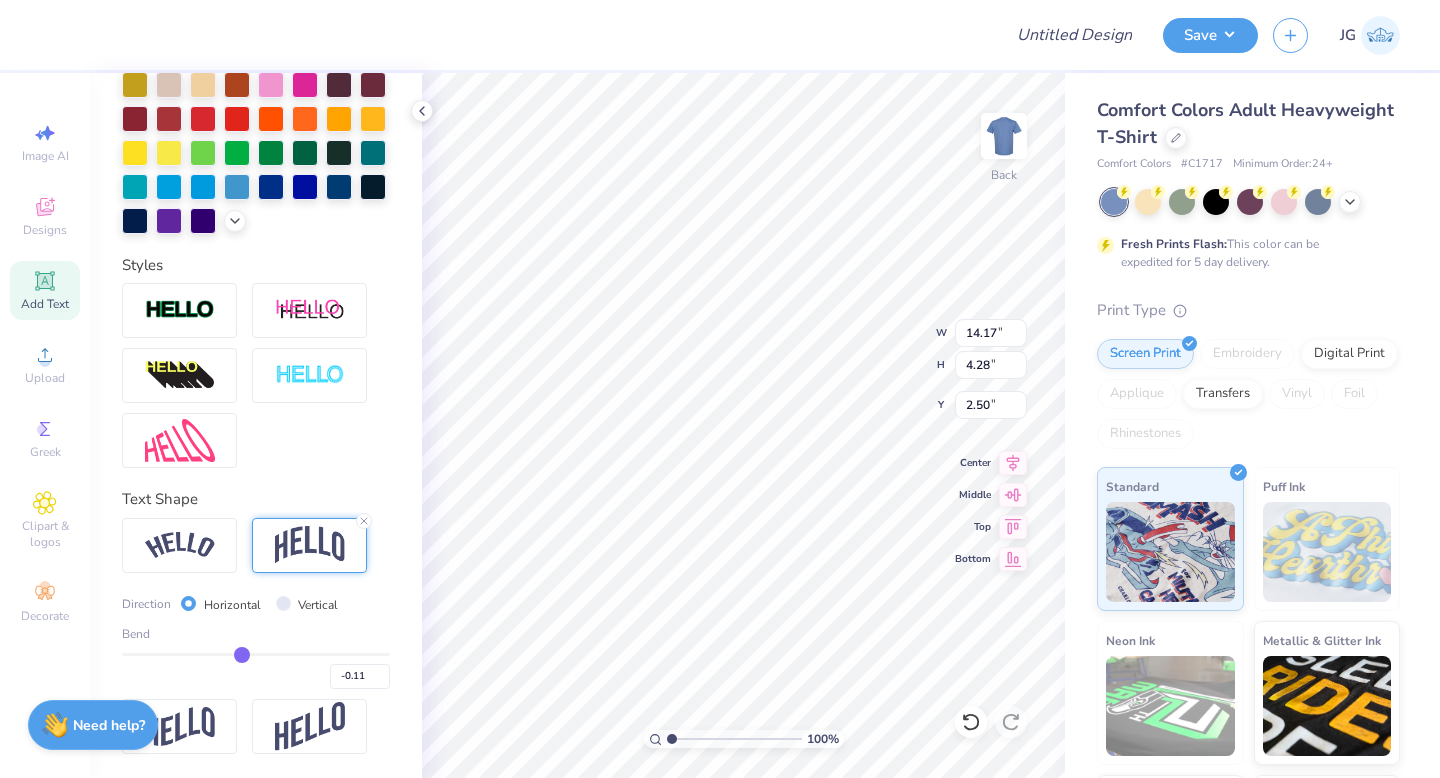 type on "-0.12" 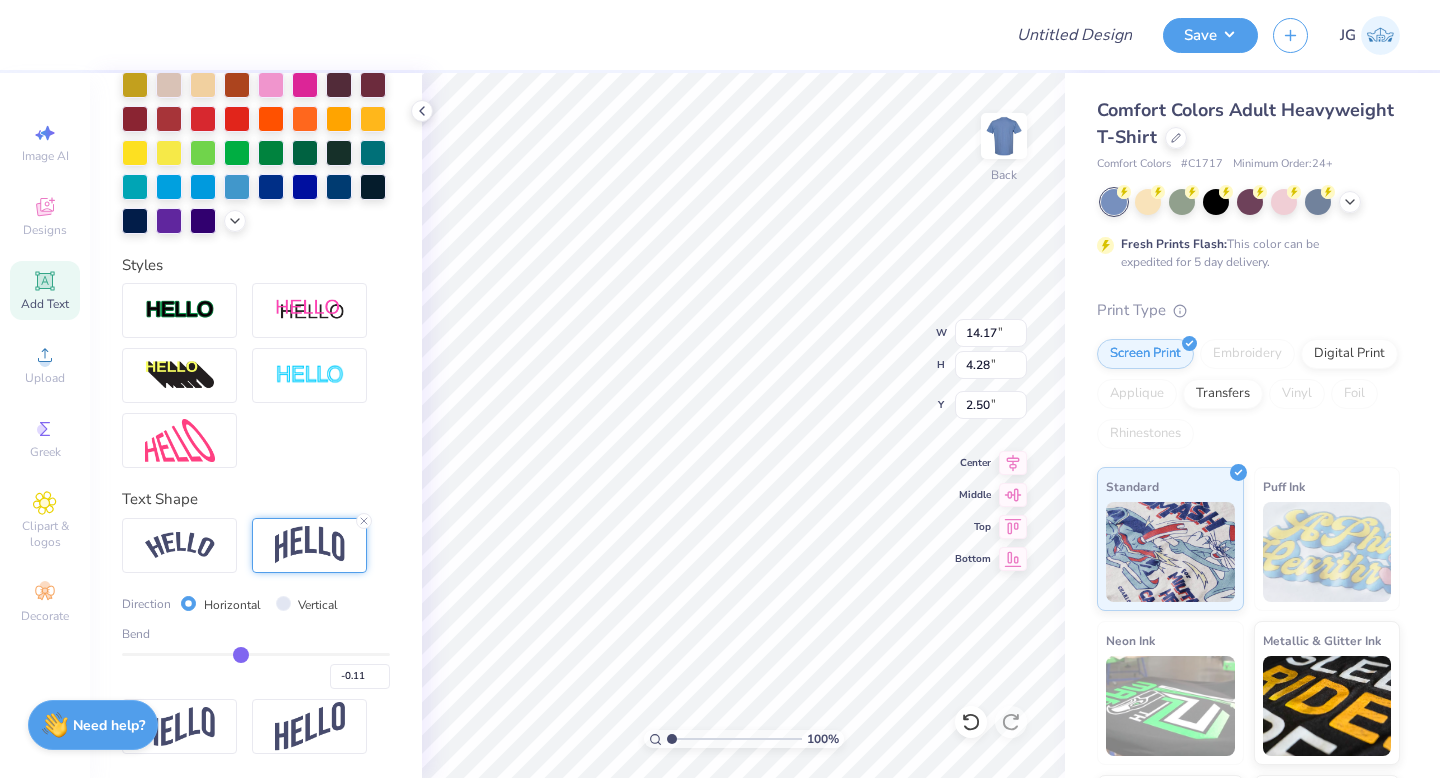 type on "-0.12" 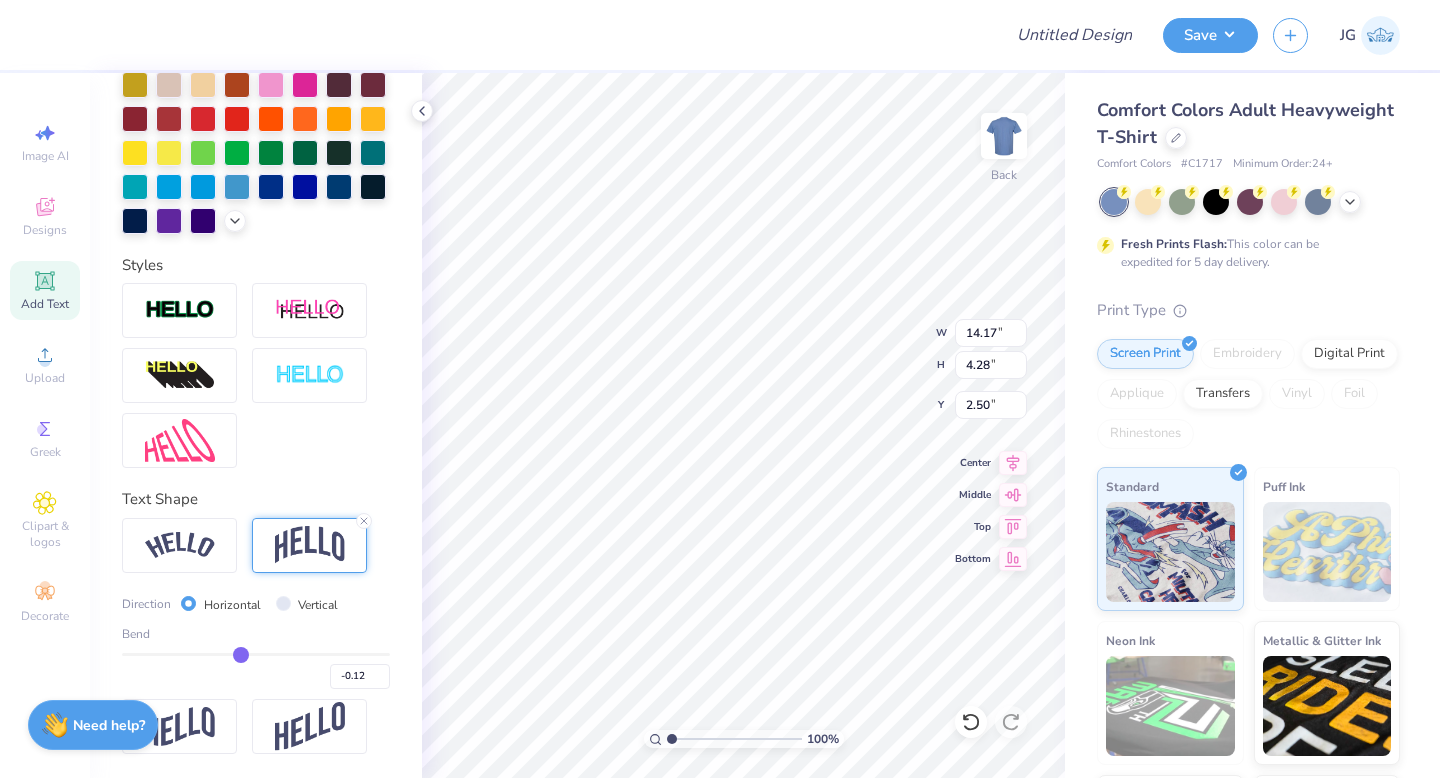type on "-0.11" 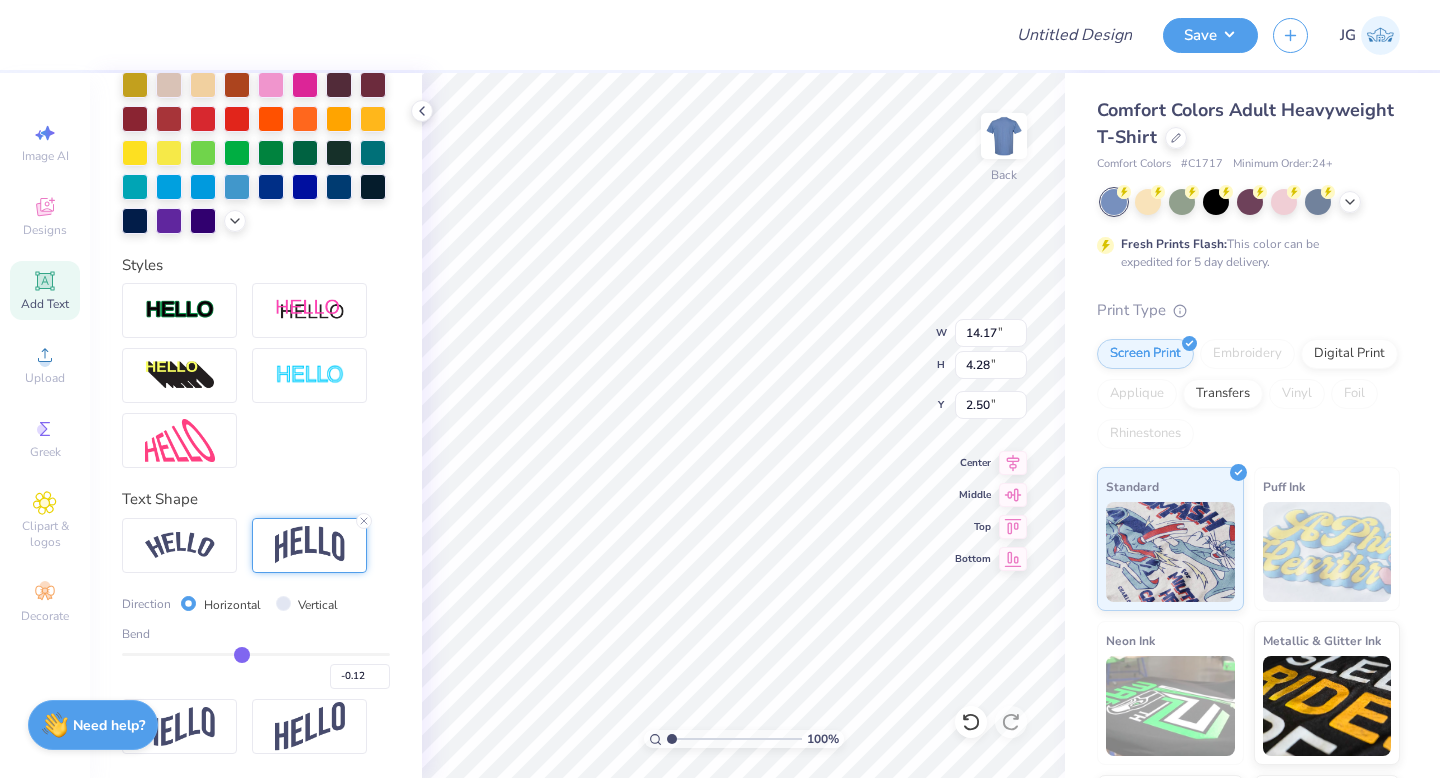 type on "-0.11" 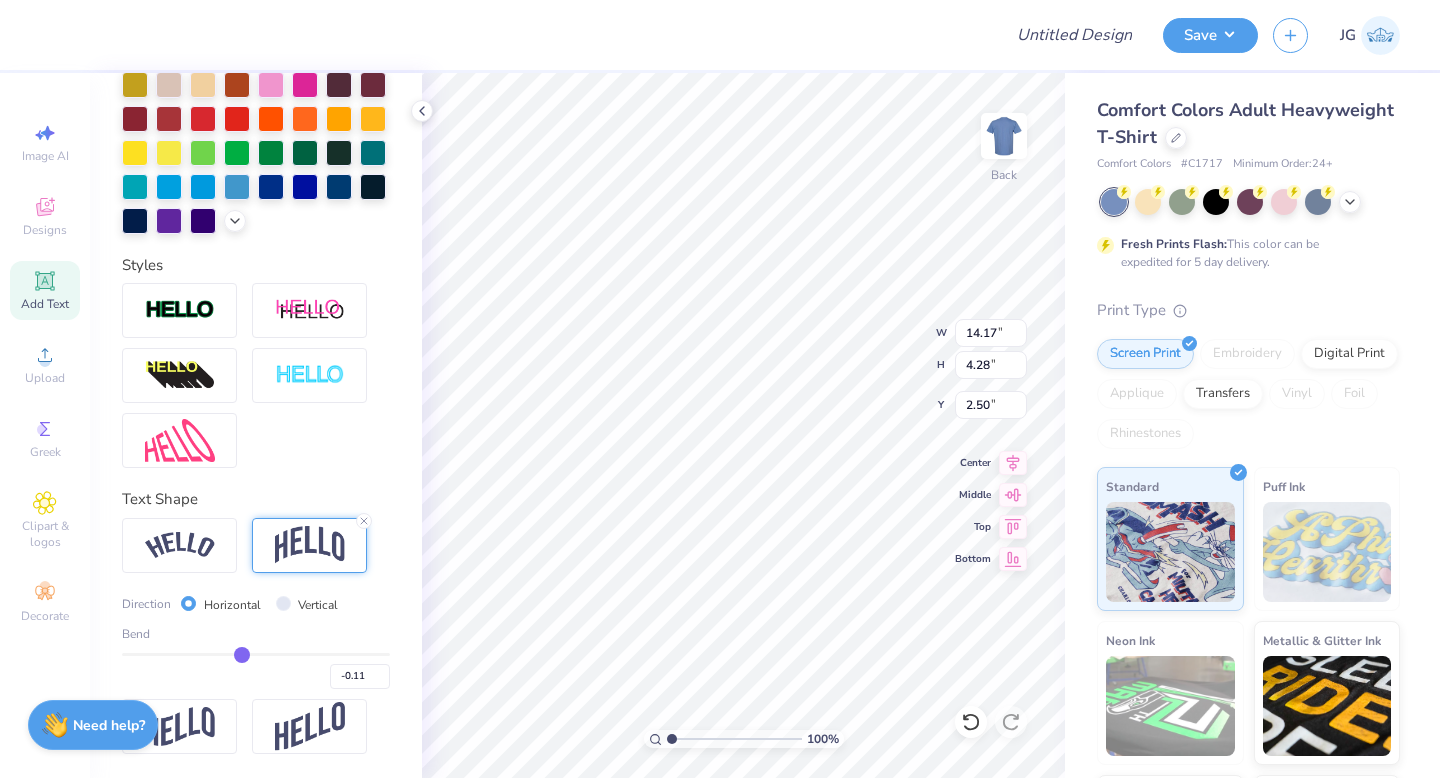 type on "-0.1" 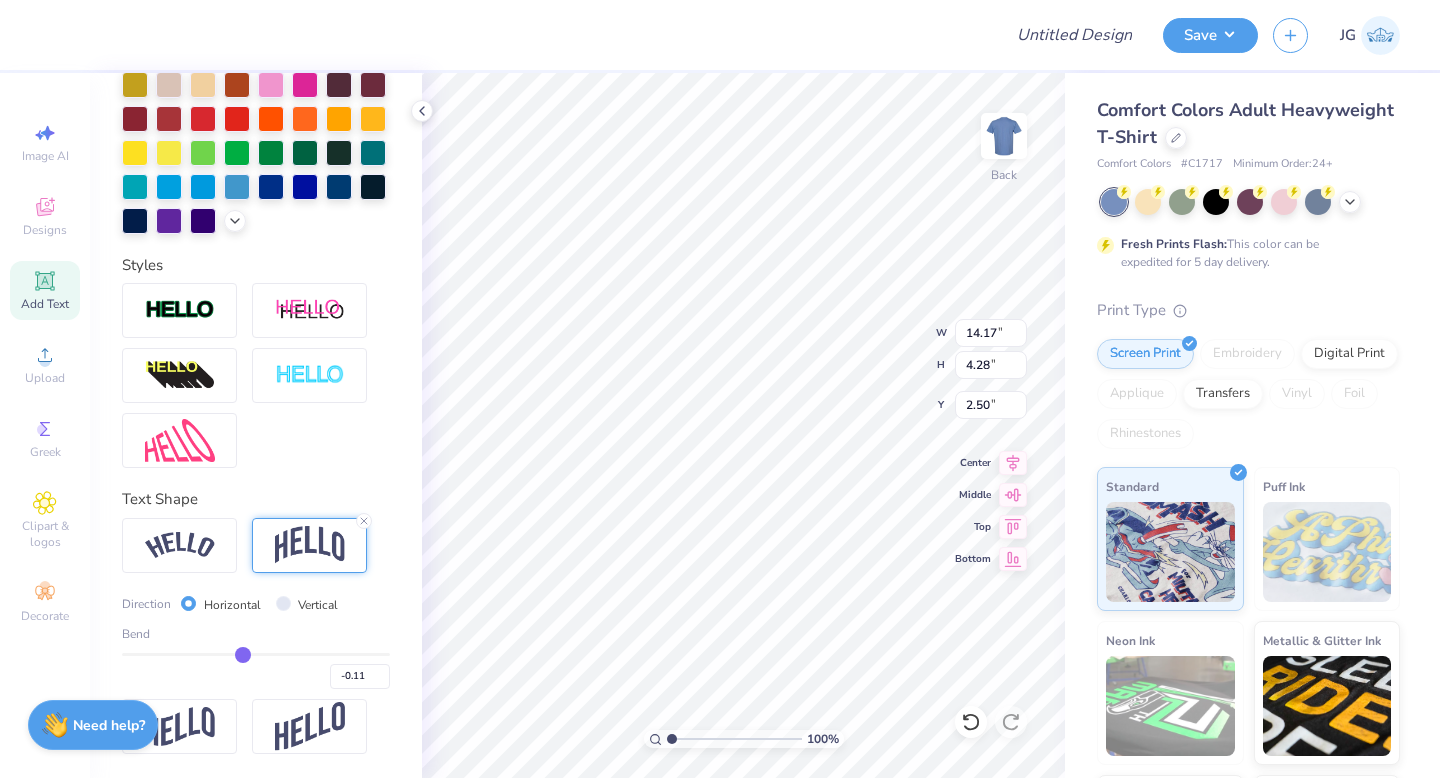 type on "-0.10" 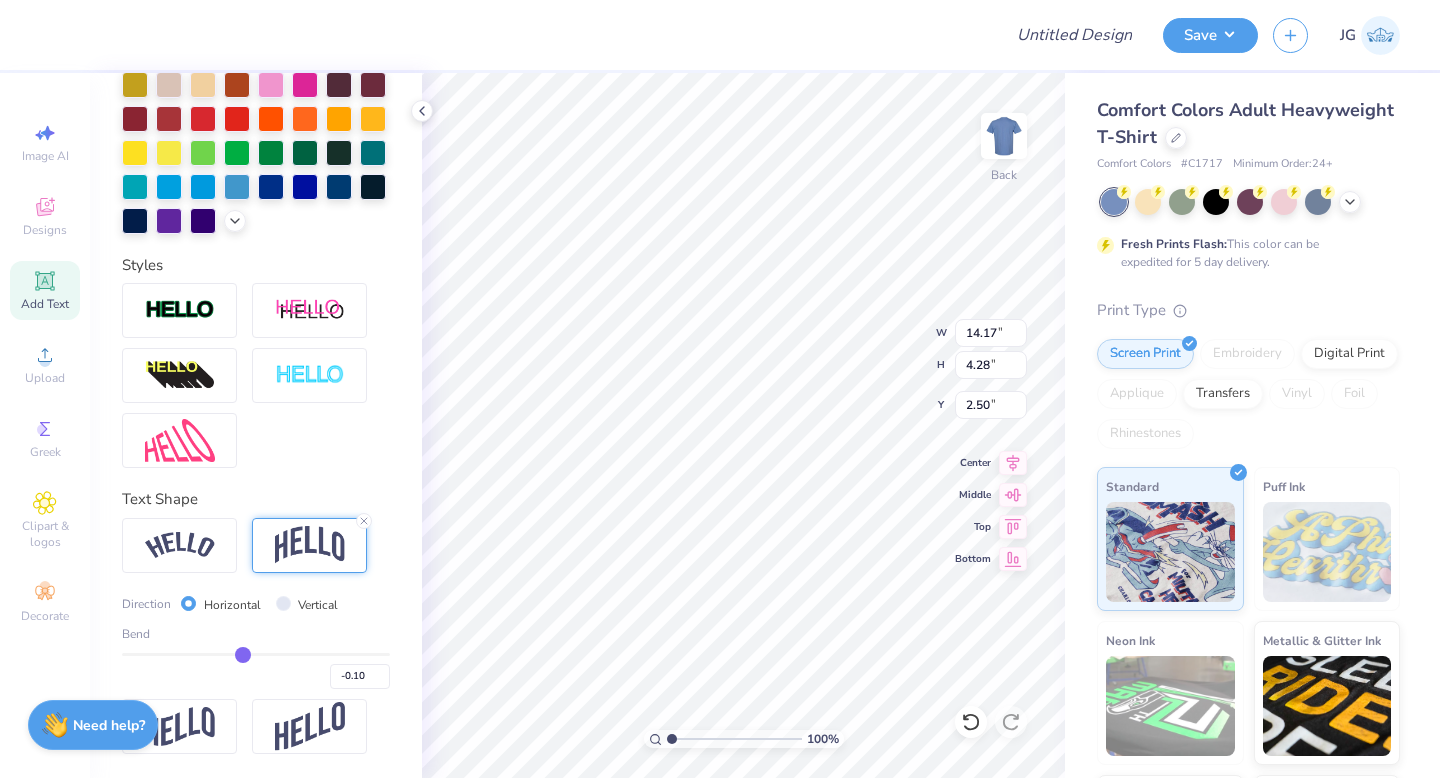 type on "-0.09" 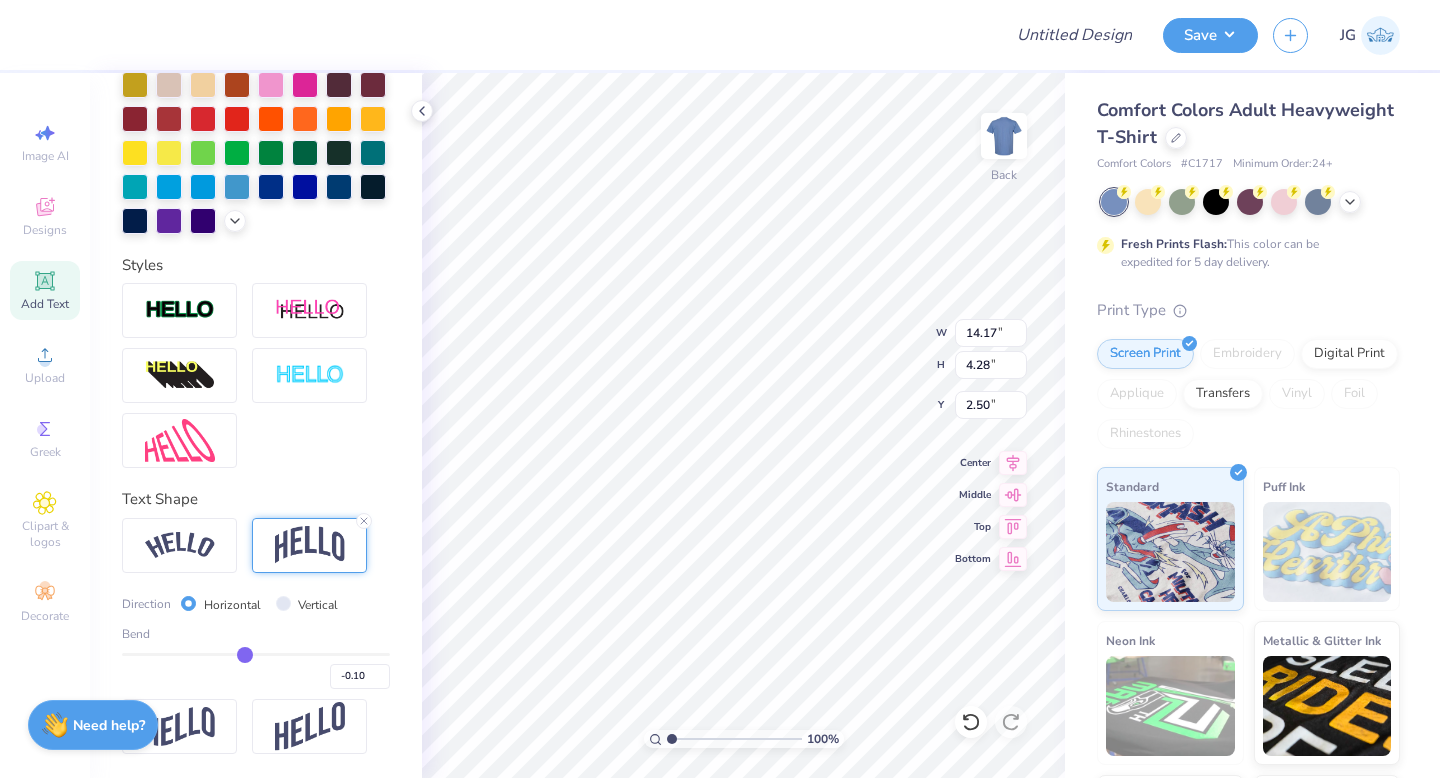 type on "-0.09" 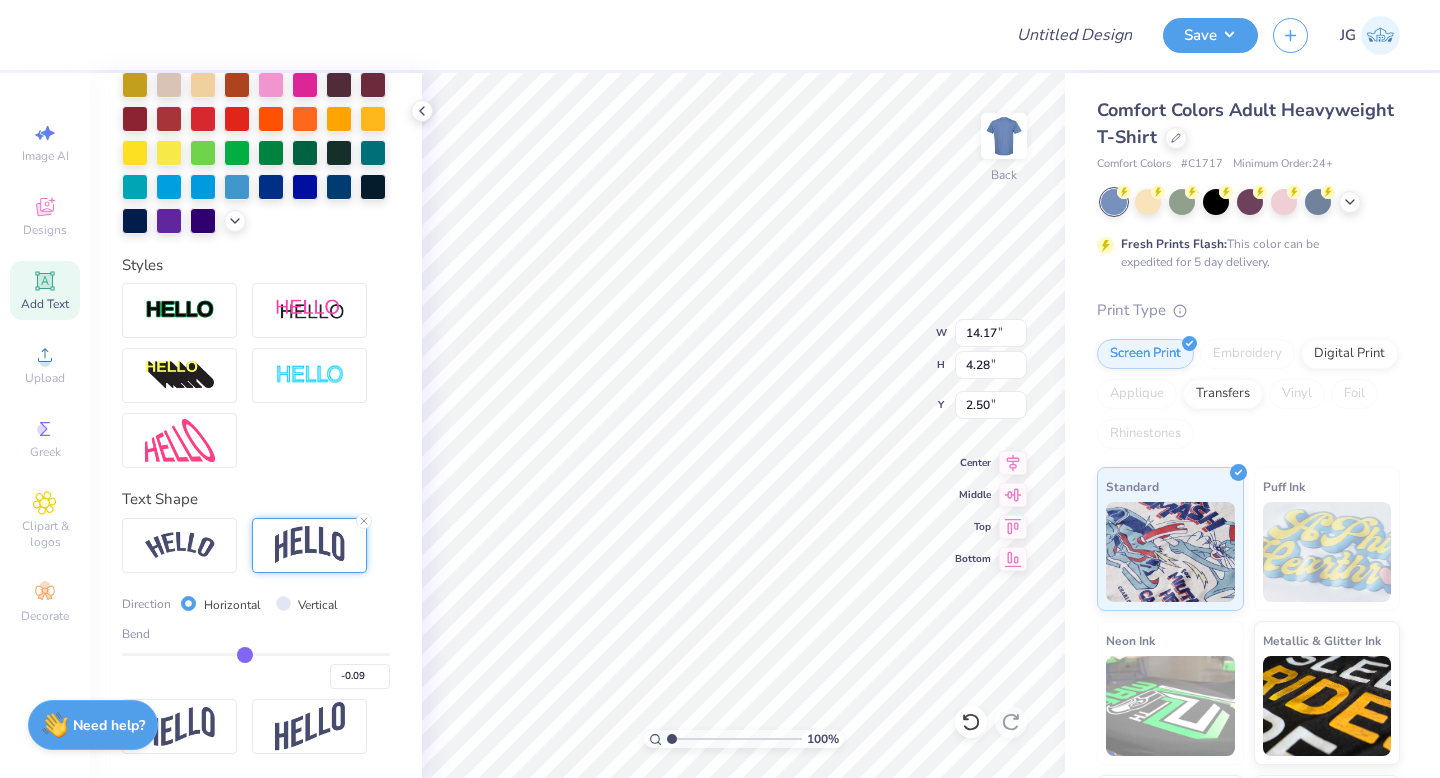 type on "-0.08" 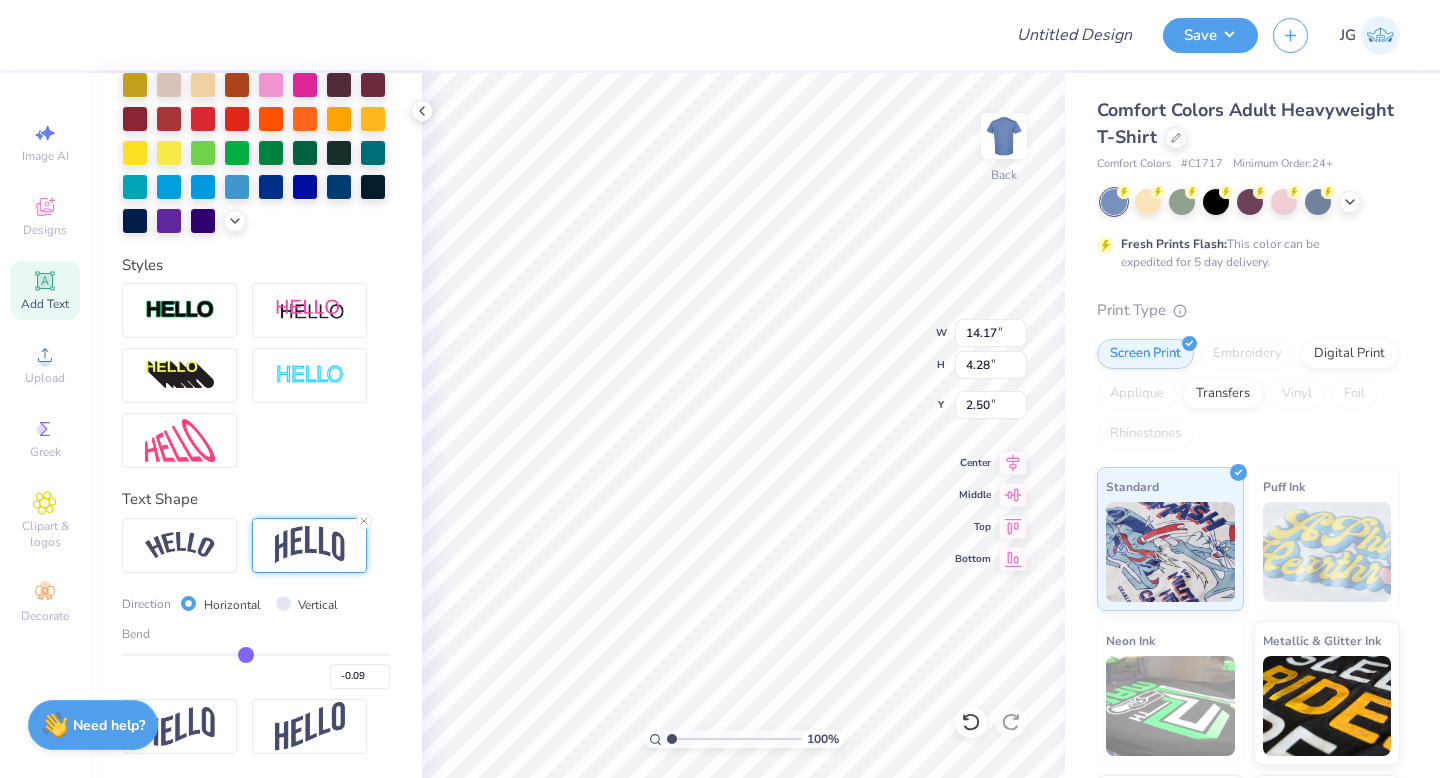 type on "-0.08" 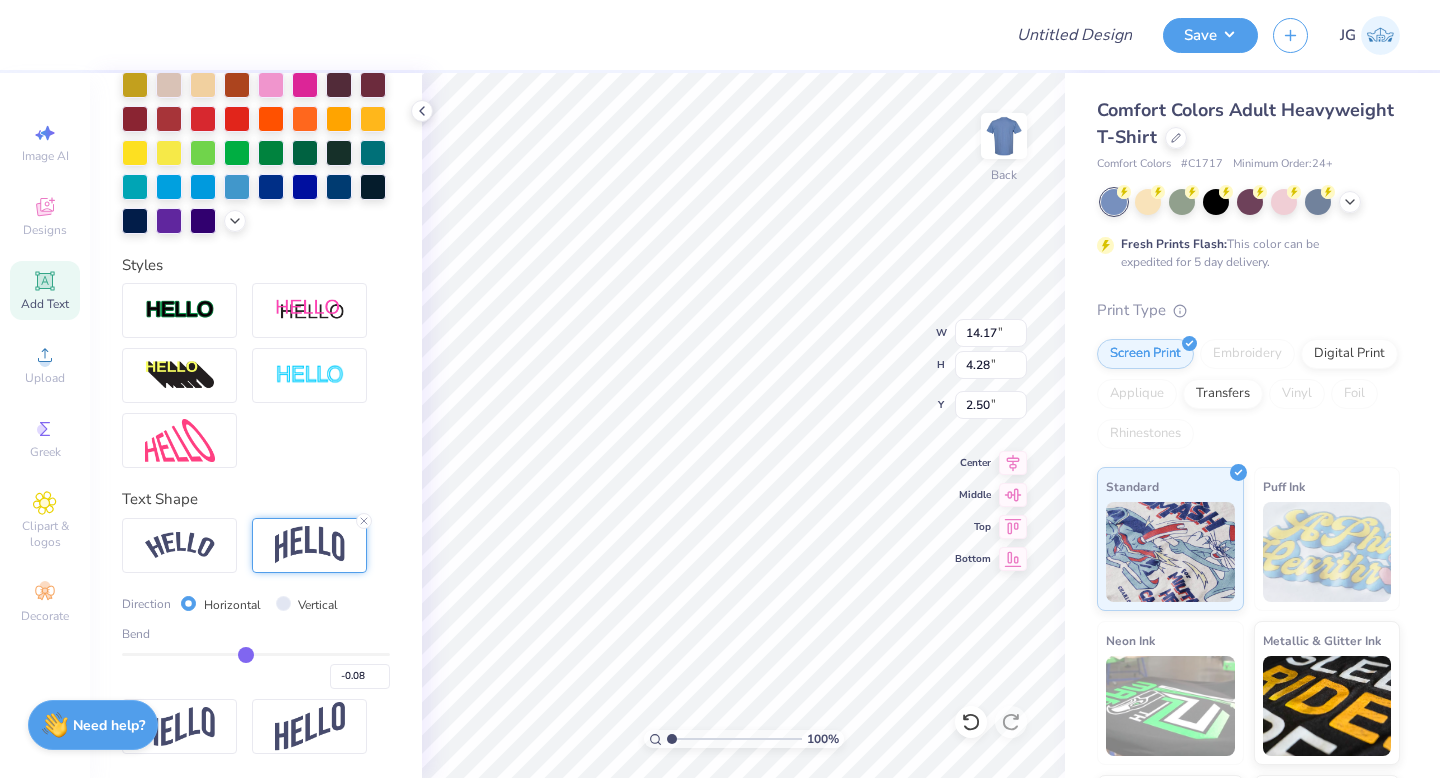type on "-0.06" 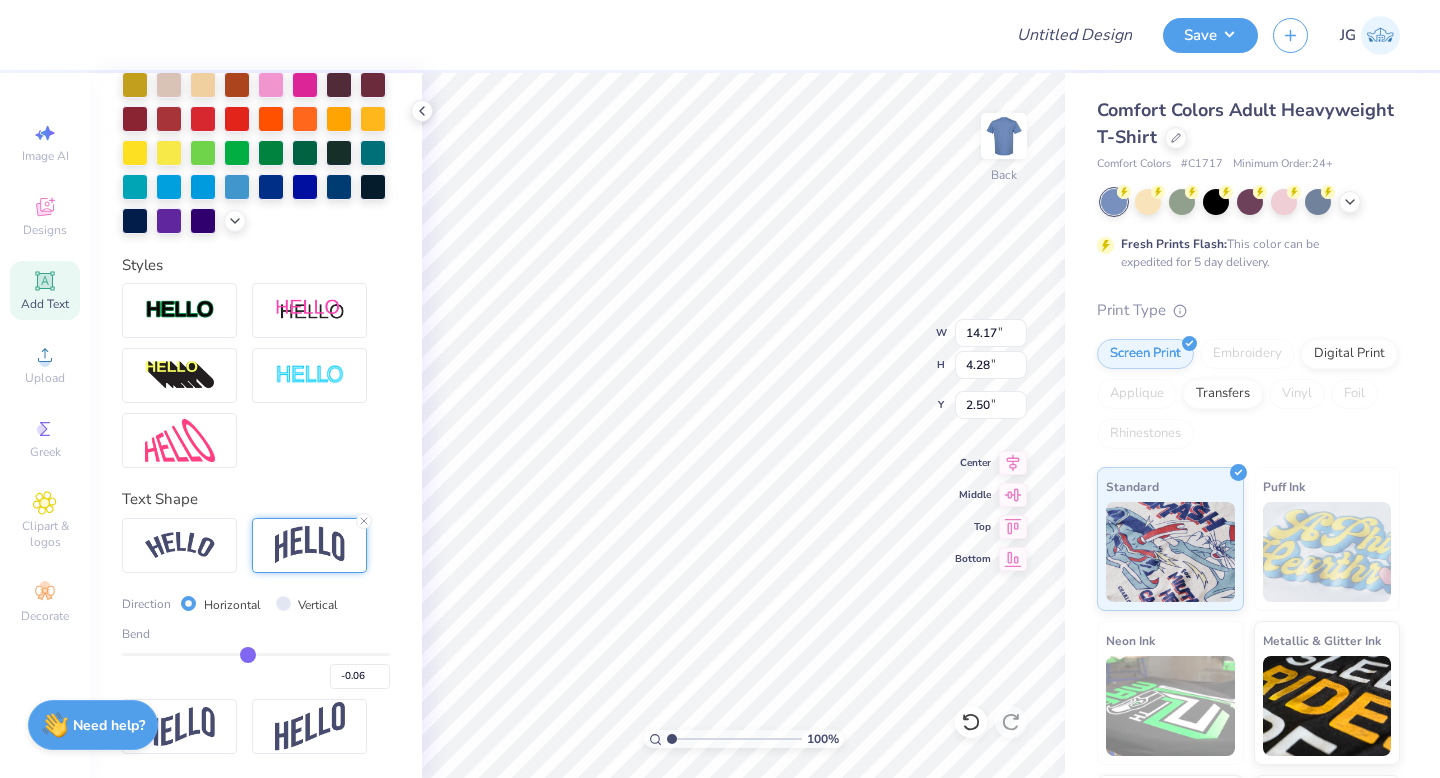 type on "-0.04" 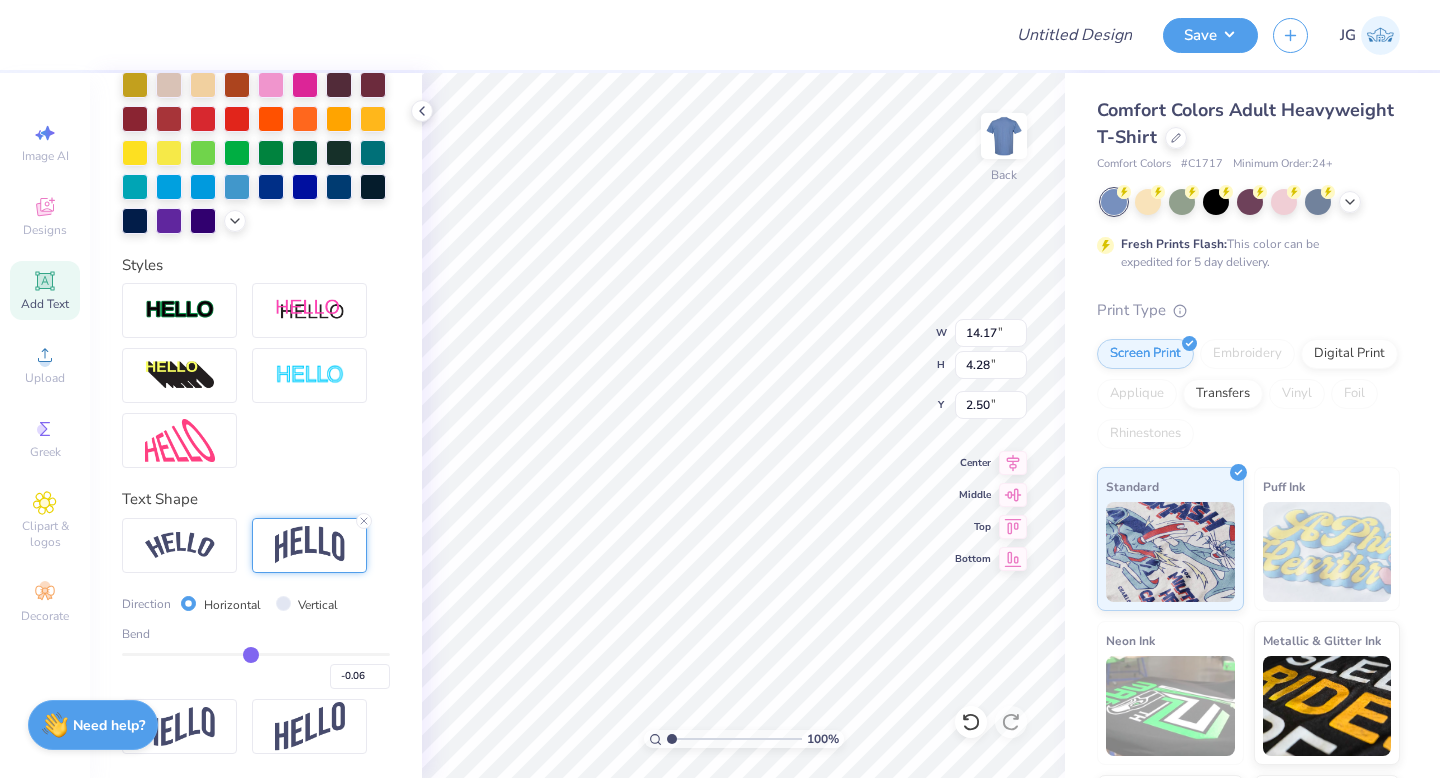 type on "-0.04" 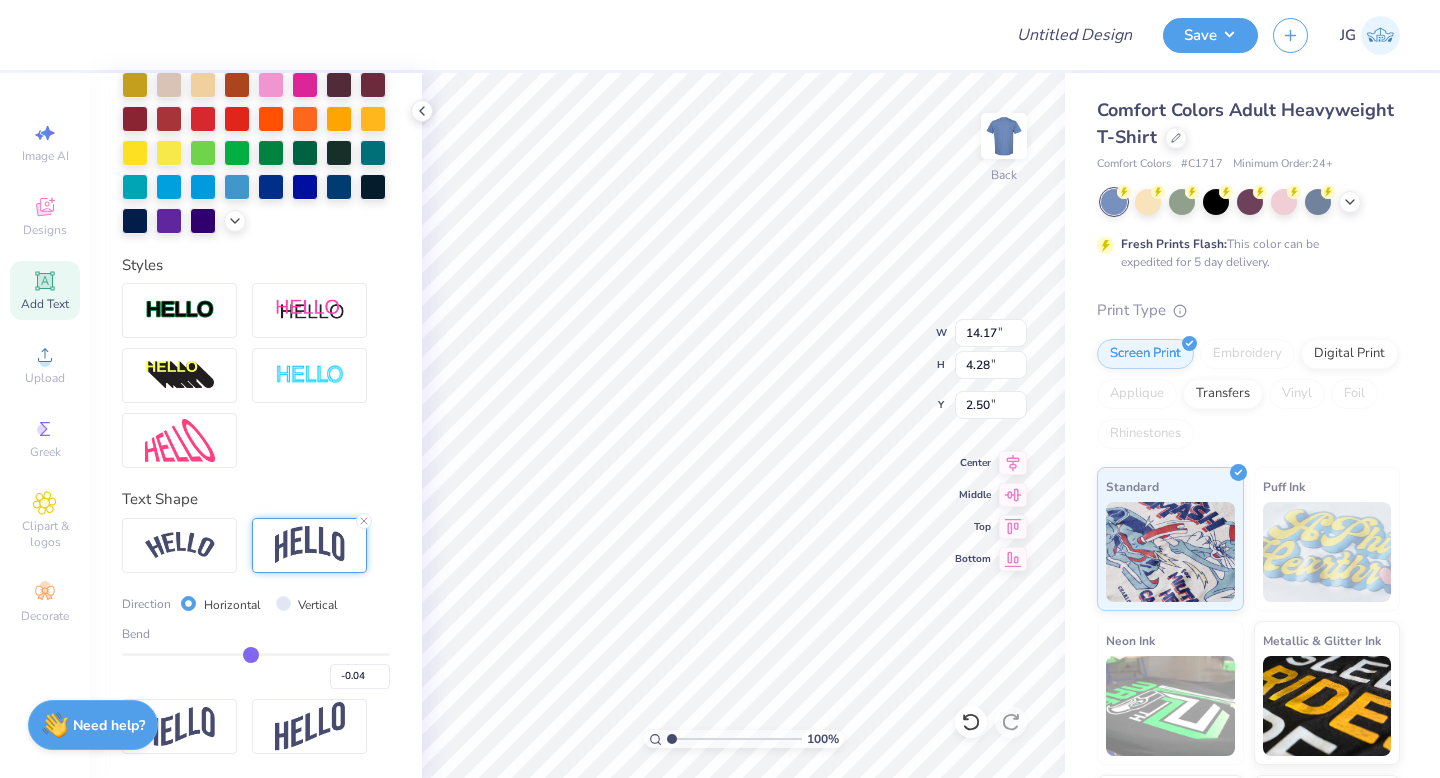 type on "-0.01" 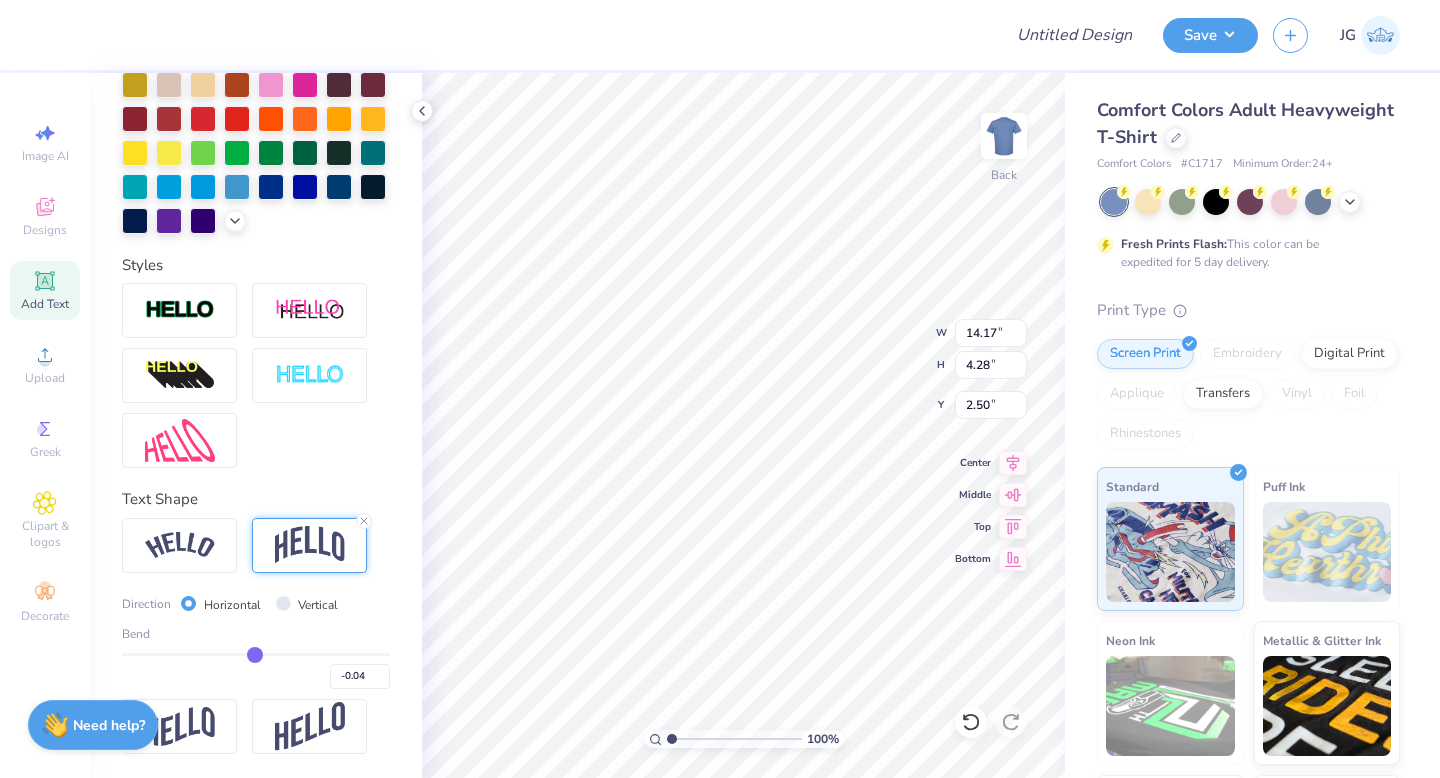 type on "-0.01" 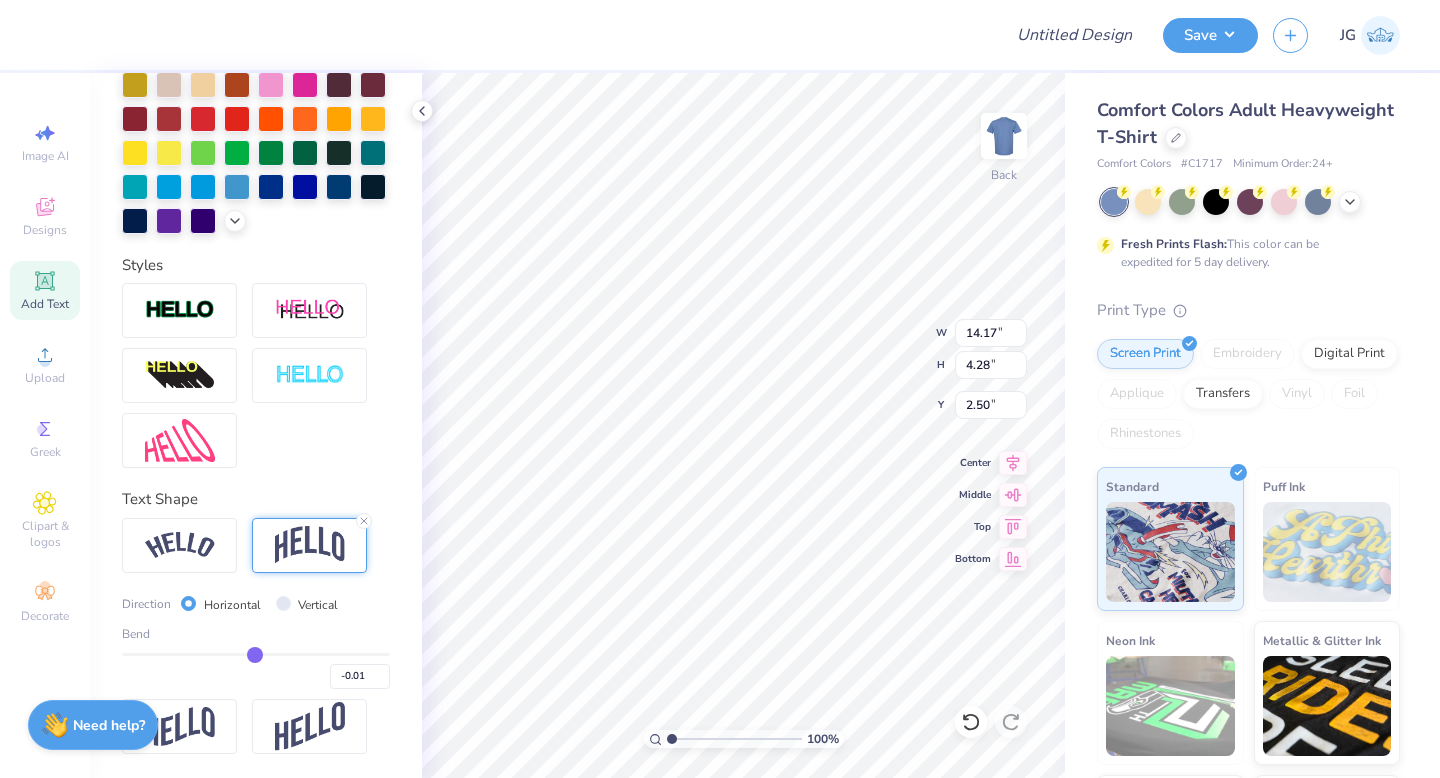 type on "0.03" 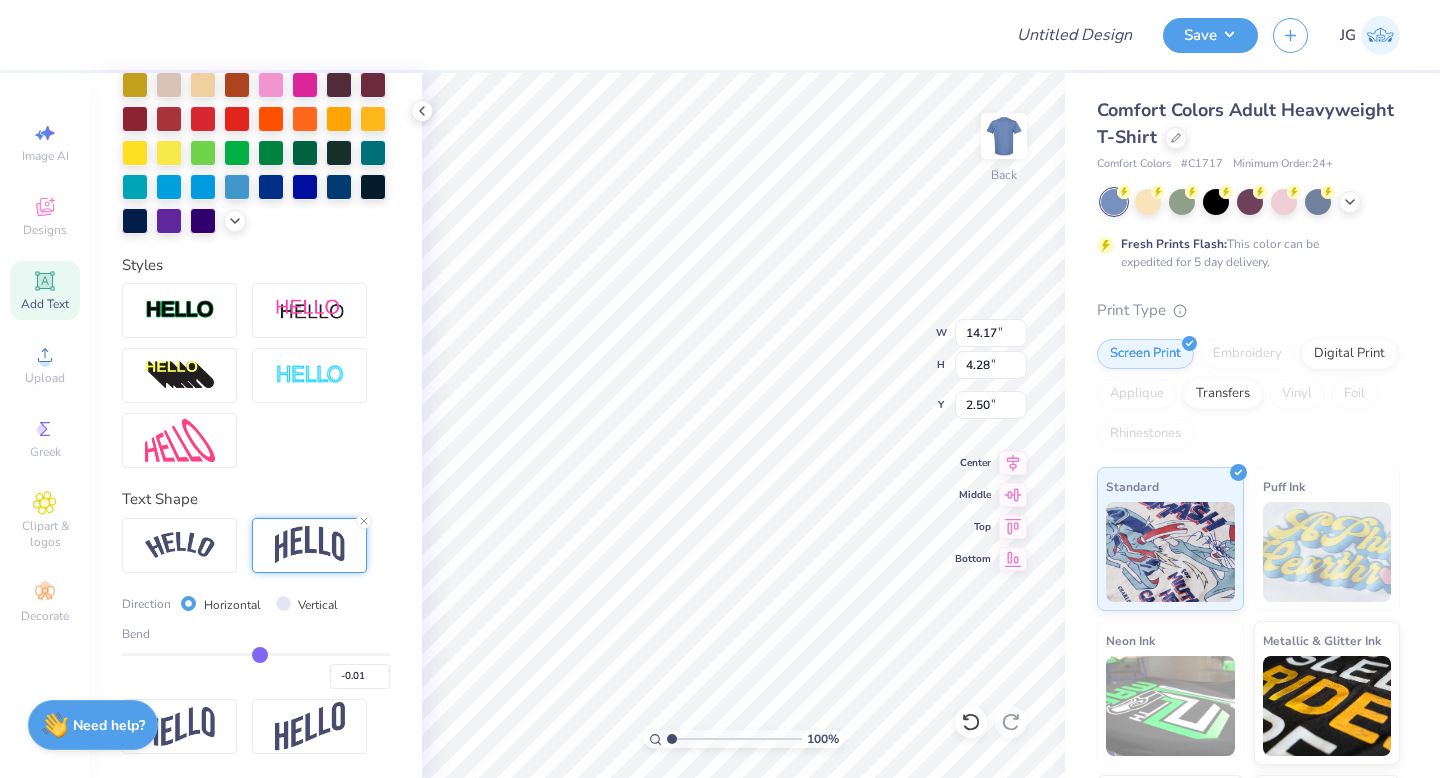 type on "0.03" 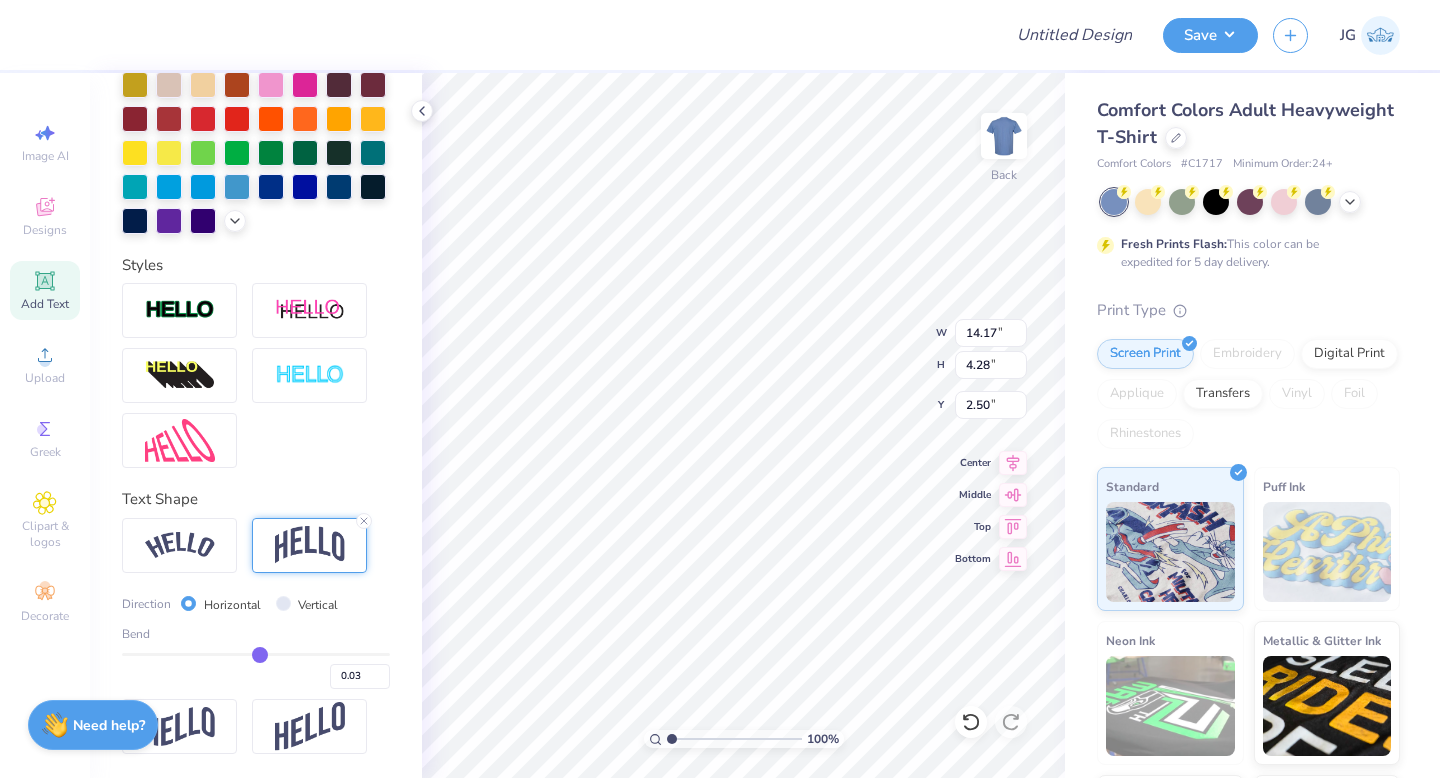 type on "0.05" 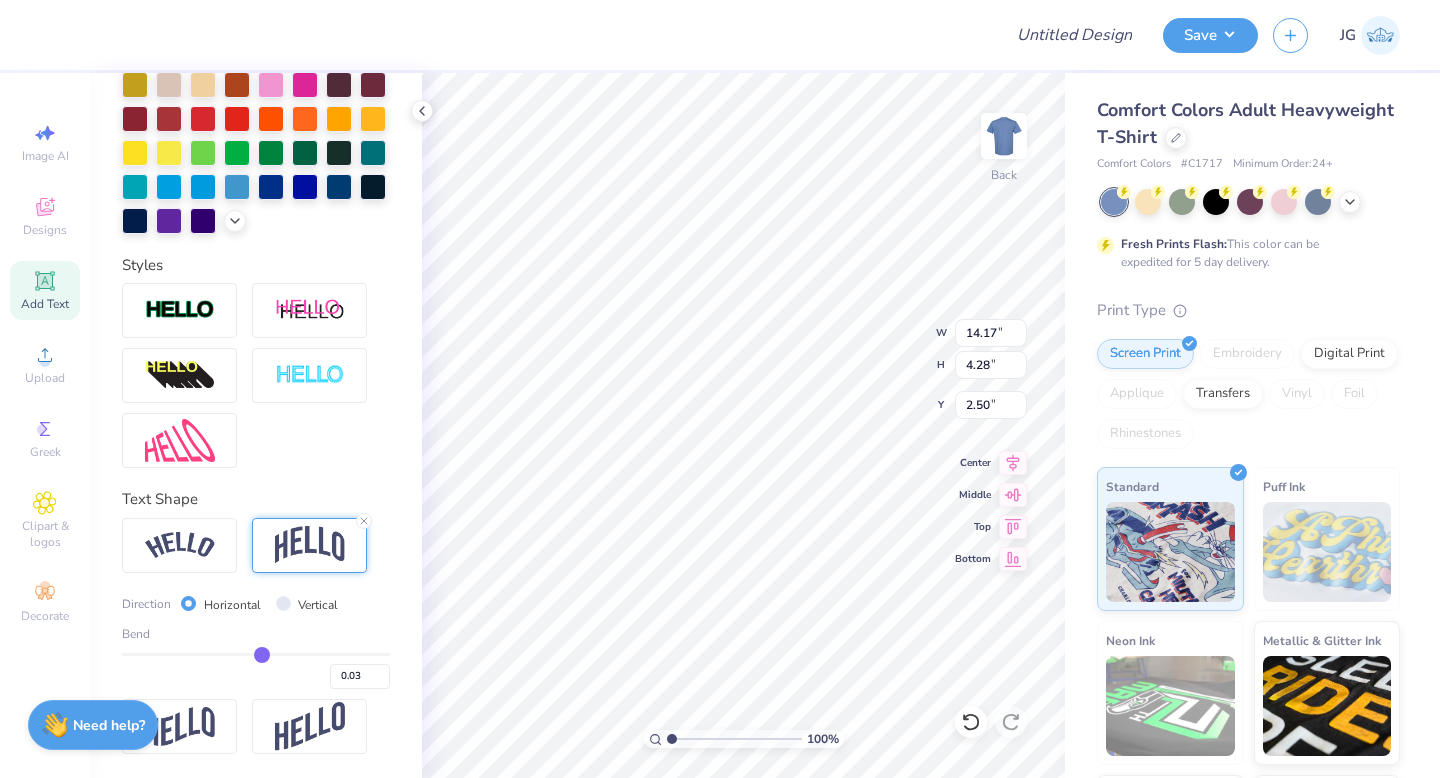 type on "0.05" 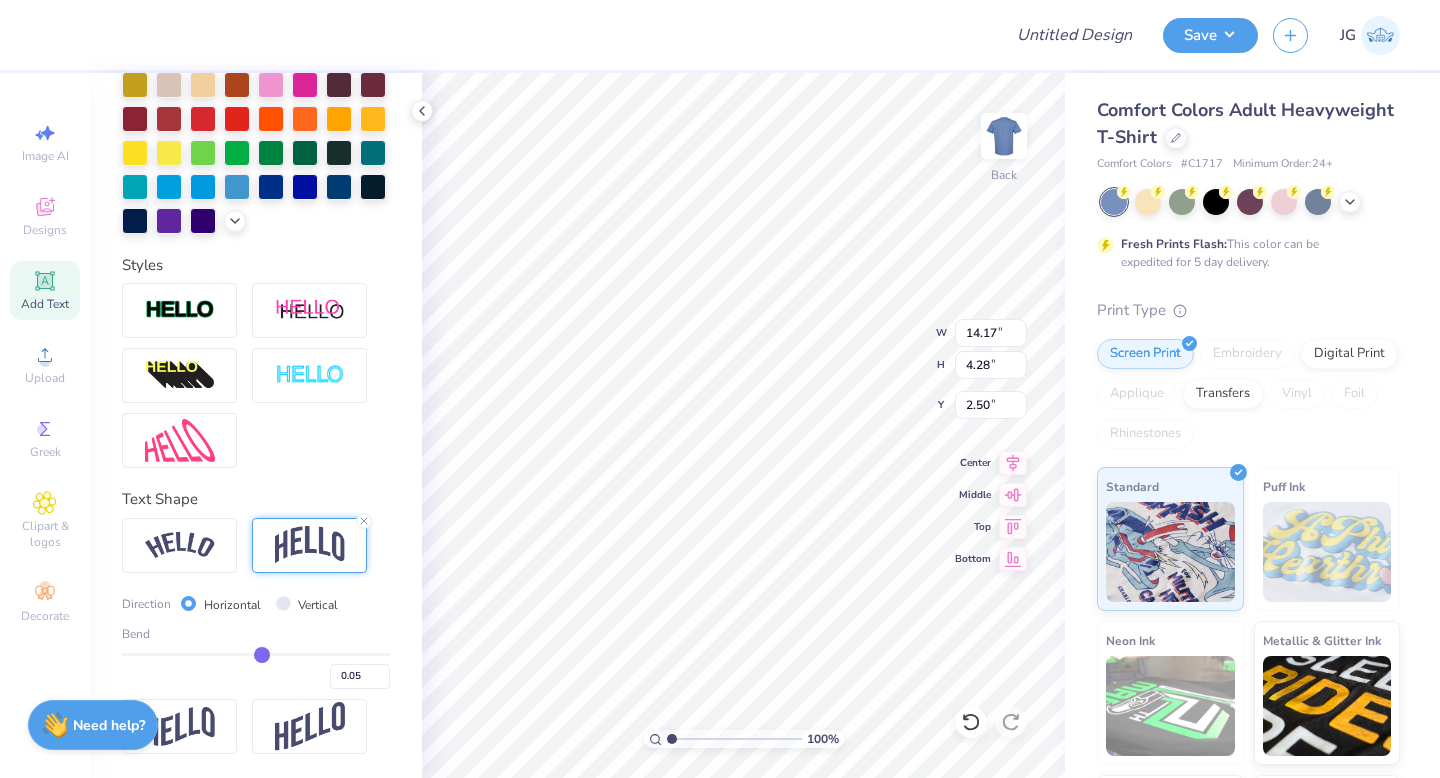 type on "0.07" 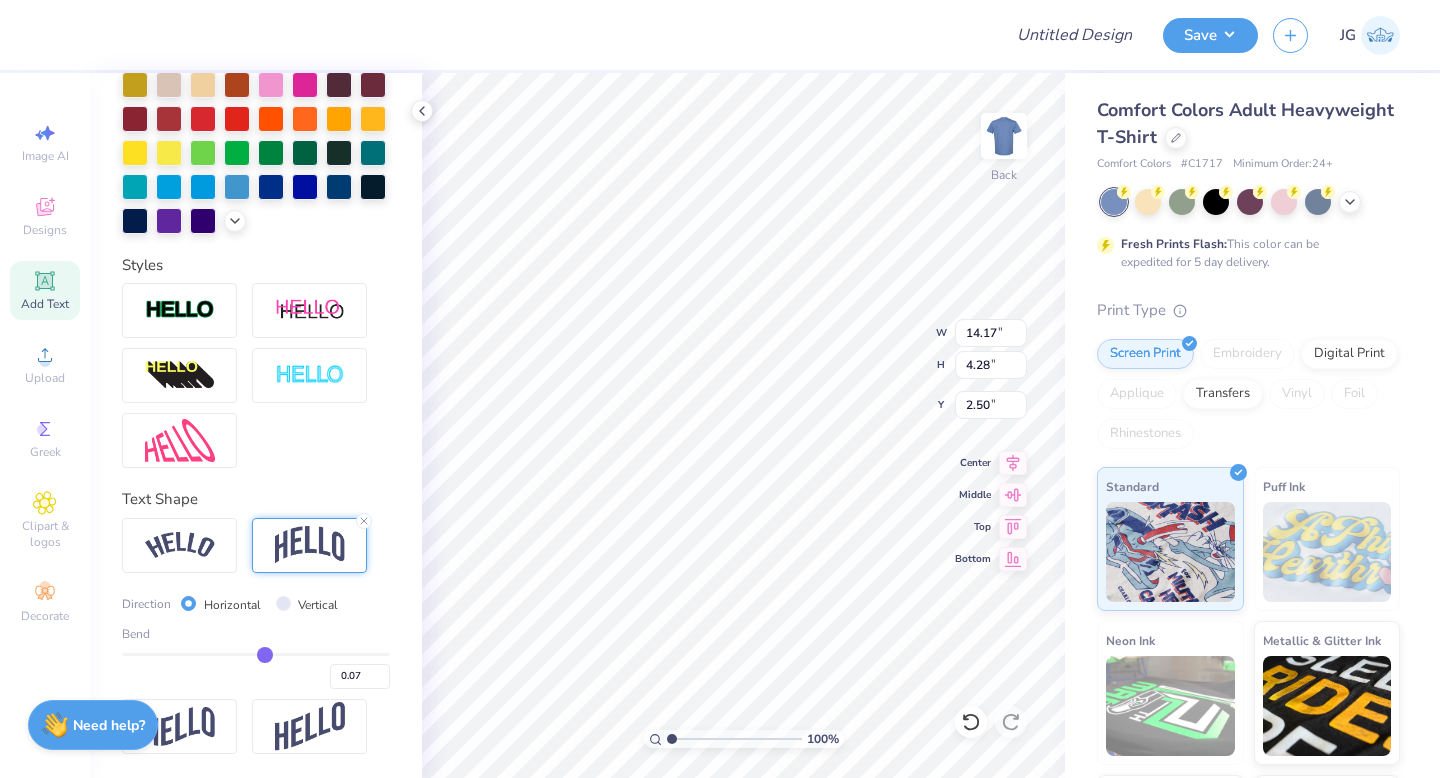 type on "0.09" 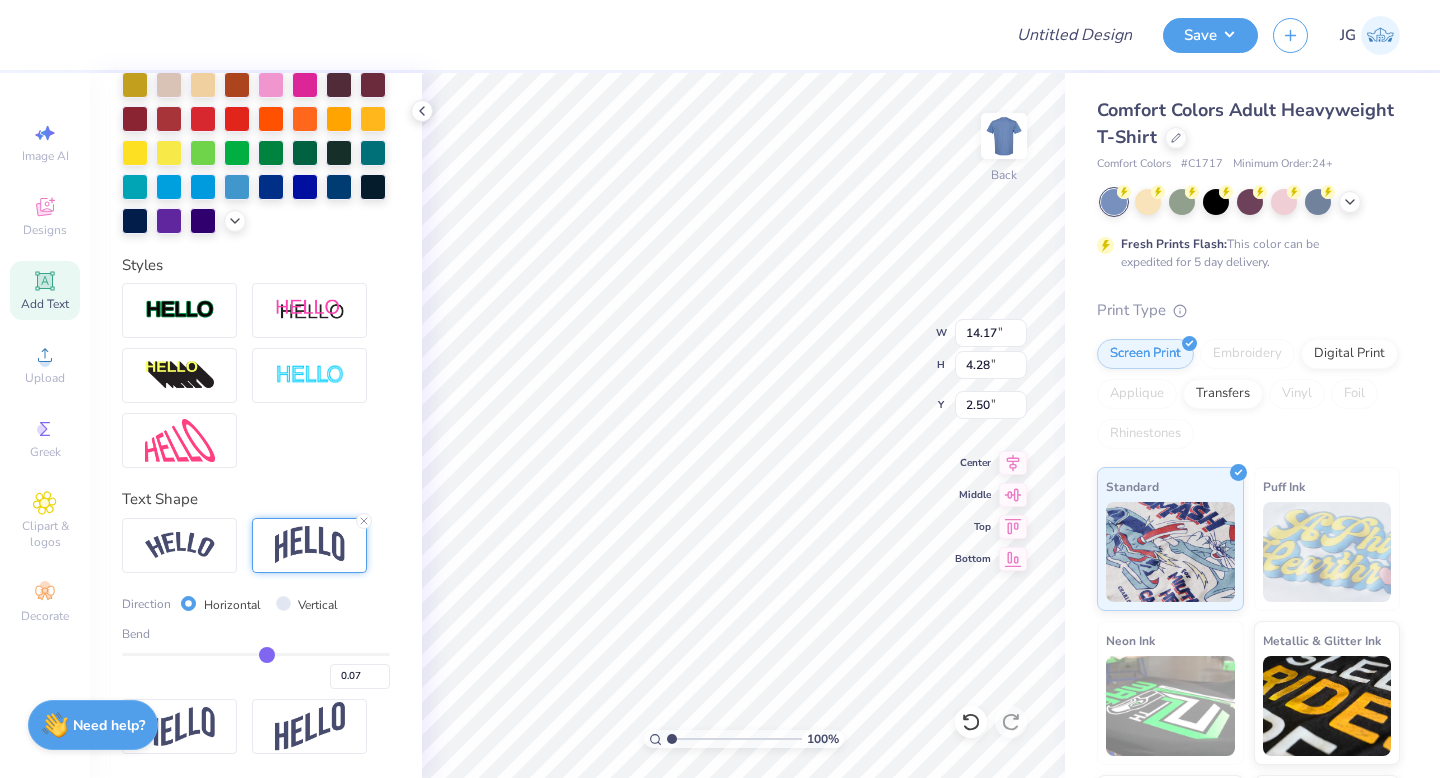 type on "0.09" 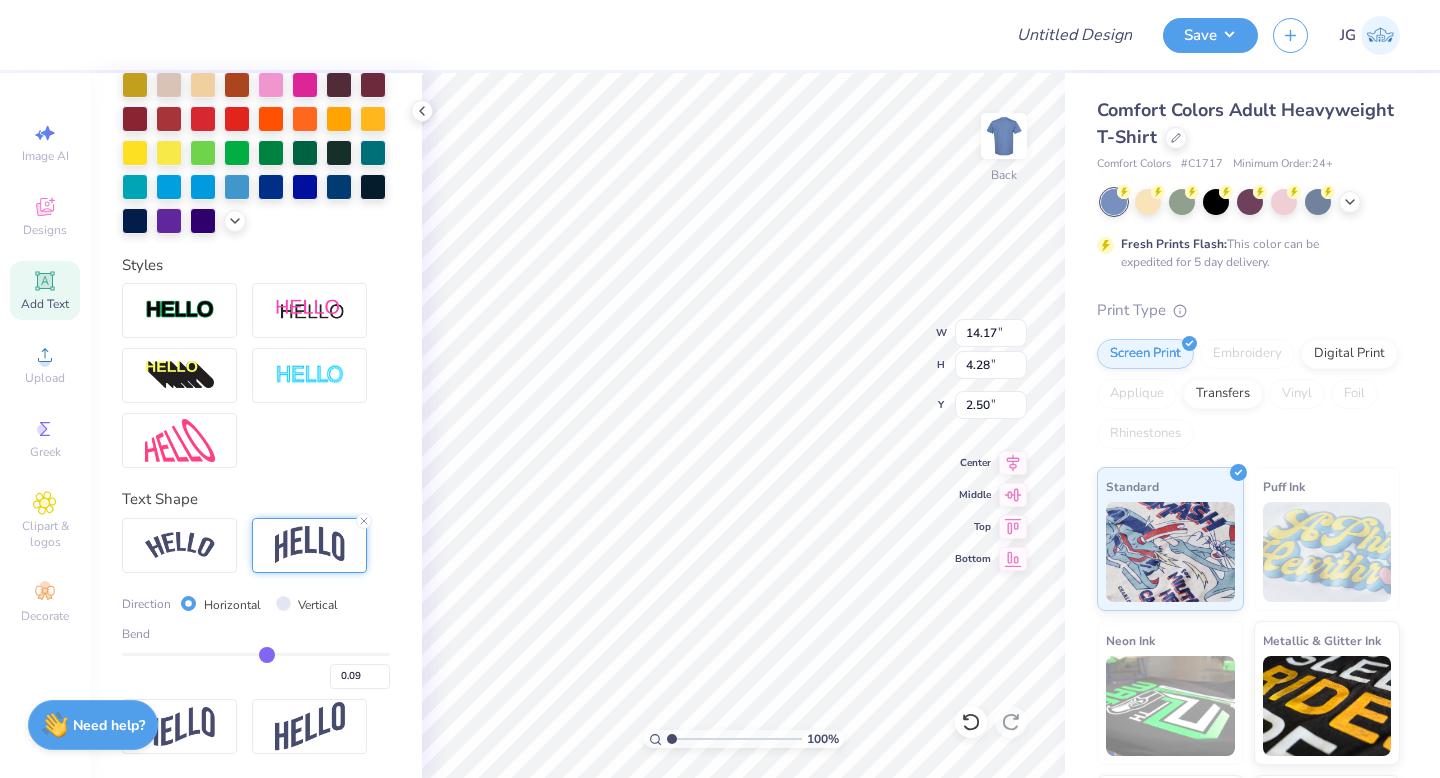 type on "0.11" 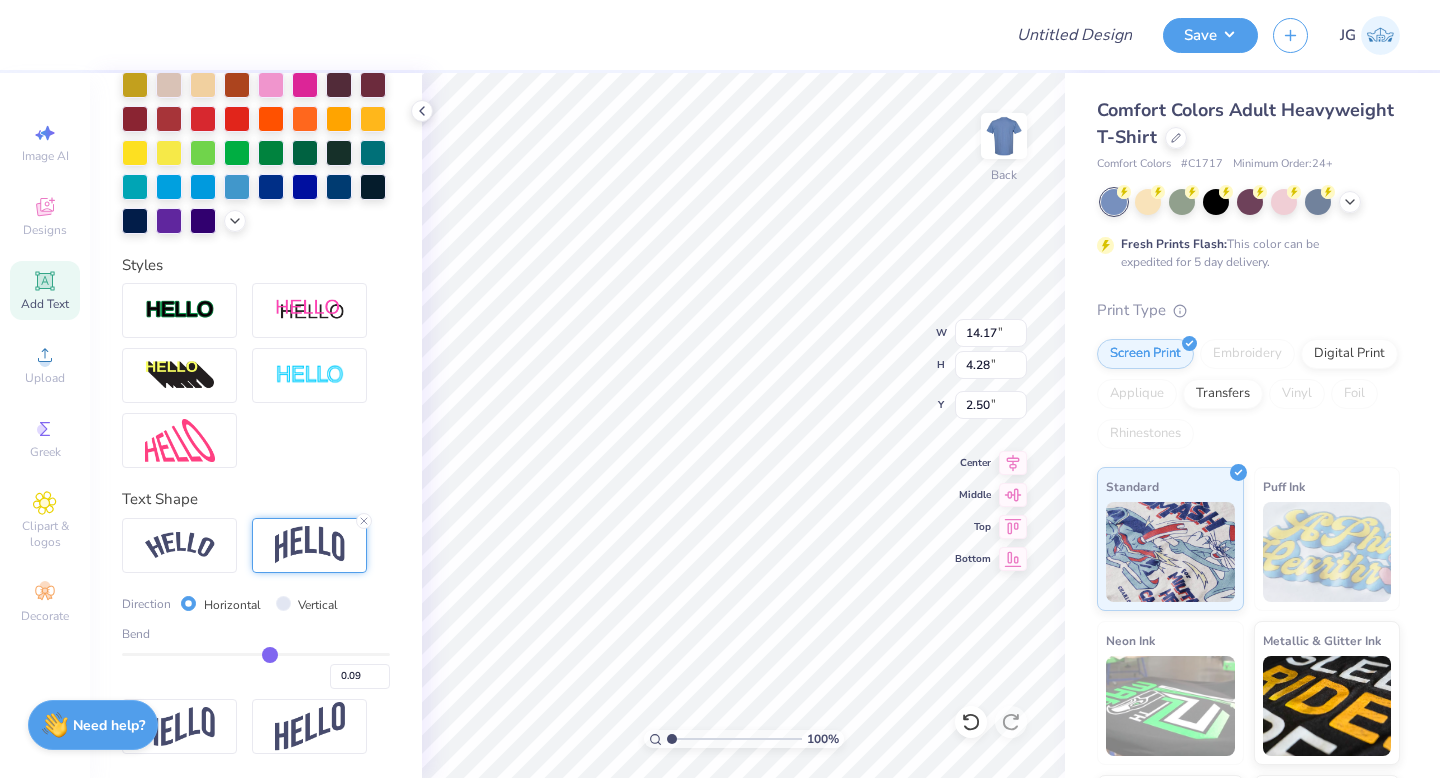 type on "0.11" 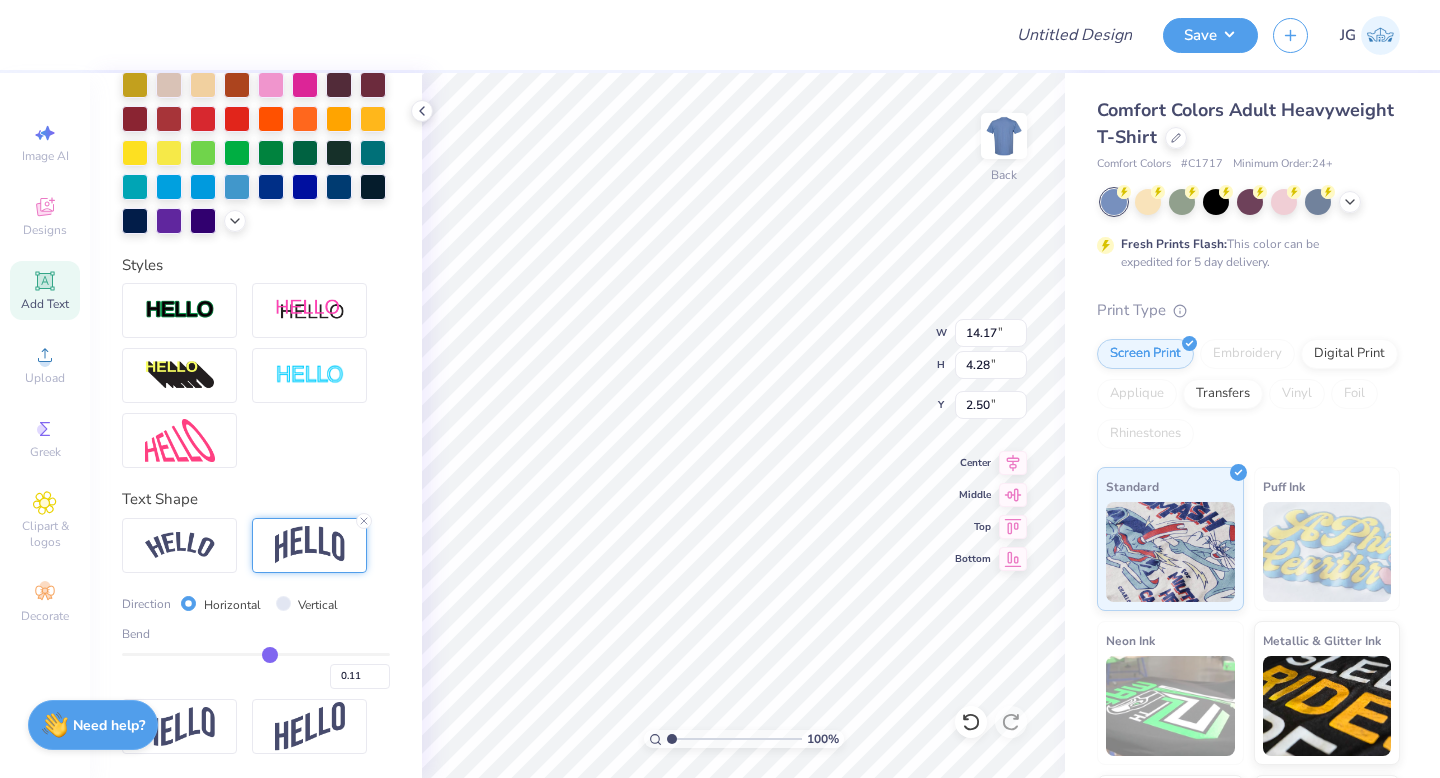 type on "0.17" 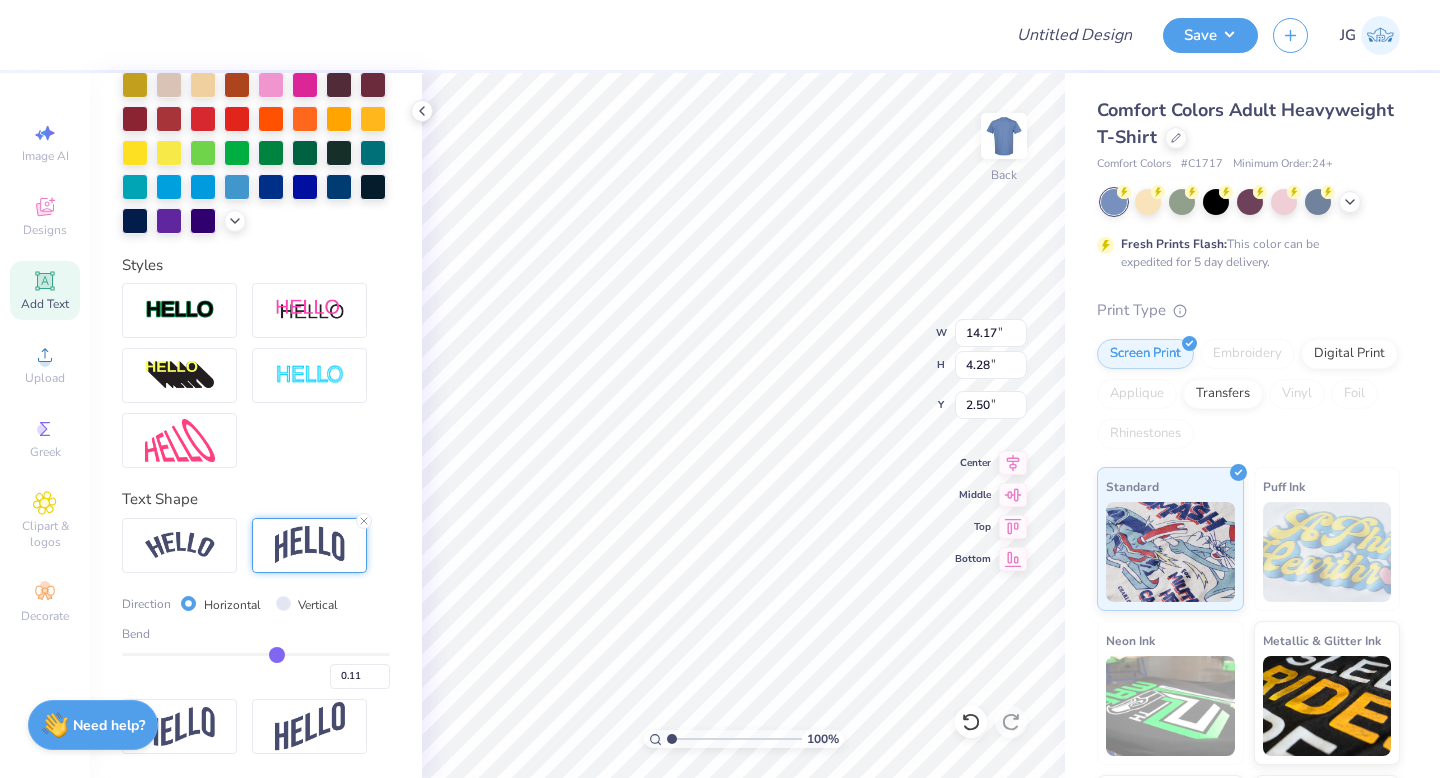type on "0.17" 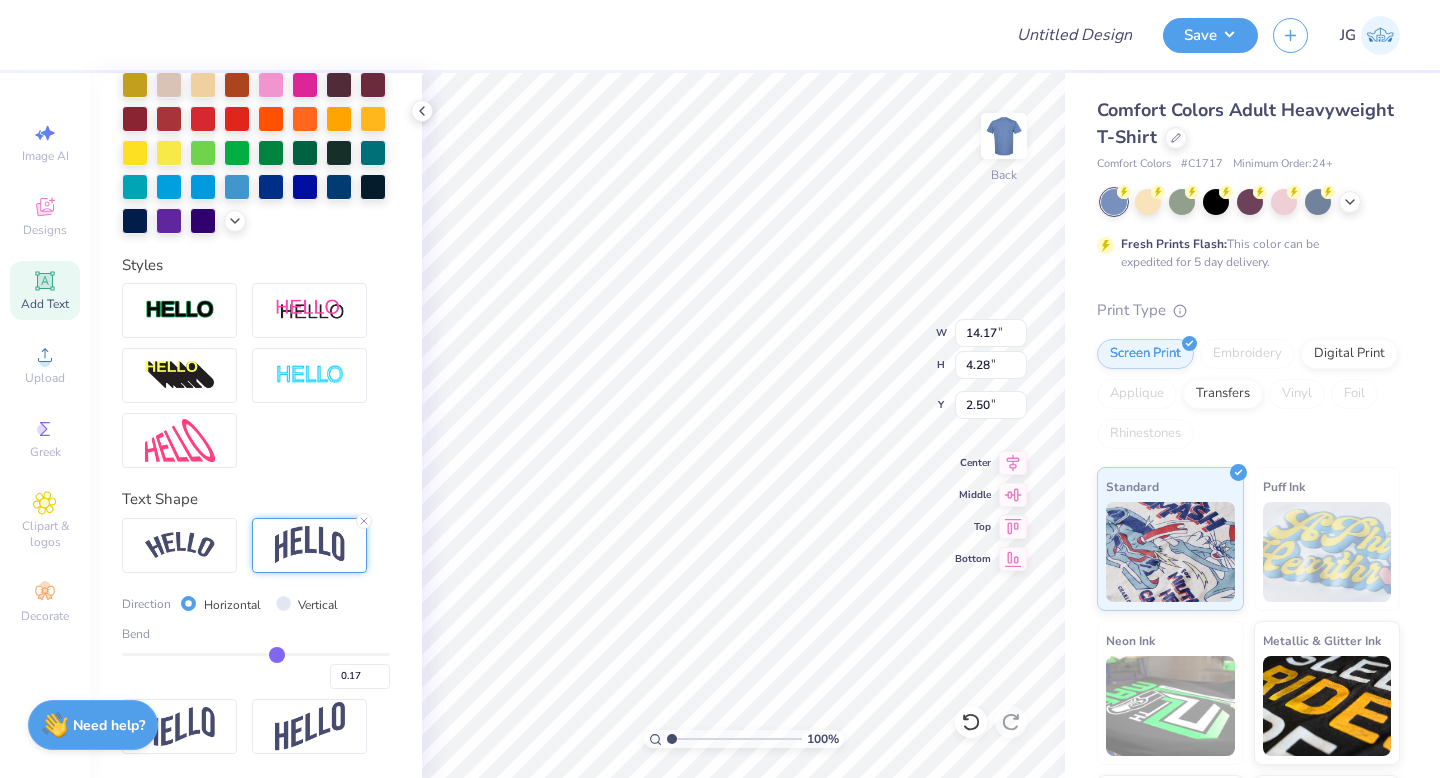 type on "0.27" 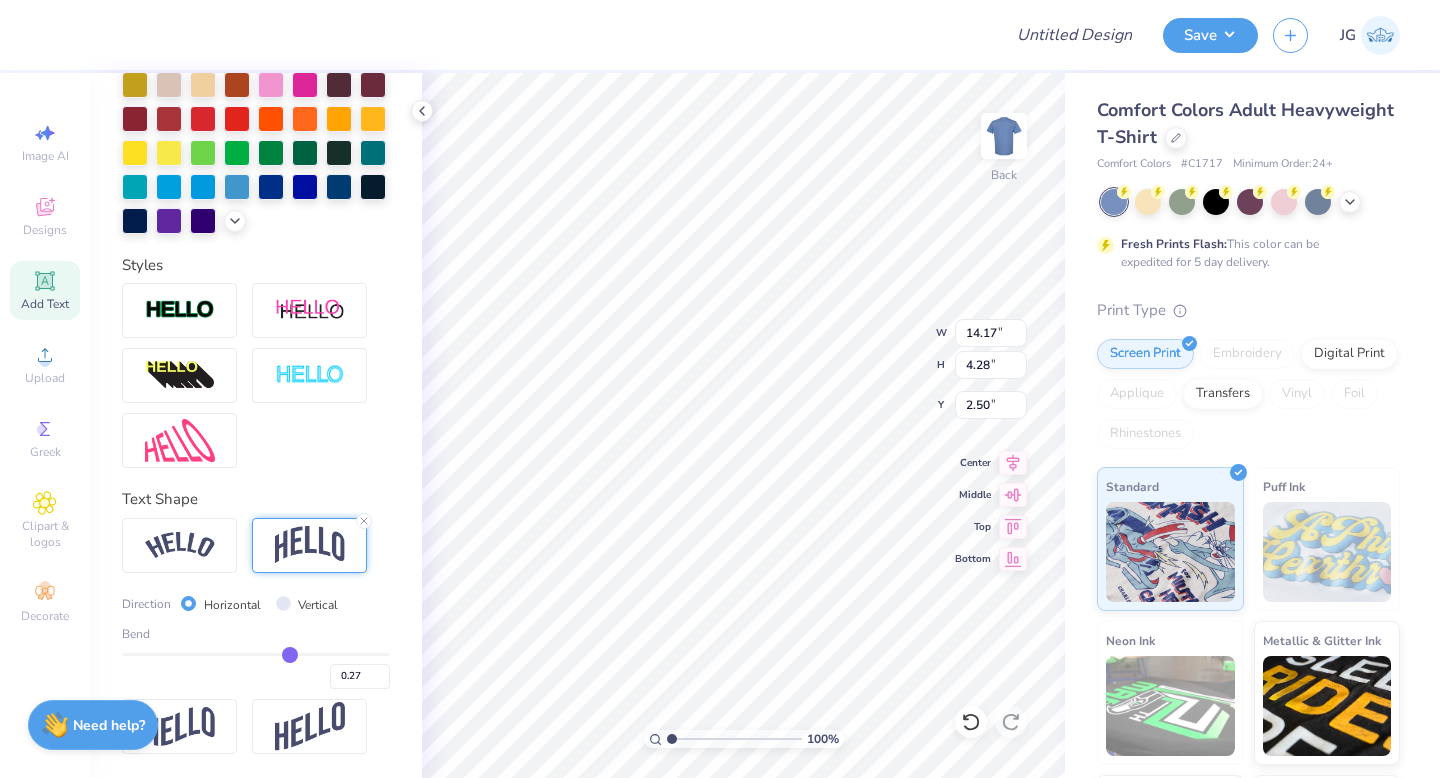 type on "0.44" 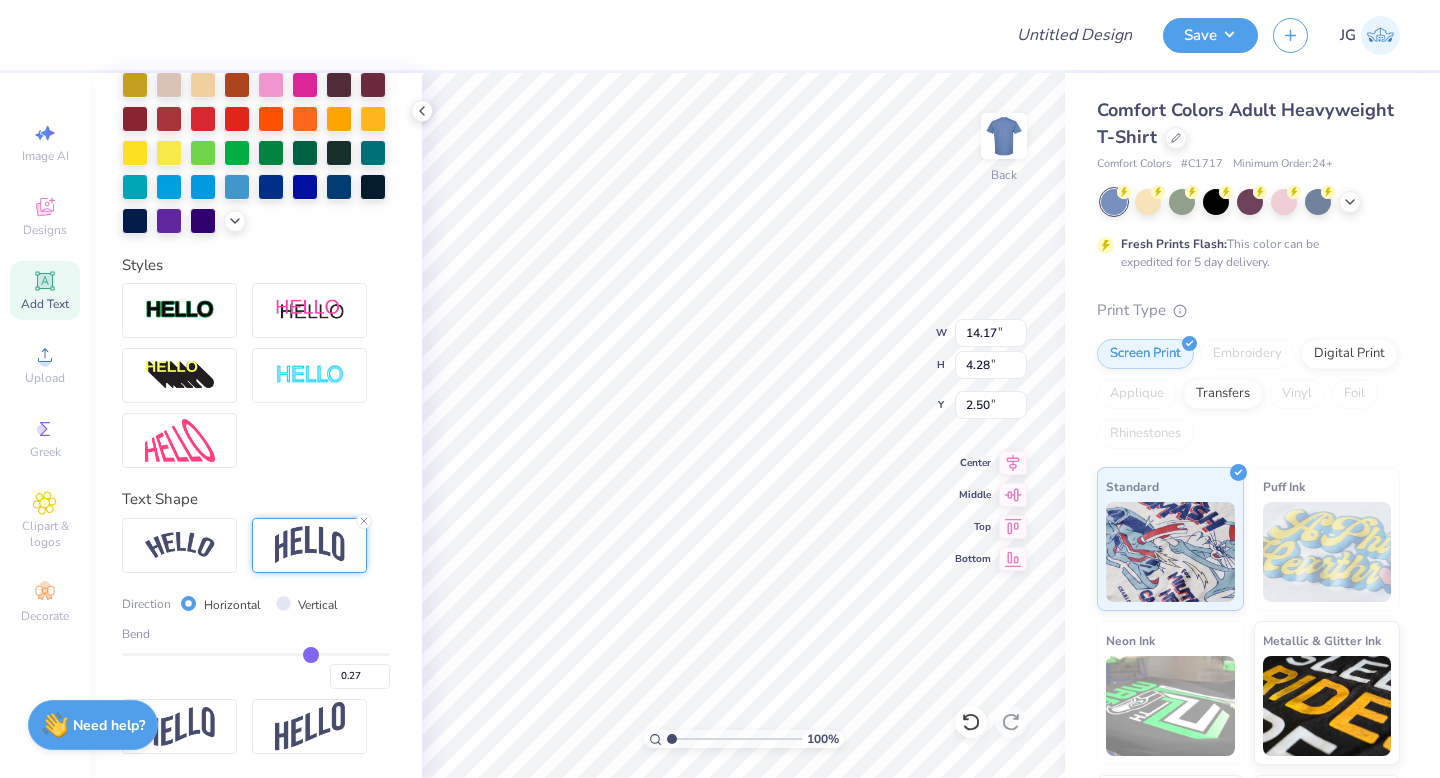 type on "0.44" 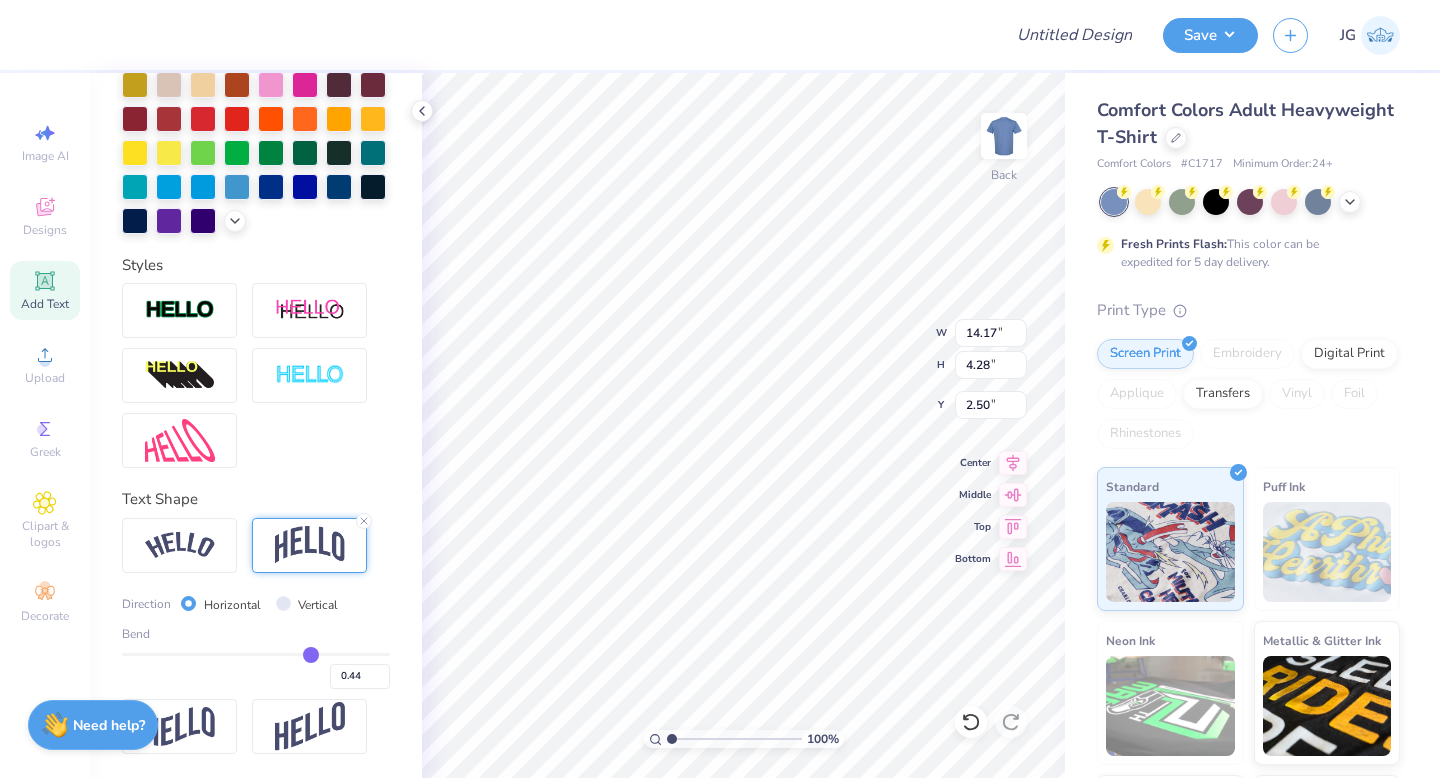 type on "0.57" 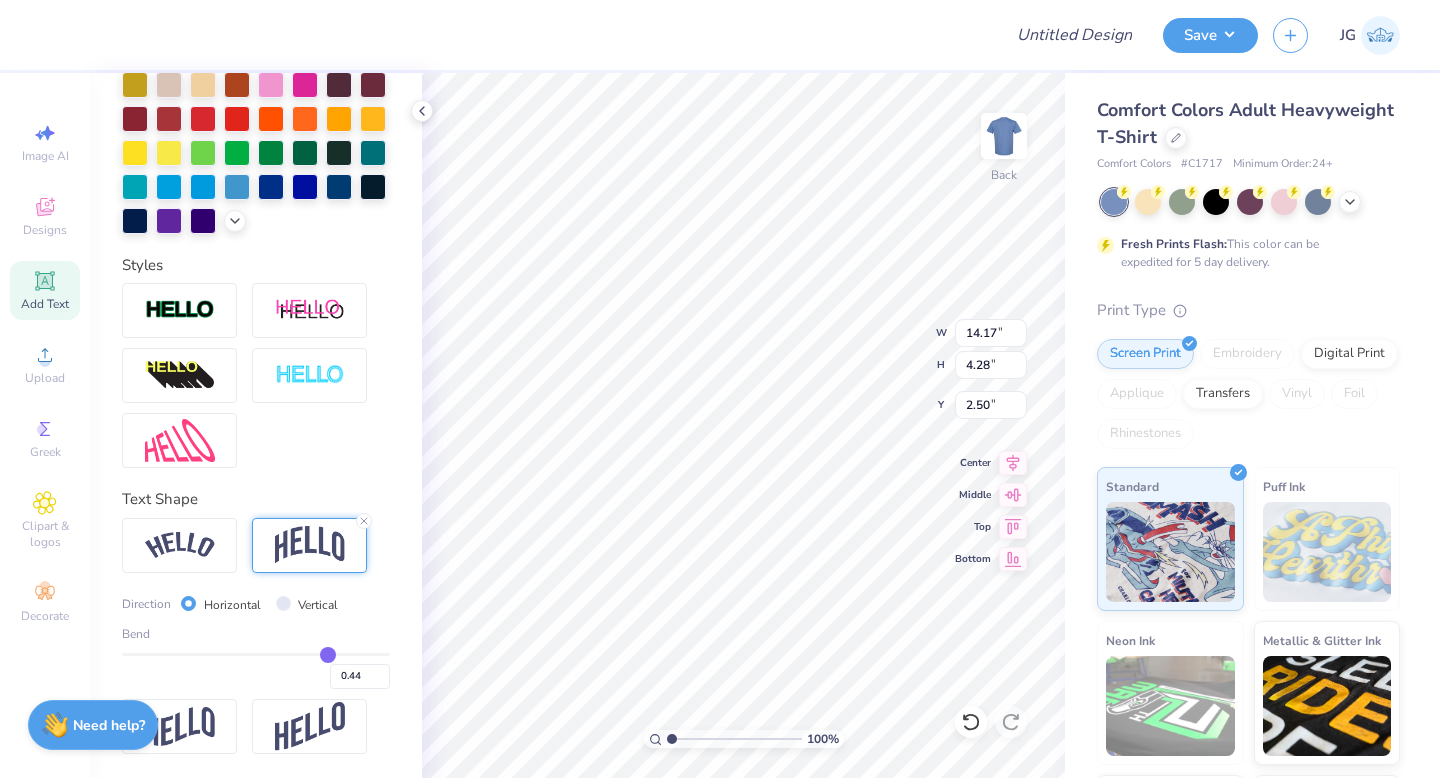 type on "0.57" 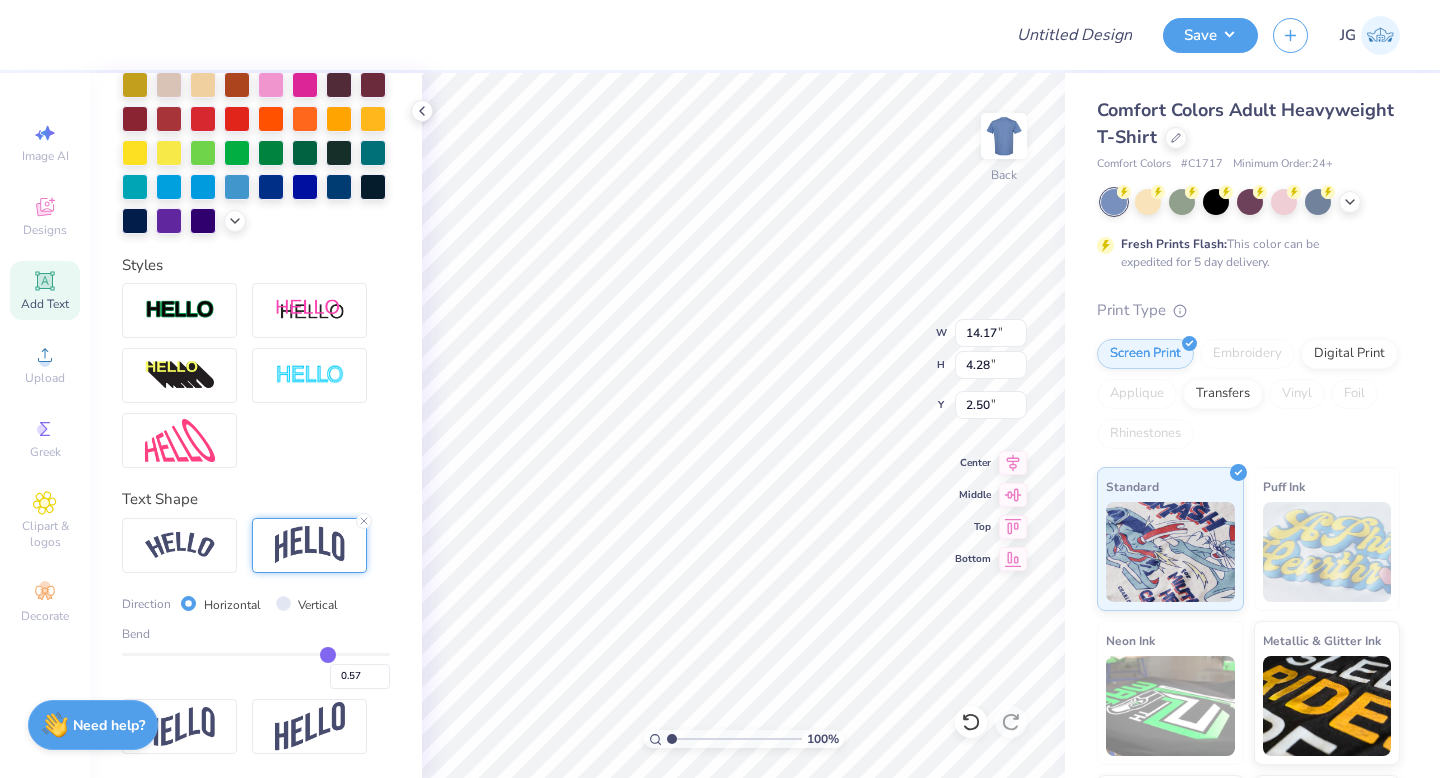 type on "0.63" 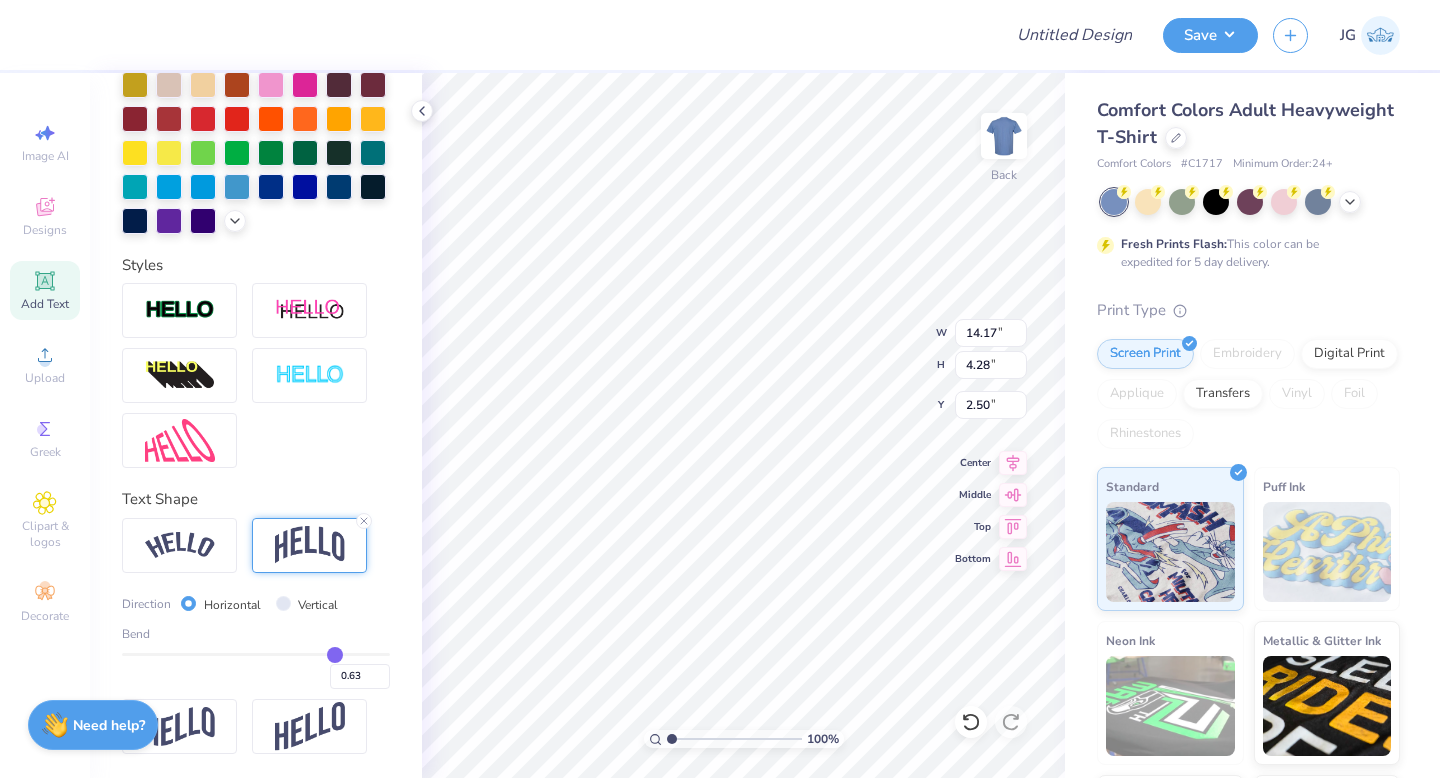 type on "0.65" 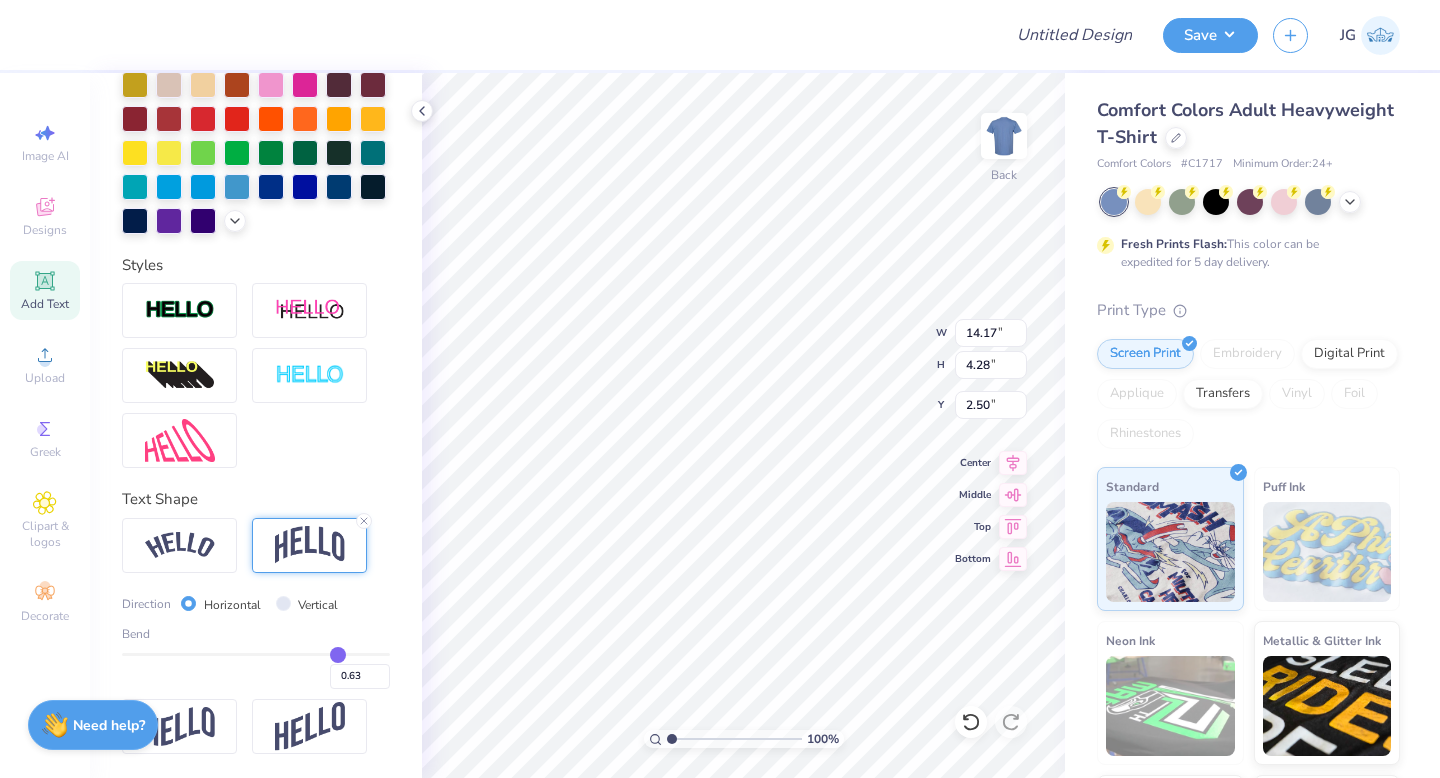 type on "0.65" 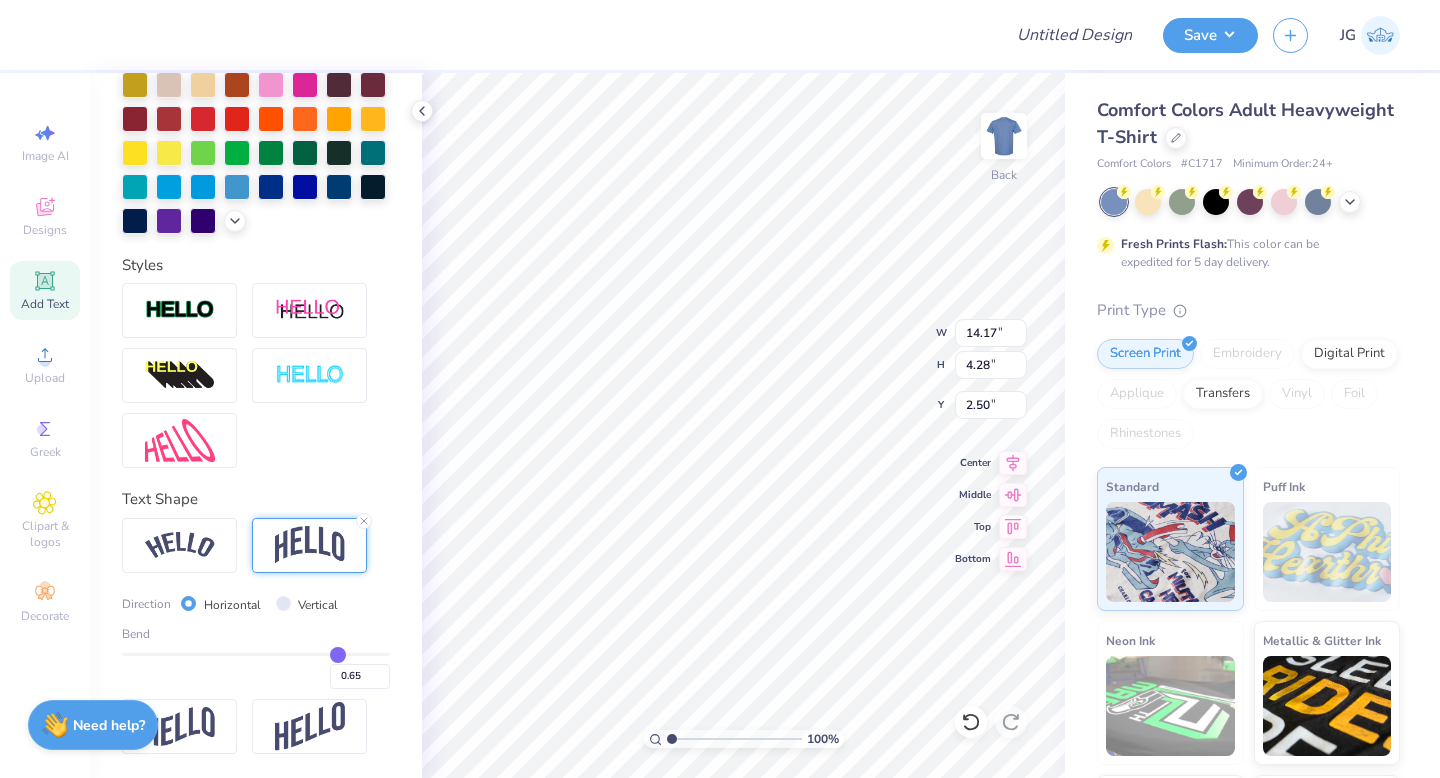 type on "0.66" 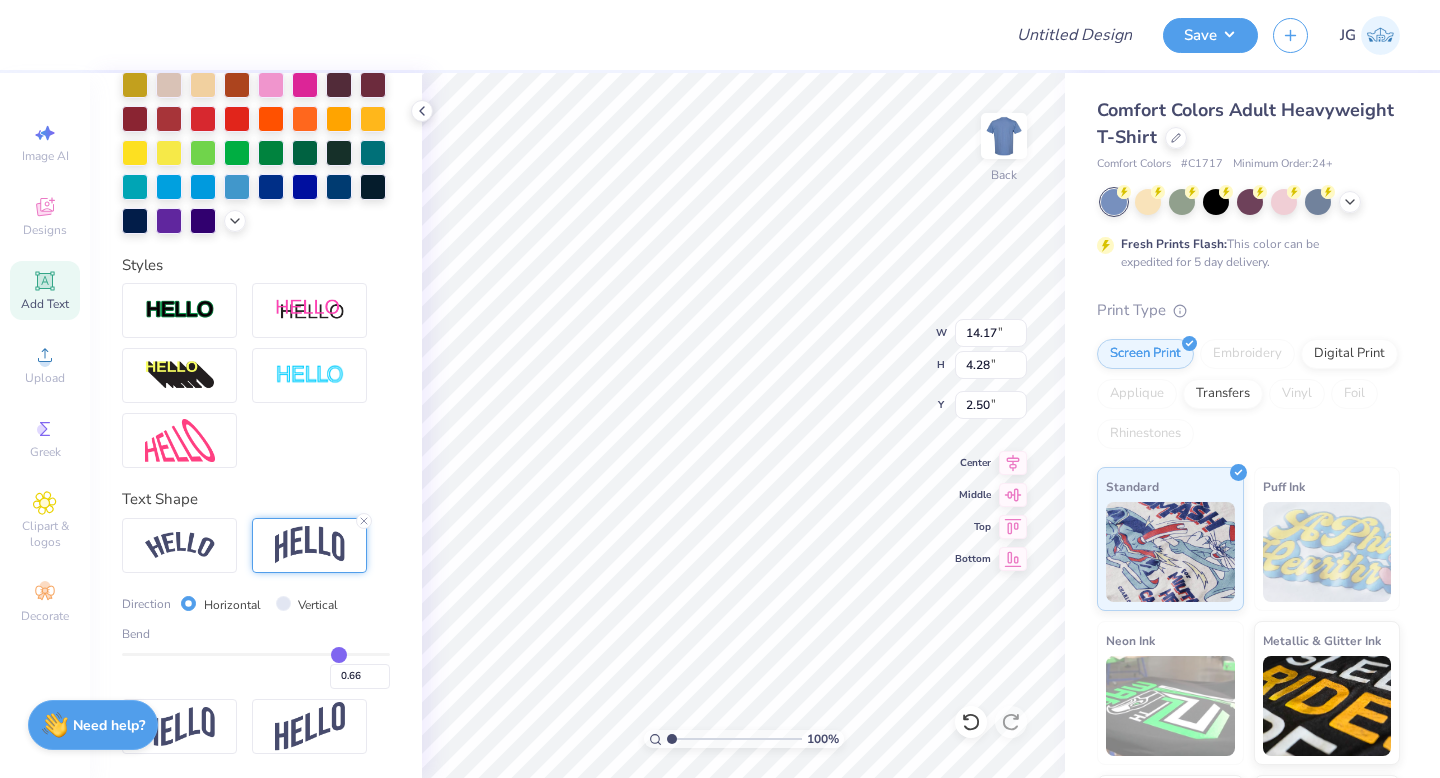 type on "0.69" 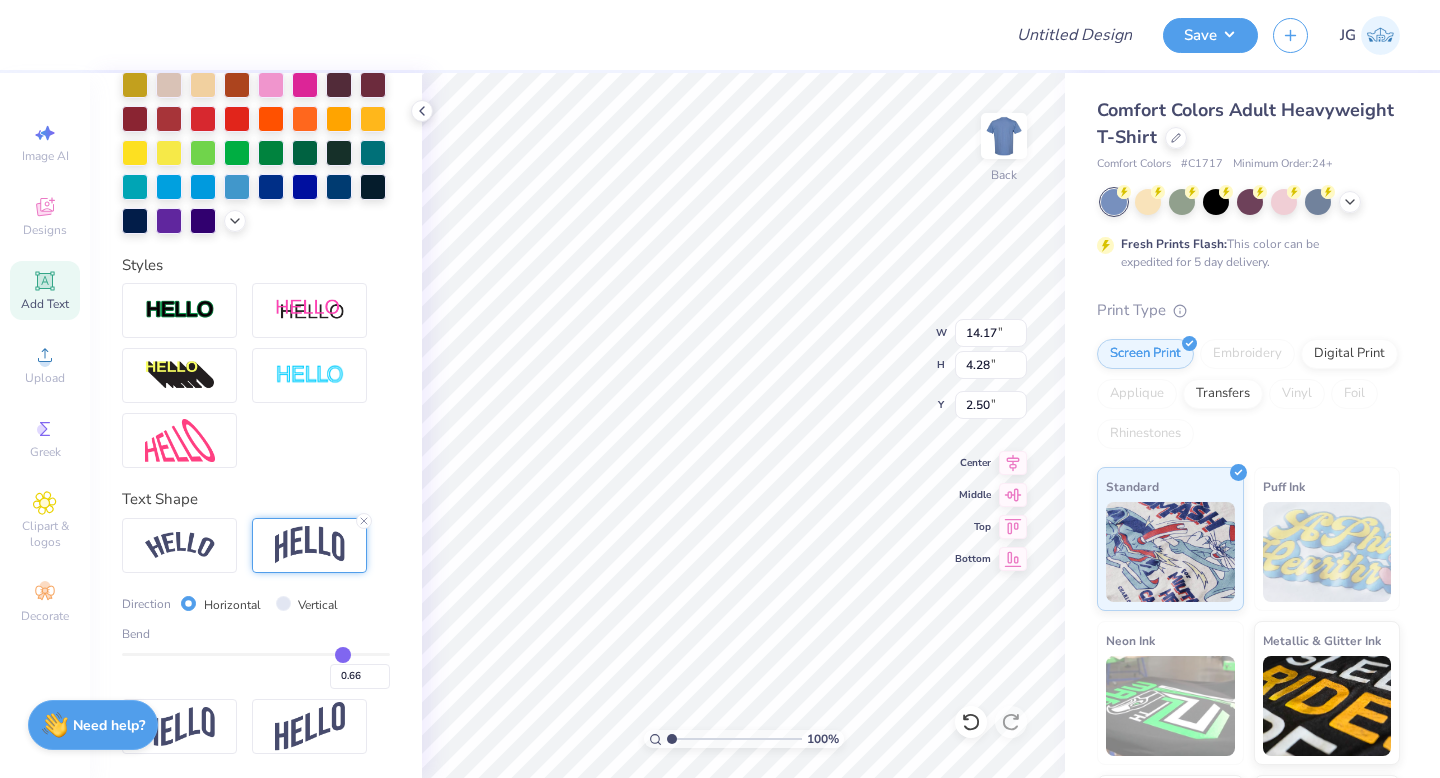 type on "0.69" 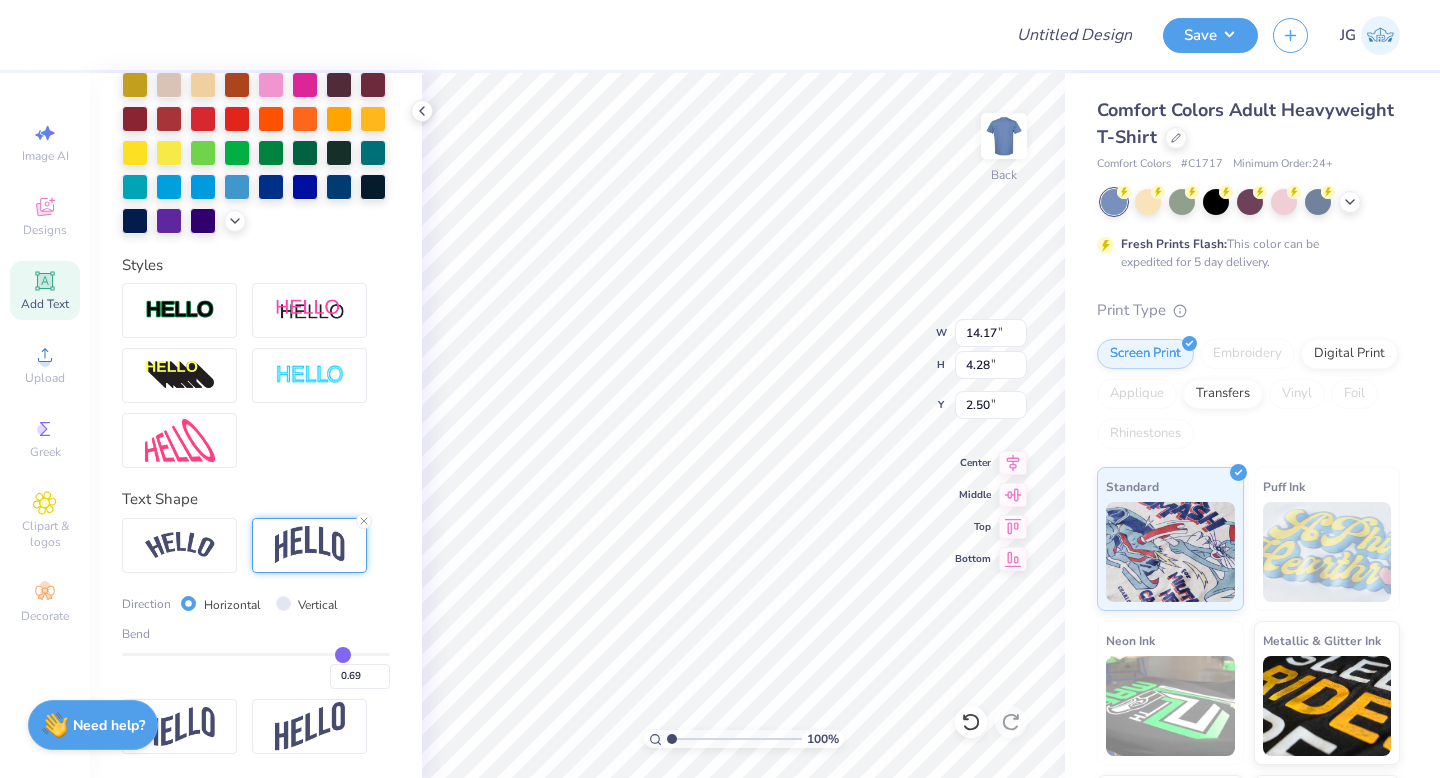 type on "0.72" 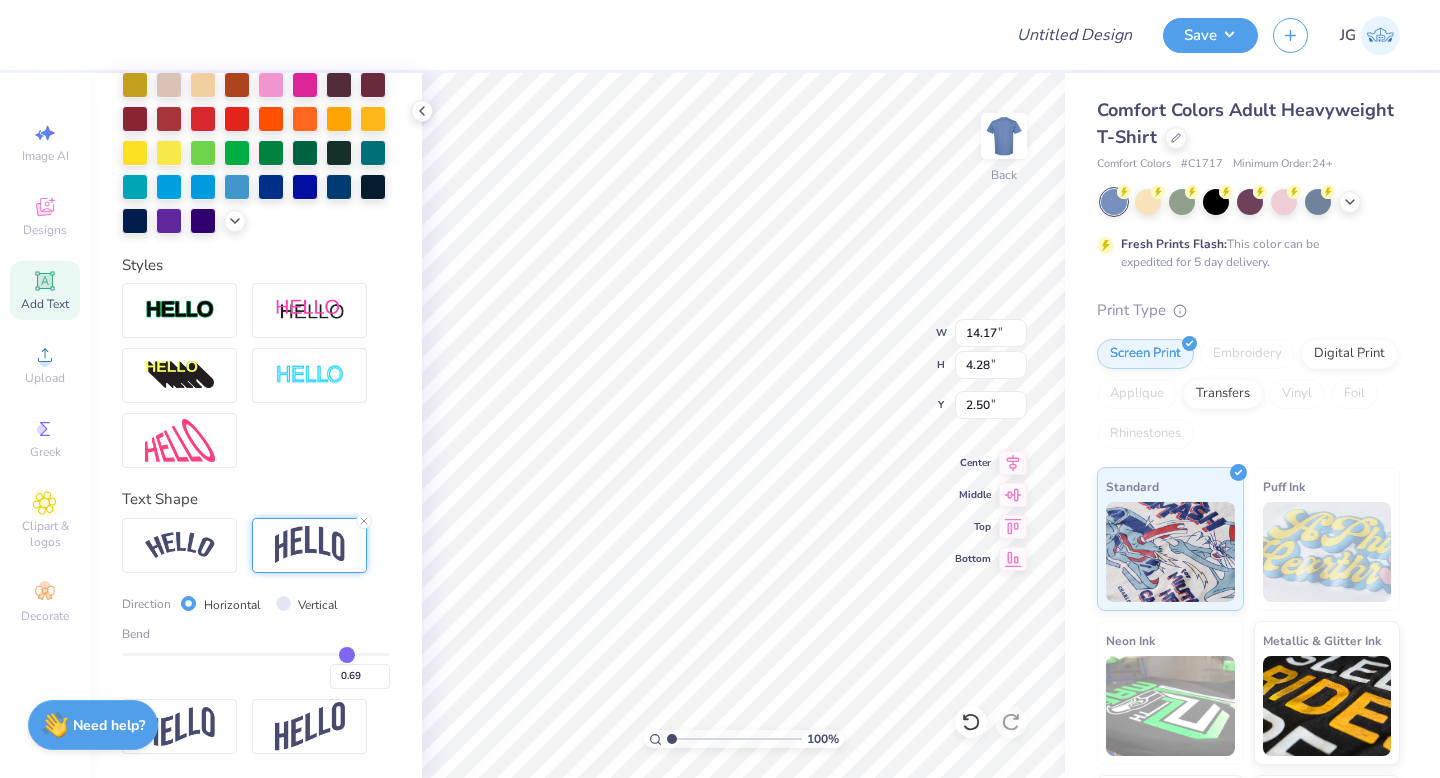 type on "0.72" 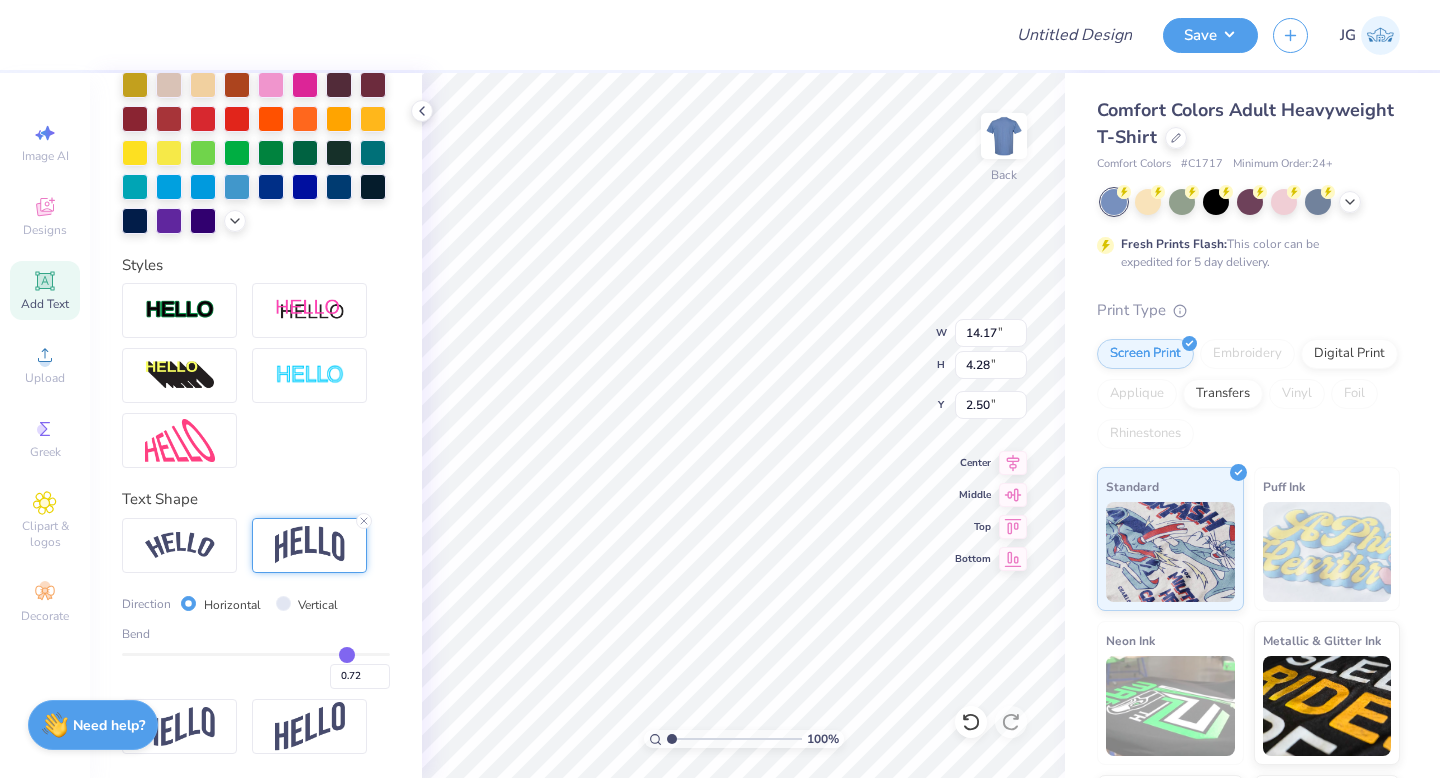 type on "0.75" 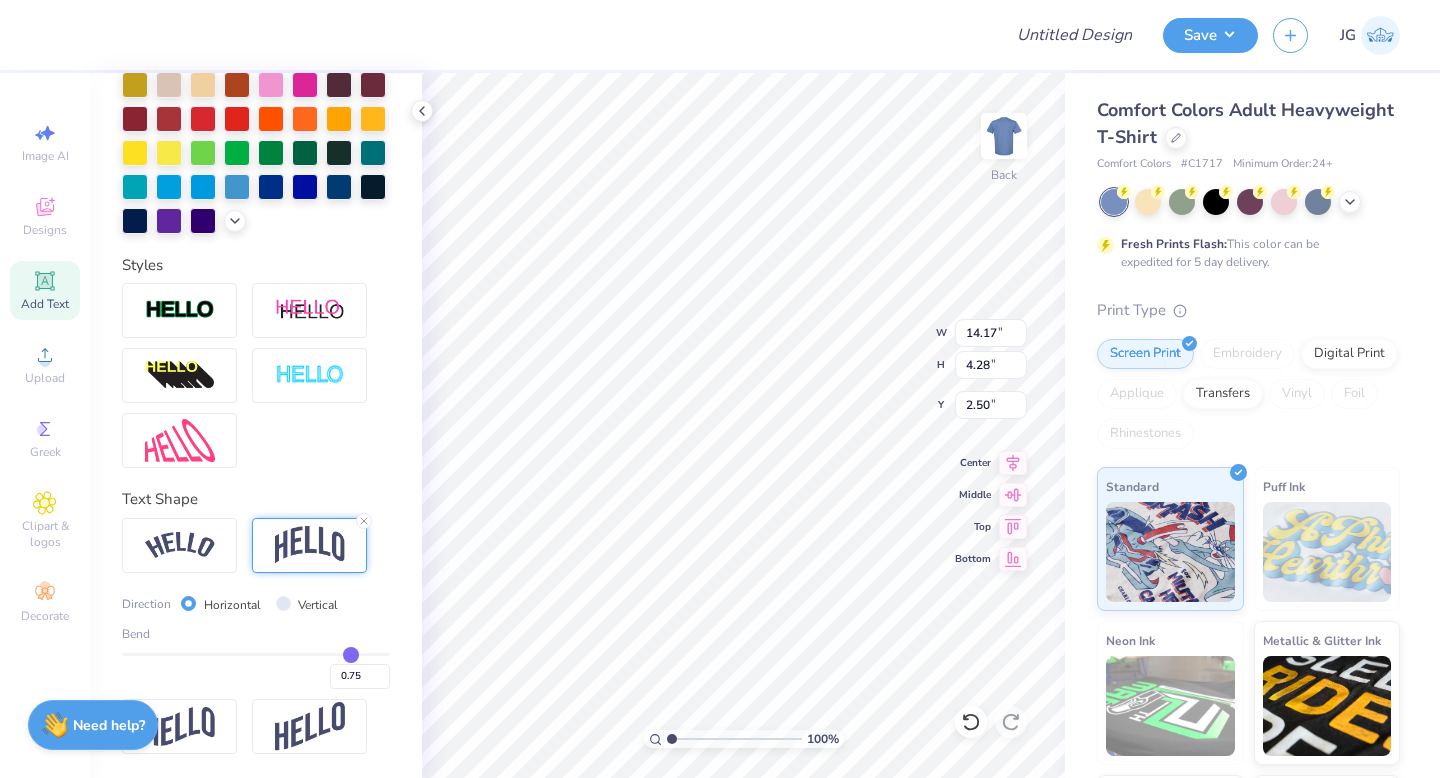 type on "0.76" 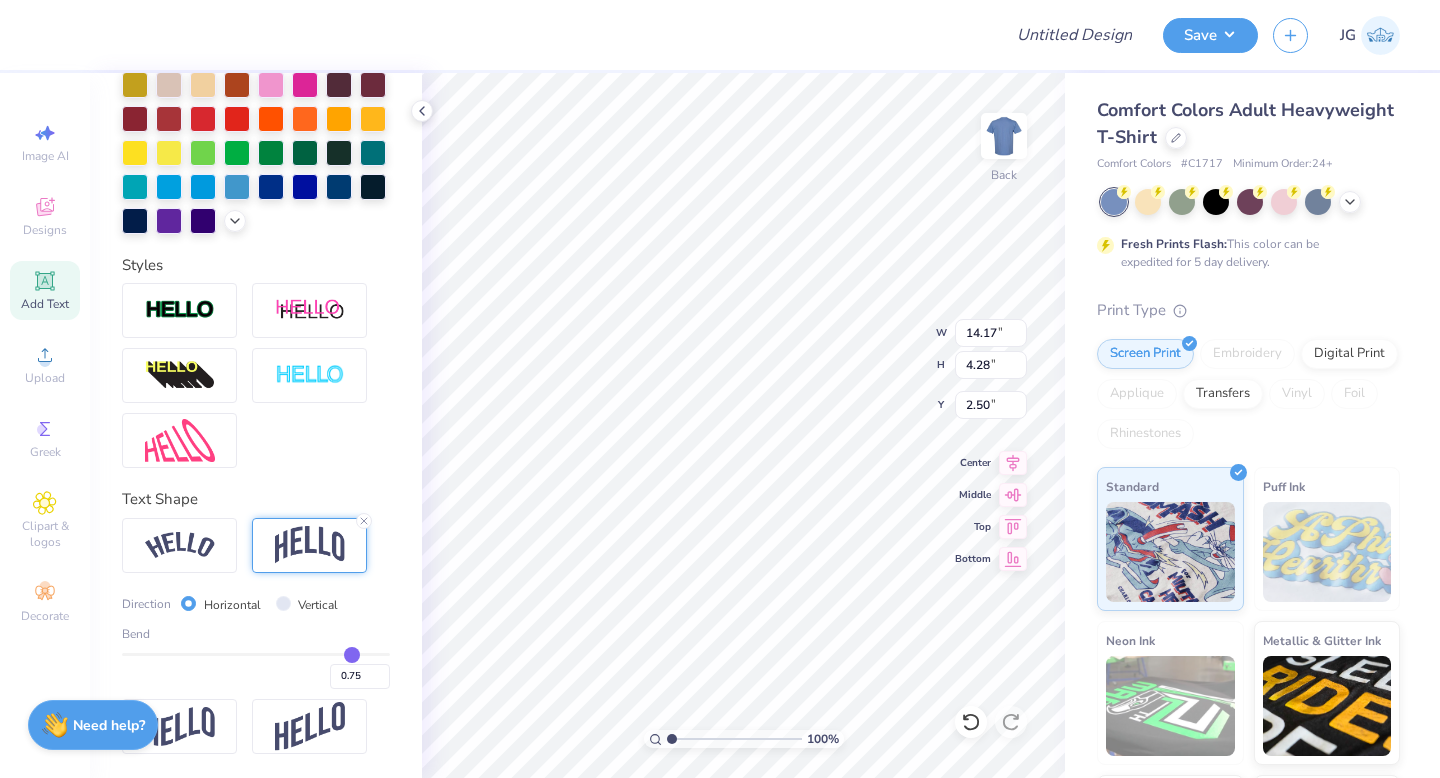 type on "0.76" 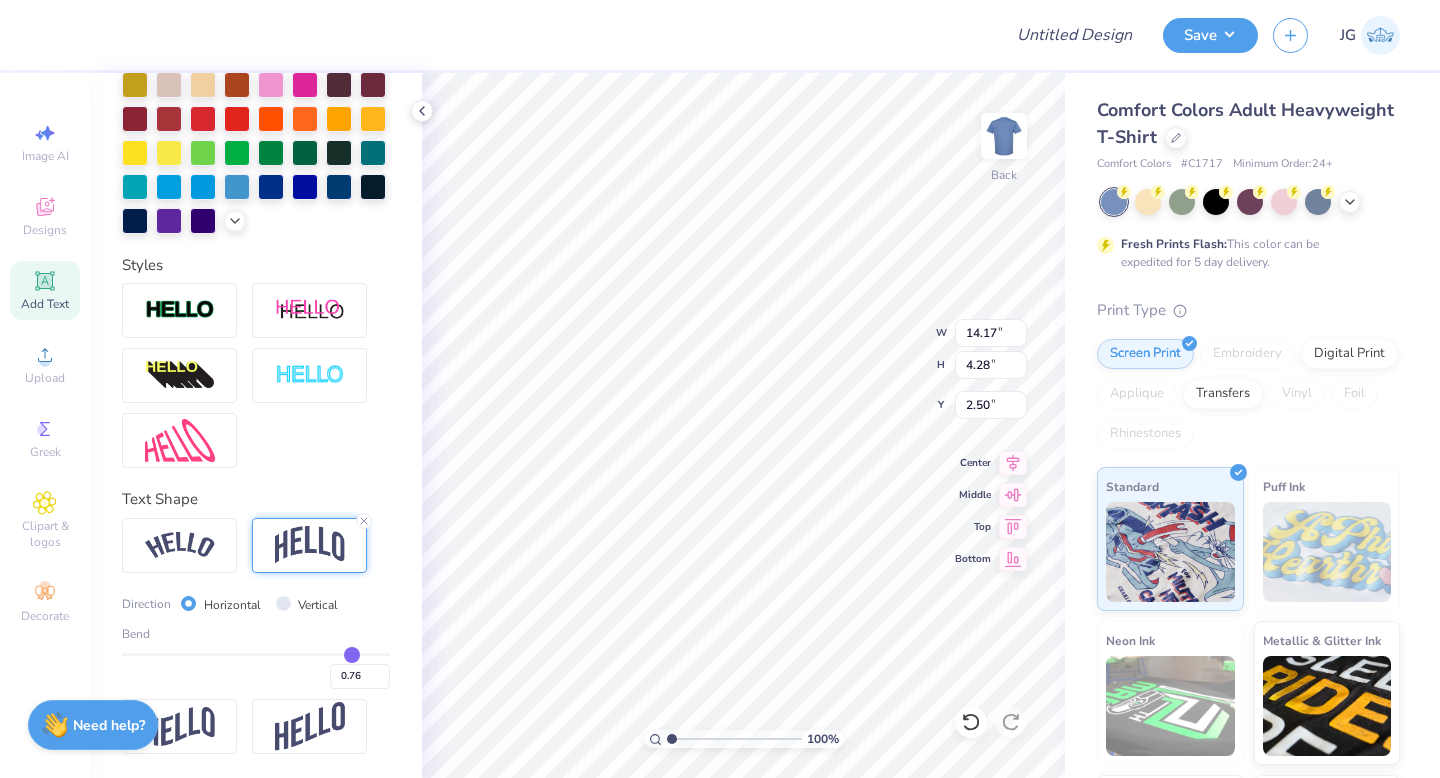 type on "0.78" 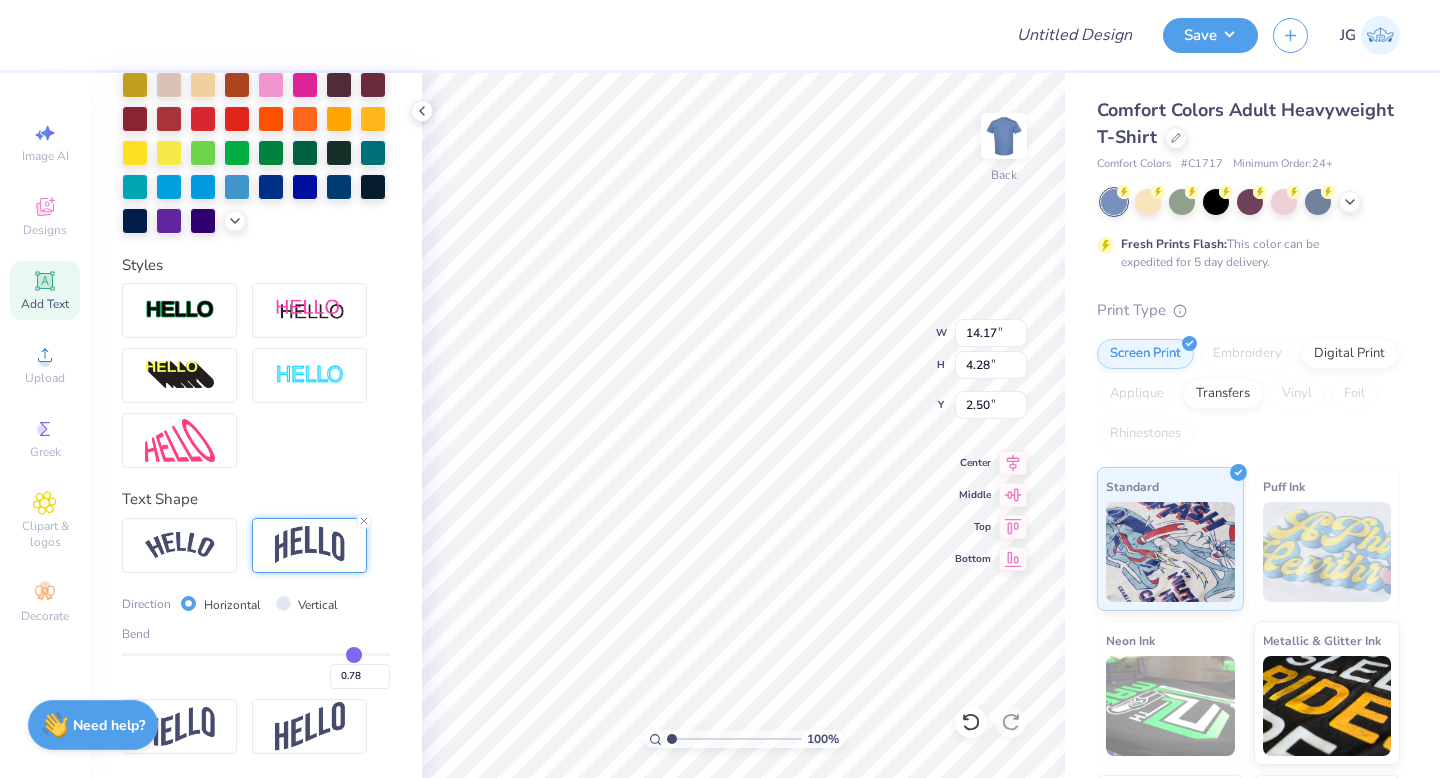 type on "0.79" 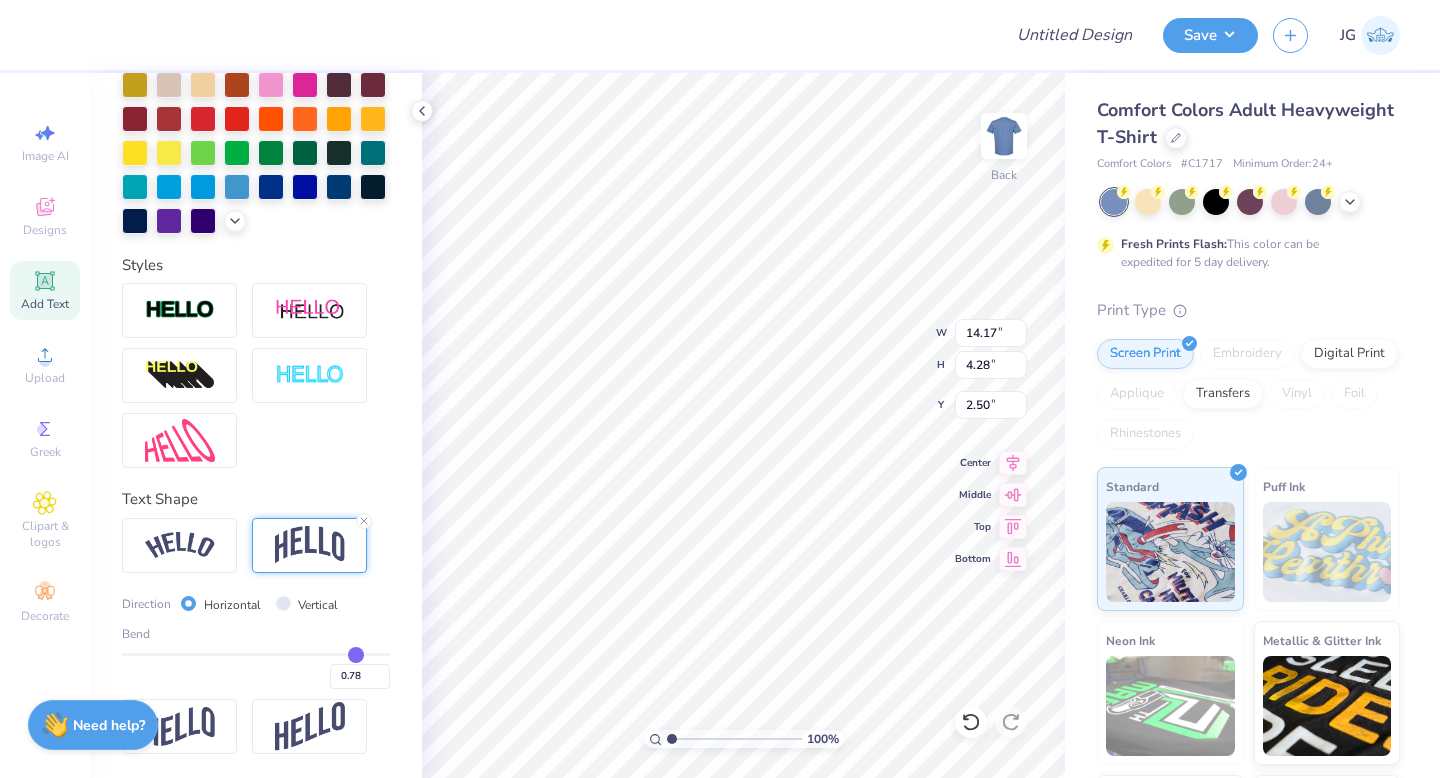 type on "0.79" 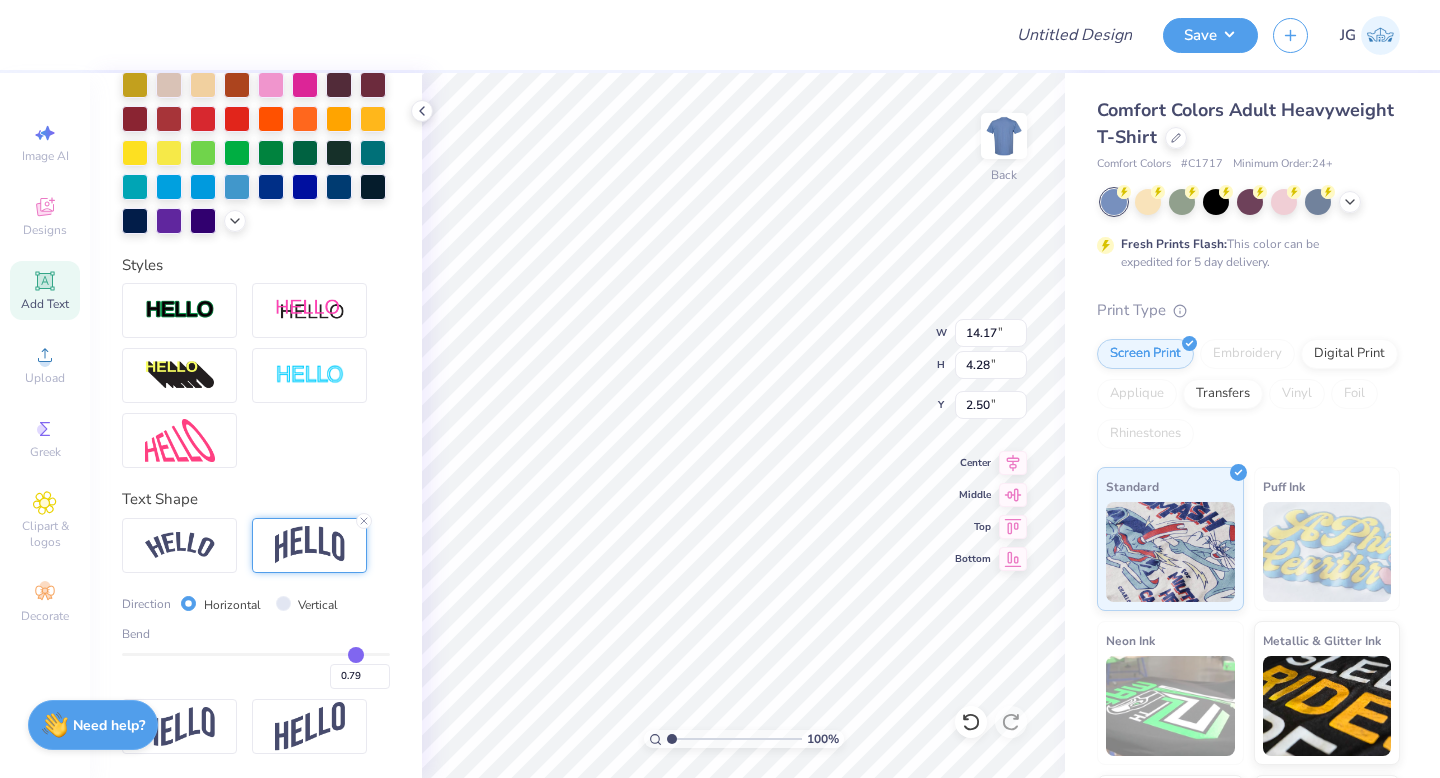 type on "0.81" 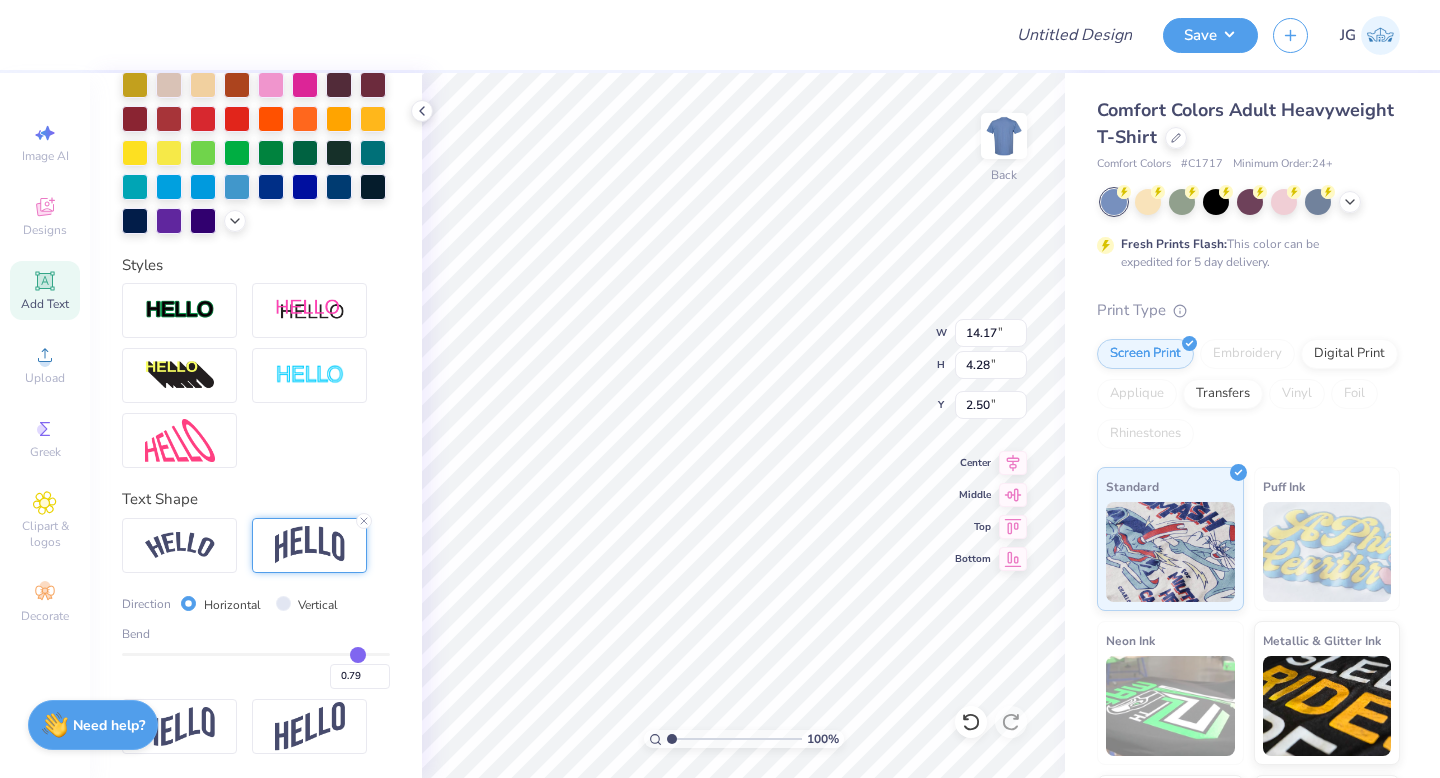 type on "0.81" 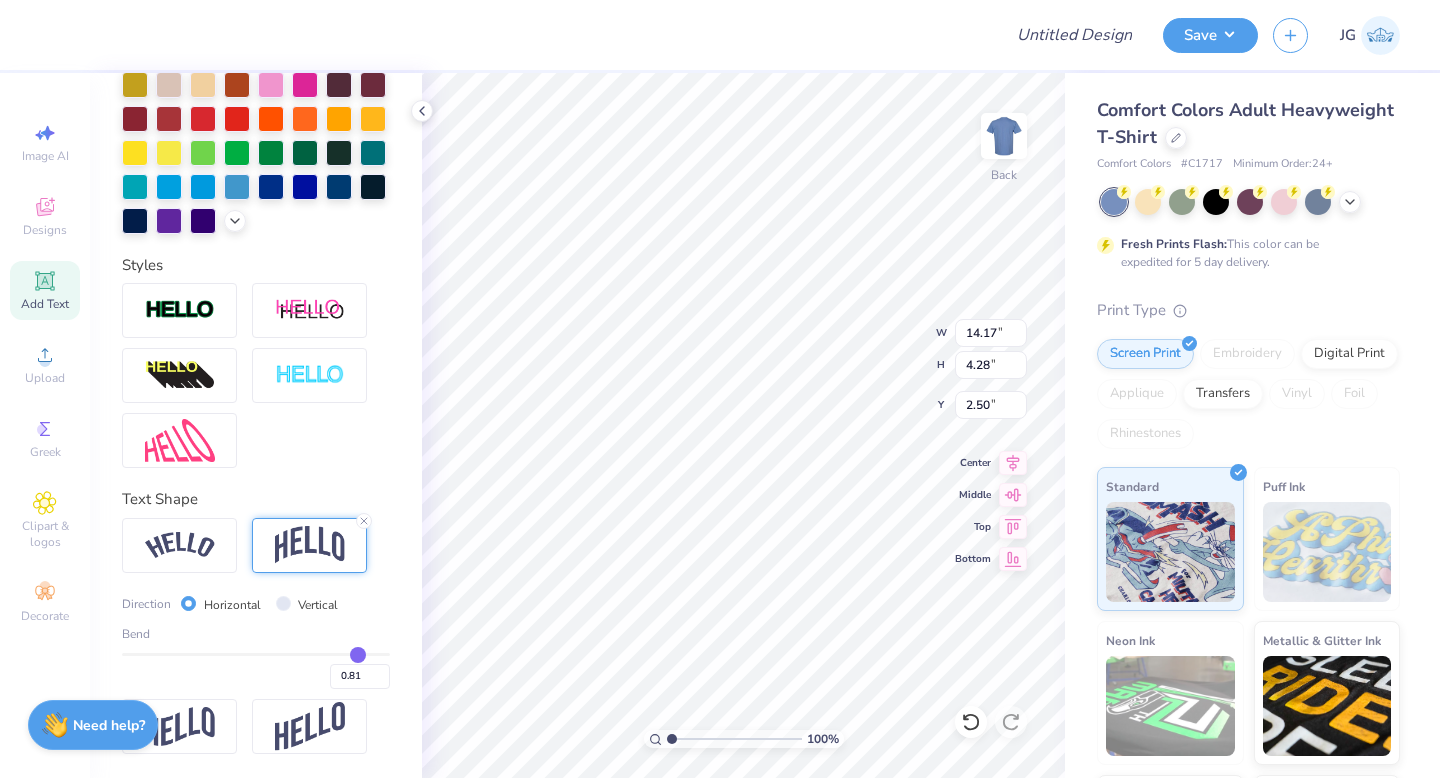 type on "0.82" 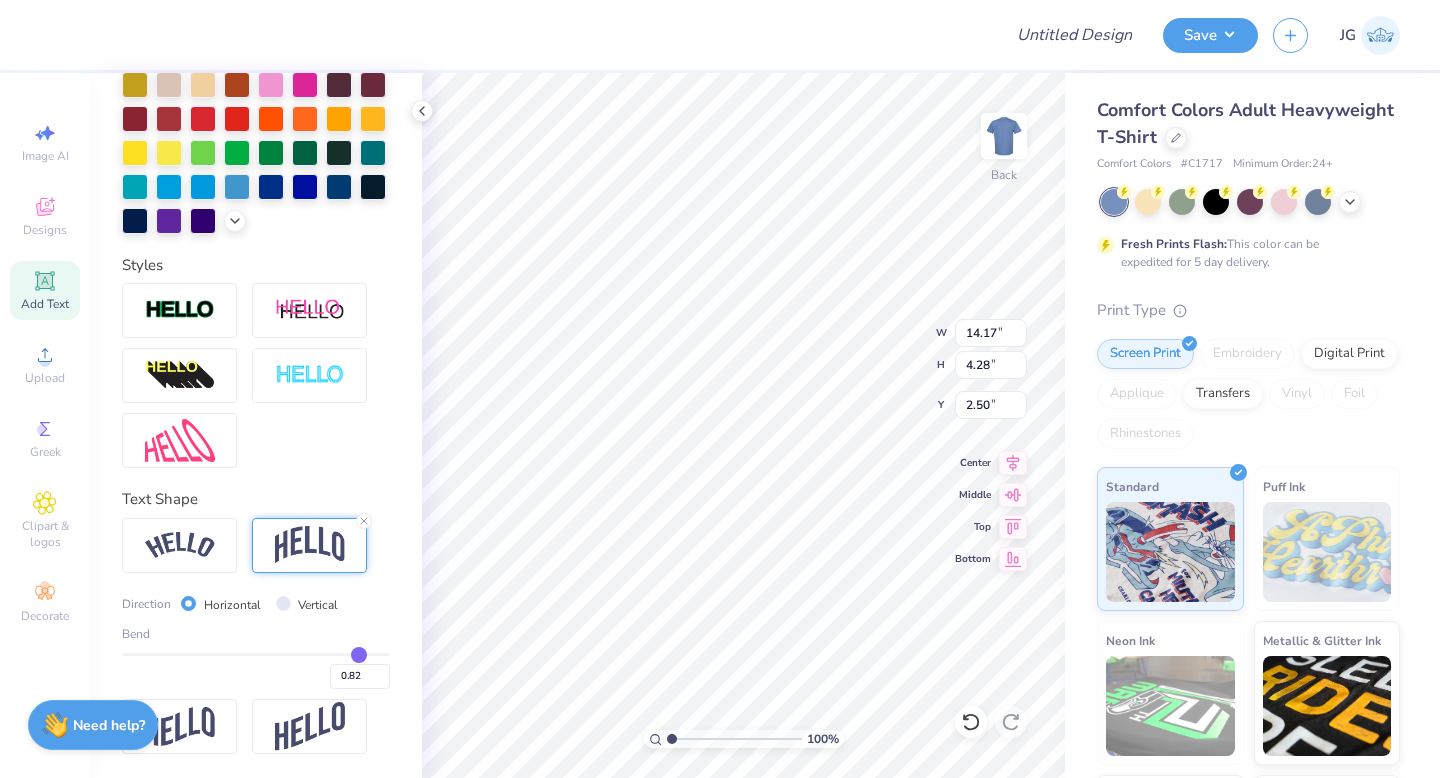 type on "0.83" 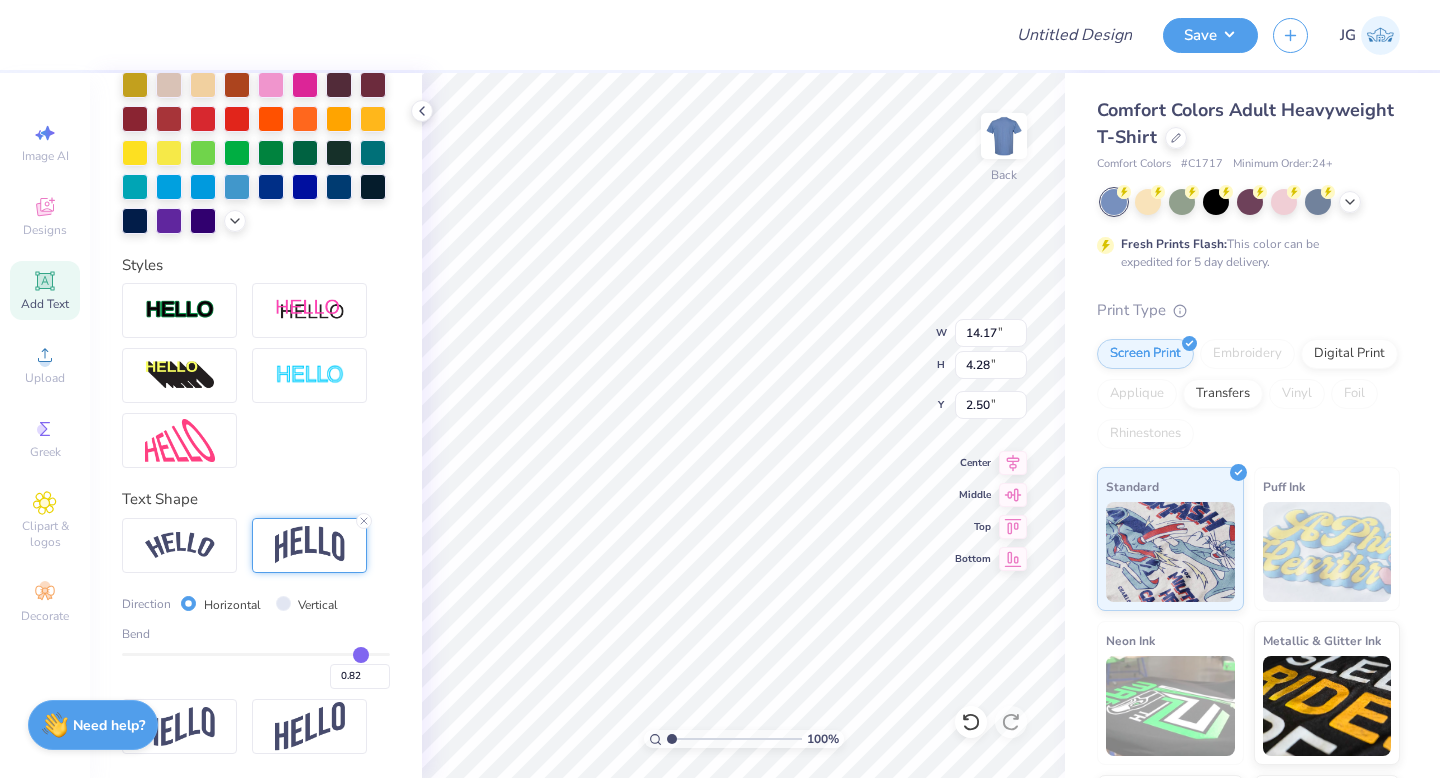type on "0.83" 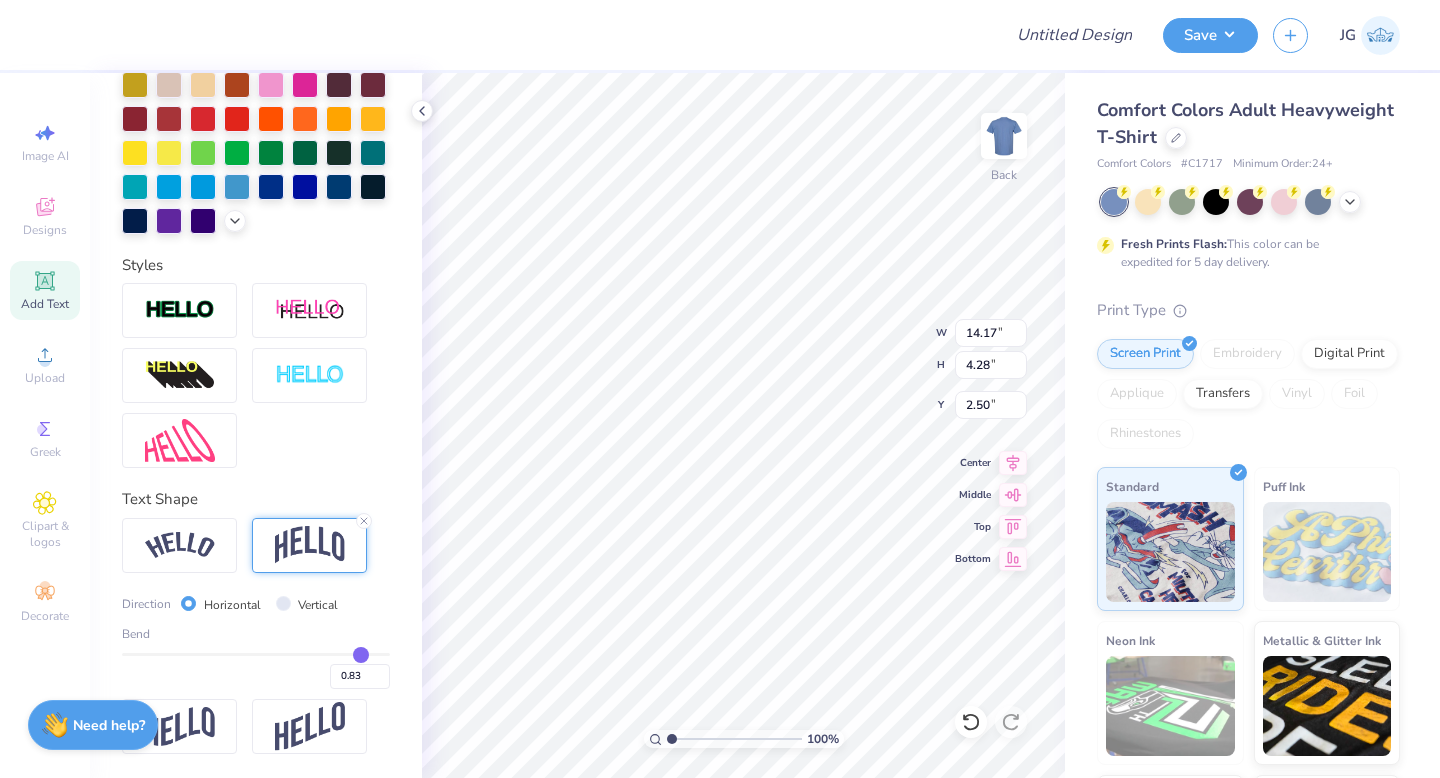type on "0.84" 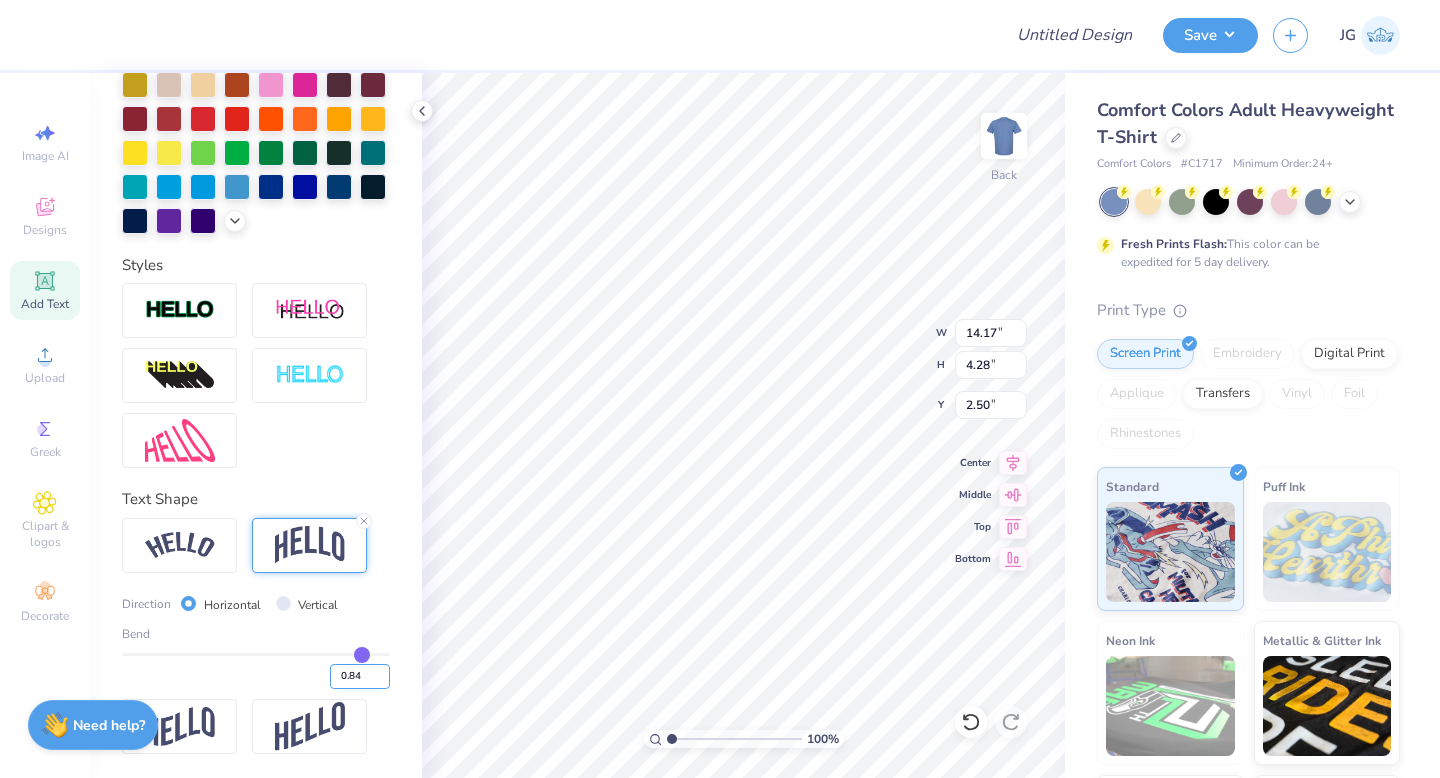 drag, startPoint x: 318, startPoint y: 657, endPoint x: 359, endPoint y: 663, distance: 41.4367 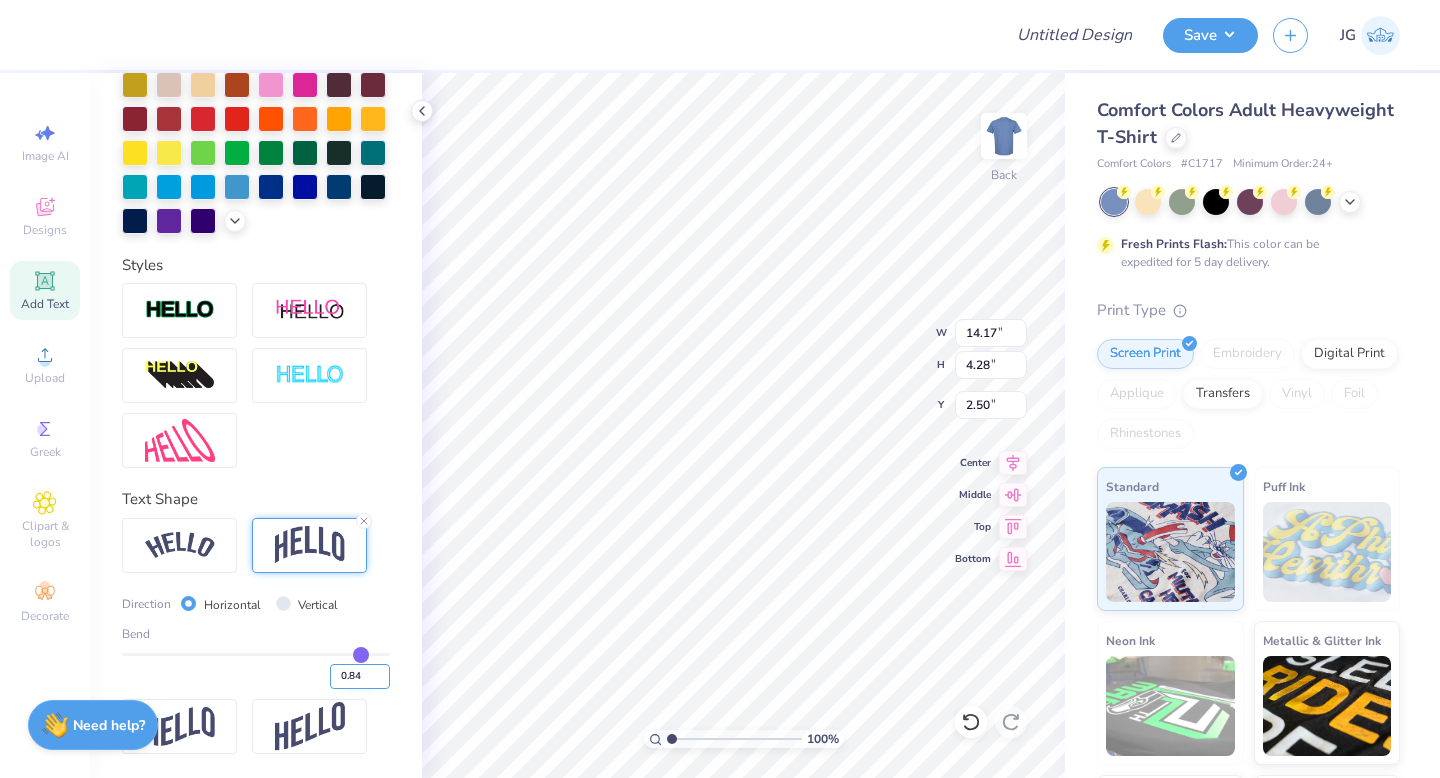 click at bounding box center [256, 654] 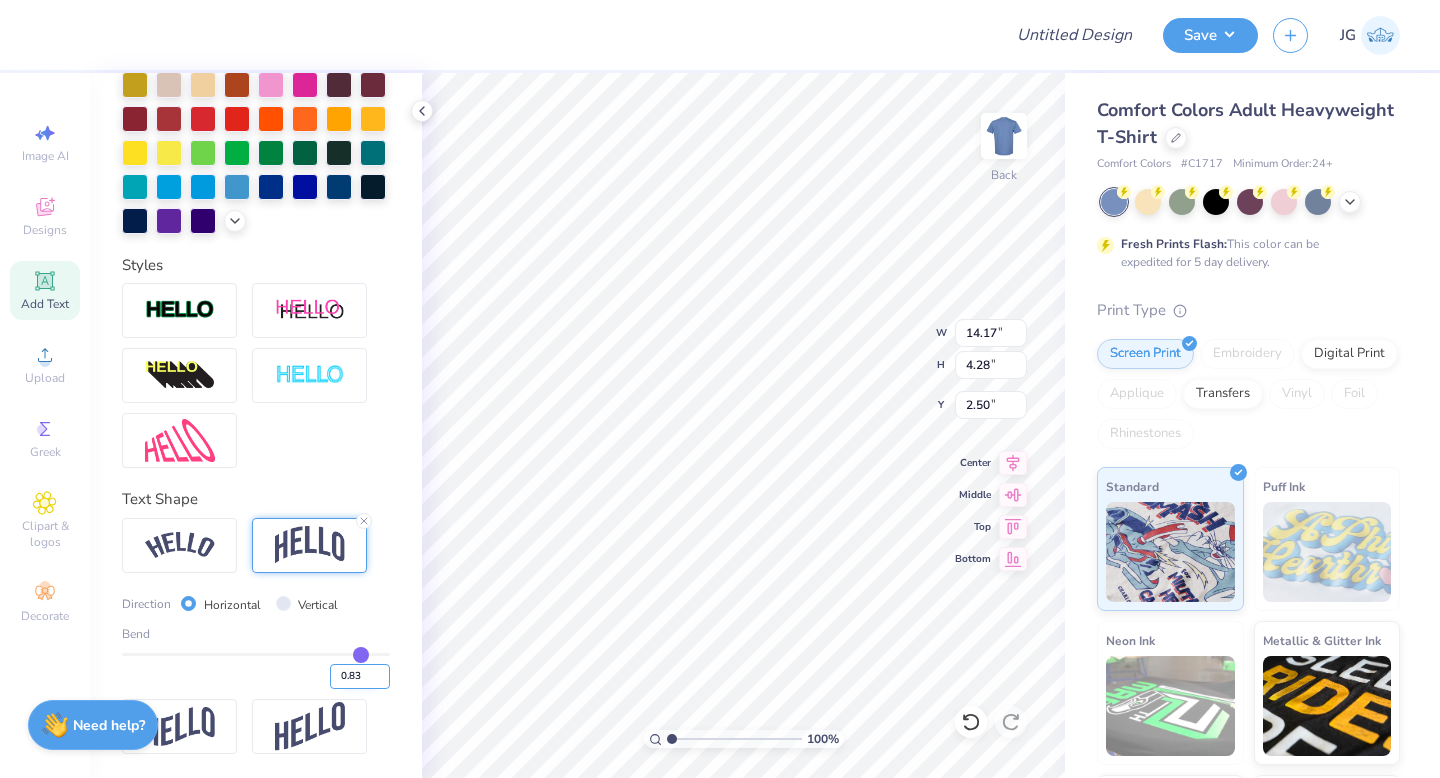 type on "6.75" 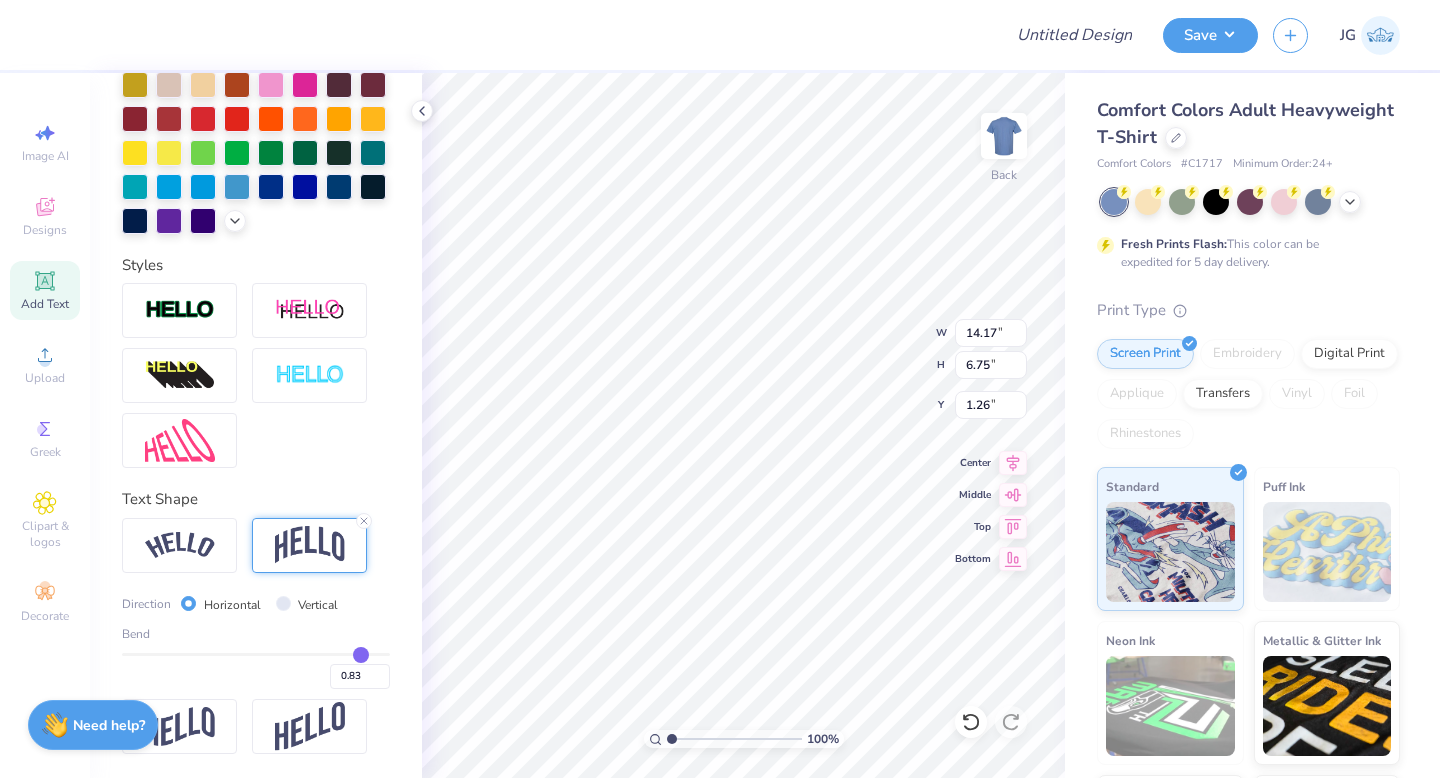 type on "2.60" 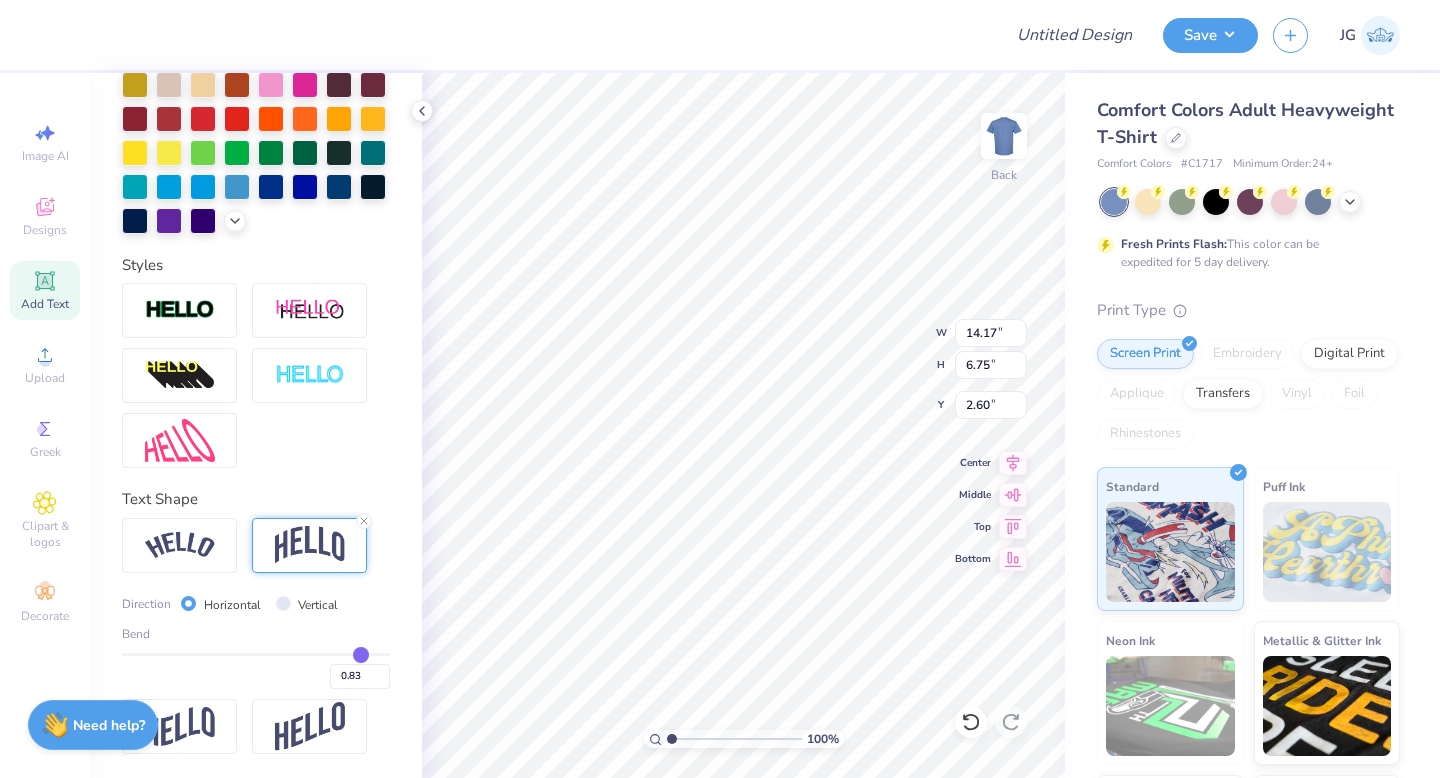 type on "0.81" 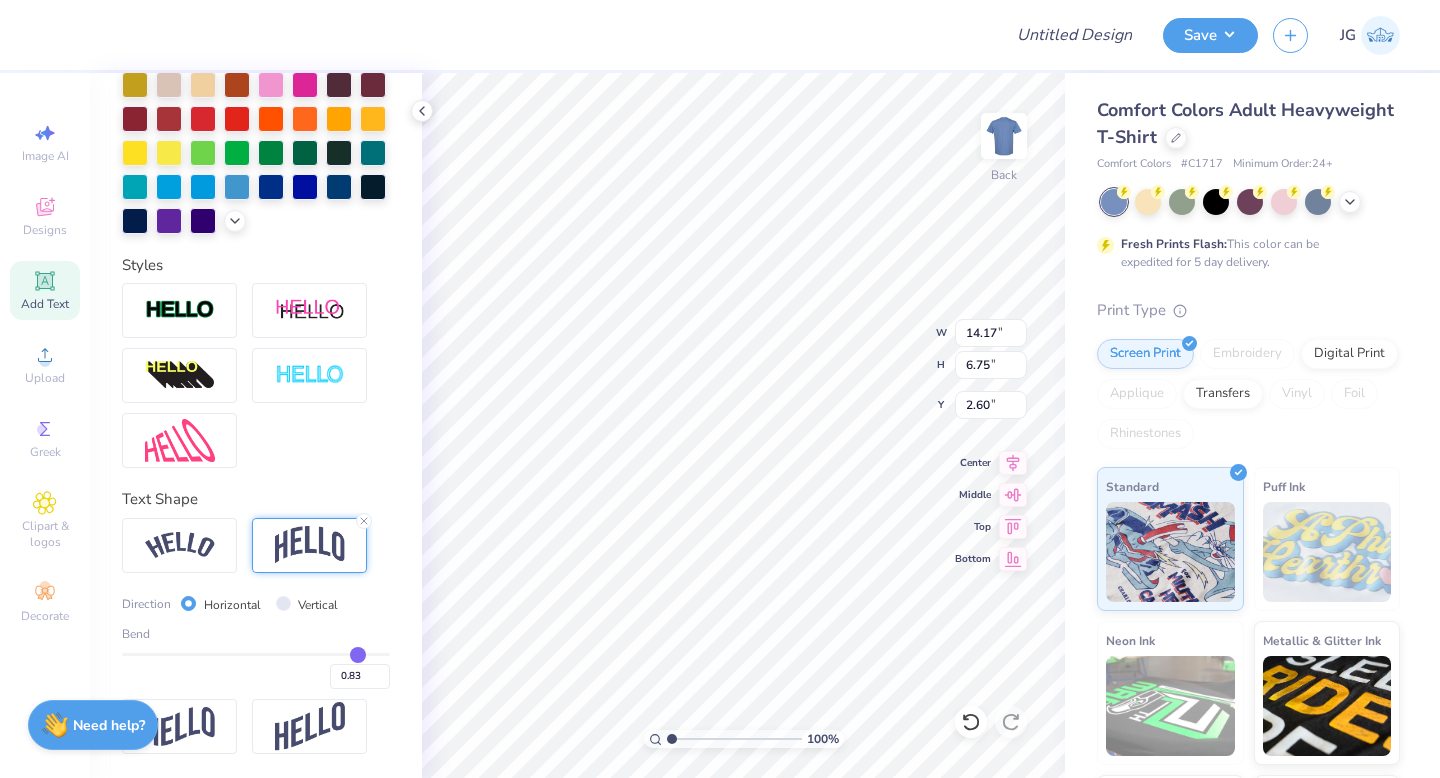 type on "0.81" 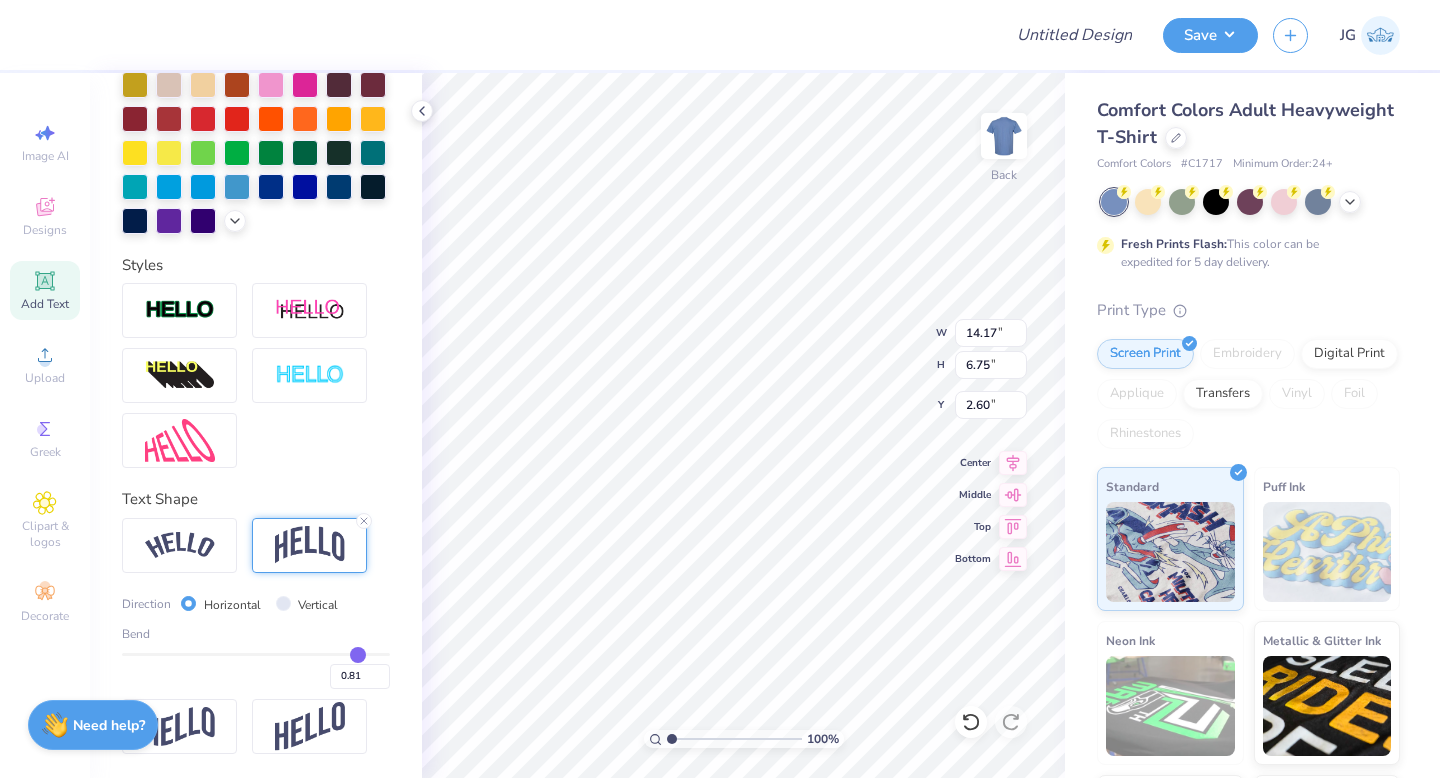 type on "0.77" 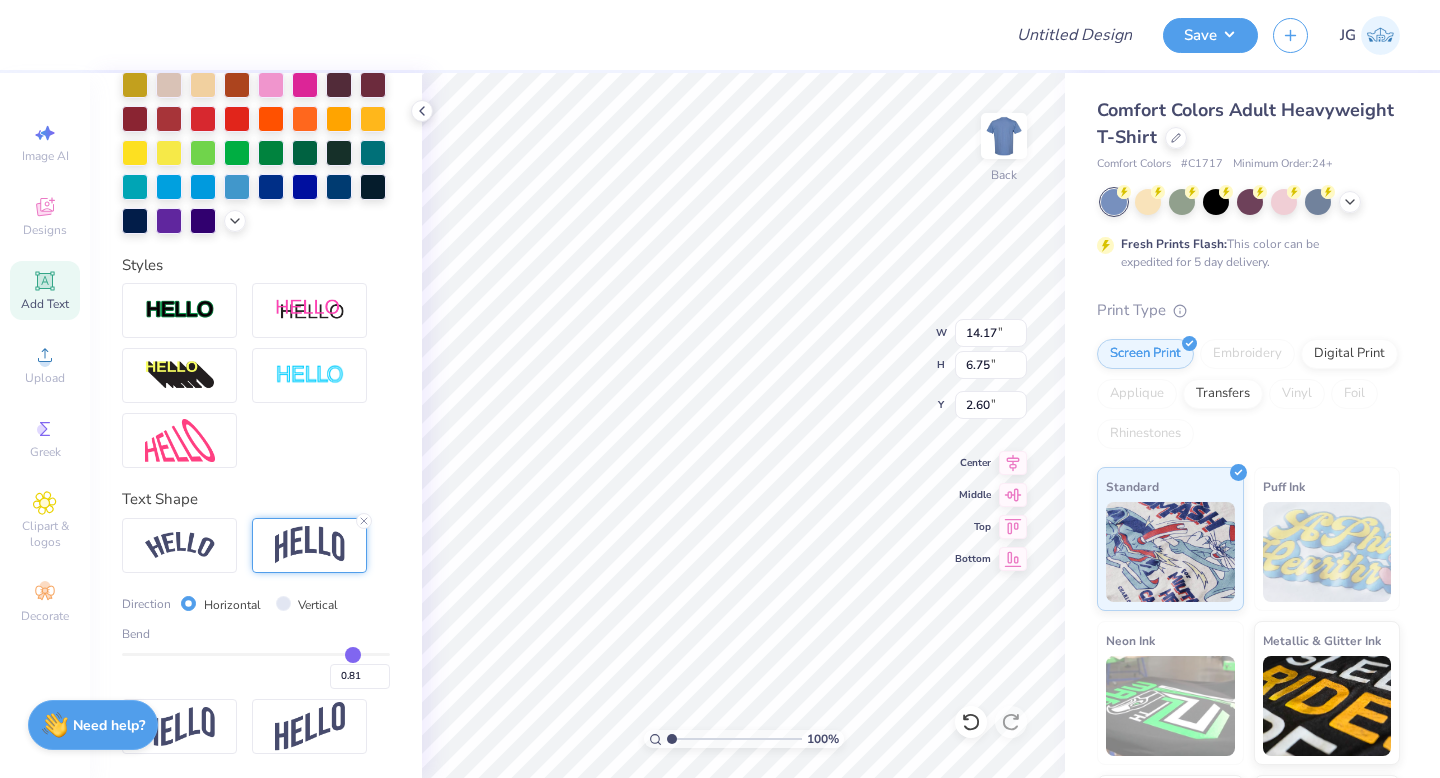 type on "0.77" 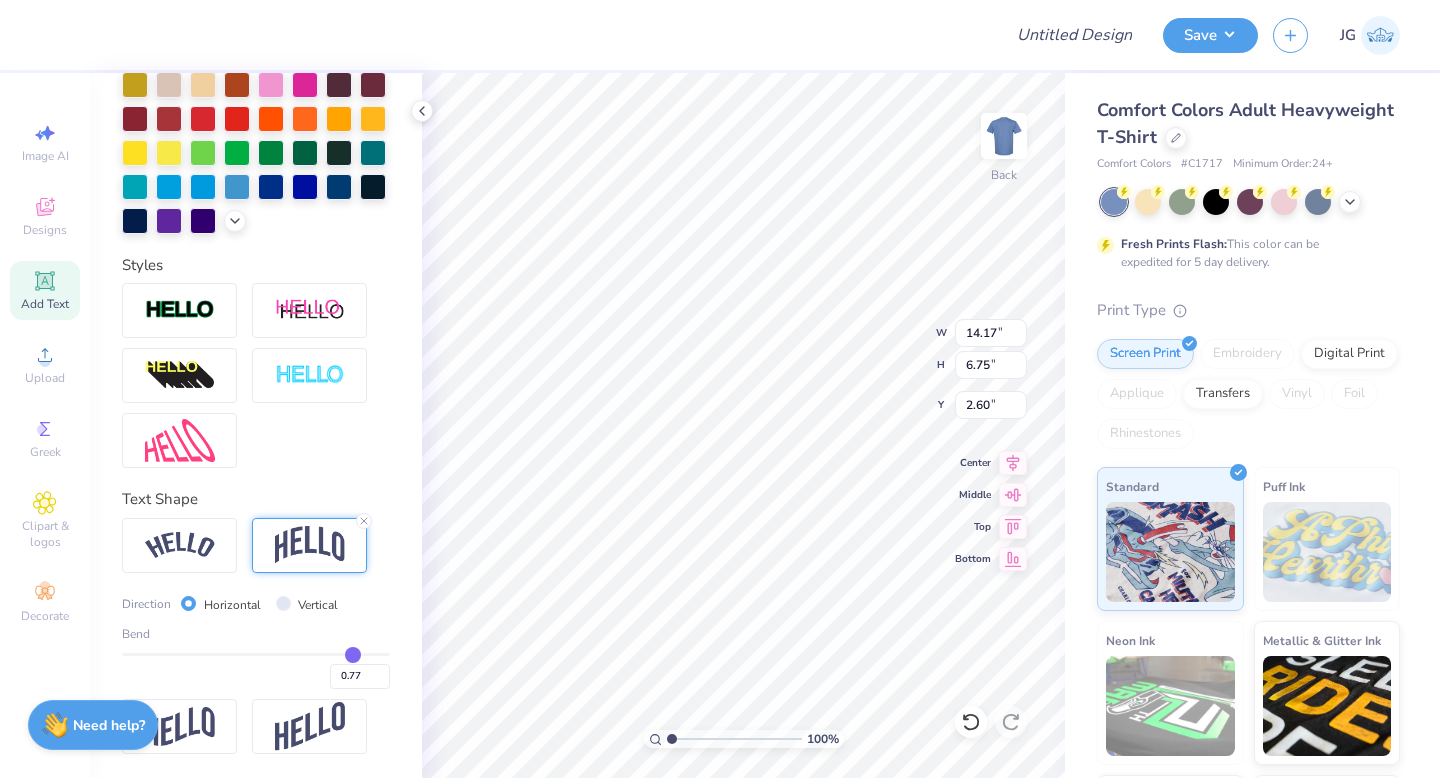 type on "0.74" 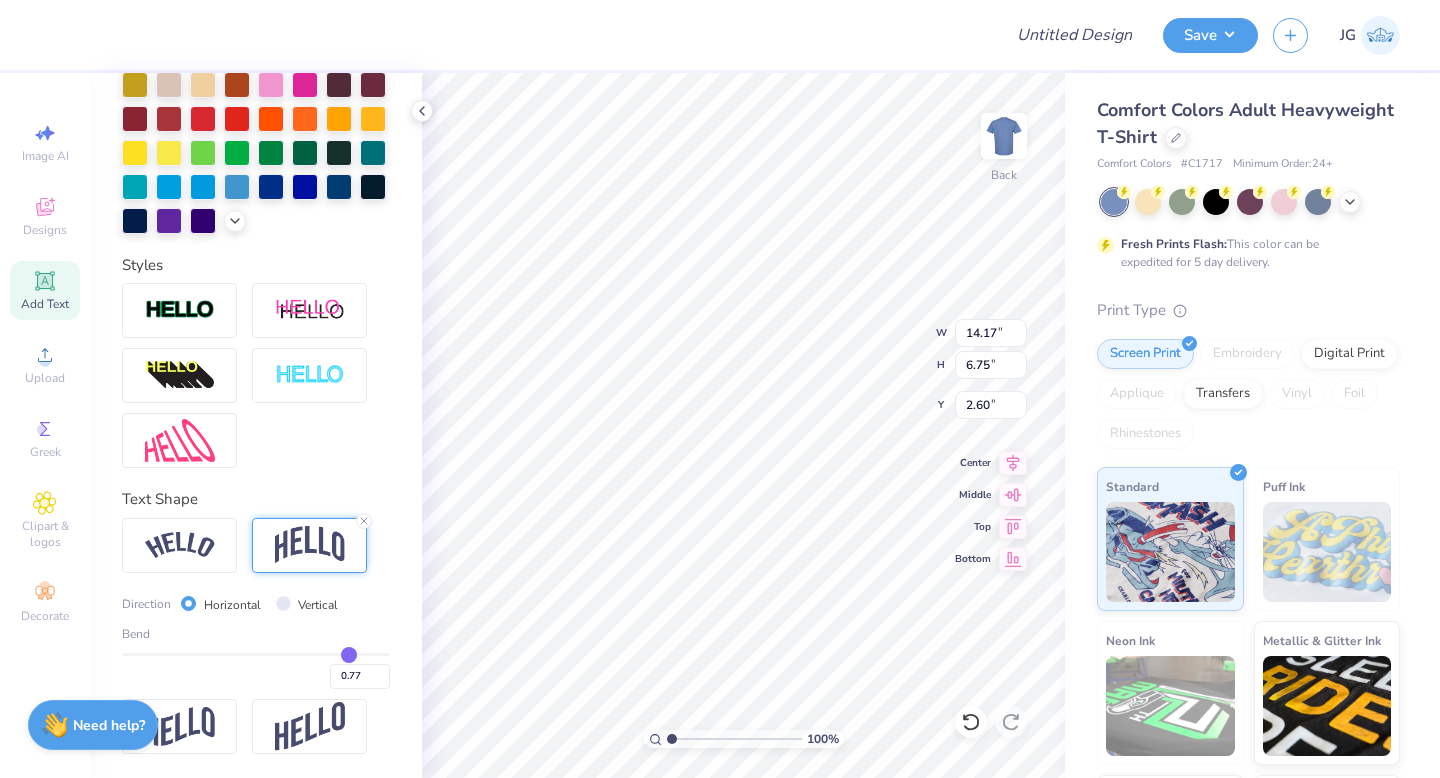 type on "0.74" 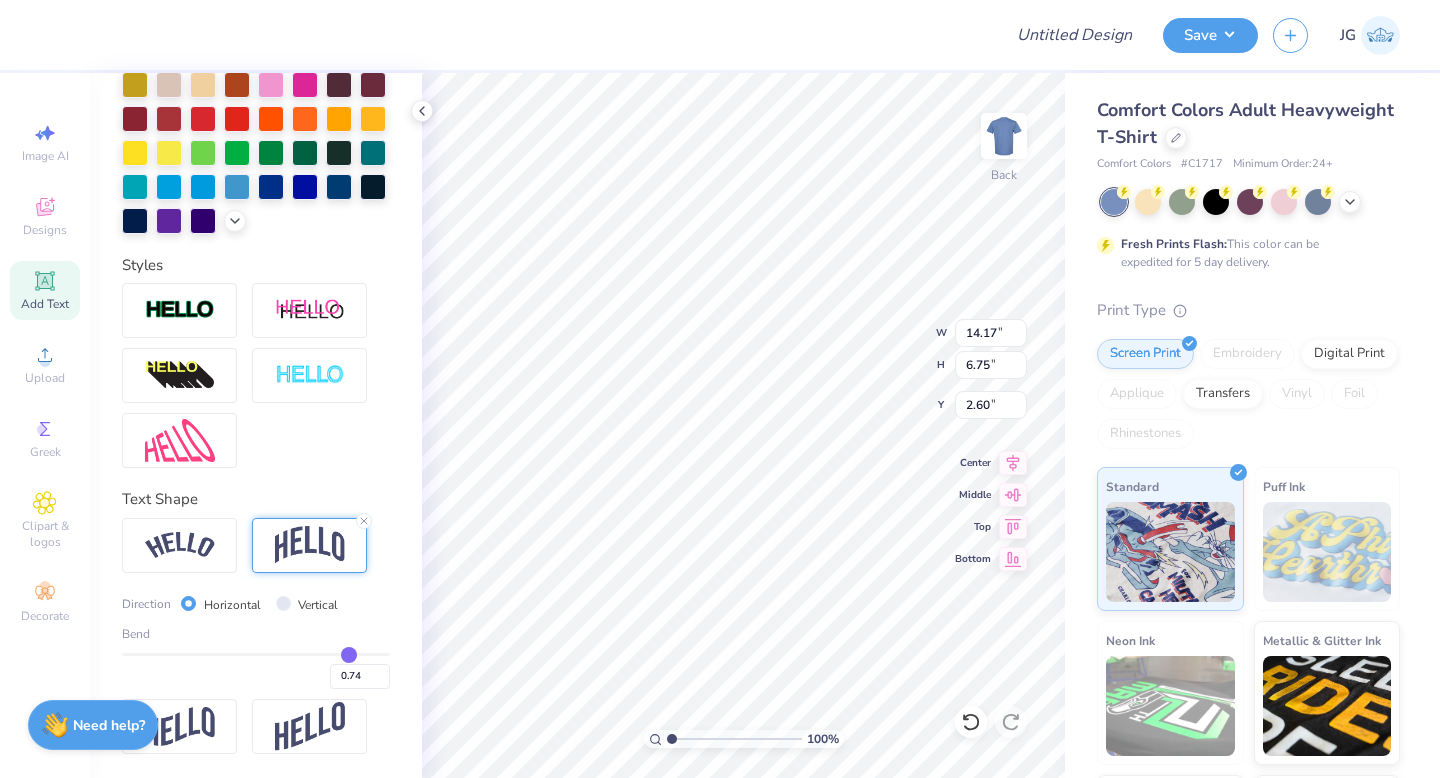 type on "0.73" 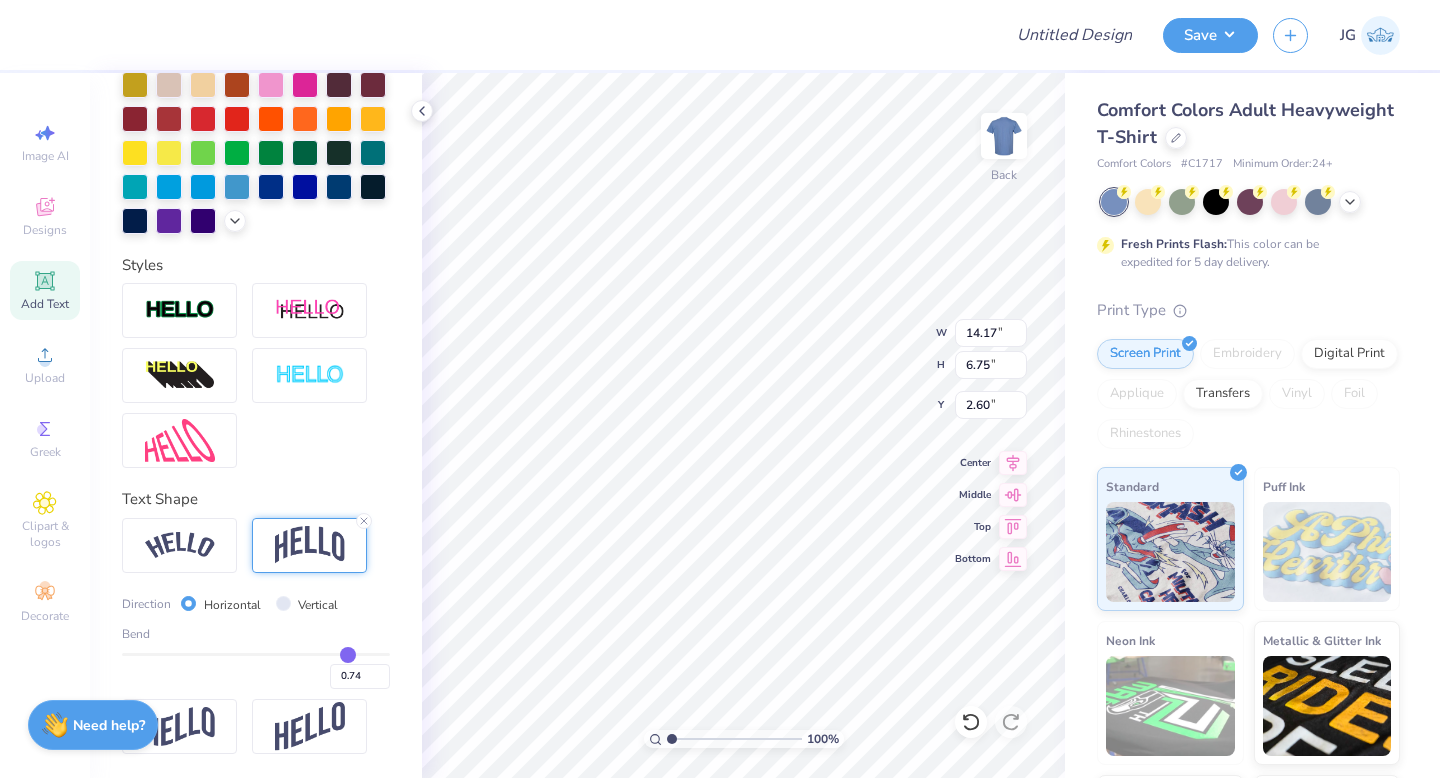 type on "0.73" 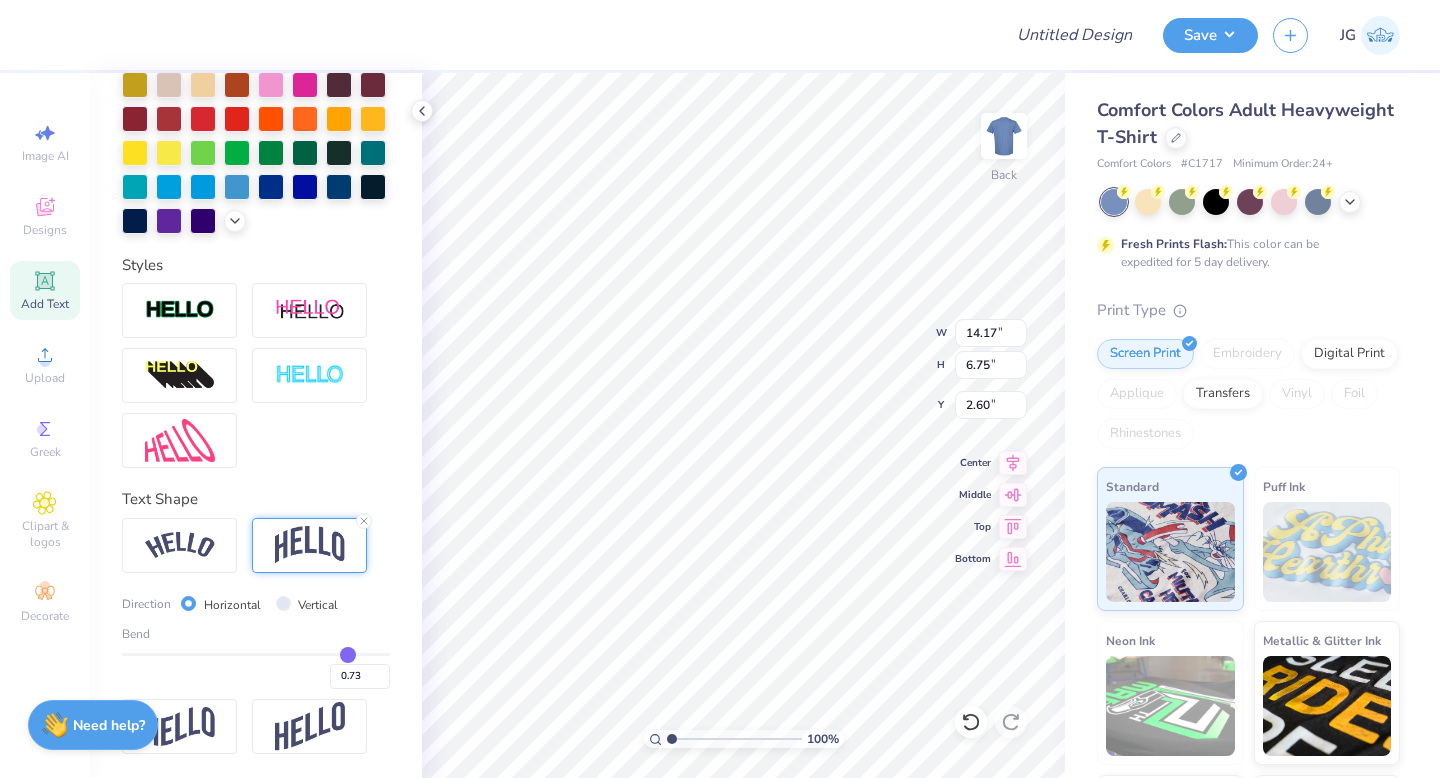 type on "0.72" 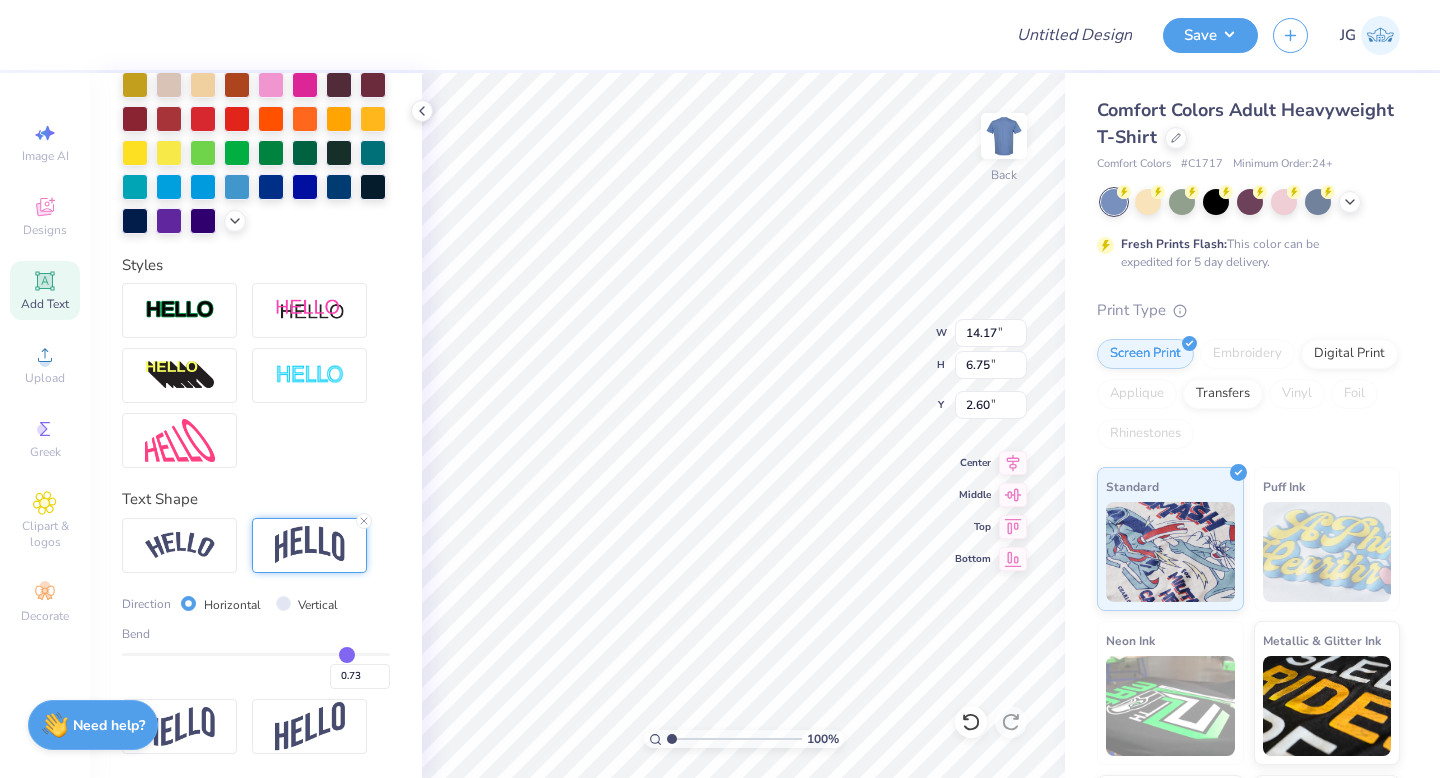 type on "0.72" 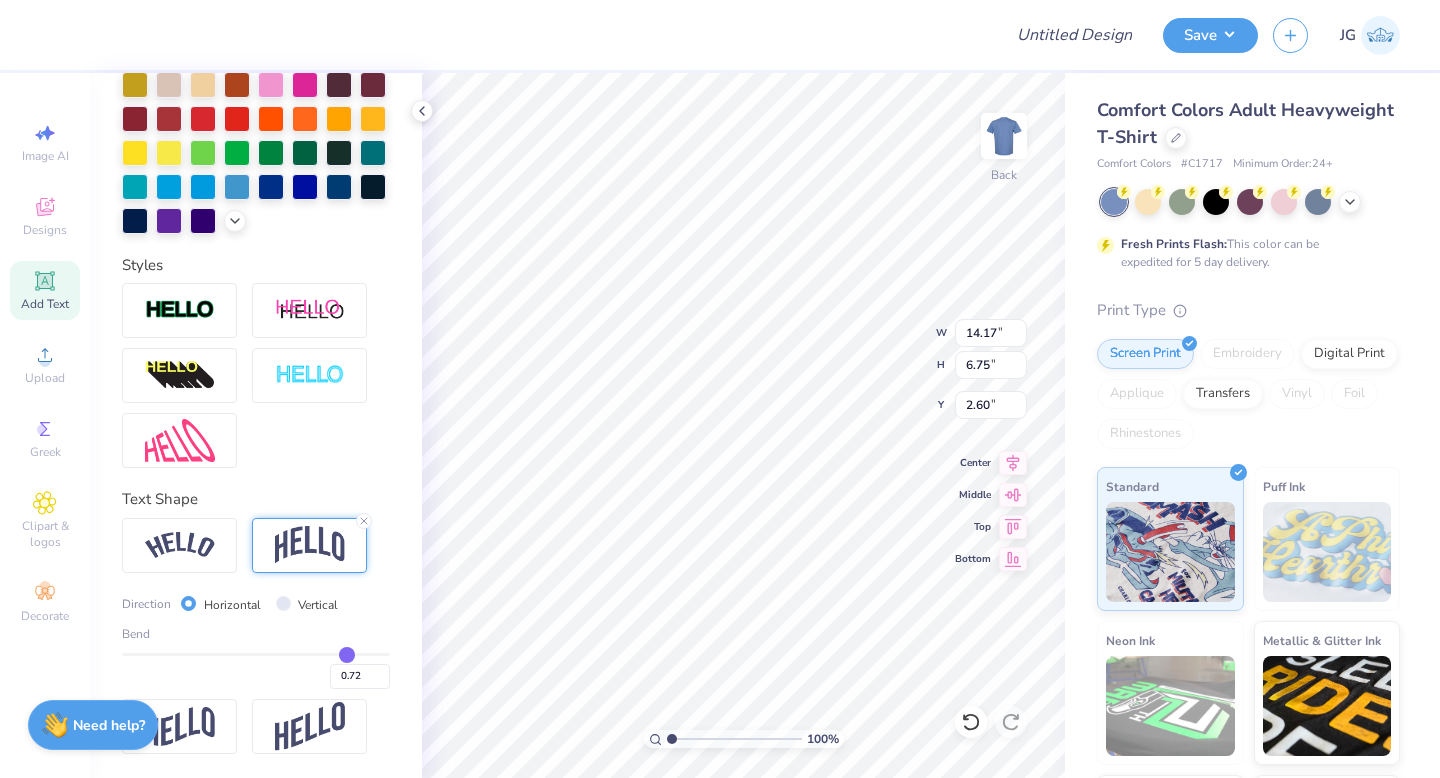 type on "0.71" 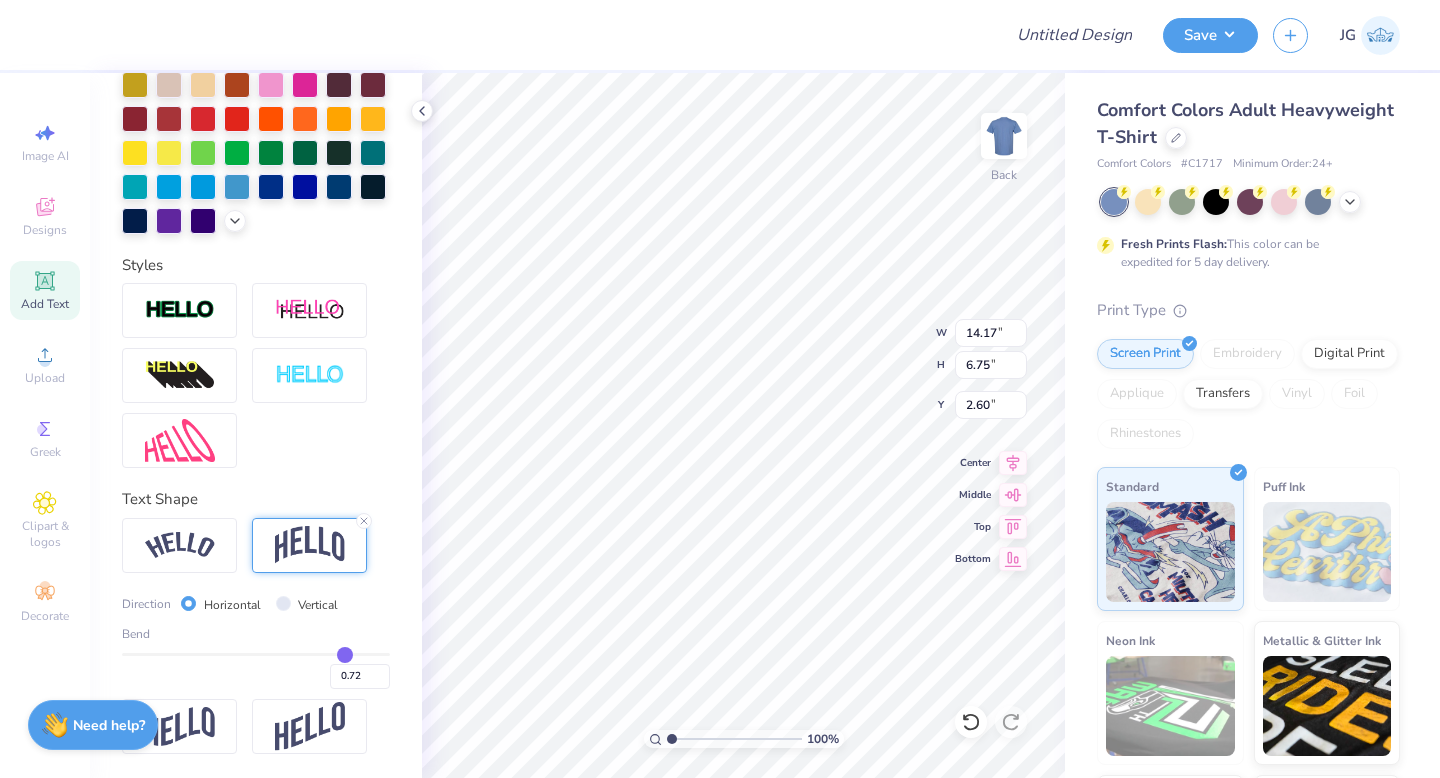 type on "0.71" 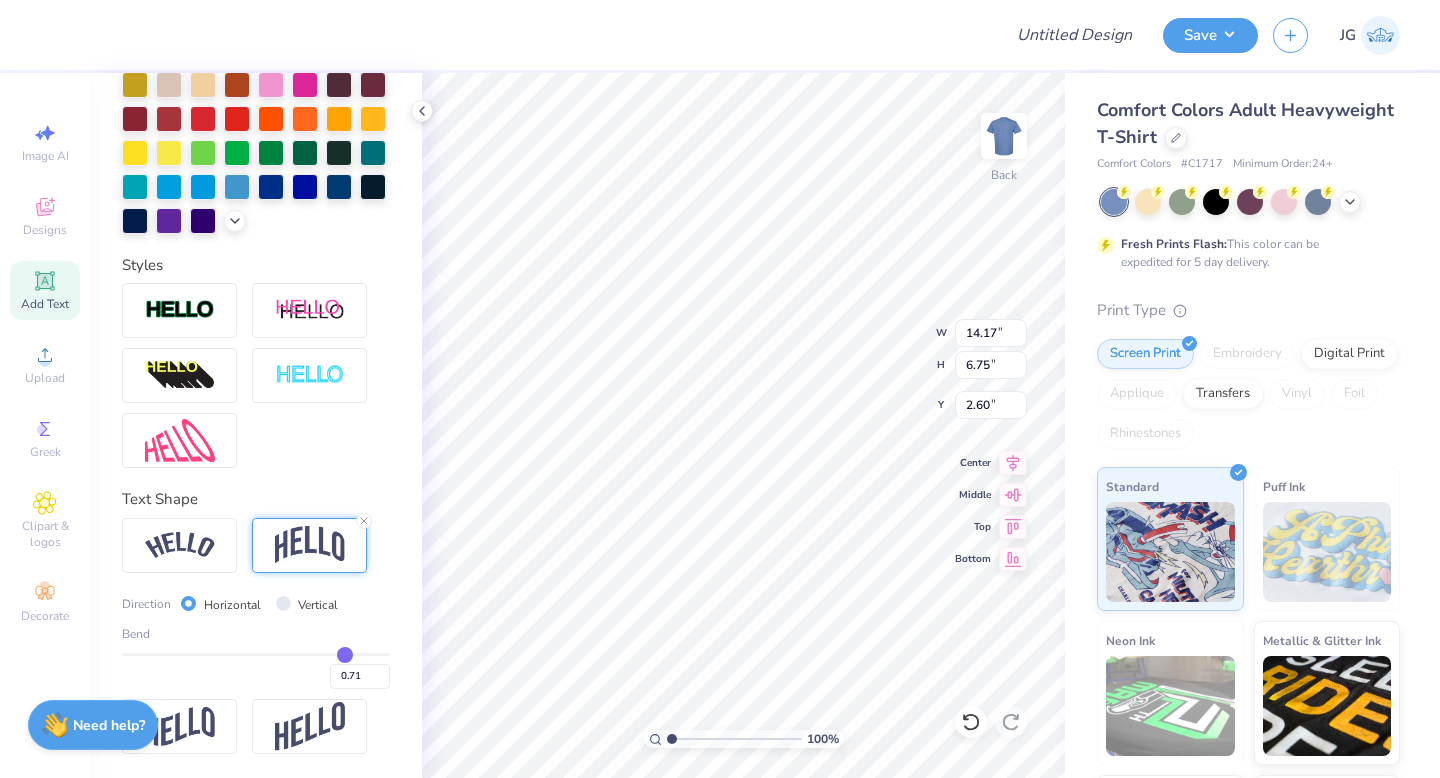 type on "0.7" 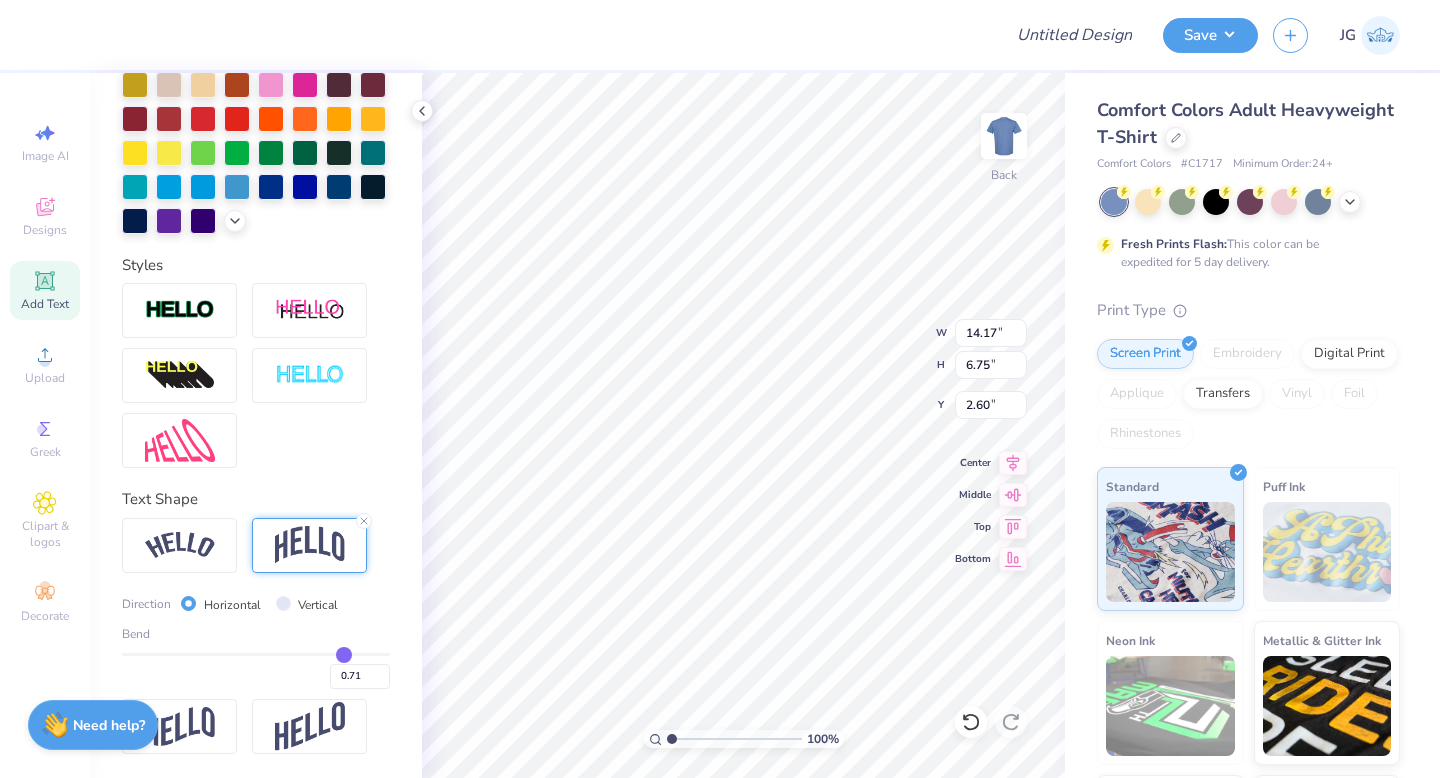 type on "0.70" 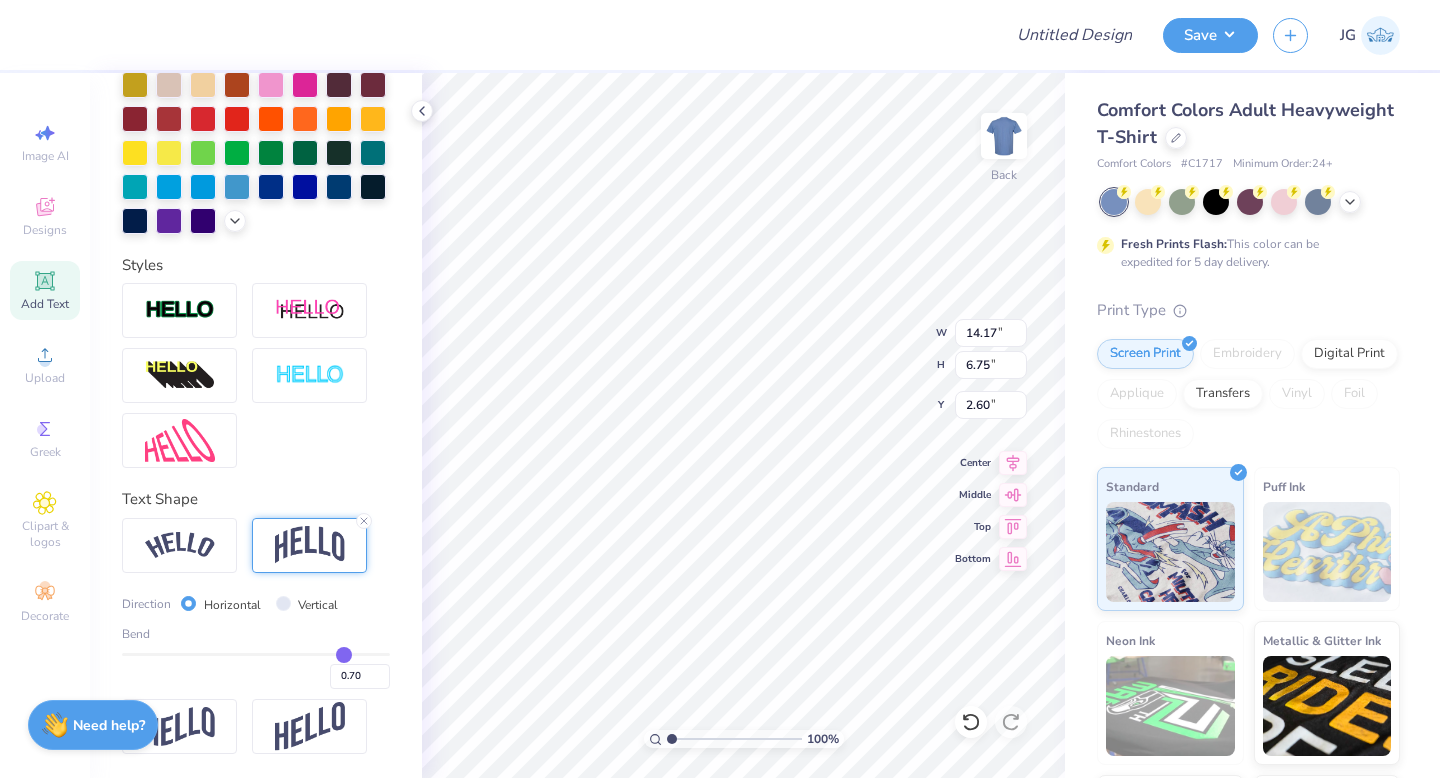 type on "0.69" 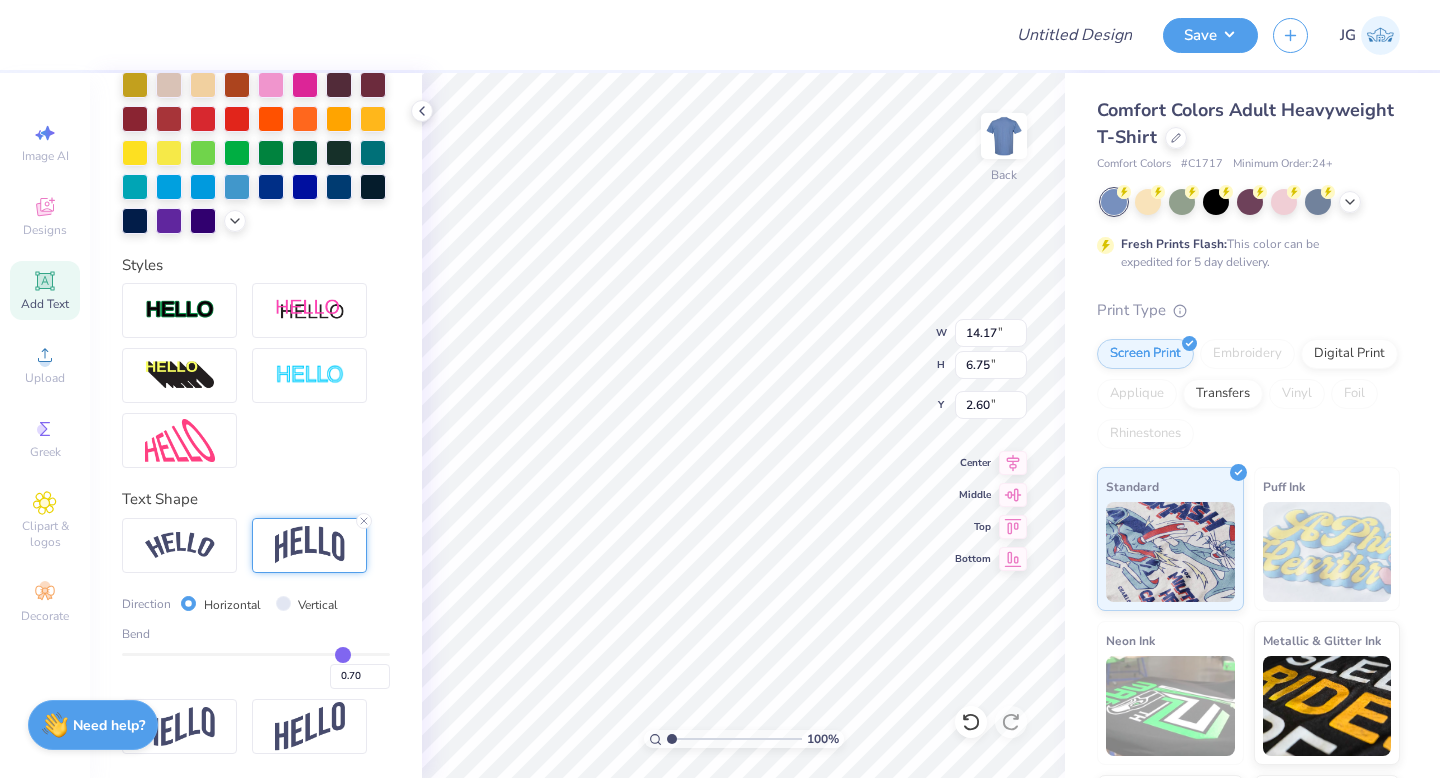 type on "0.69" 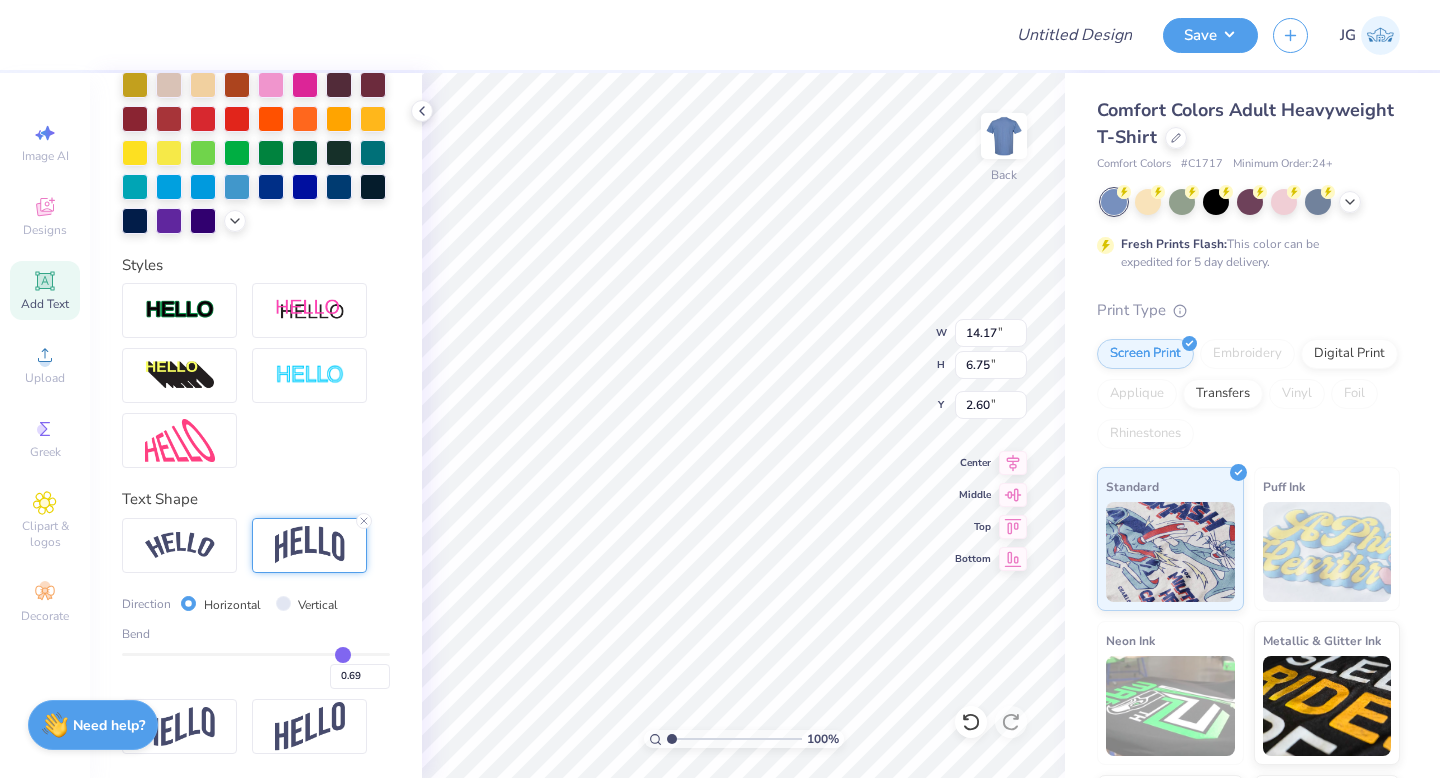 type on "0.68" 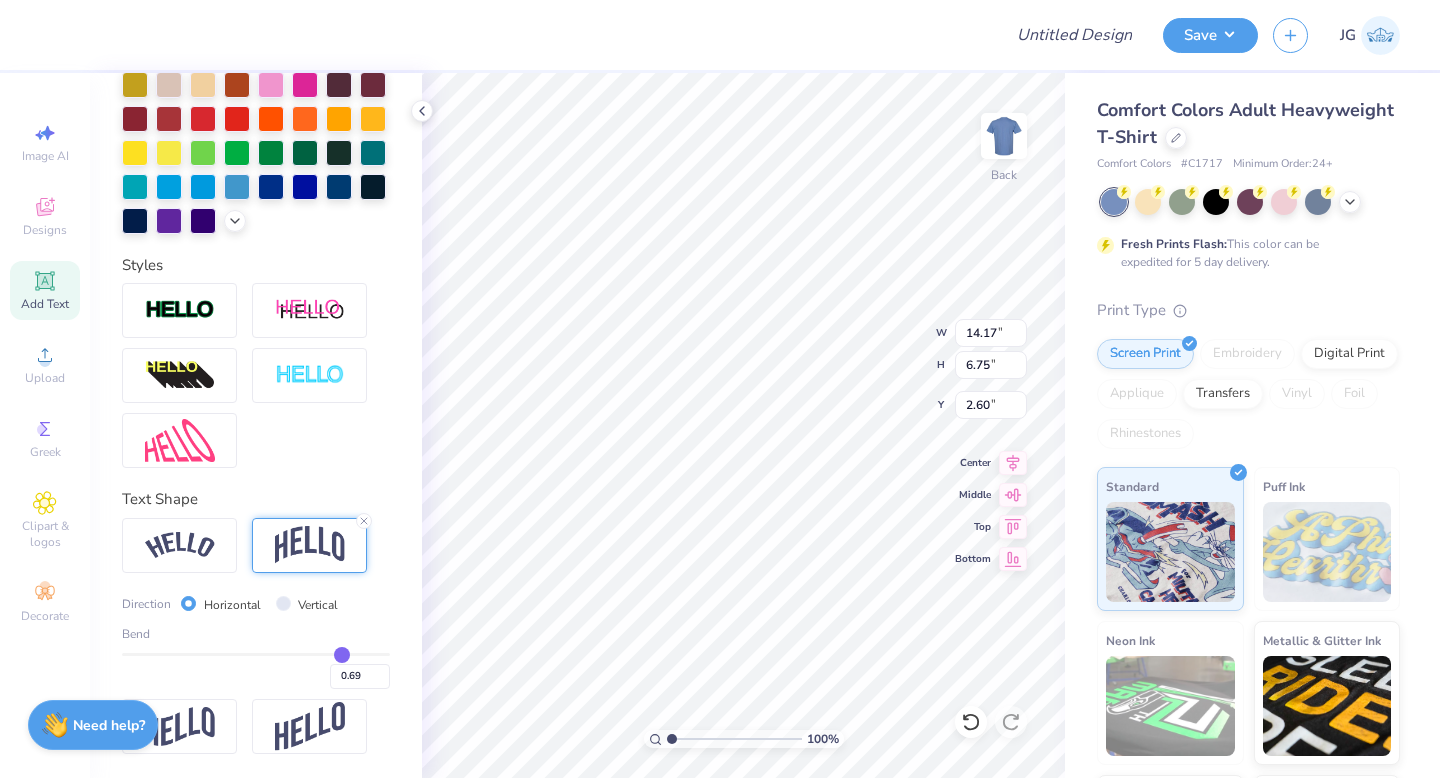 type on "0.68" 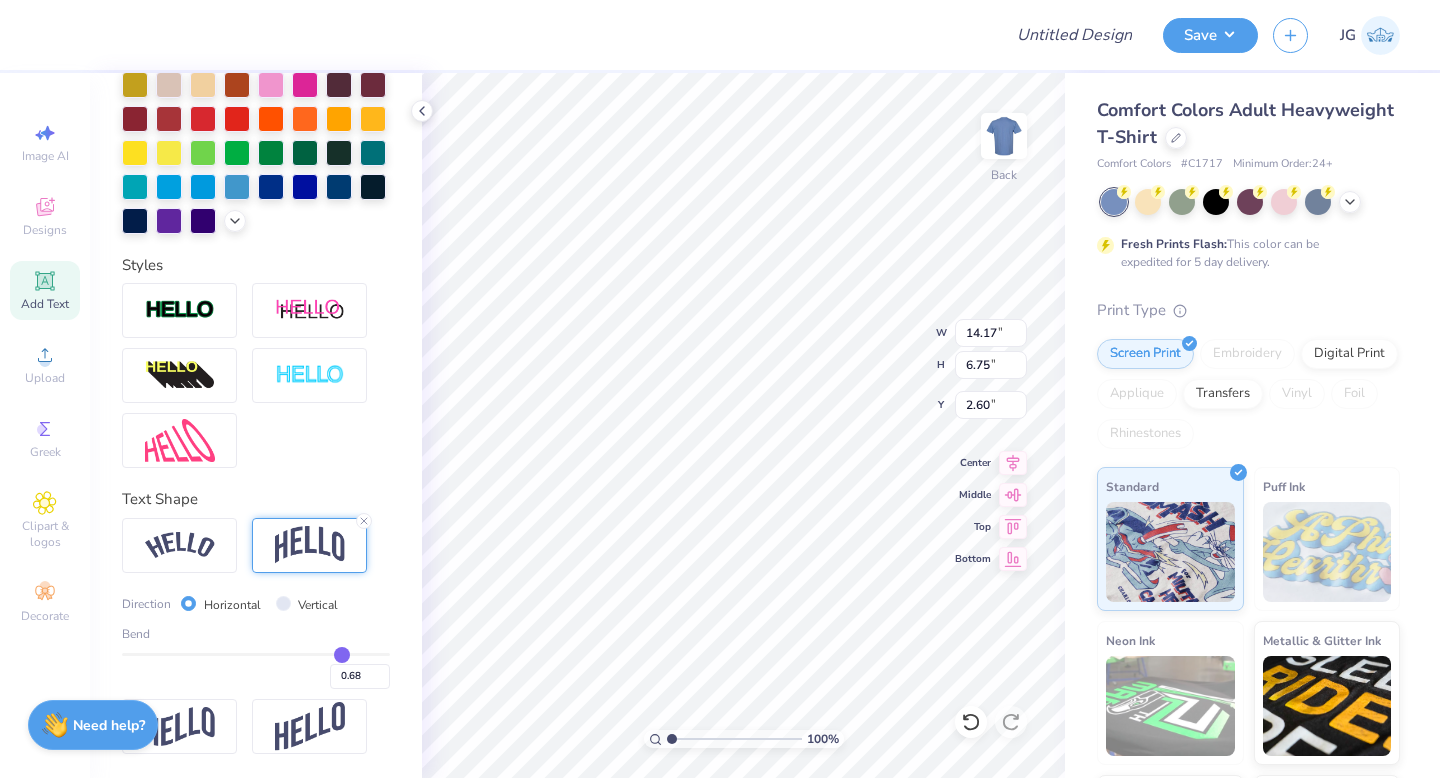 type on "0.67" 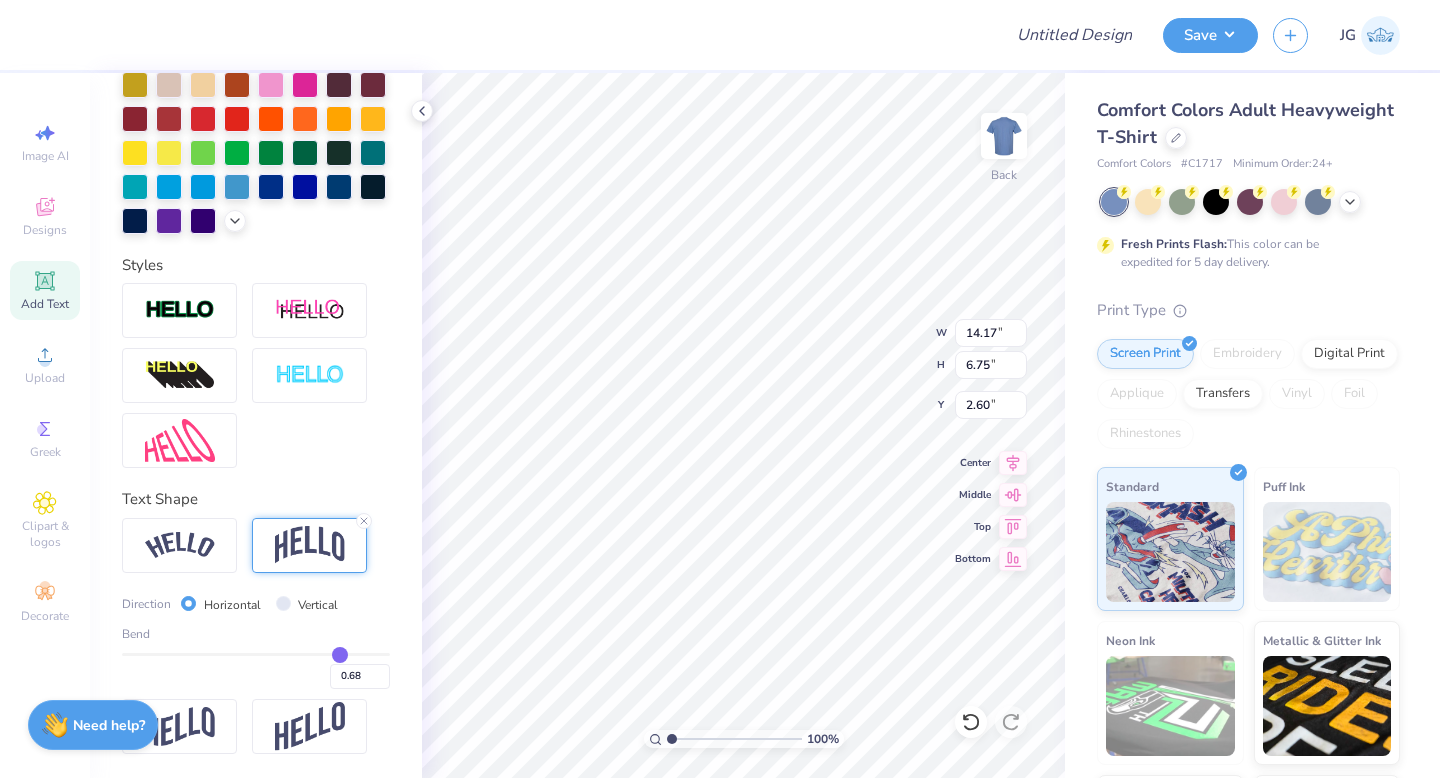 type on "0.67" 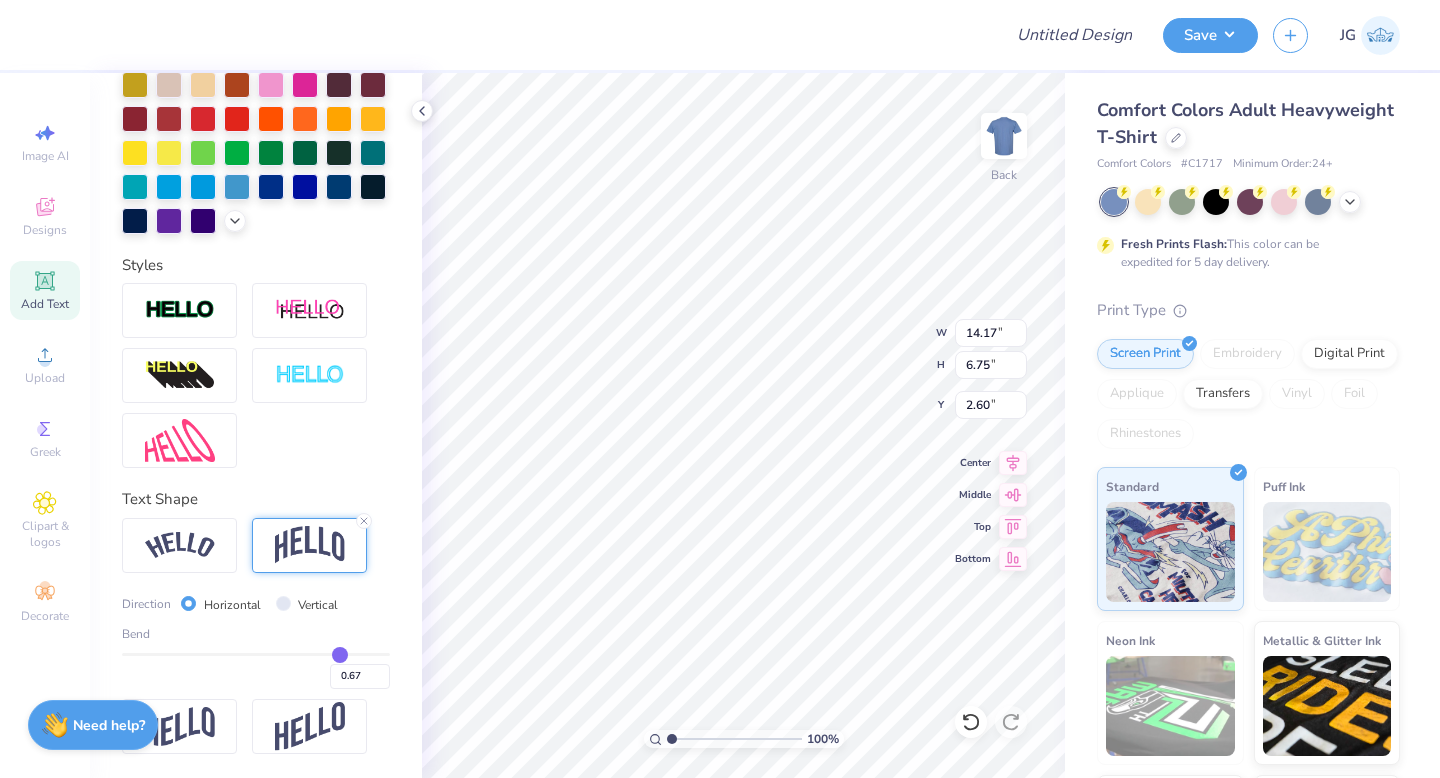 type 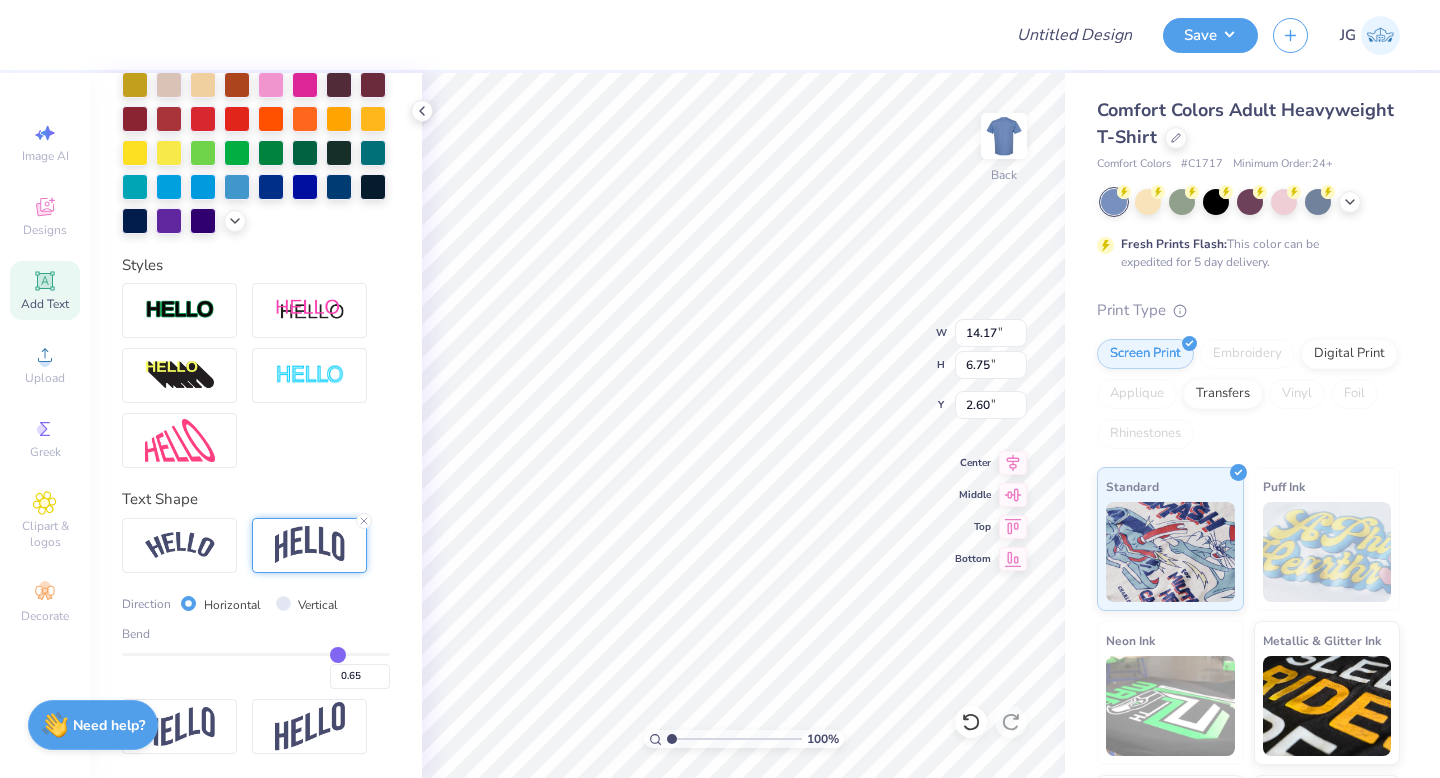 drag, startPoint x: 360, startPoint y: 653, endPoint x: 337, endPoint y: 653, distance: 23 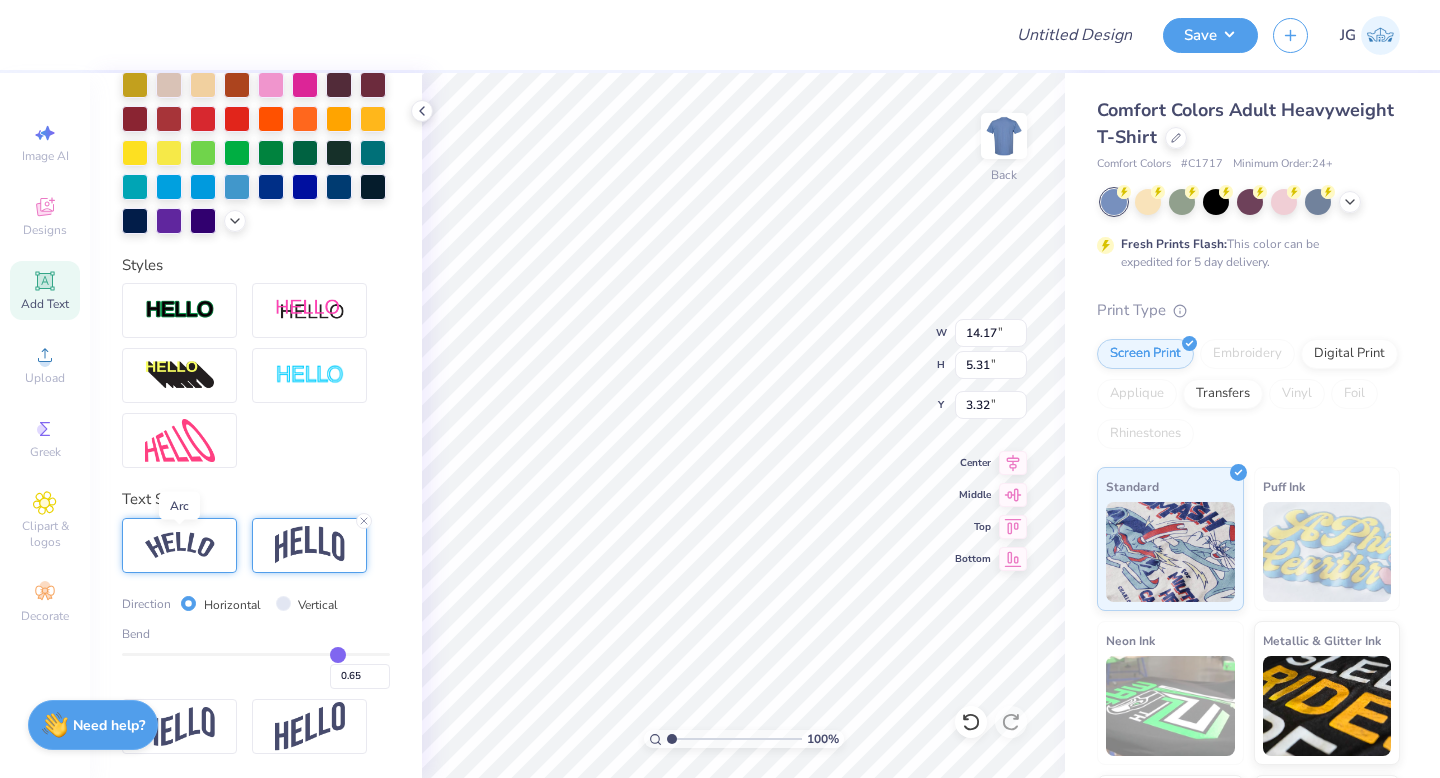 click at bounding box center (180, 545) 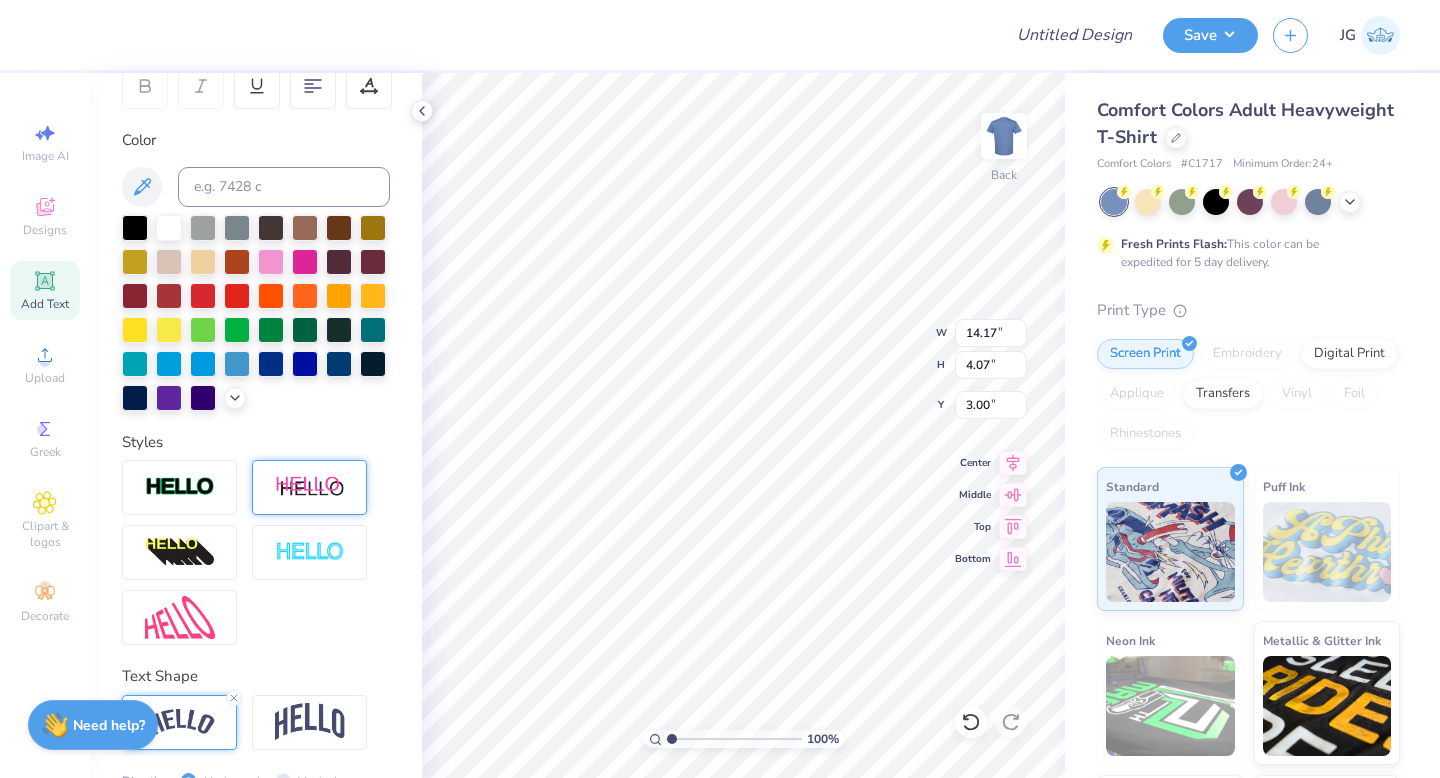 scroll, scrollTop: 295, scrollLeft: 0, axis: vertical 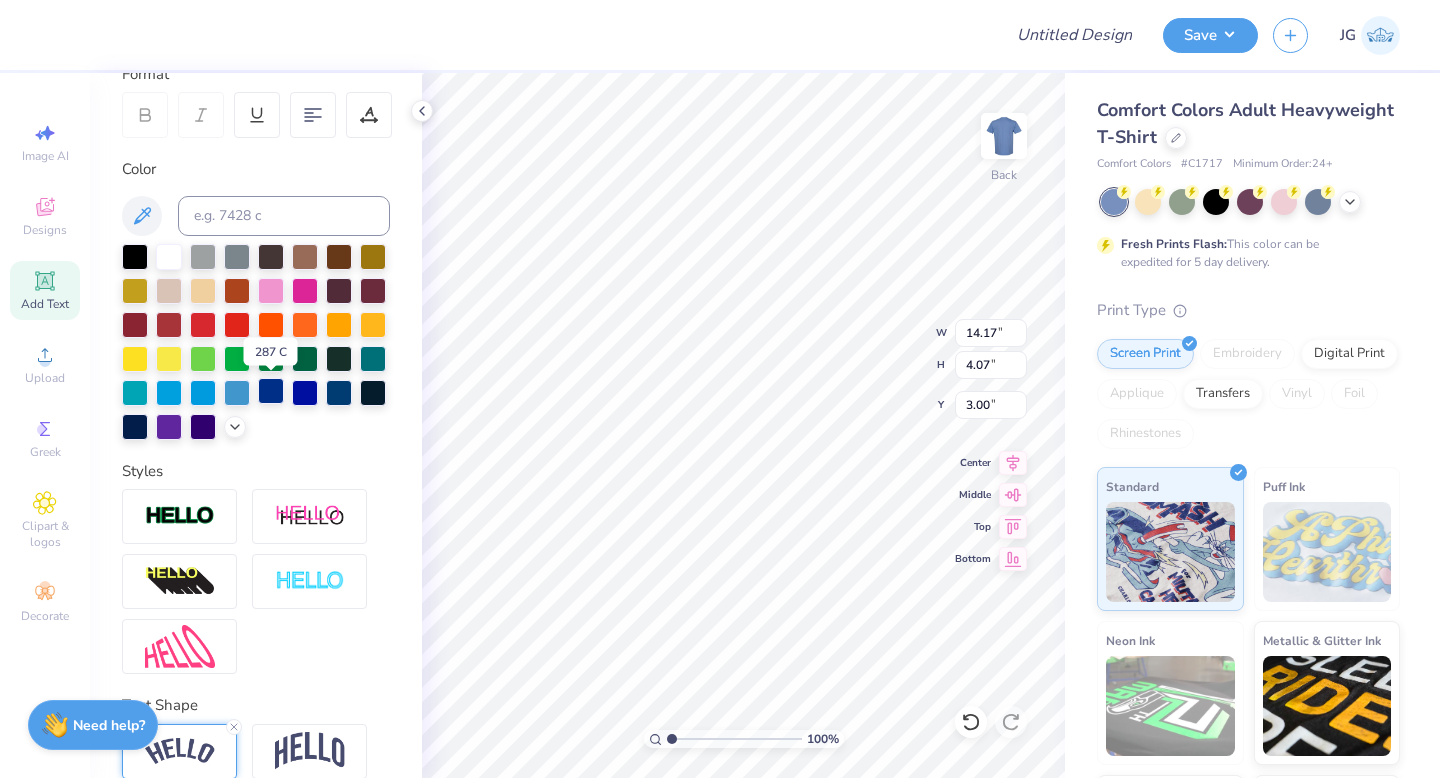 click at bounding box center (271, 391) 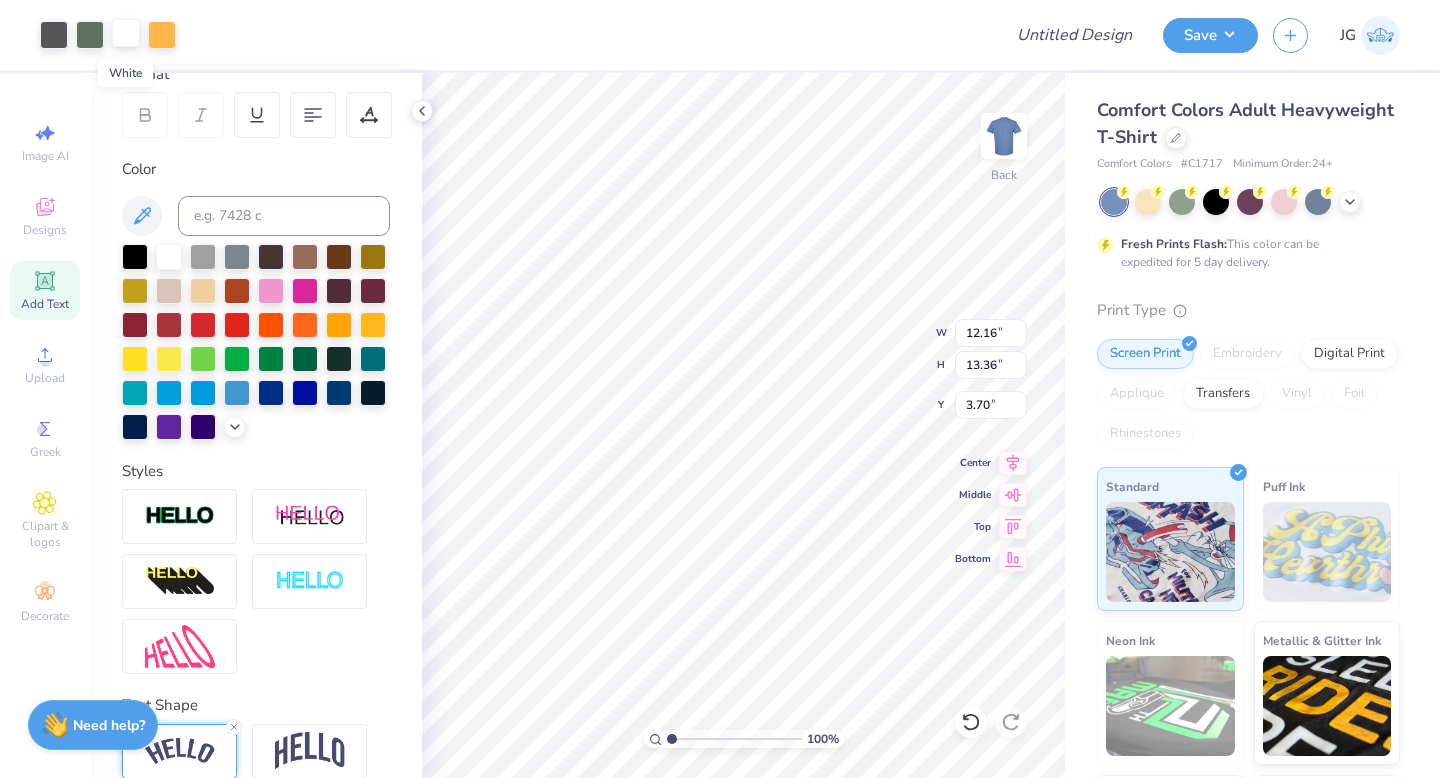 click at bounding box center [126, 33] 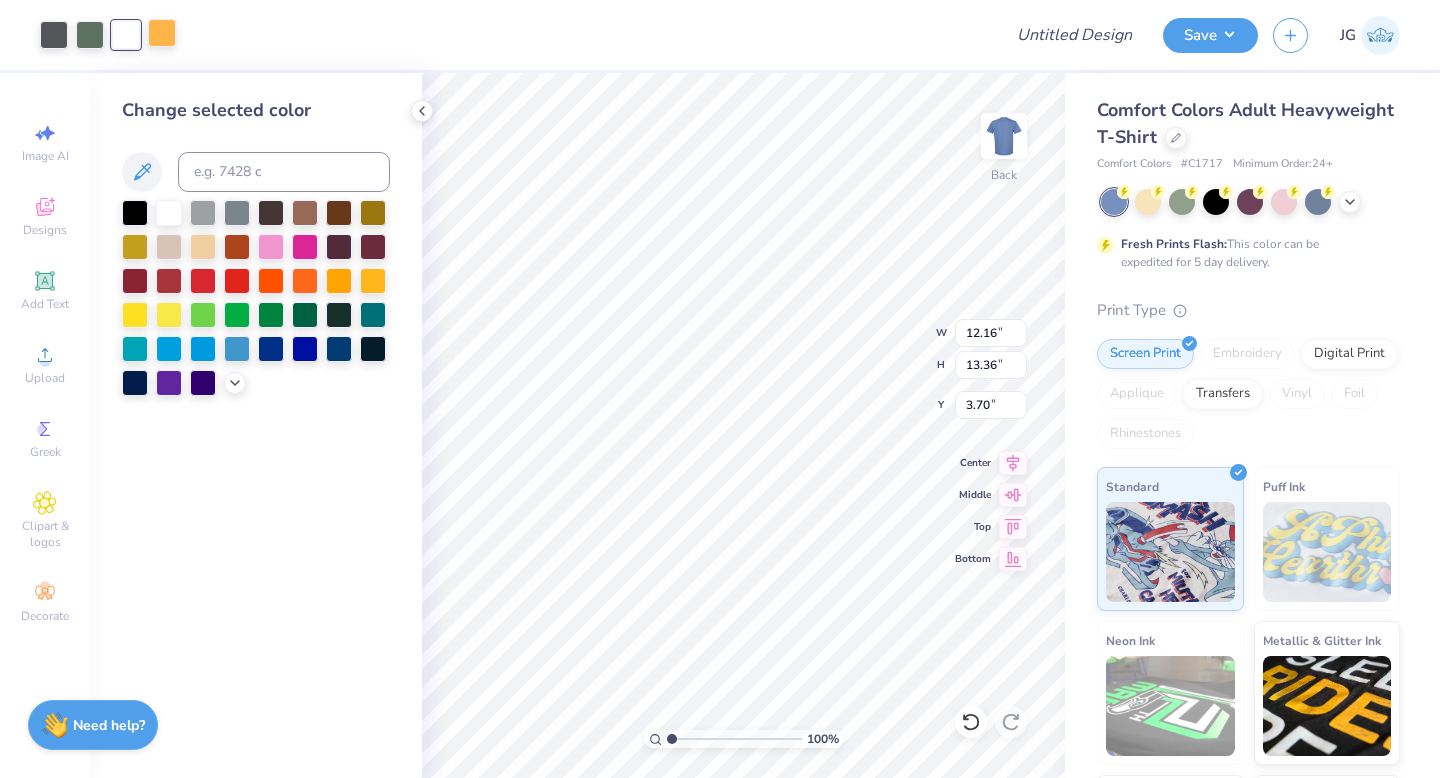 click at bounding box center (162, 33) 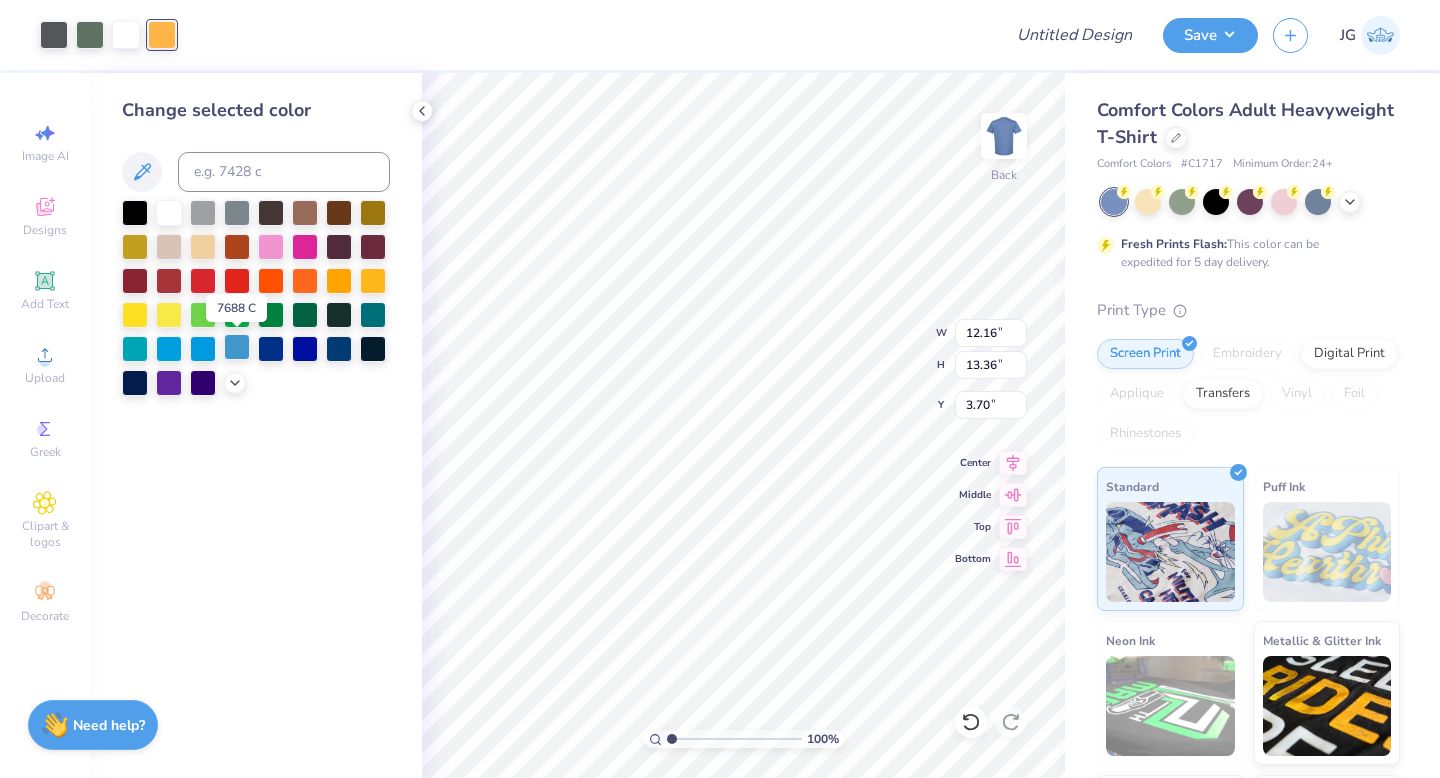 click at bounding box center [237, 347] 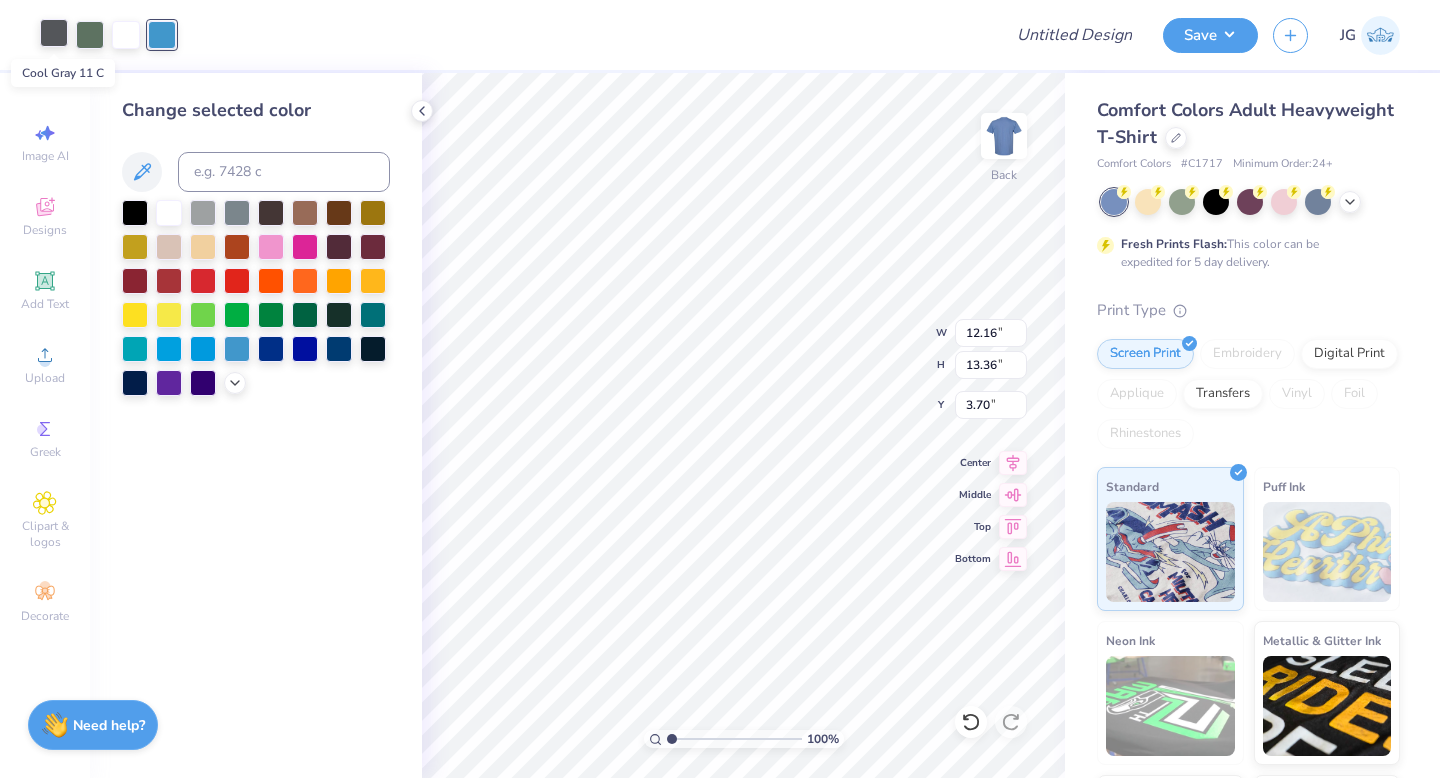 click at bounding box center [54, 33] 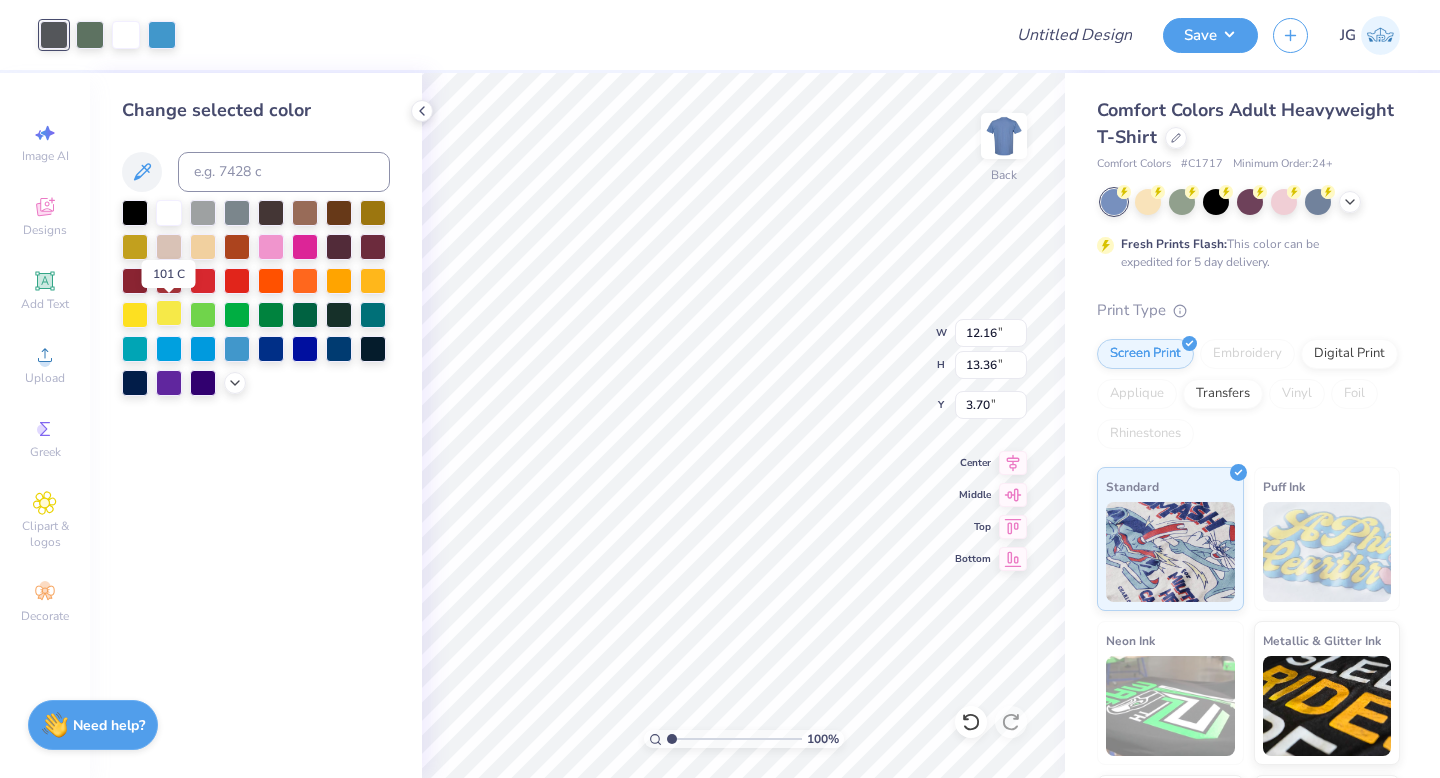 click at bounding box center [169, 313] 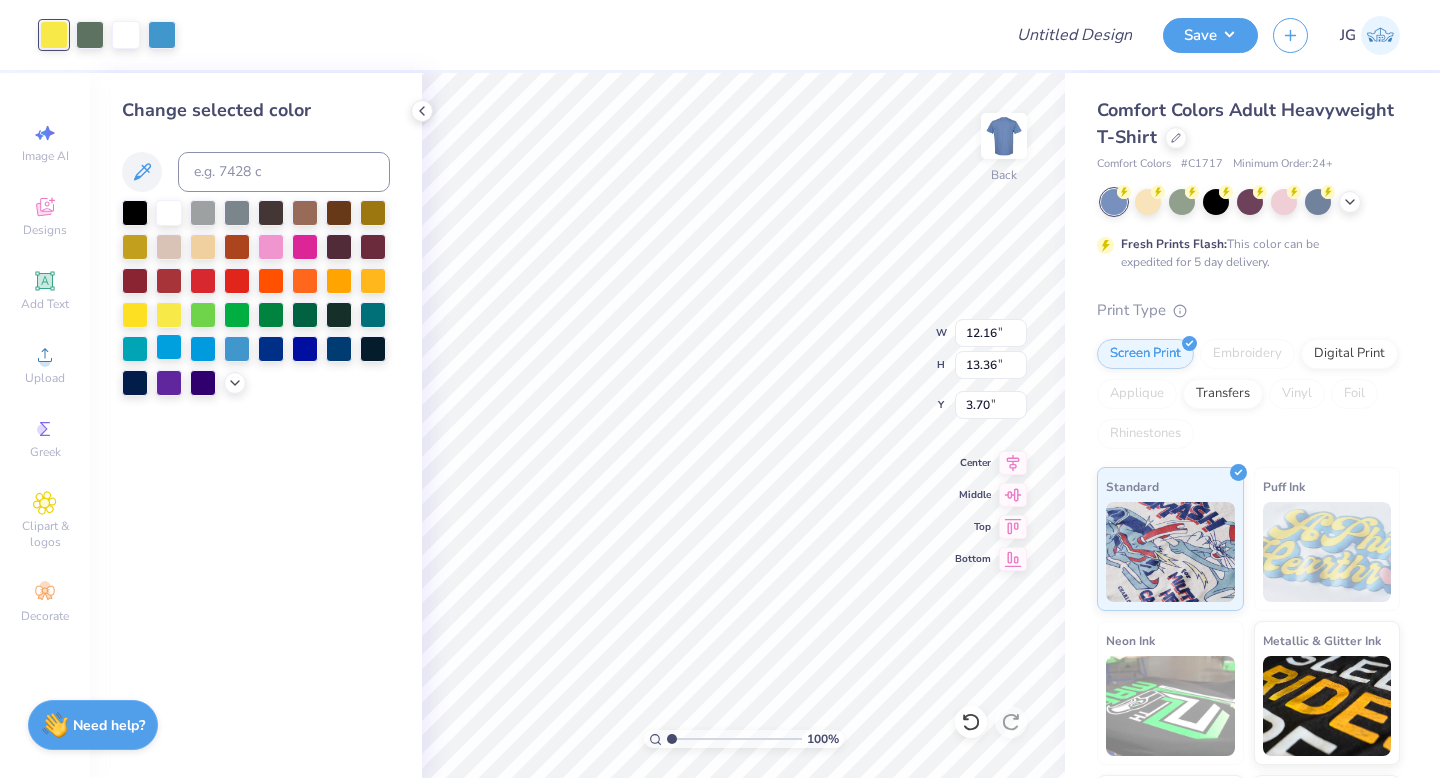 click at bounding box center [169, 347] 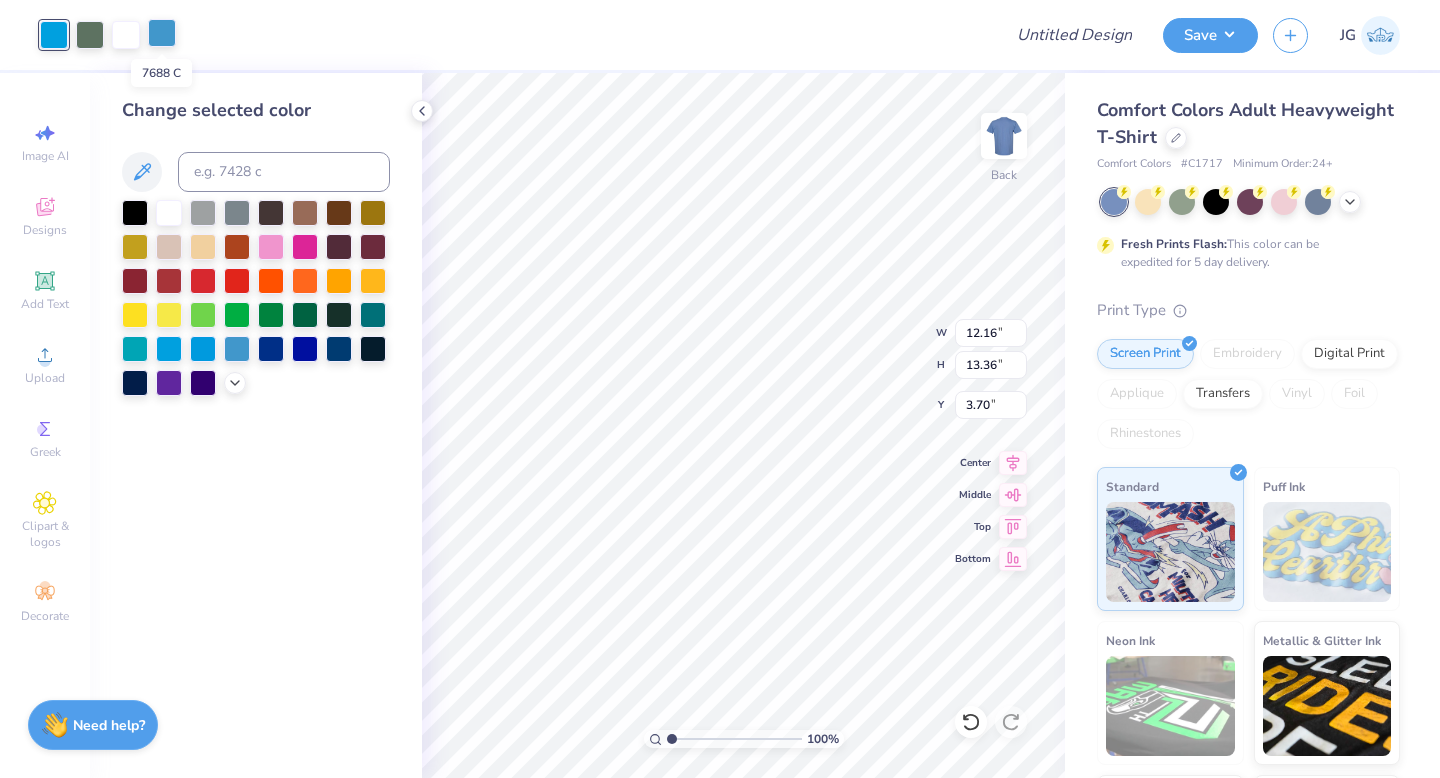 click at bounding box center (162, 33) 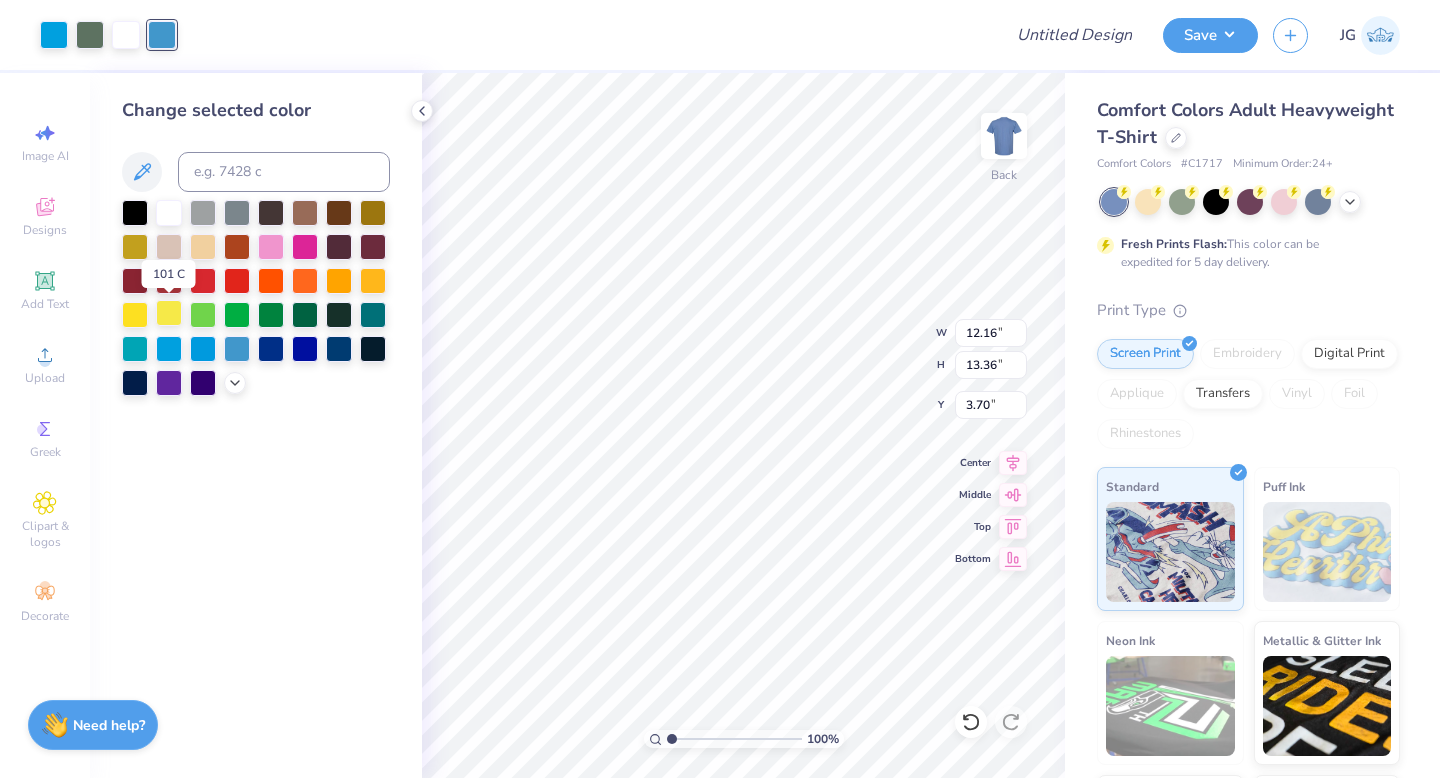 click at bounding box center [169, 313] 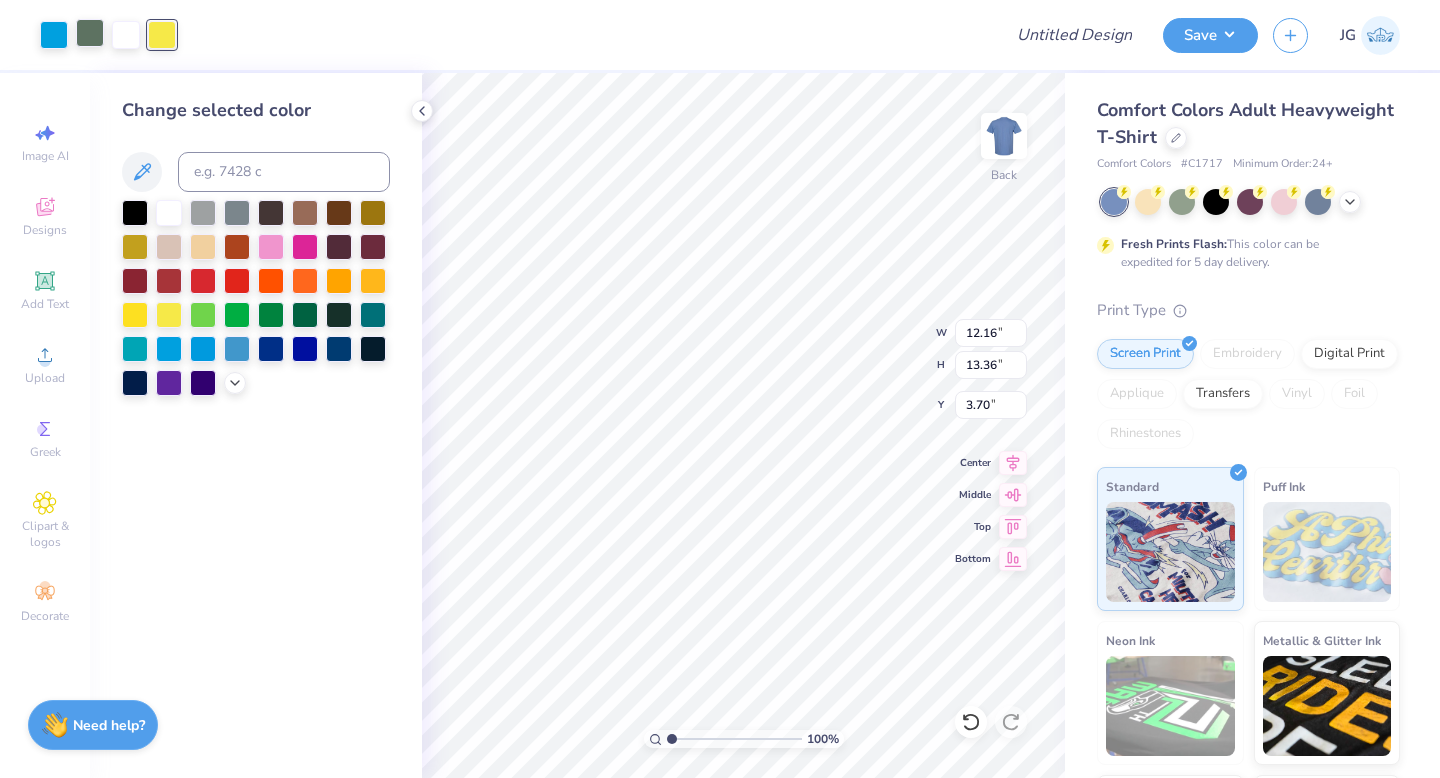 click at bounding box center (90, 33) 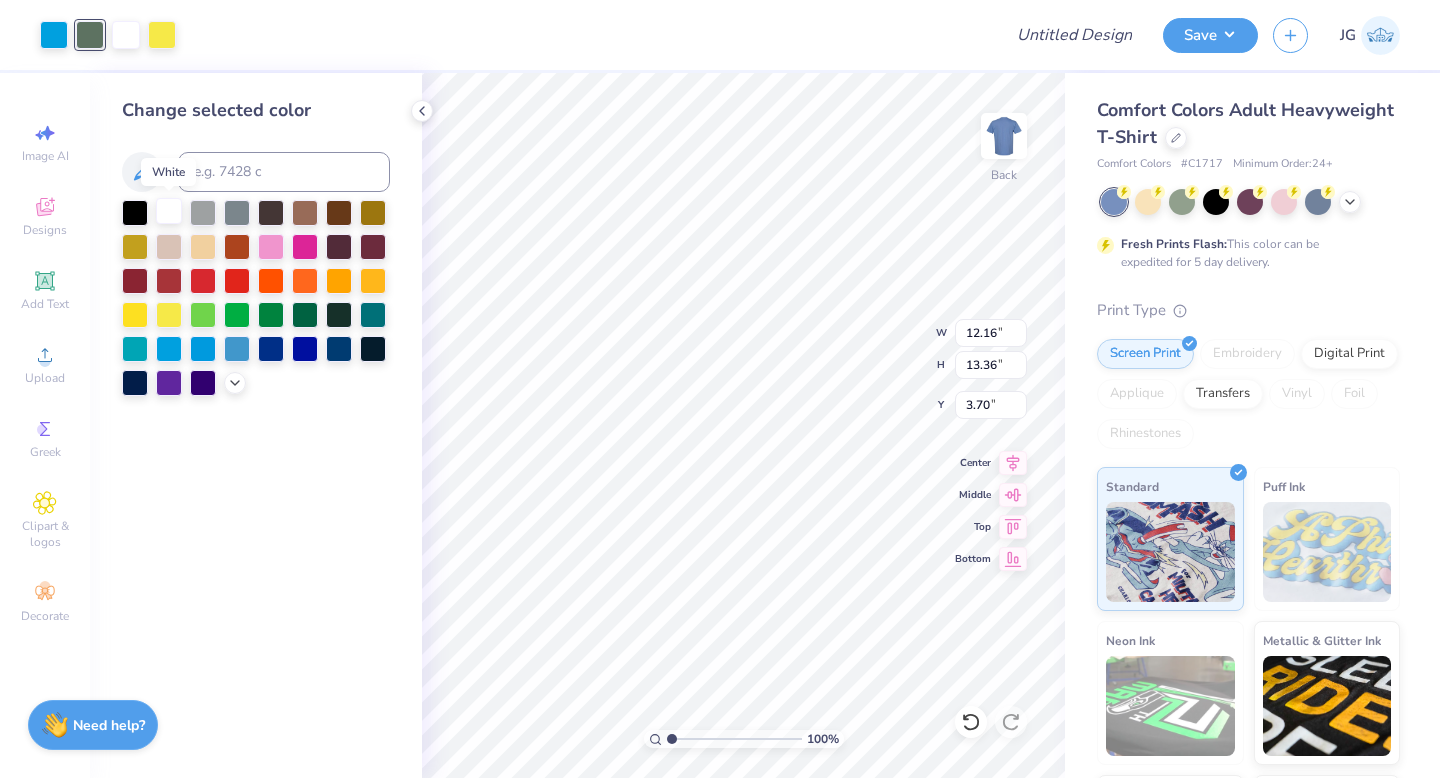 click at bounding box center [169, 211] 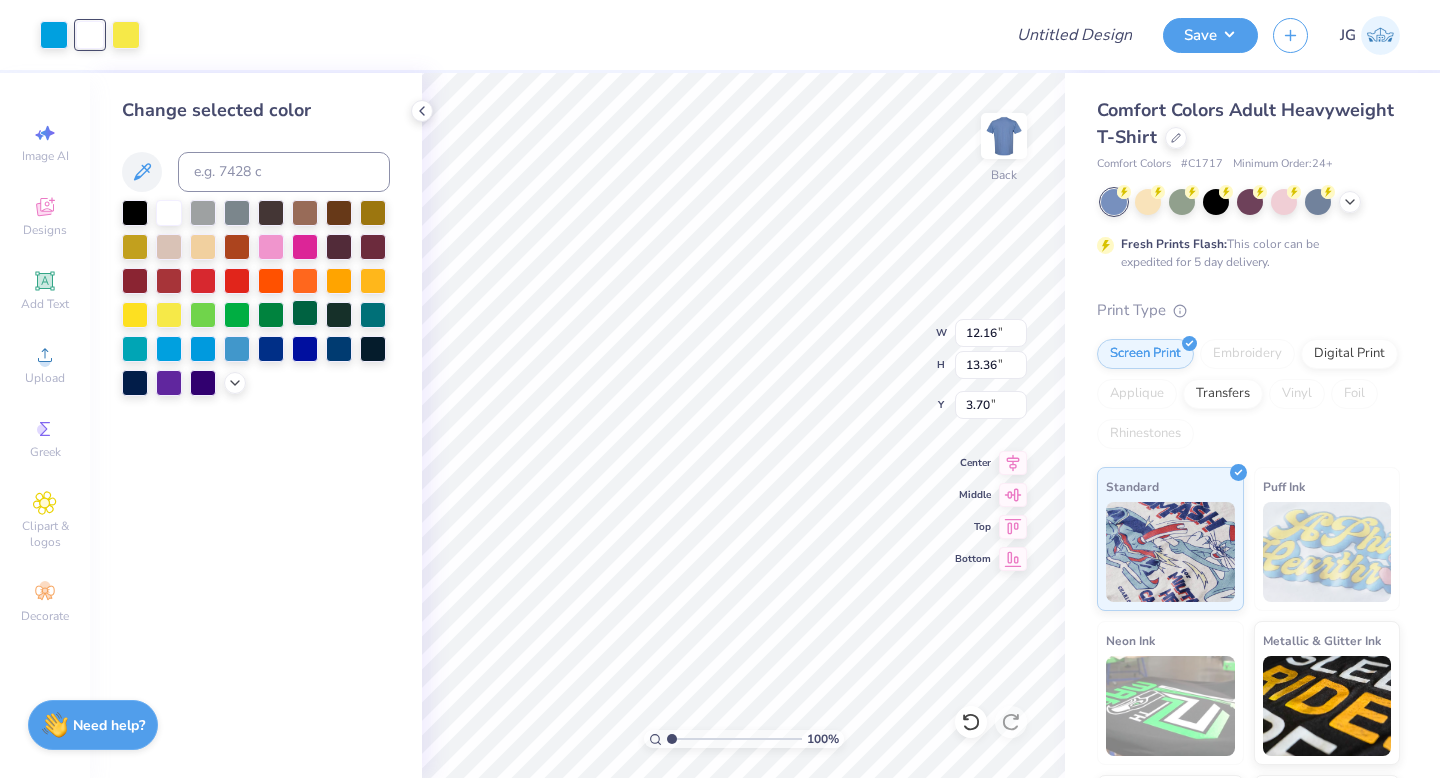 click at bounding box center (305, 313) 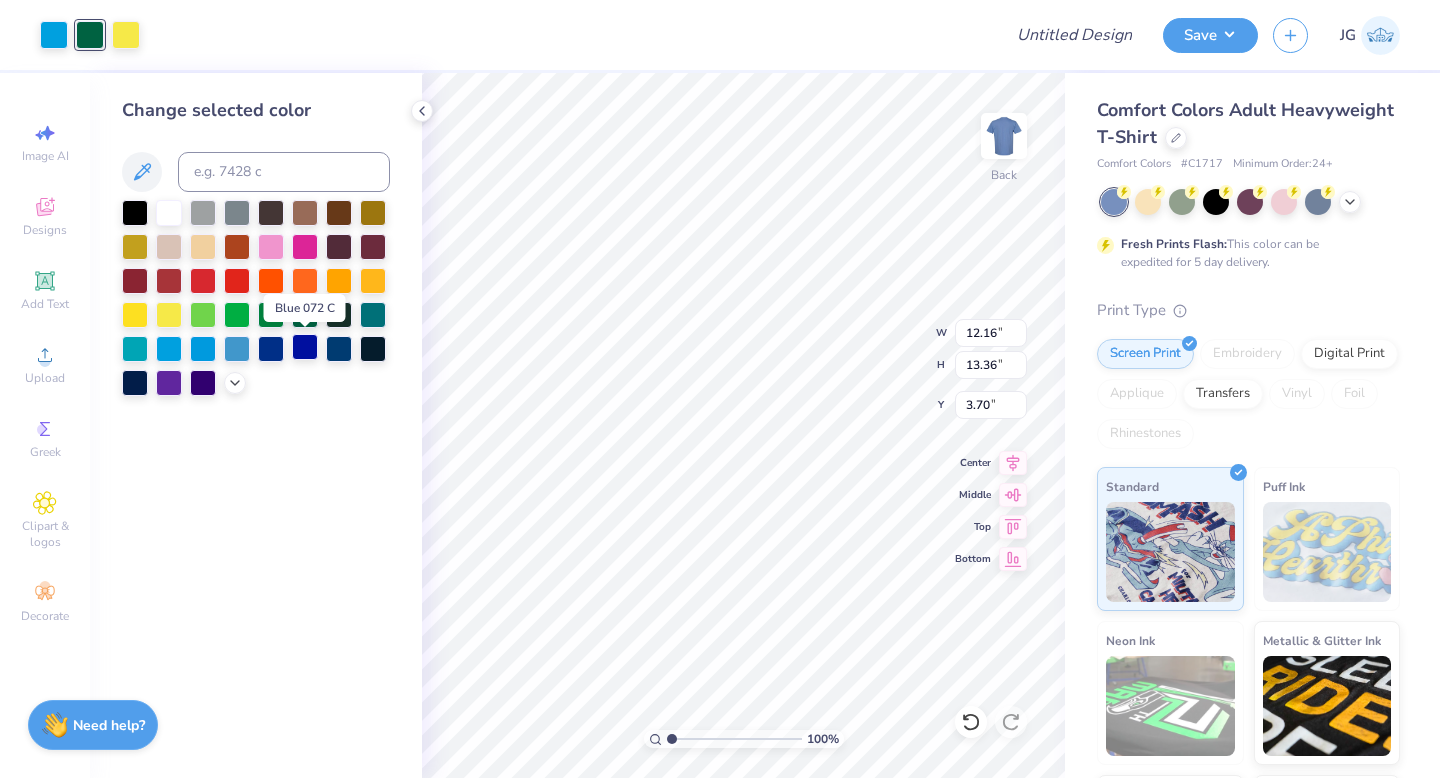 click at bounding box center (305, 347) 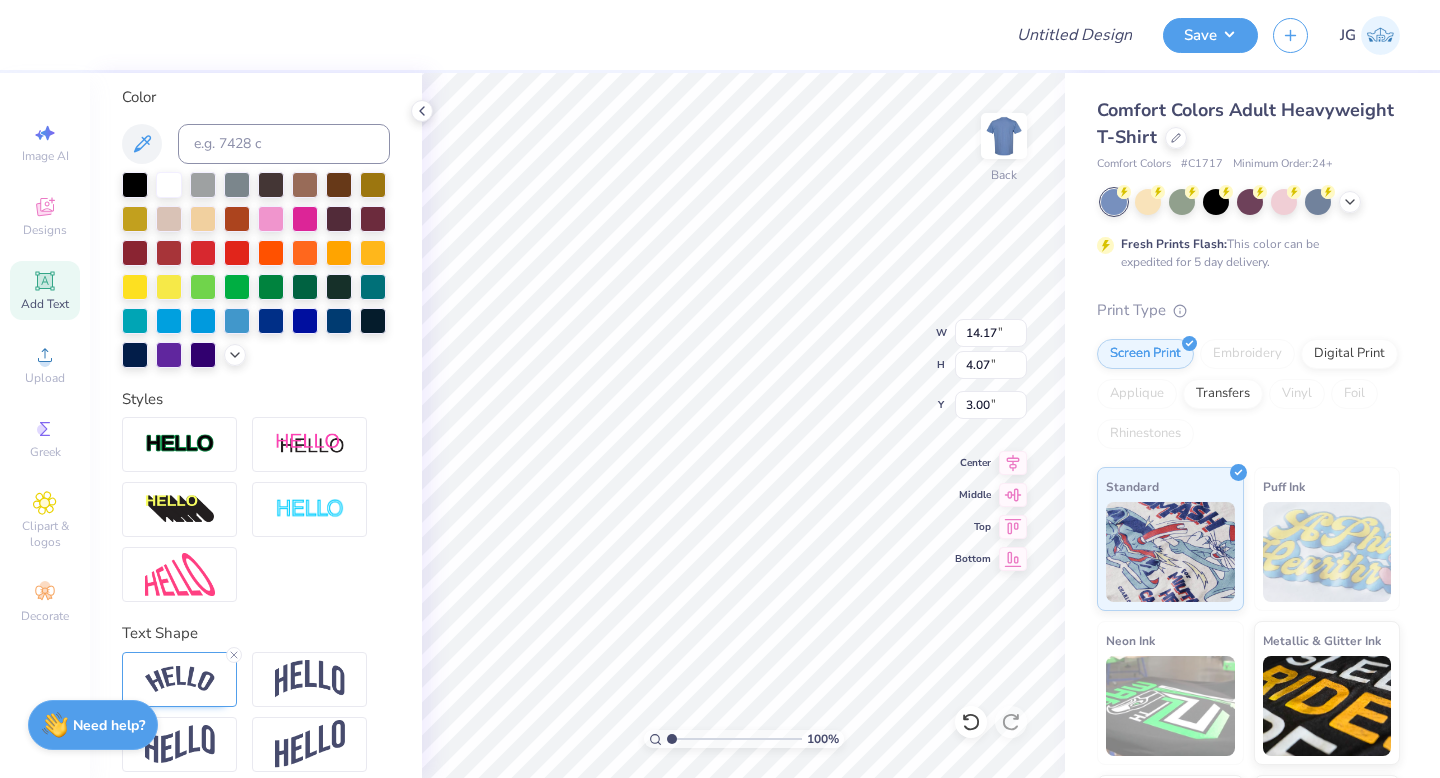 scroll, scrollTop: 384, scrollLeft: 0, axis: vertical 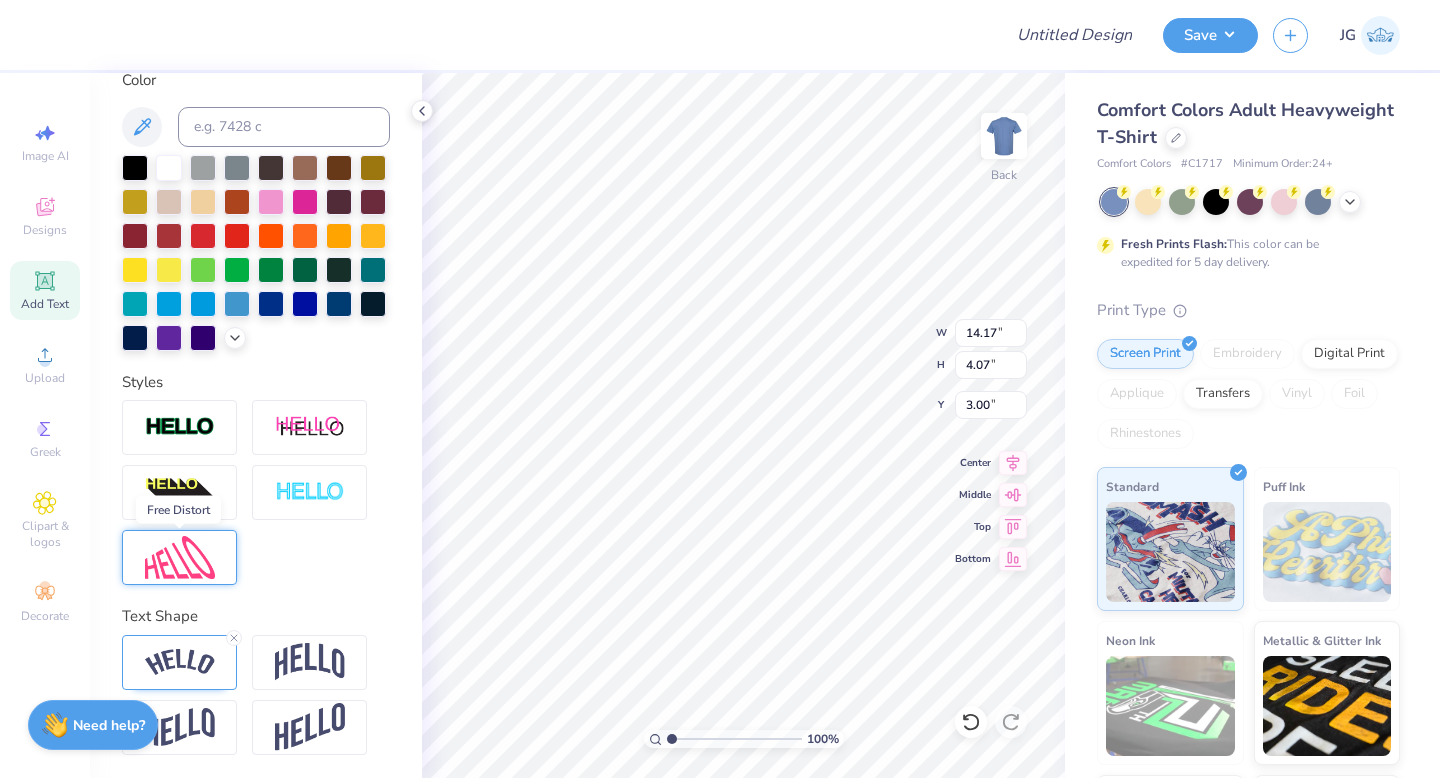 click at bounding box center [180, 557] 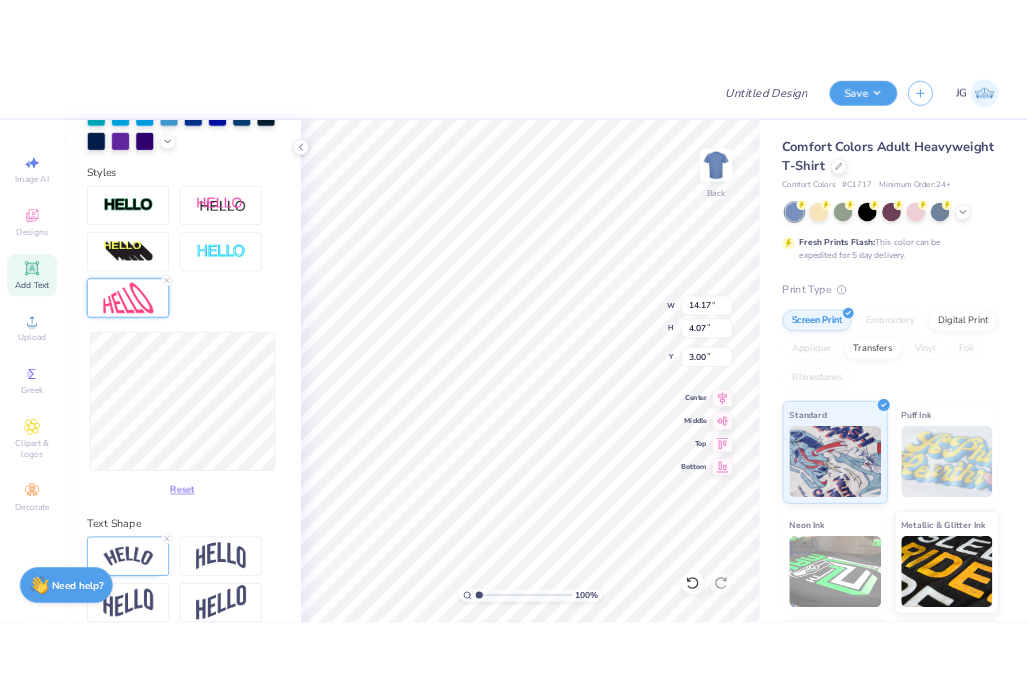 scroll, scrollTop: 642, scrollLeft: 0, axis: vertical 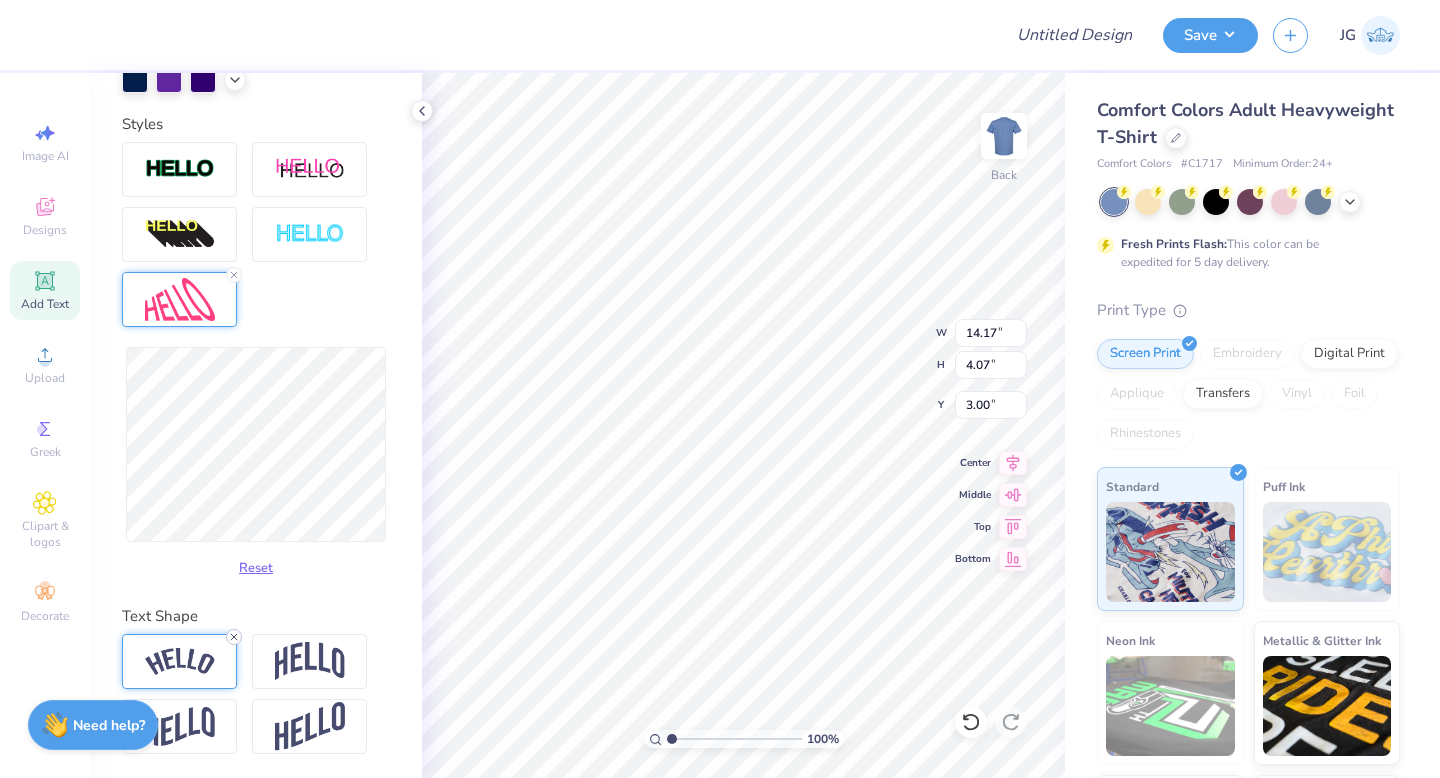 click 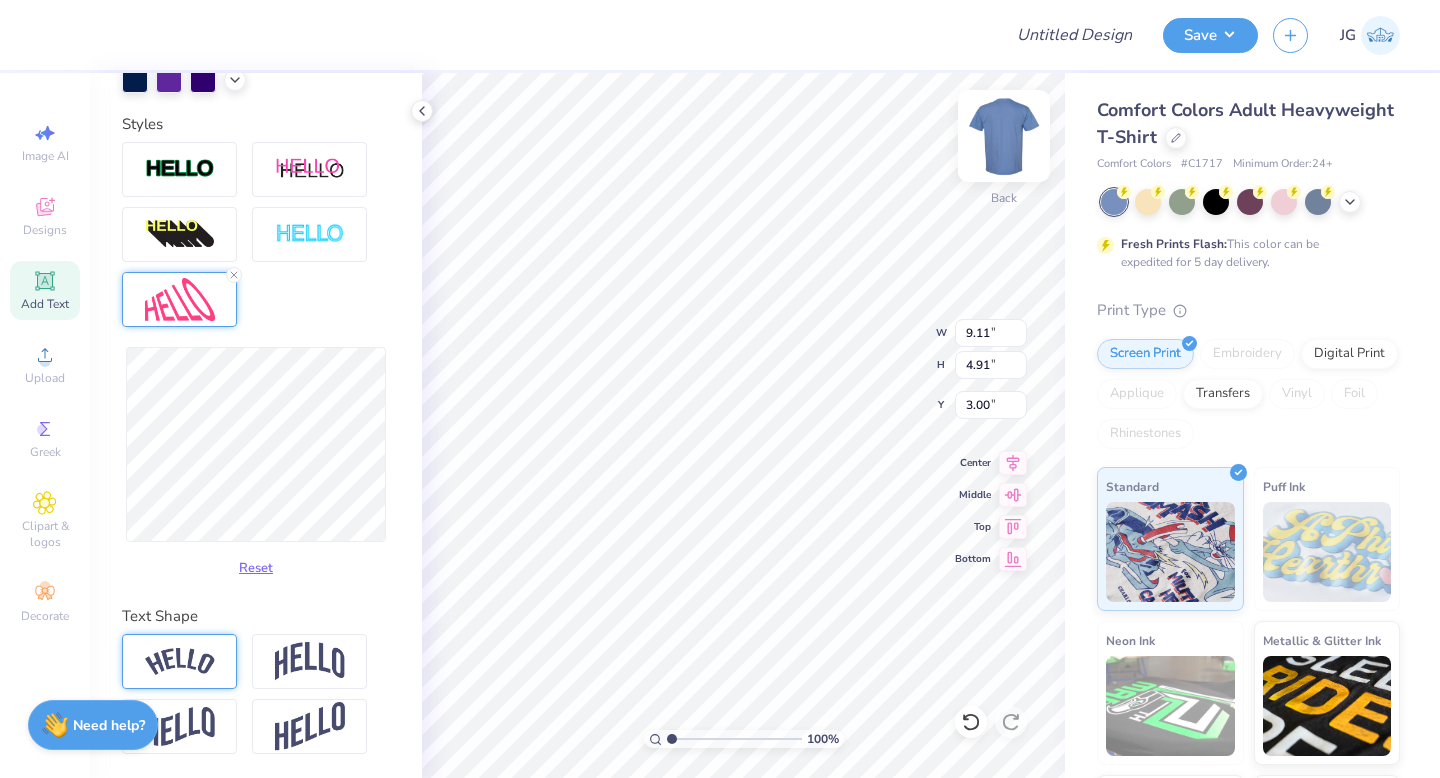 click on "Back" at bounding box center (1004, 198) 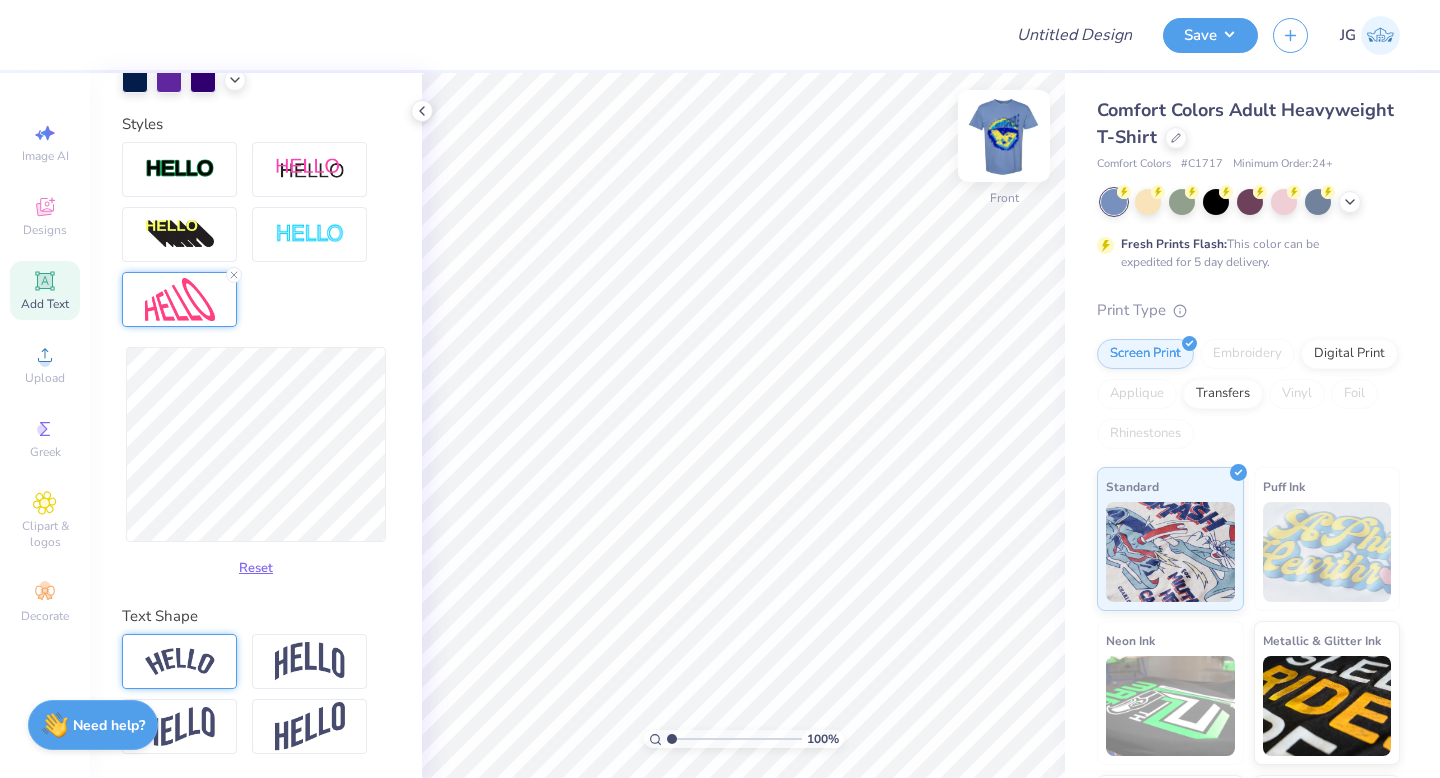 click at bounding box center [1004, 136] 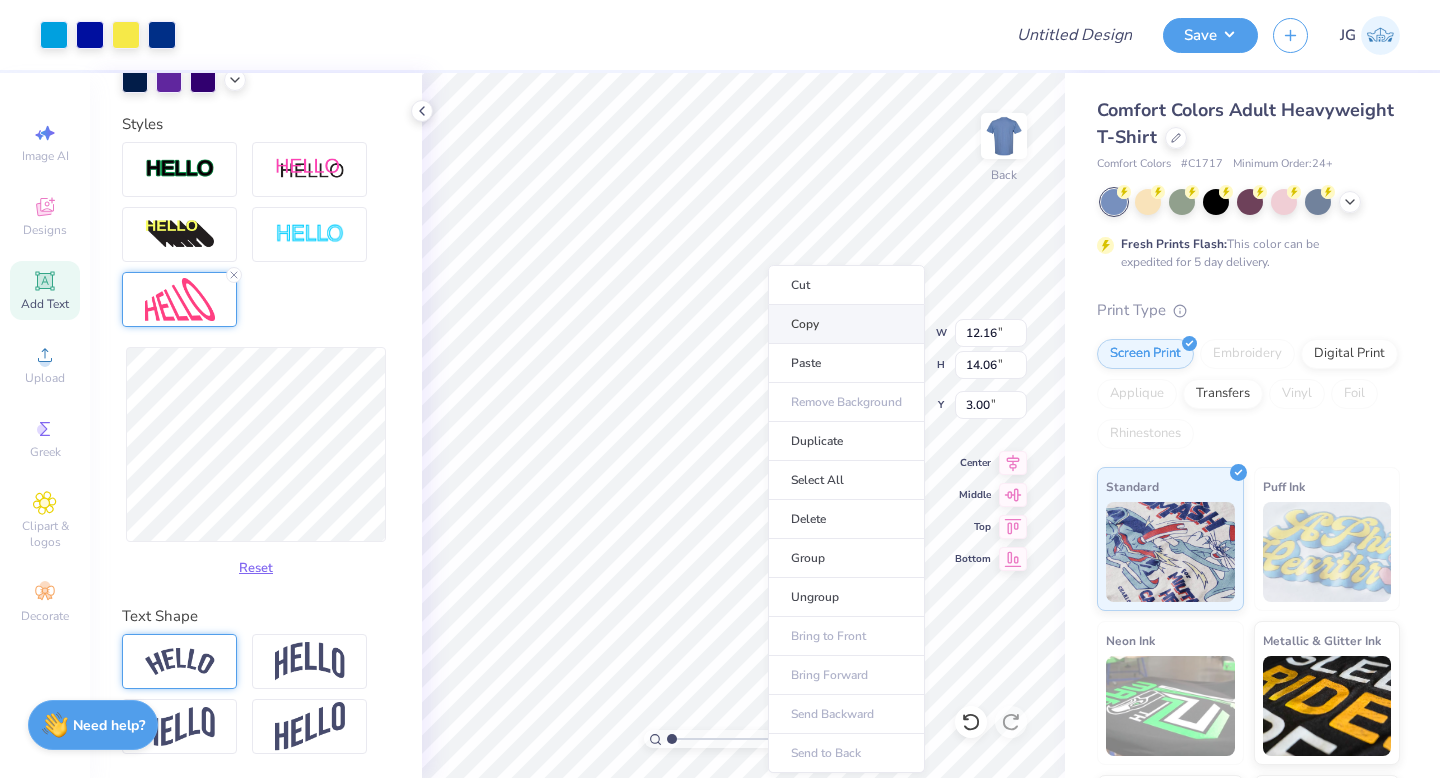 click on "Copy" at bounding box center [846, 324] 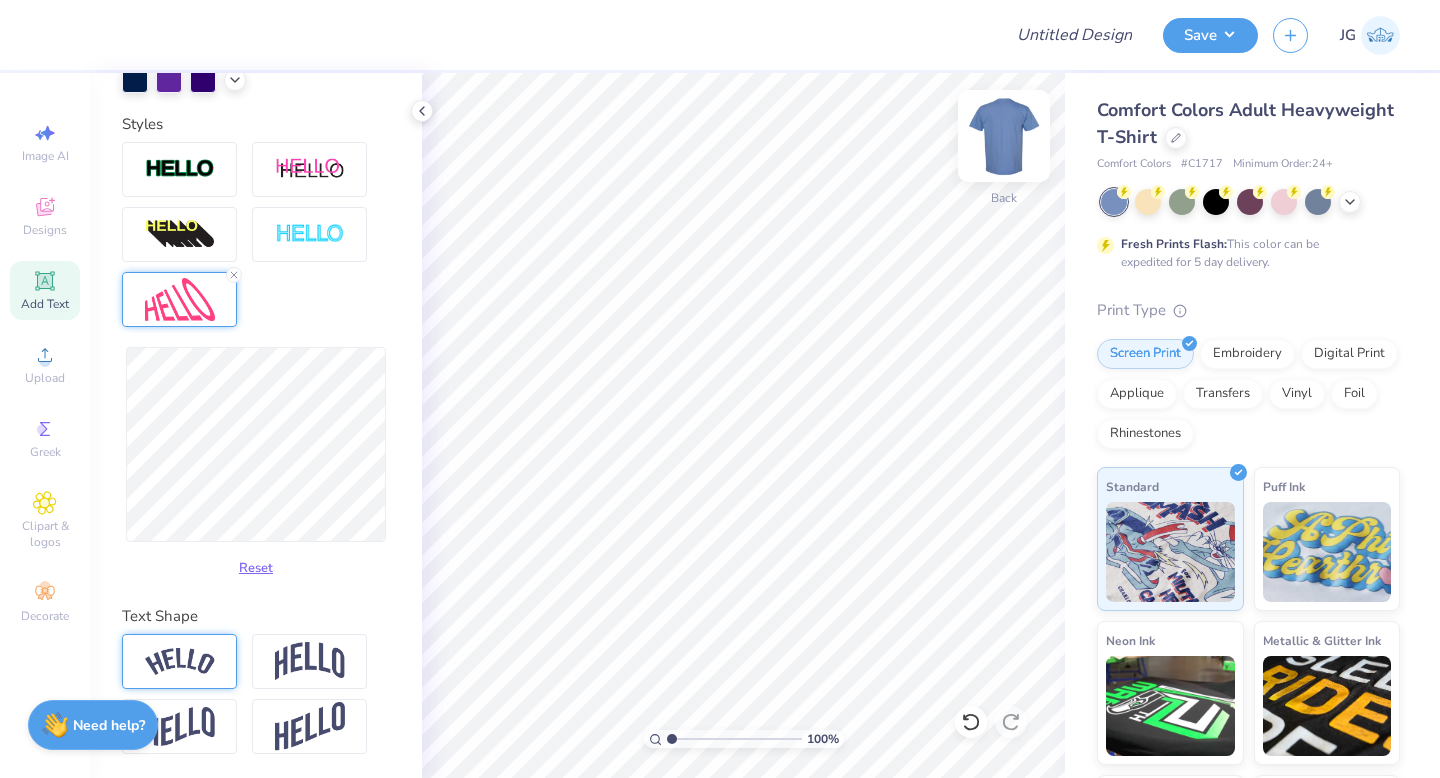 click at bounding box center (1004, 136) 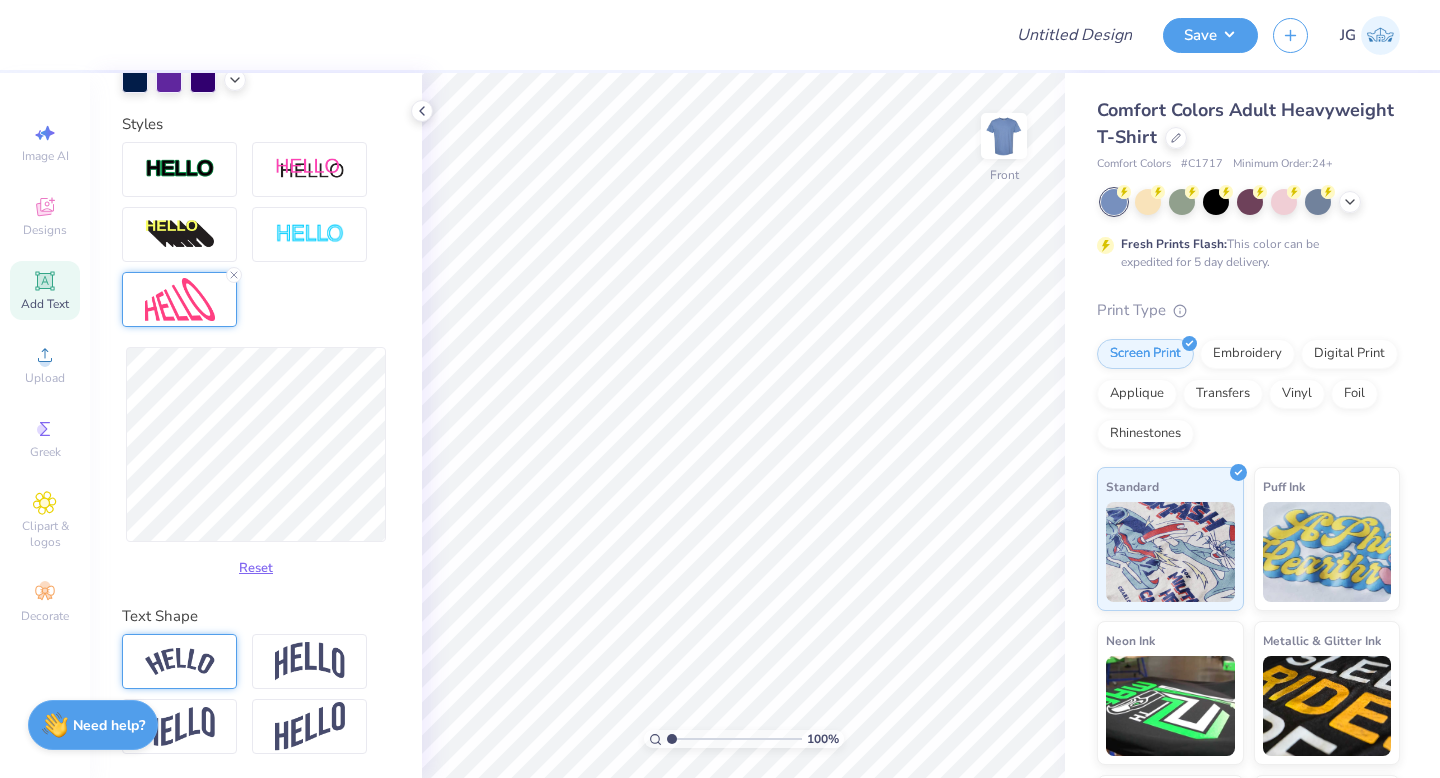 click at bounding box center [1004, 136] 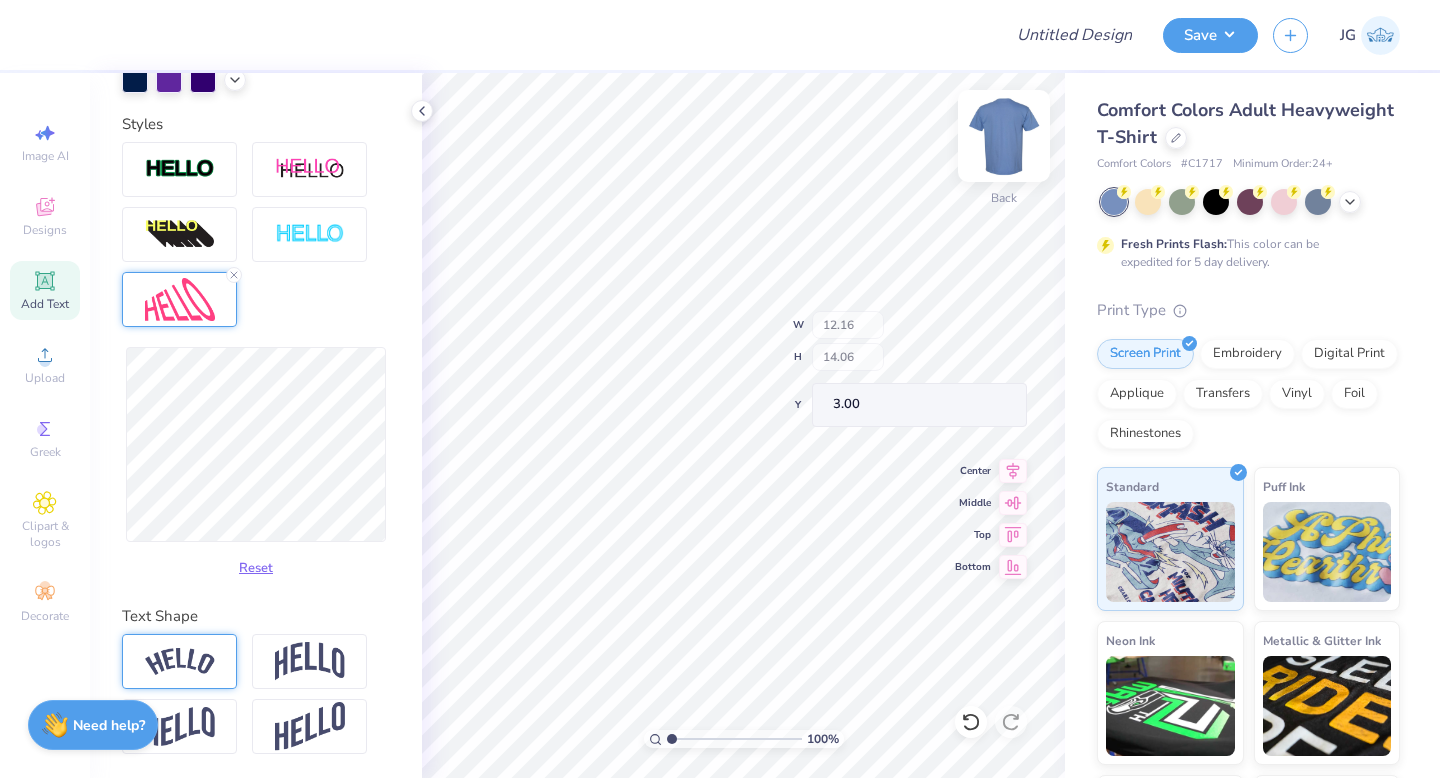 click at bounding box center [1004, 136] 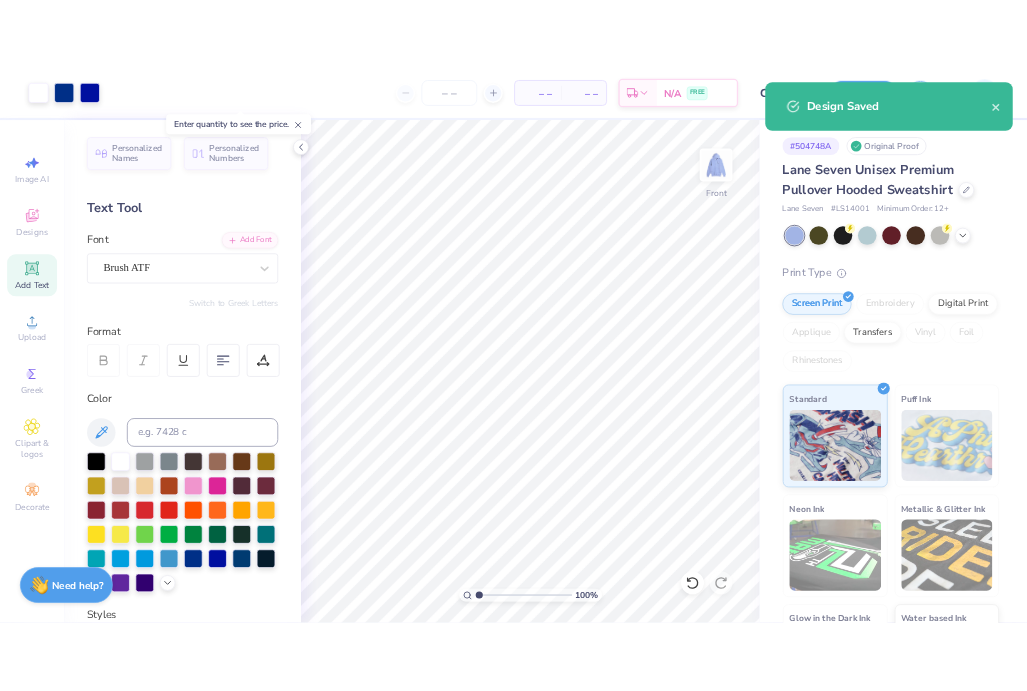 scroll, scrollTop: 0, scrollLeft: 0, axis: both 